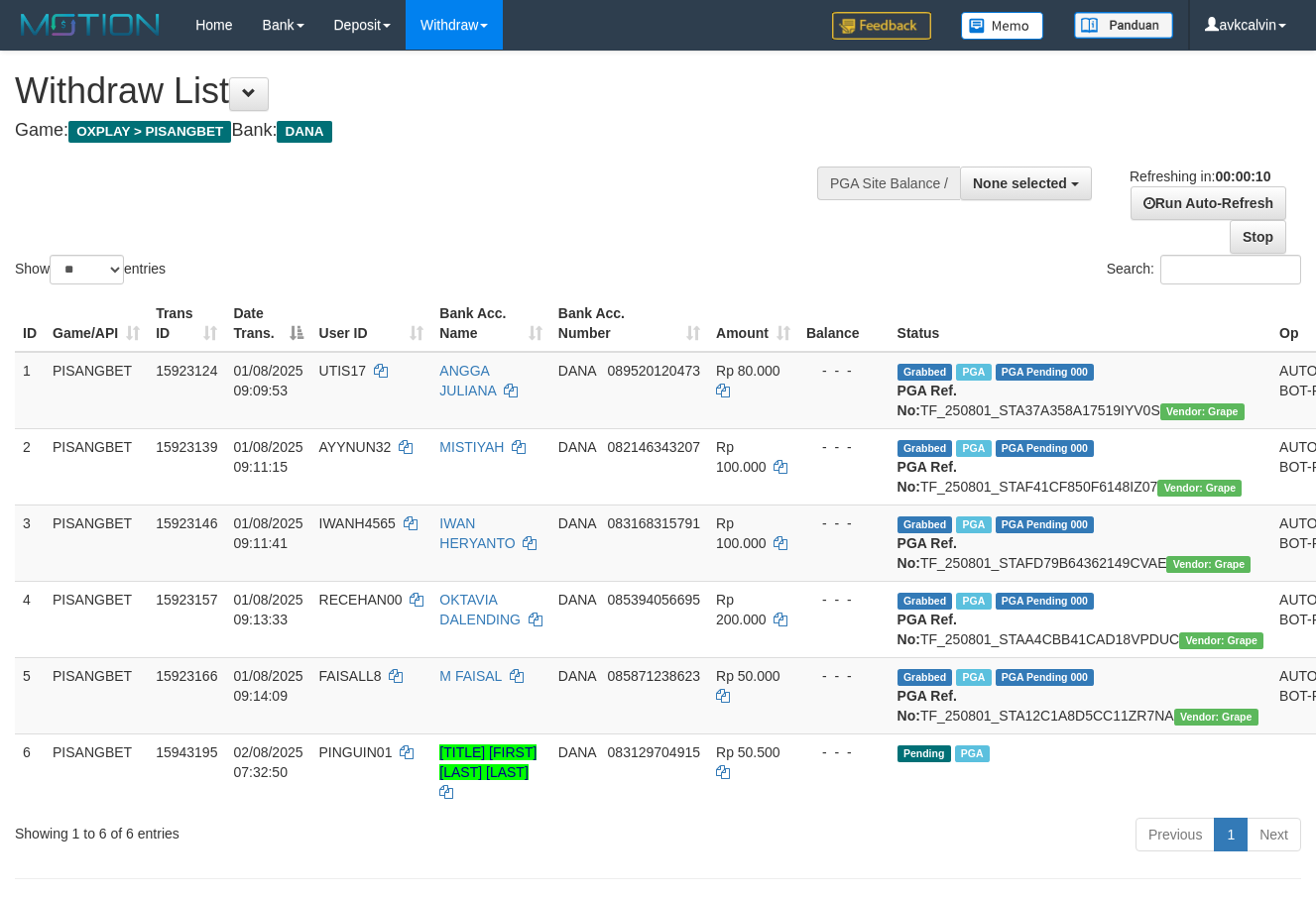 select 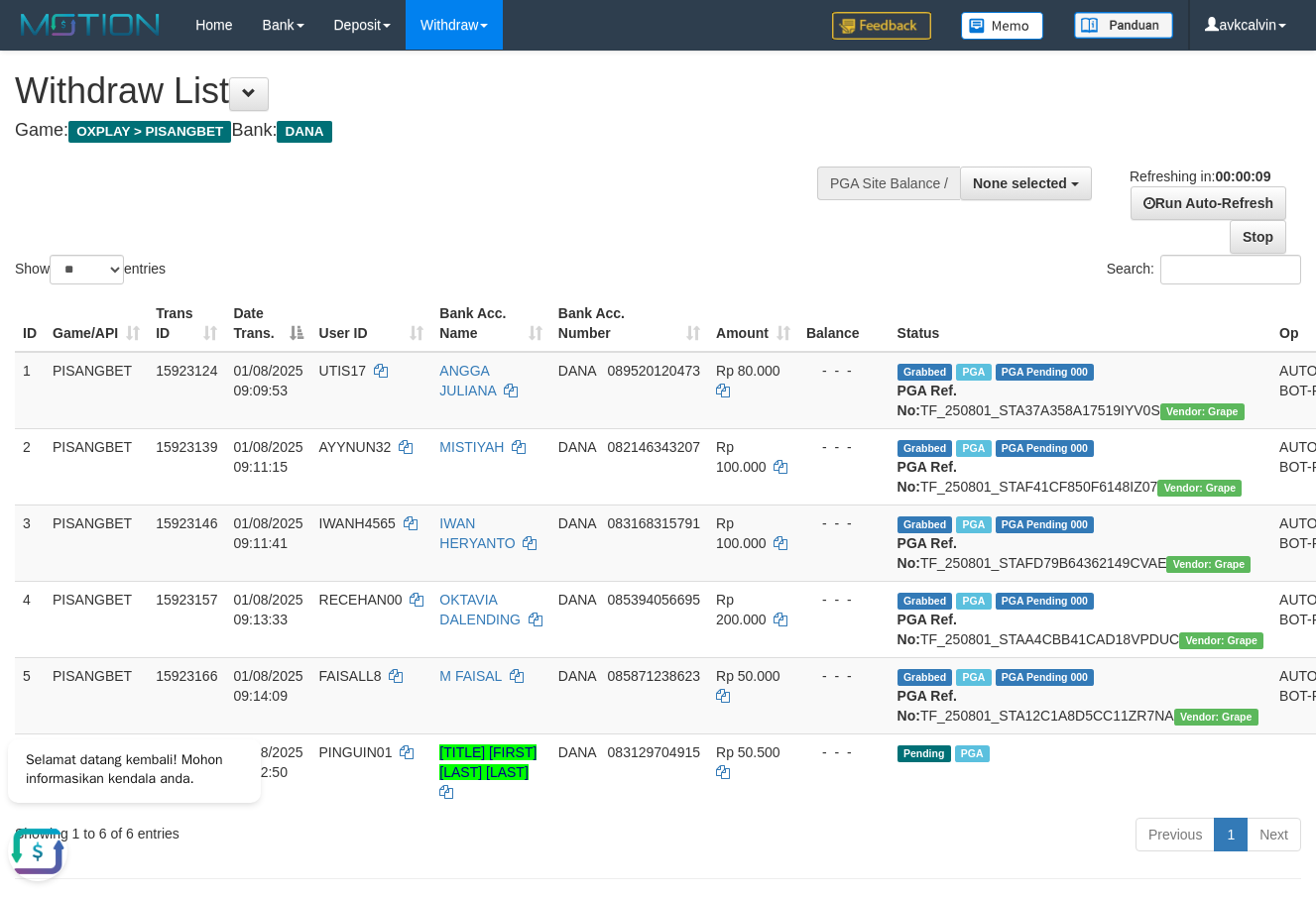 scroll, scrollTop: 0, scrollLeft: 0, axis: both 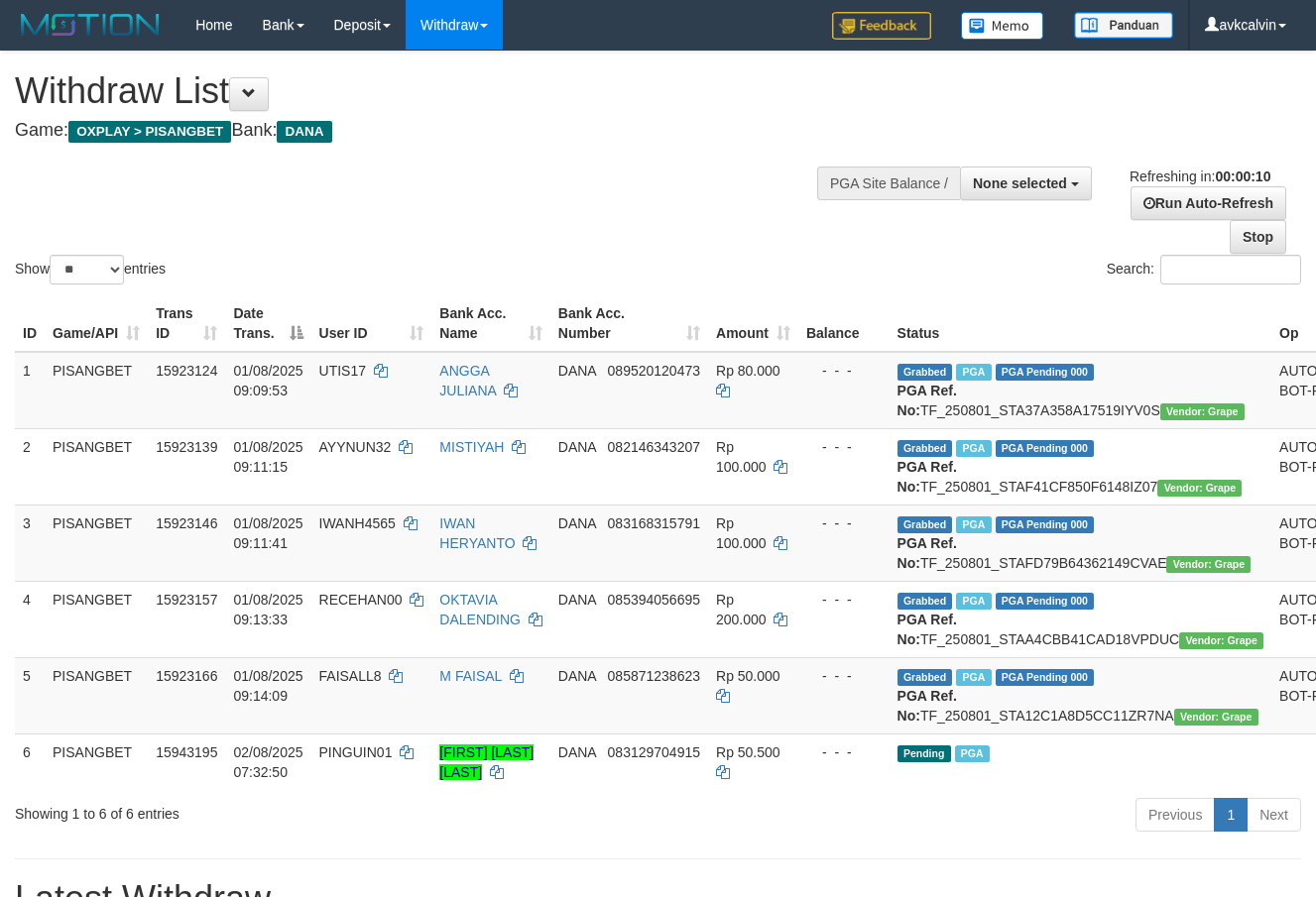 select 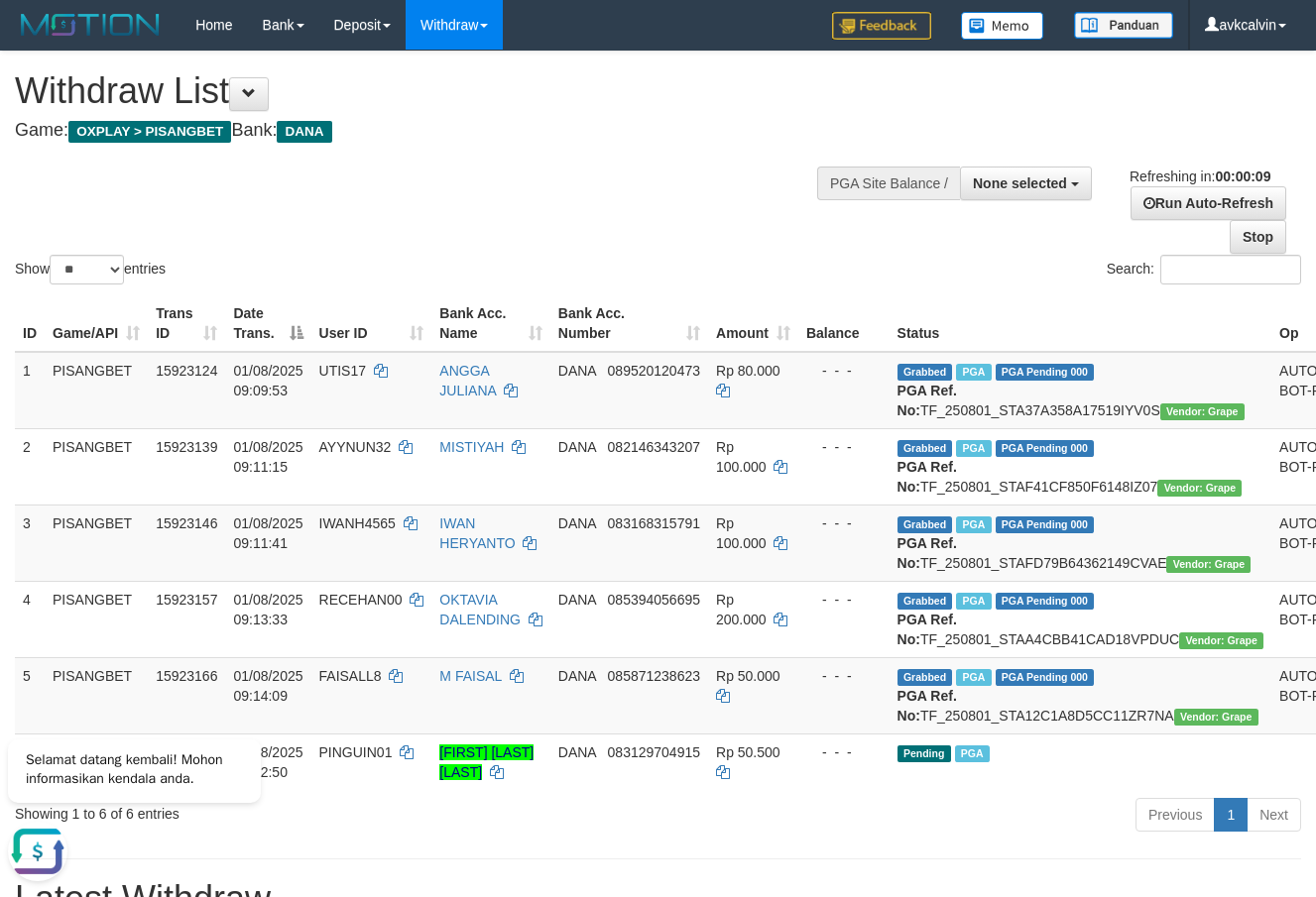 scroll, scrollTop: 0, scrollLeft: 0, axis: both 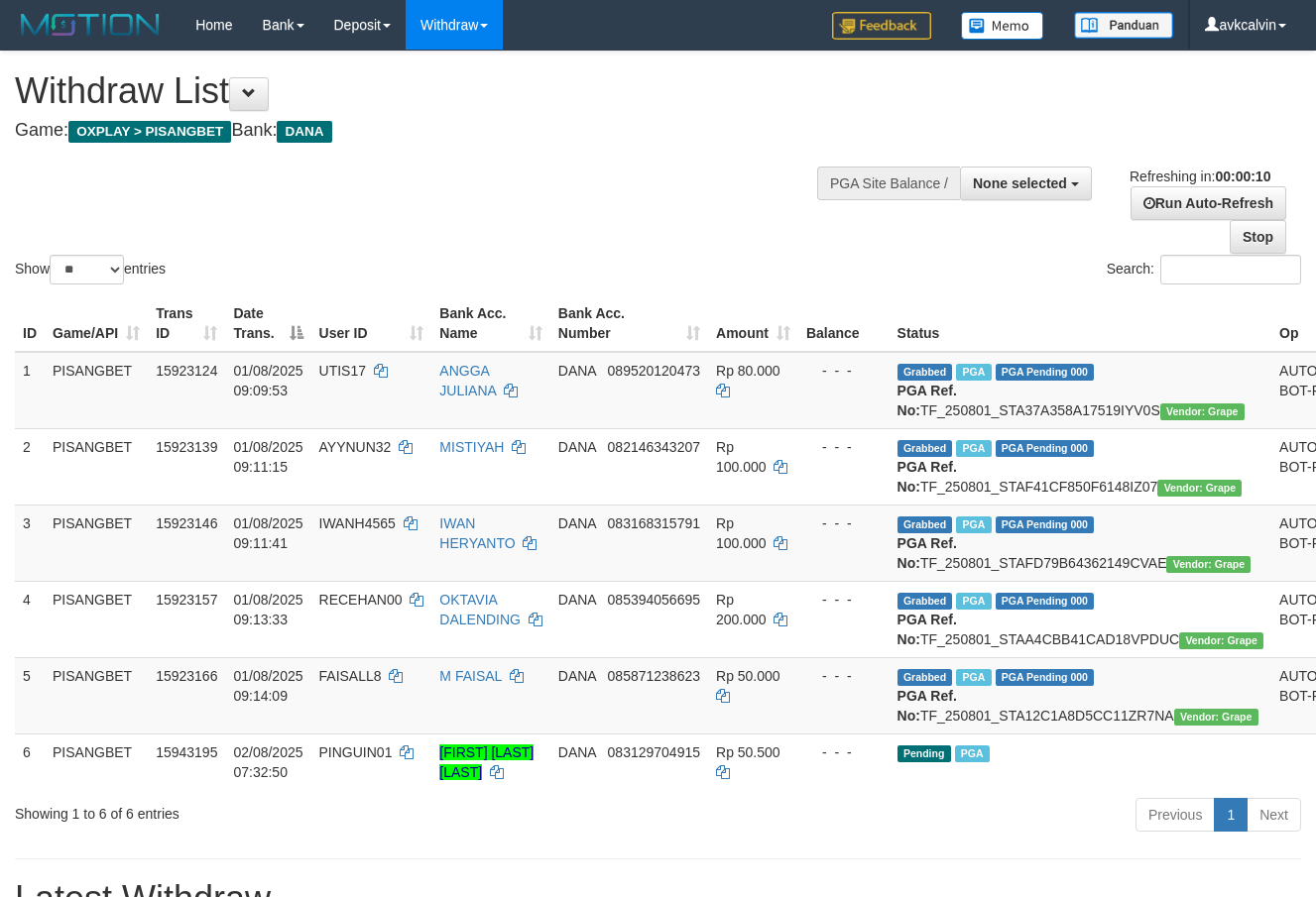 select 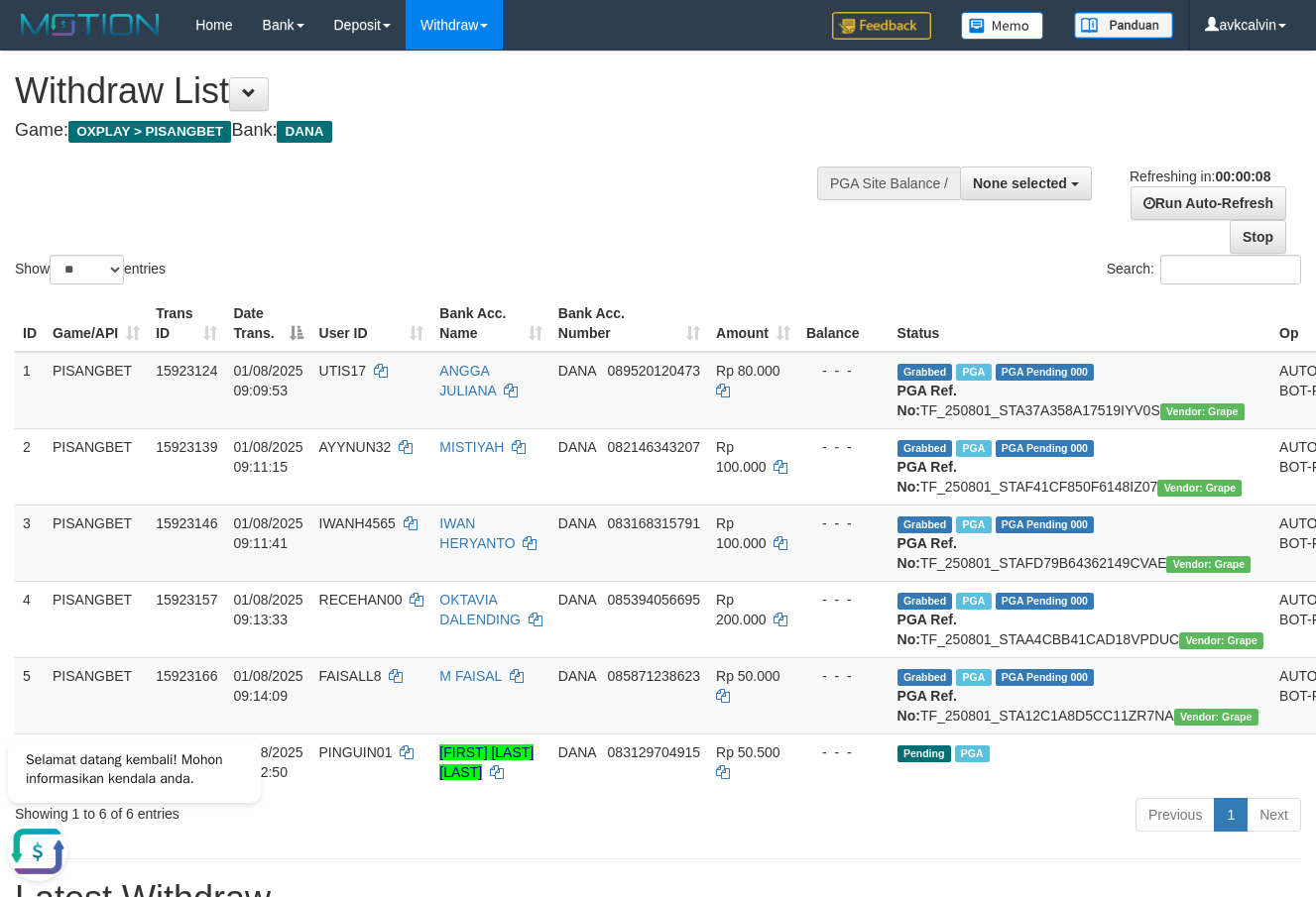 scroll, scrollTop: 0, scrollLeft: 0, axis: both 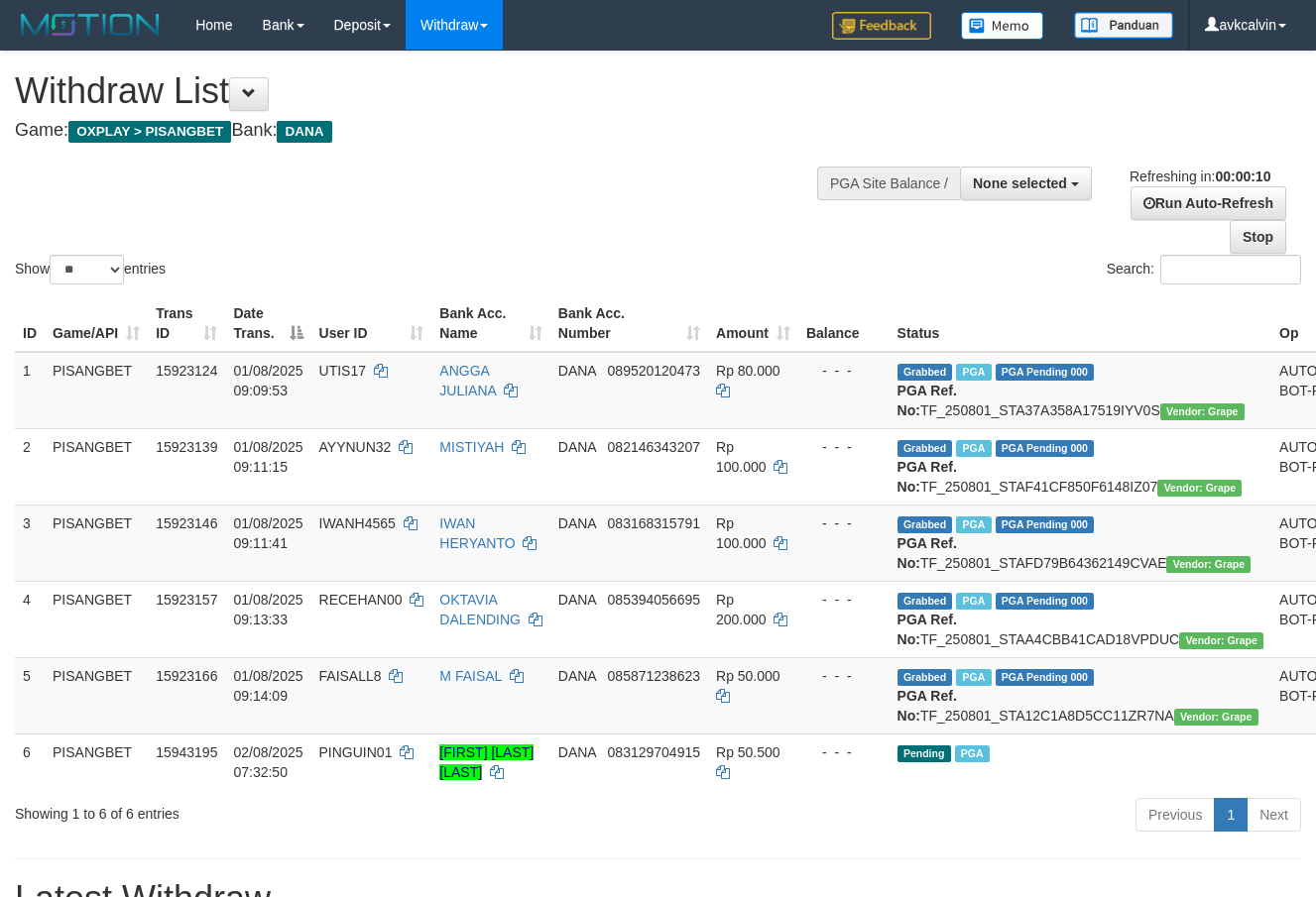 select 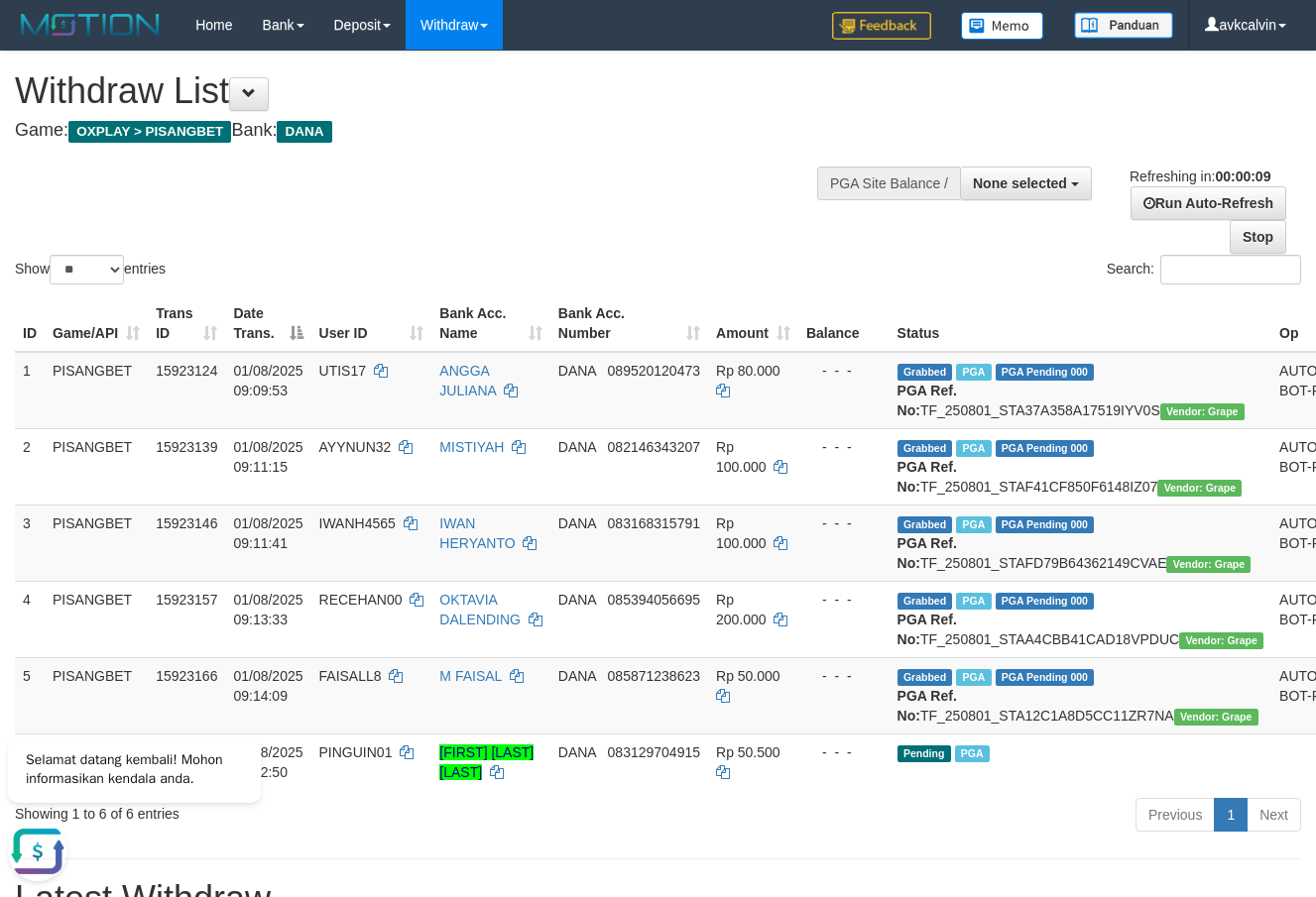 scroll, scrollTop: 0, scrollLeft: 0, axis: both 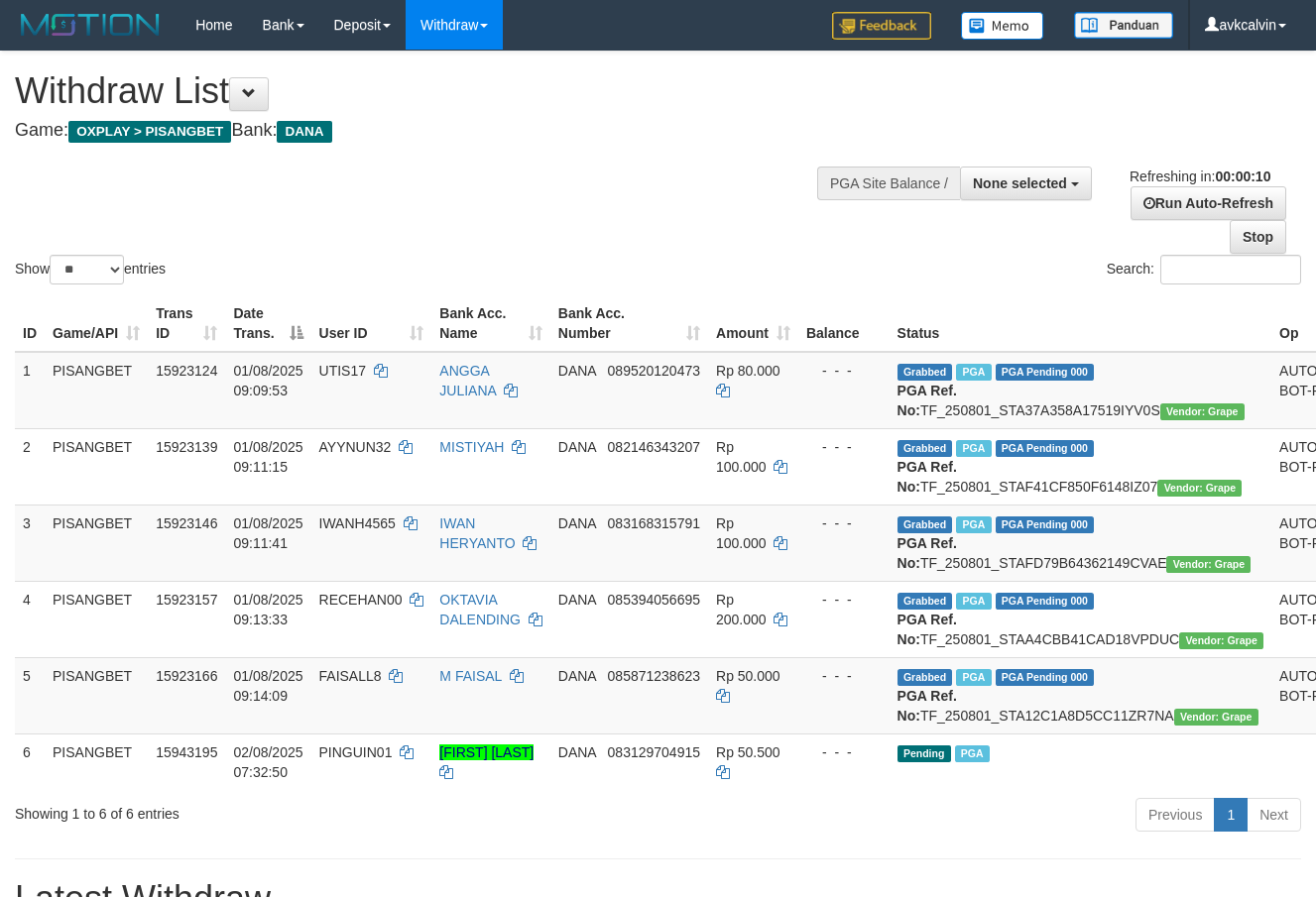select 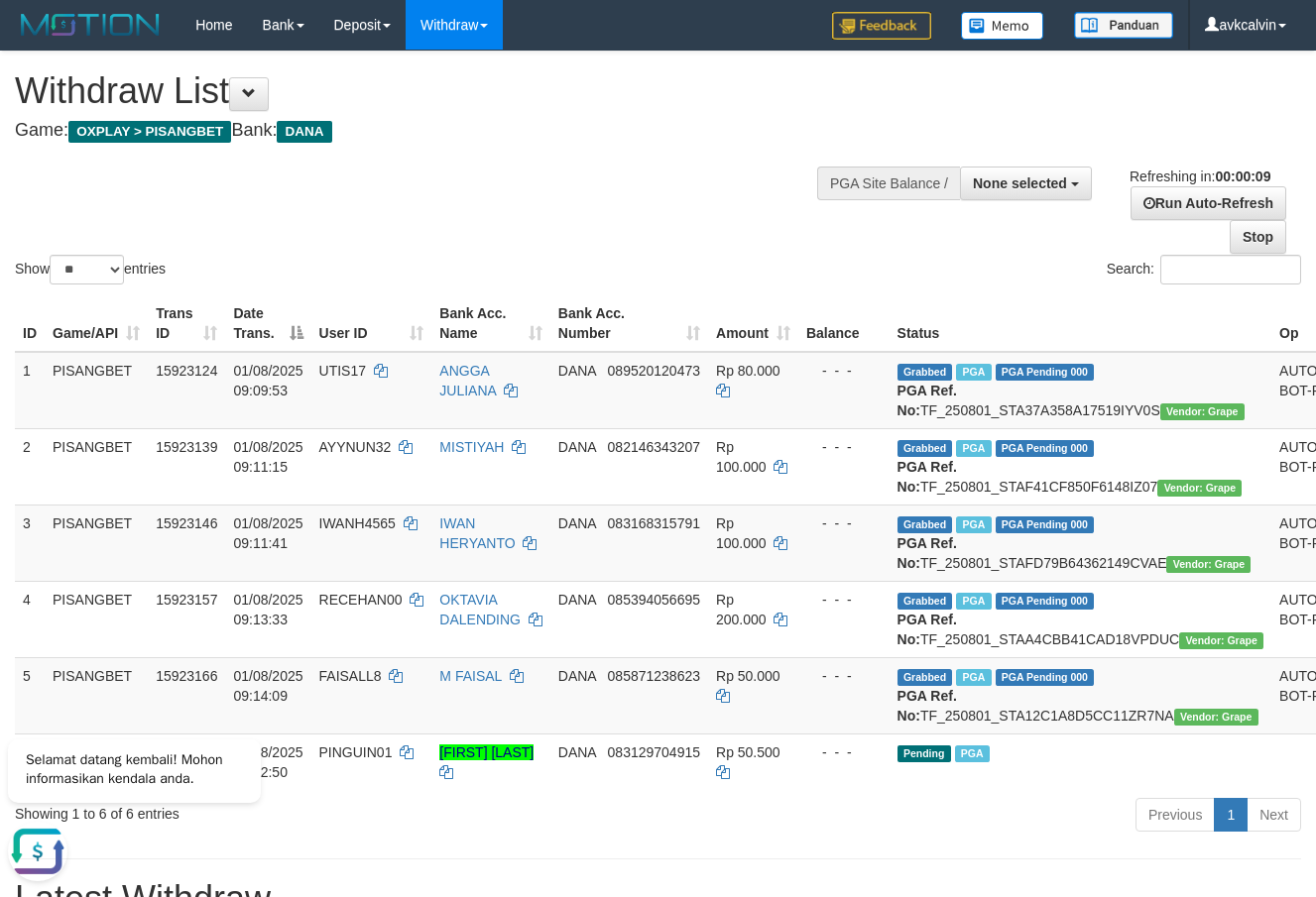 scroll, scrollTop: 0, scrollLeft: 0, axis: both 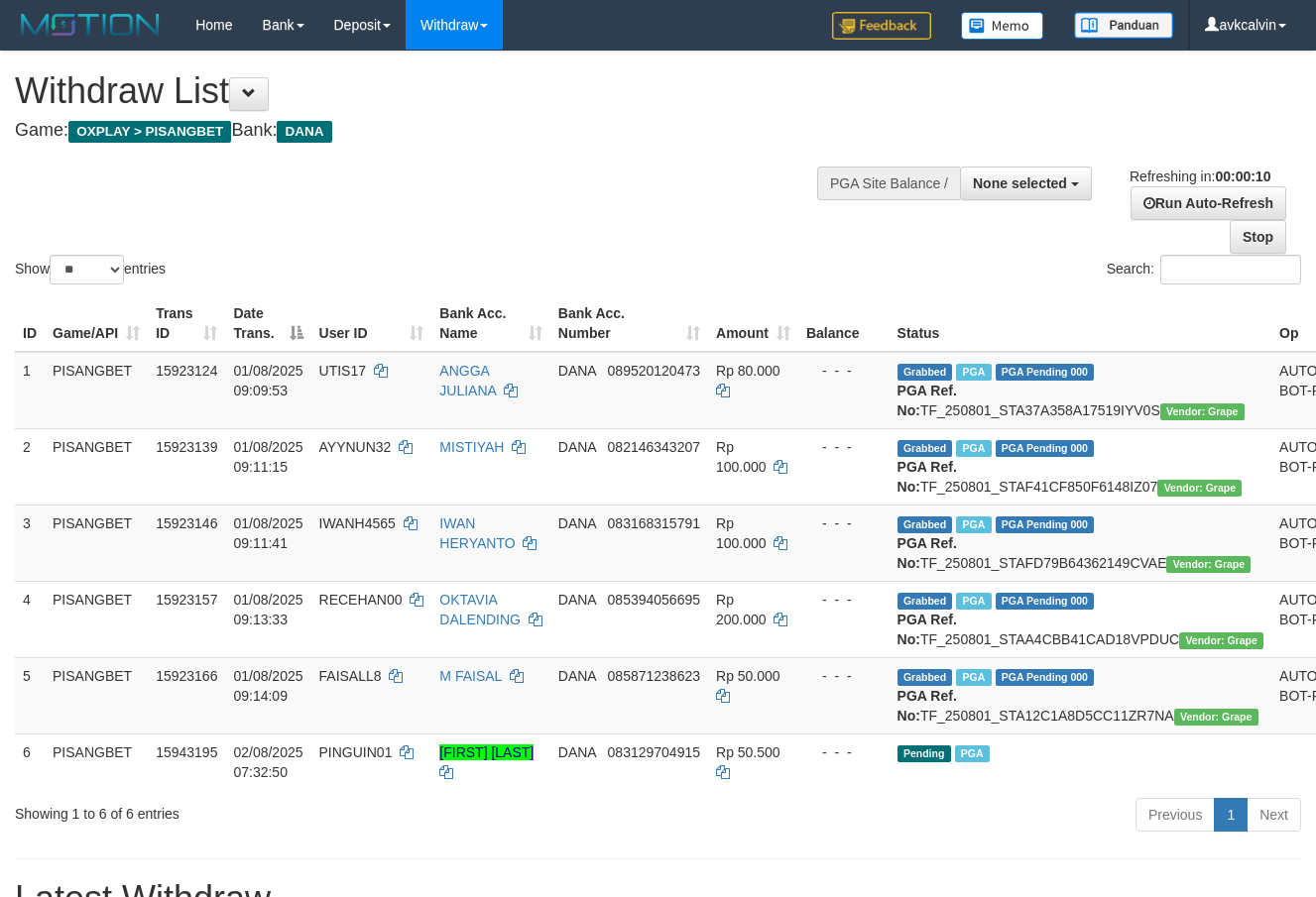 select 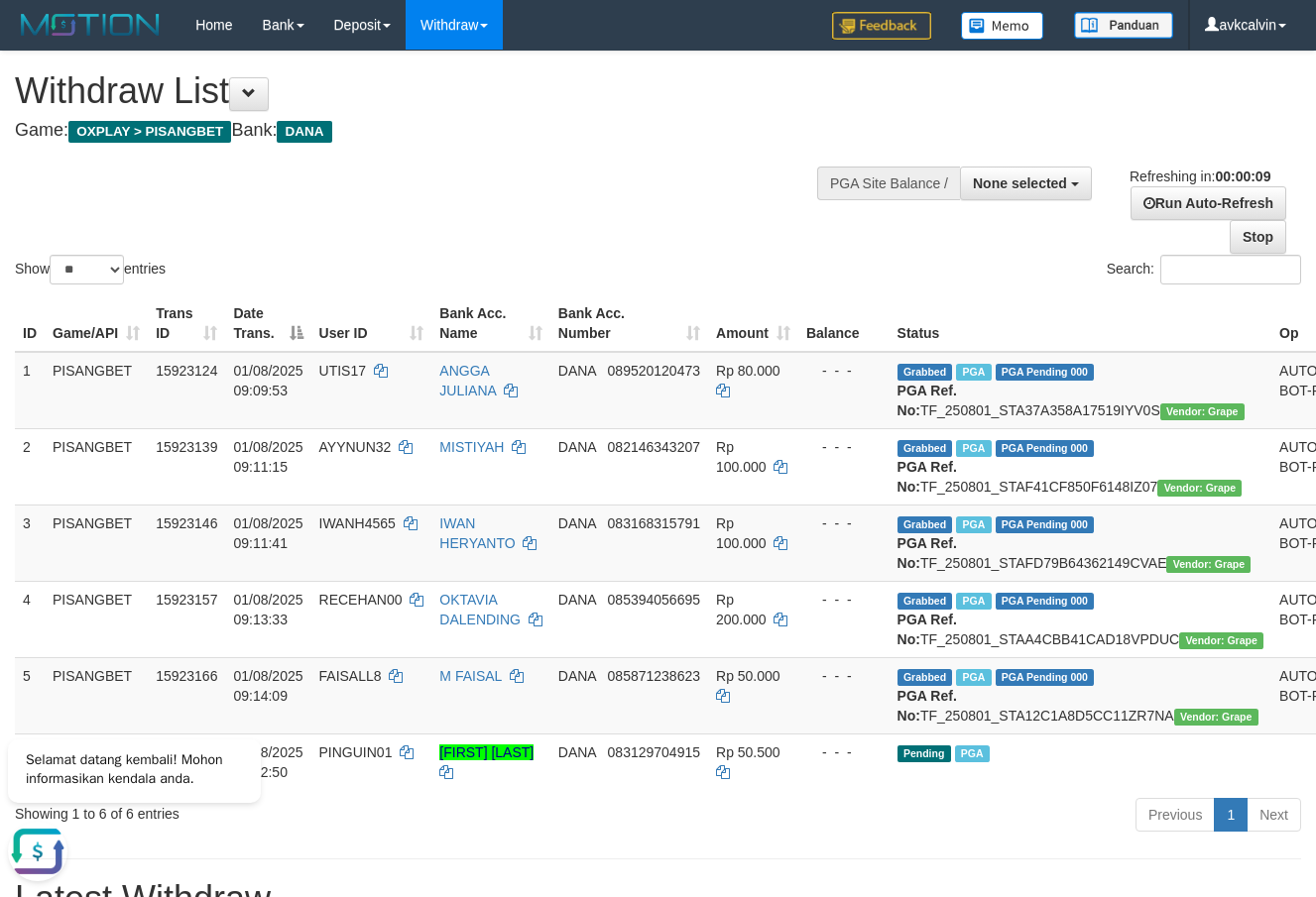 scroll, scrollTop: 0, scrollLeft: 0, axis: both 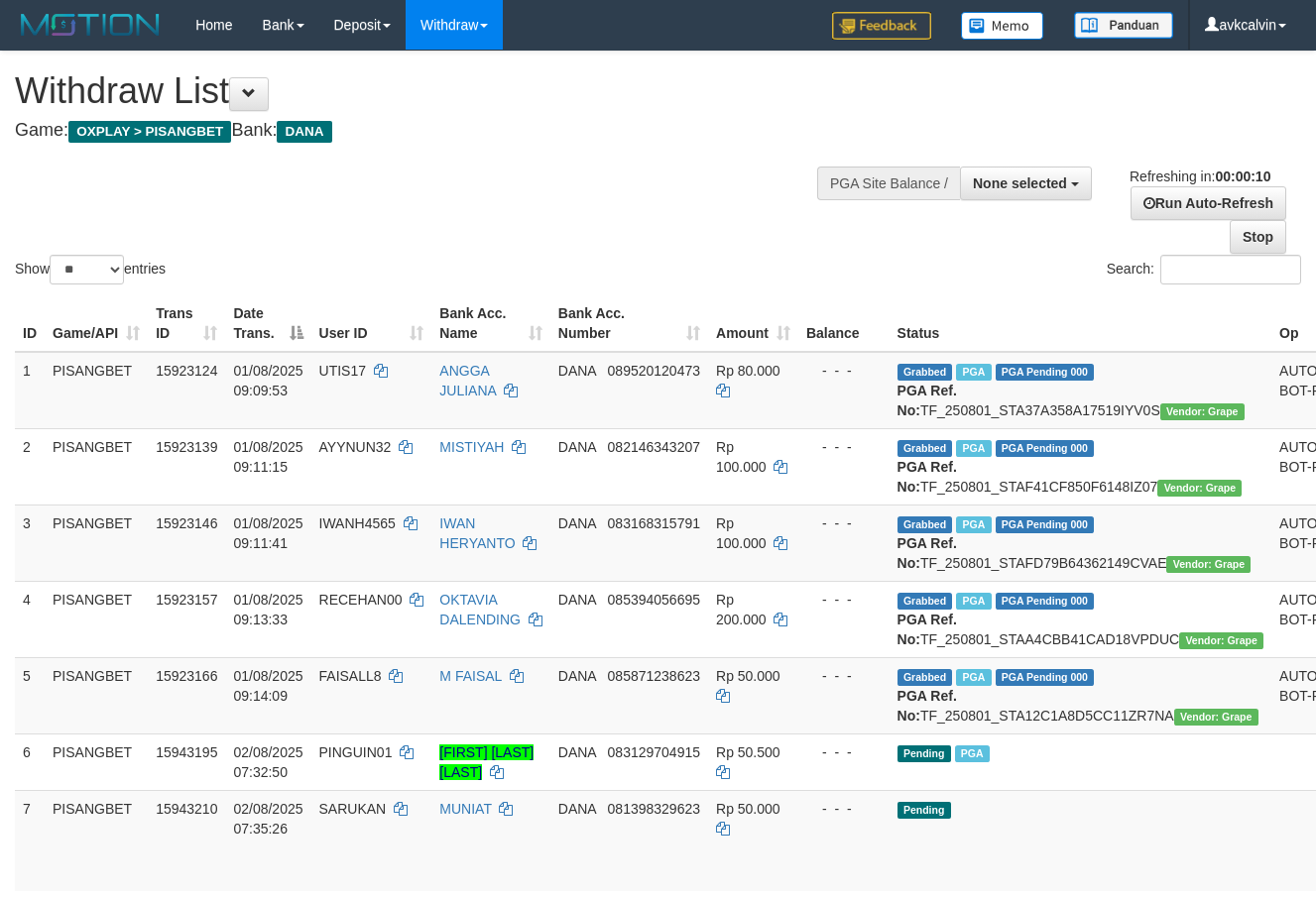 select 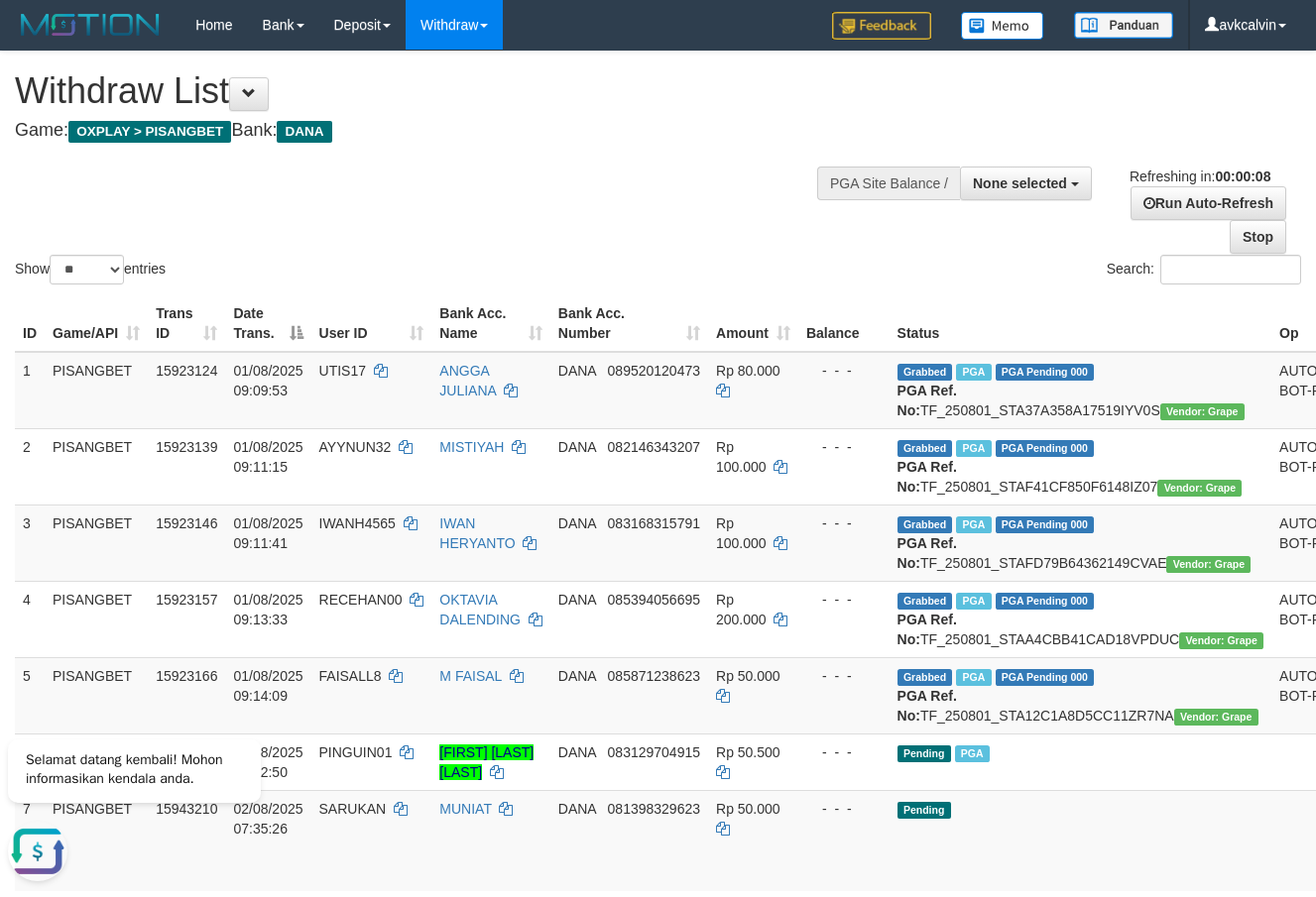scroll, scrollTop: 0, scrollLeft: 0, axis: both 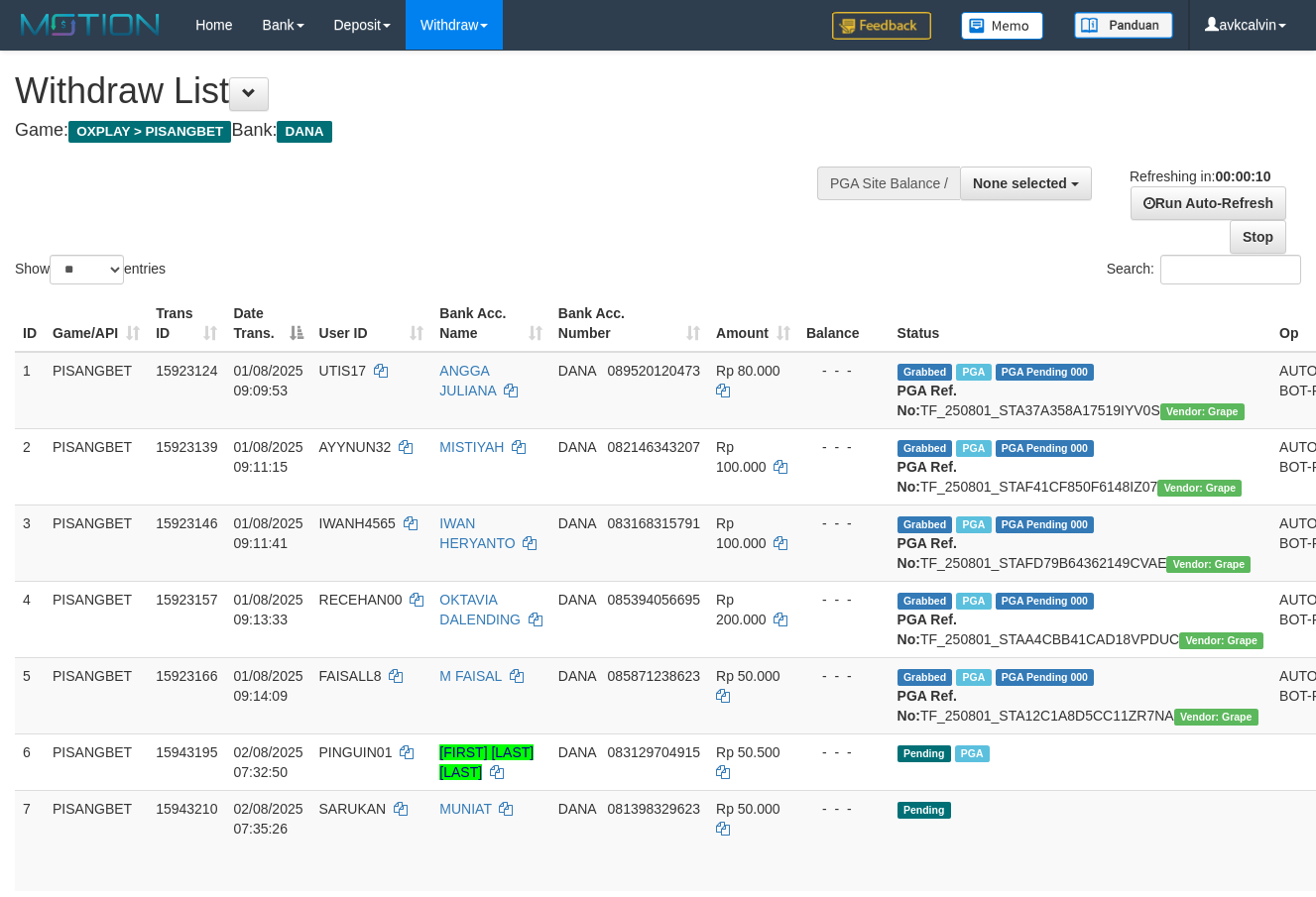 select 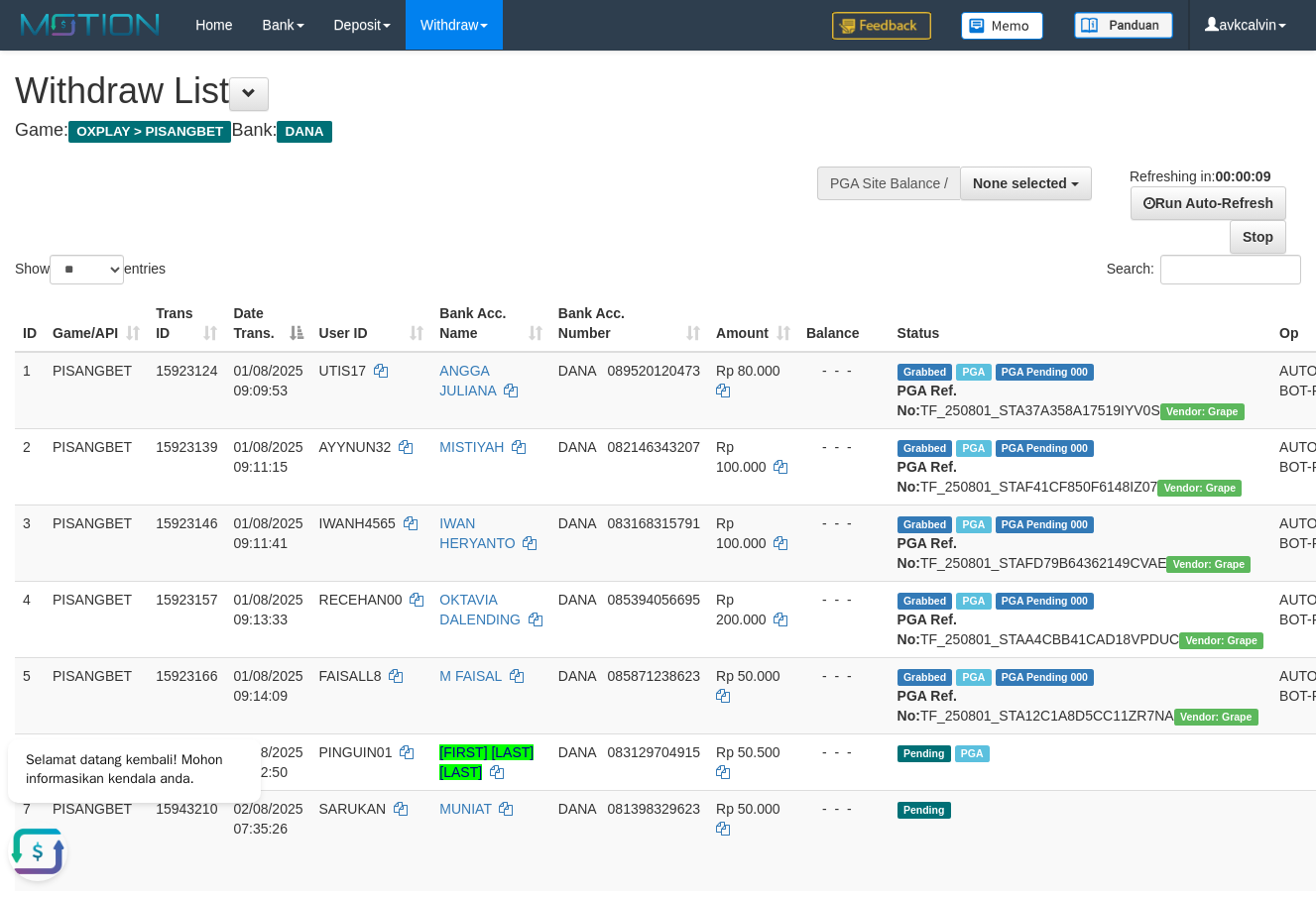 scroll, scrollTop: 0, scrollLeft: 0, axis: both 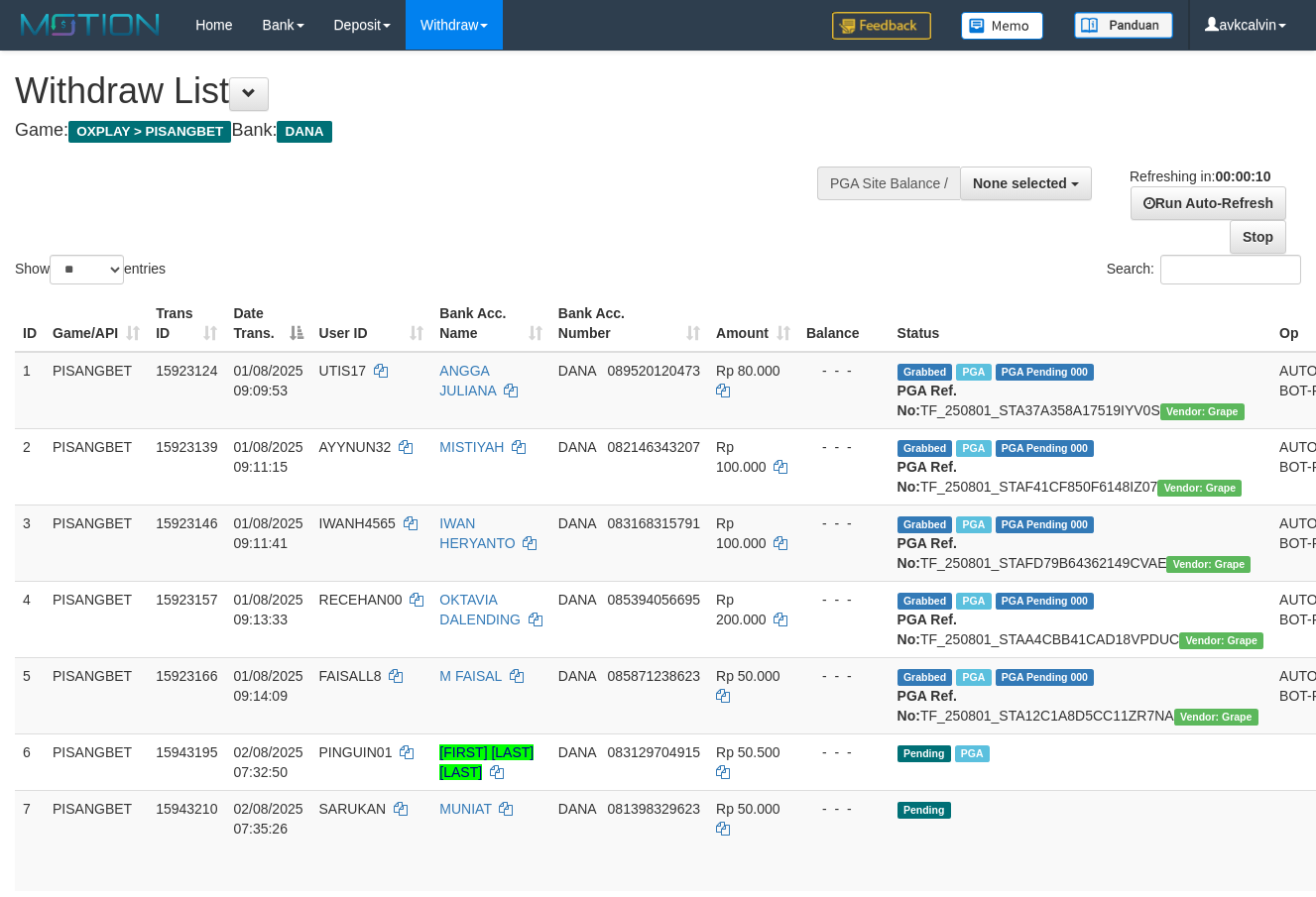 select 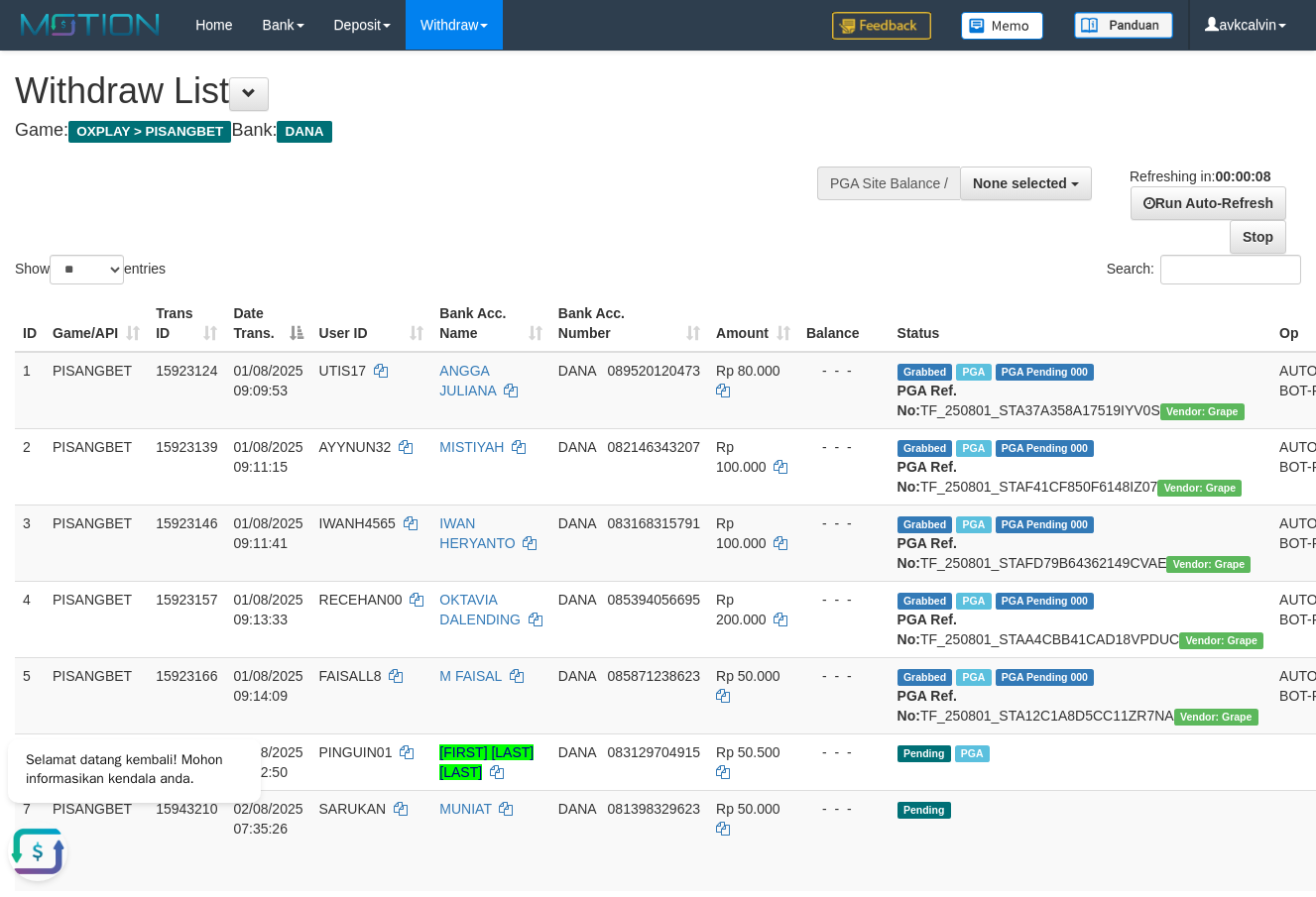 scroll, scrollTop: 0, scrollLeft: 0, axis: both 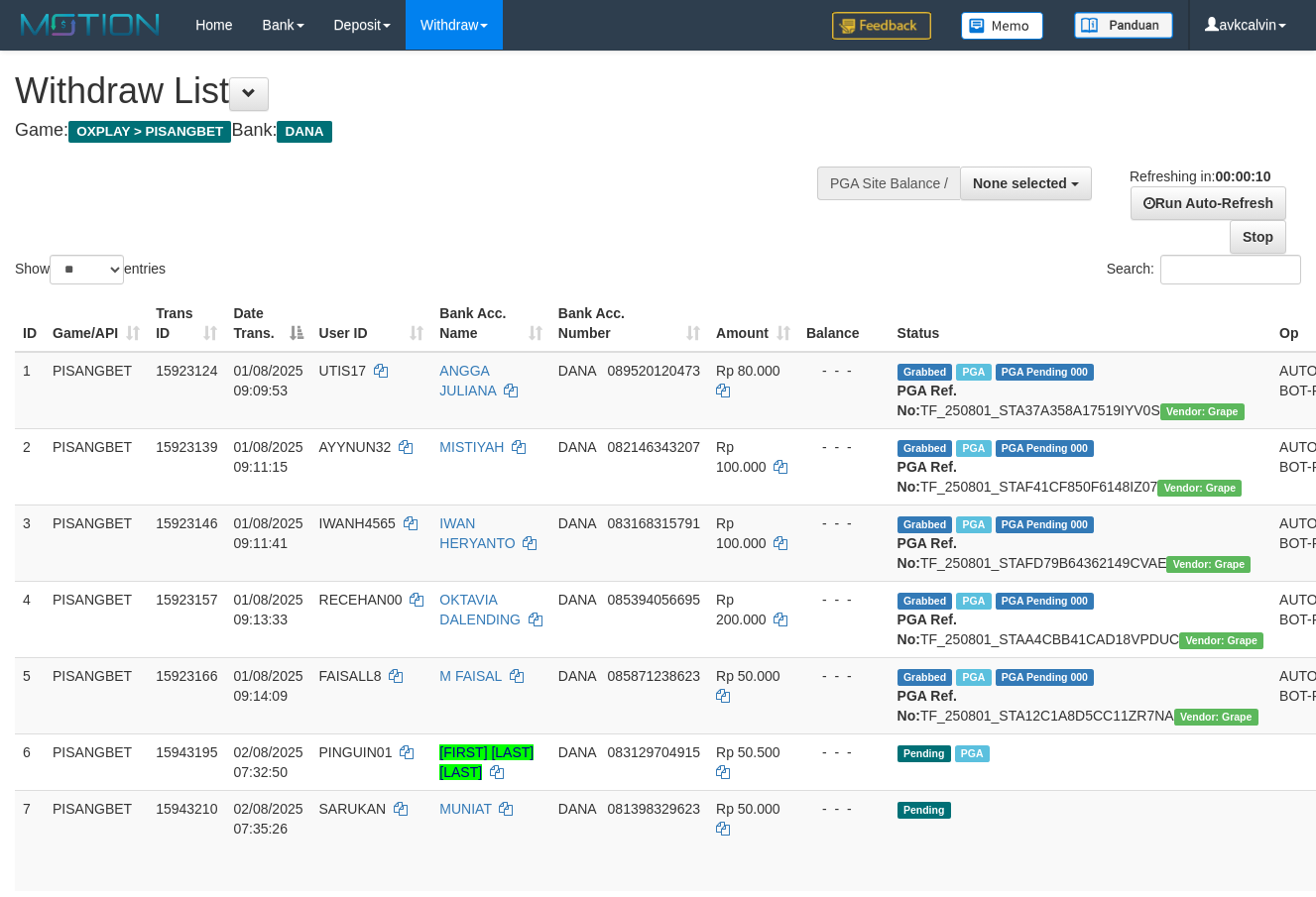 select 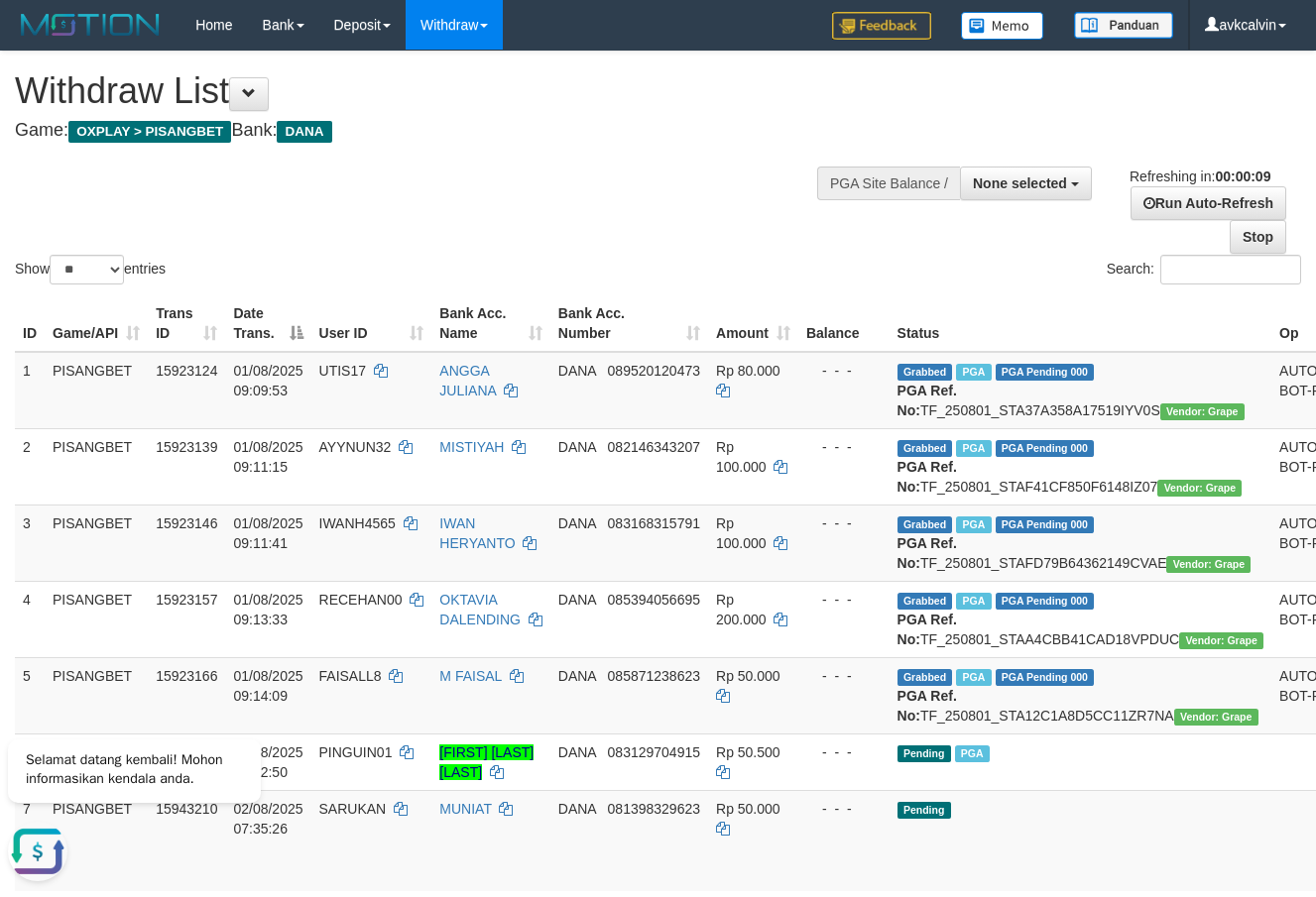 scroll, scrollTop: 0, scrollLeft: 0, axis: both 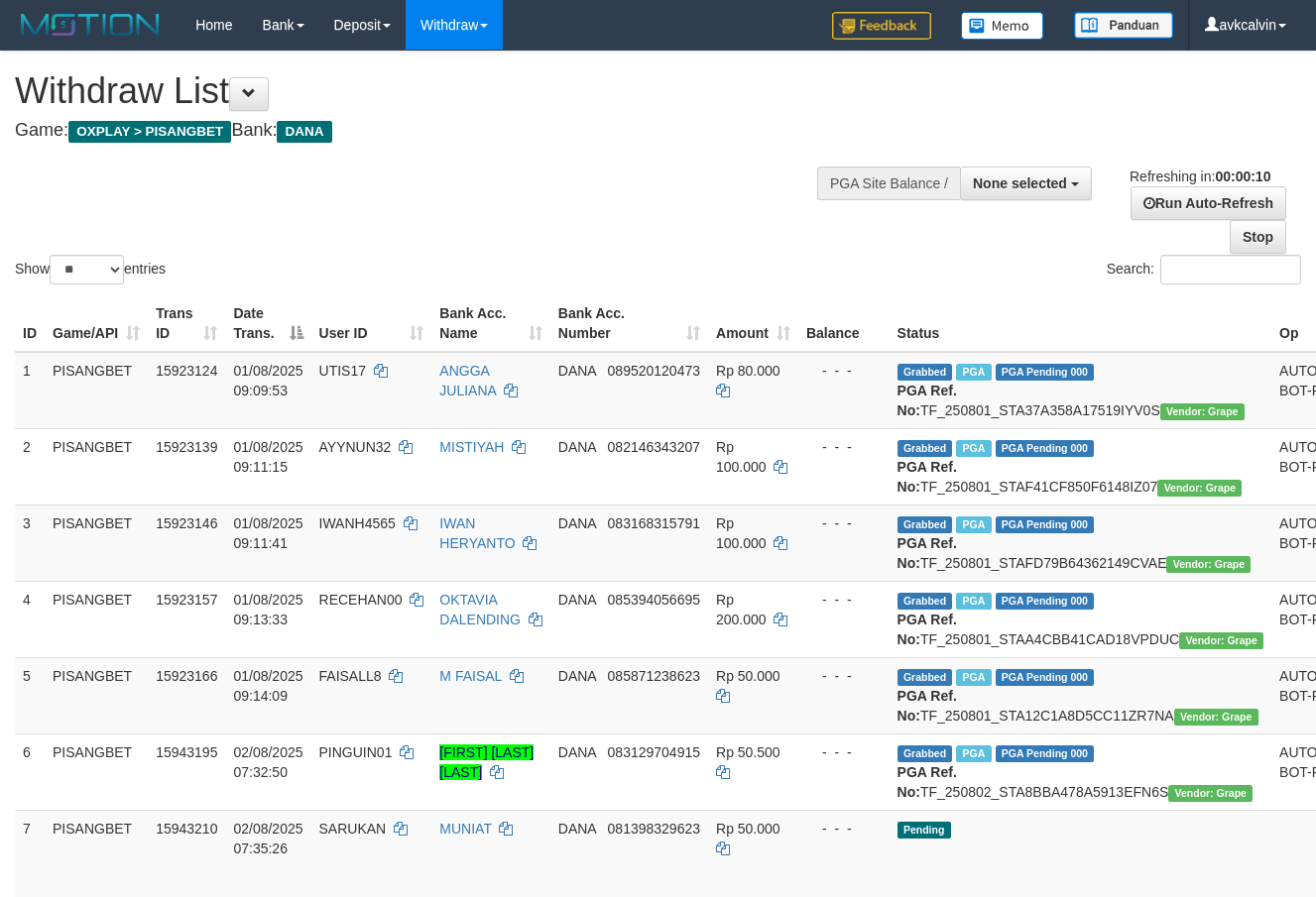 select 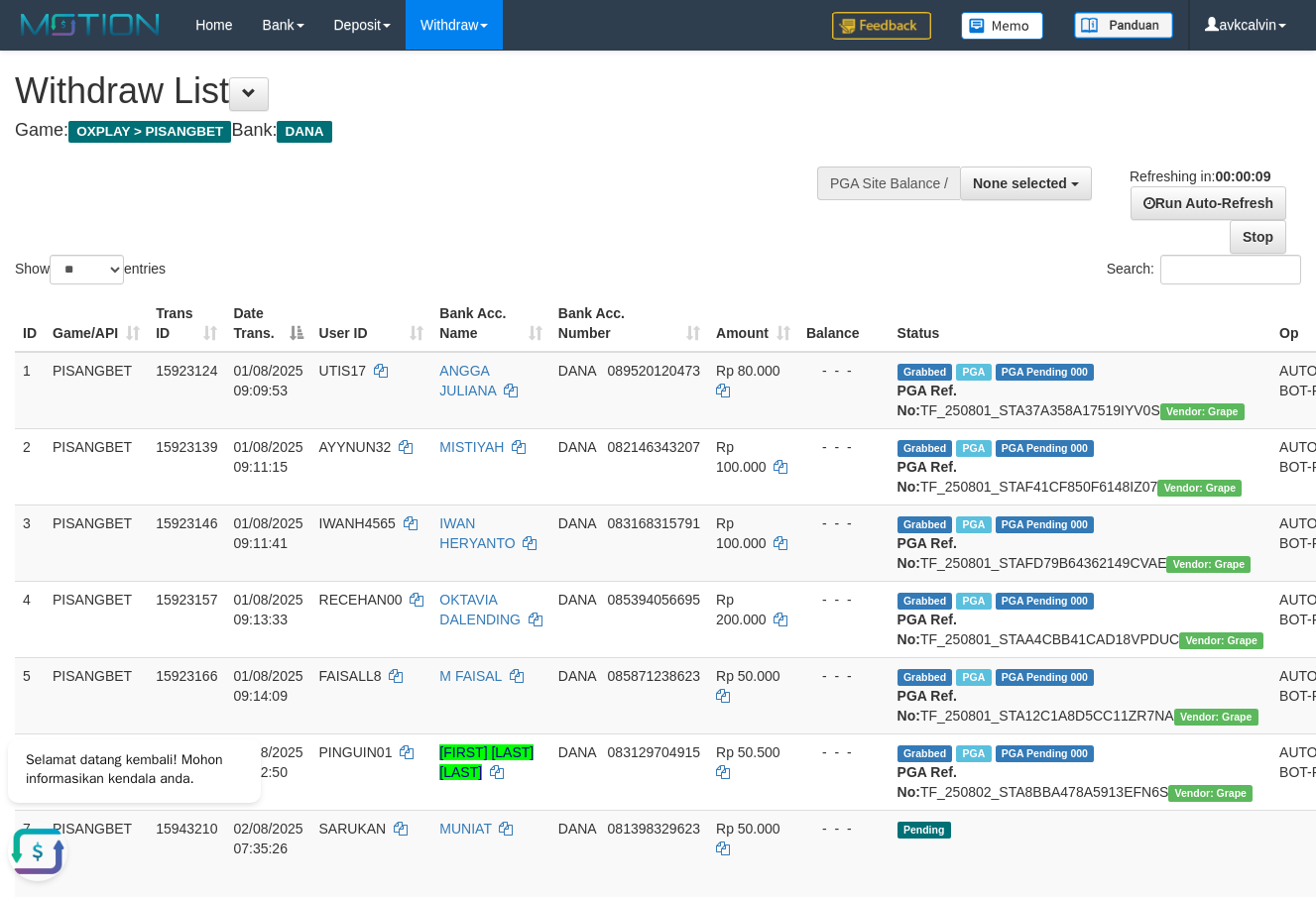 scroll, scrollTop: 0, scrollLeft: 0, axis: both 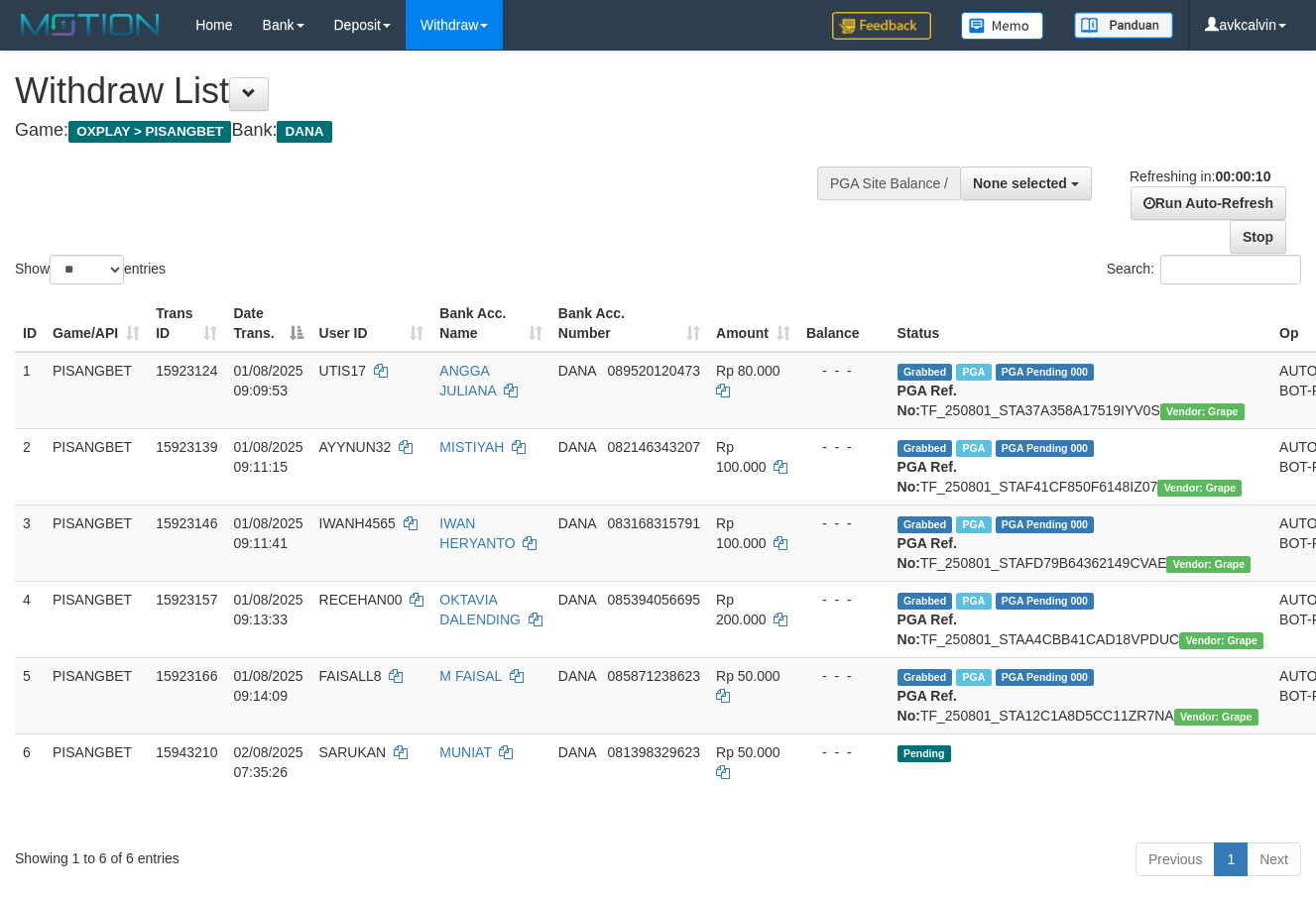 select 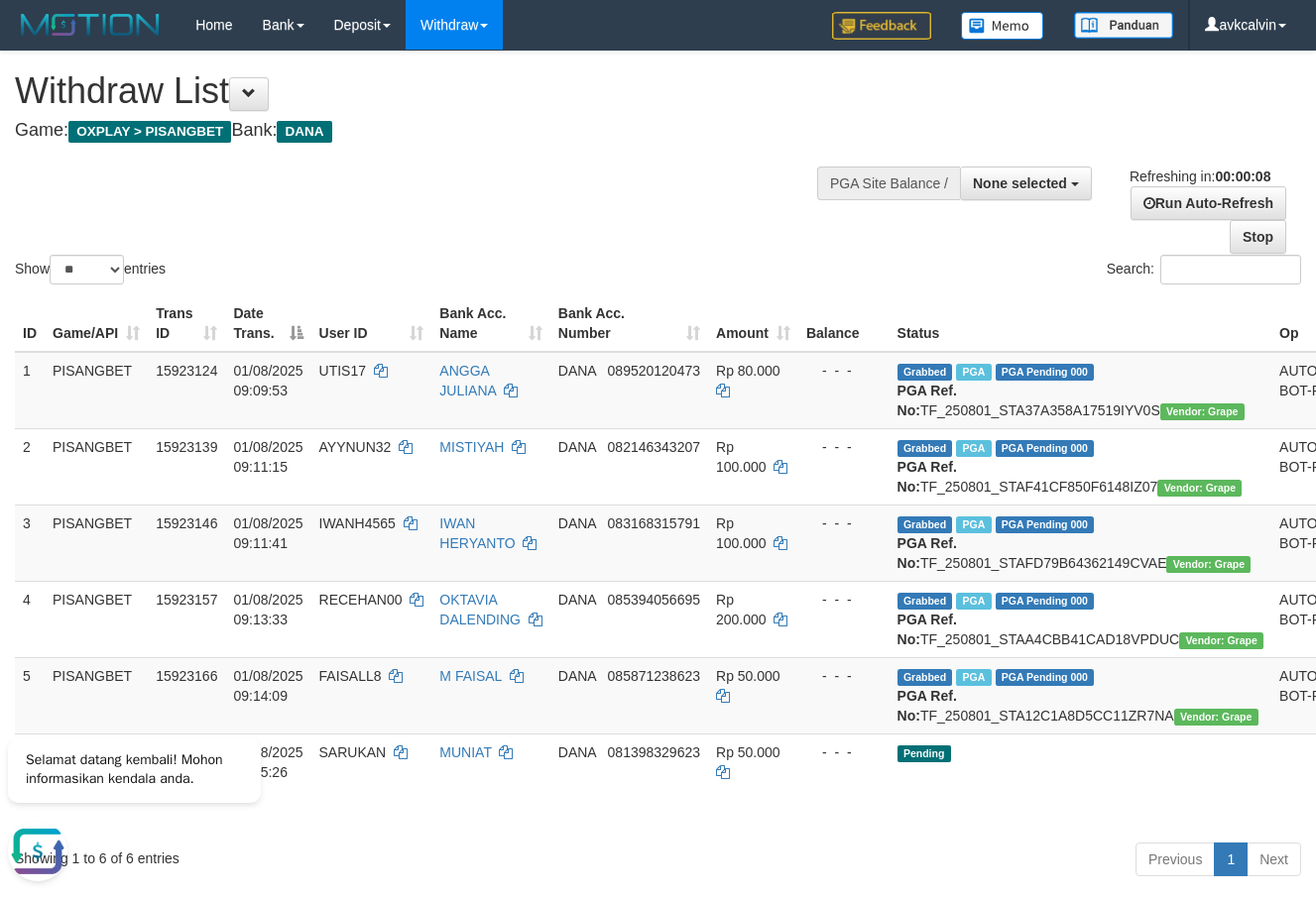 scroll, scrollTop: 0, scrollLeft: 0, axis: both 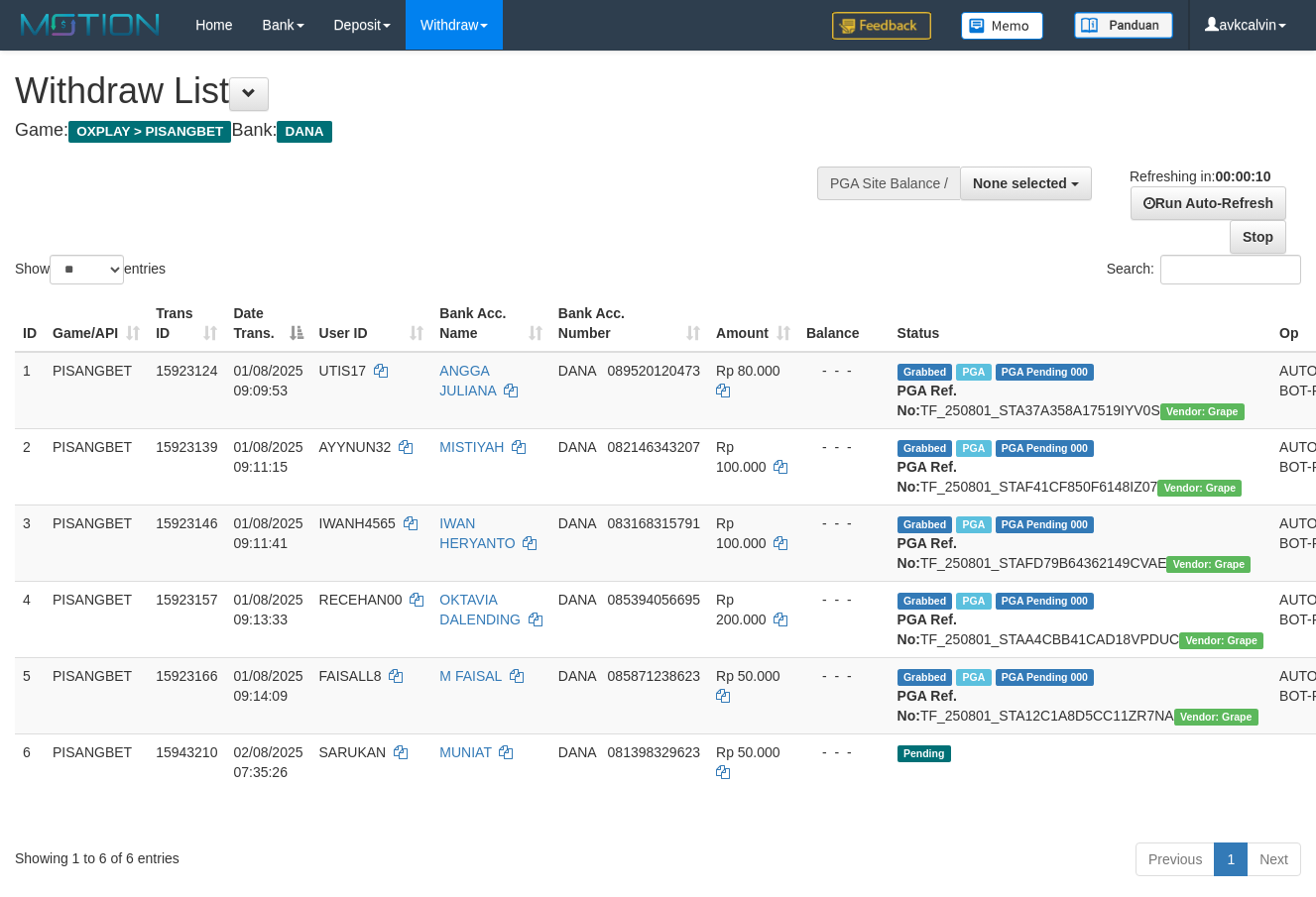 select 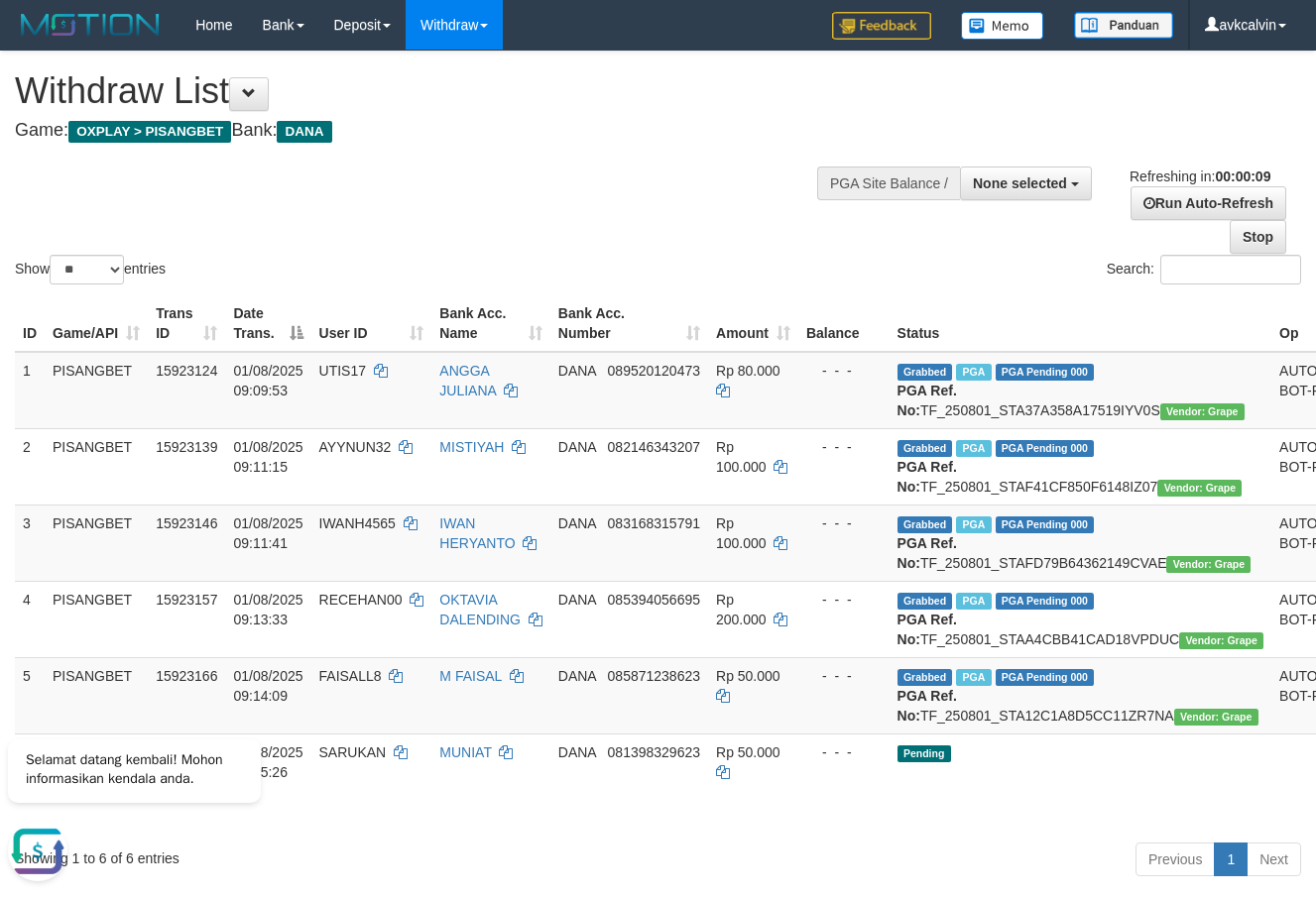 scroll, scrollTop: 0, scrollLeft: 0, axis: both 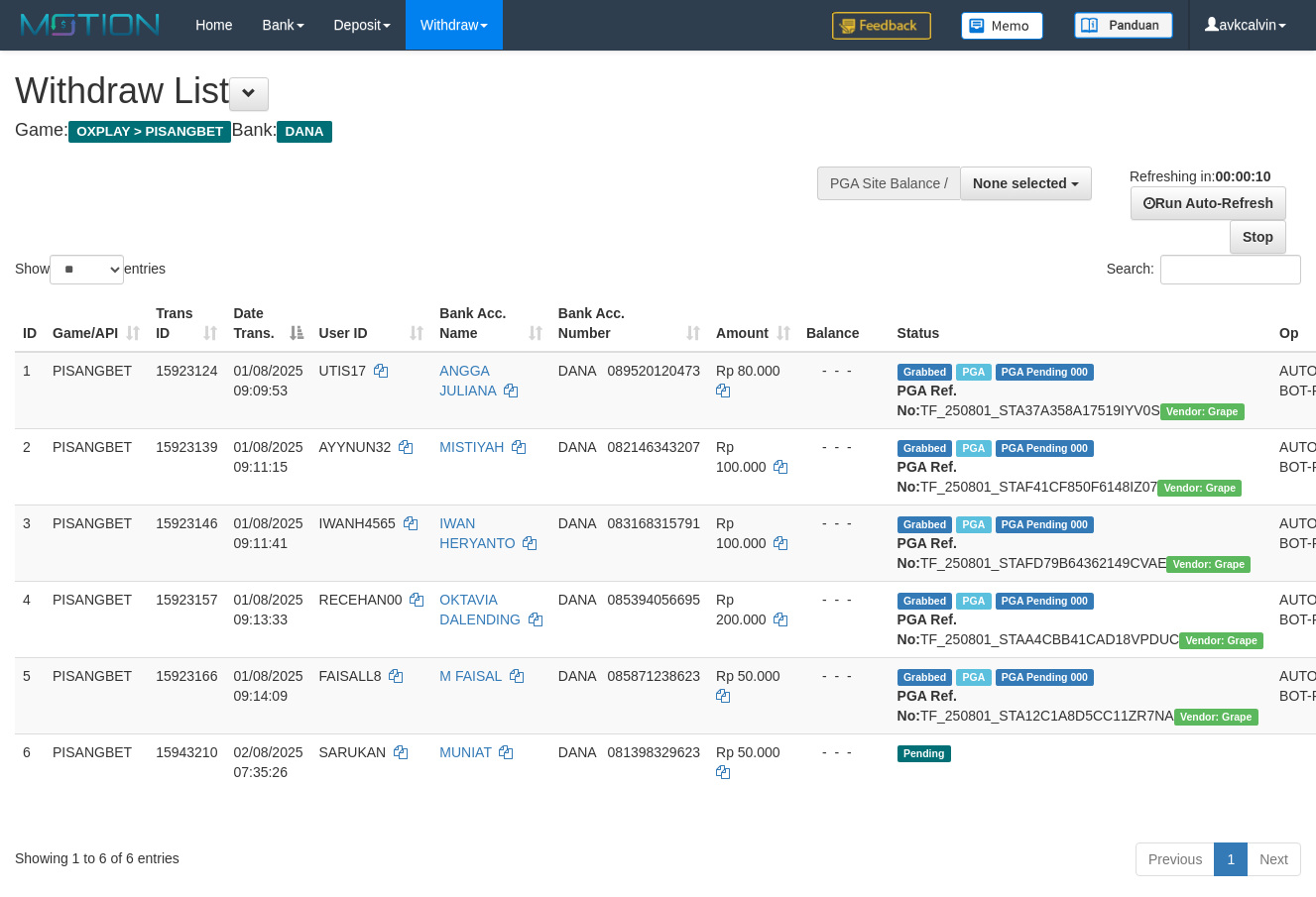 select 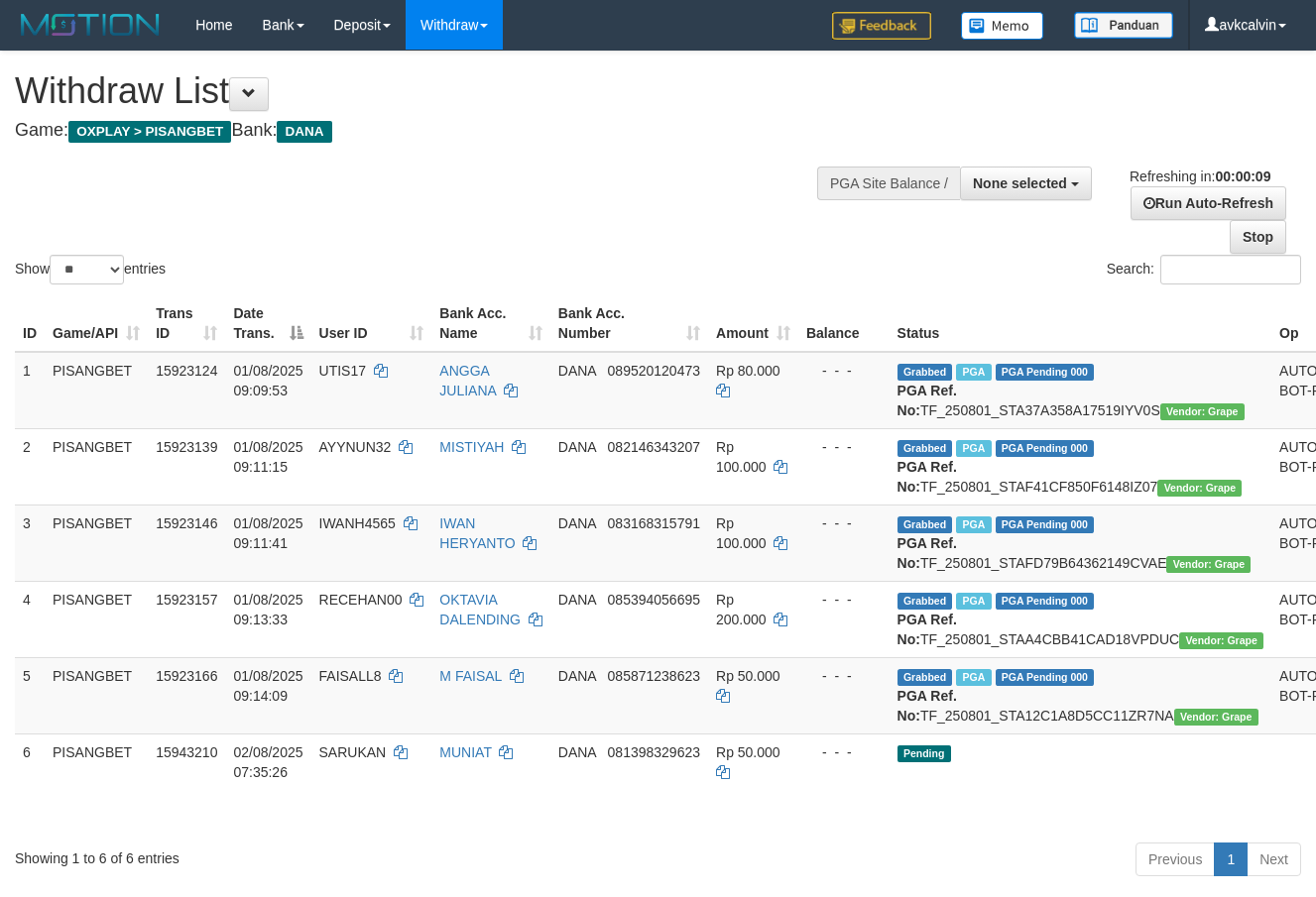 scroll, scrollTop: 0, scrollLeft: 0, axis: both 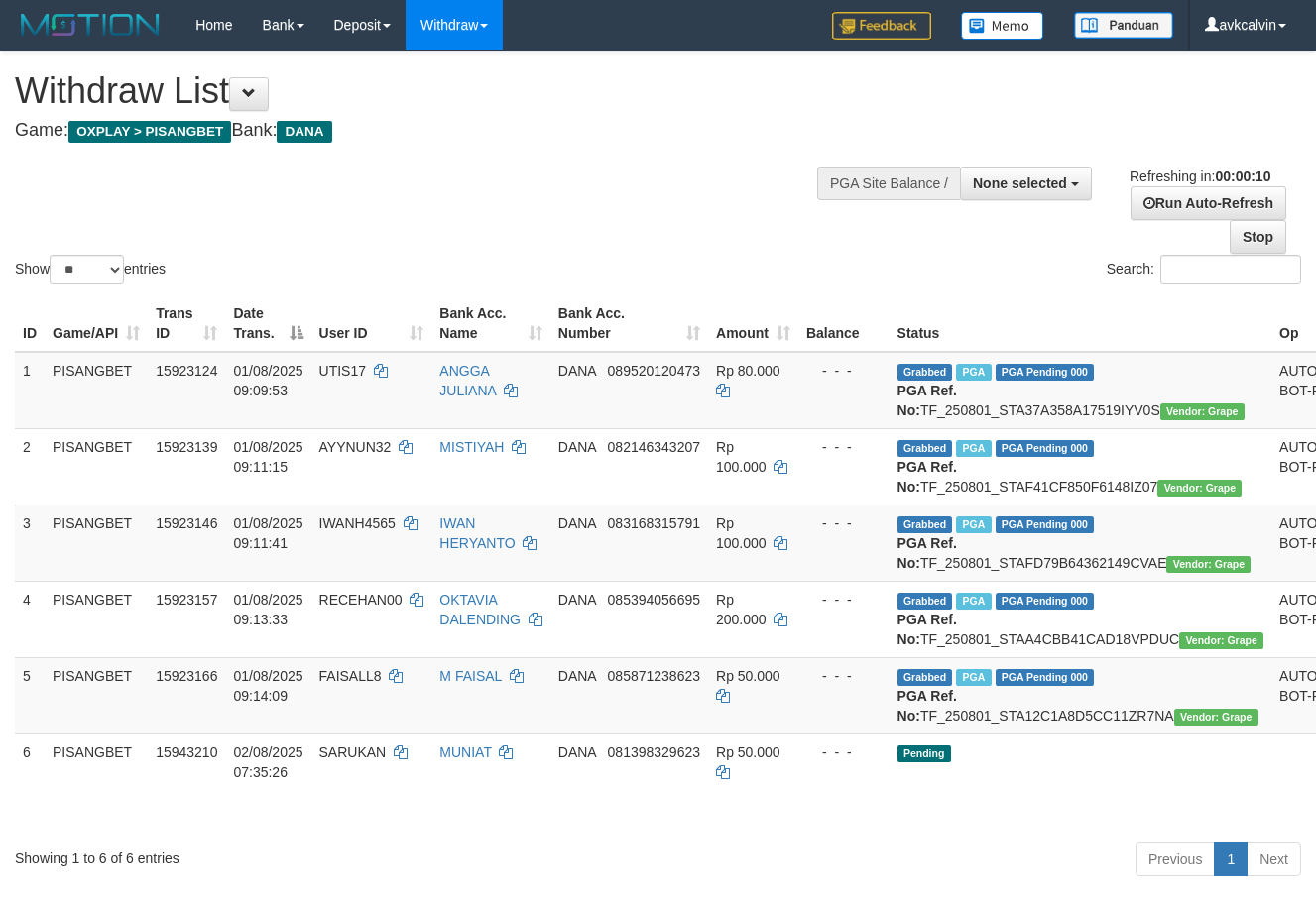 select 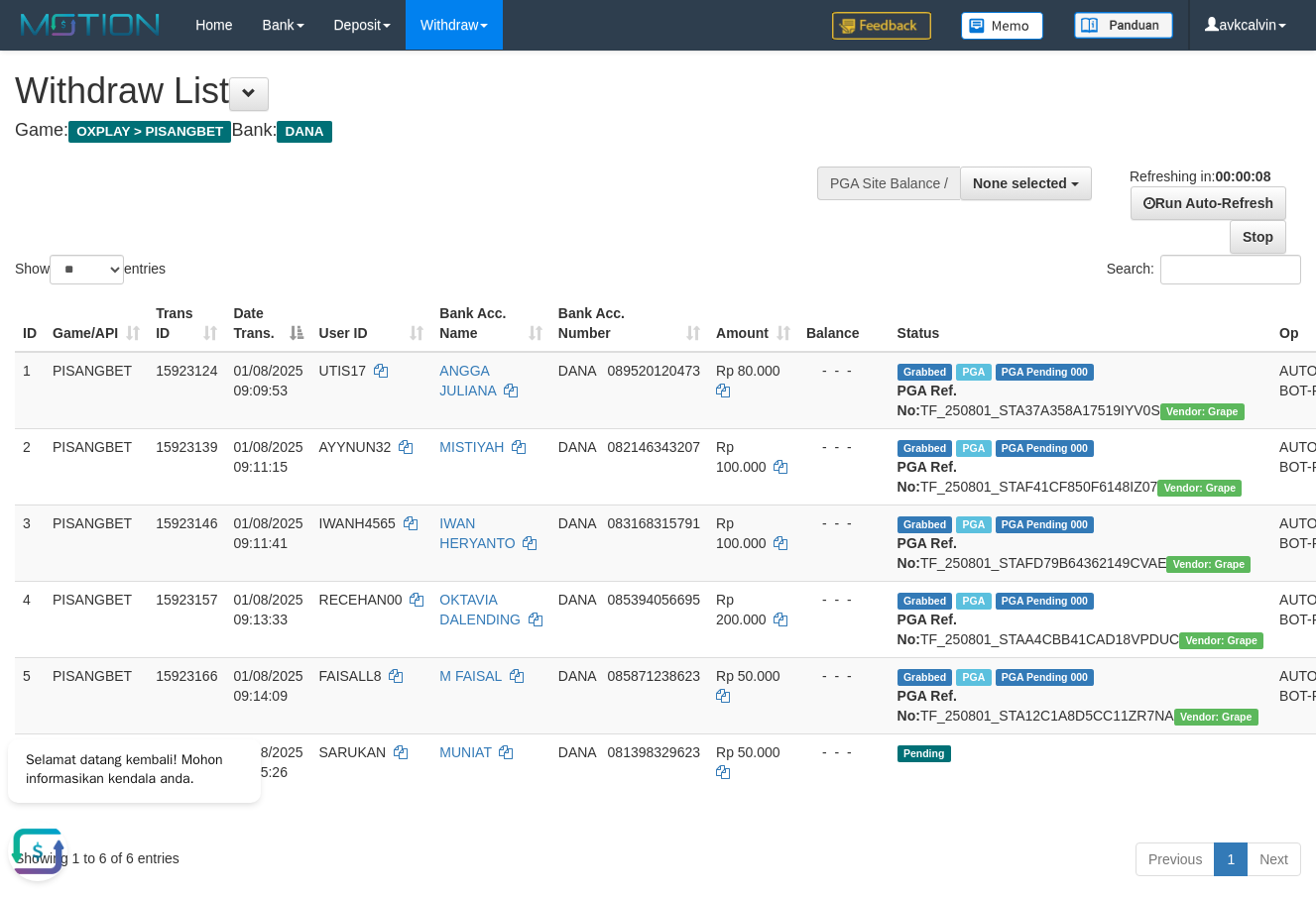 scroll, scrollTop: 0, scrollLeft: 0, axis: both 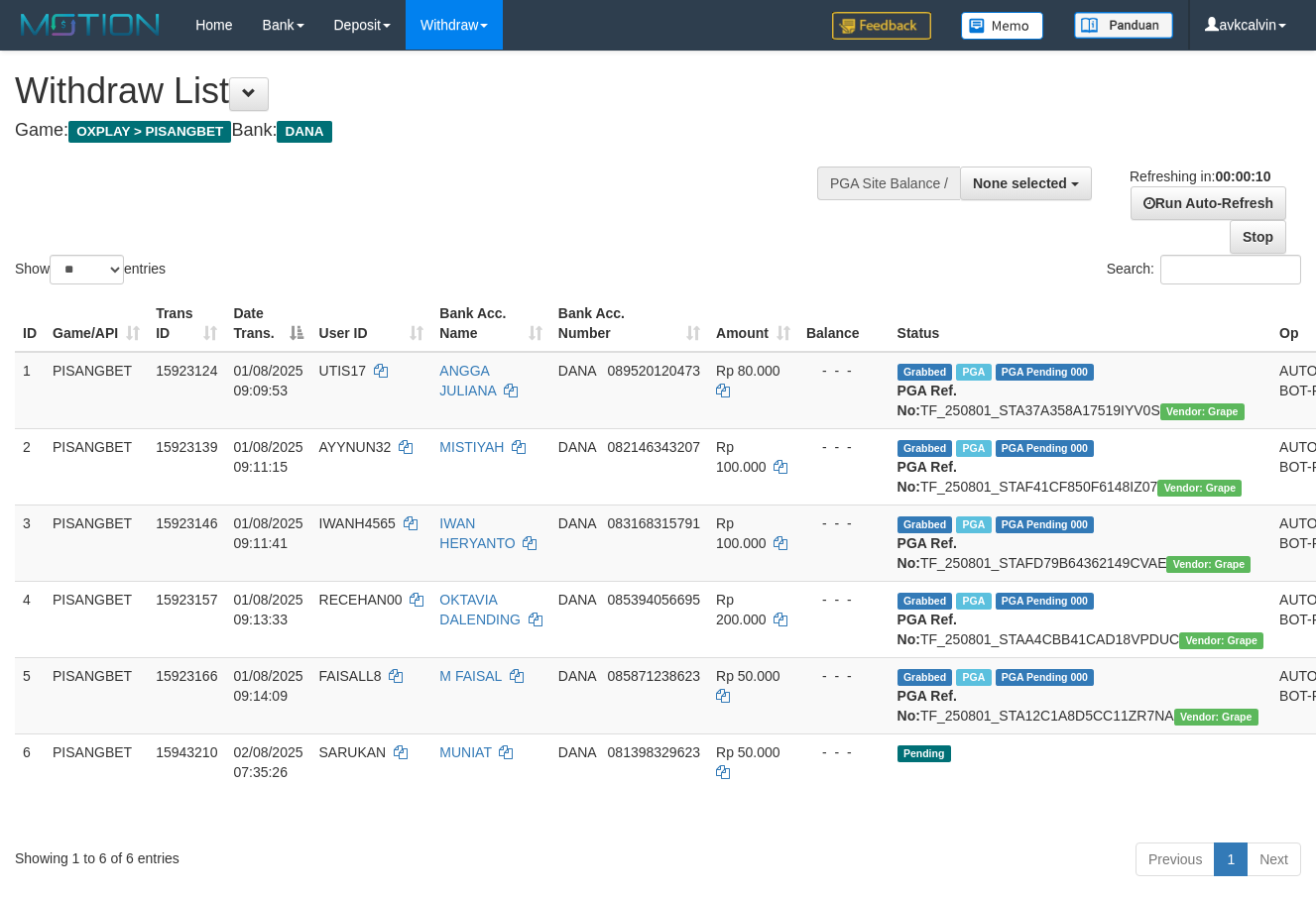 select 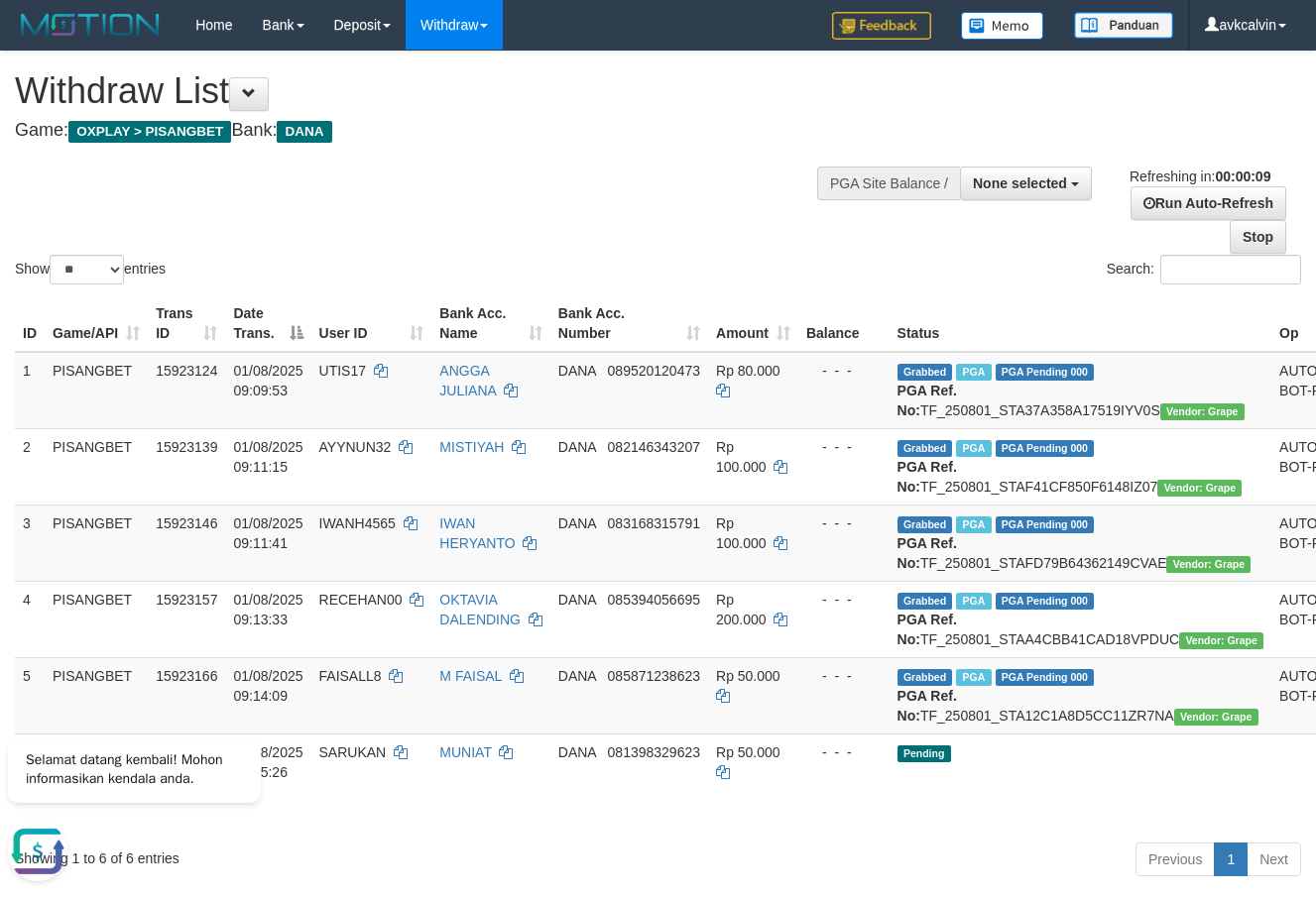 scroll, scrollTop: 0, scrollLeft: 0, axis: both 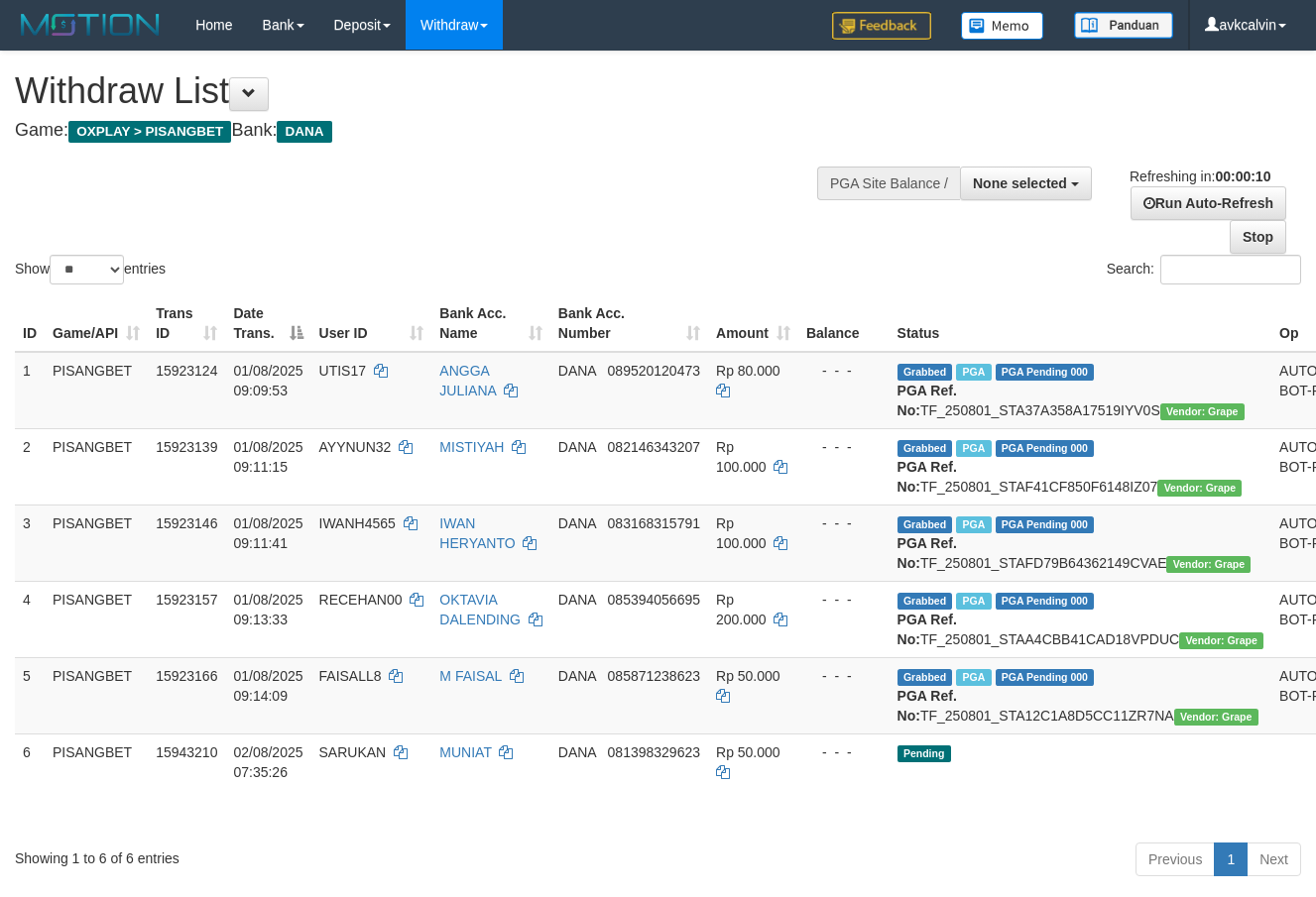 select 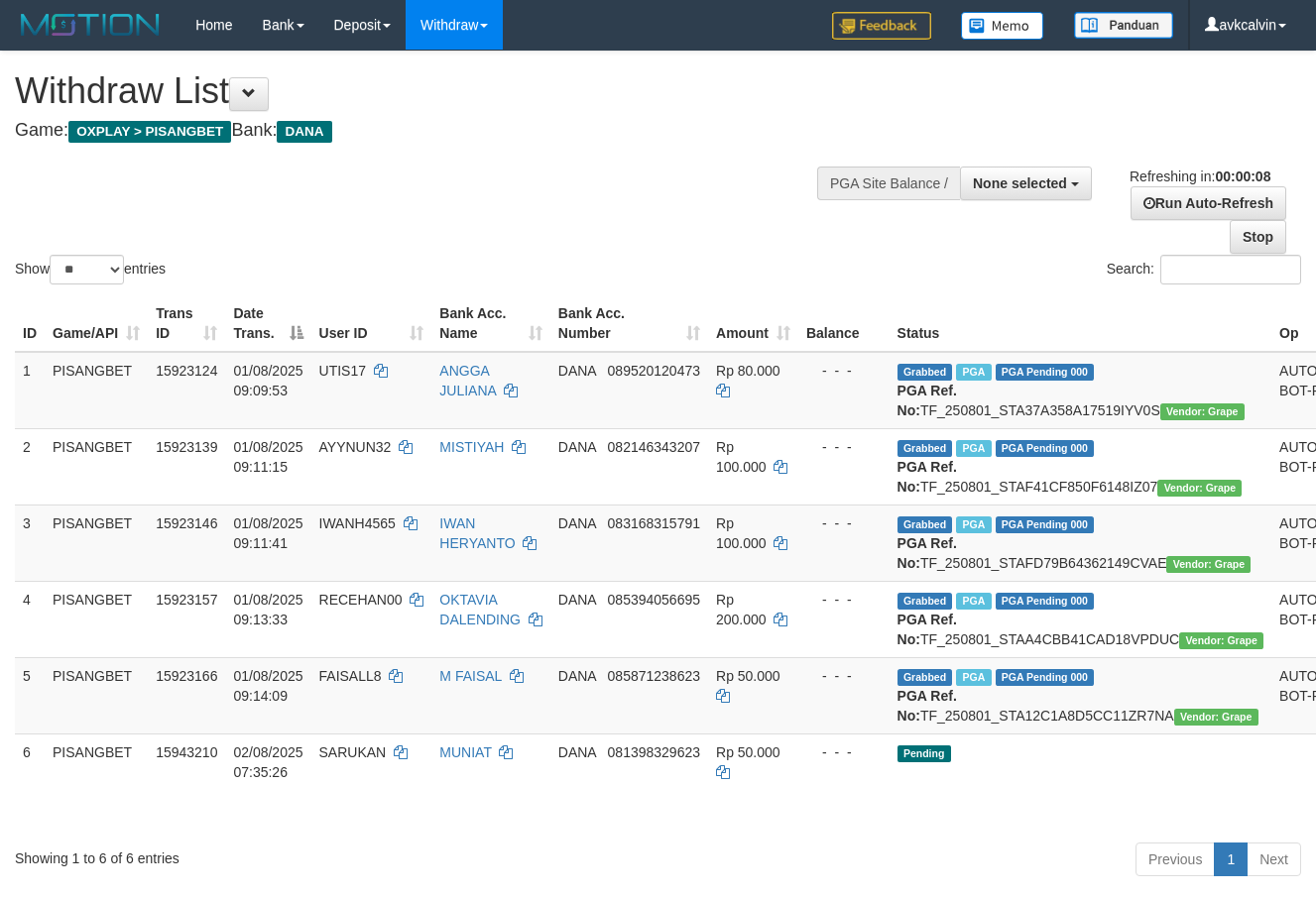 scroll, scrollTop: 0, scrollLeft: 0, axis: both 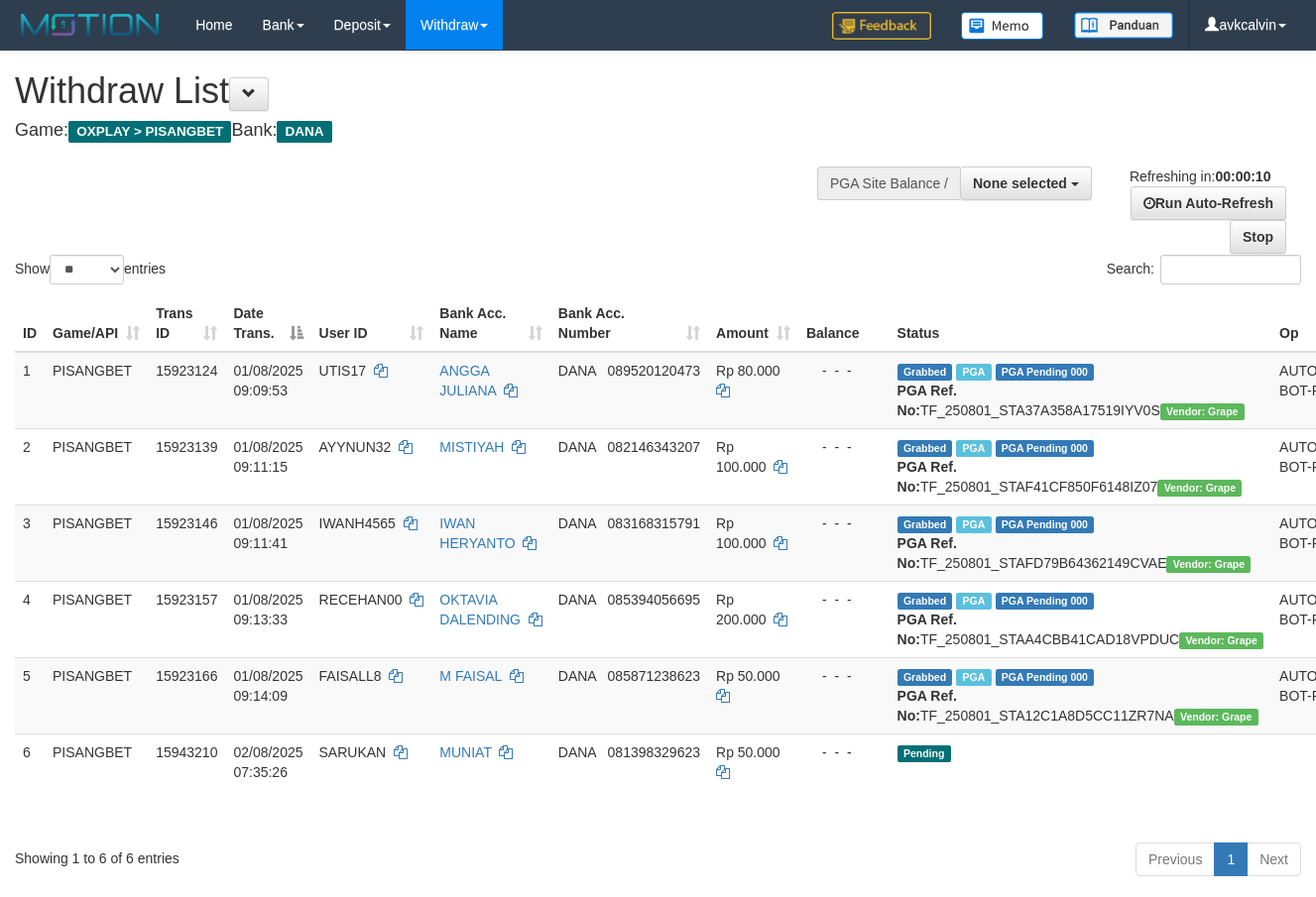 select 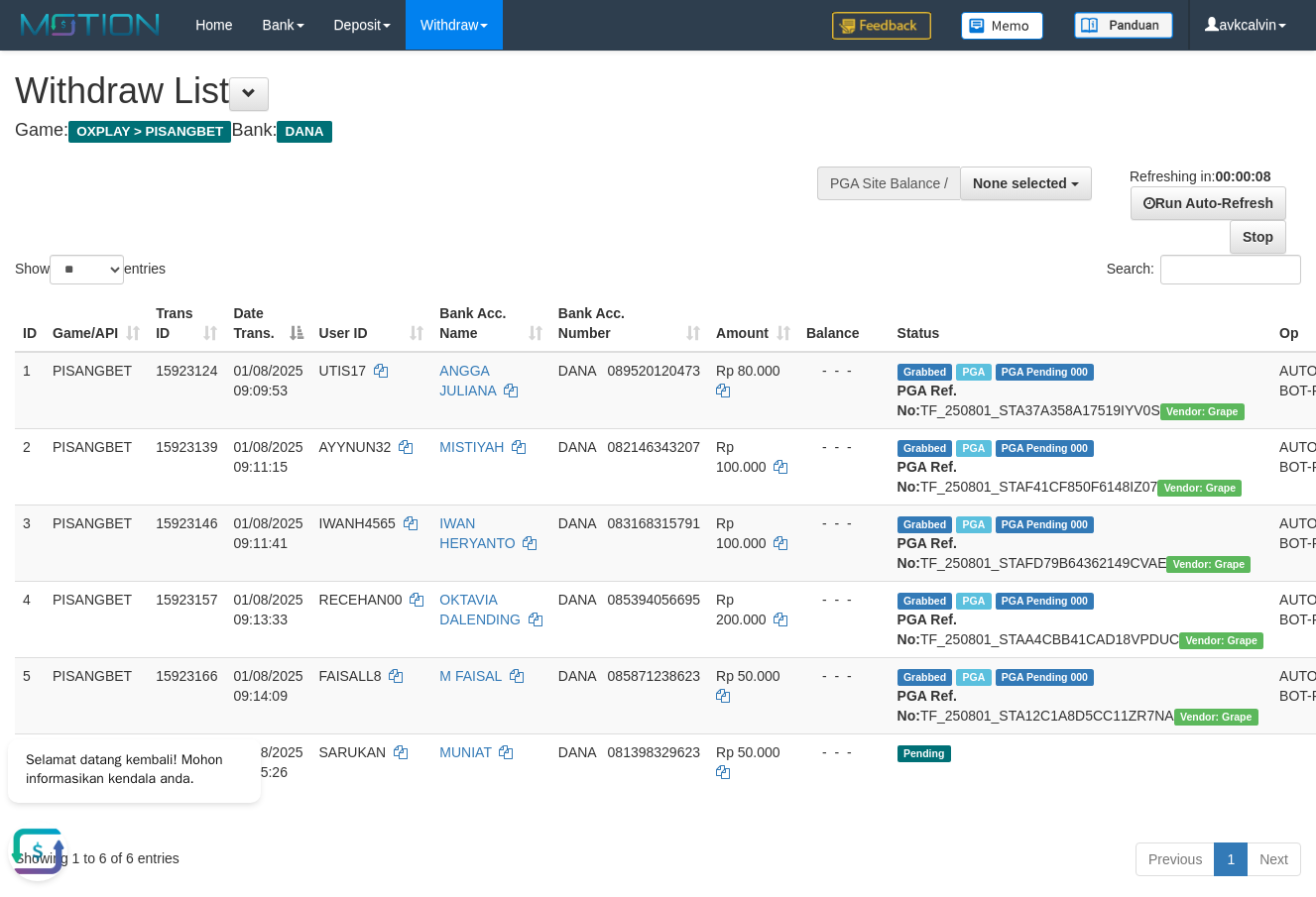 scroll, scrollTop: 0, scrollLeft: 0, axis: both 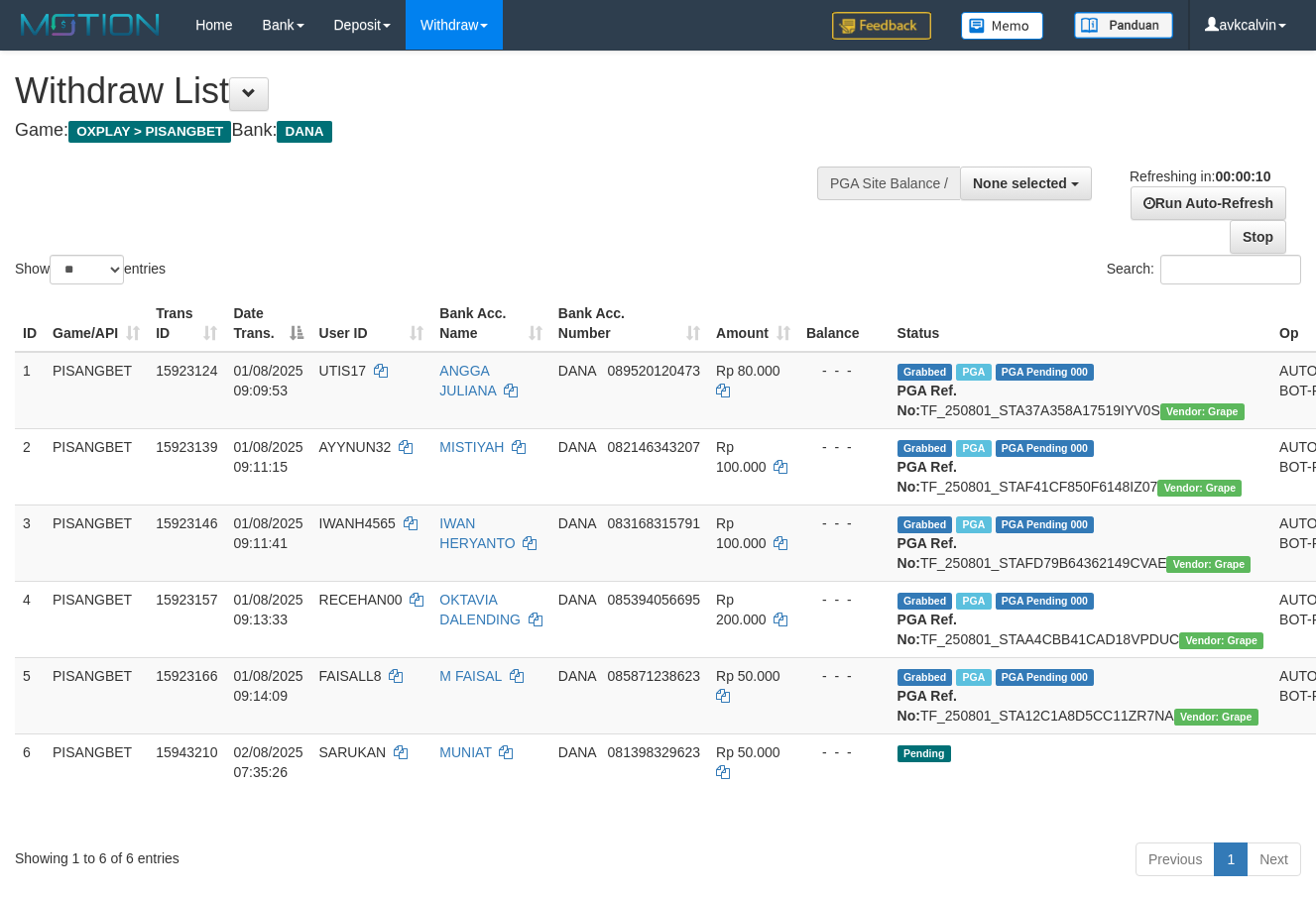 select 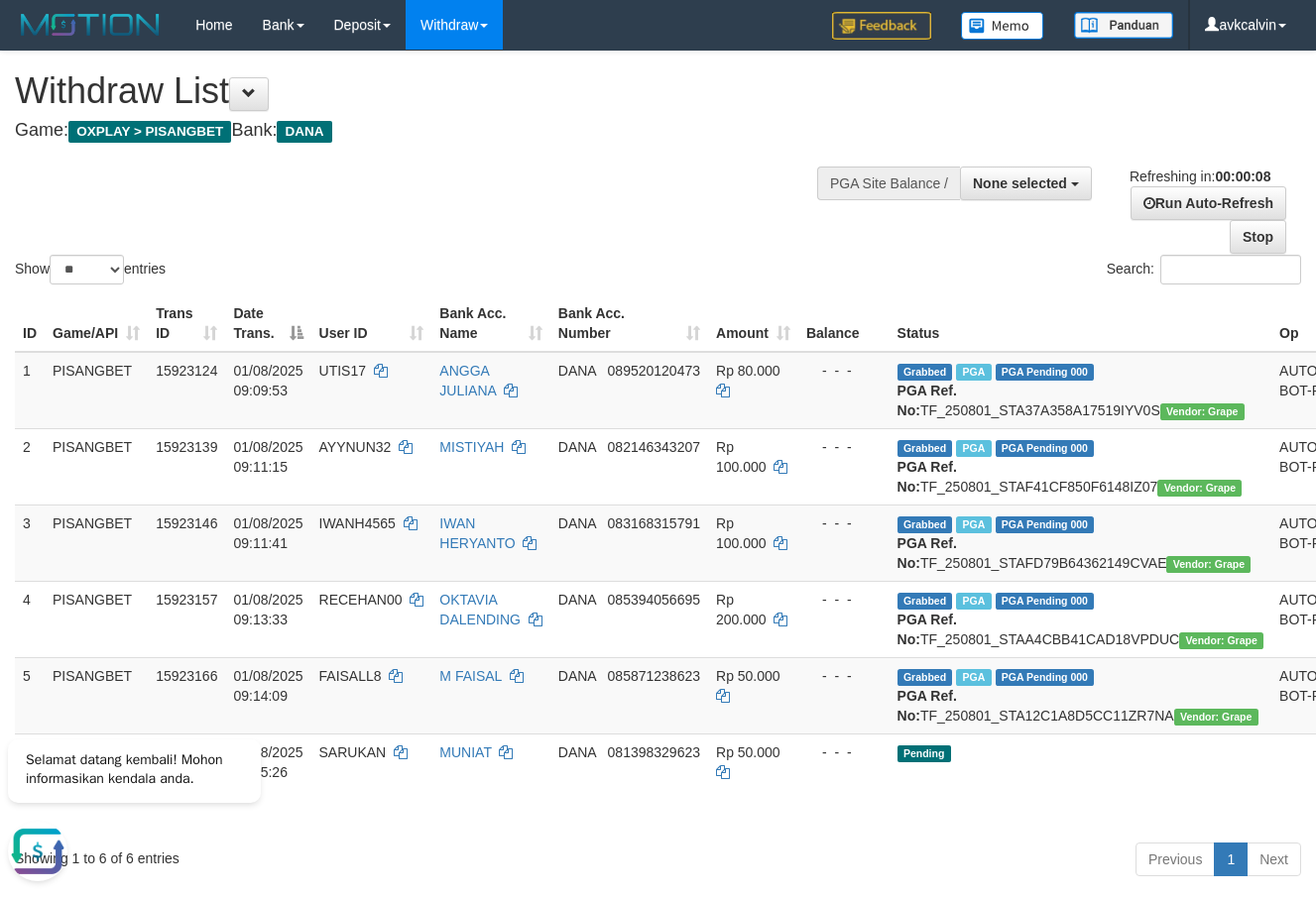 scroll, scrollTop: 0, scrollLeft: 0, axis: both 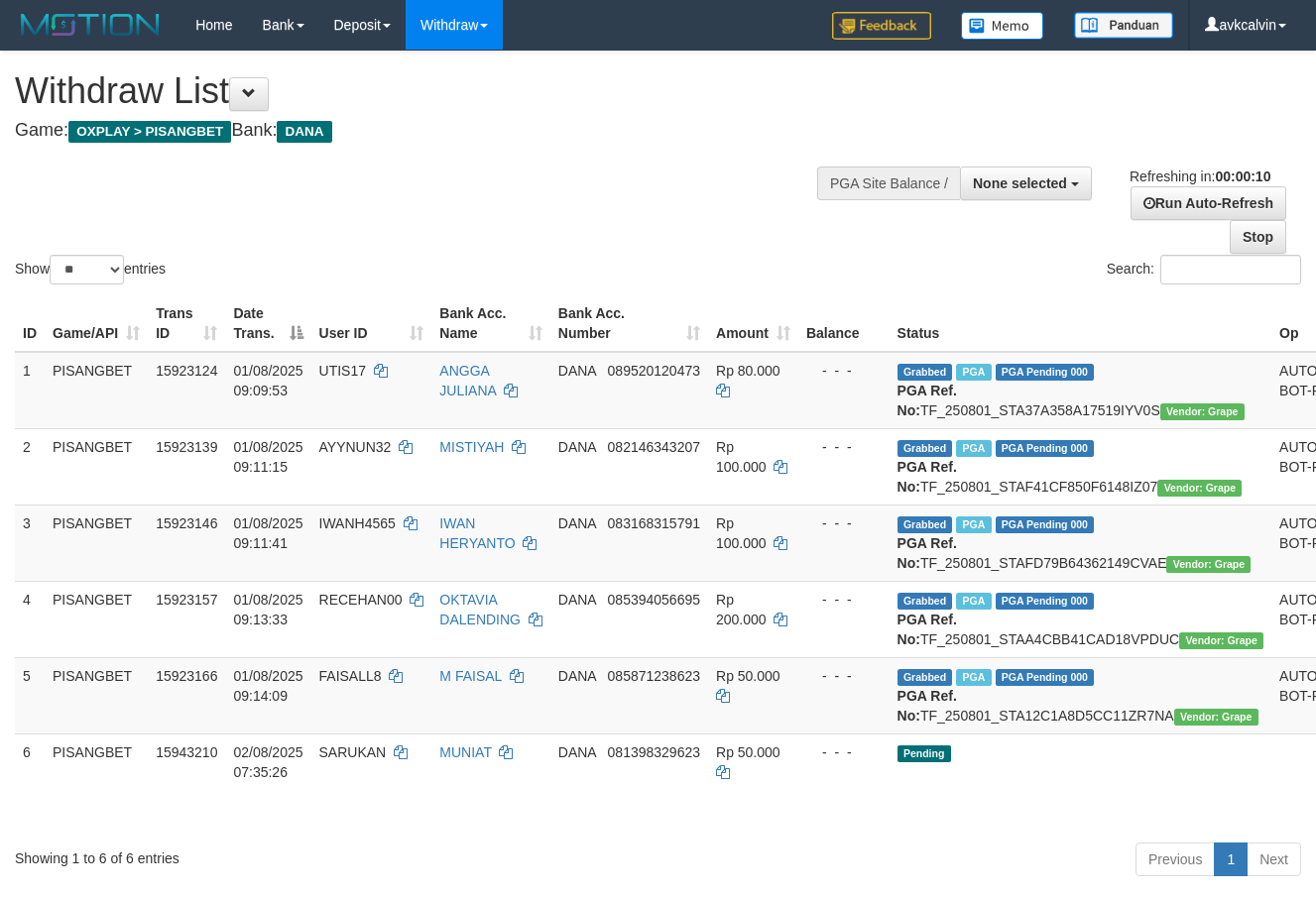 select 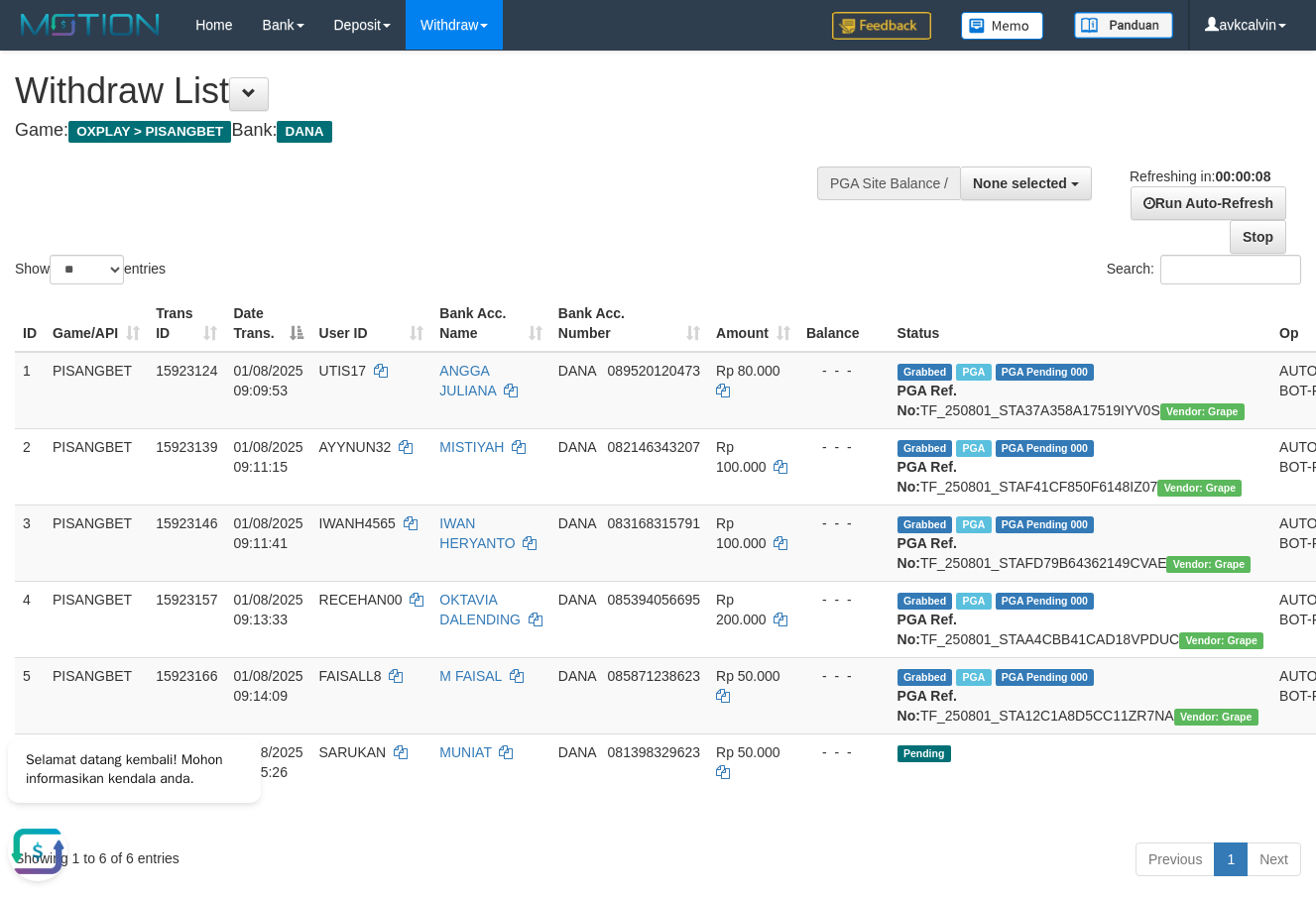 scroll, scrollTop: 0, scrollLeft: 0, axis: both 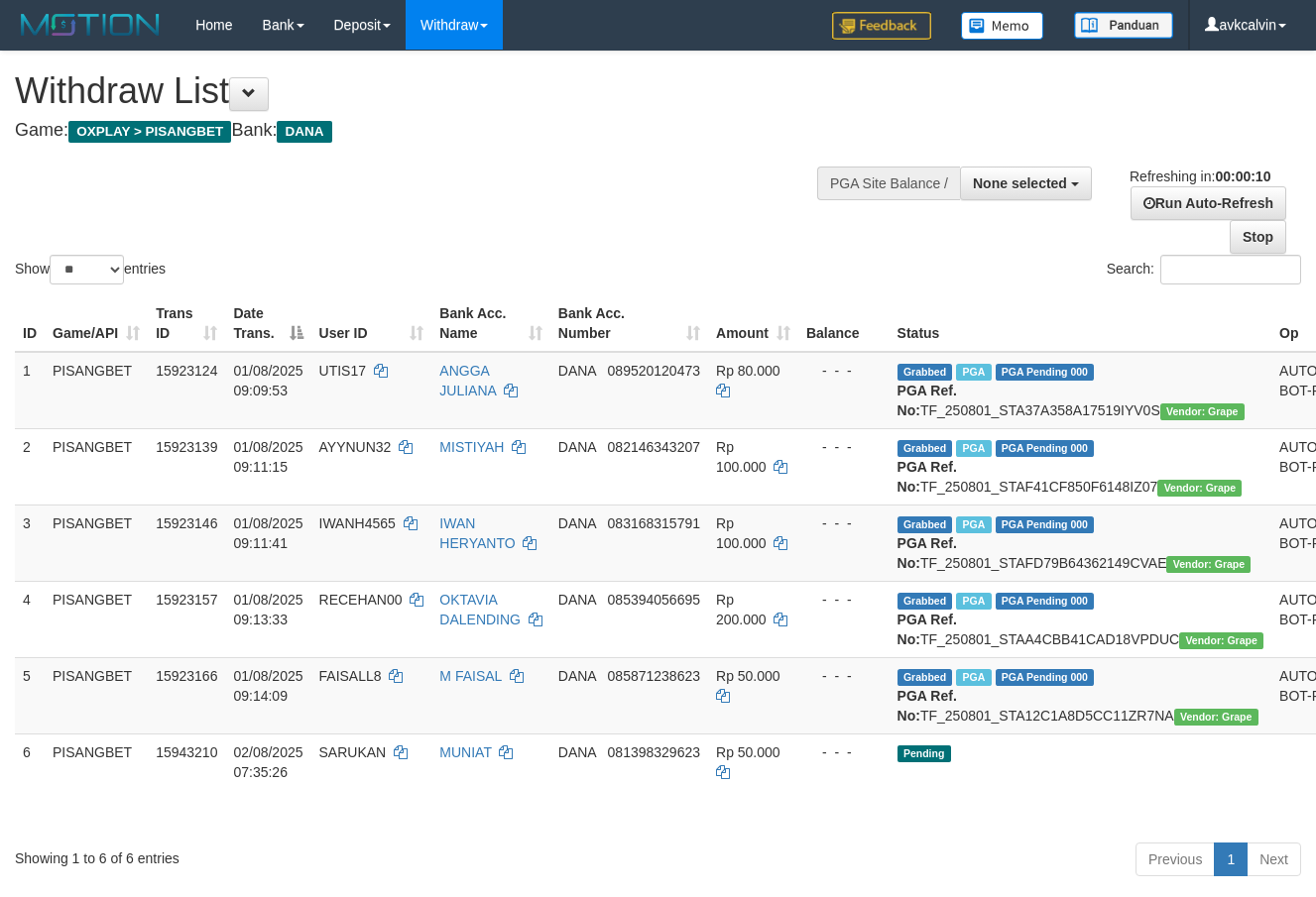 select 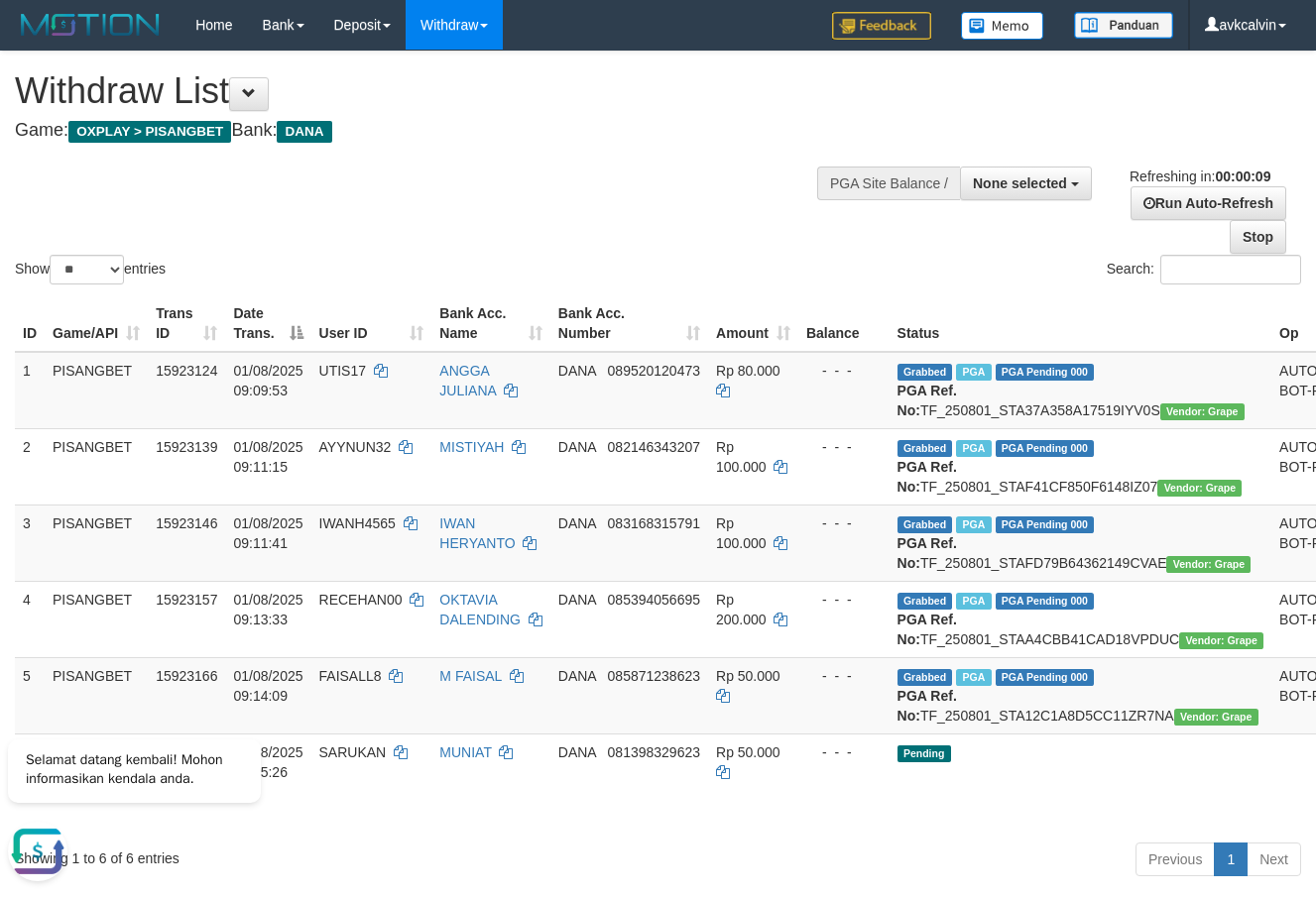 scroll, scrollTop: 0, scrollLeft: 0, axis: both 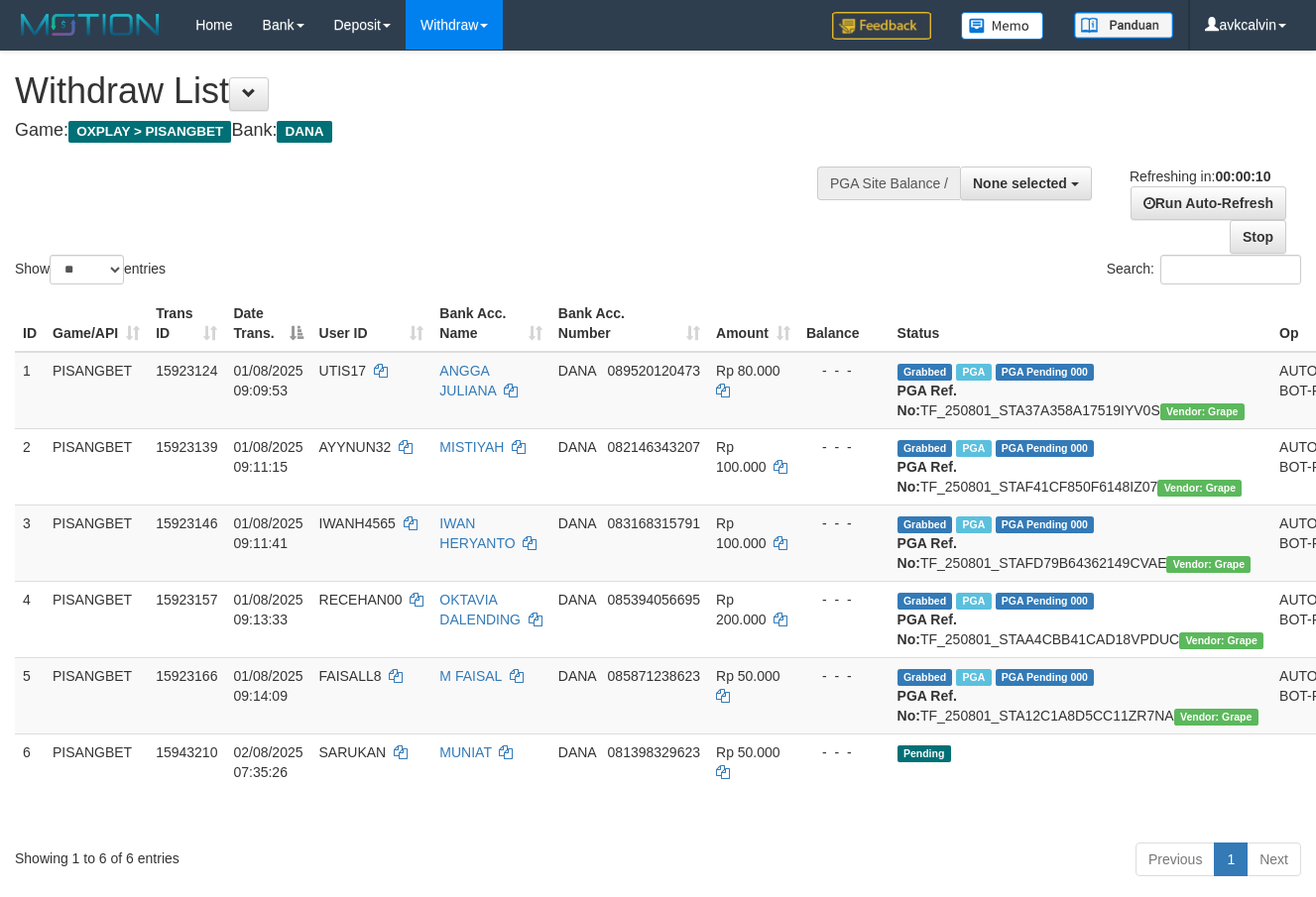 select 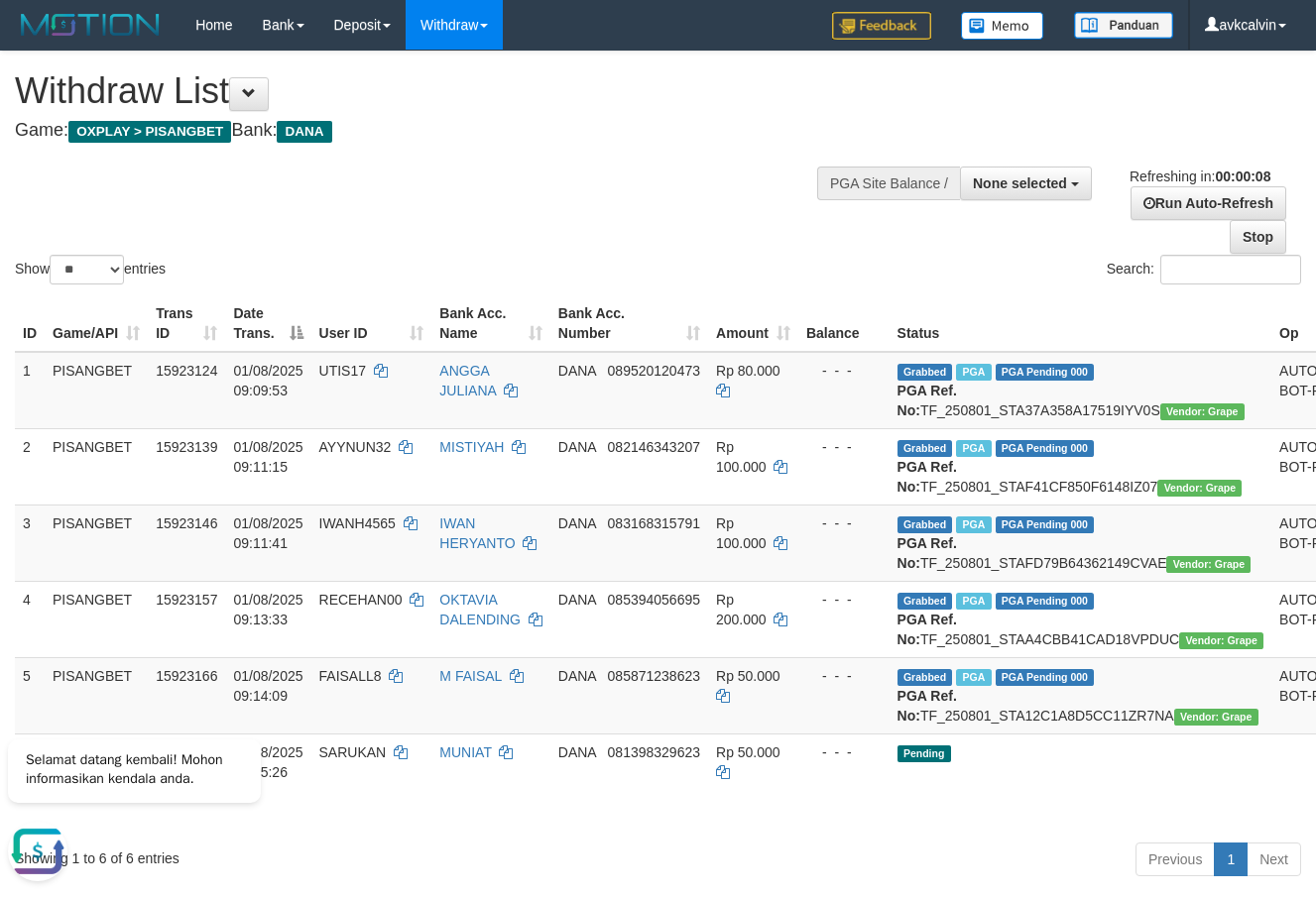 scroll, scrollTop: 0, scrollLeft: 0, axis: both 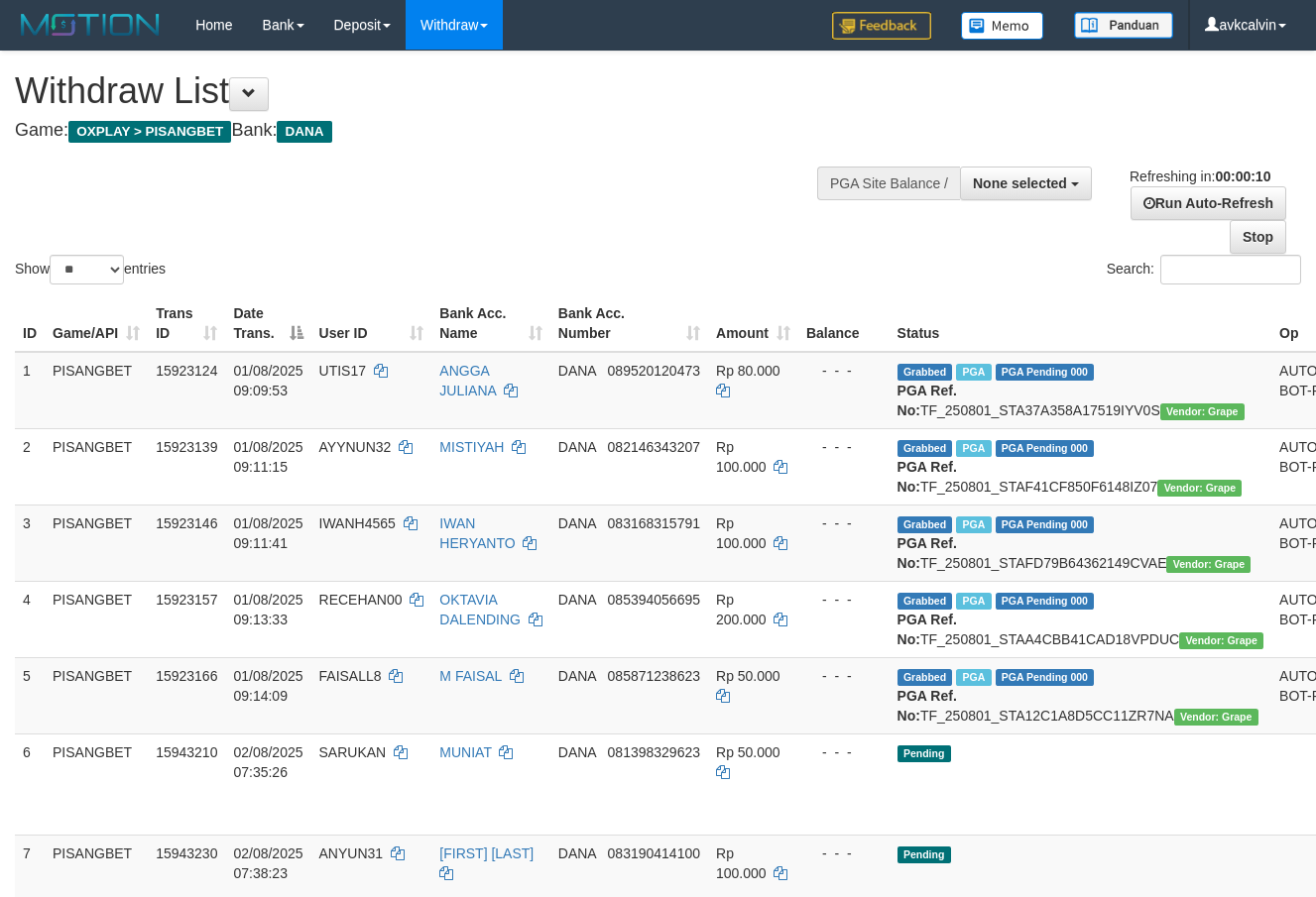 select 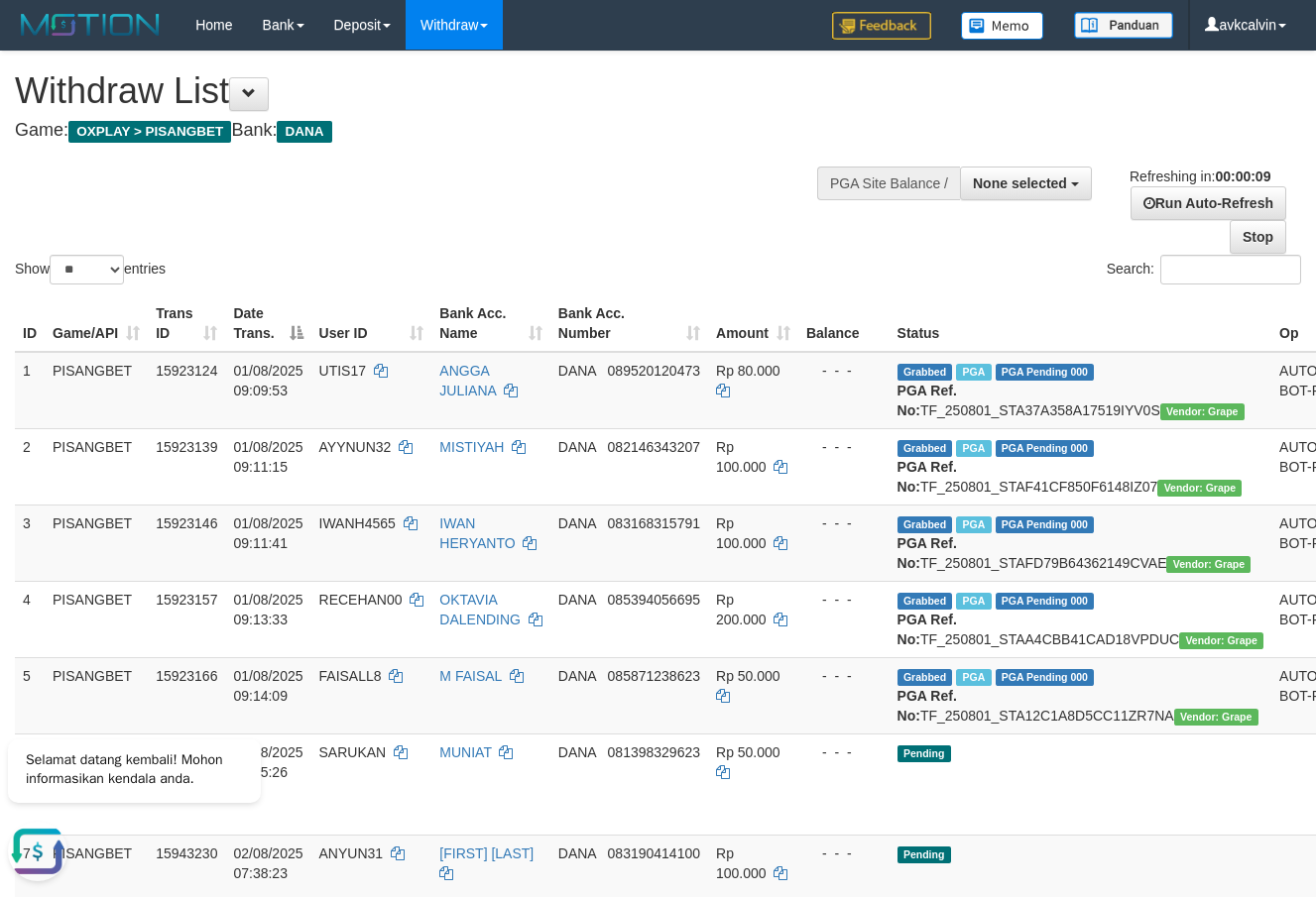 scroll, scrollTop: 0, scrollLeft: 0, axis: both 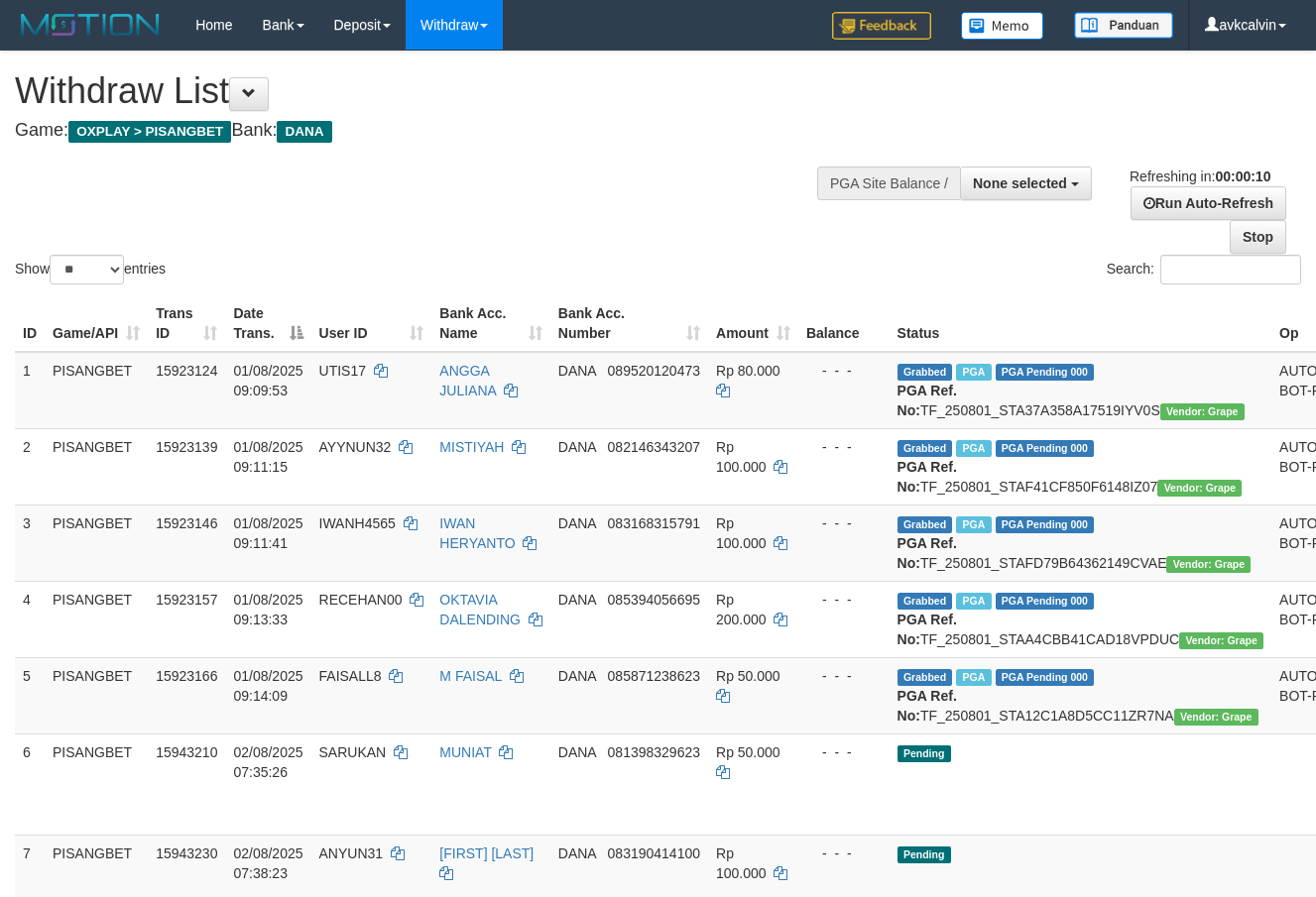 select 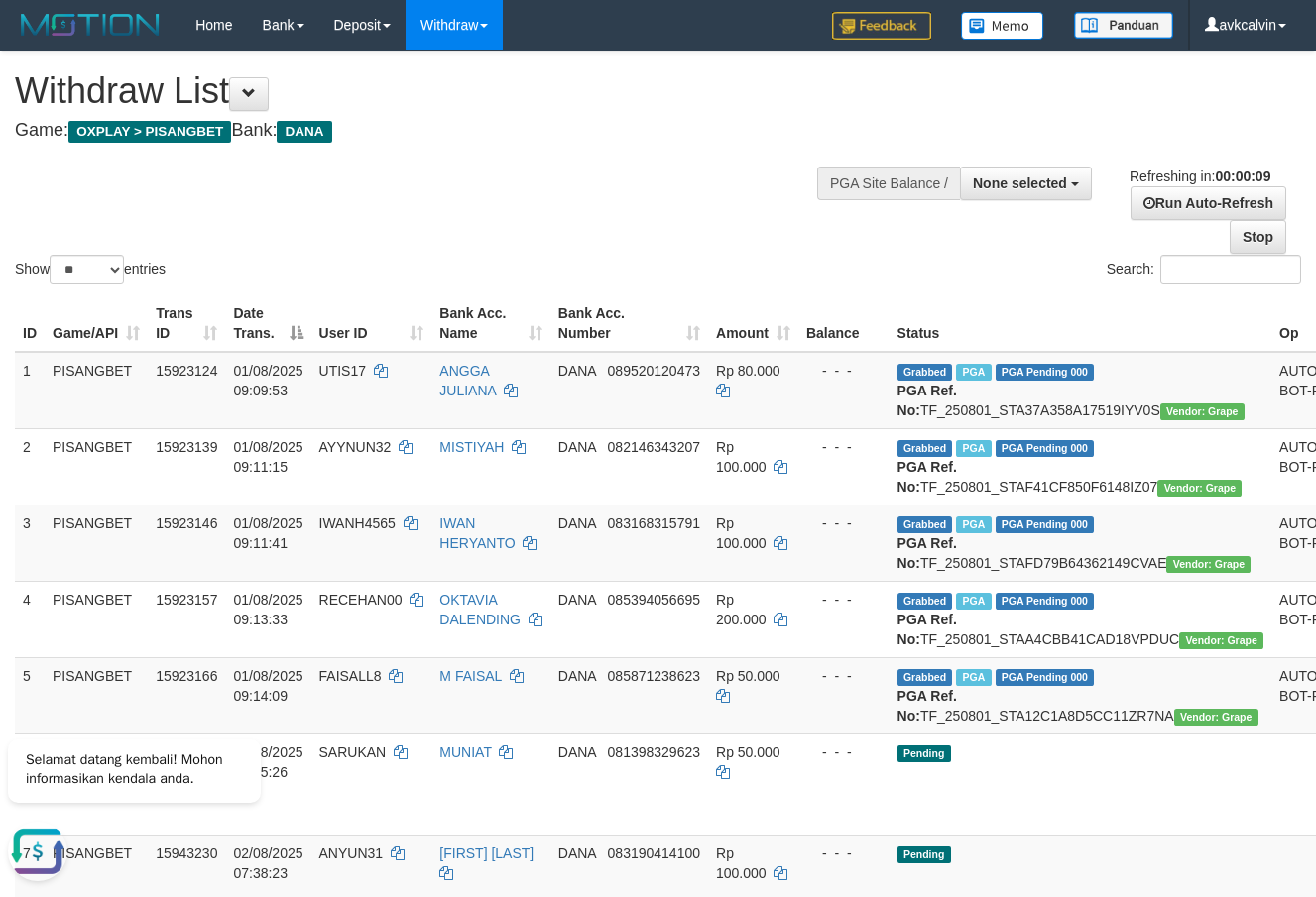 scroll, scrollTop: 0, scrollLeft: 0, axis: both 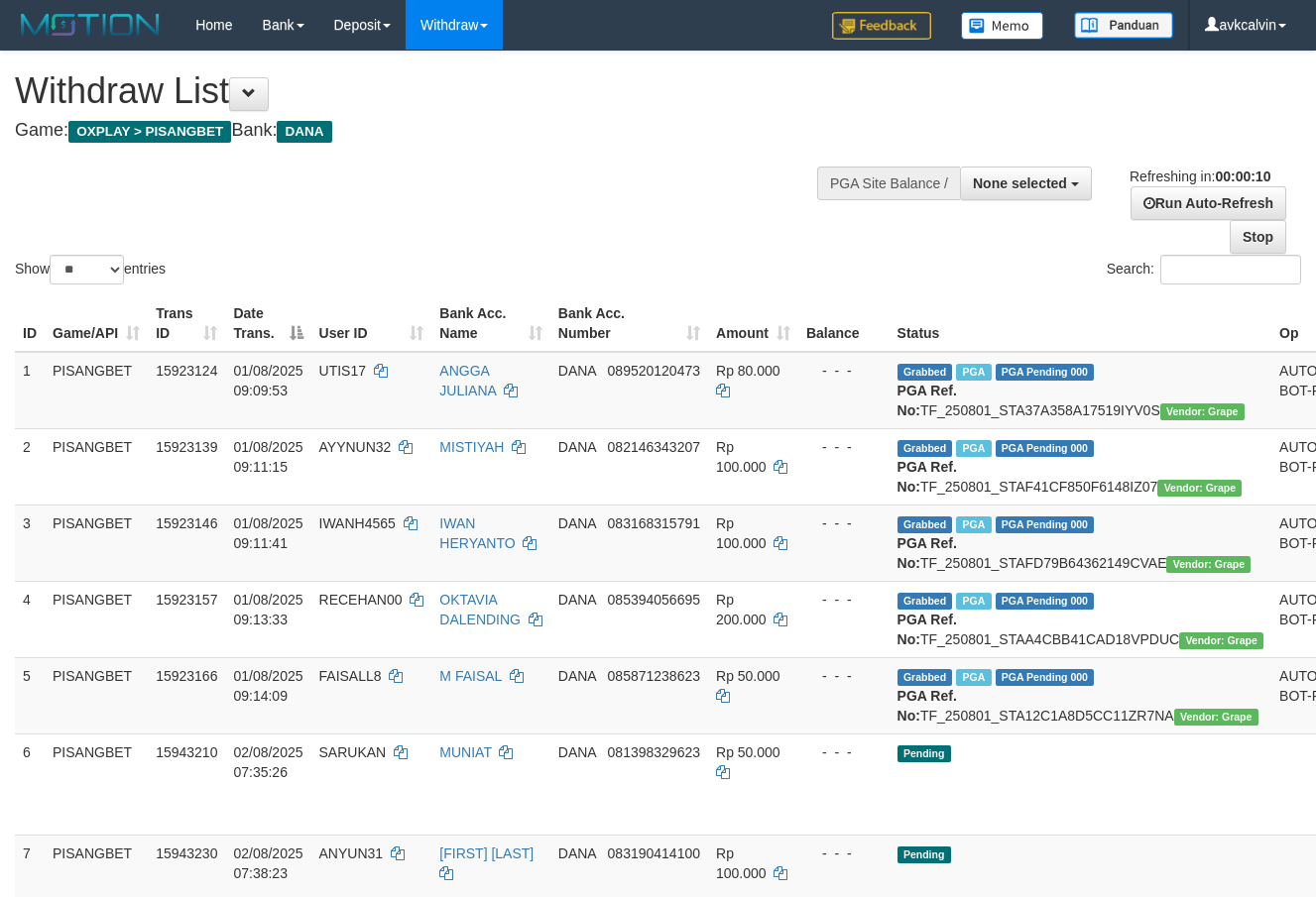 select 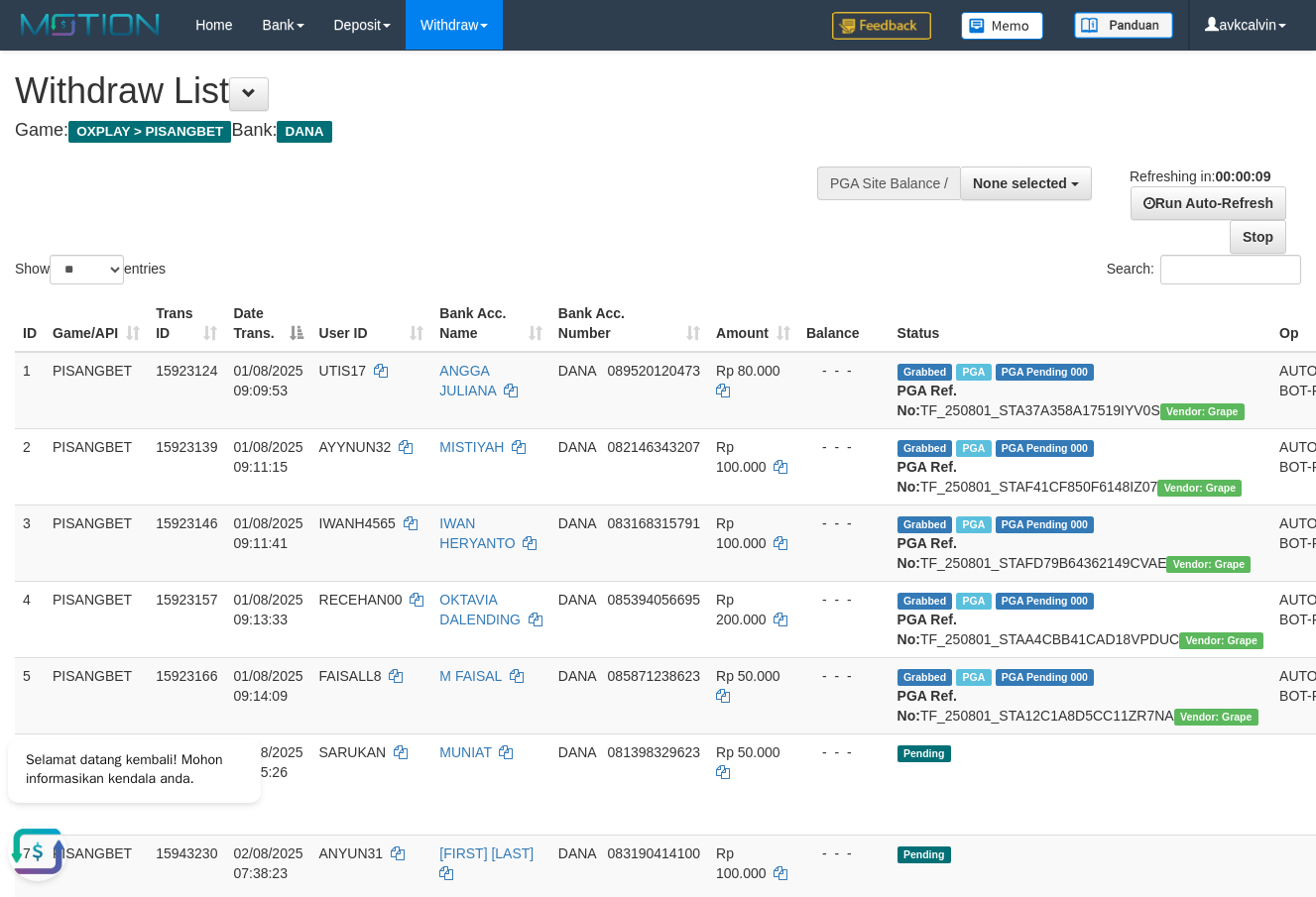 scroll, scrollTop: 0, scrollLeft: 0, axis: both 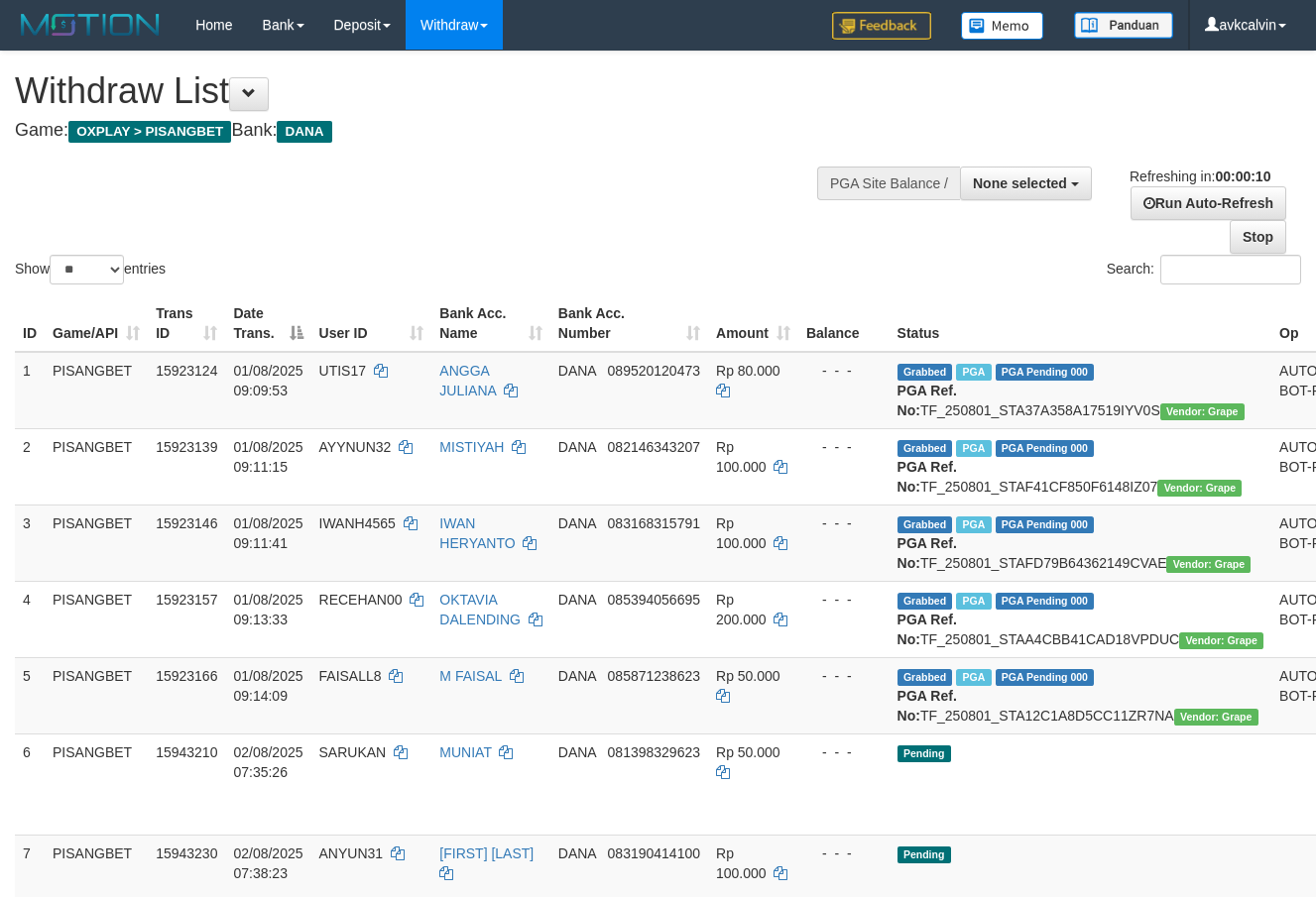 select 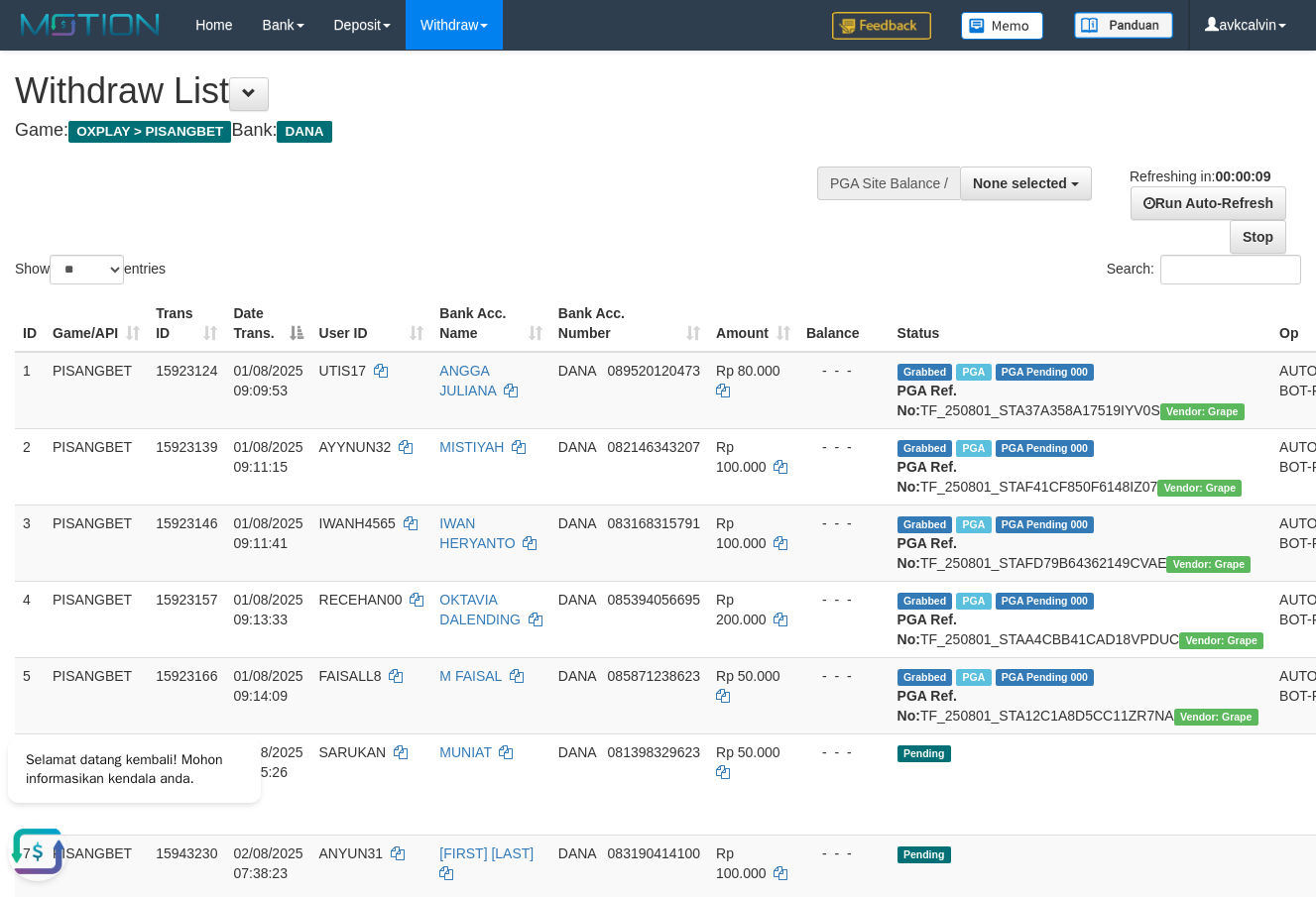 scroll, scrollTop: 0, scrollLeft: 0, axis: both 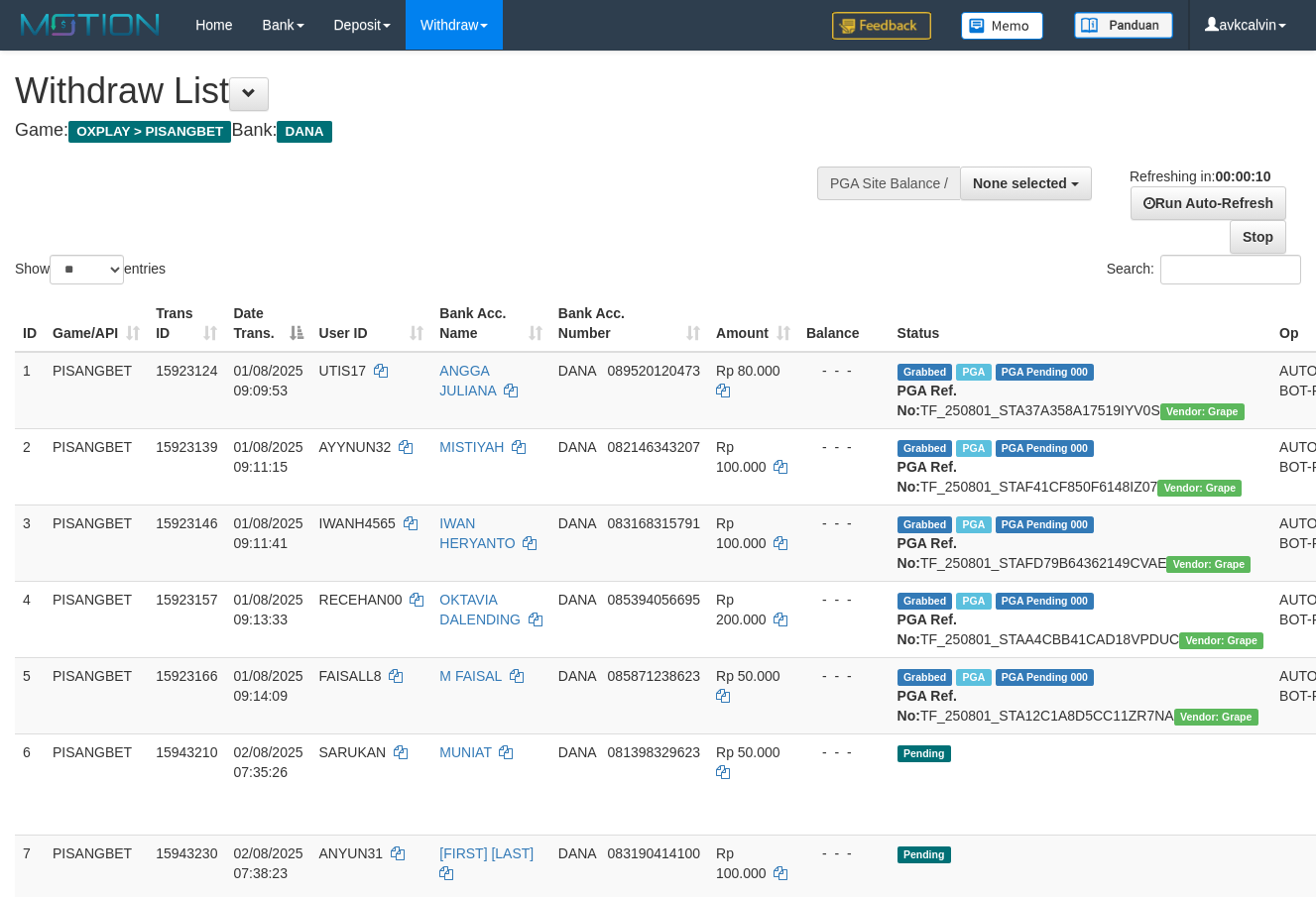 select 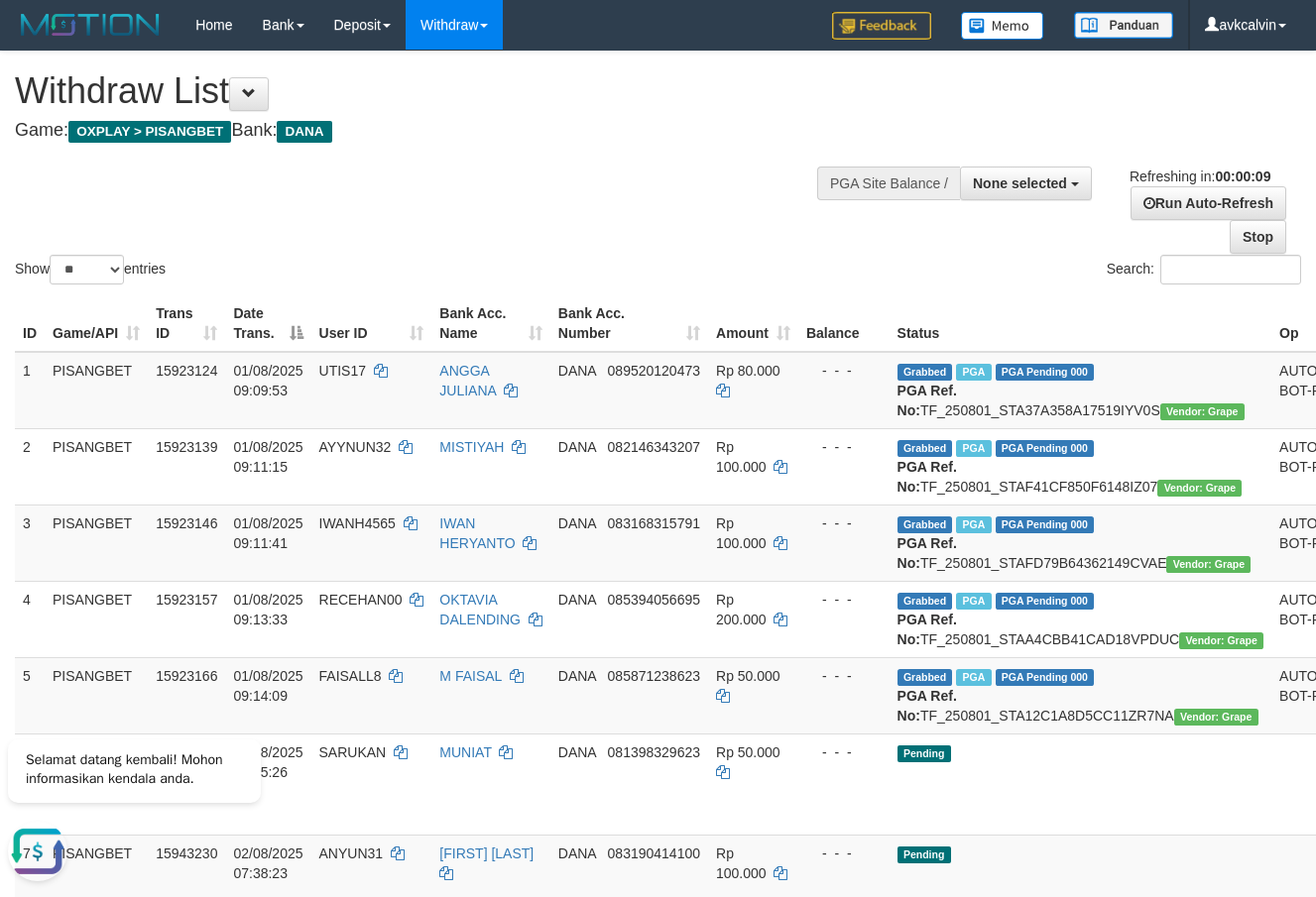 scroll, scrollTop: 0, scrollLeft: 0, axis: both 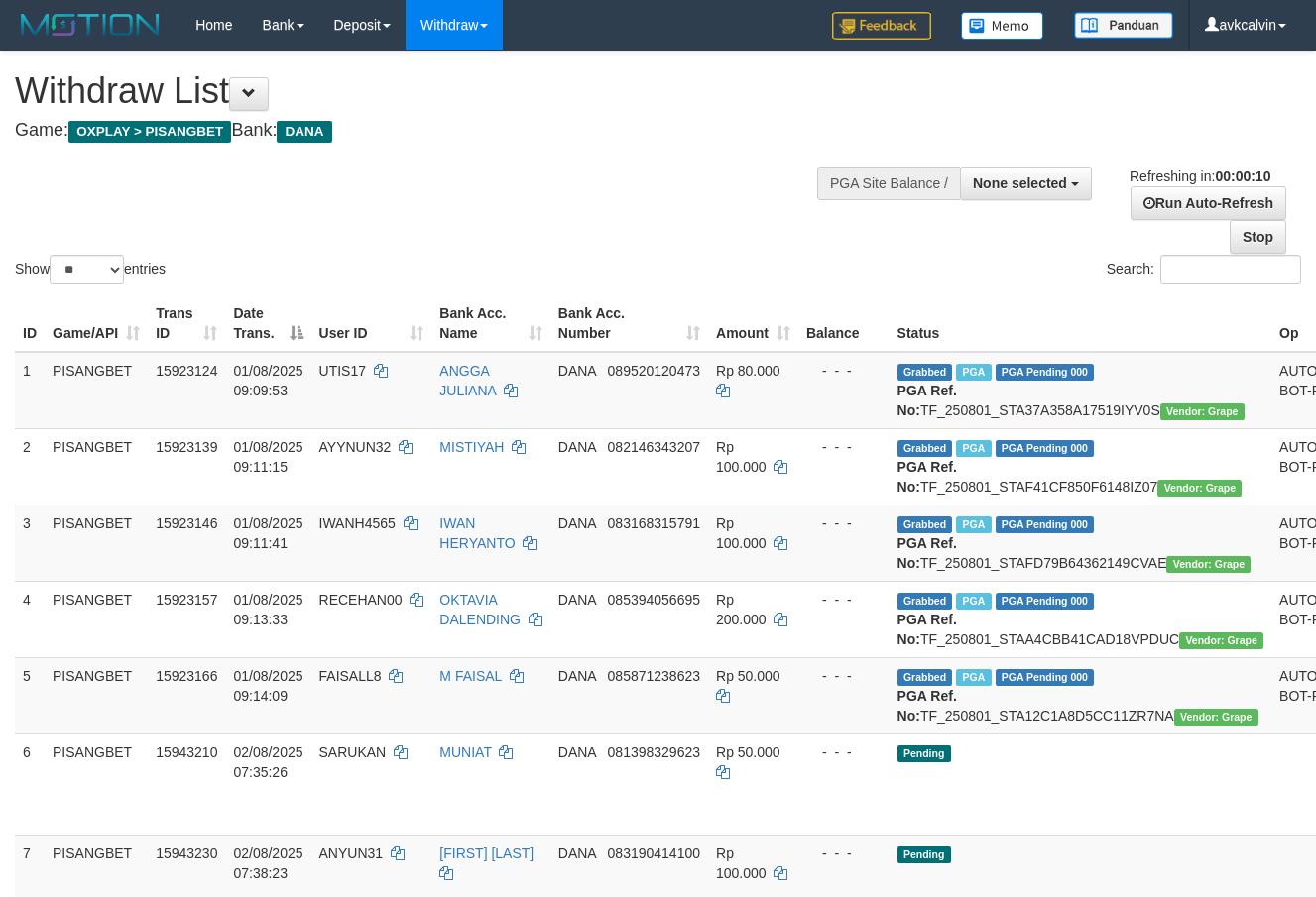 select 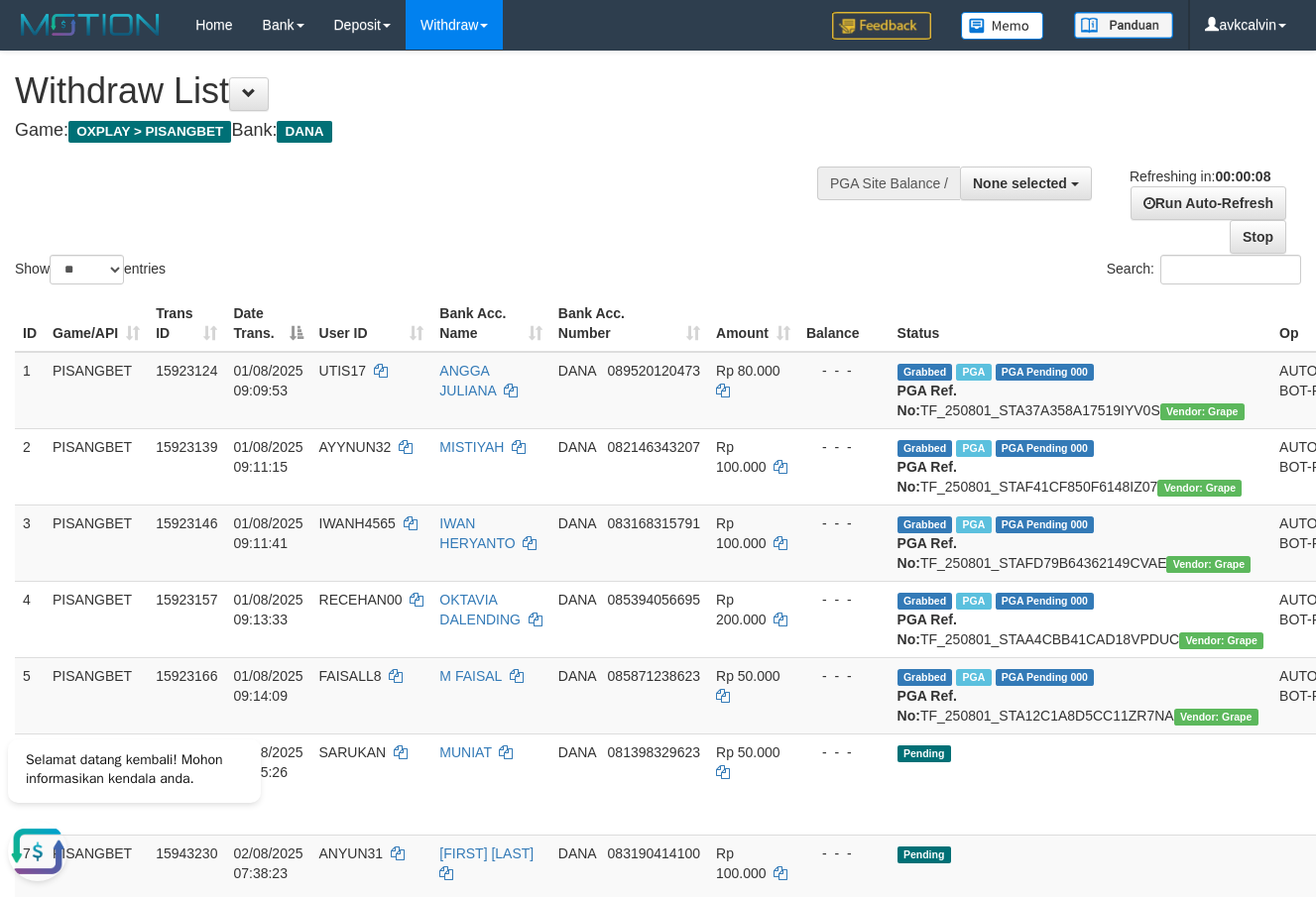 scroll, scrollTop: 0, scrollLeft: 0, axis: both 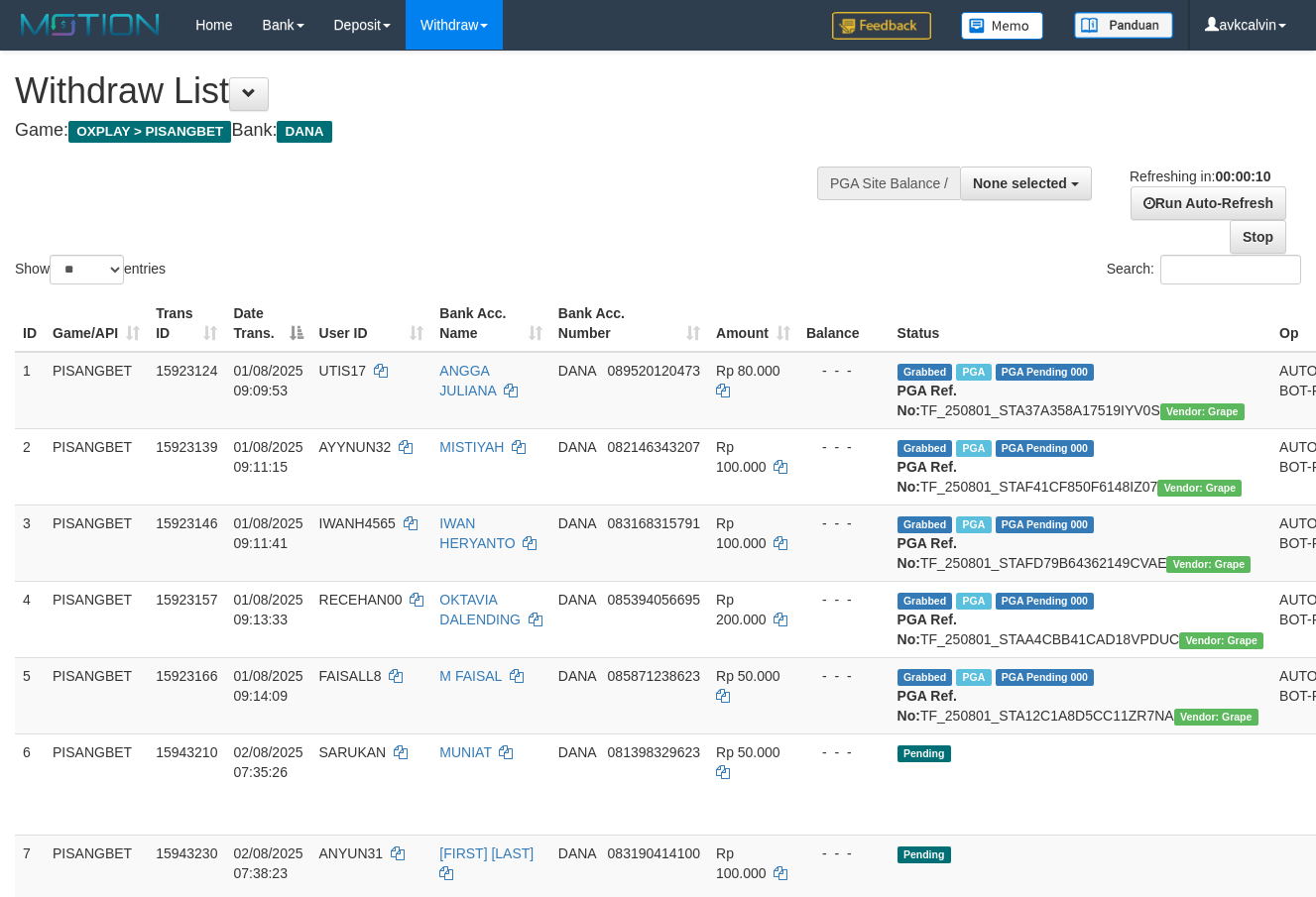 select 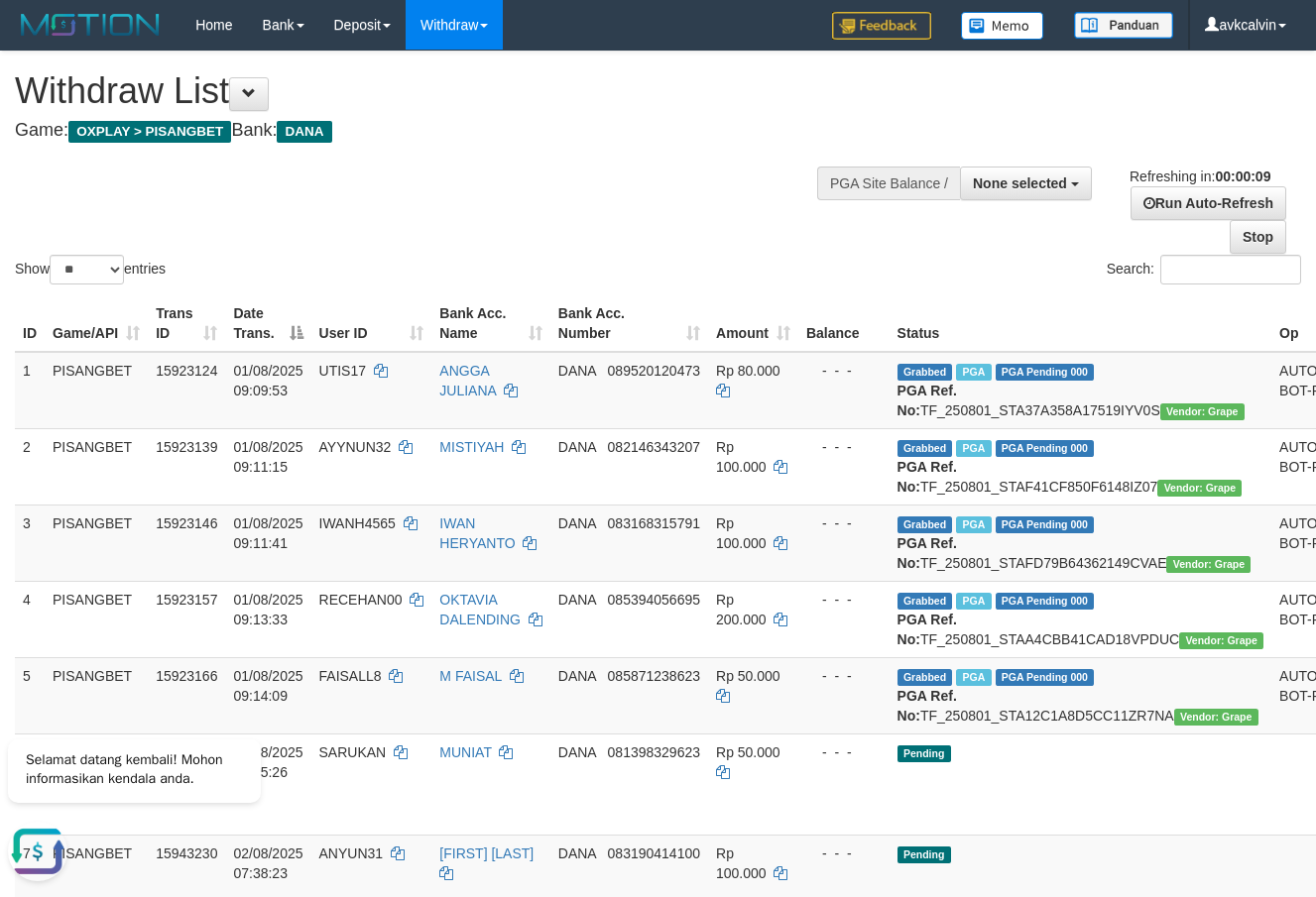 scroll, scrollTop: 0, scrollLeft: 0, axis: both 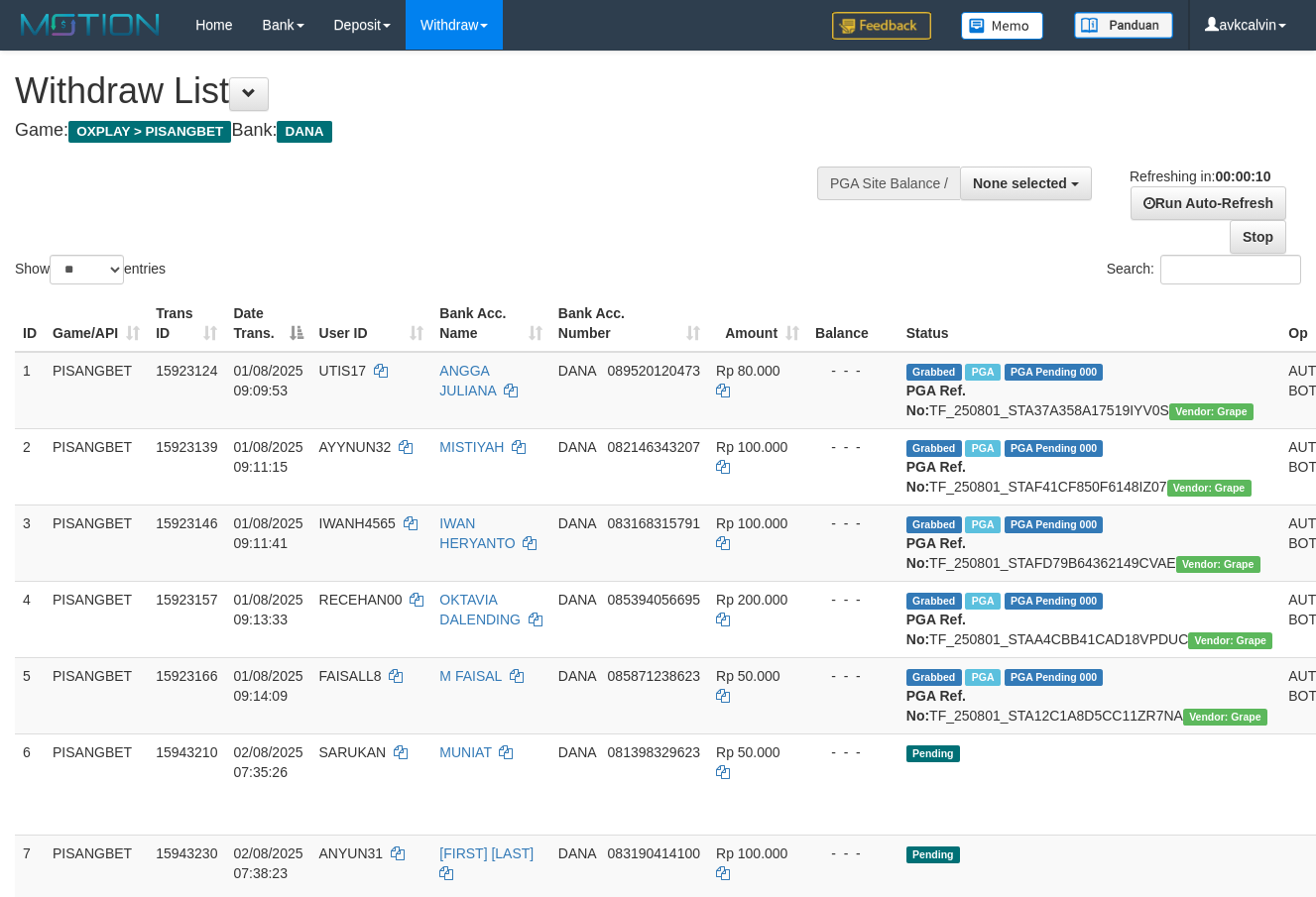 select 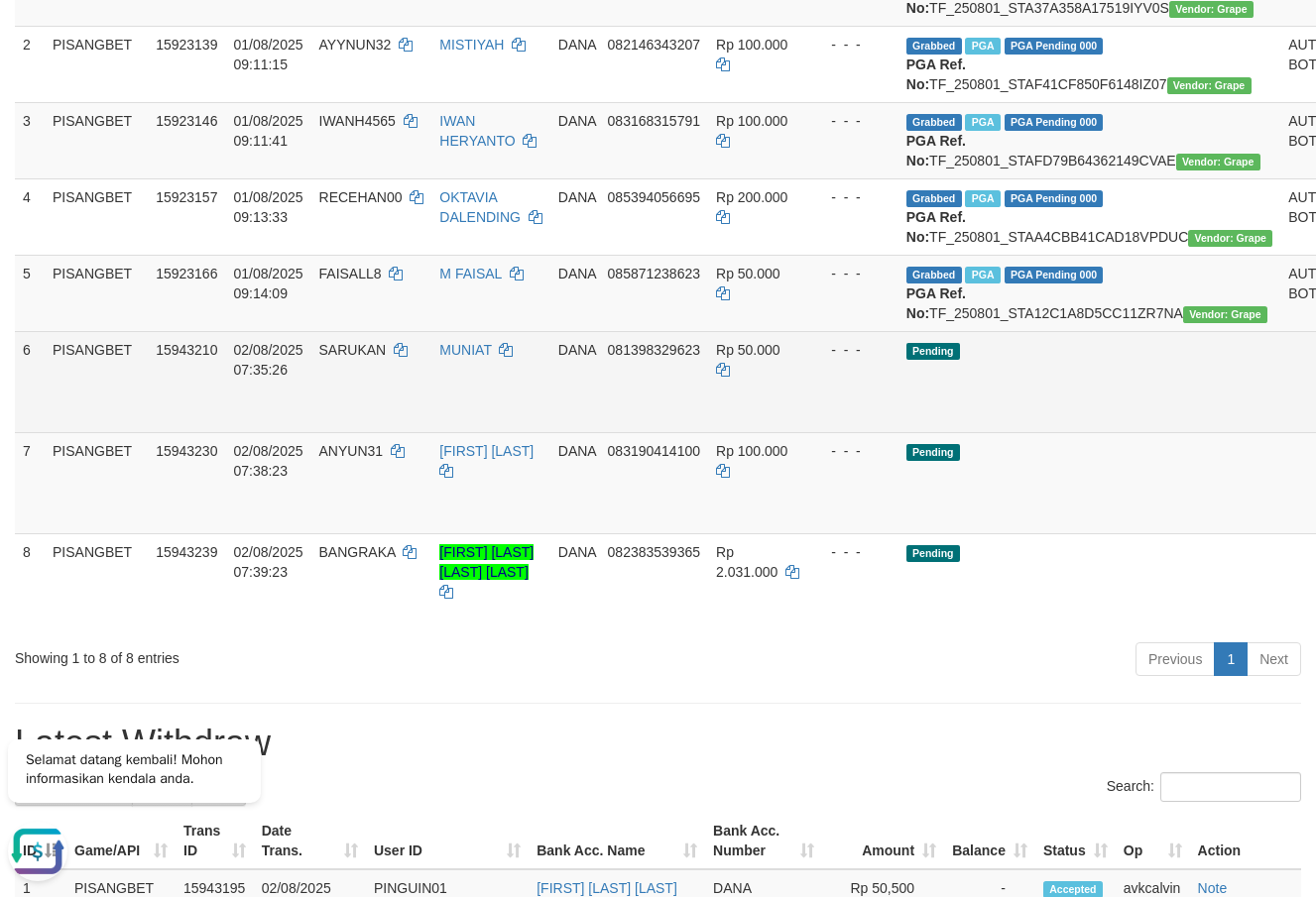 scroll, scrollTop: 404, scrollLeft: 0, axis: vertical 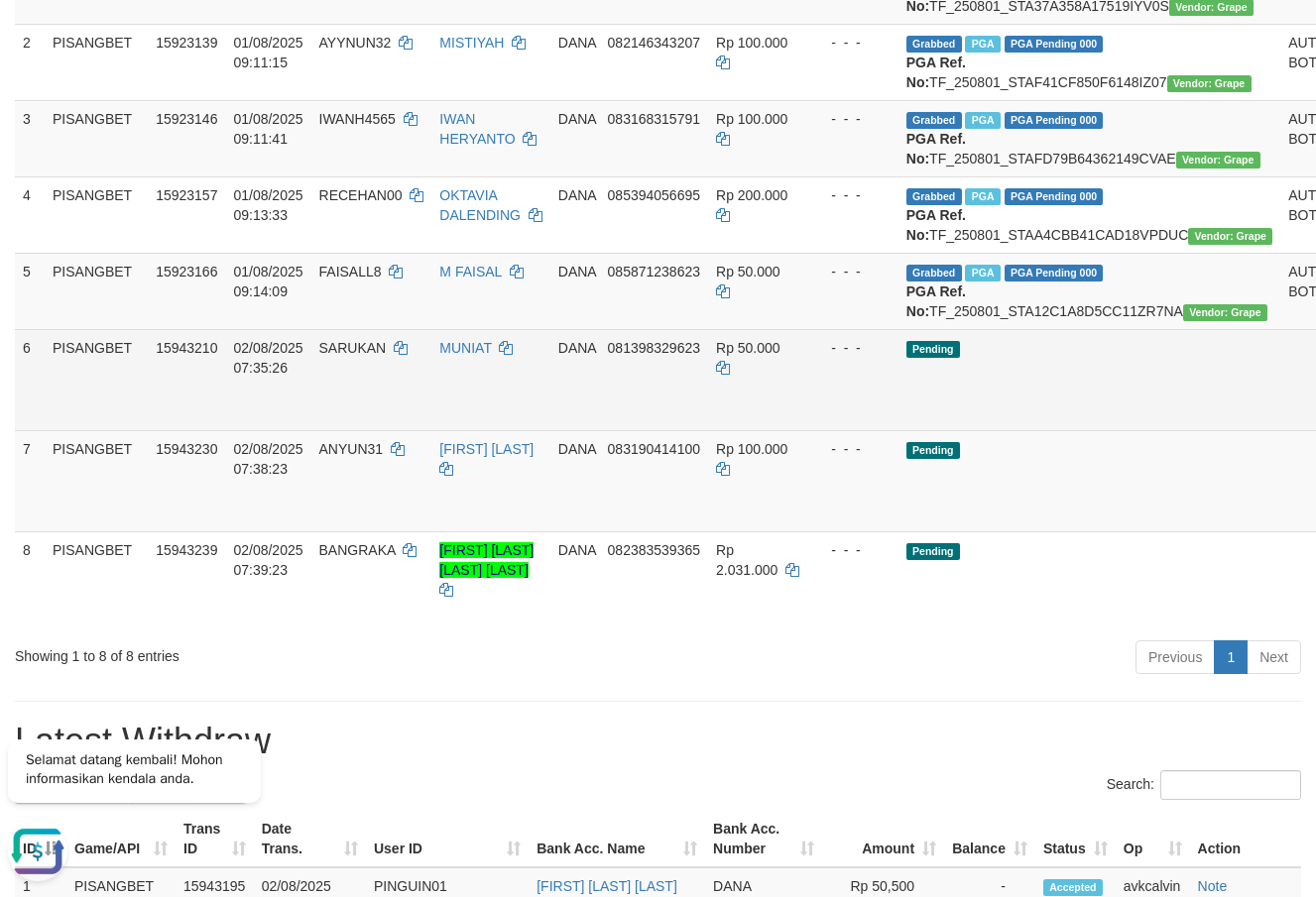 click on "Send PGA" at bounding box center [1386, 402] 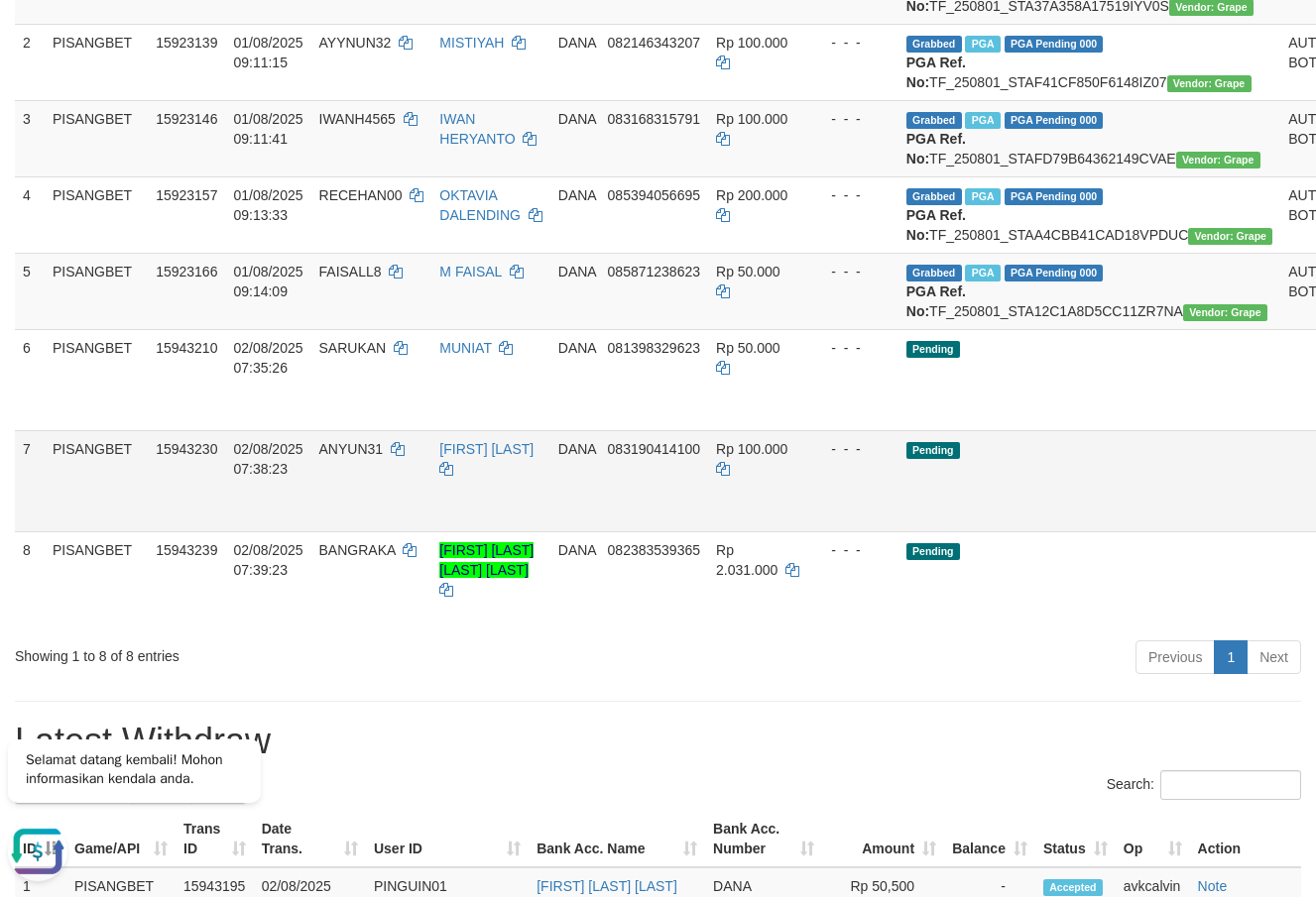click on "Send PGA" at bounding box center [1386, 504] 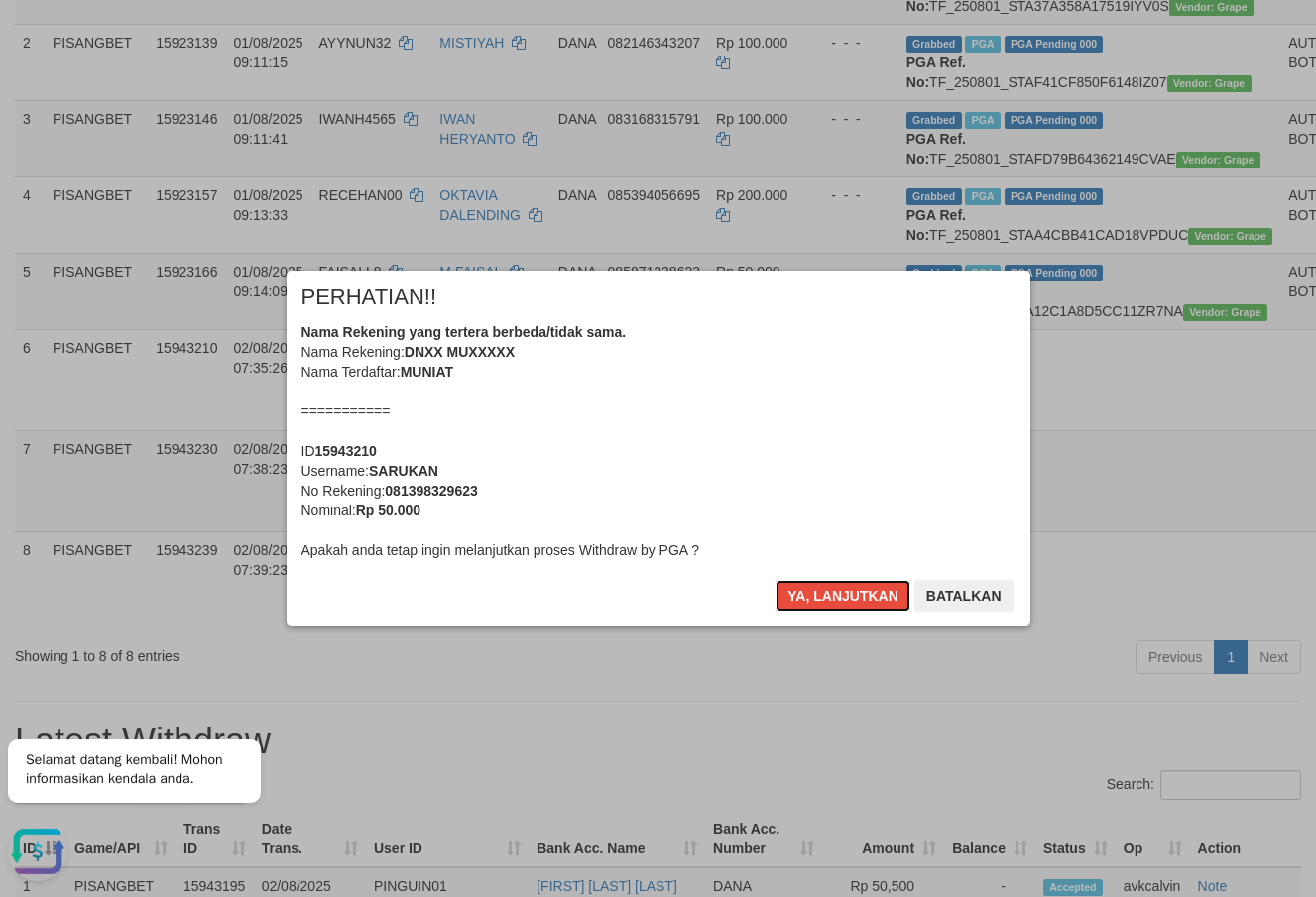 click on "Ya, lanjutkan" at bounding box center [843, 596] 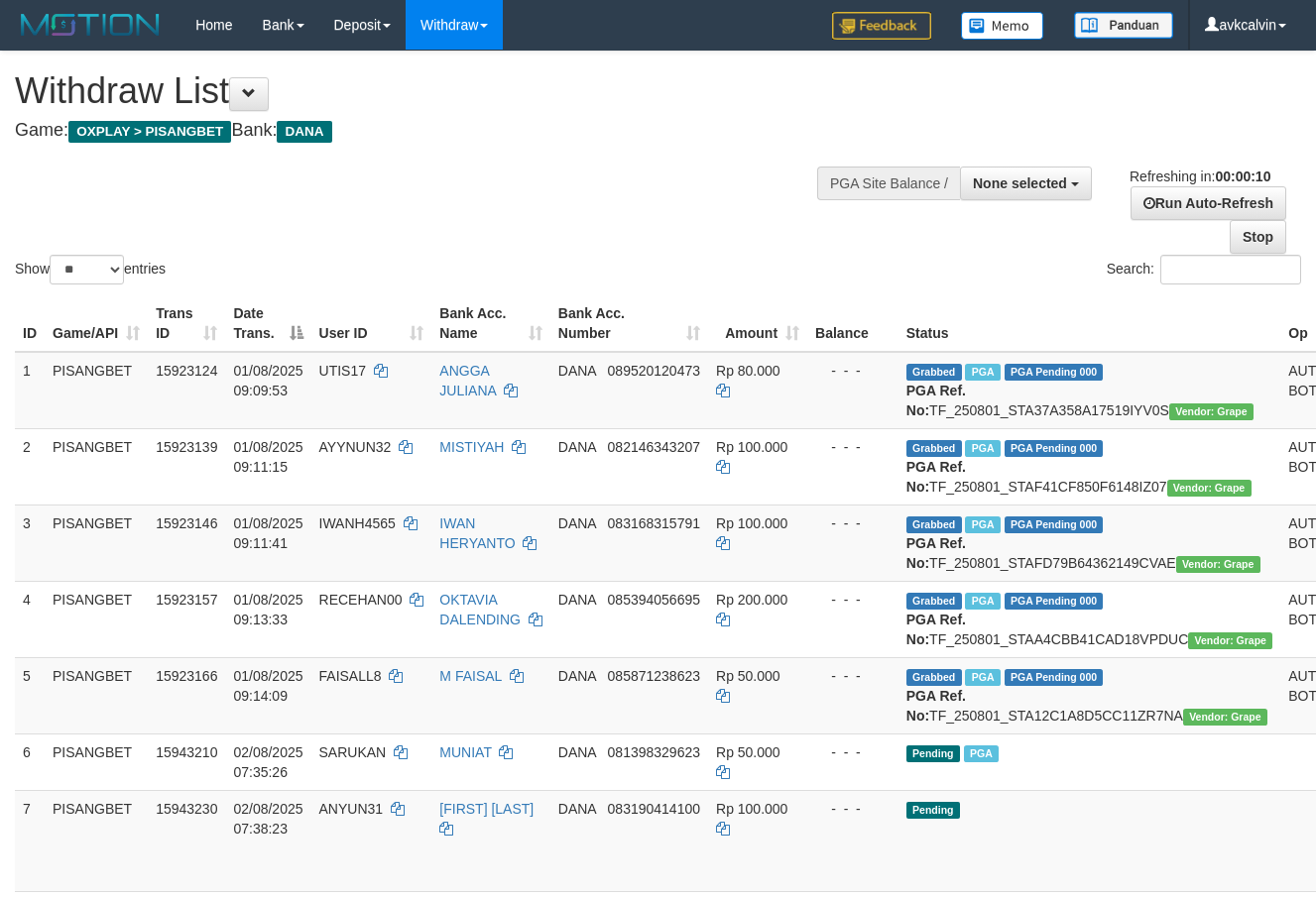 select 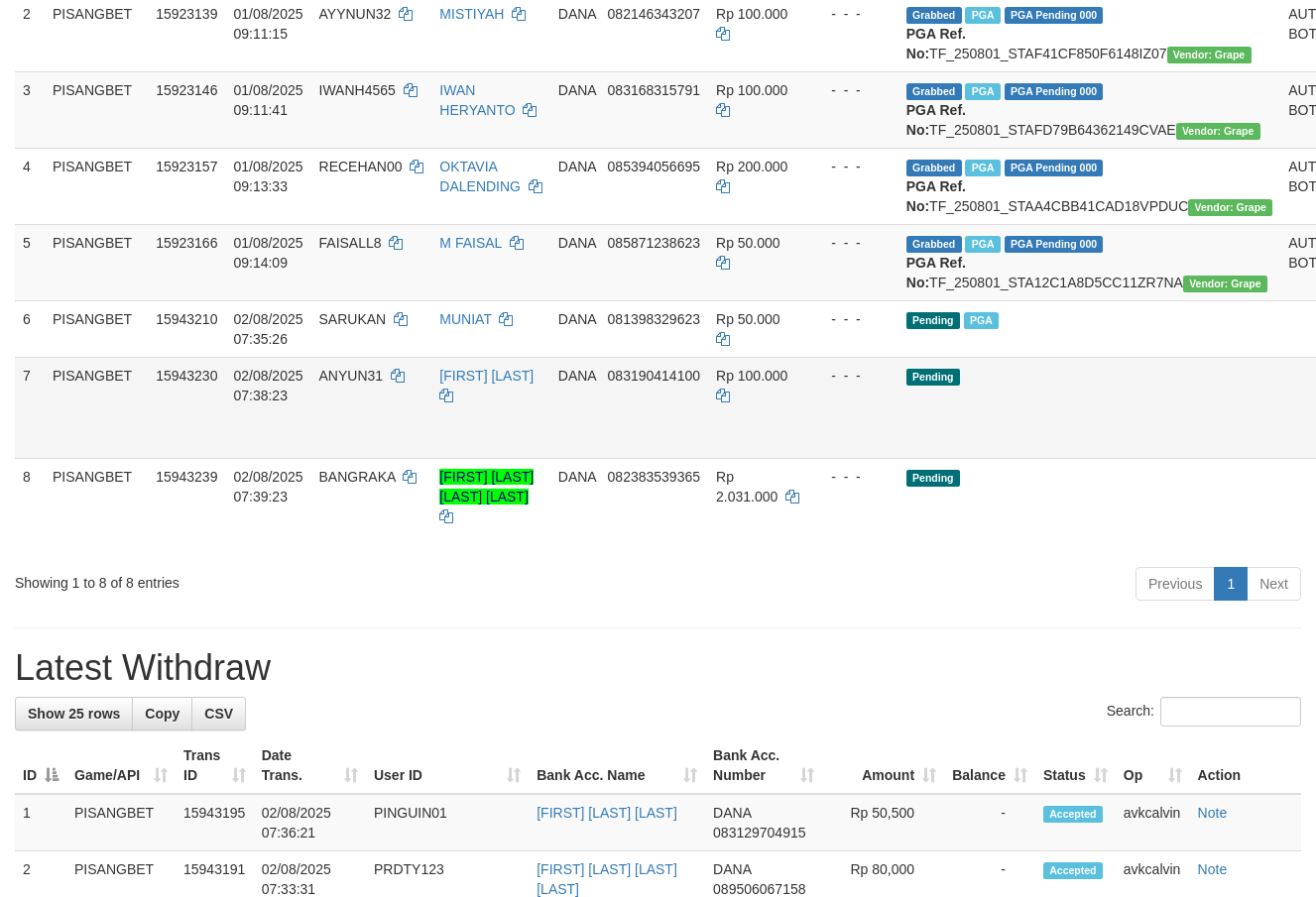 scroll, scrollTop: 505, scrollLeft: 0, axis: vertical 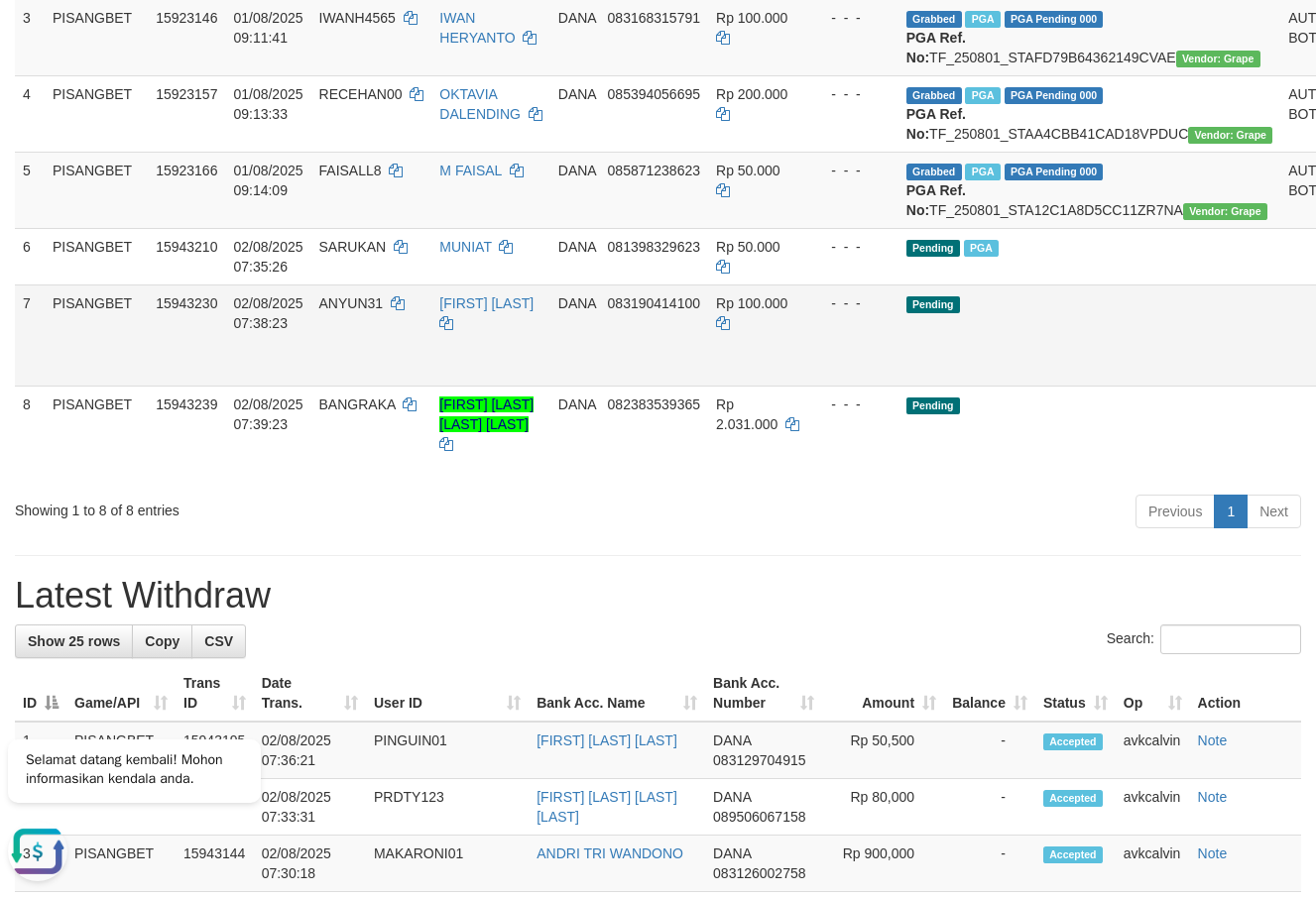 click on "Send PGA" at bounding box center [1386, 358] 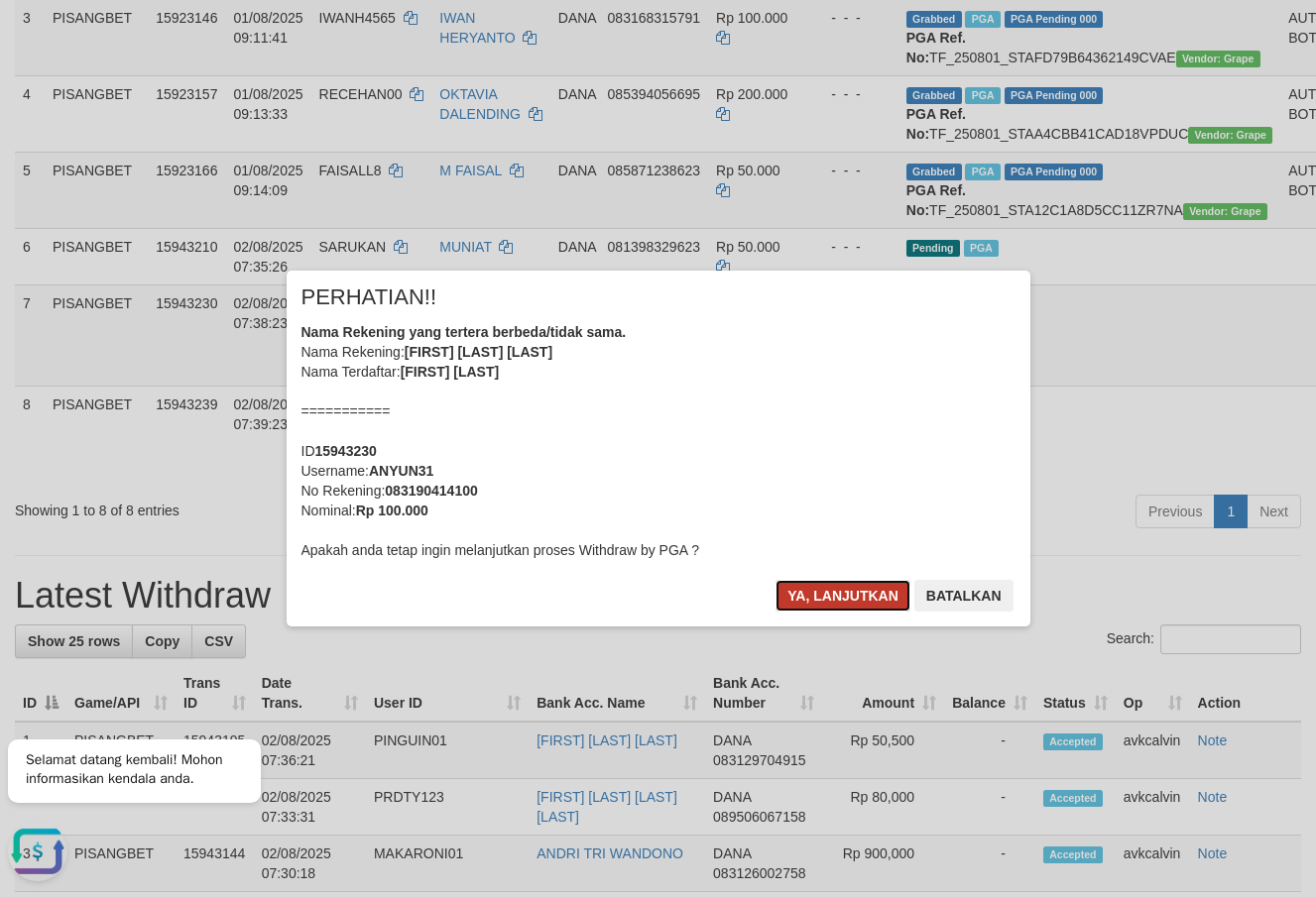 click on "Ya, lanjutkan" at bounding box center (843, 596) 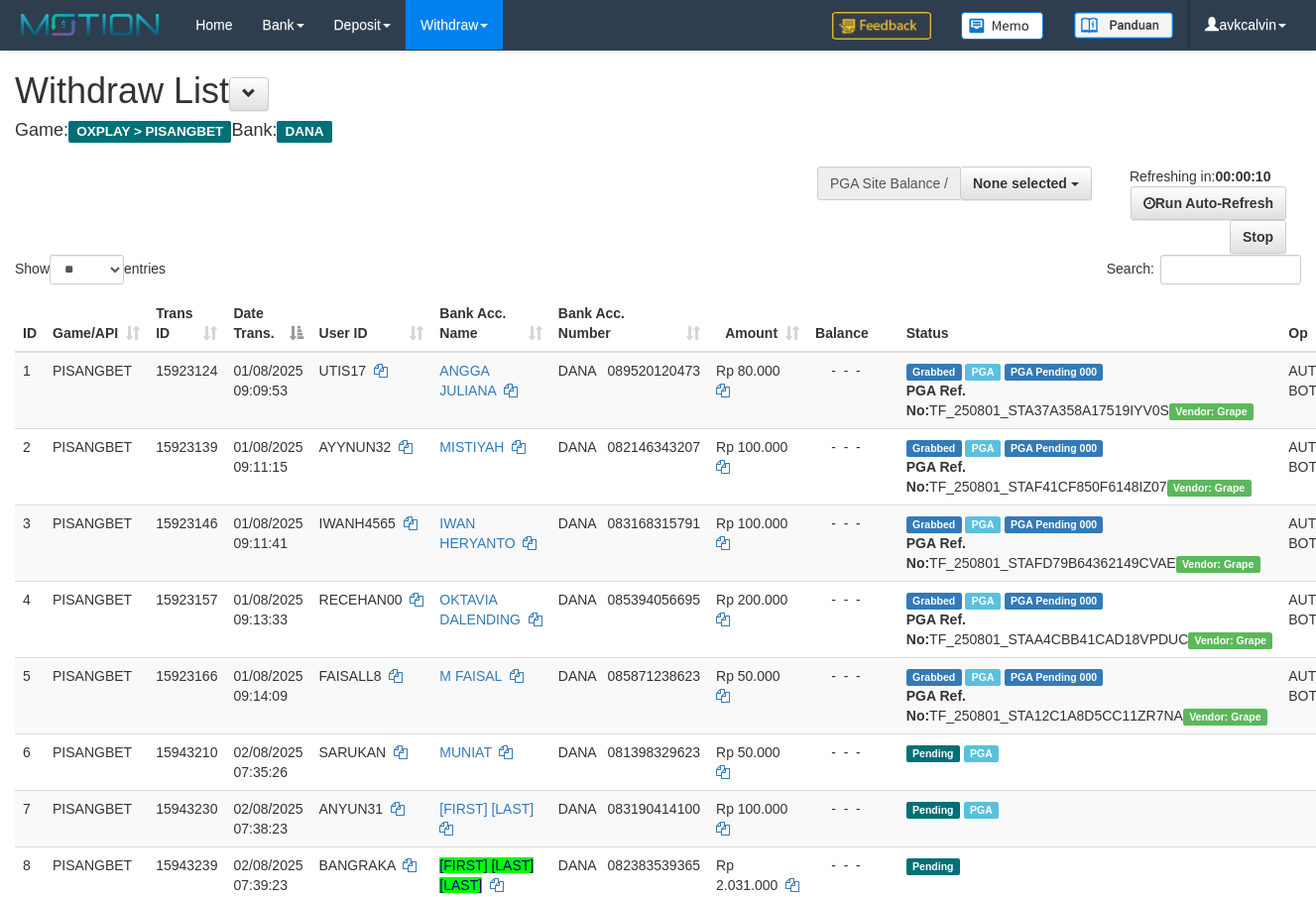 select 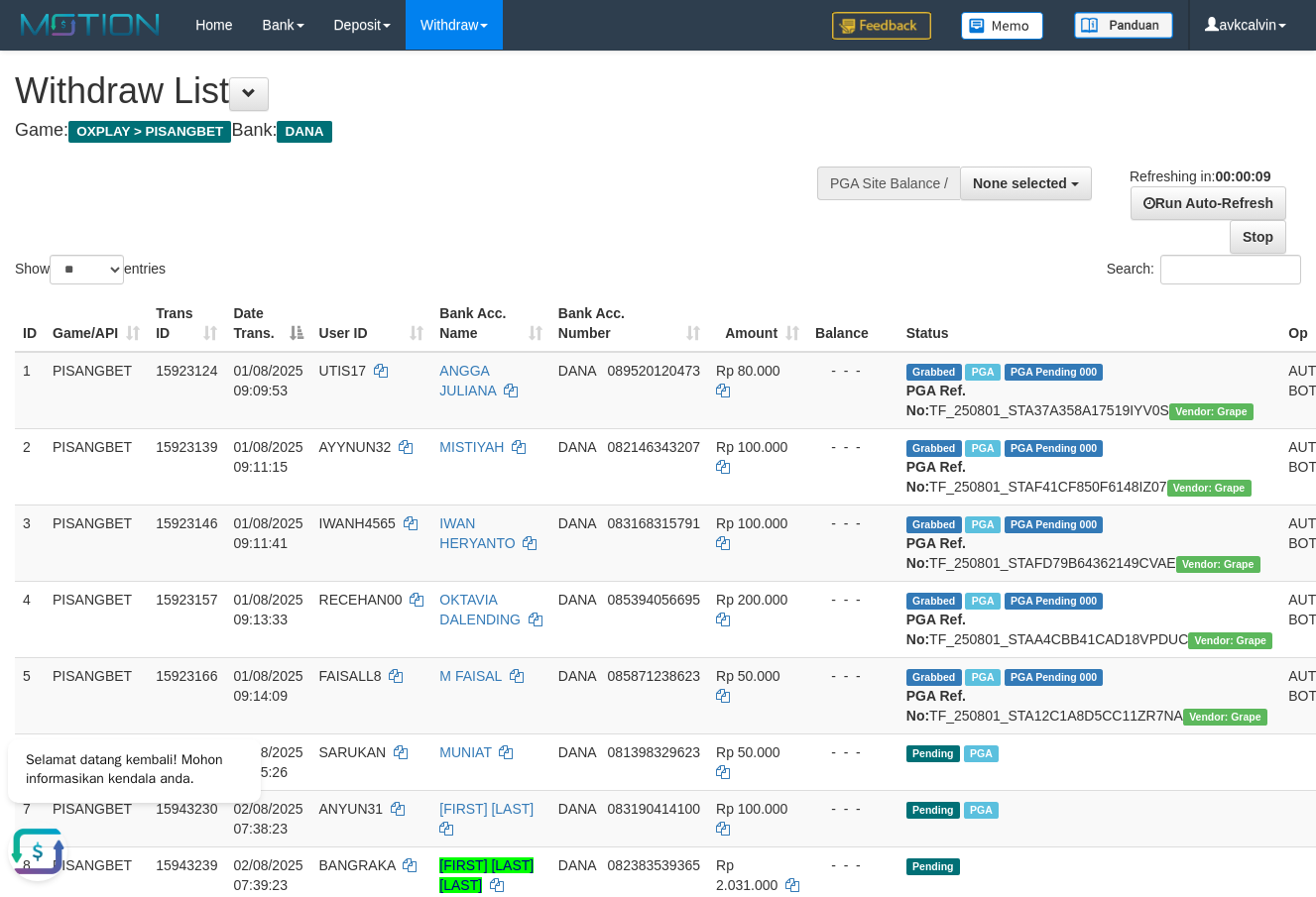 scroll, scrollTop: 0, scrollLeft: 0, axis: both 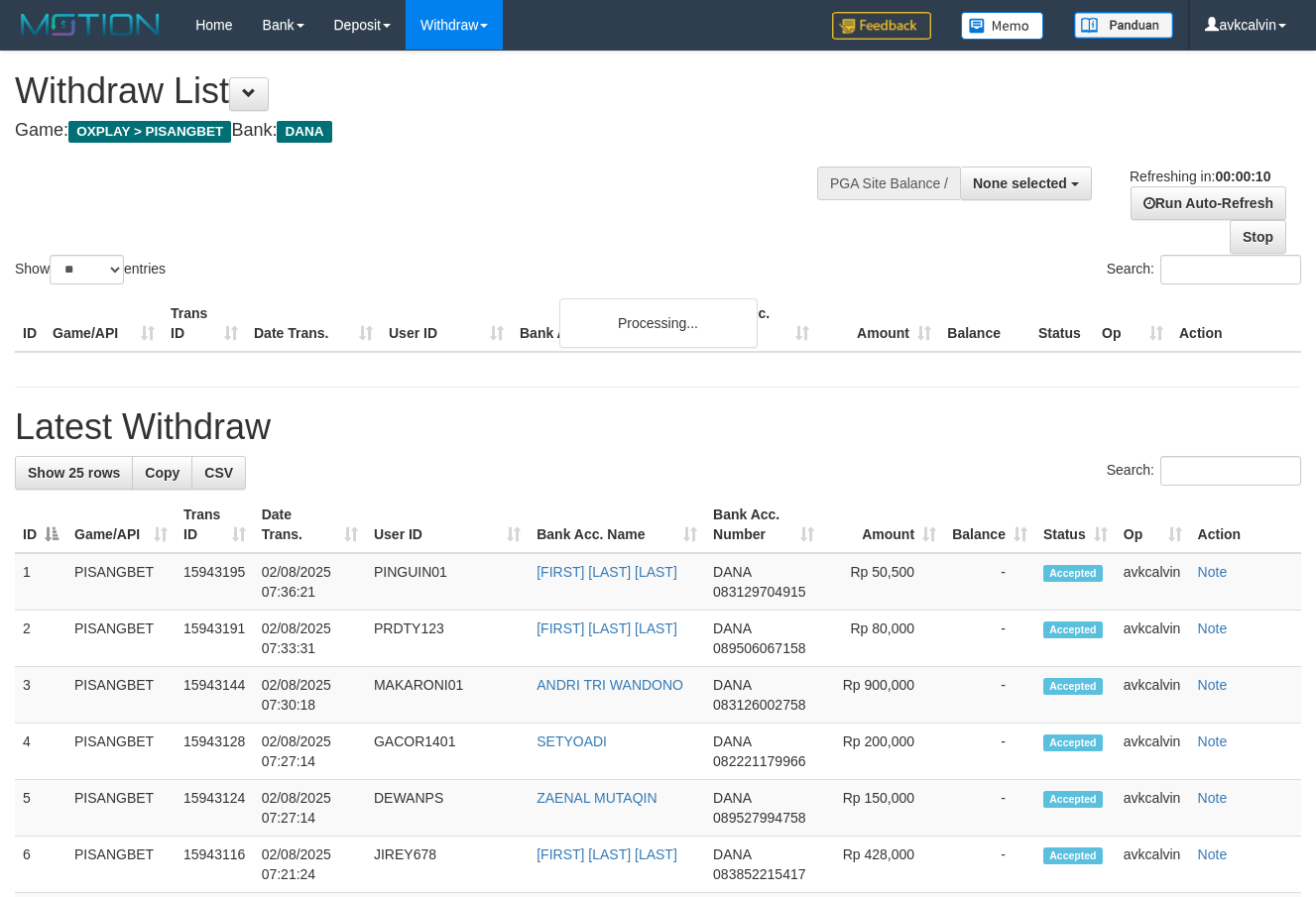 select 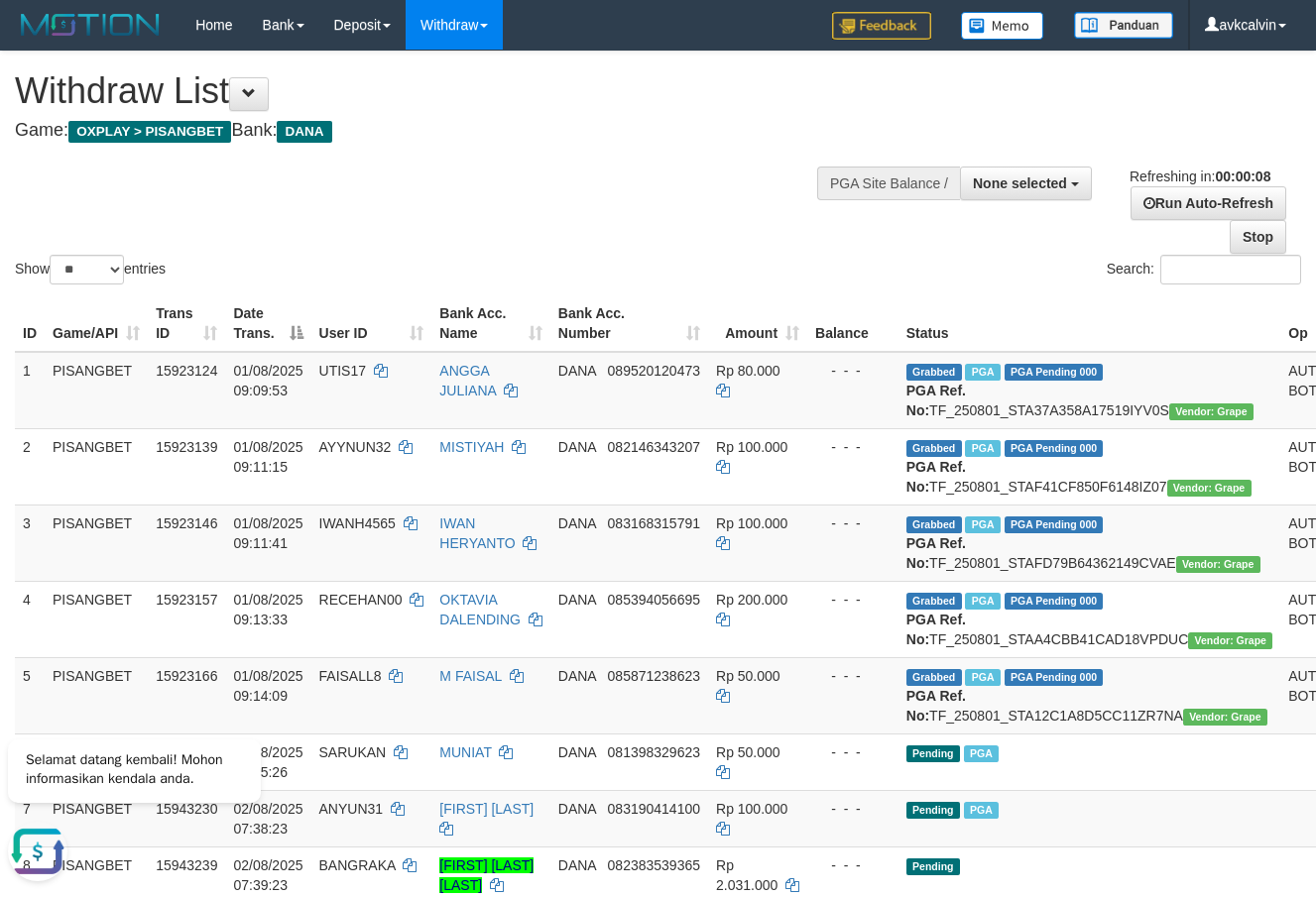 scroll, scrollTop: 0, scrollLeft: 0, axis: both 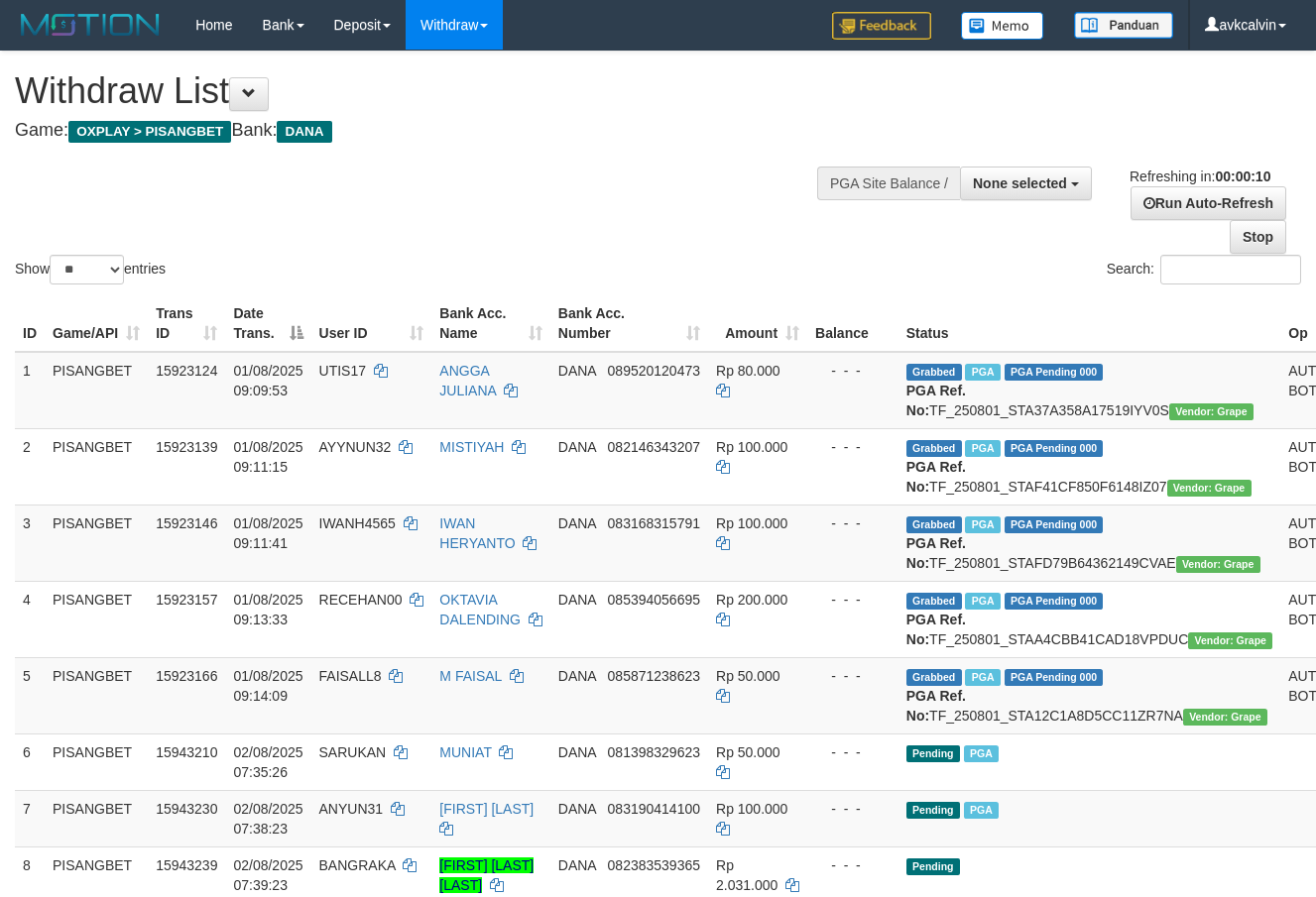 select 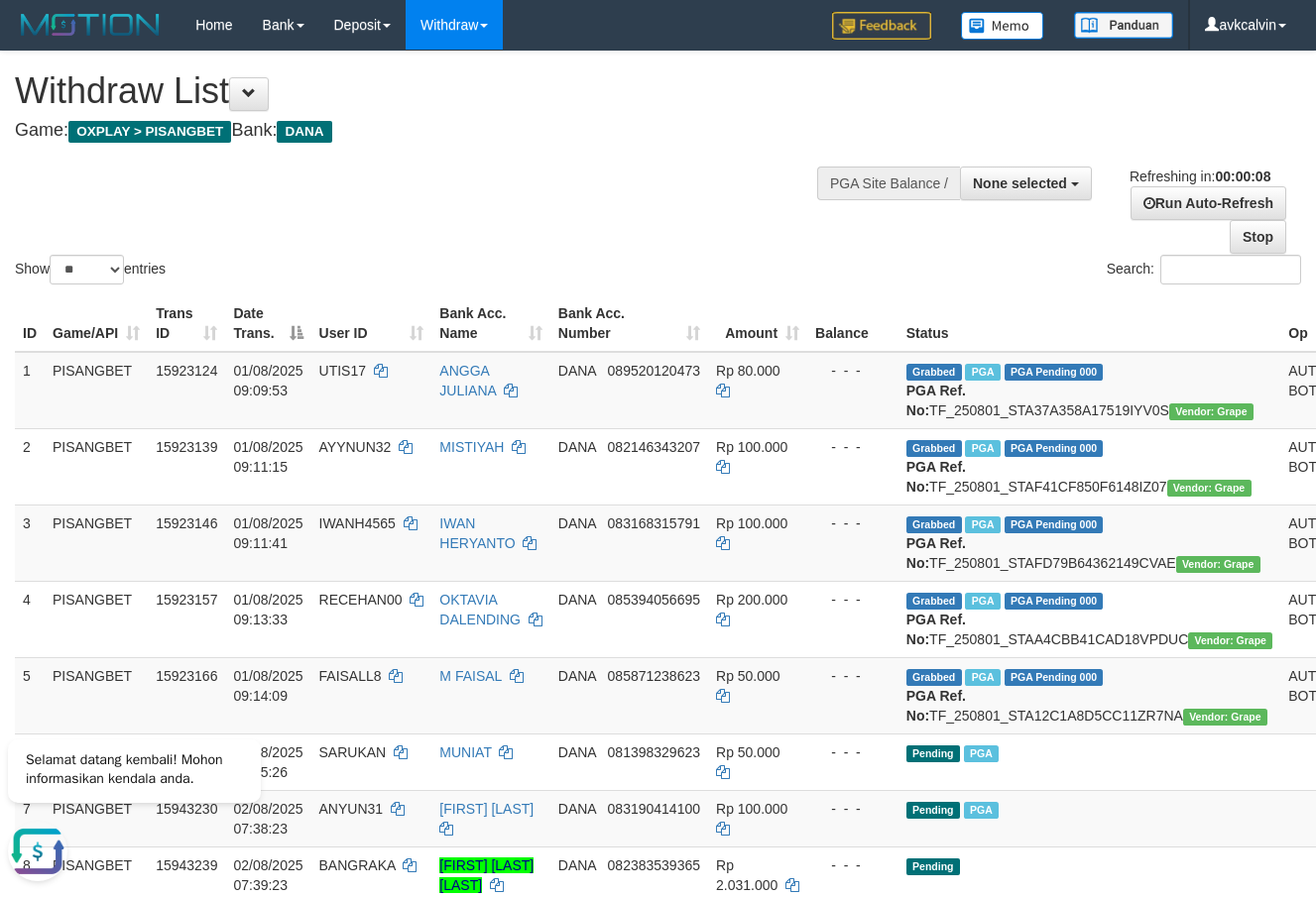 scroll, scrollTop: 0, scrollLeft: 0, axis: both 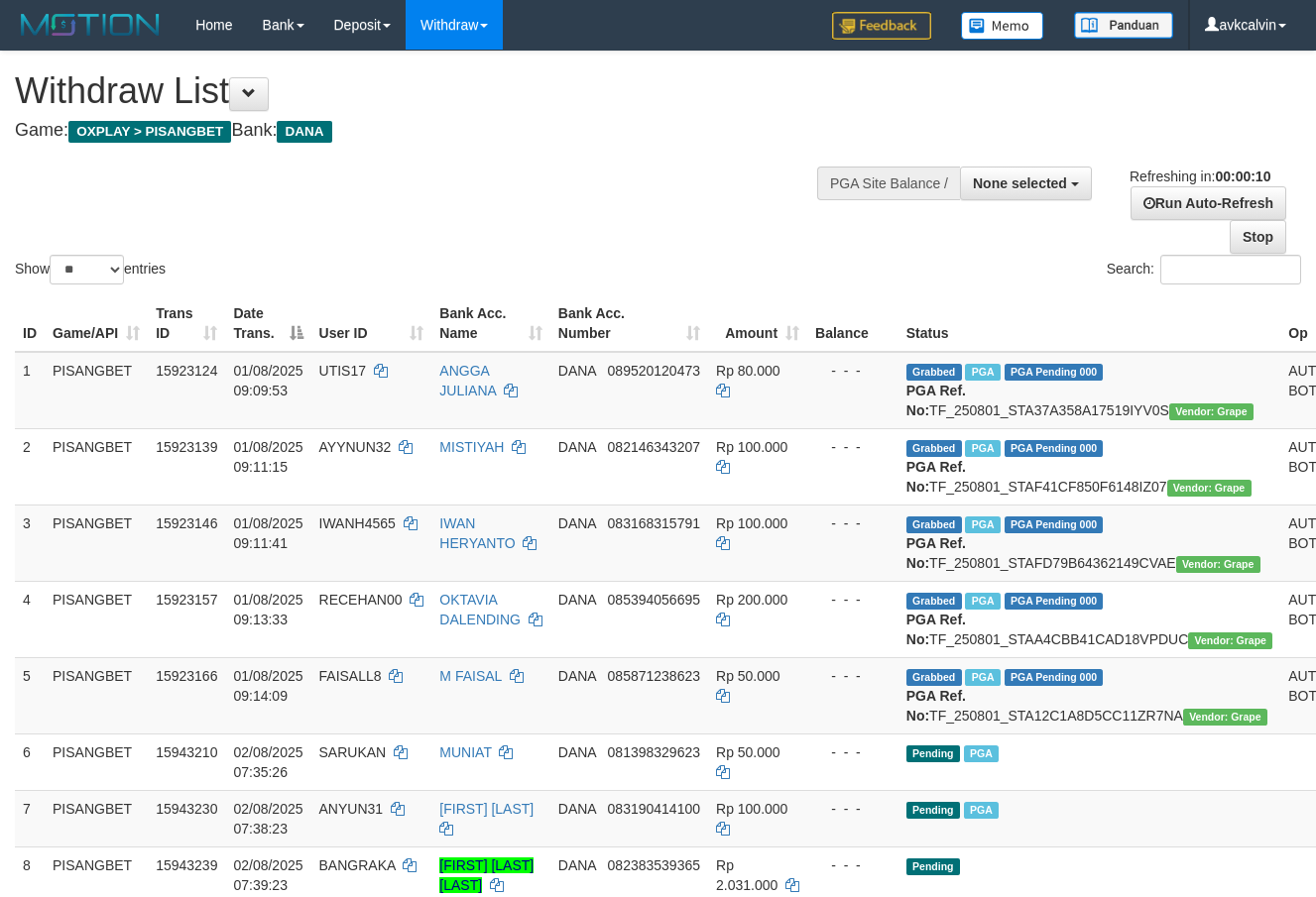 select 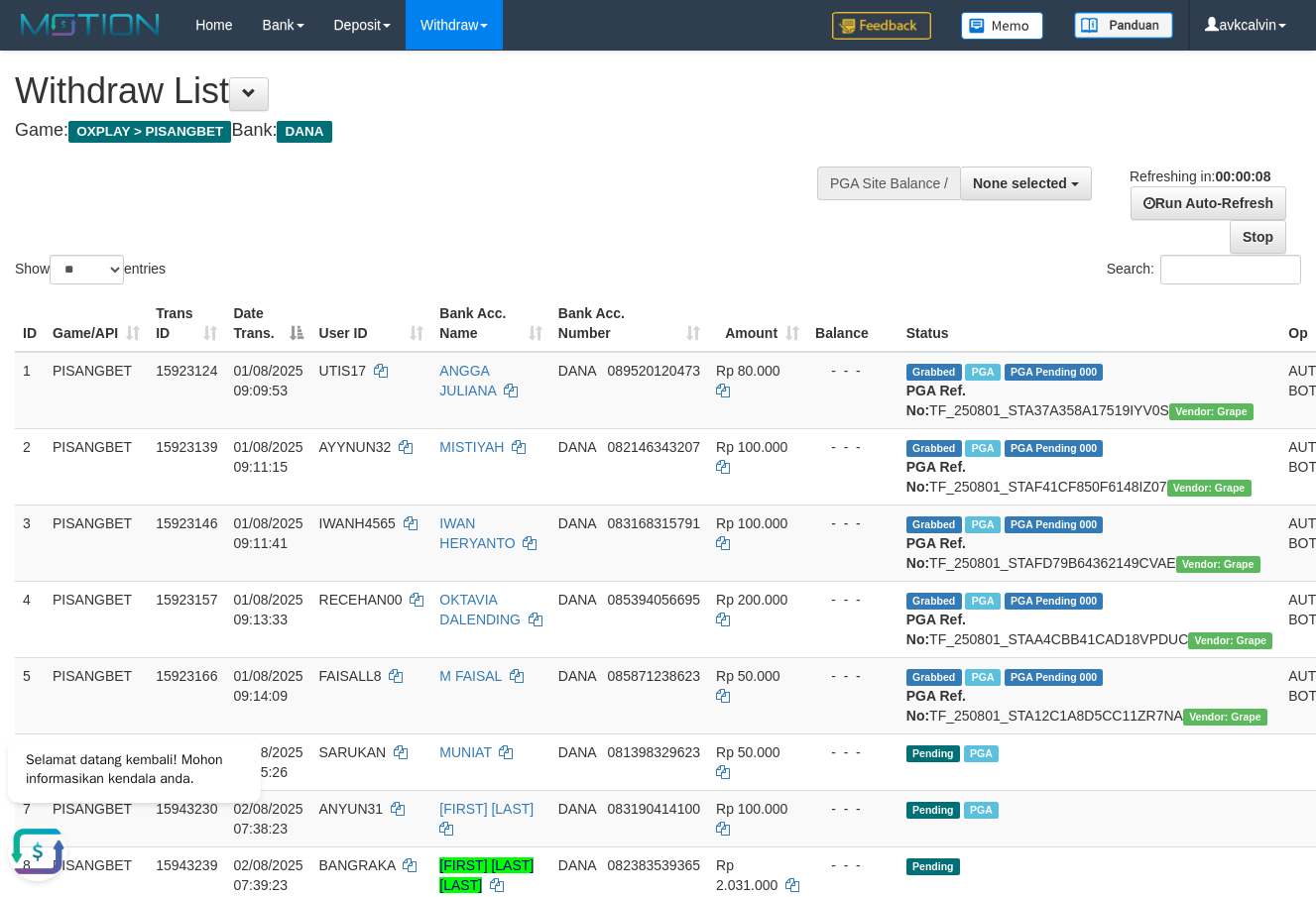scroll, scrollTop: 0, scrollLeft: 0, axis: both 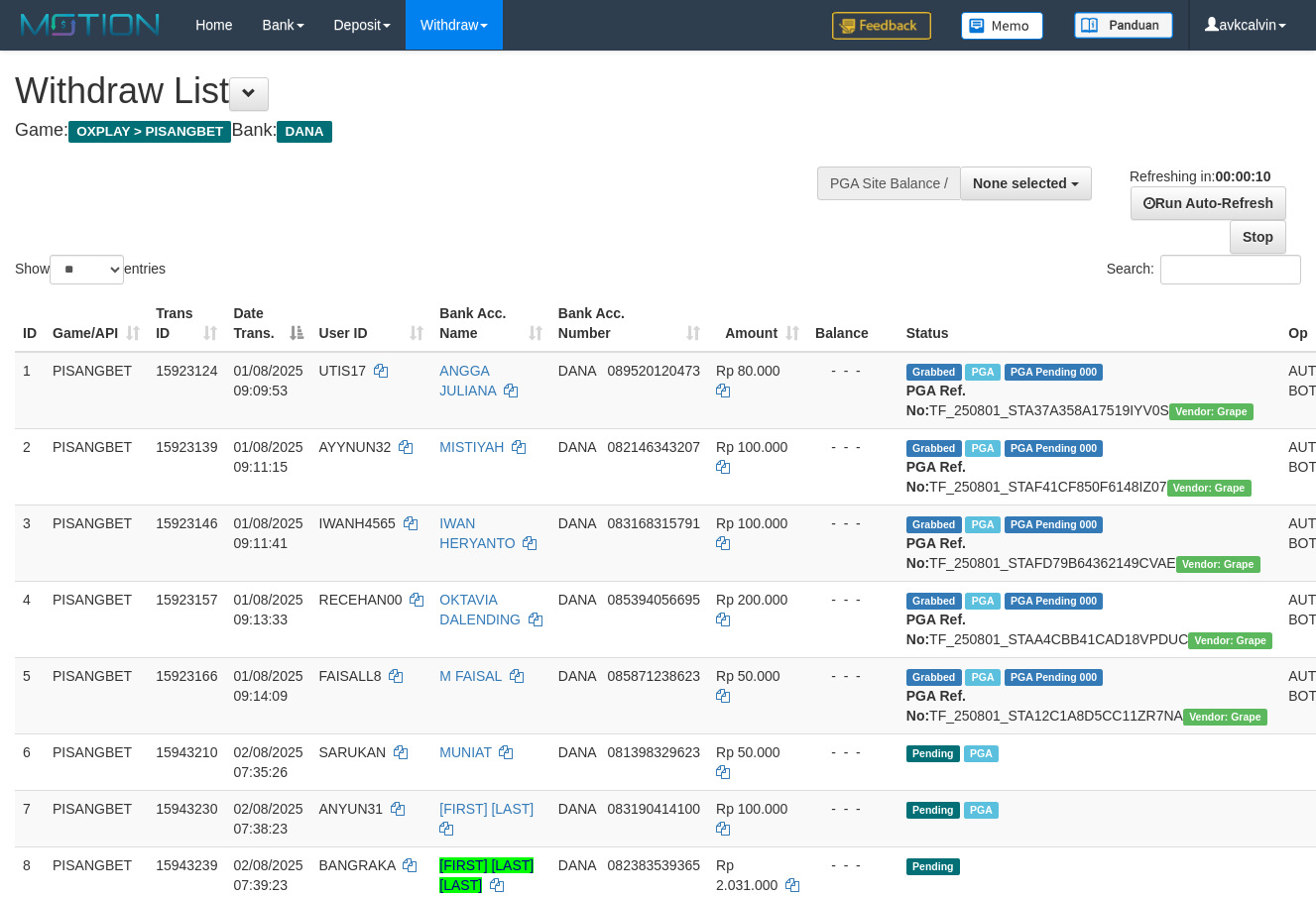 select 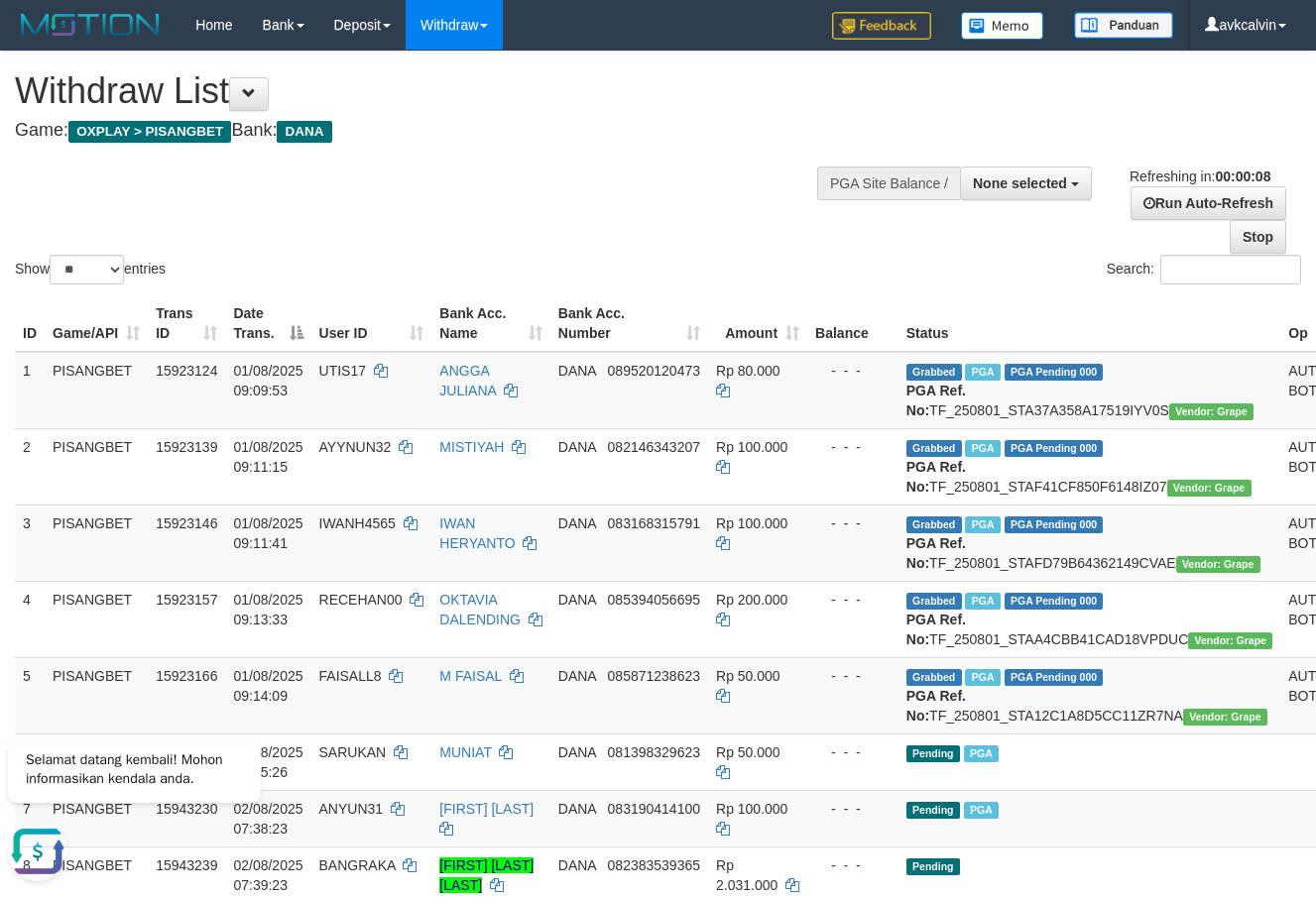 scroll, scrollTop: 0, scrollLeft: 0, axis: both 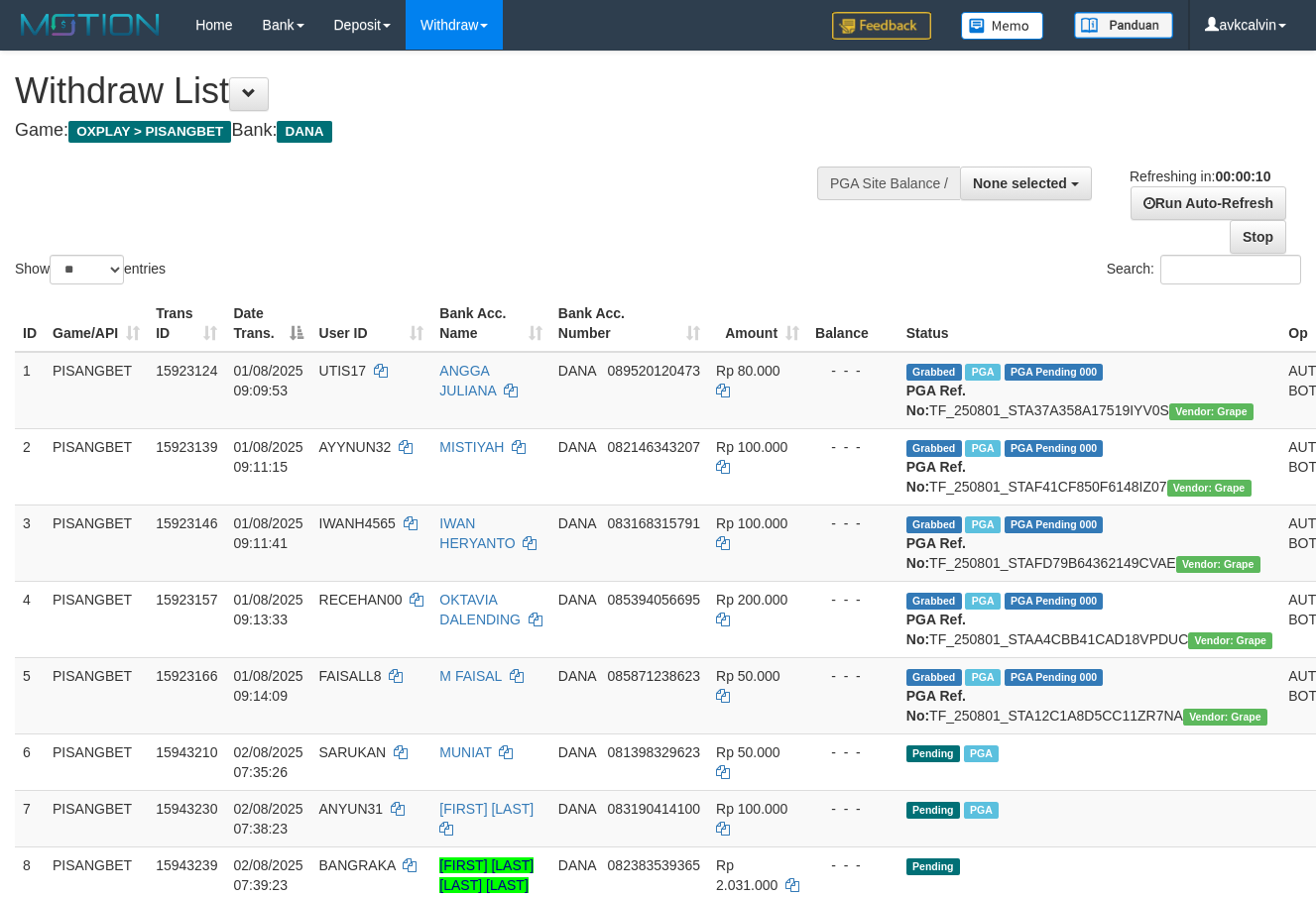 select 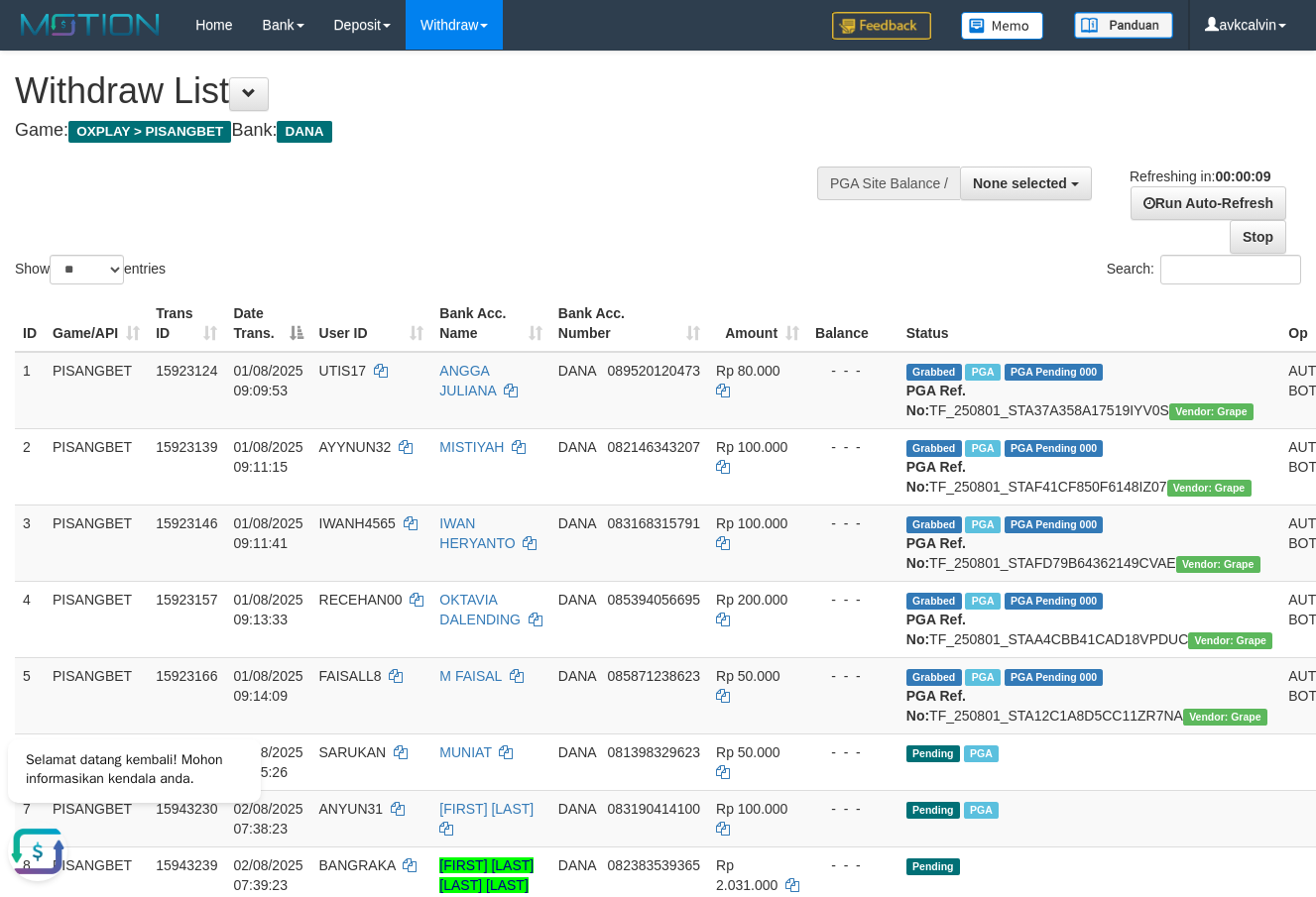 scroll, scrollTop: 0, scrollLeft: 0, axis: both 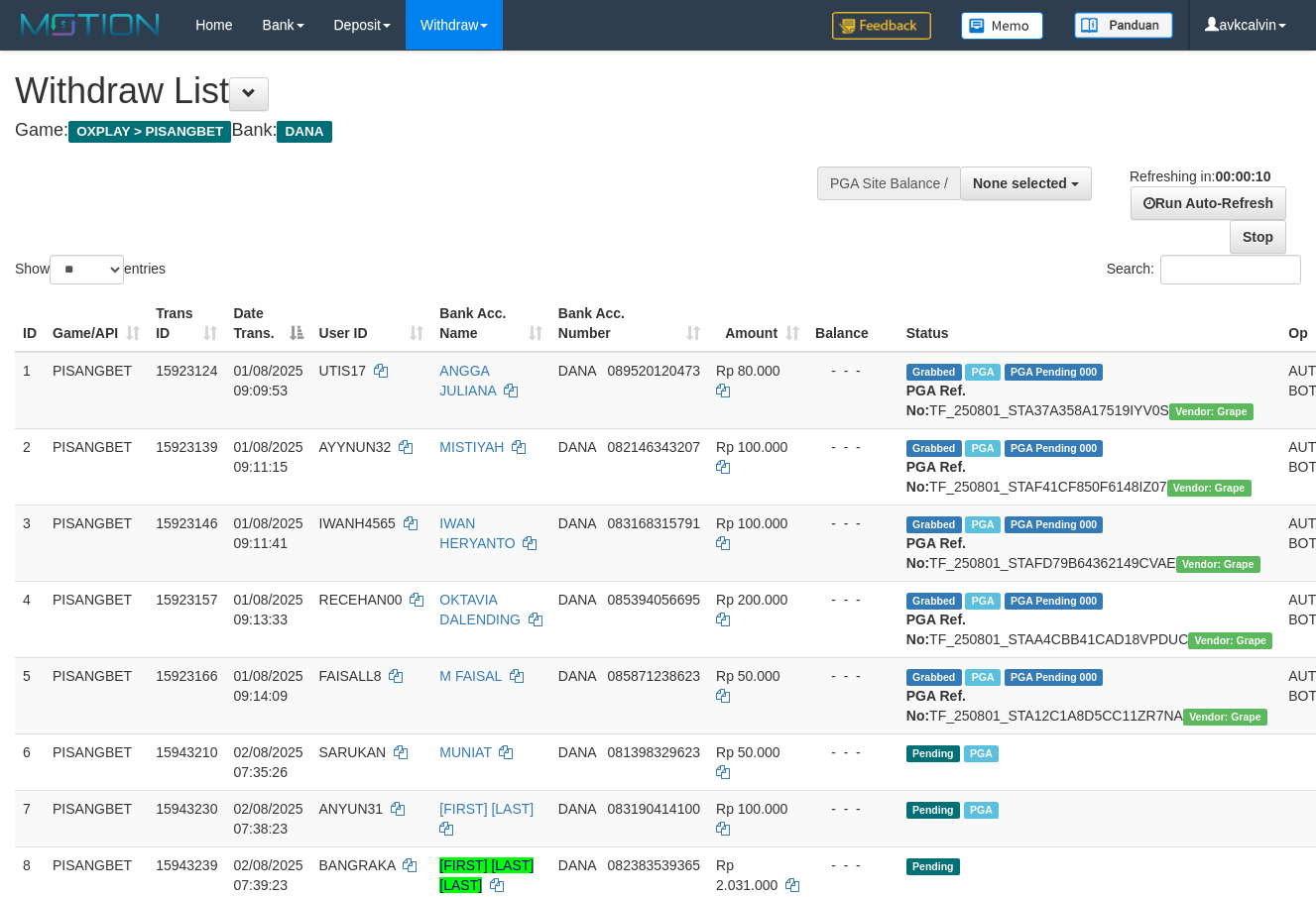 select 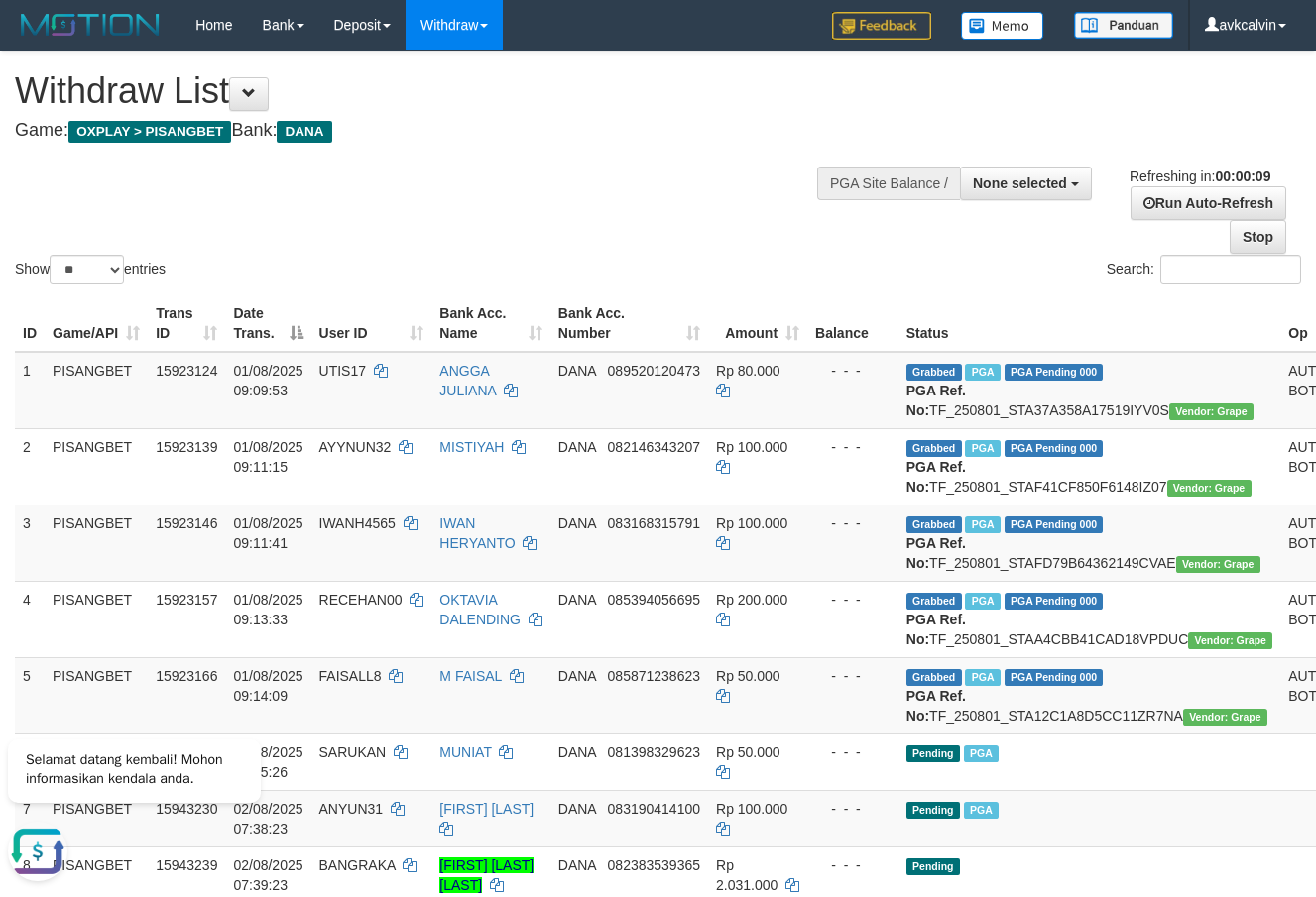 scroll, scrollTop: 0, scrollLeft: 0, axis: both 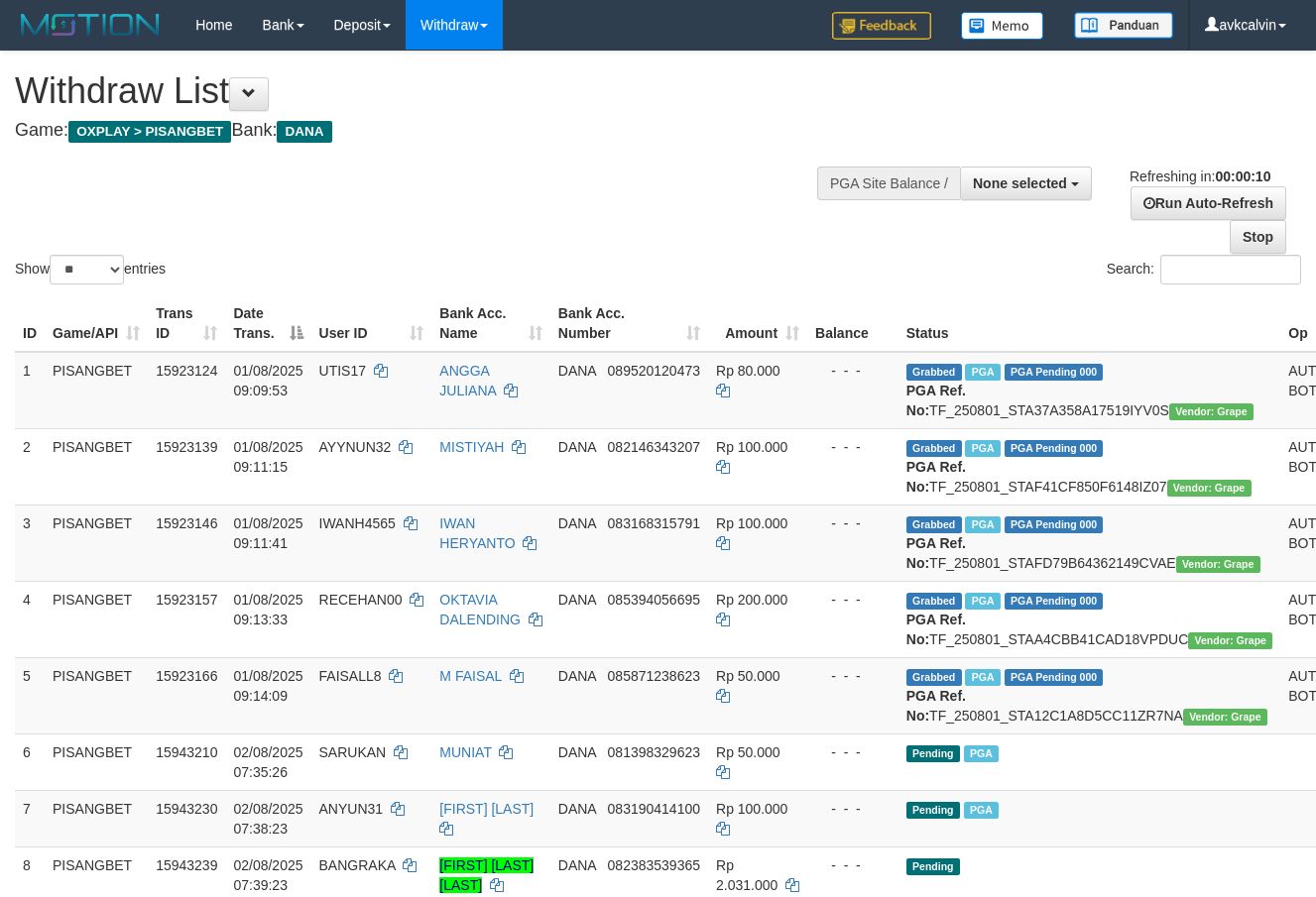 select 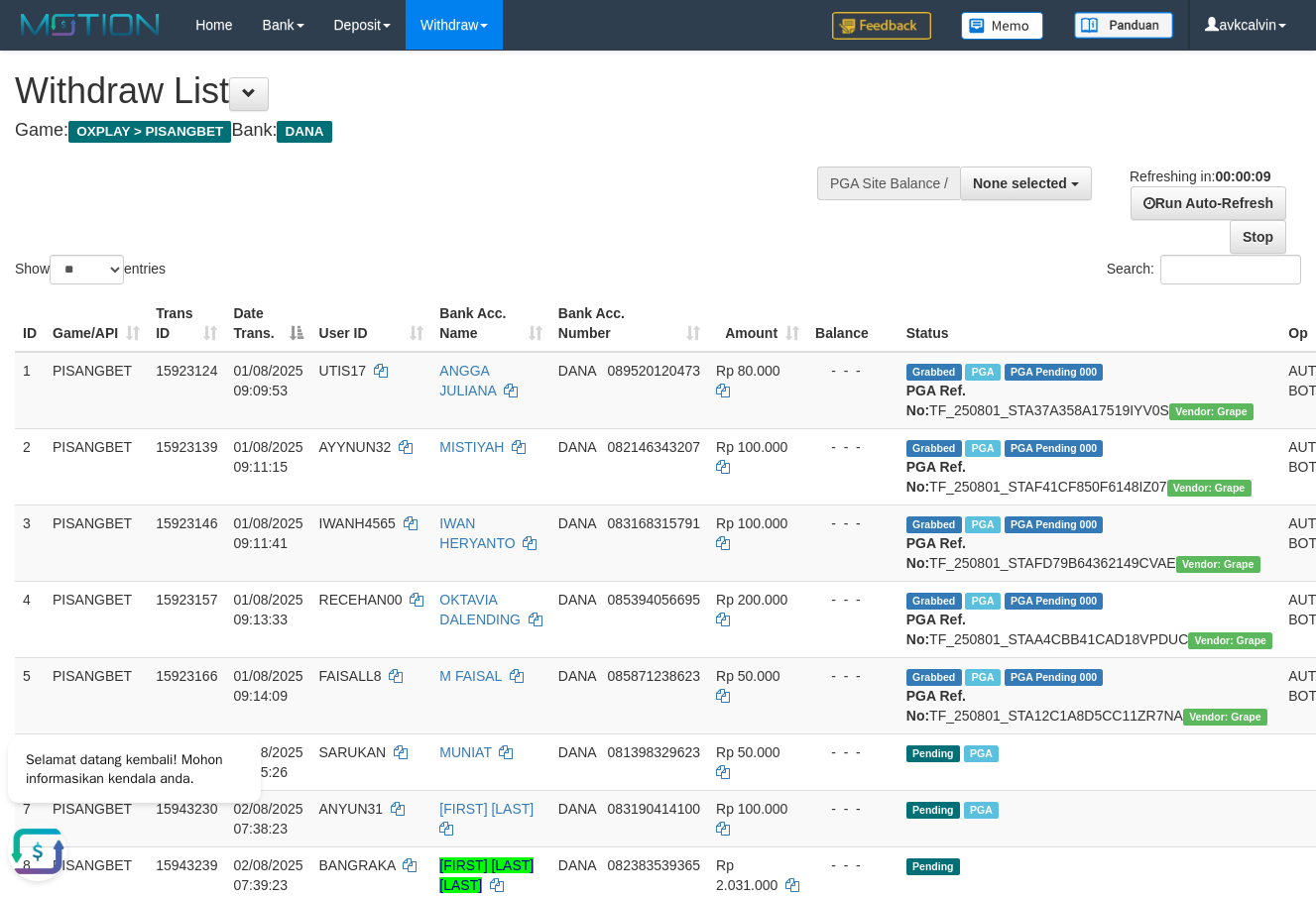 scroll, scrollTop: 0, scrollLeft: 0, axis: both 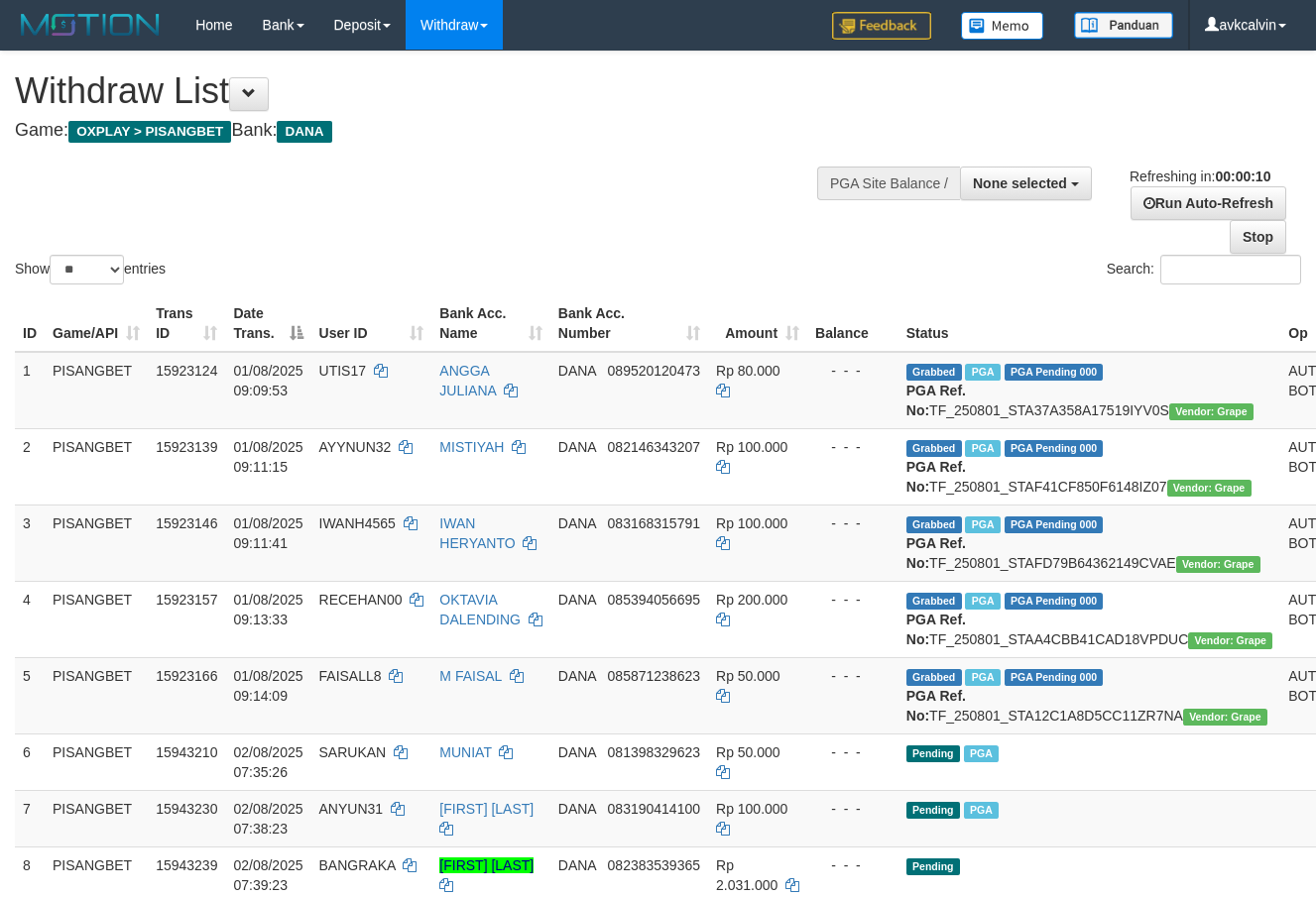select 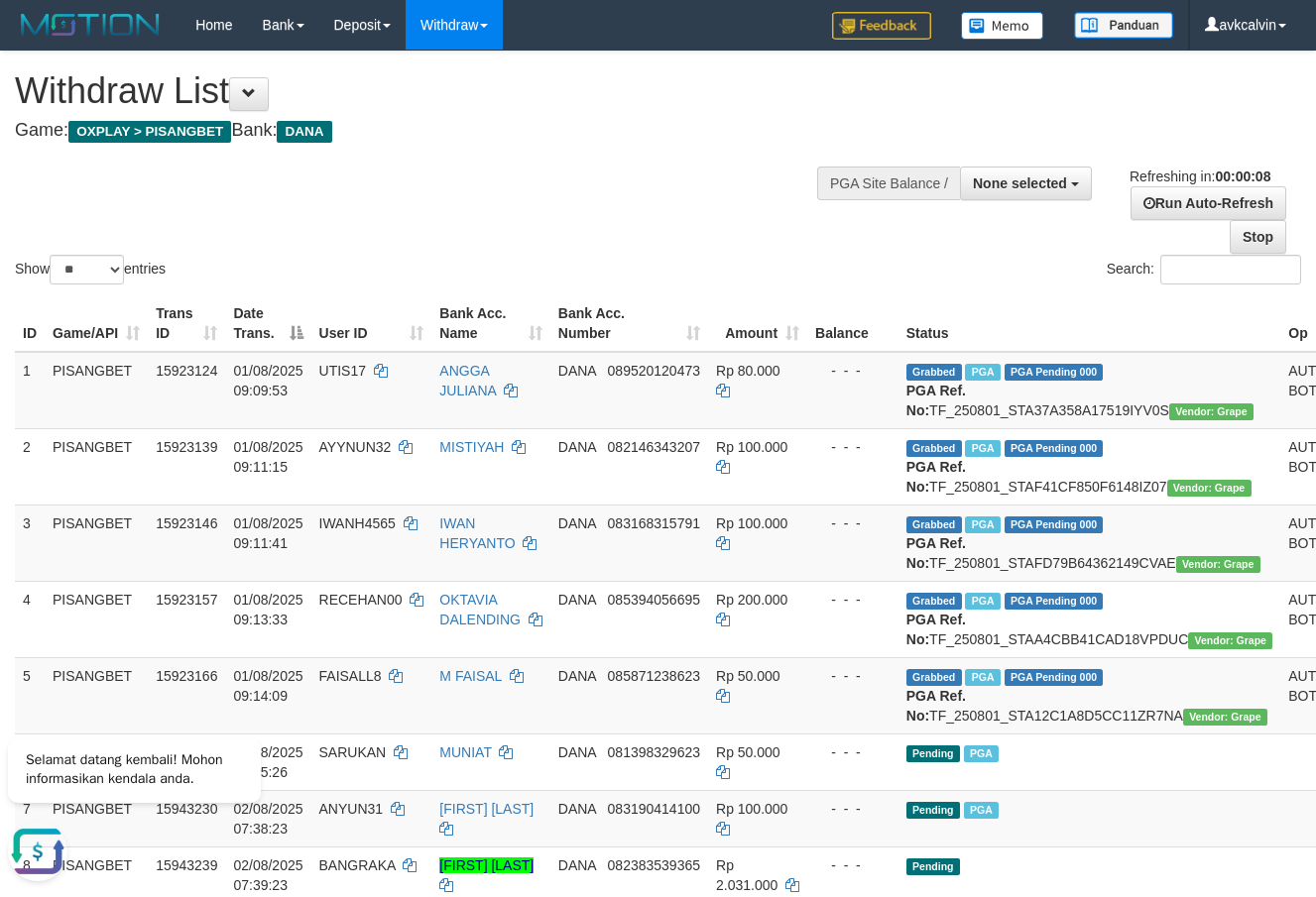 scroll, scrollTop: 0, scrollLeft: 0, axis: both 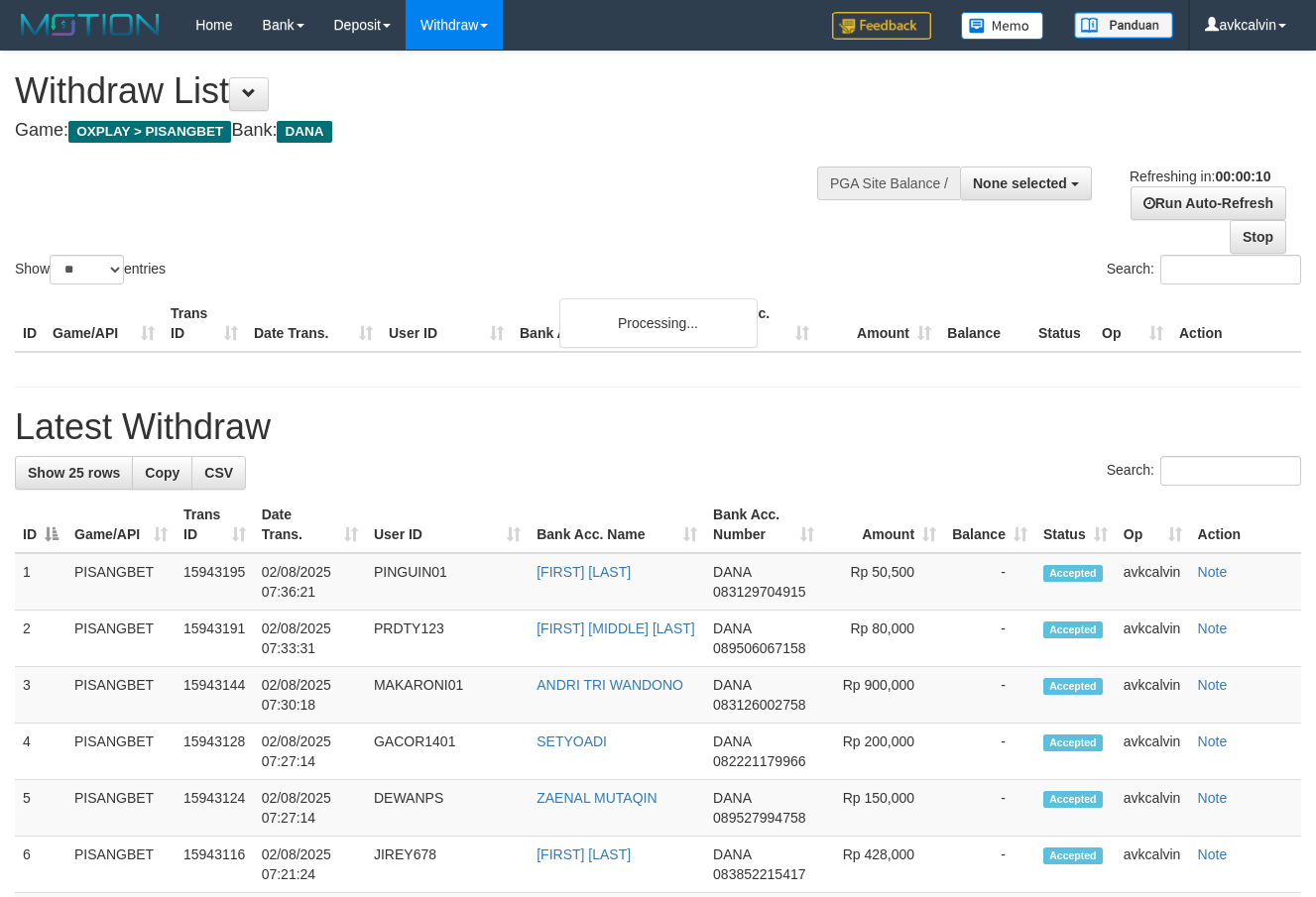 select 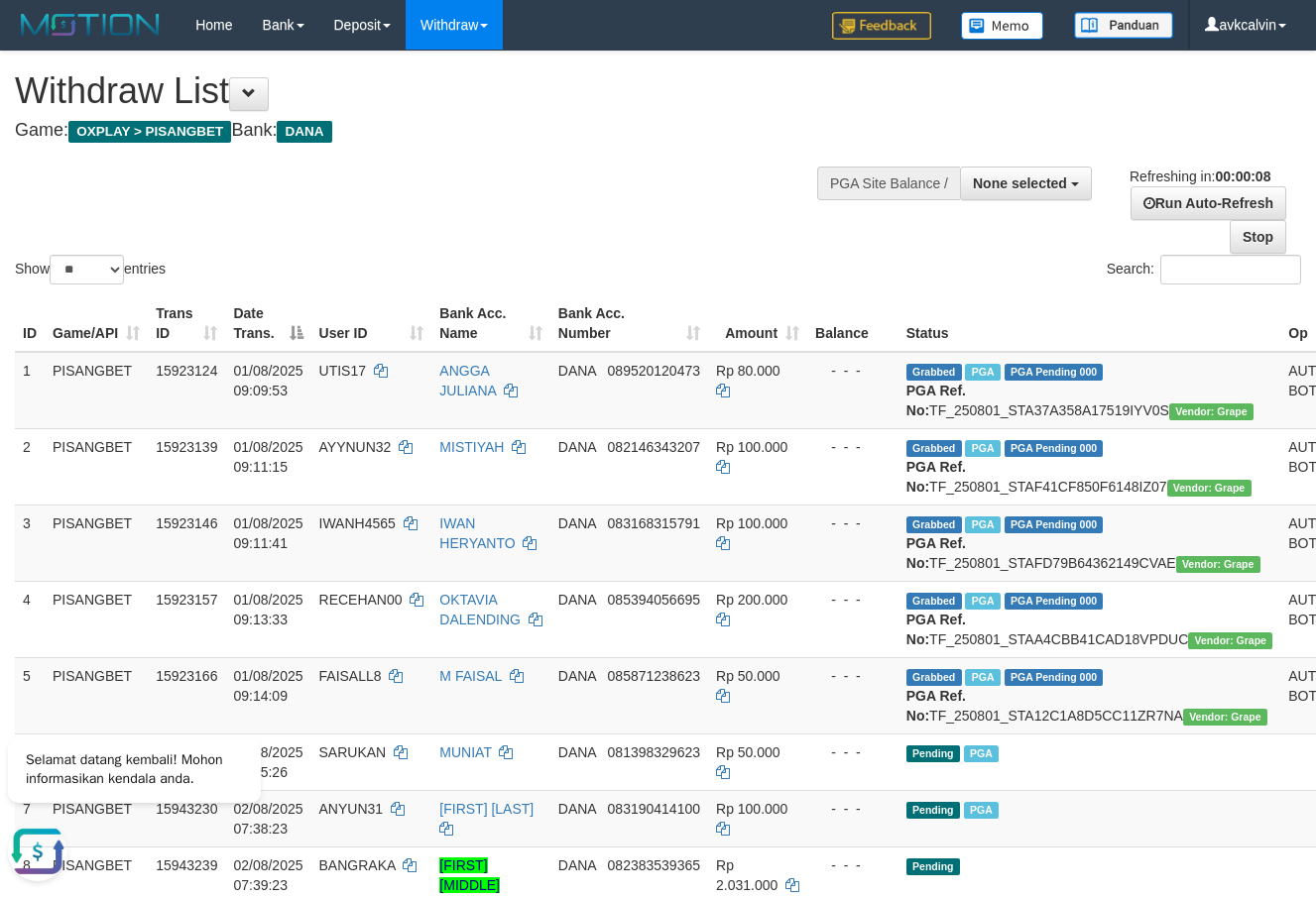 scroll, scrollTop: 0, scrollLeft: 0, axis: both 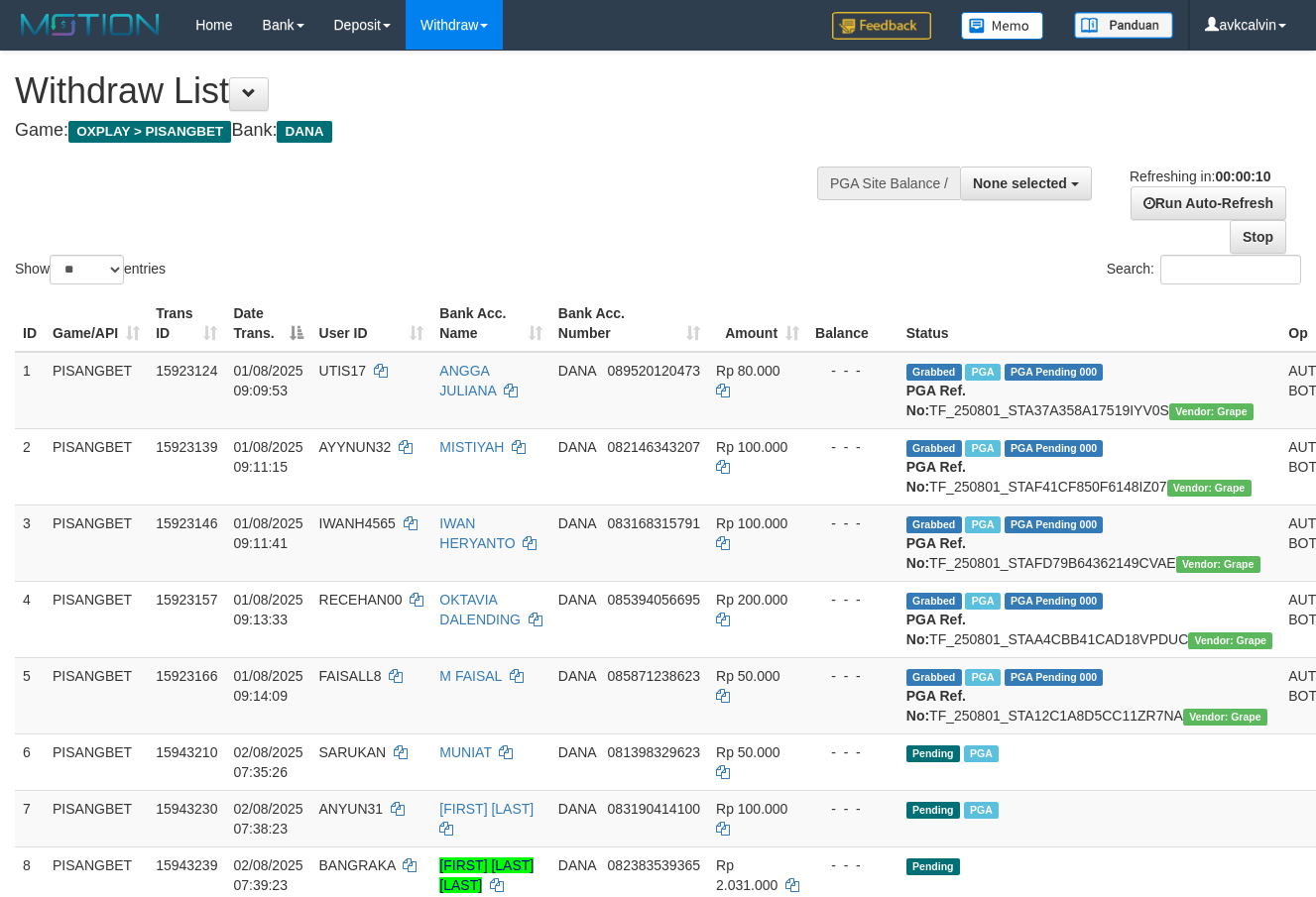 select 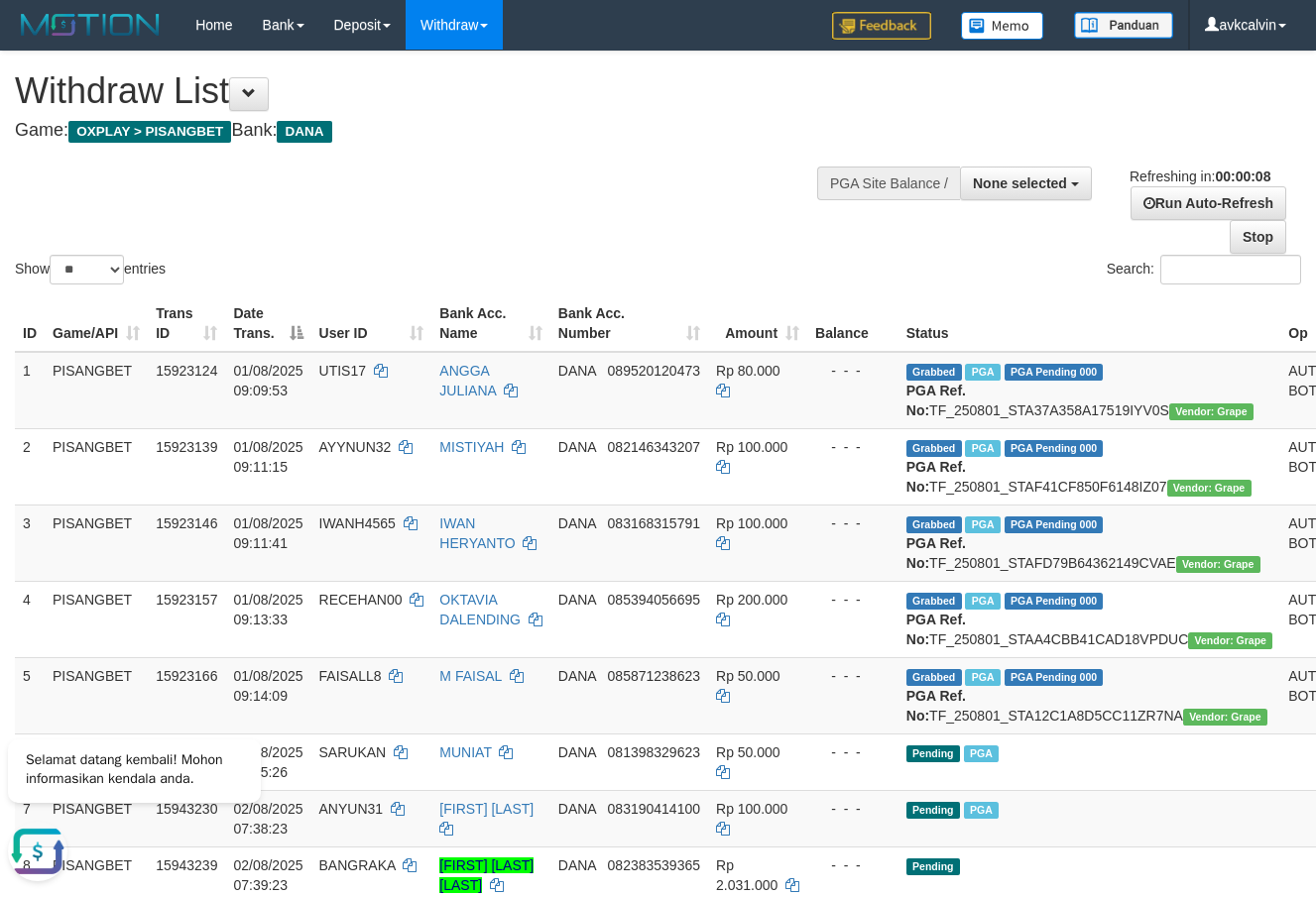 scroll, scrollTop: 0, scrollLeft: 0, axis: both 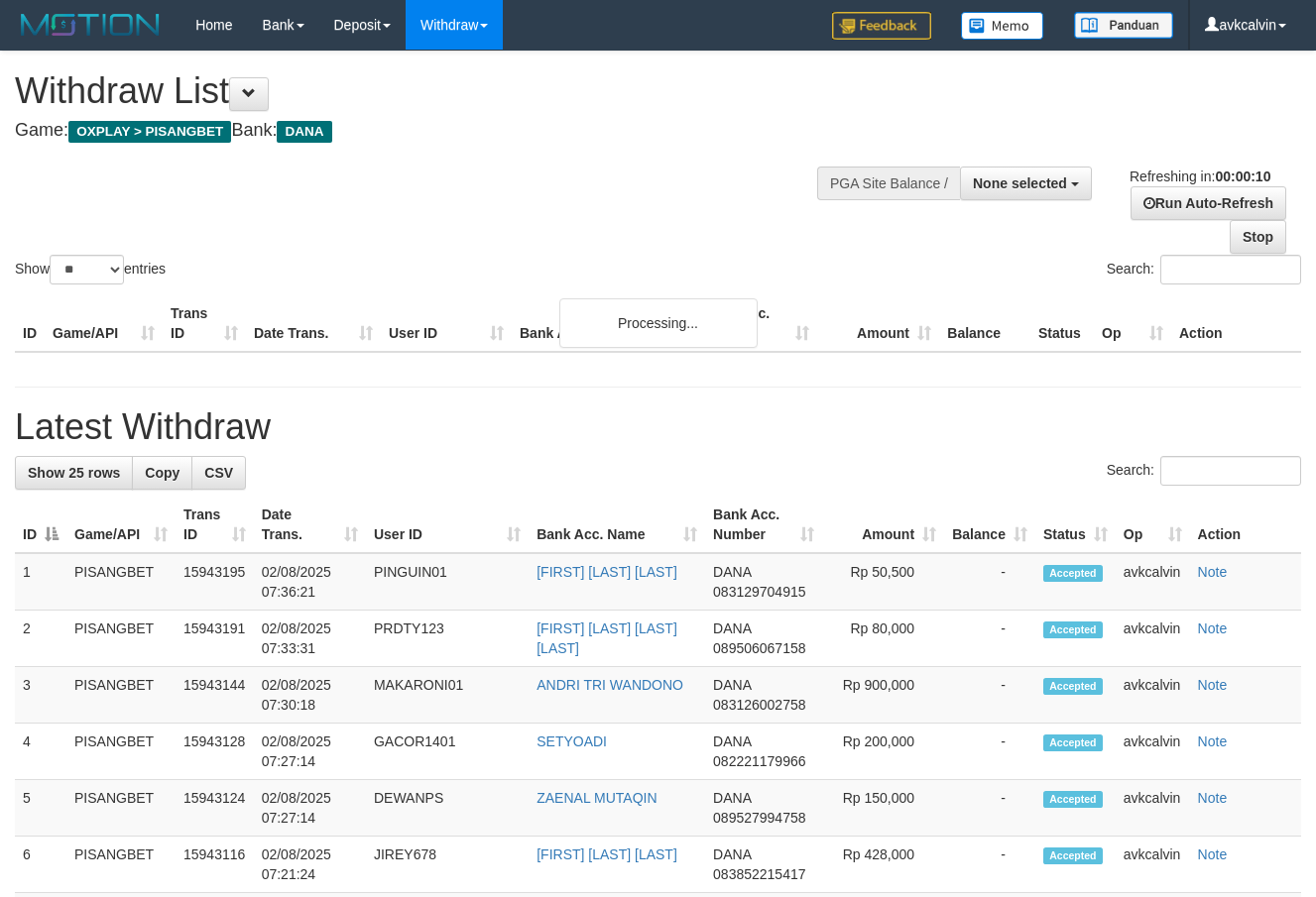 select 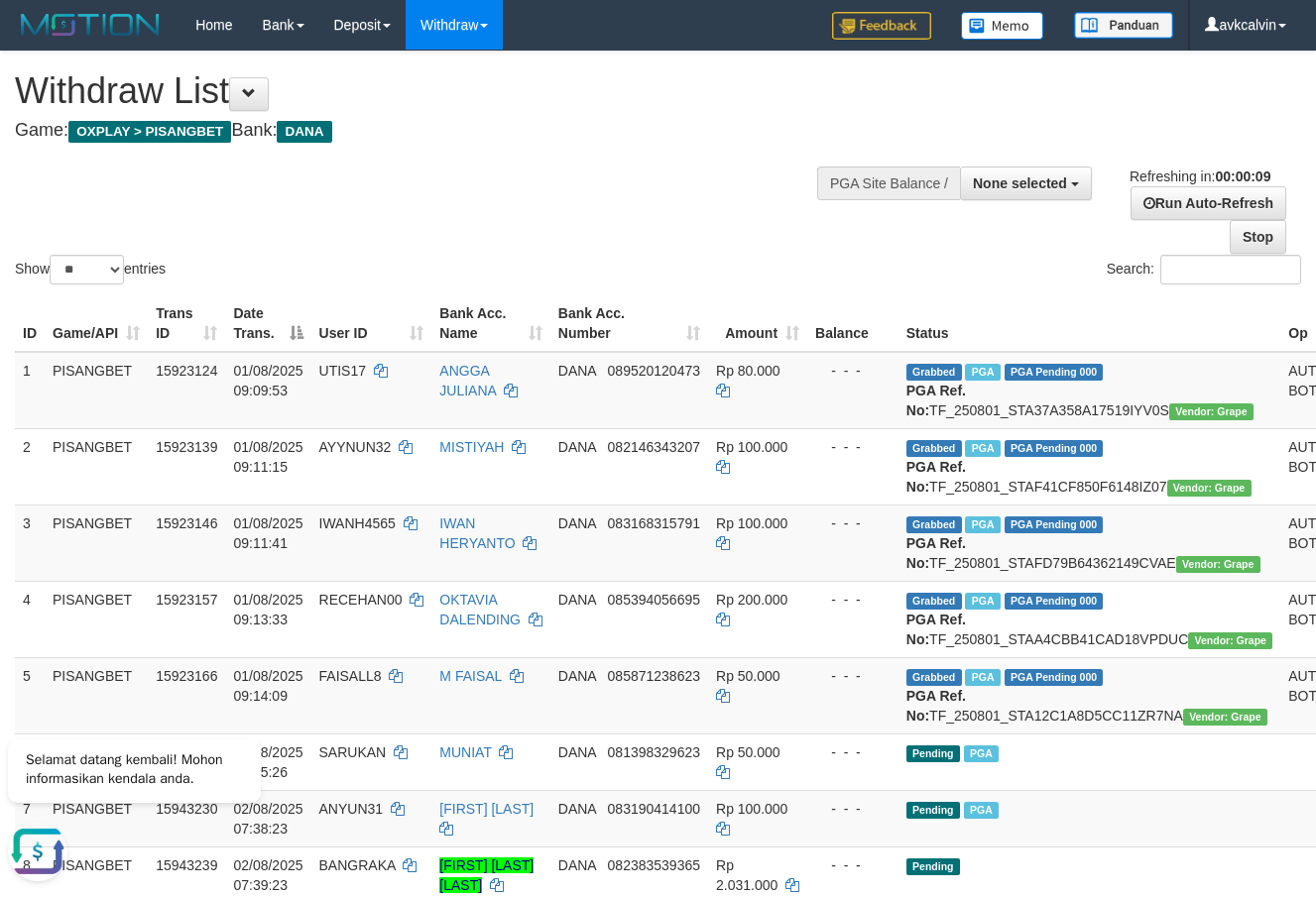 scroll, scrollTop: 0, scrollLeft: 0, axis: both 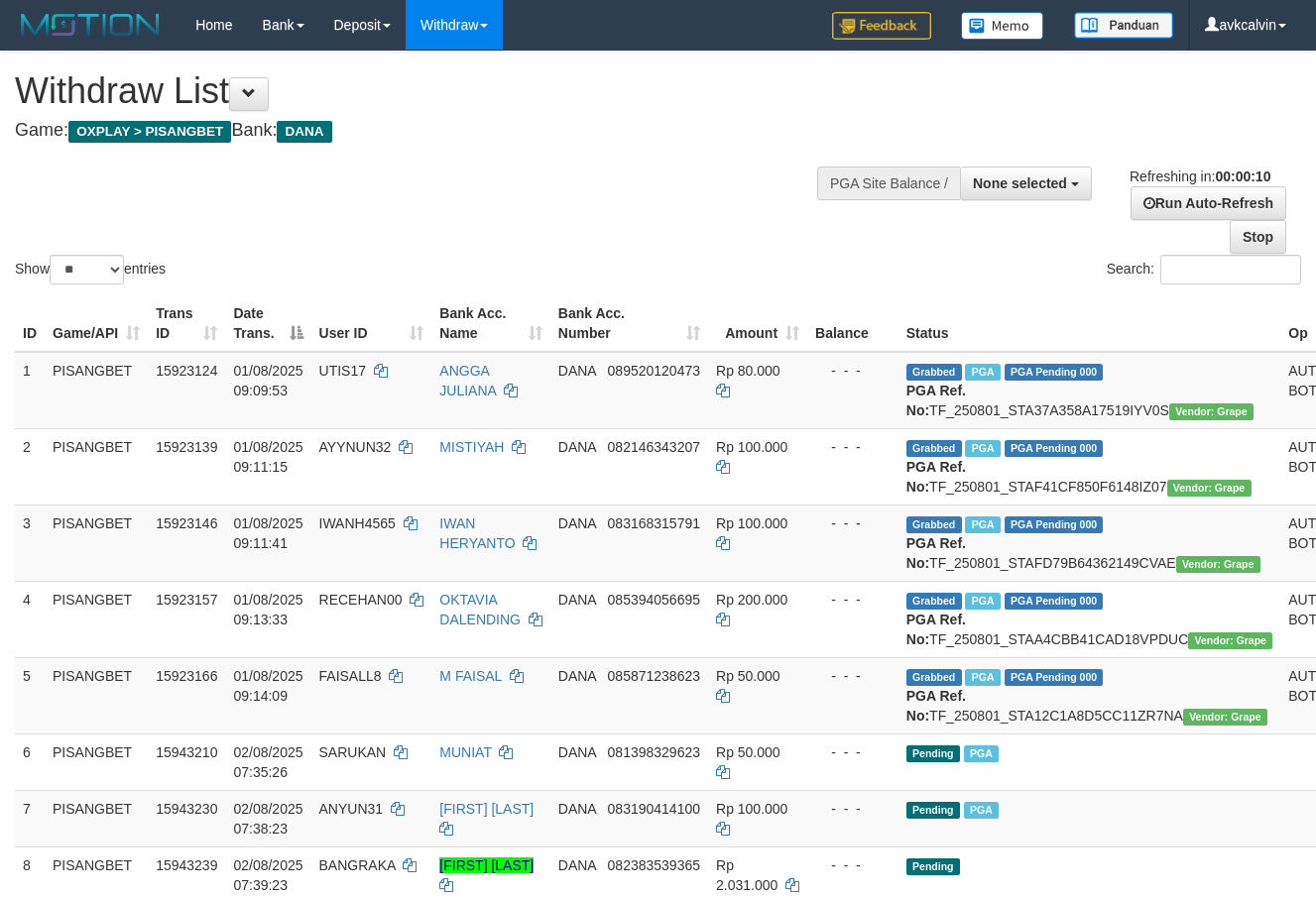 select 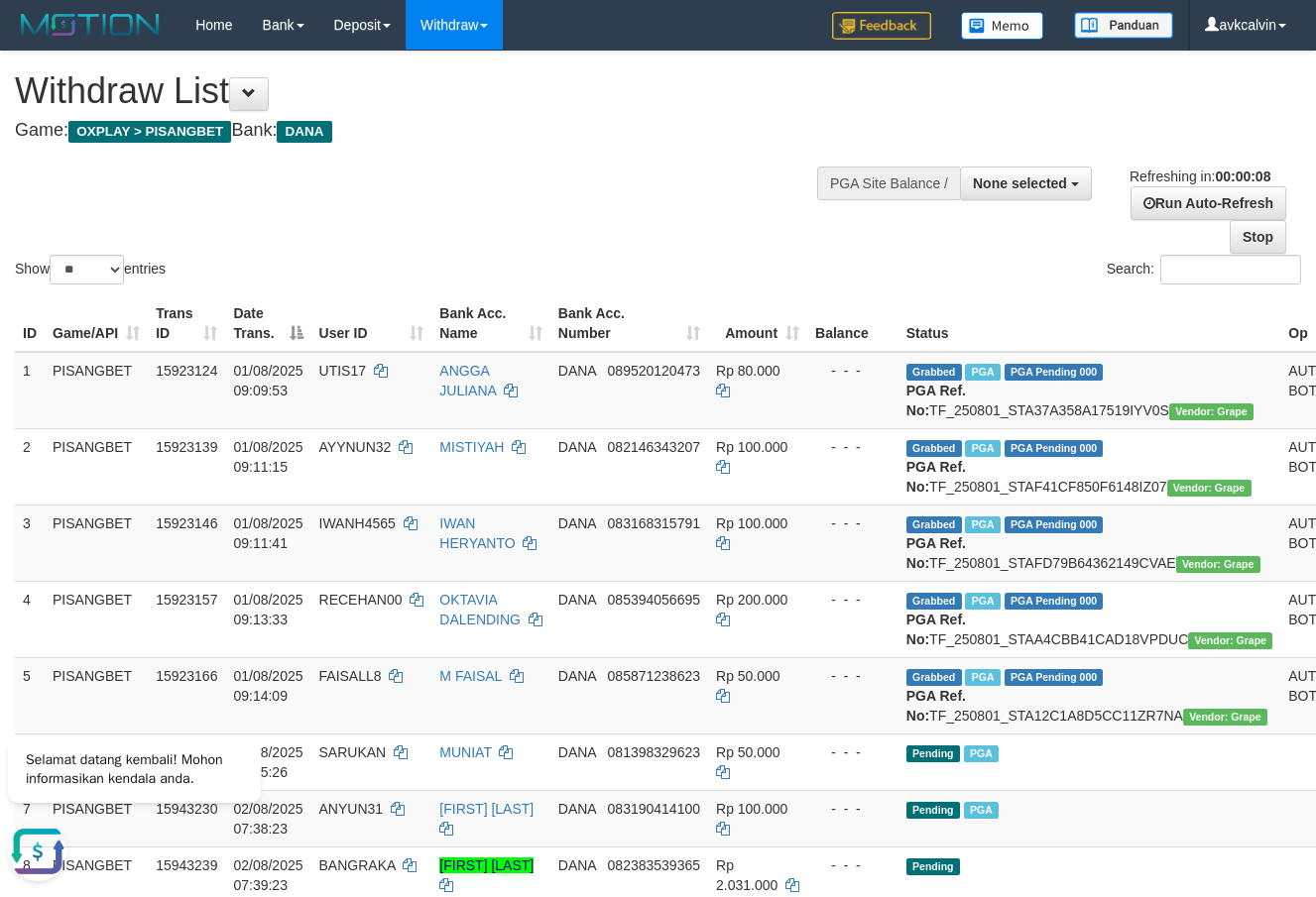 scroll, scrollTop: 0, scrollLeft: 0, axis: both 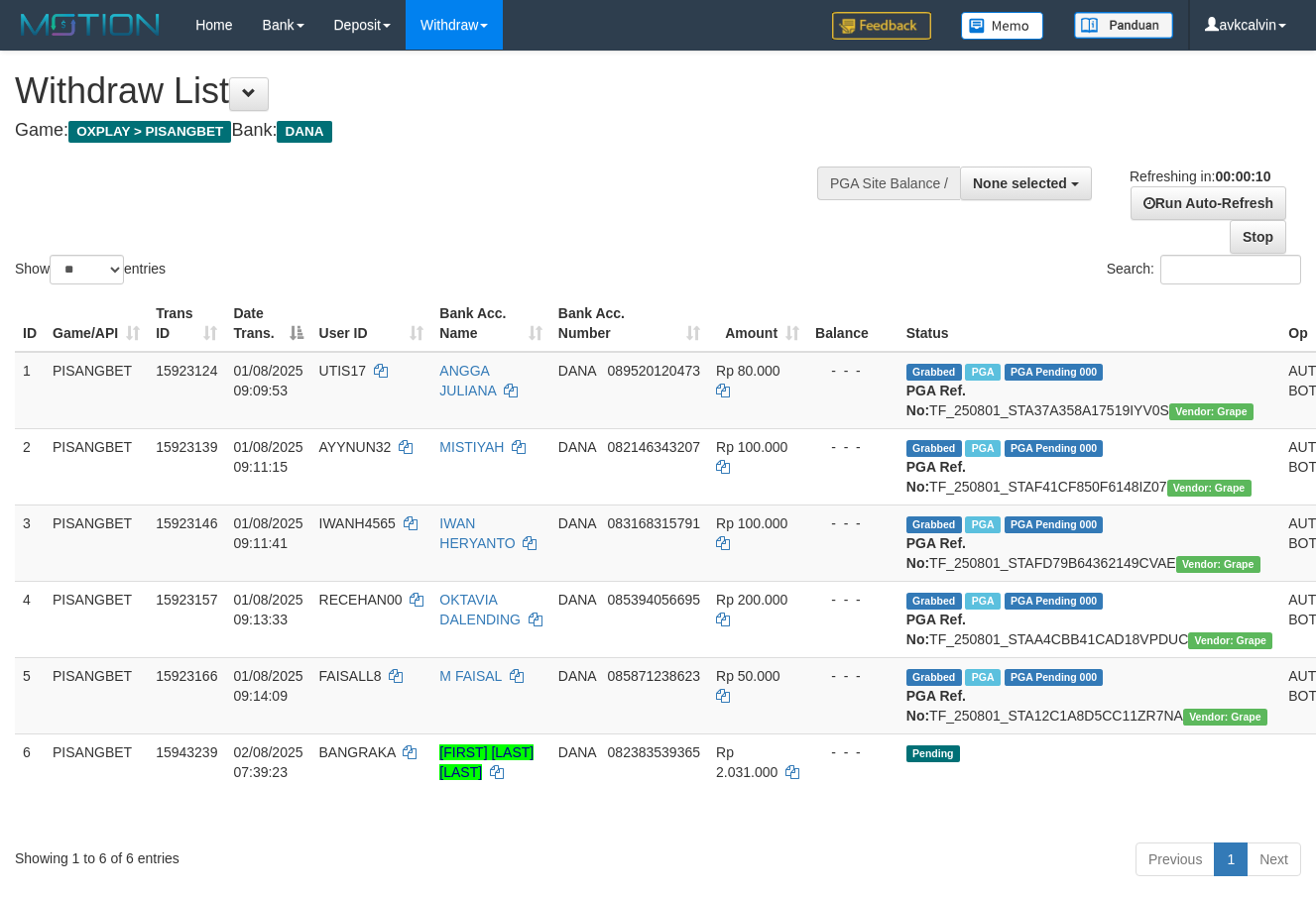 select 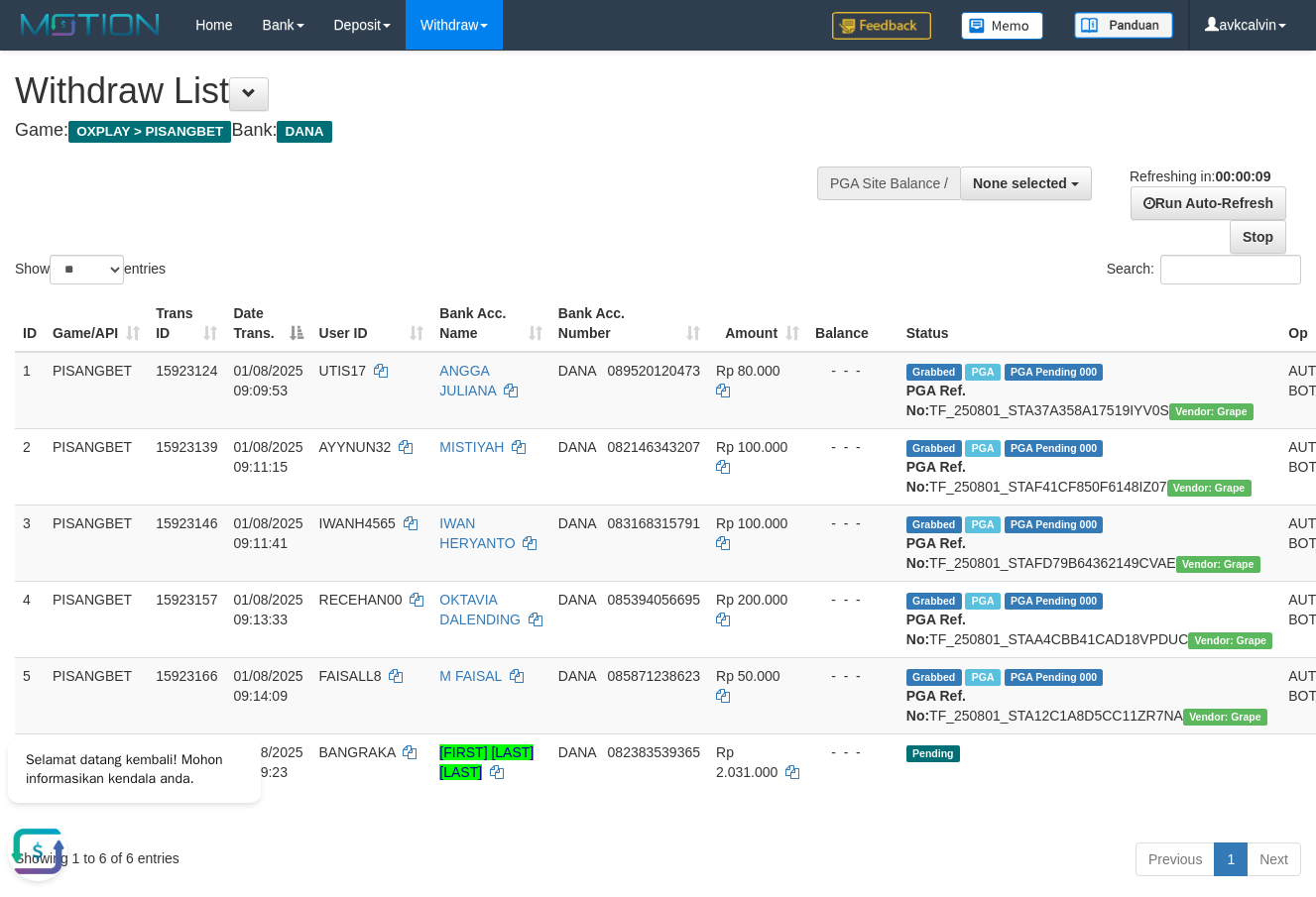 scroll, scrollTop: 0, scrollLeft: 0, axis: both 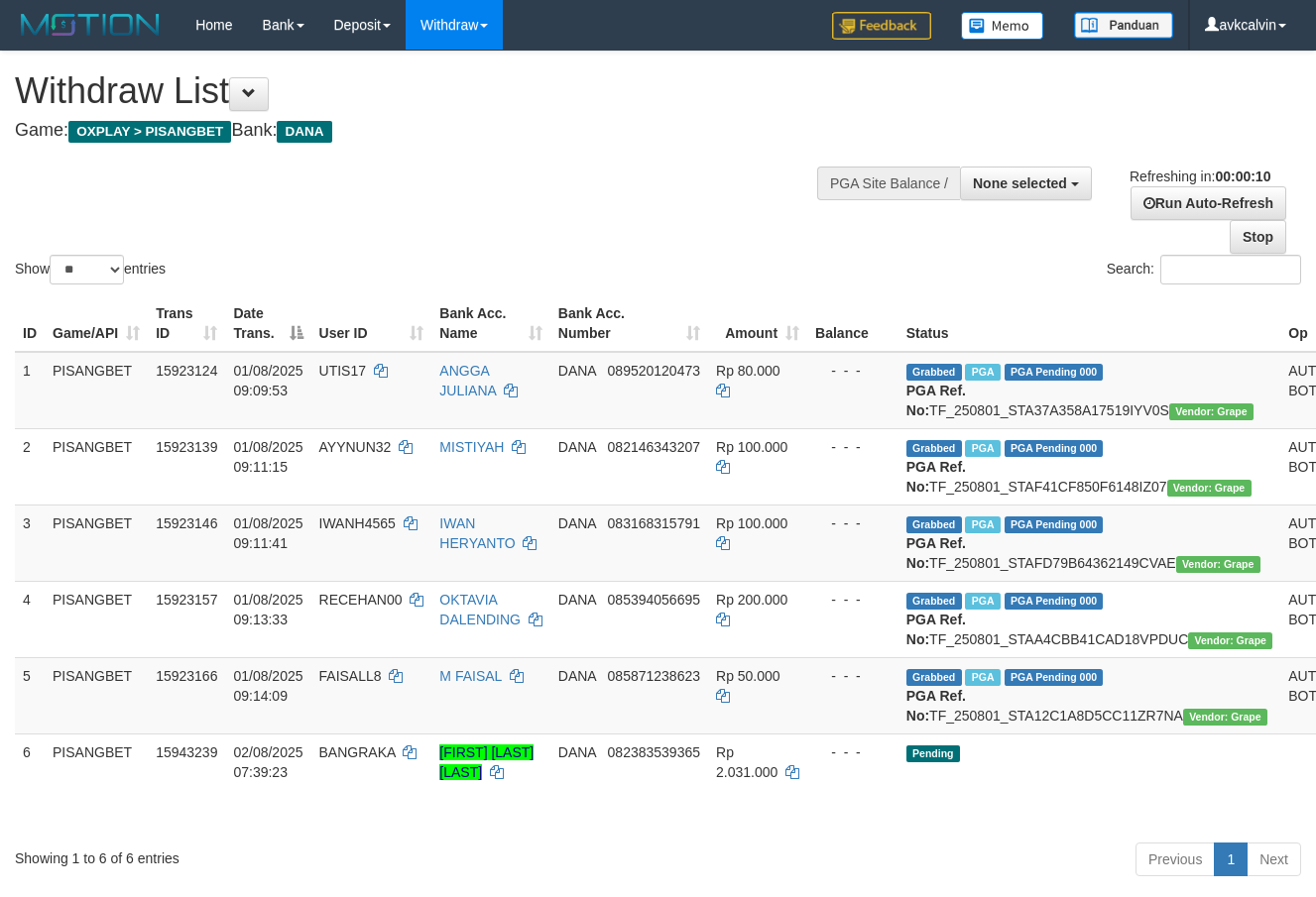 select 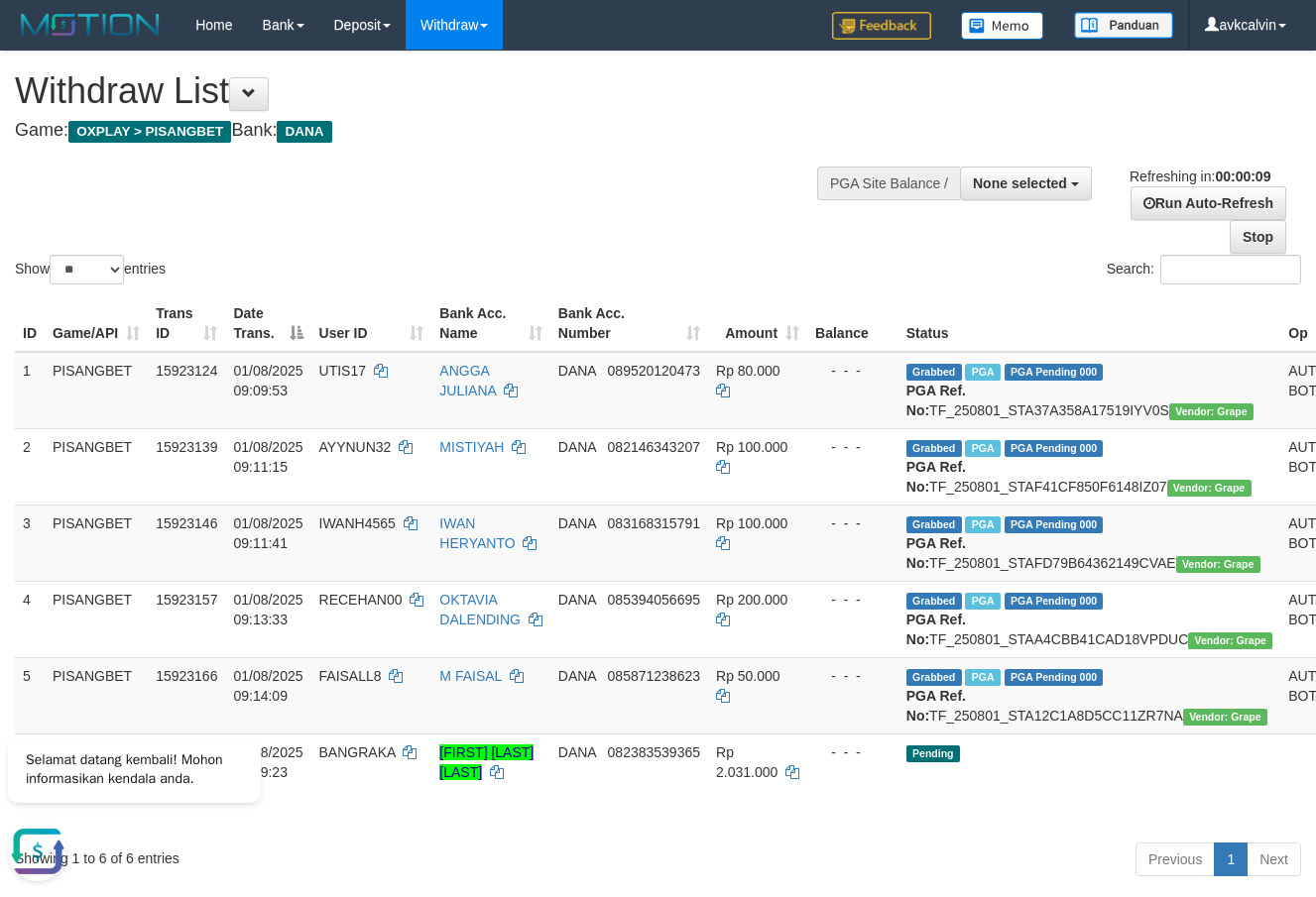 scroll, scrollTop: 0, scrollLeft: 0, axis: both 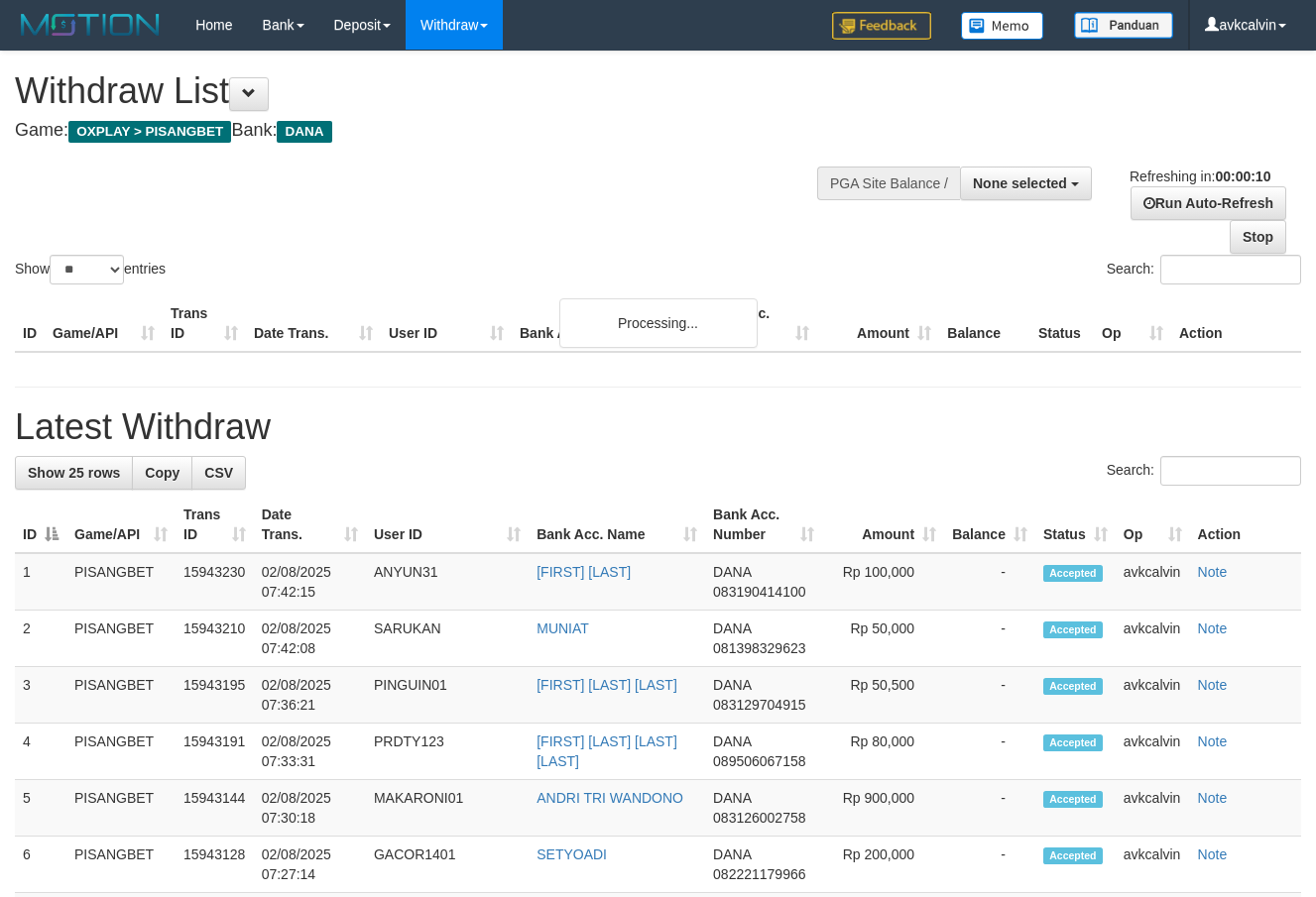 select 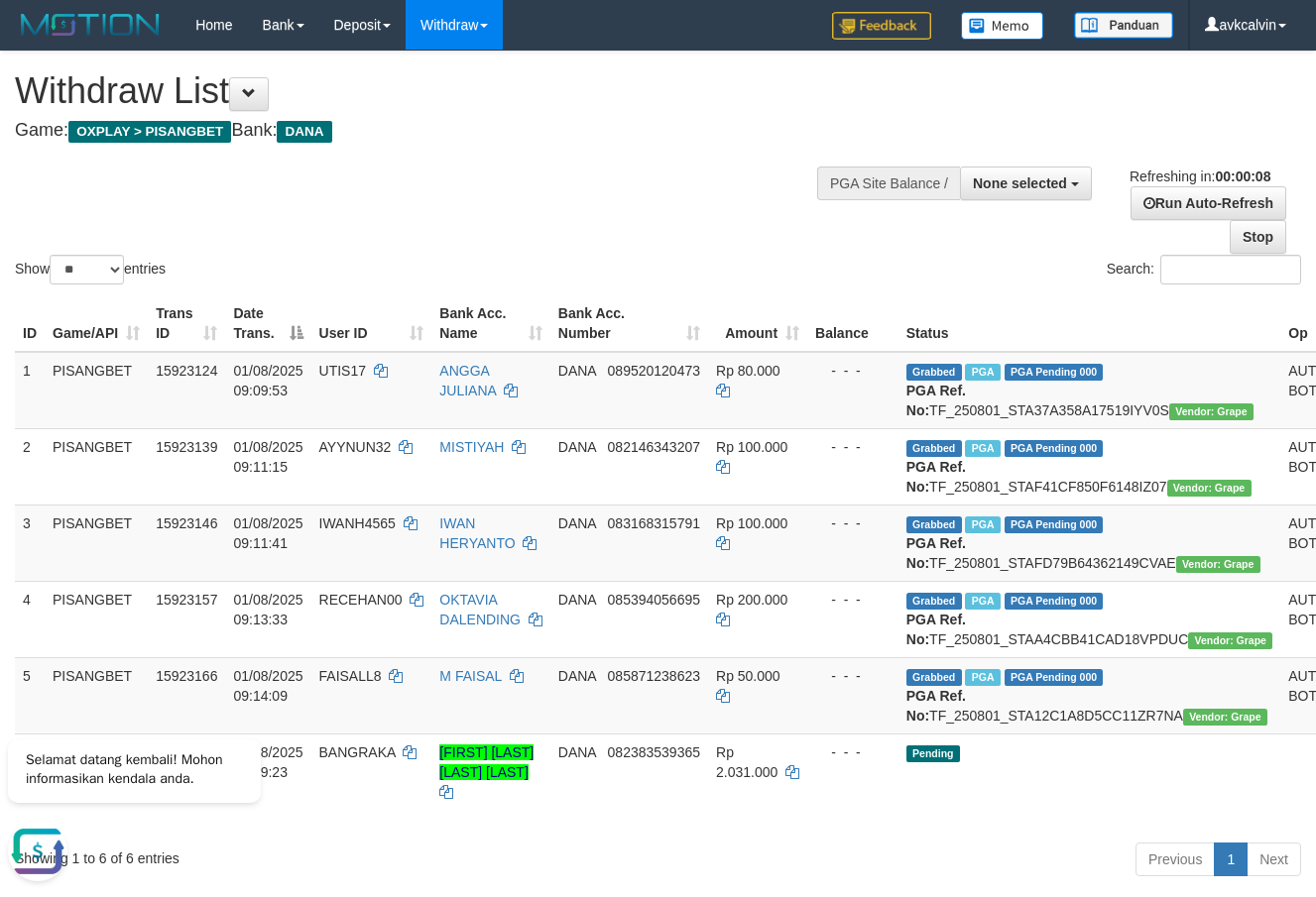 scroll, scrollTop: 0, scrollLeft: 0, axis: both 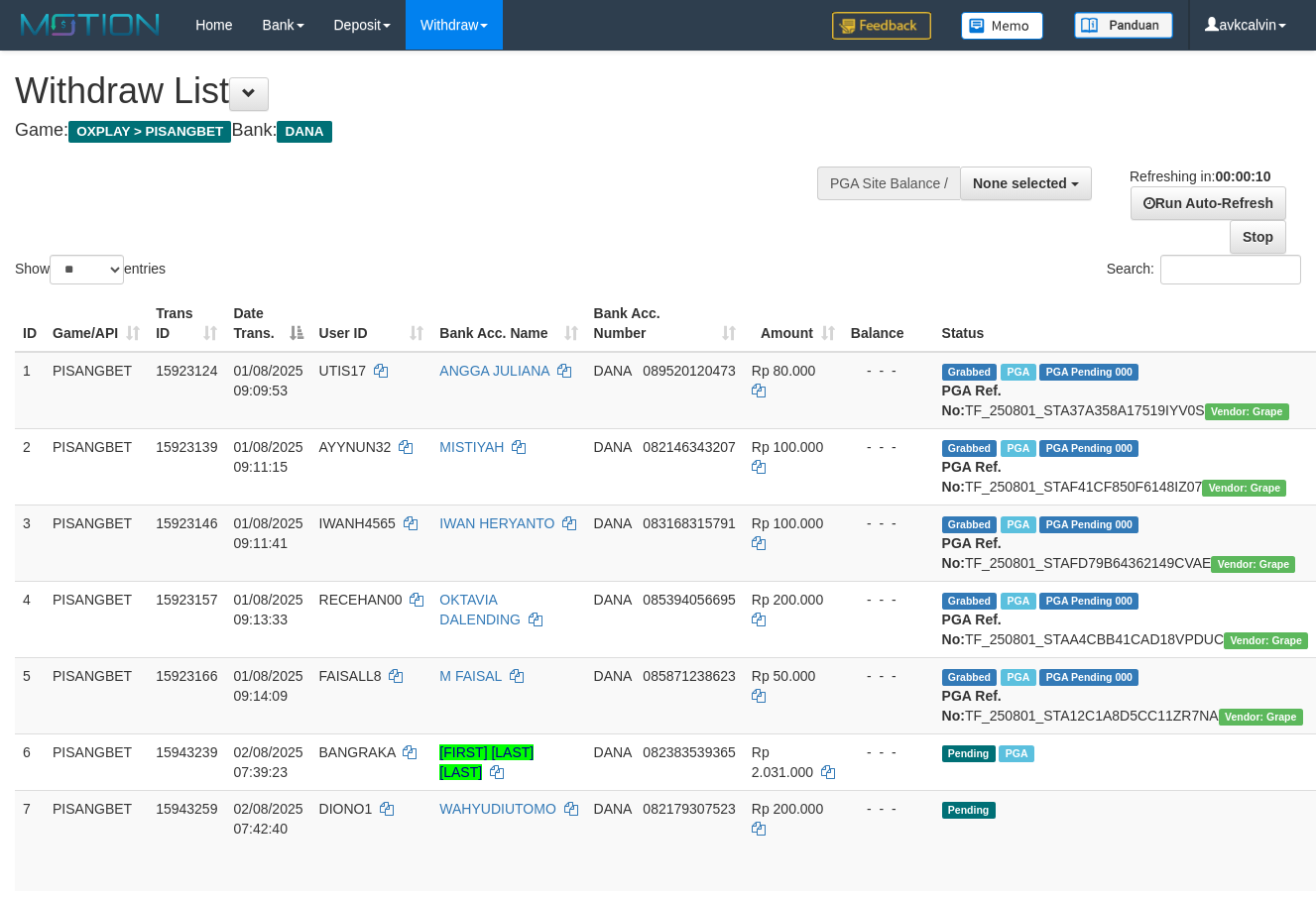 select 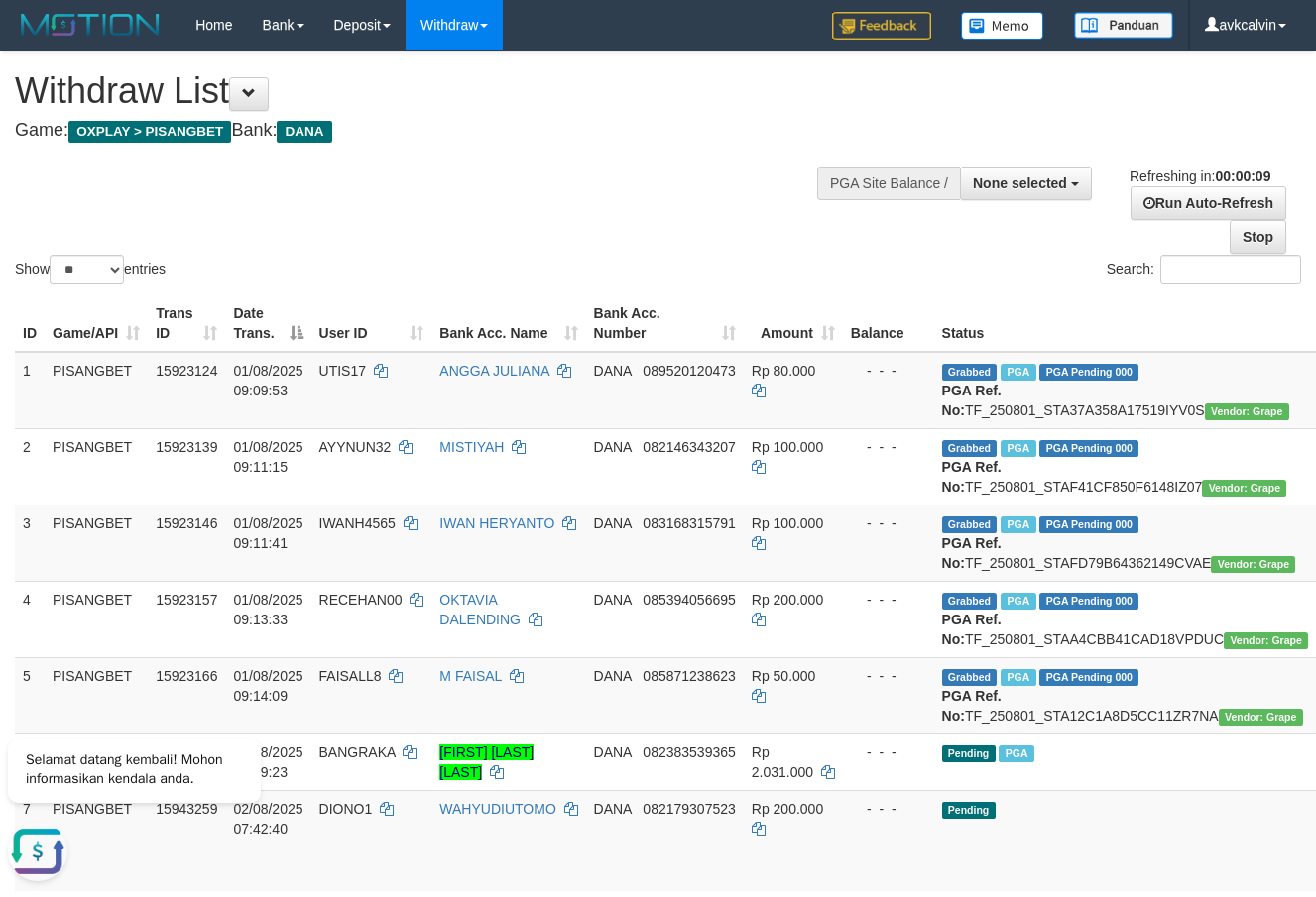 scroll, scrollTop: 0, scrollLeft: 0, axis: both 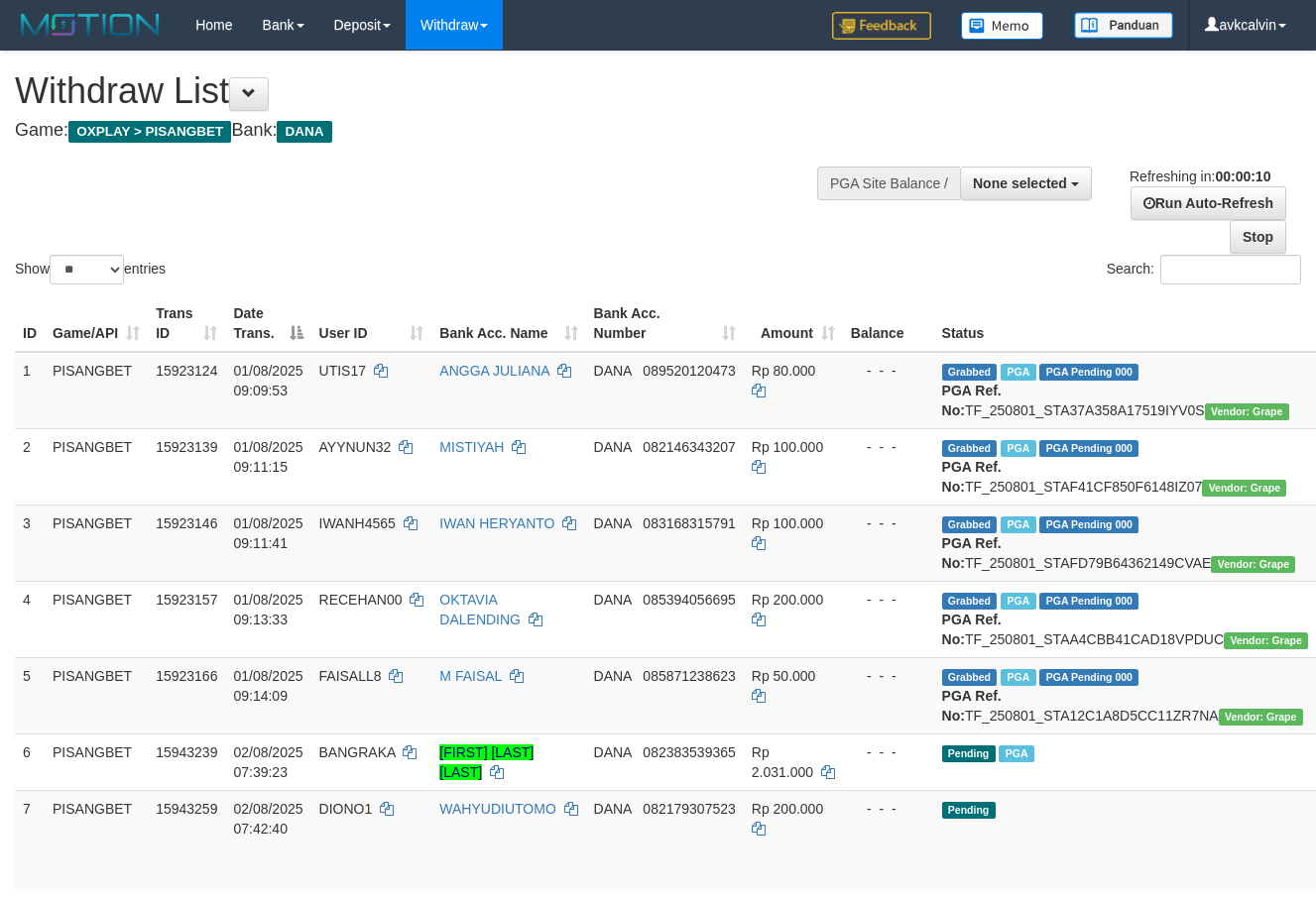 select 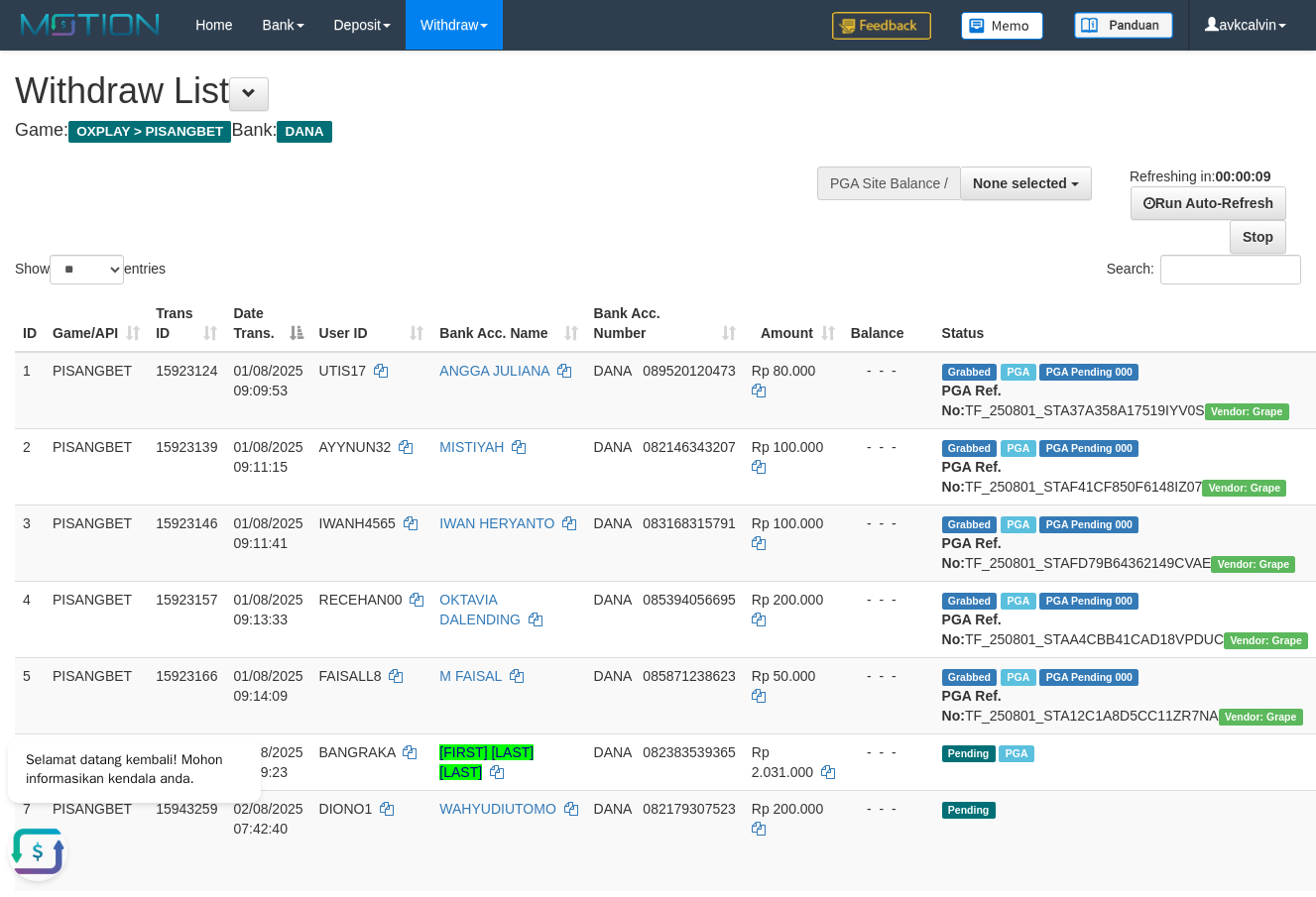 scroll, scrollTop: 0, scrollLeft: 0, axis: both 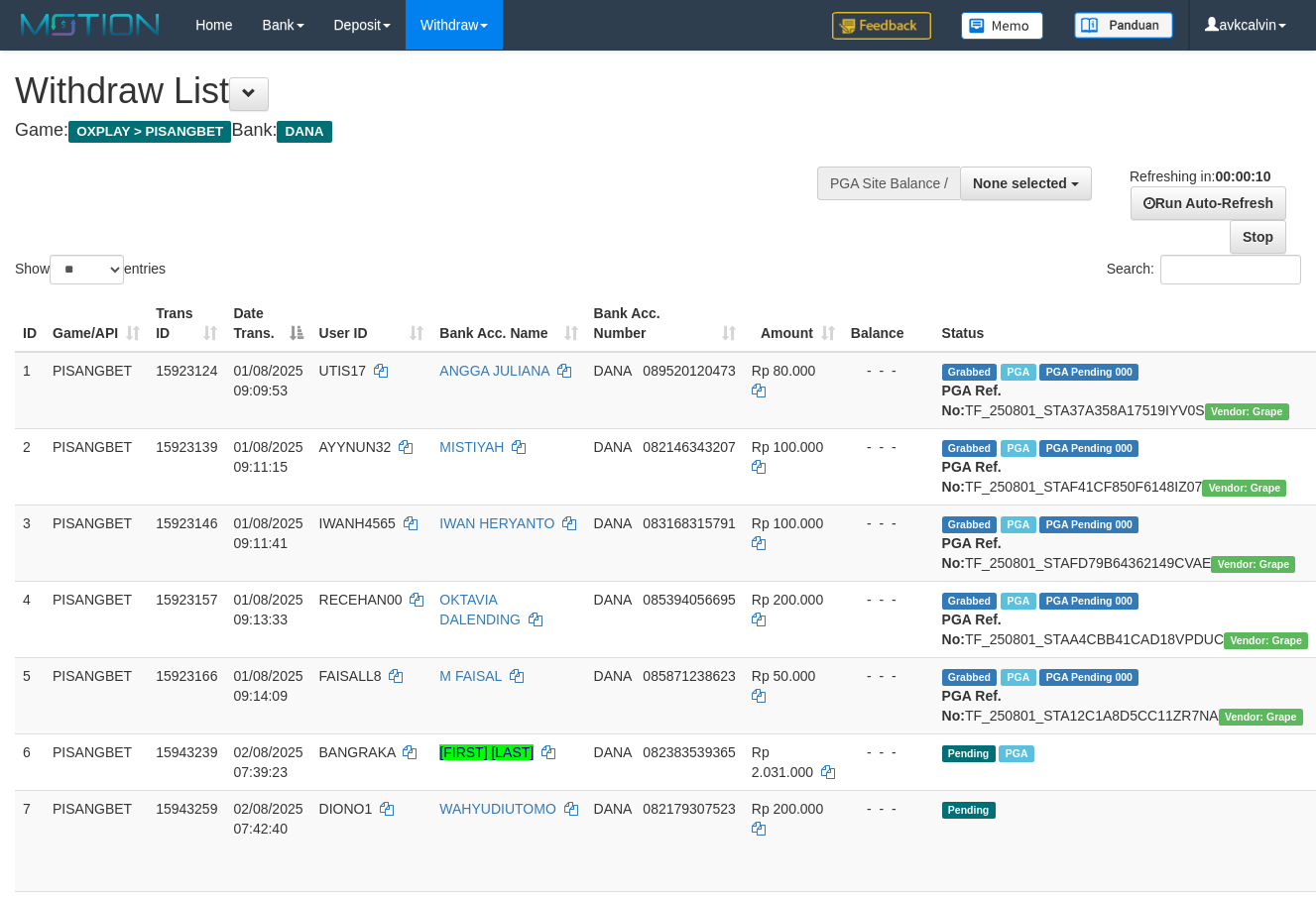 select 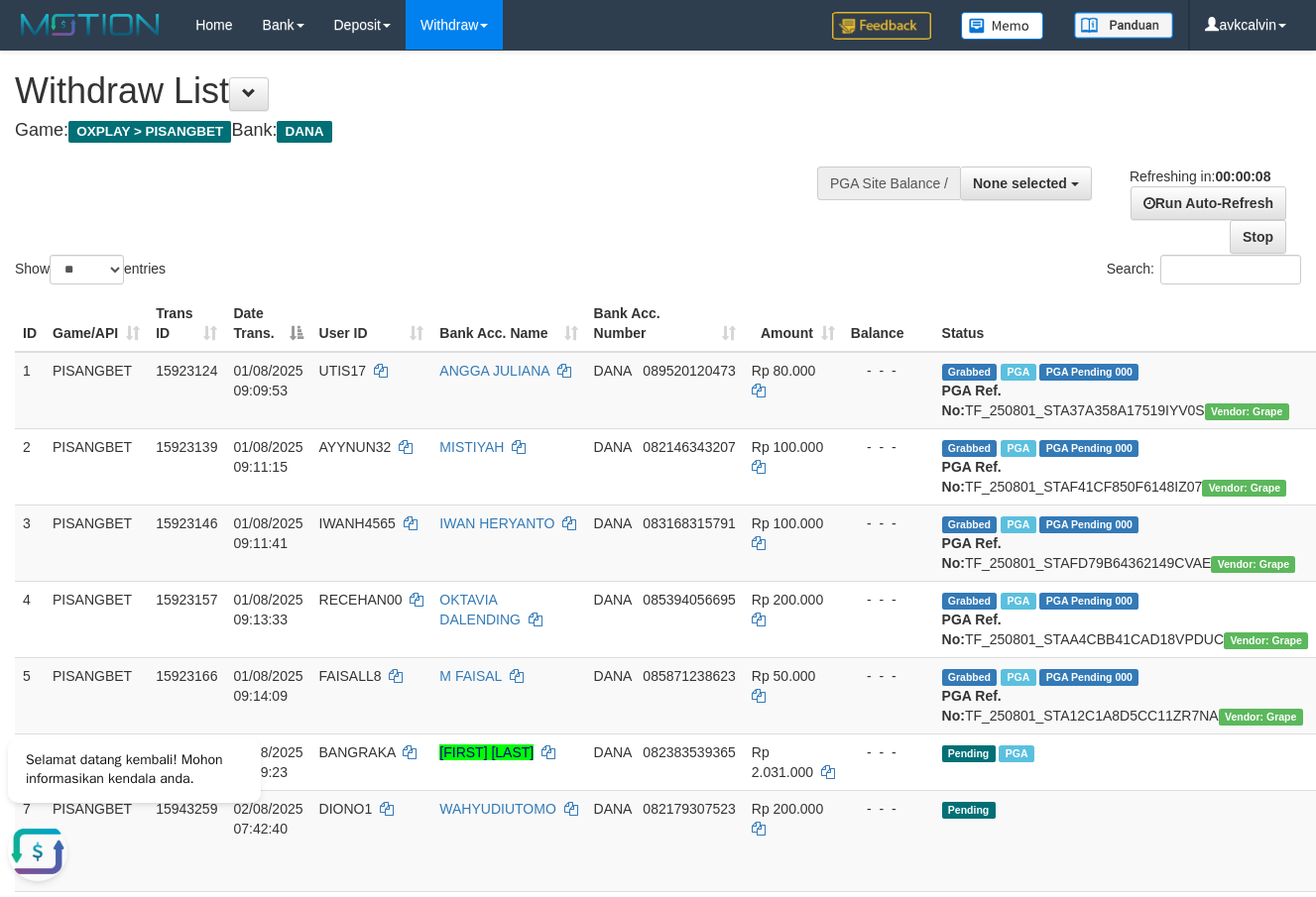 scroll, scrollTop: 0, scrollLeft: 0, axis: both 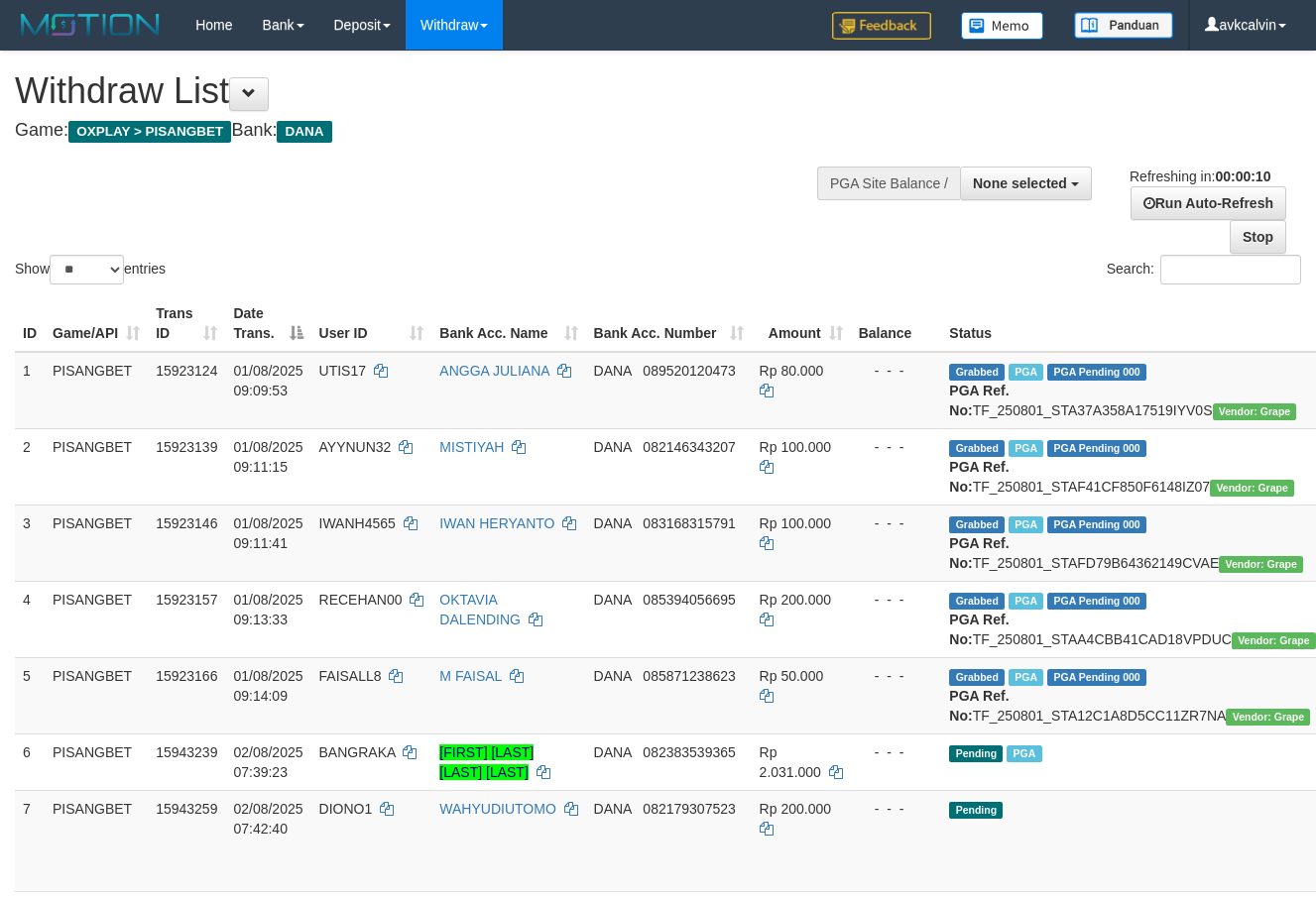 select 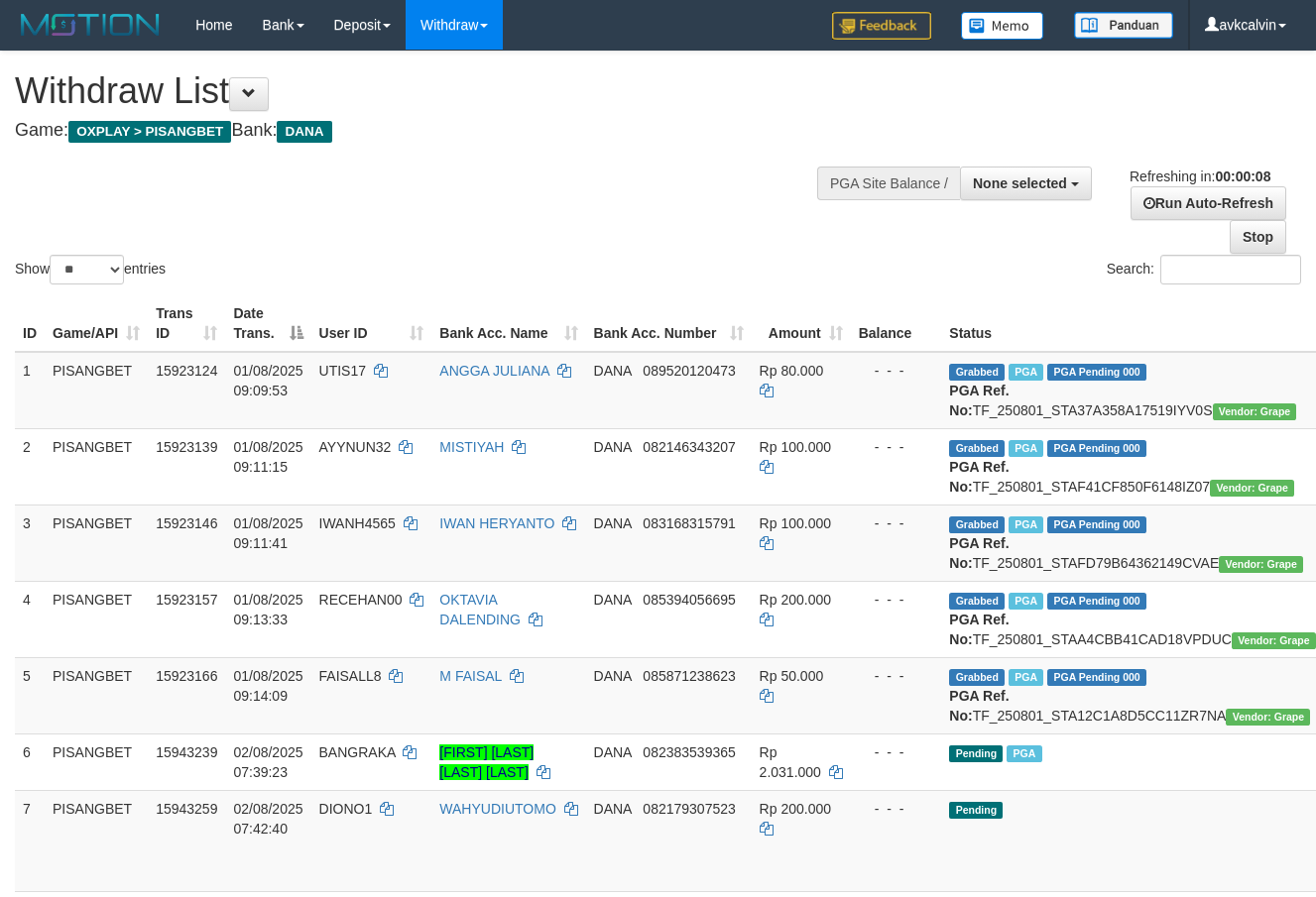 scroll, scrollTop: 0, scrollLeft: 0, axis: both 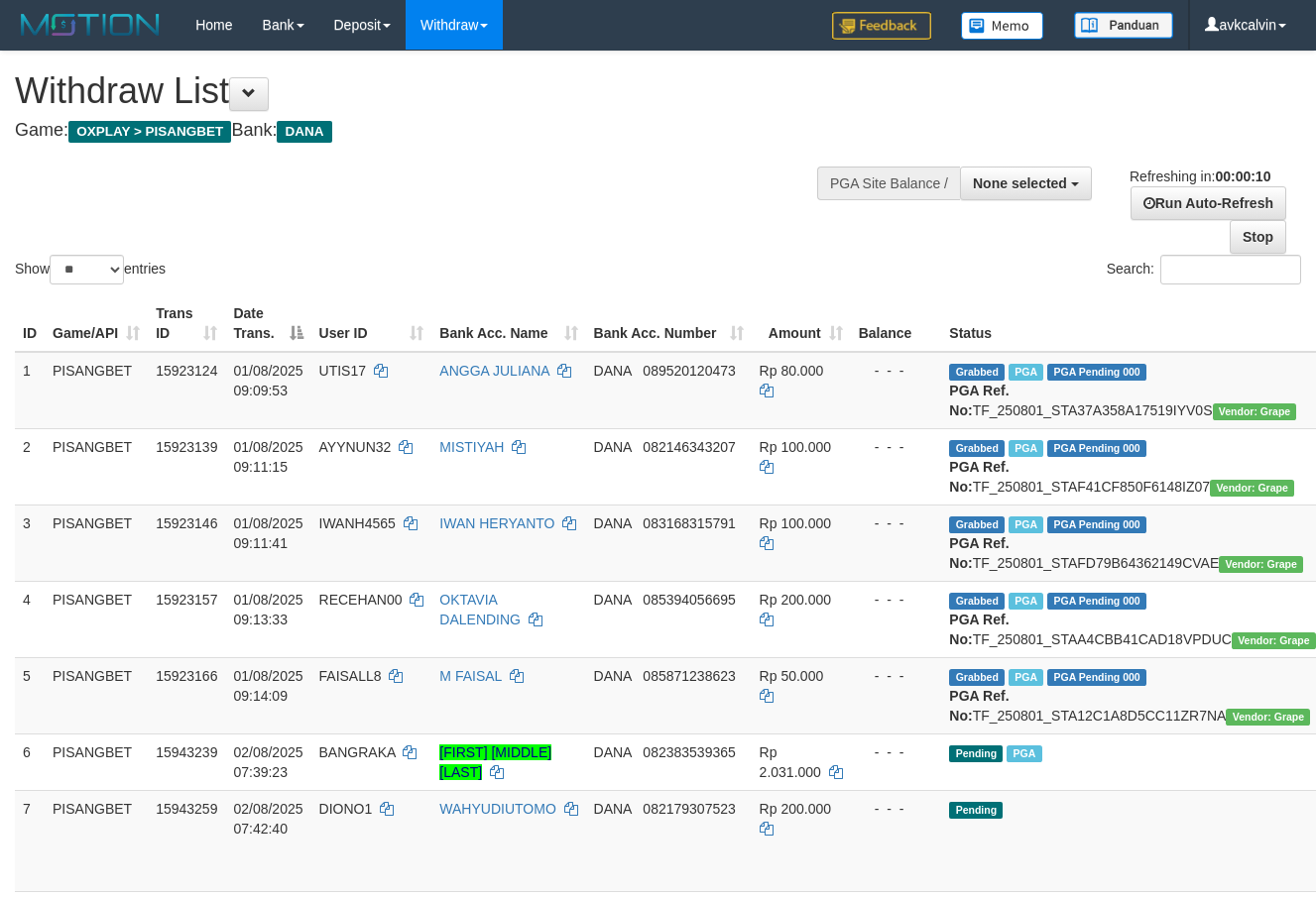 select 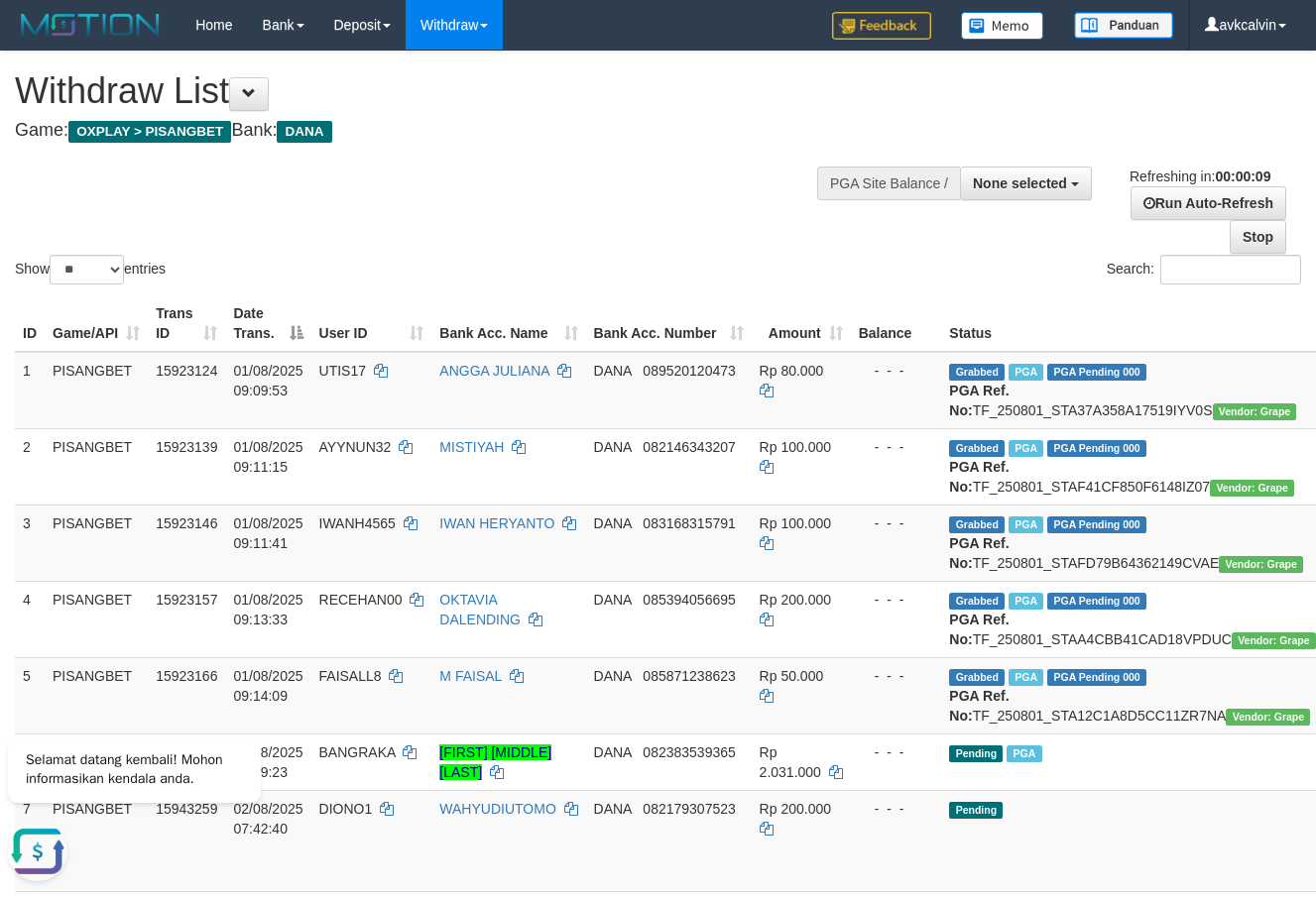 scroll, scrollTop: 0, scrollLeft: 0, axis: both 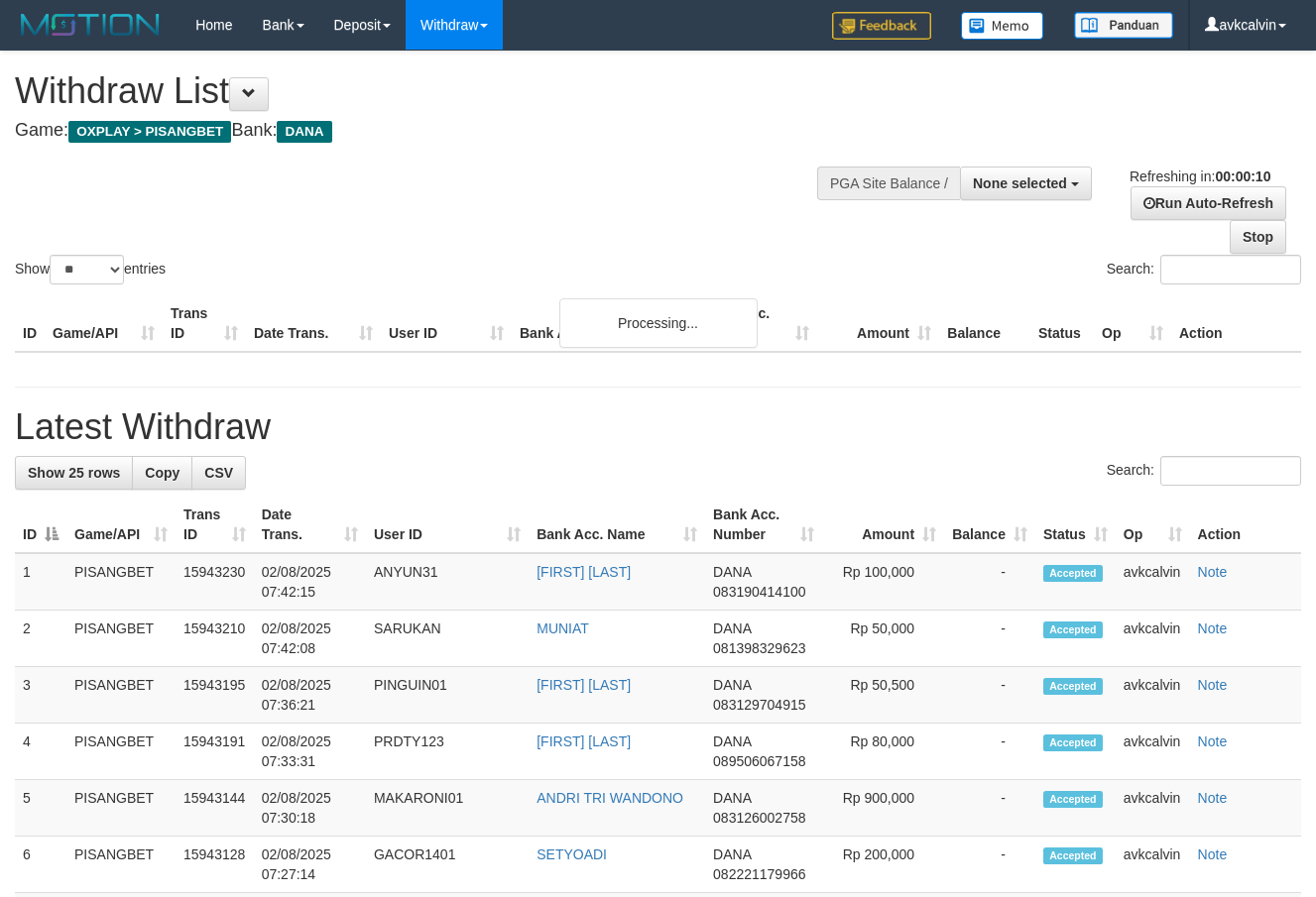 select 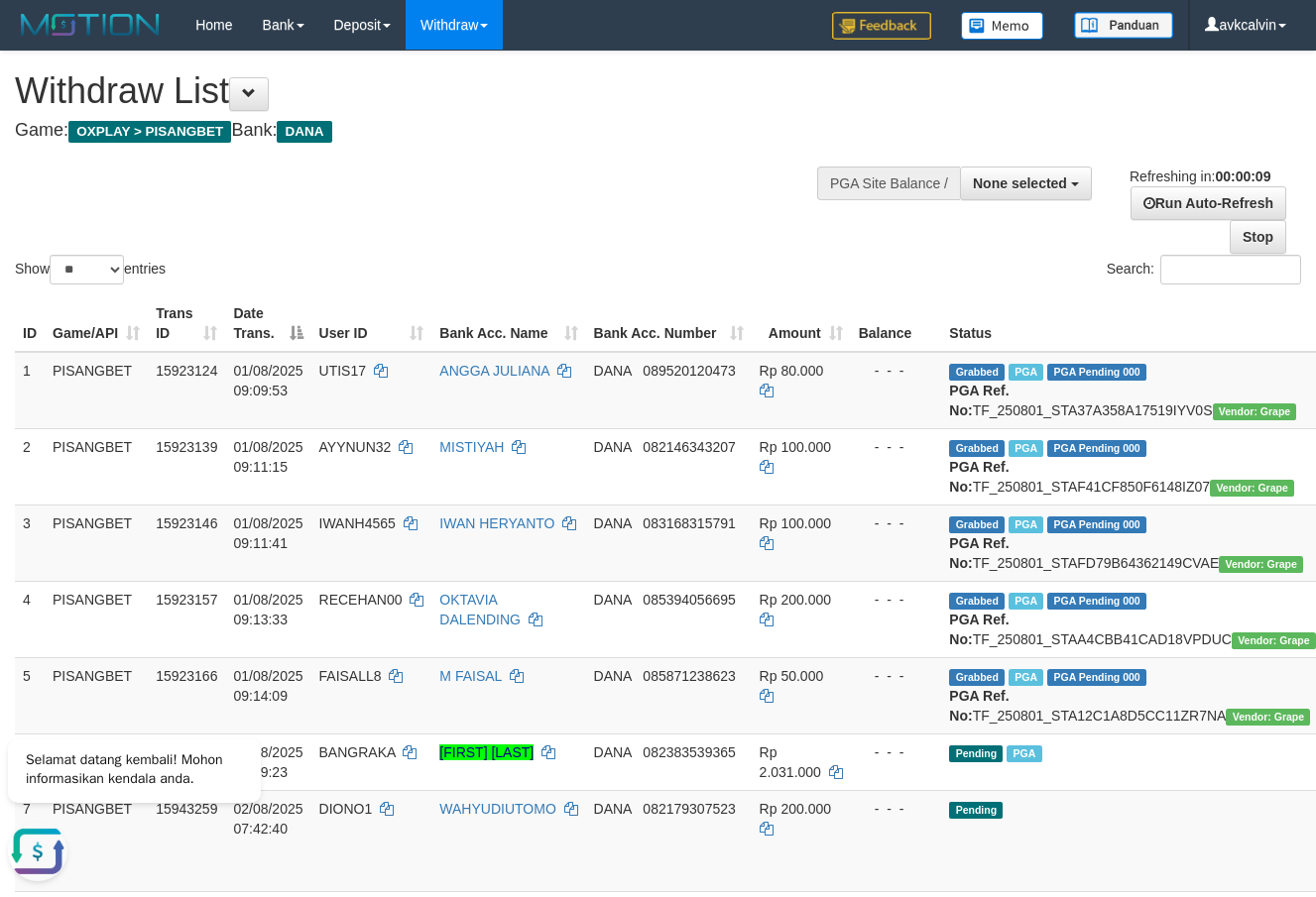 scroll, scrollTop: 0, scrollLeft: 0, axis: both 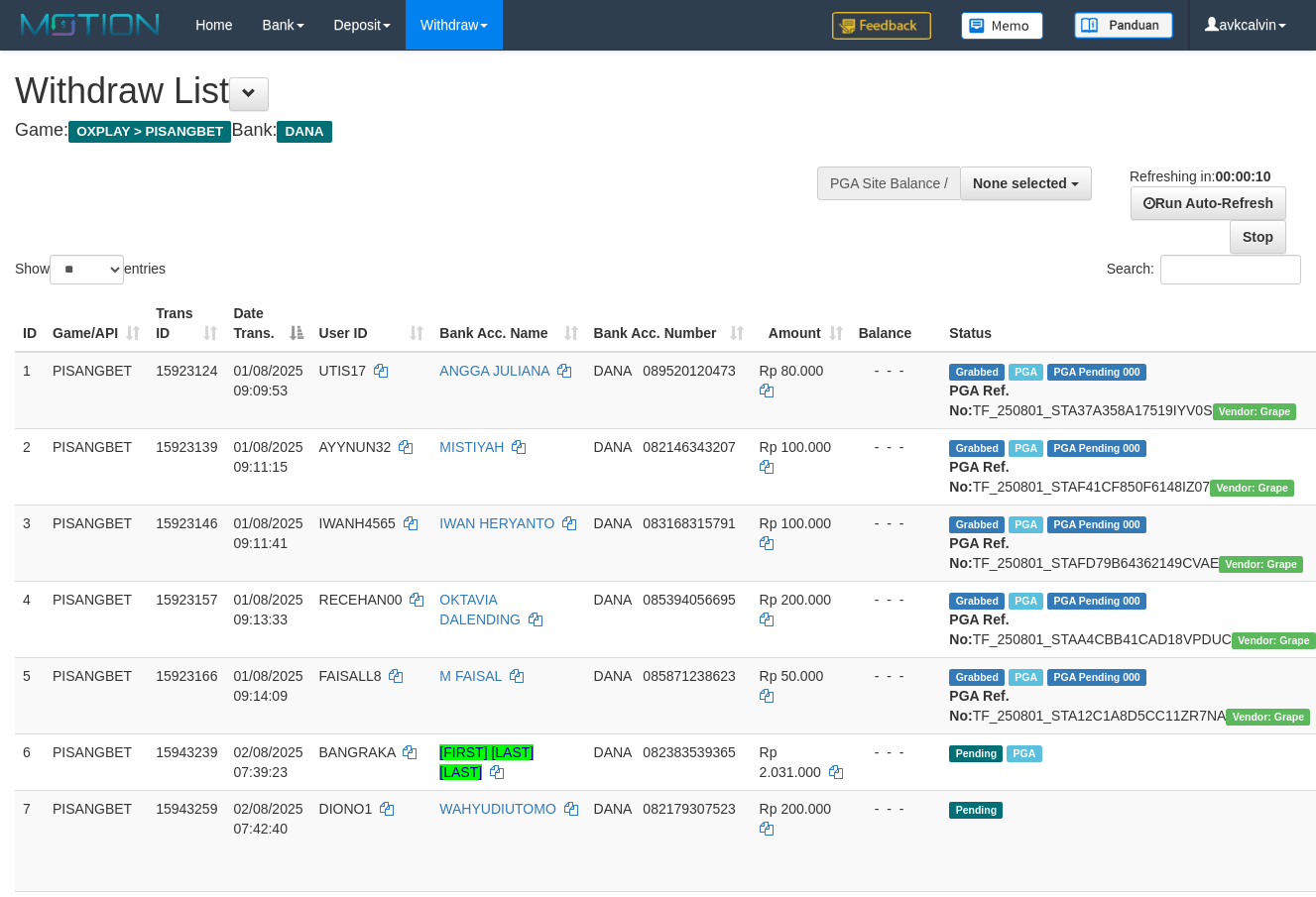 select 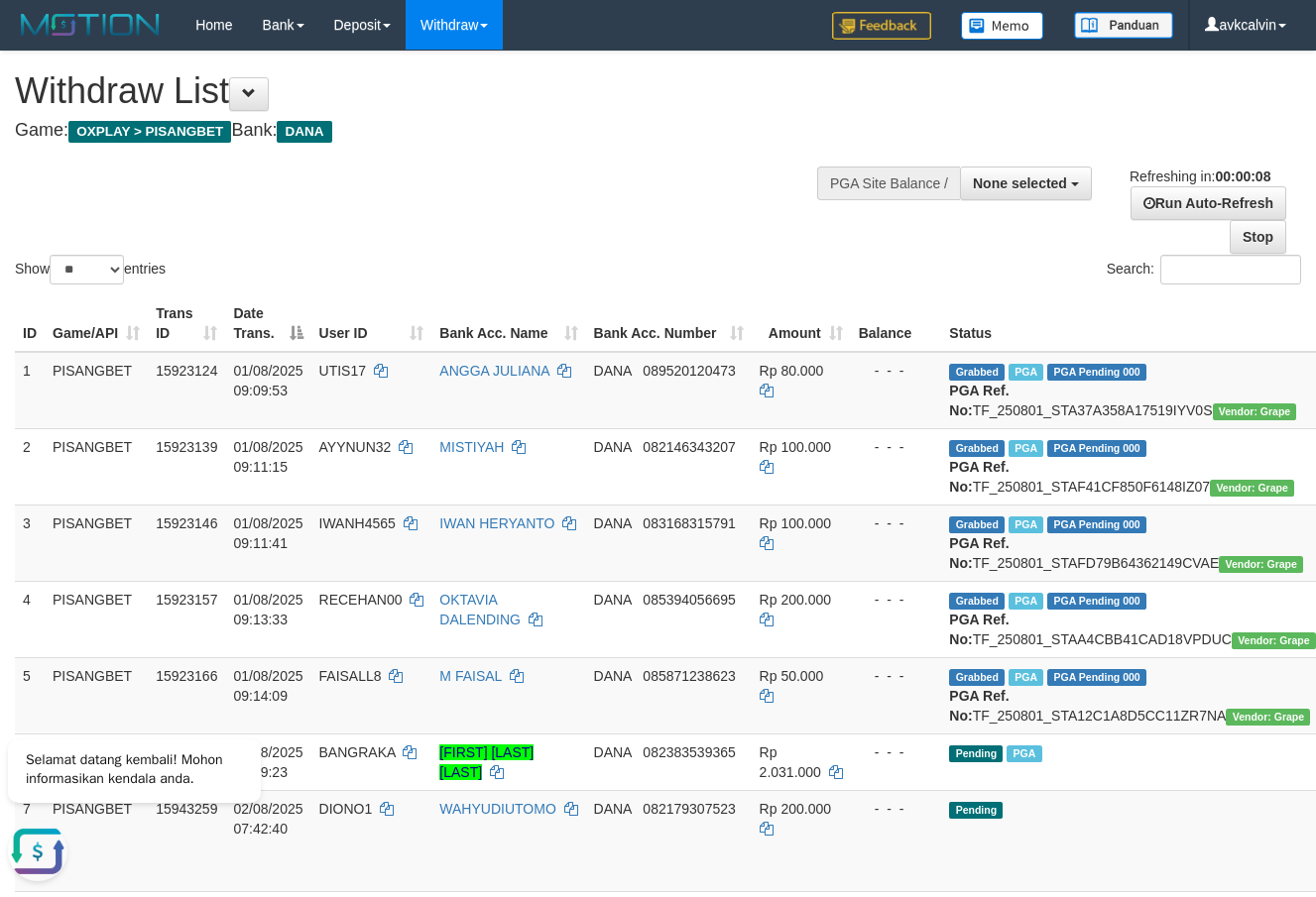 scroll, scrollTop: 0, scrollLeft: 0, axis: both 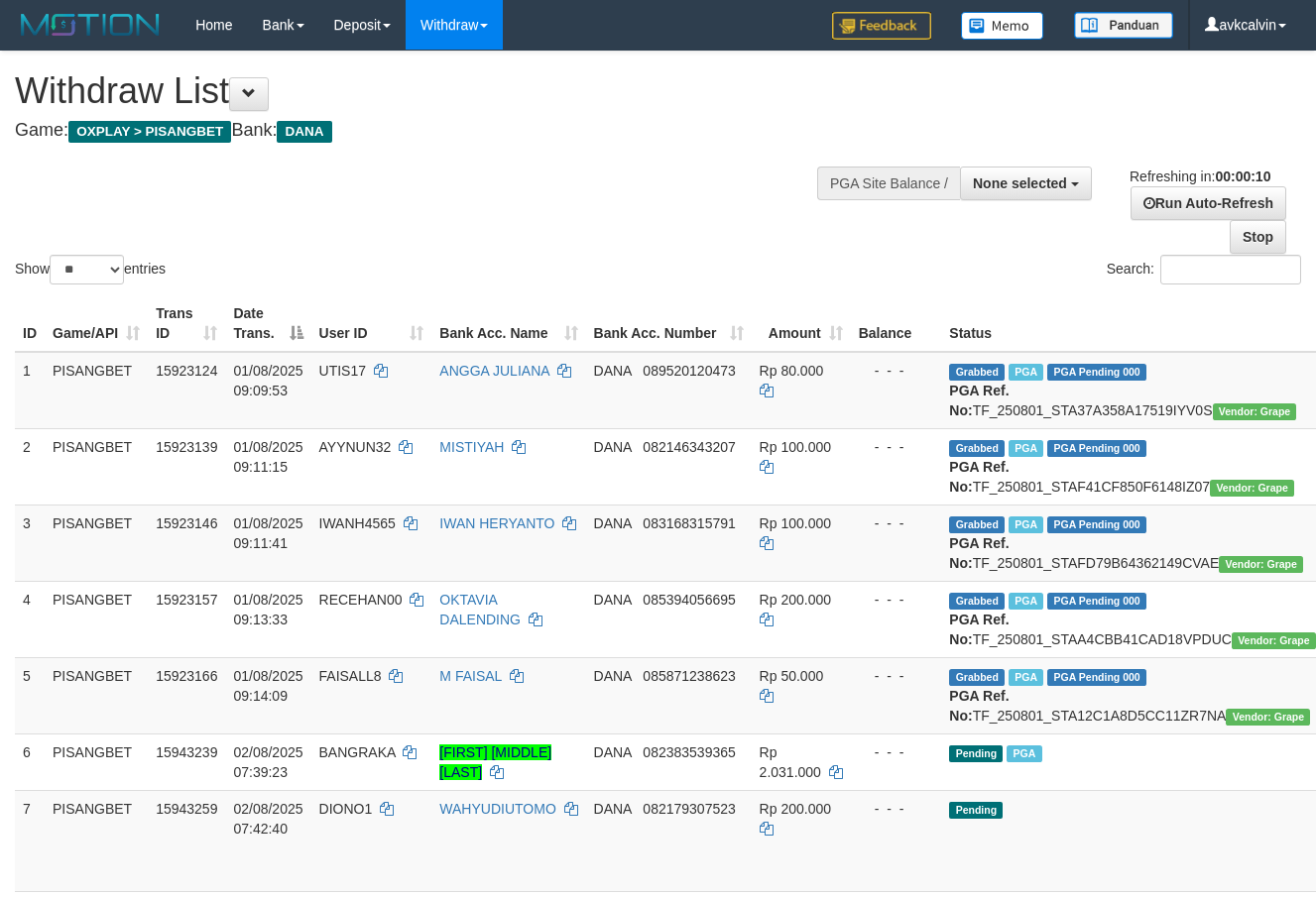 select 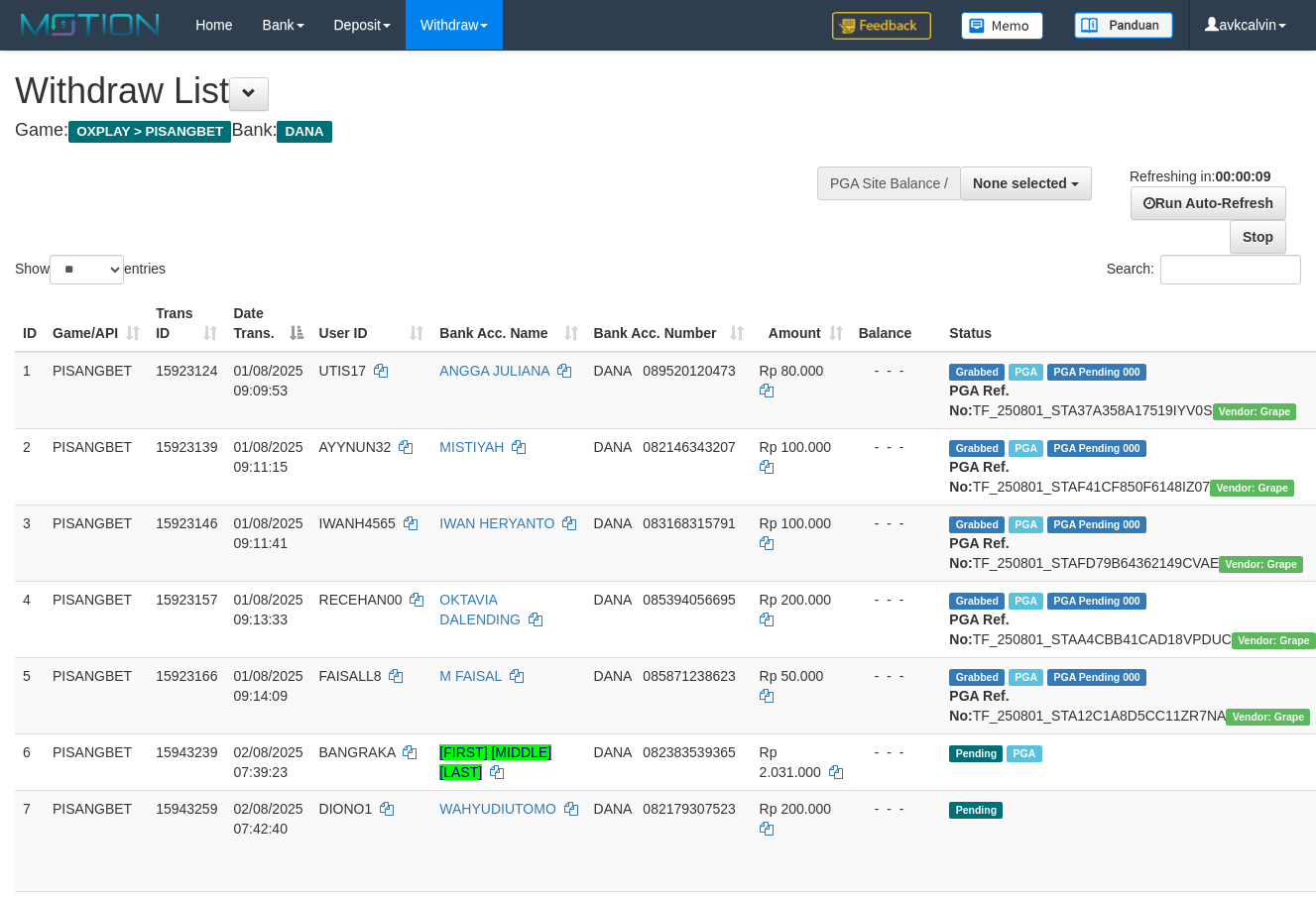 scroll, scrollTop: 0, scrollLeft: 0, axis: both 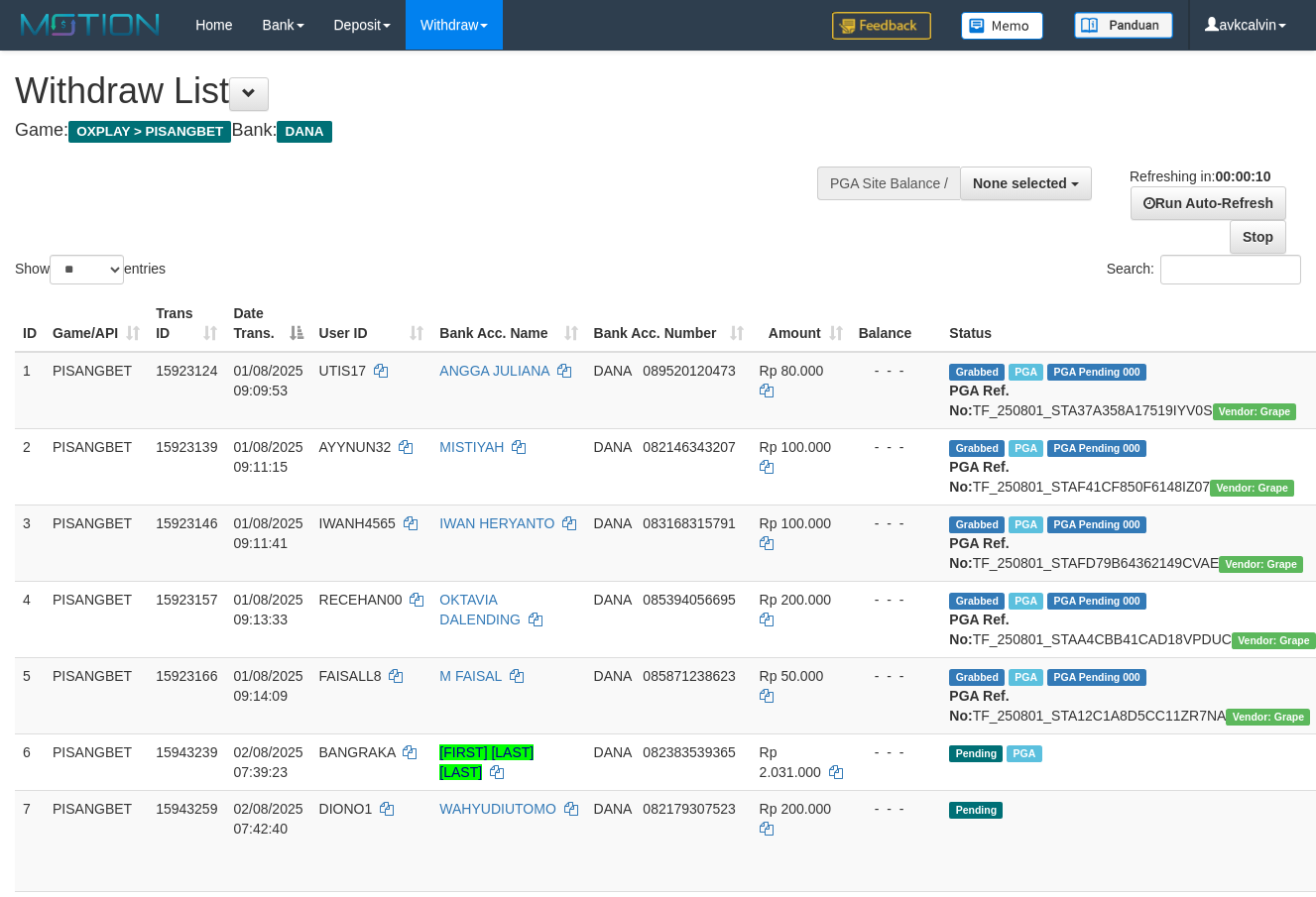 select 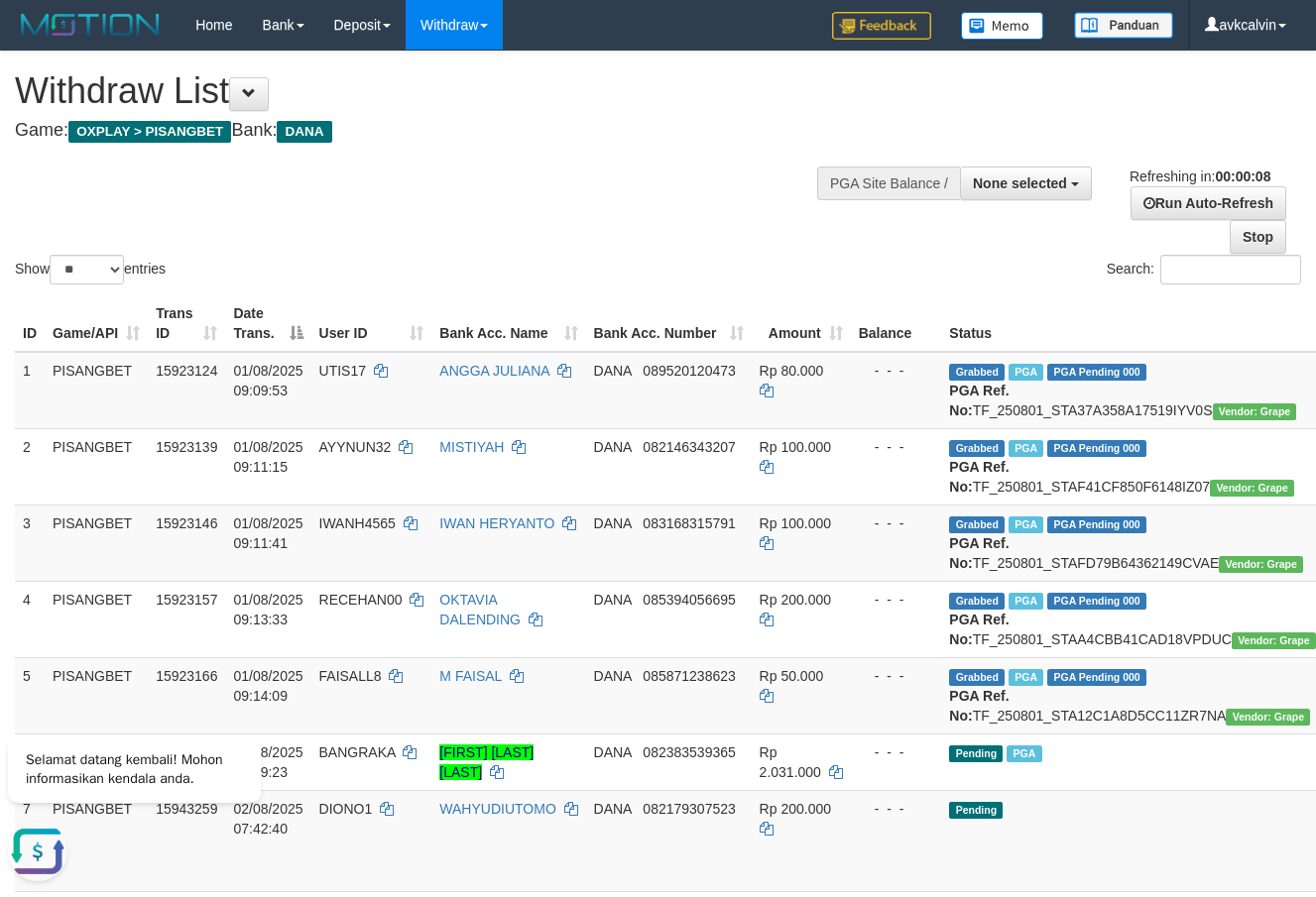 scroll, scrollTop: 0, scrollLeft: 0, axis: both 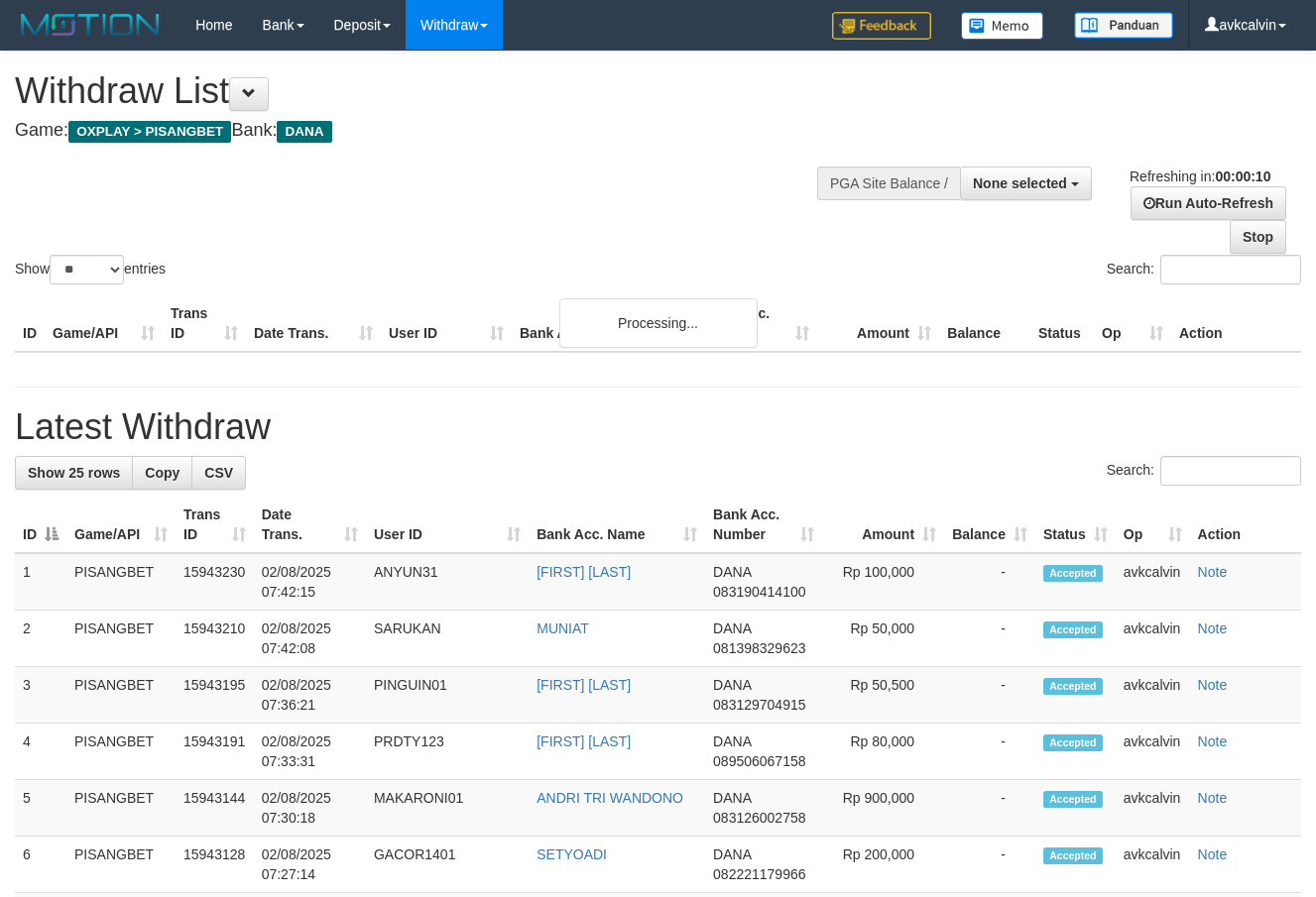select 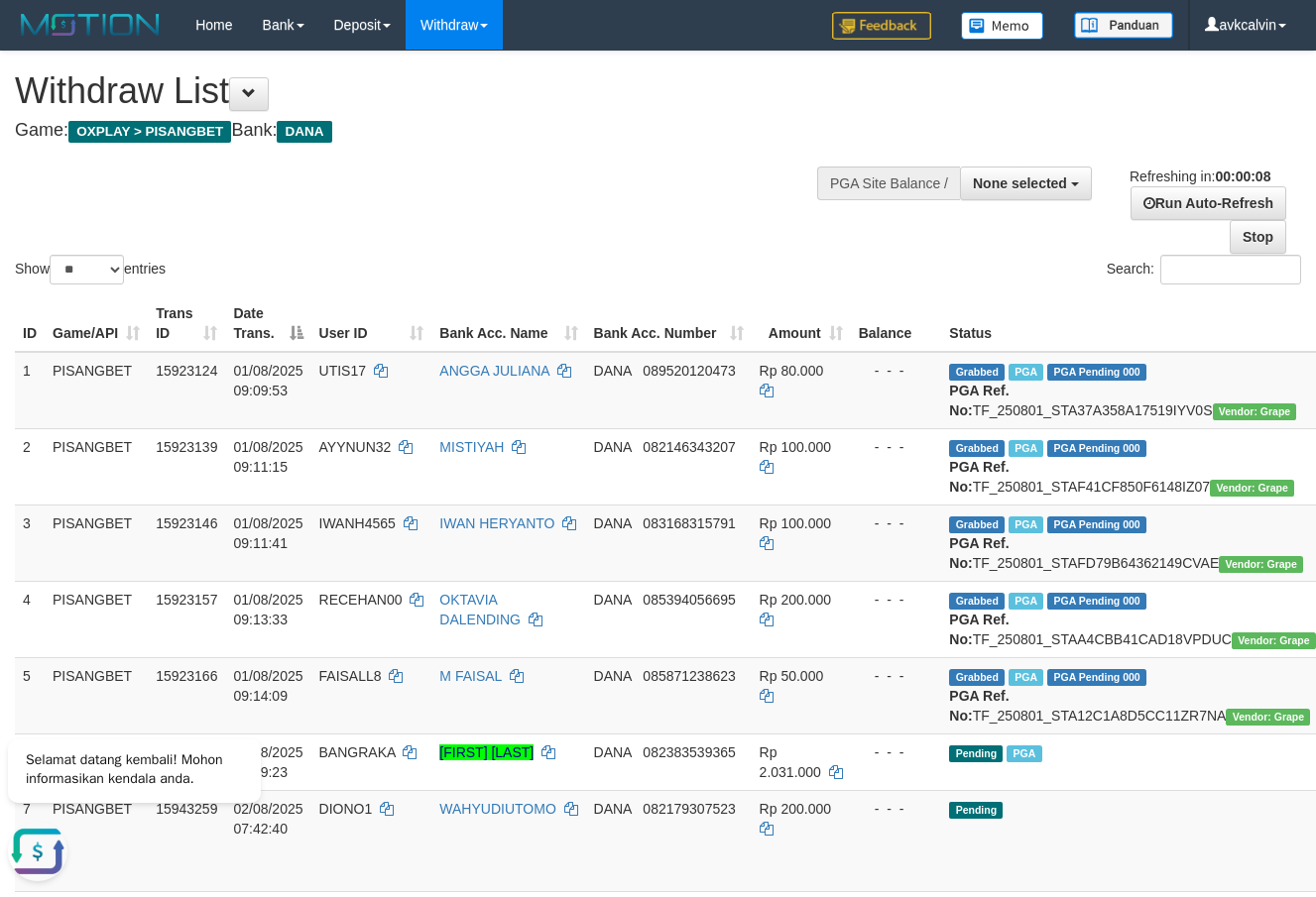 scroll, scrollTop: 0, scrollLeft: 0, axis: both 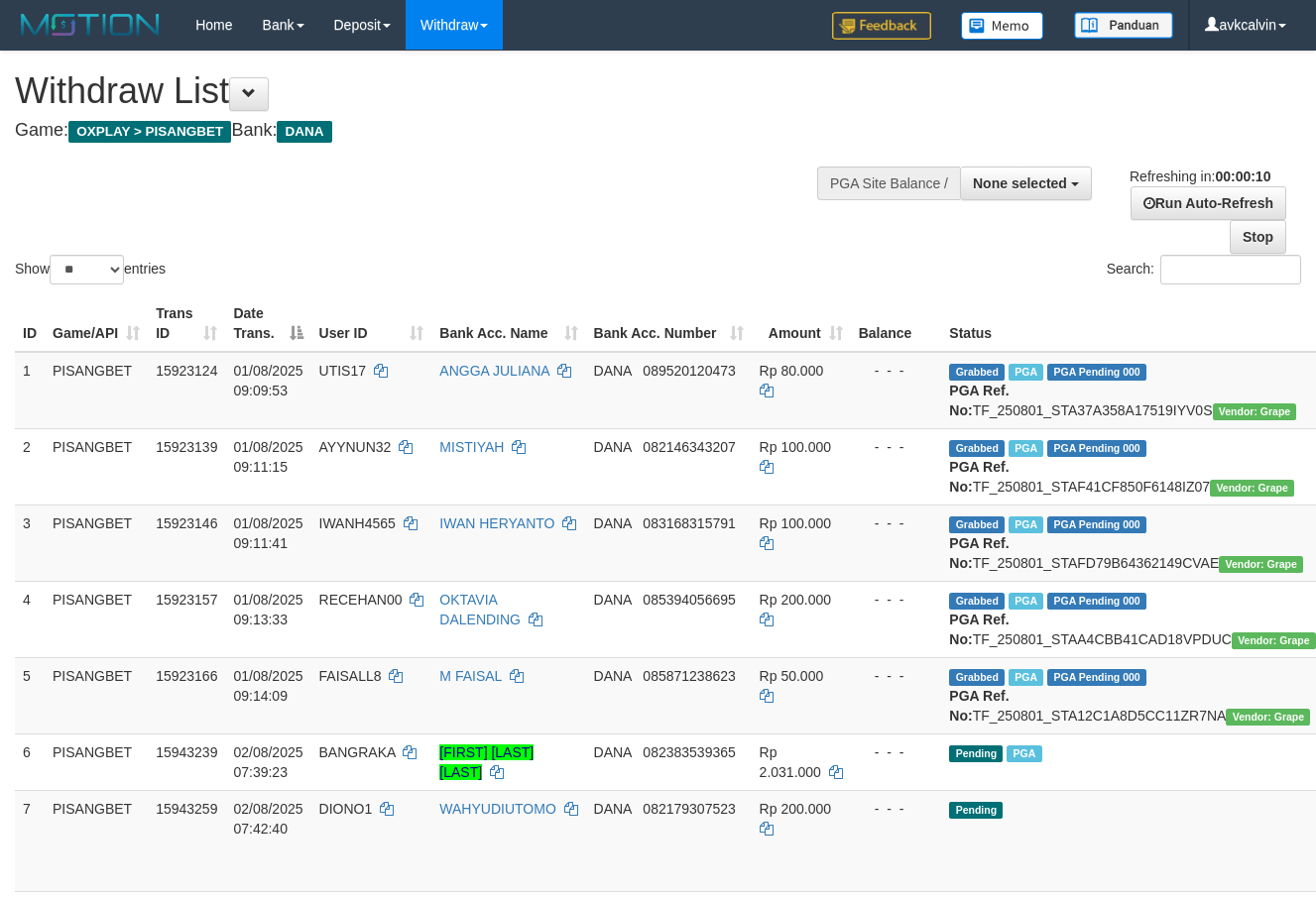 select 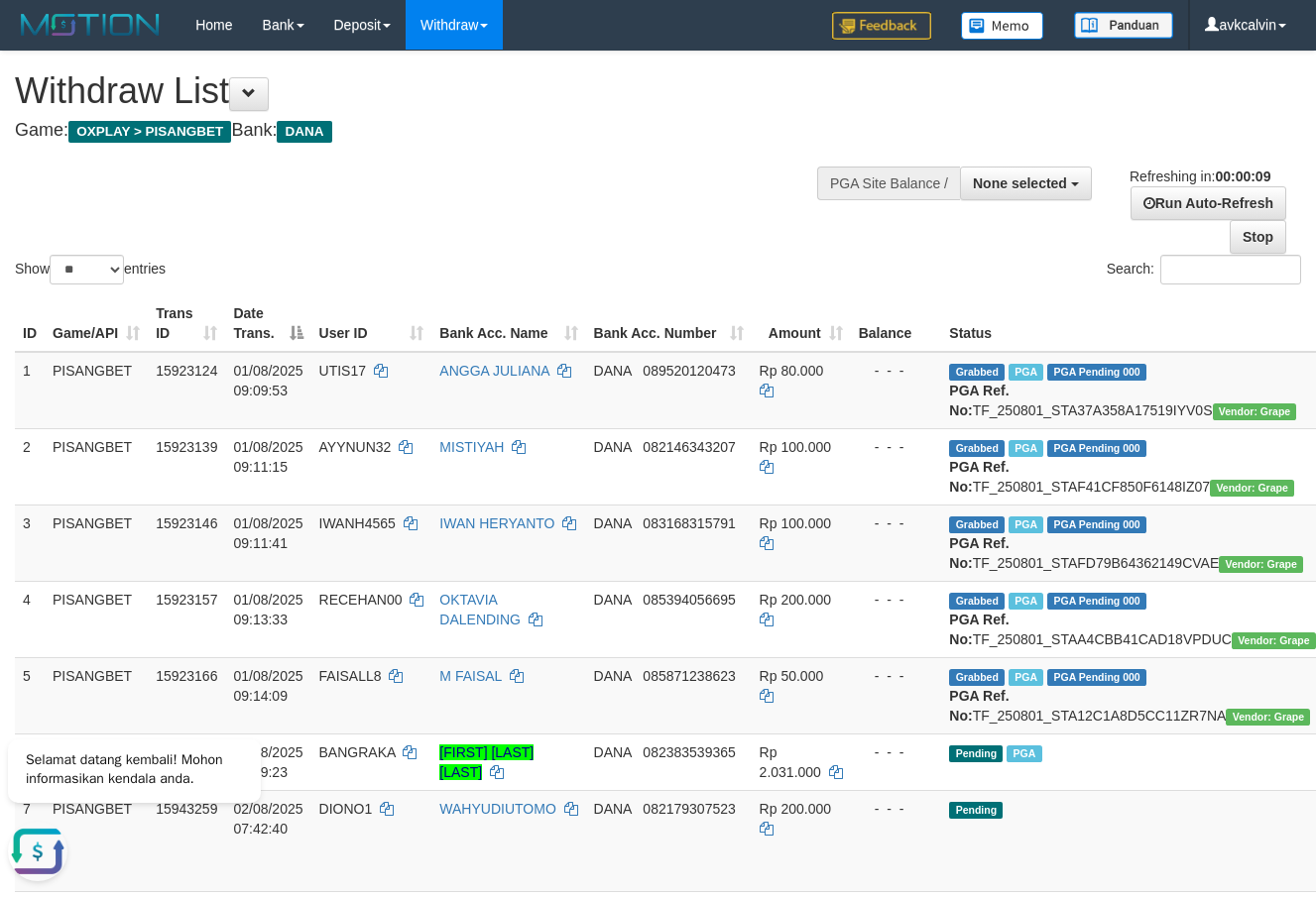 scroll, scrollTop: 0, scrollLeft: 0, axis: both 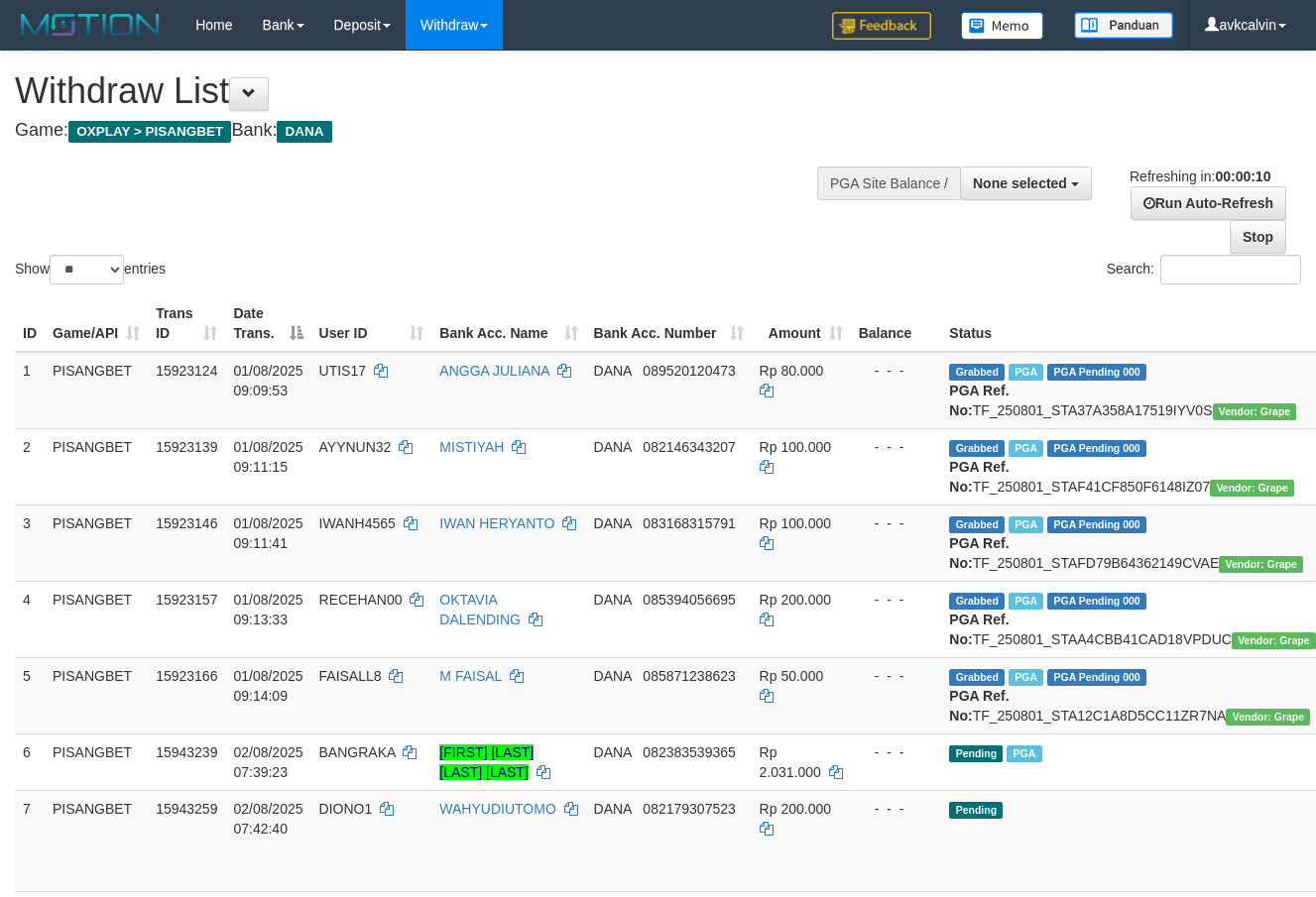 select 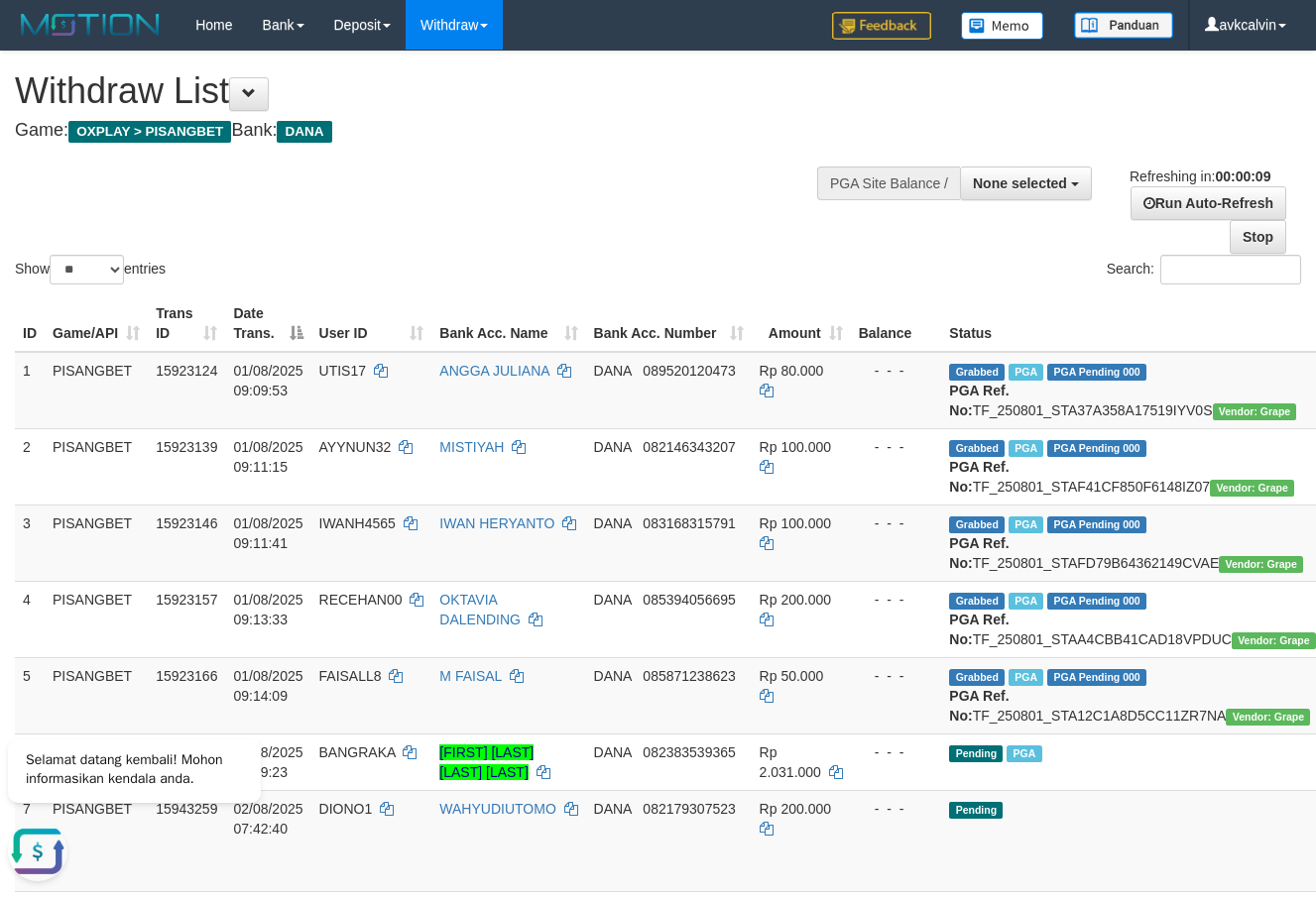 scroll, scrollTop: 0, scrollLeft: 0, axis: both 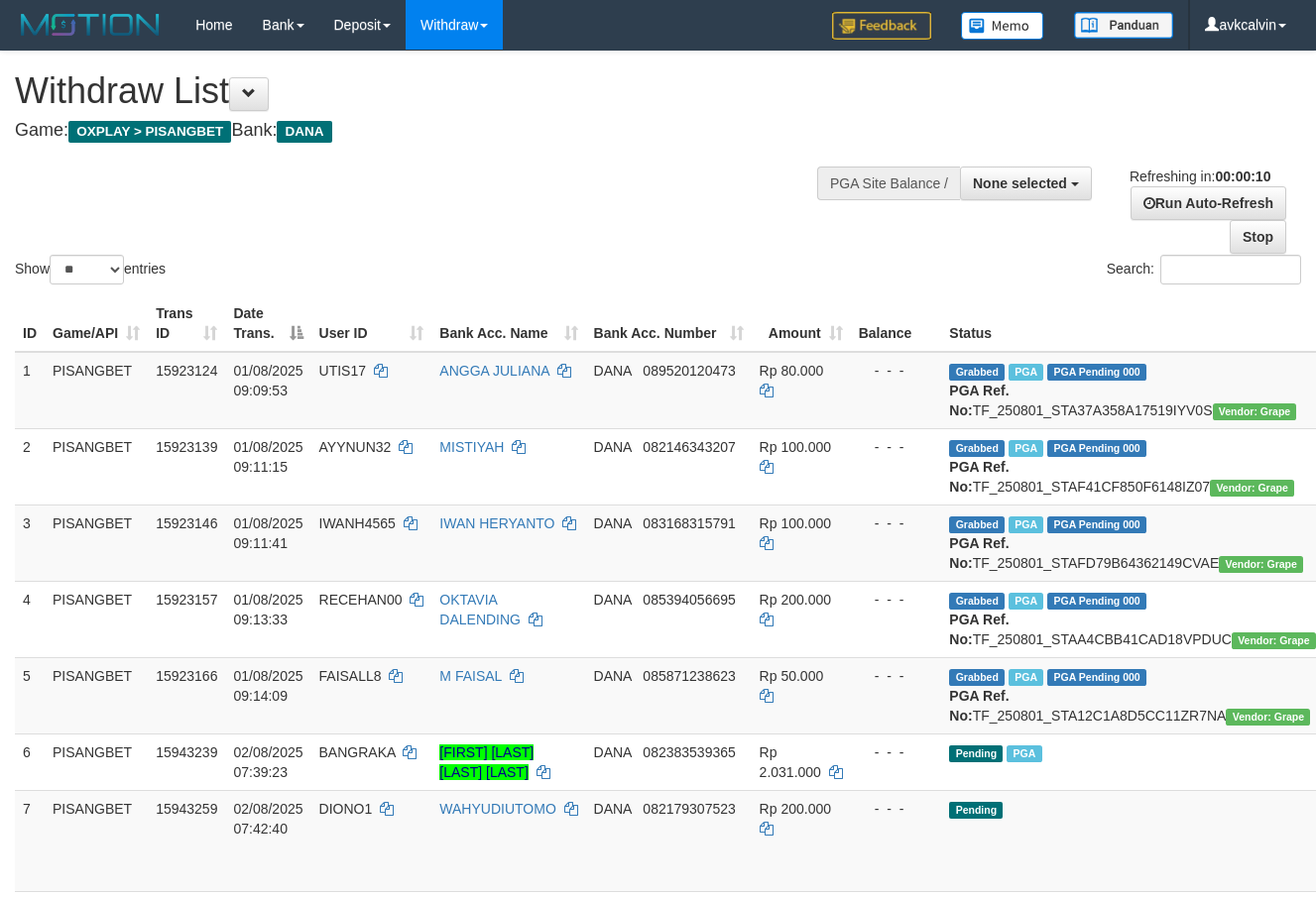select 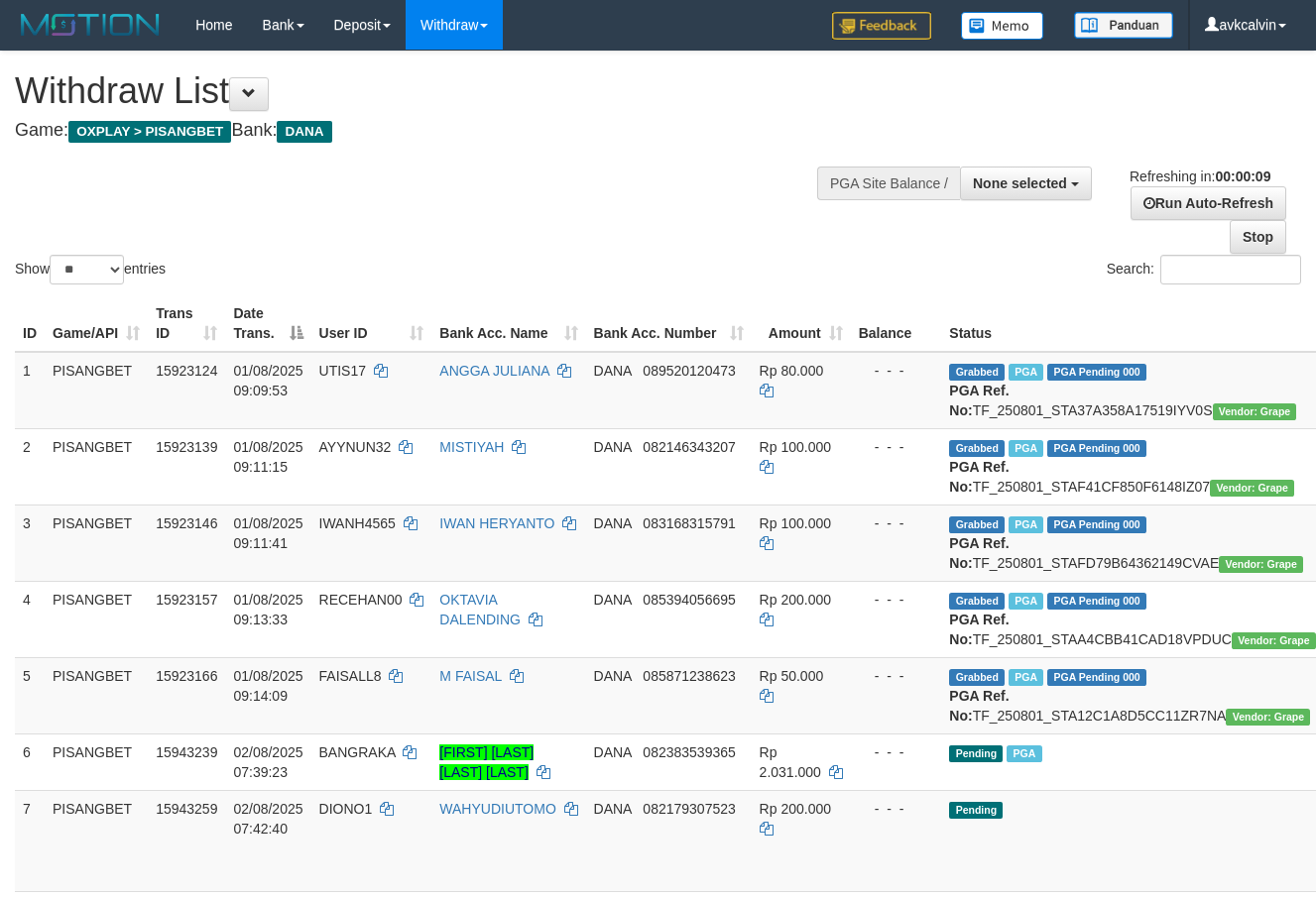 scroll, scrollTop: 0, scrollLeft: 0, axis: both 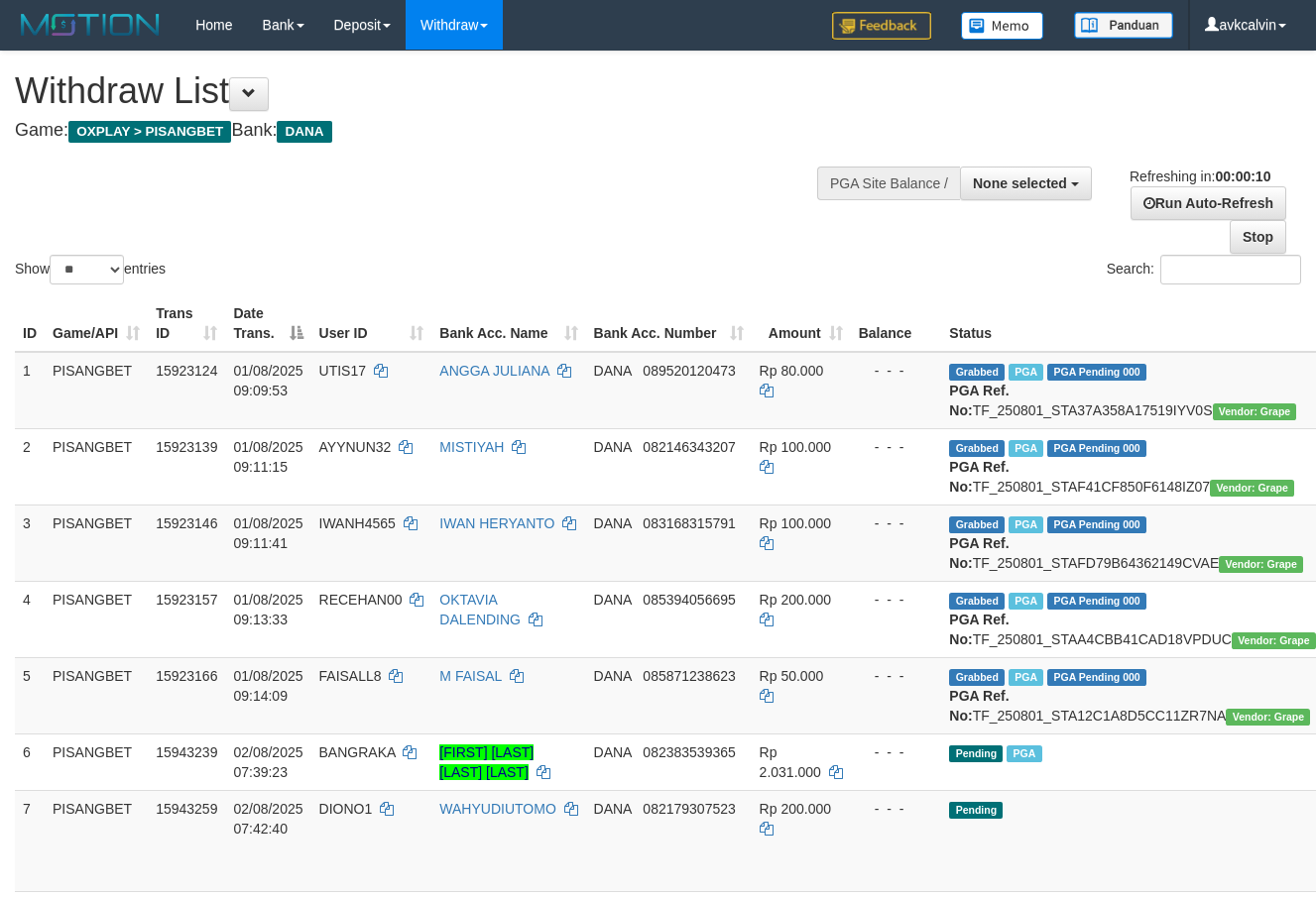 select 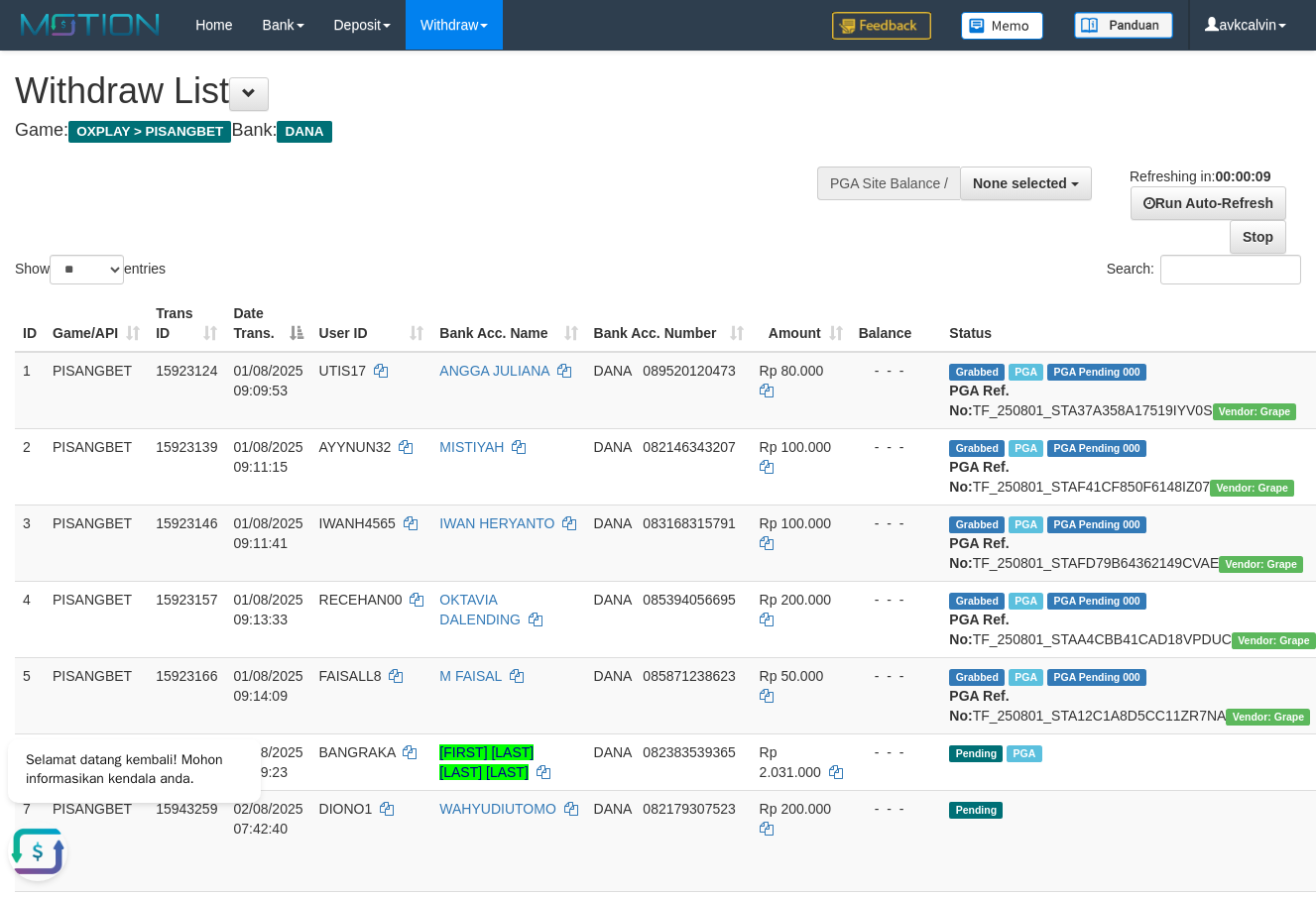 scroll, scrollTop: 0, scrollLeft: 0, axis: both 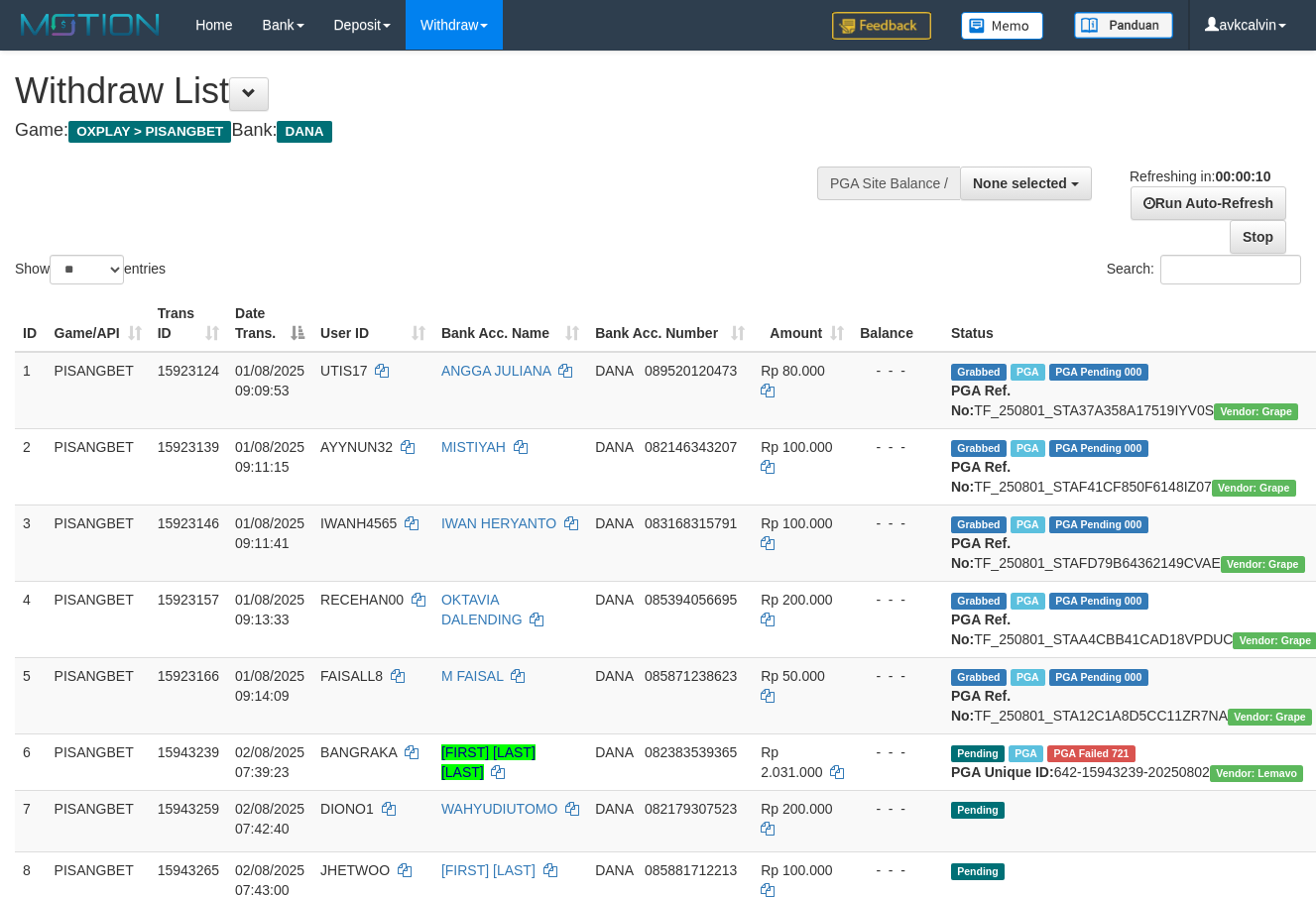 select 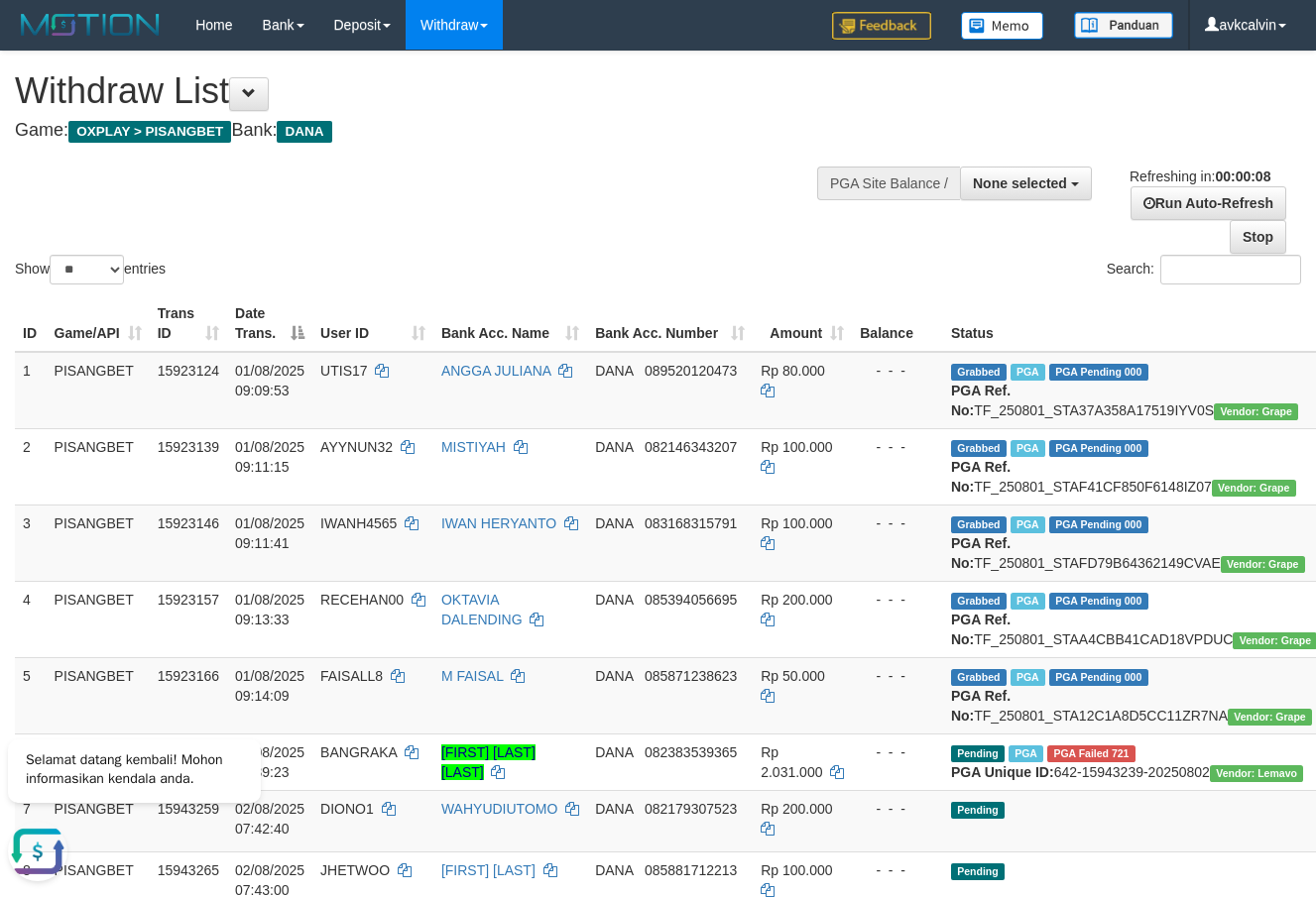 scroll, scrollTop: 0, scrollLeft: 0, axis: both 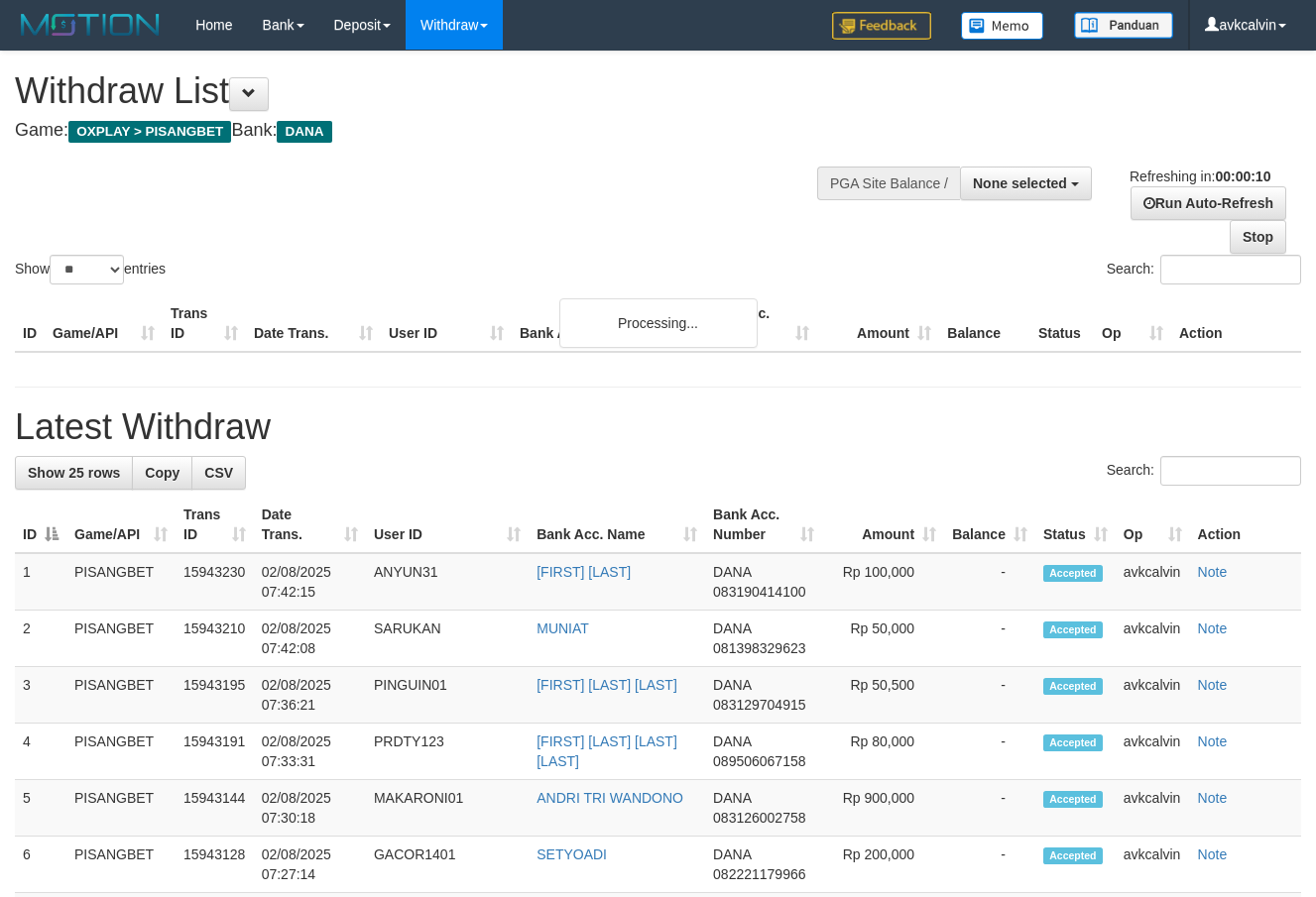 select 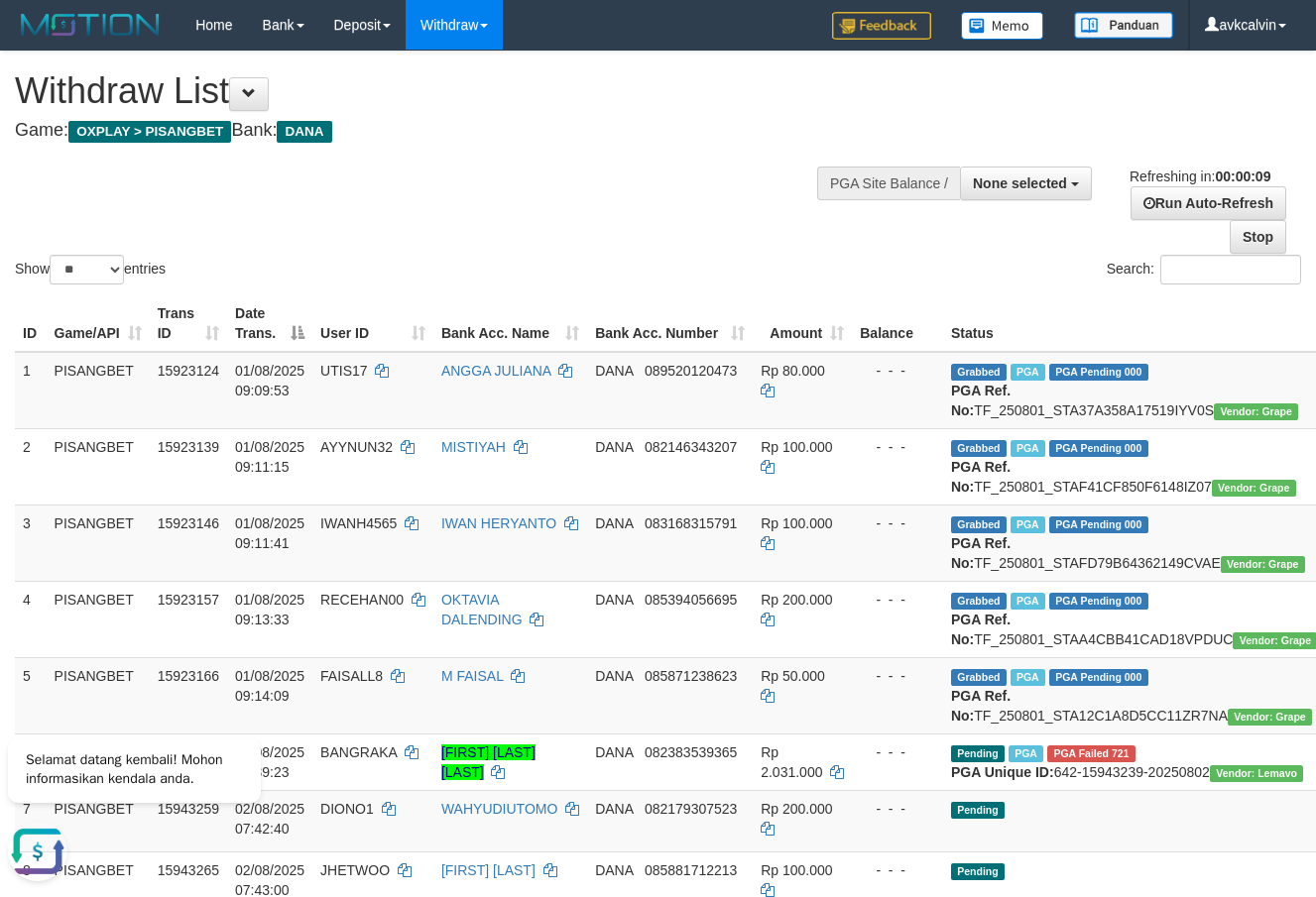 scroll, scrollTop: 0, scrollLeft: 0, axis: both 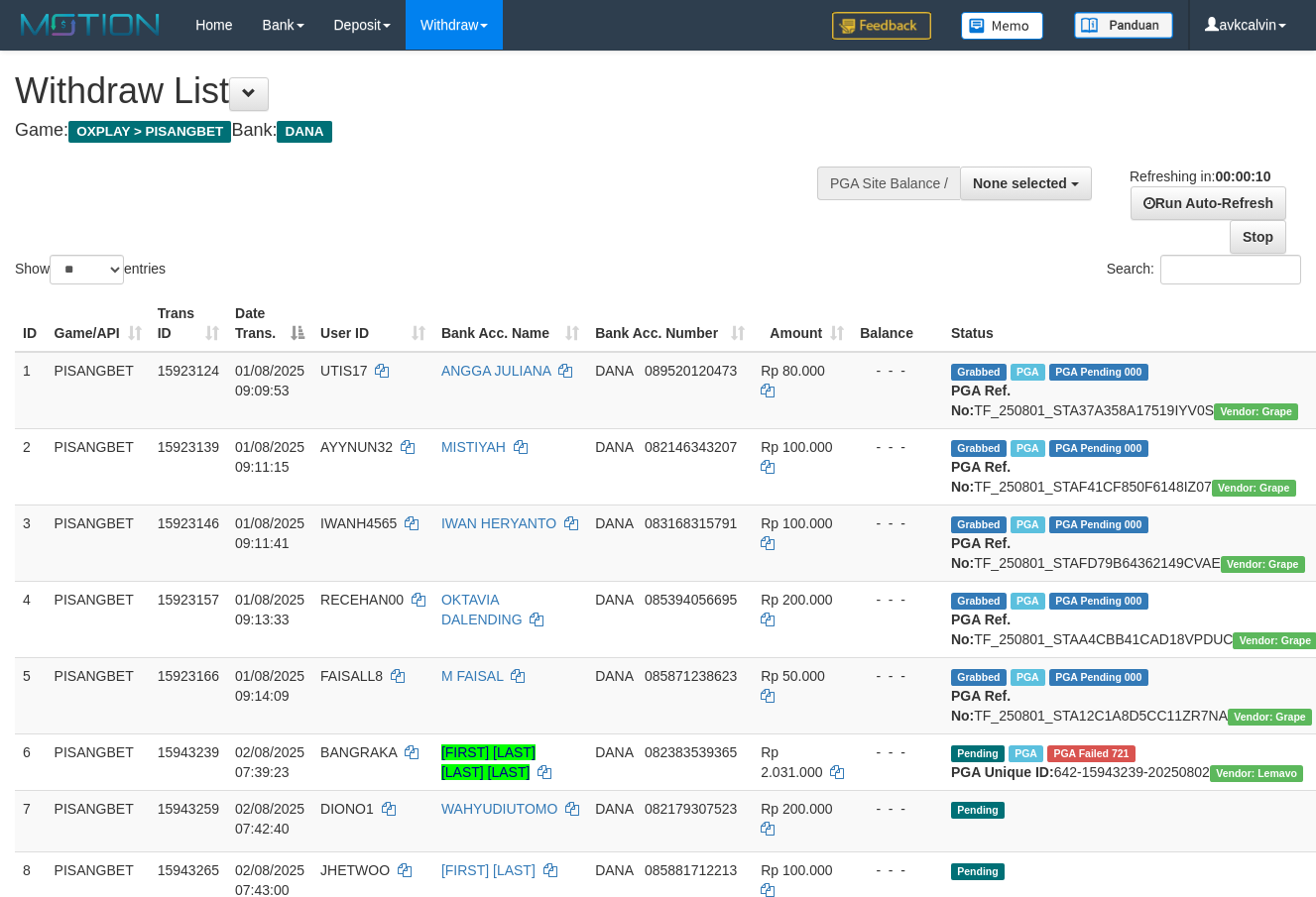 select 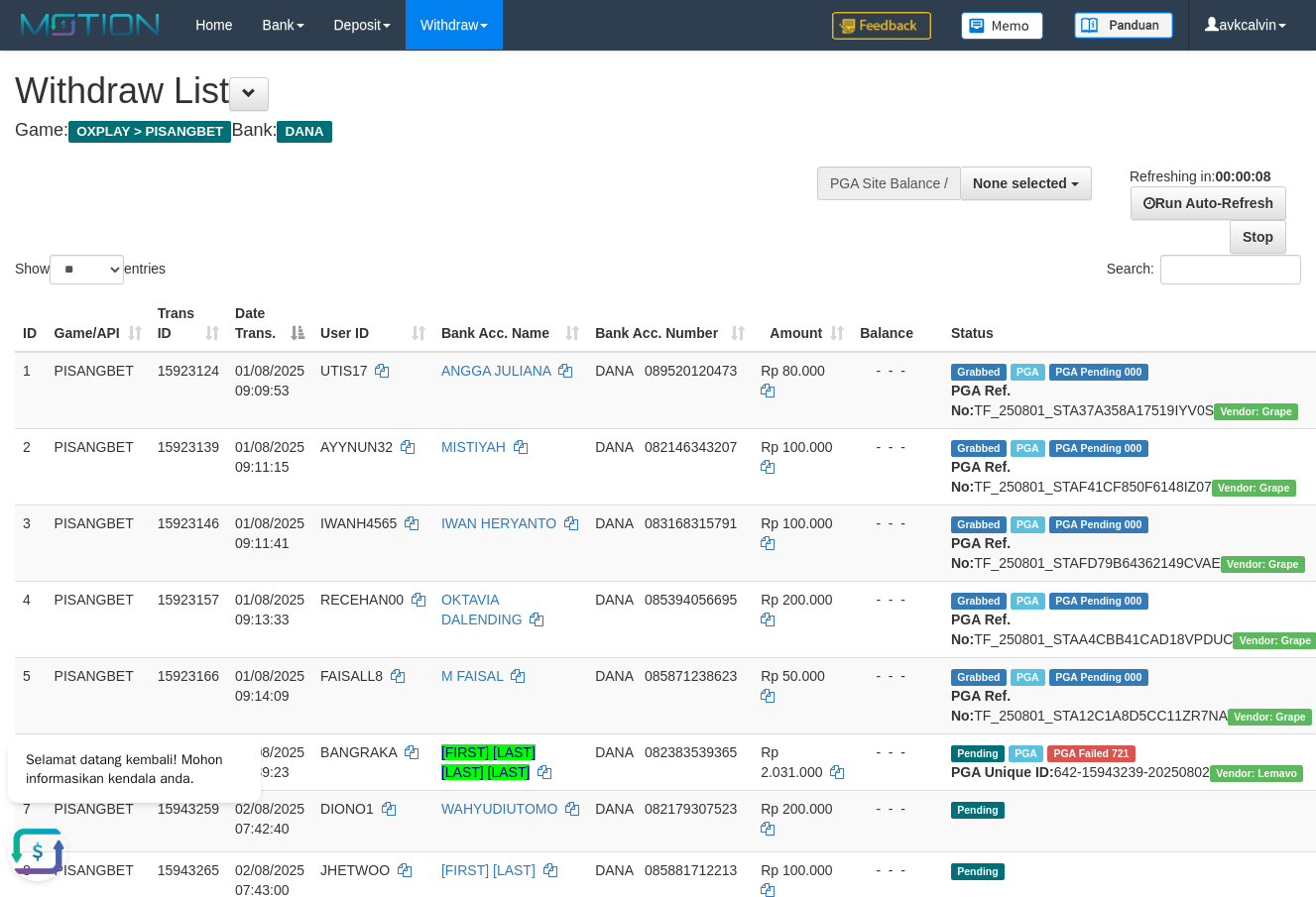 scroll, scrollTop: 0, scrollLeft: 0, axis: both 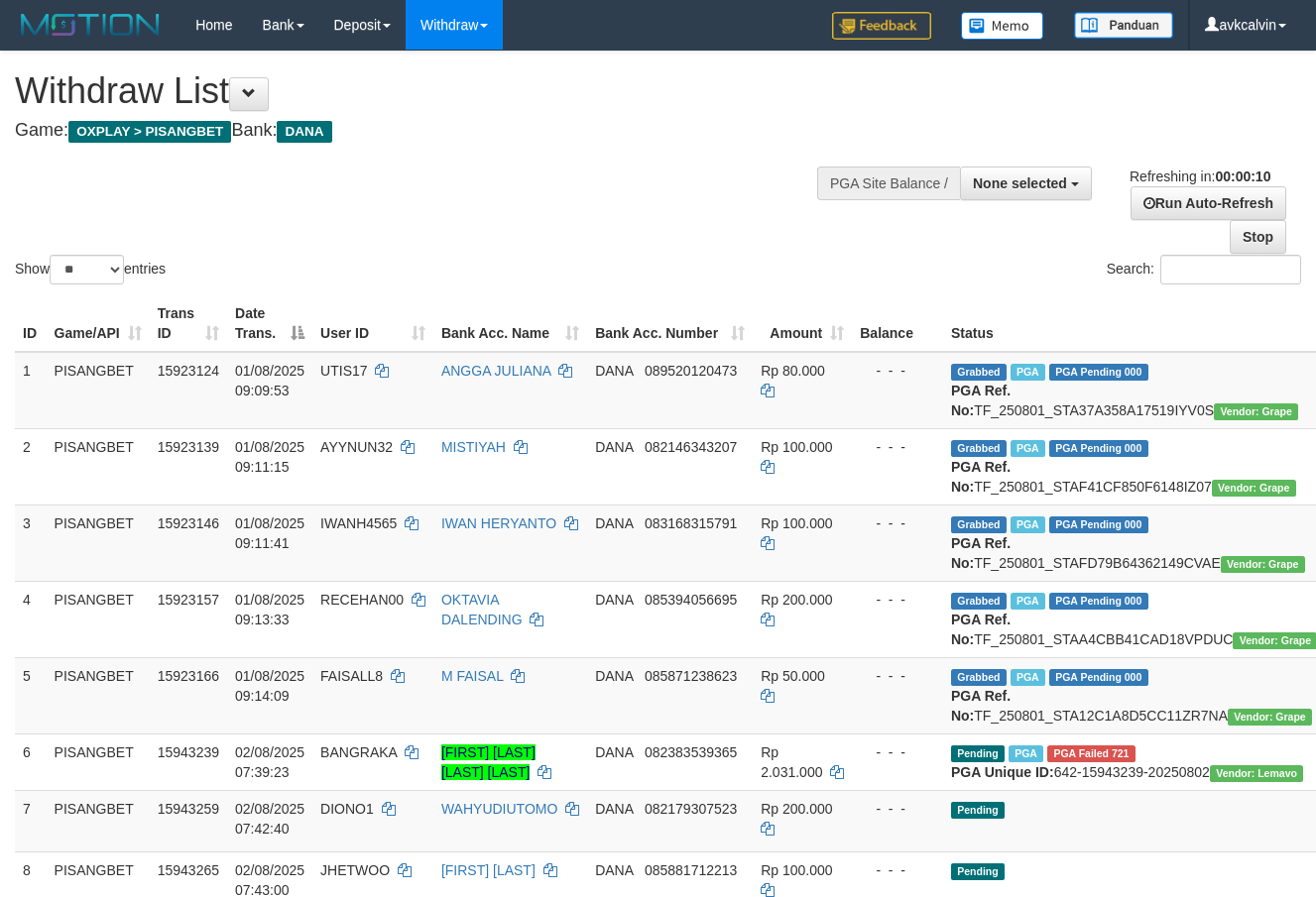 select 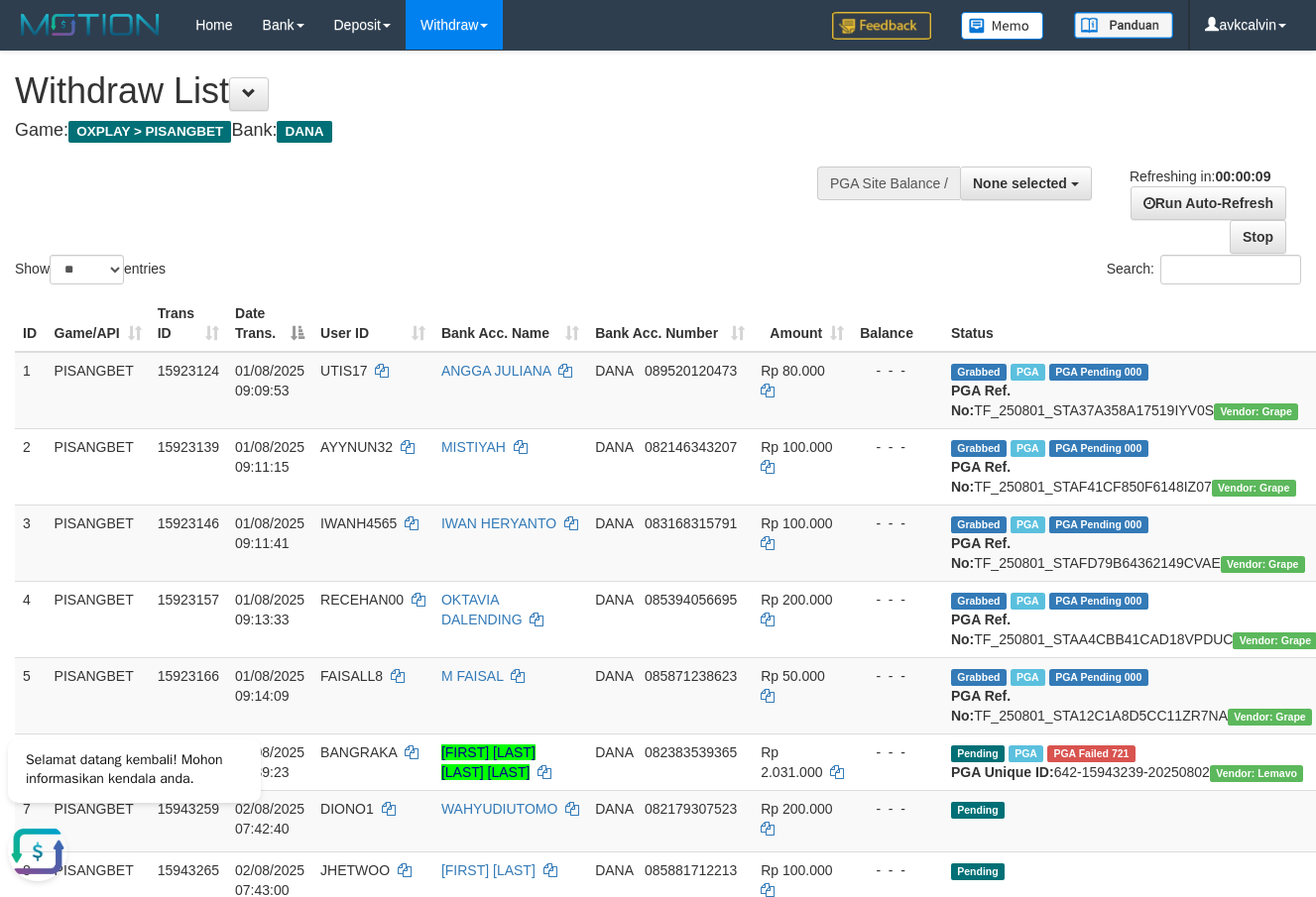 scroll, scrollTop: 0, scrollLeft: 0, axis: both 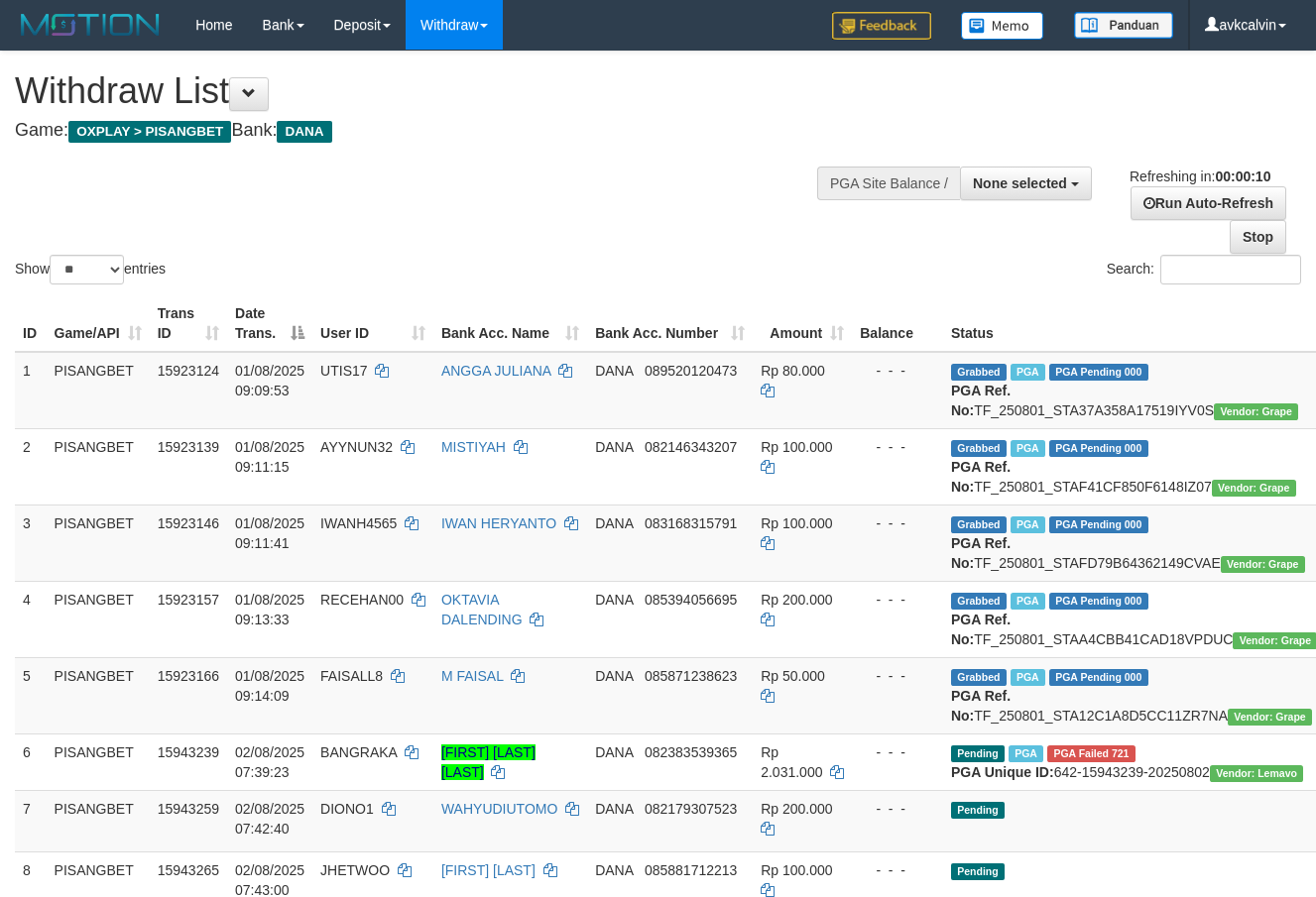 select 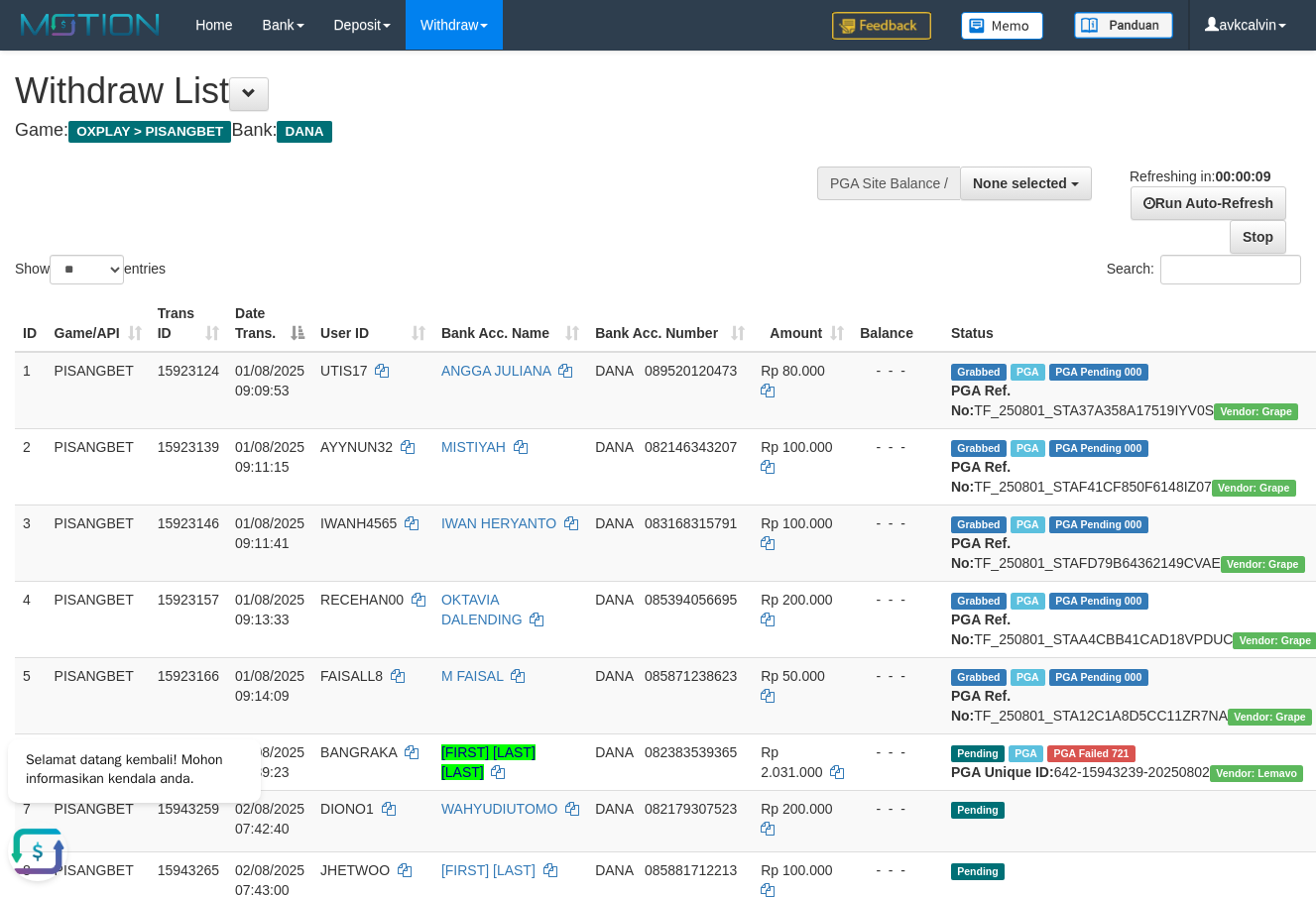 scroll, scrollTop: 0, scrollLeft: 0, axis: both 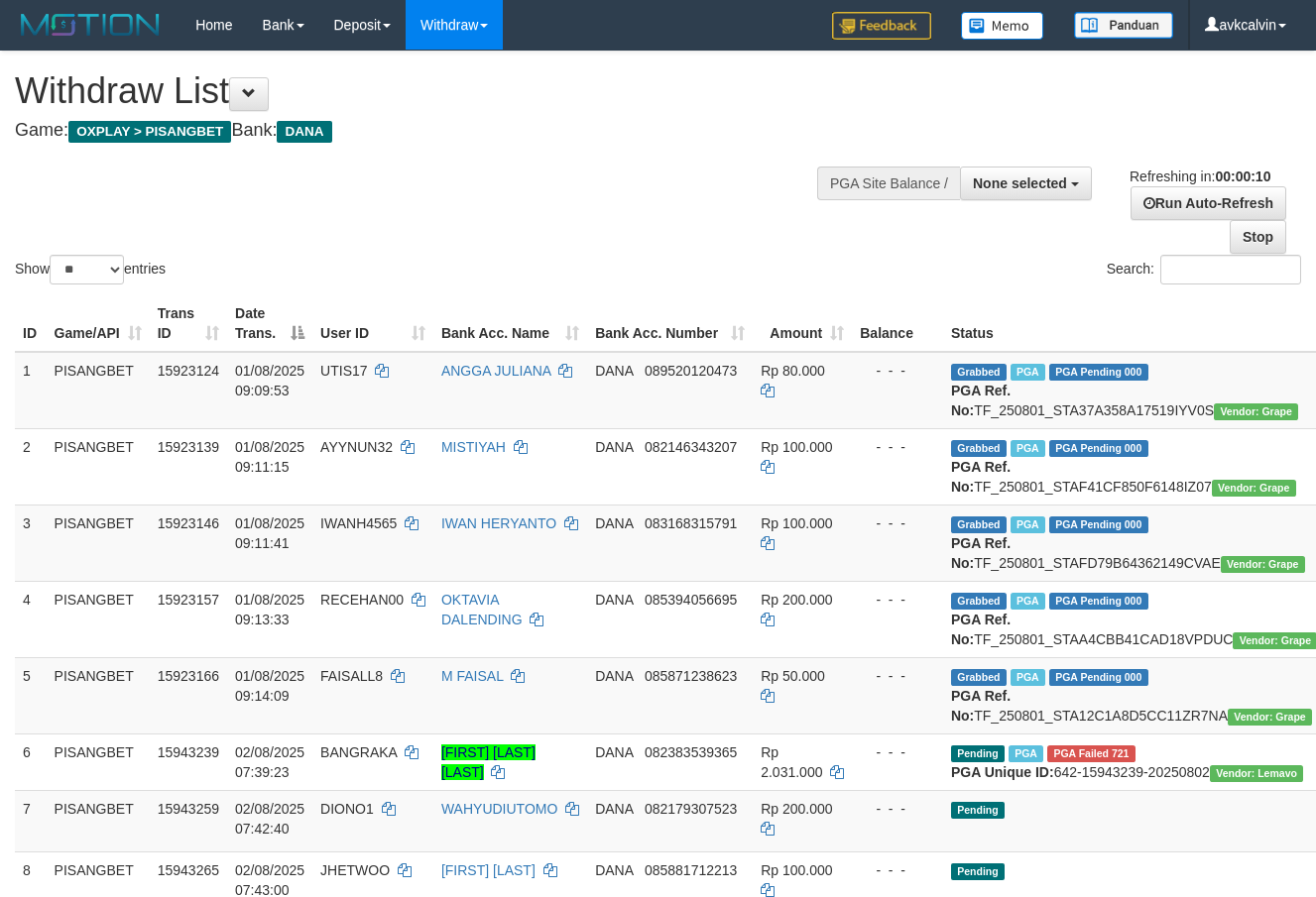 select 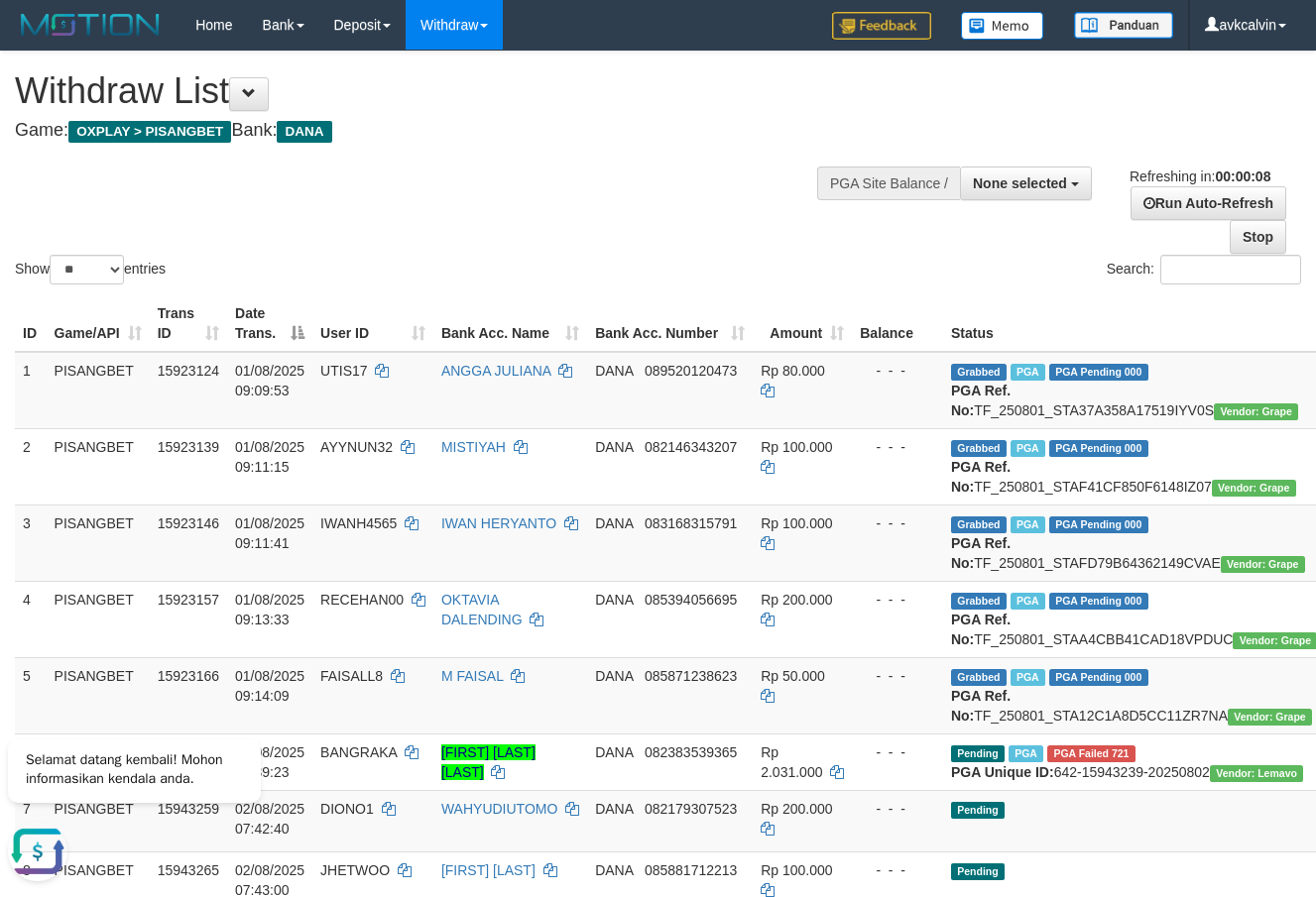 scroll, scrollTop: 0, scrollLeft: 0, axis: both 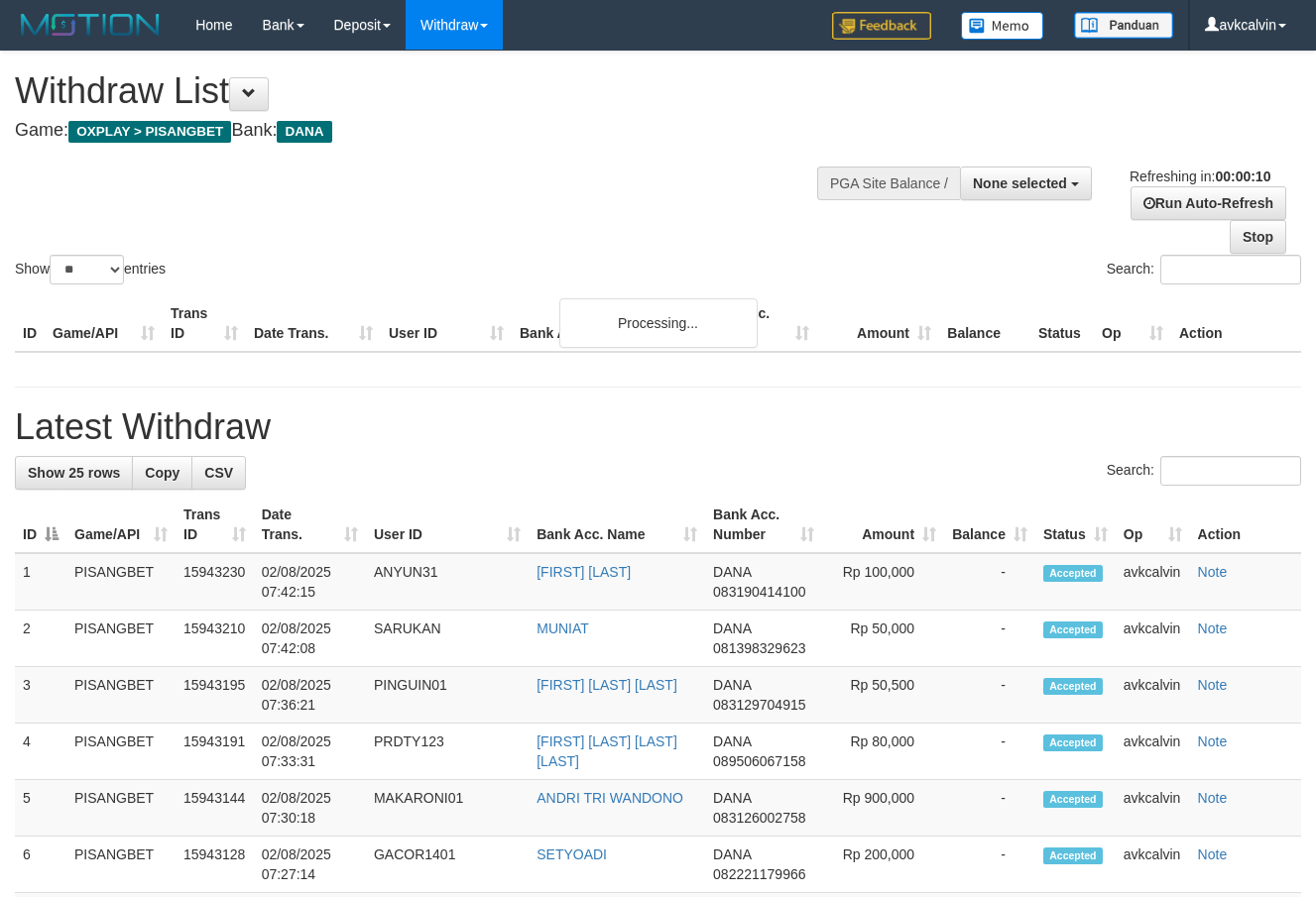 select 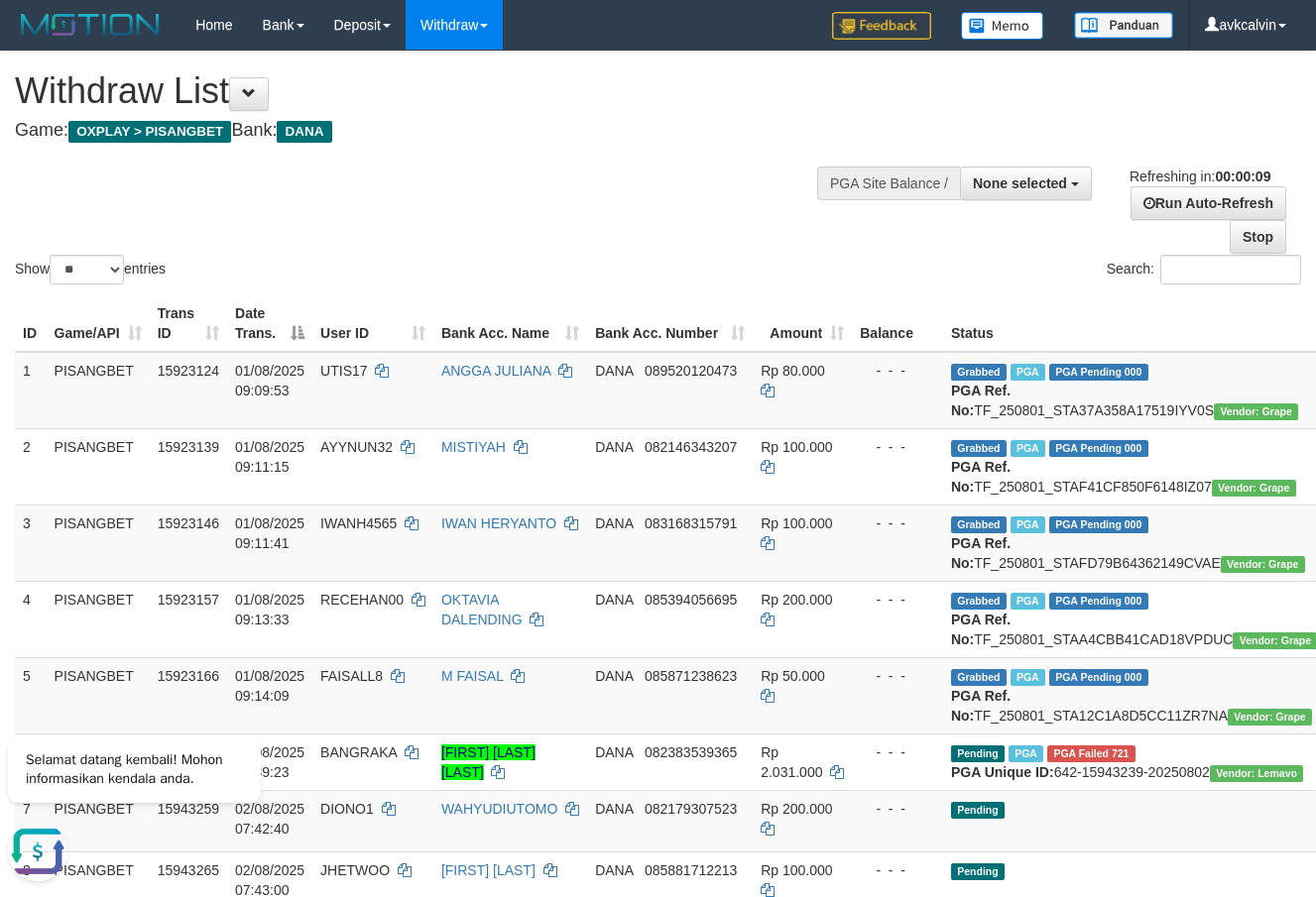 scroll, scrollTop: 0, scrollLeft: 0, axis: both 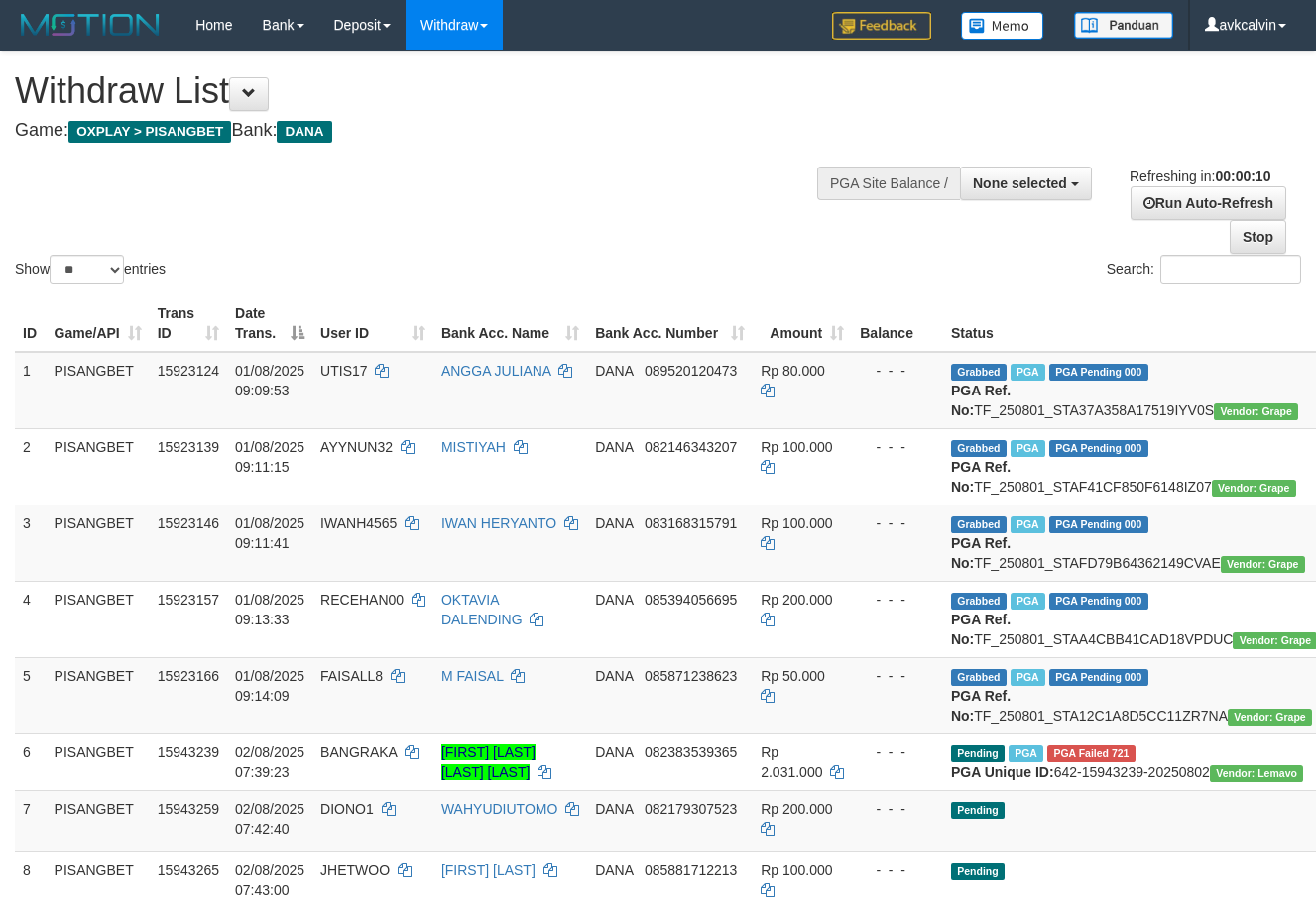 select 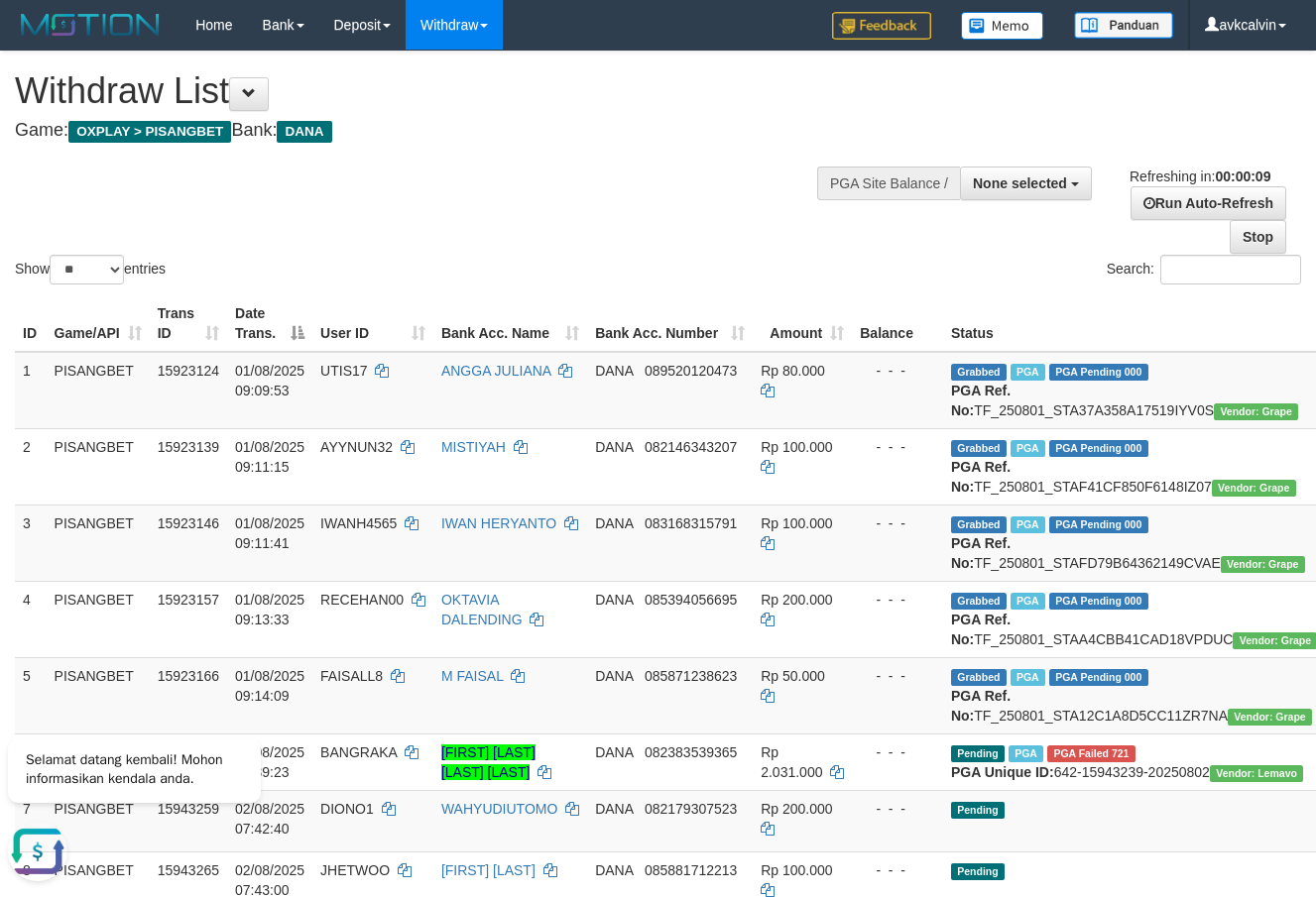 scroll, scrollTop: 0, scrollLeft: 0, axis: both 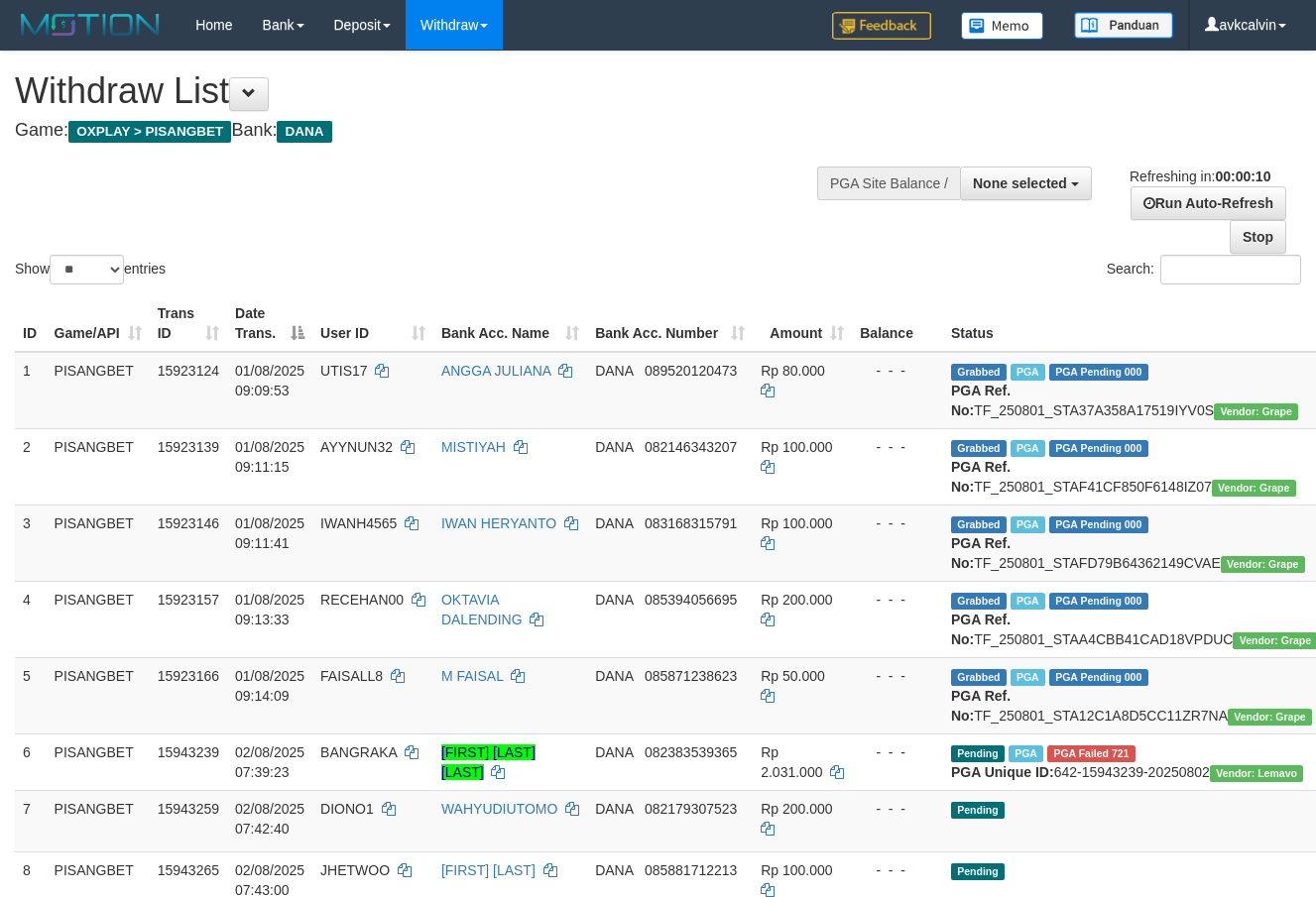 select 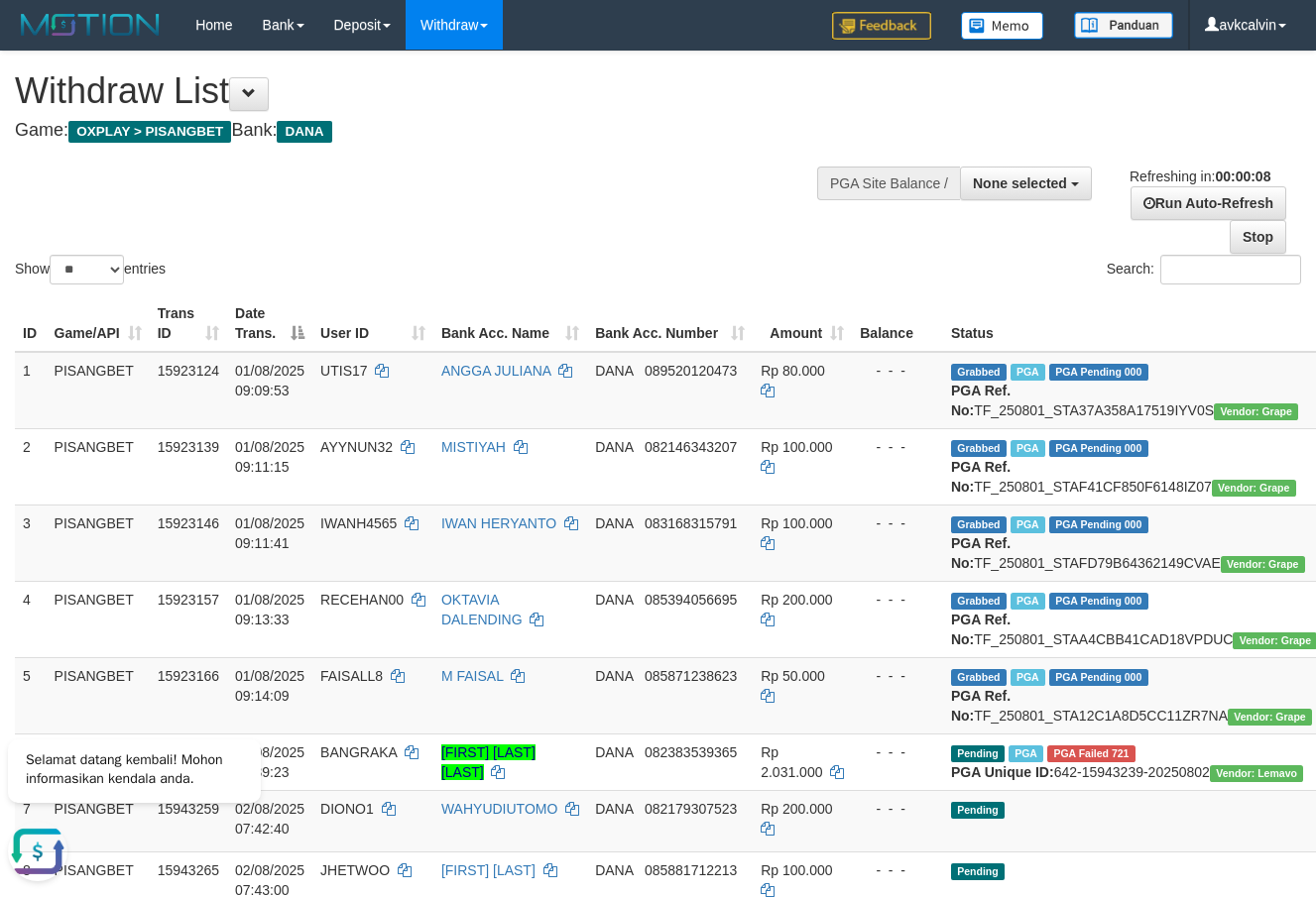 scroll, scrollTop: 0, scrollLeft: 0, axis: both 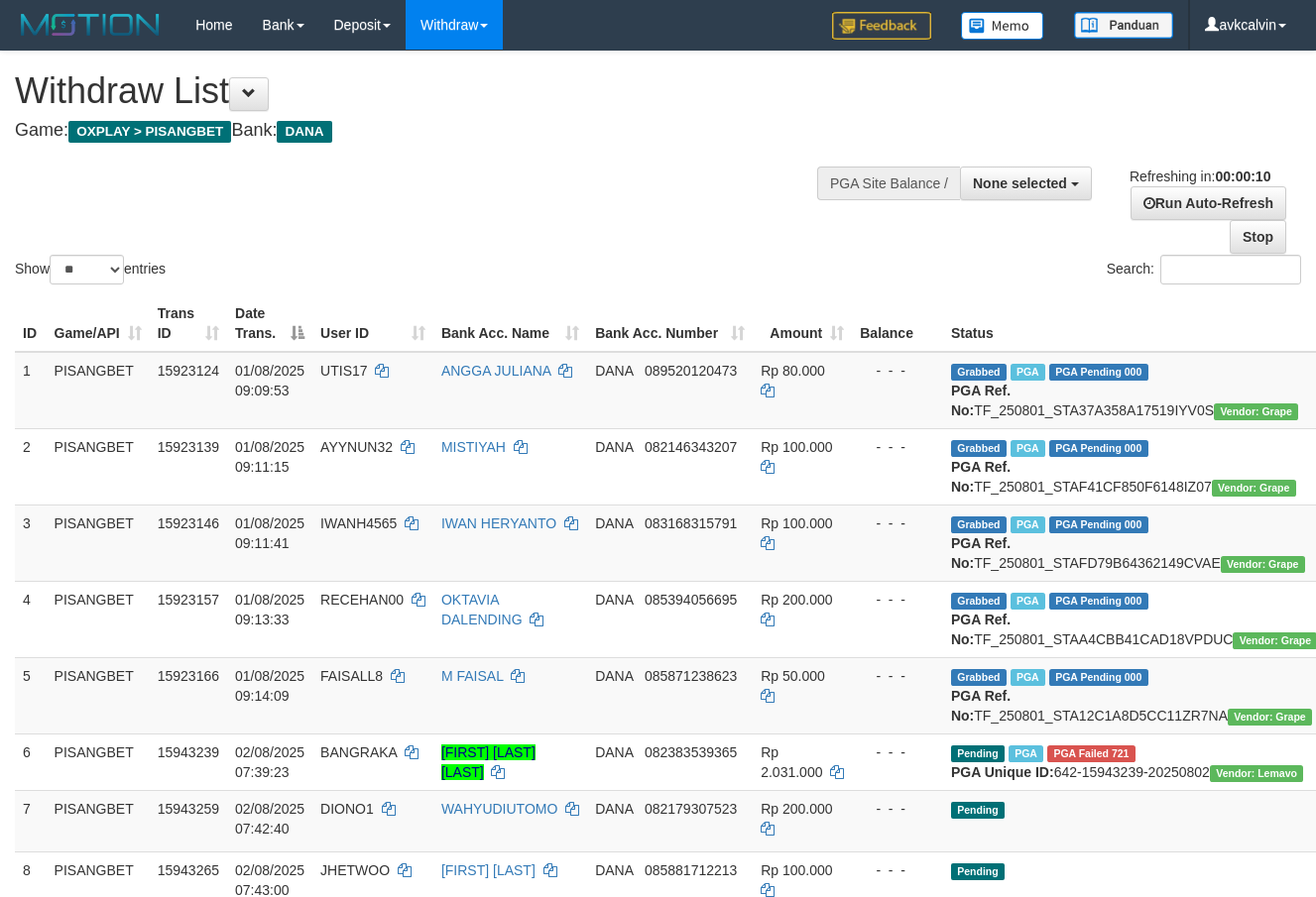 select 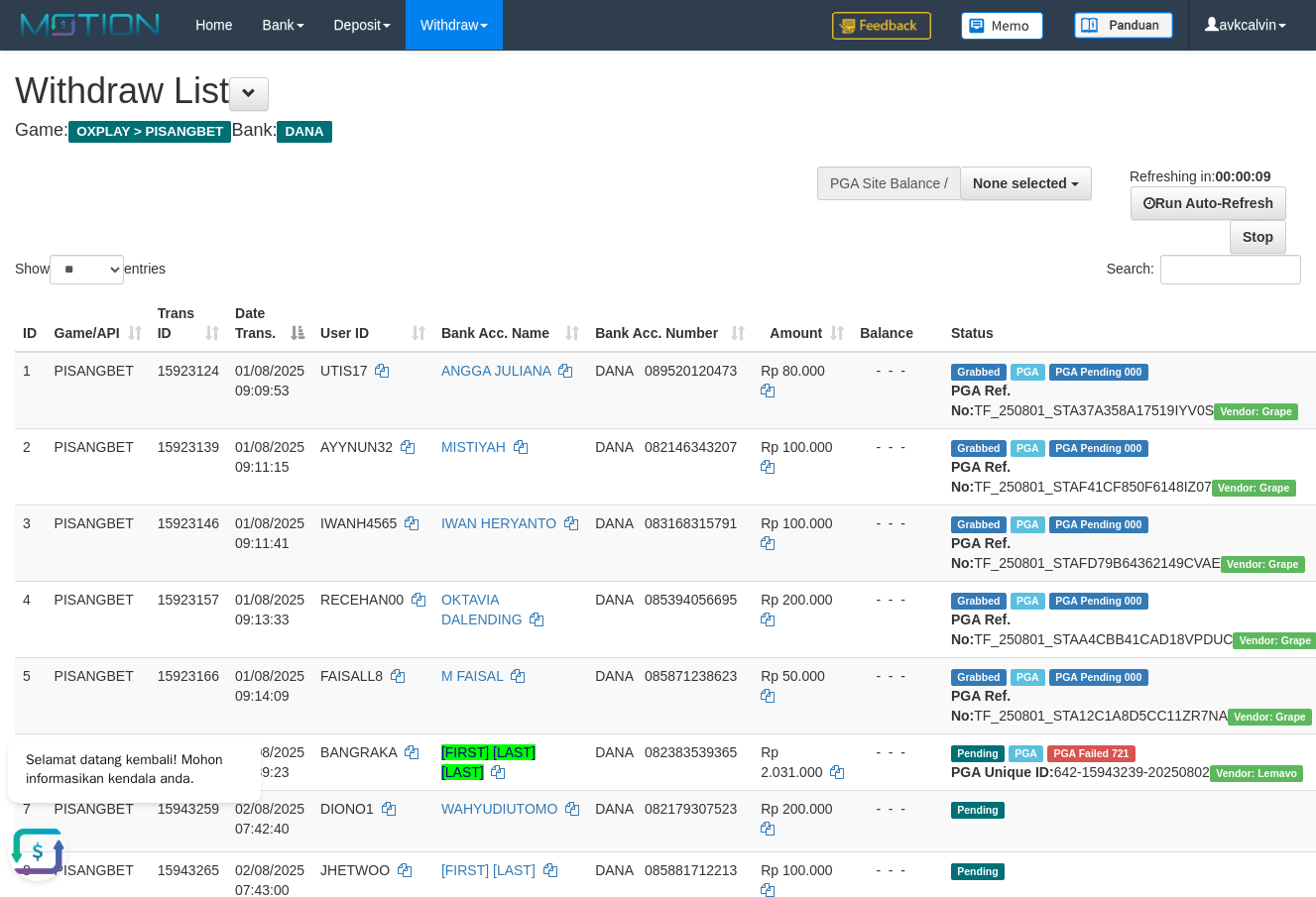 scroll, scrollTop: 0, scrollLeft: 0, axis: both 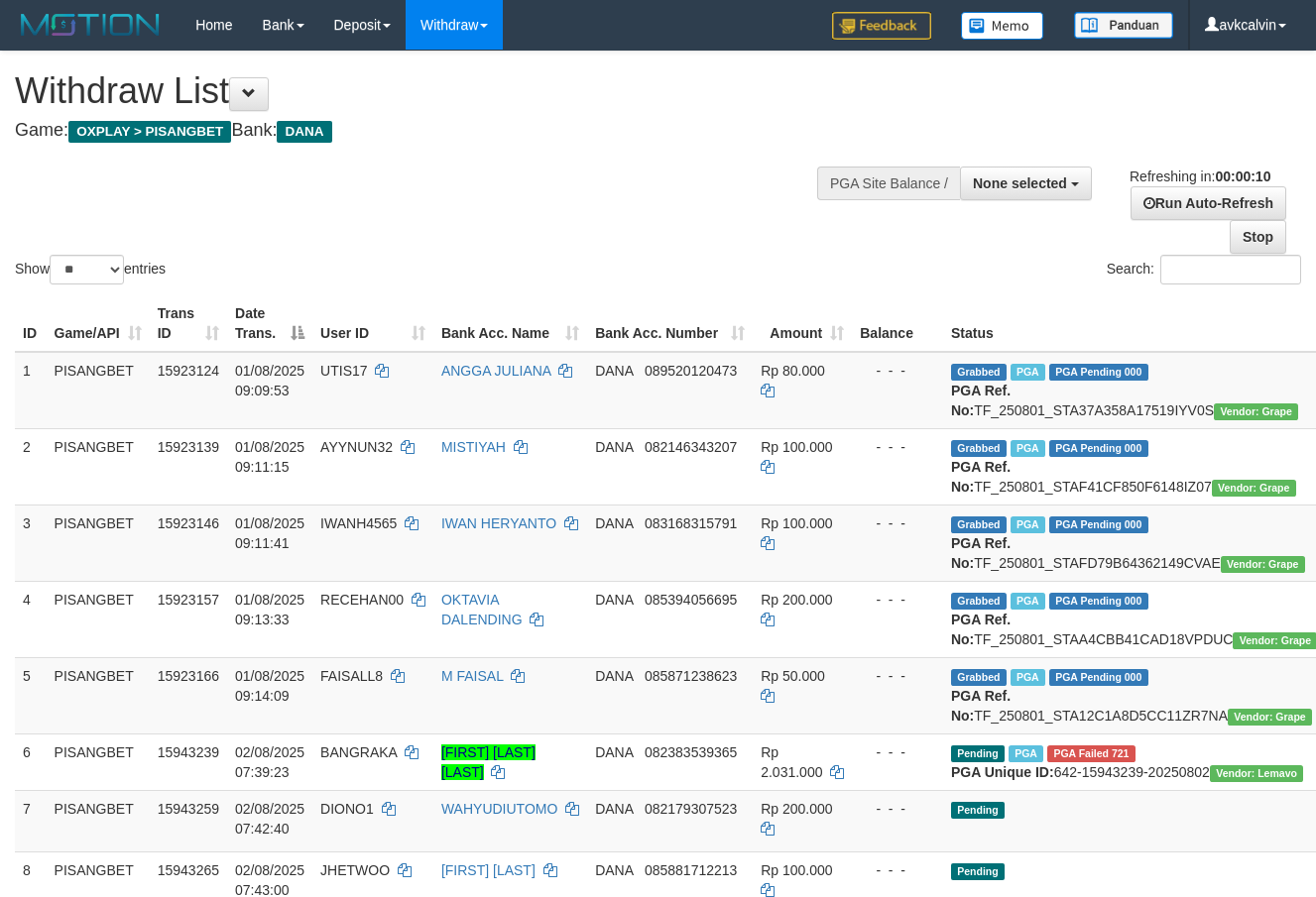 select 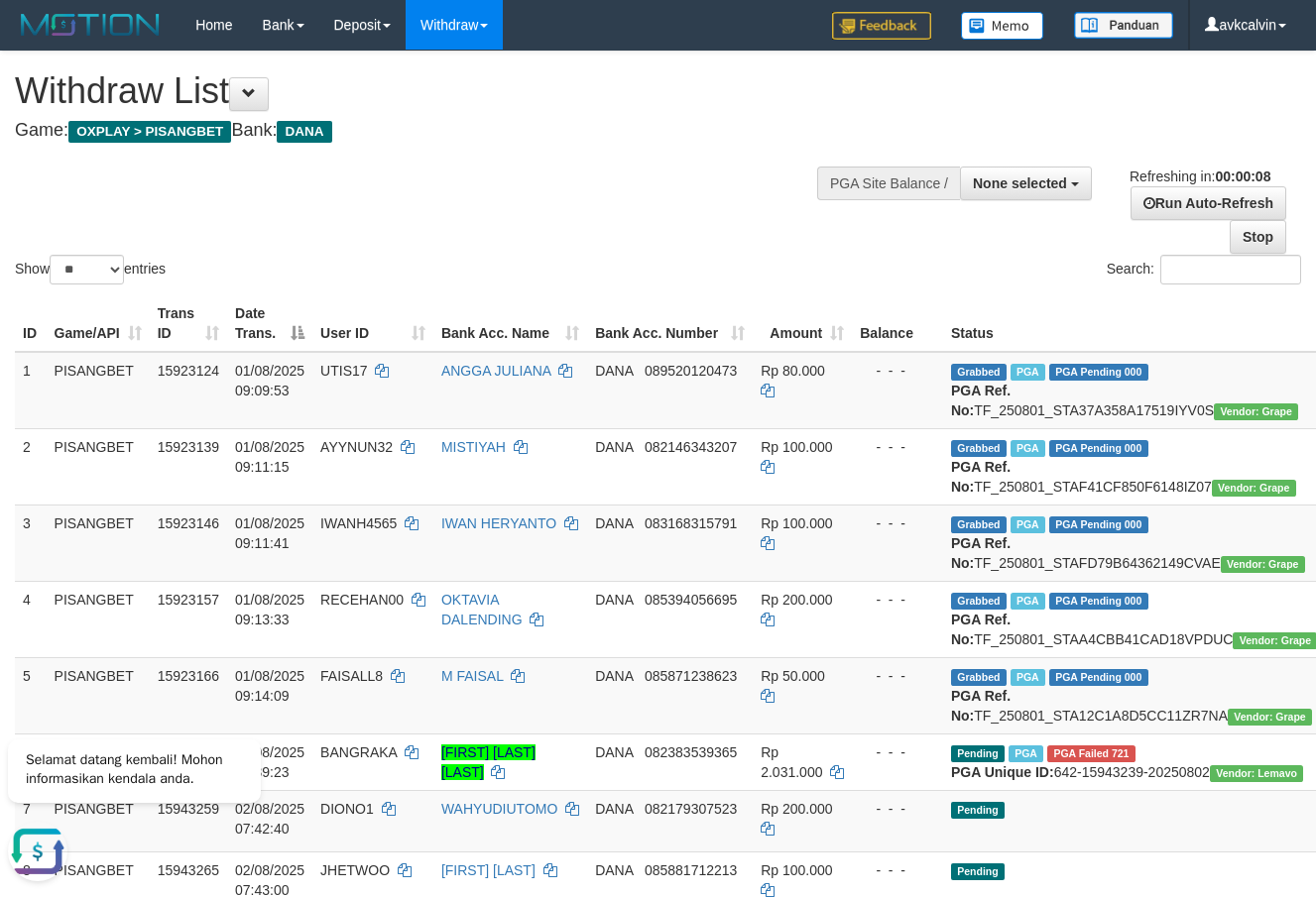 scroll, scrollTop: 0, scrollLeft: 0, axis: both 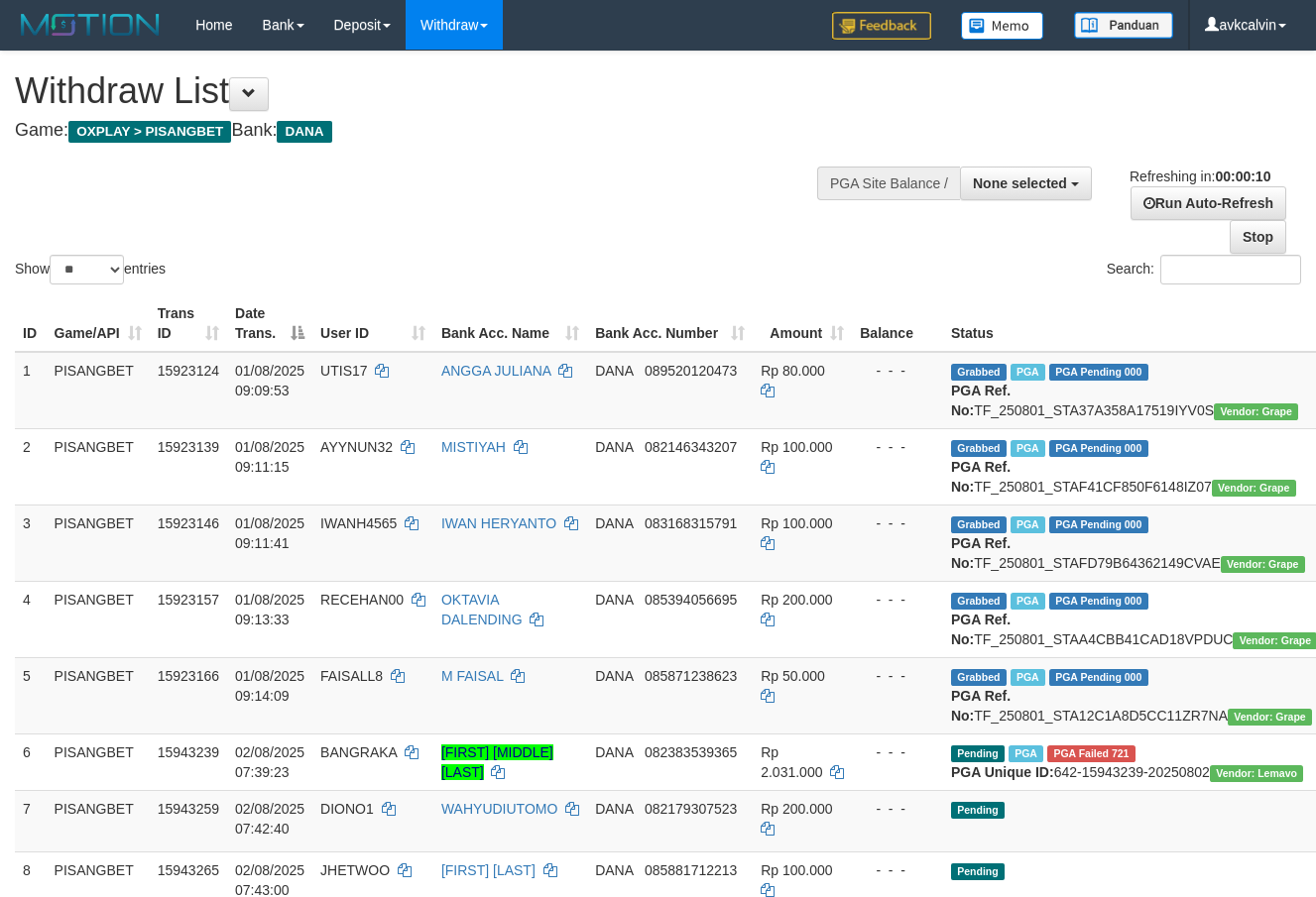 select 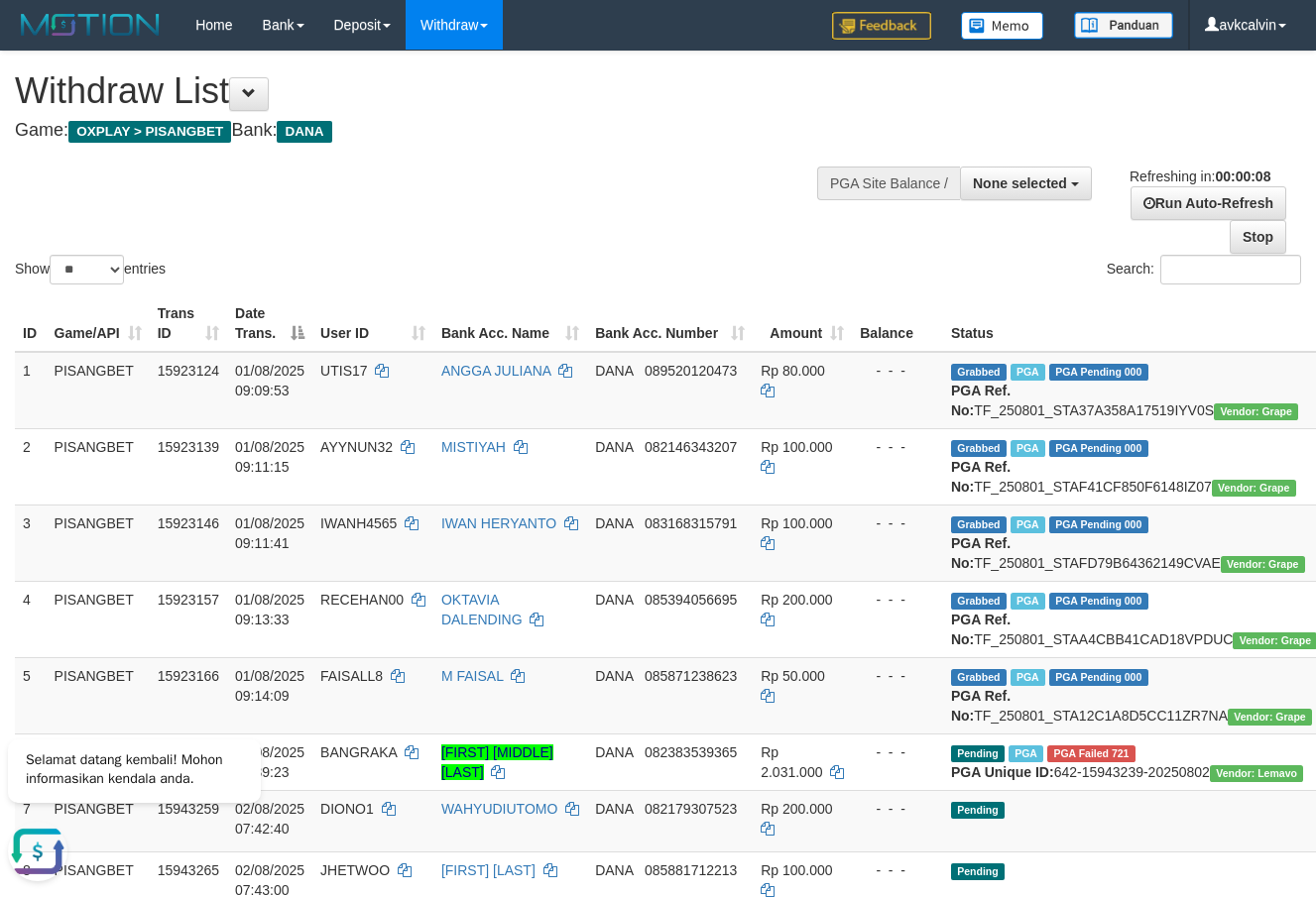 scroll, scrollTop: 0, scrollLeft: 0, axis: both 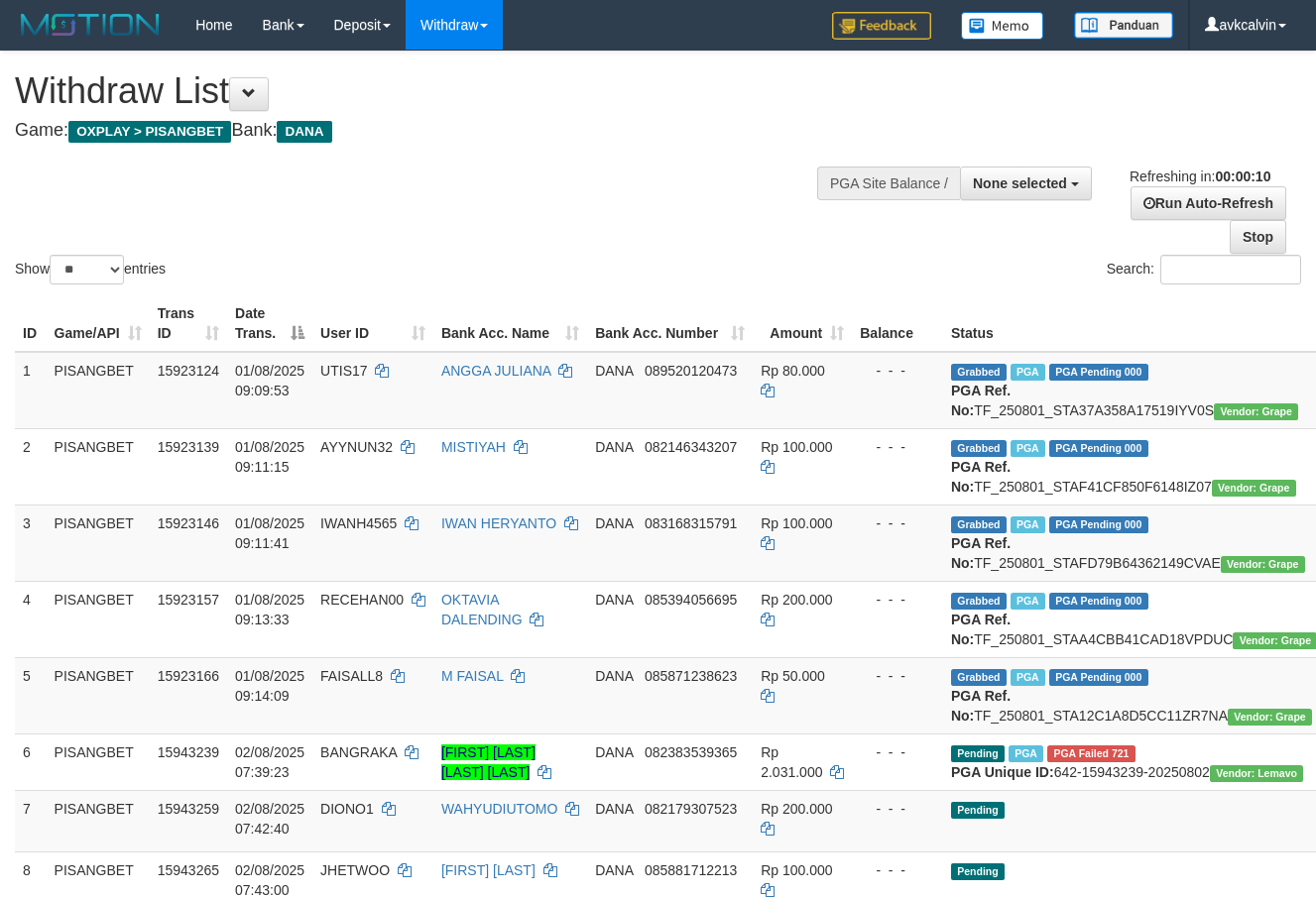 select 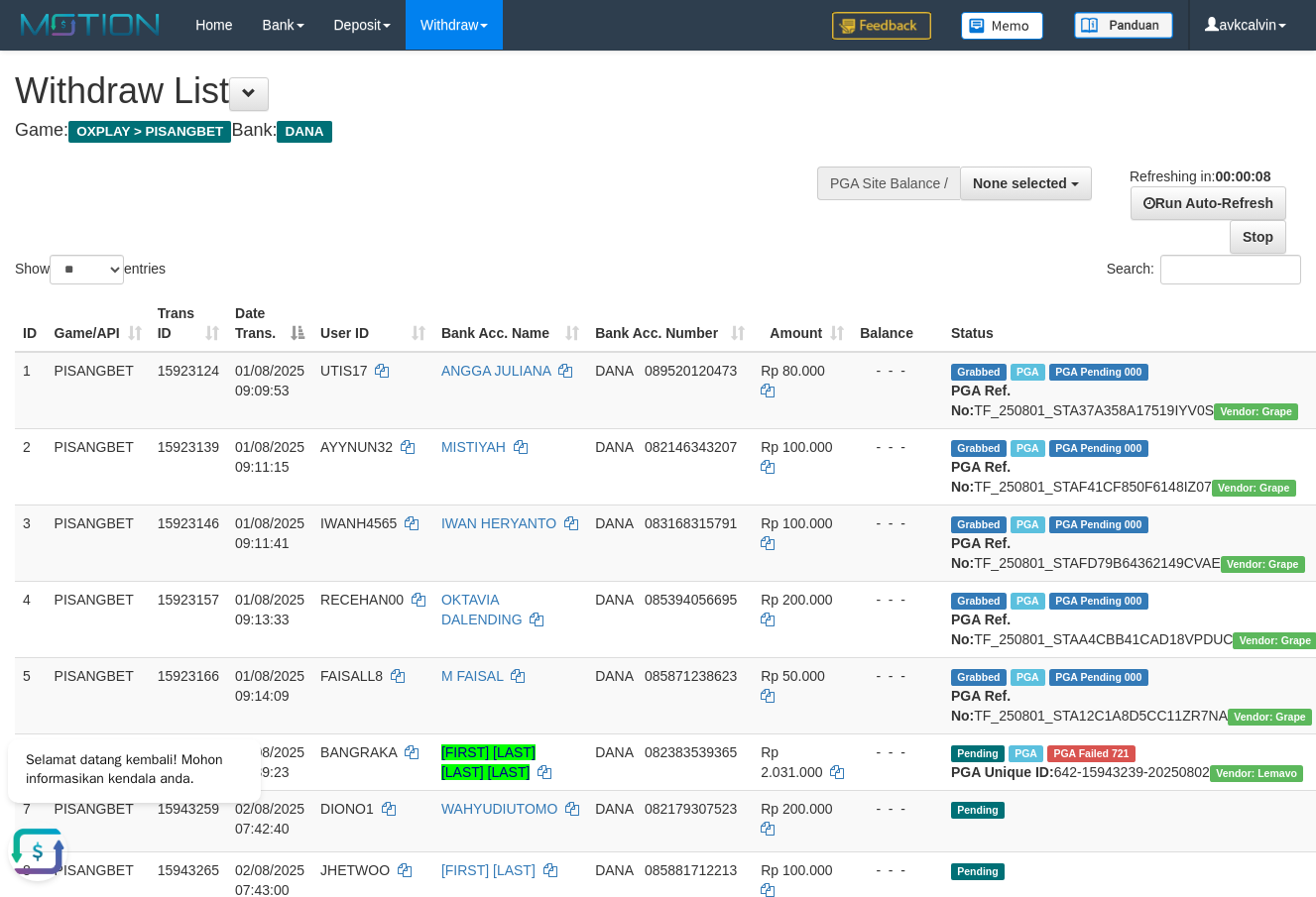 scroll, scrollTop: 0, scrollLeft: 0, axis: both 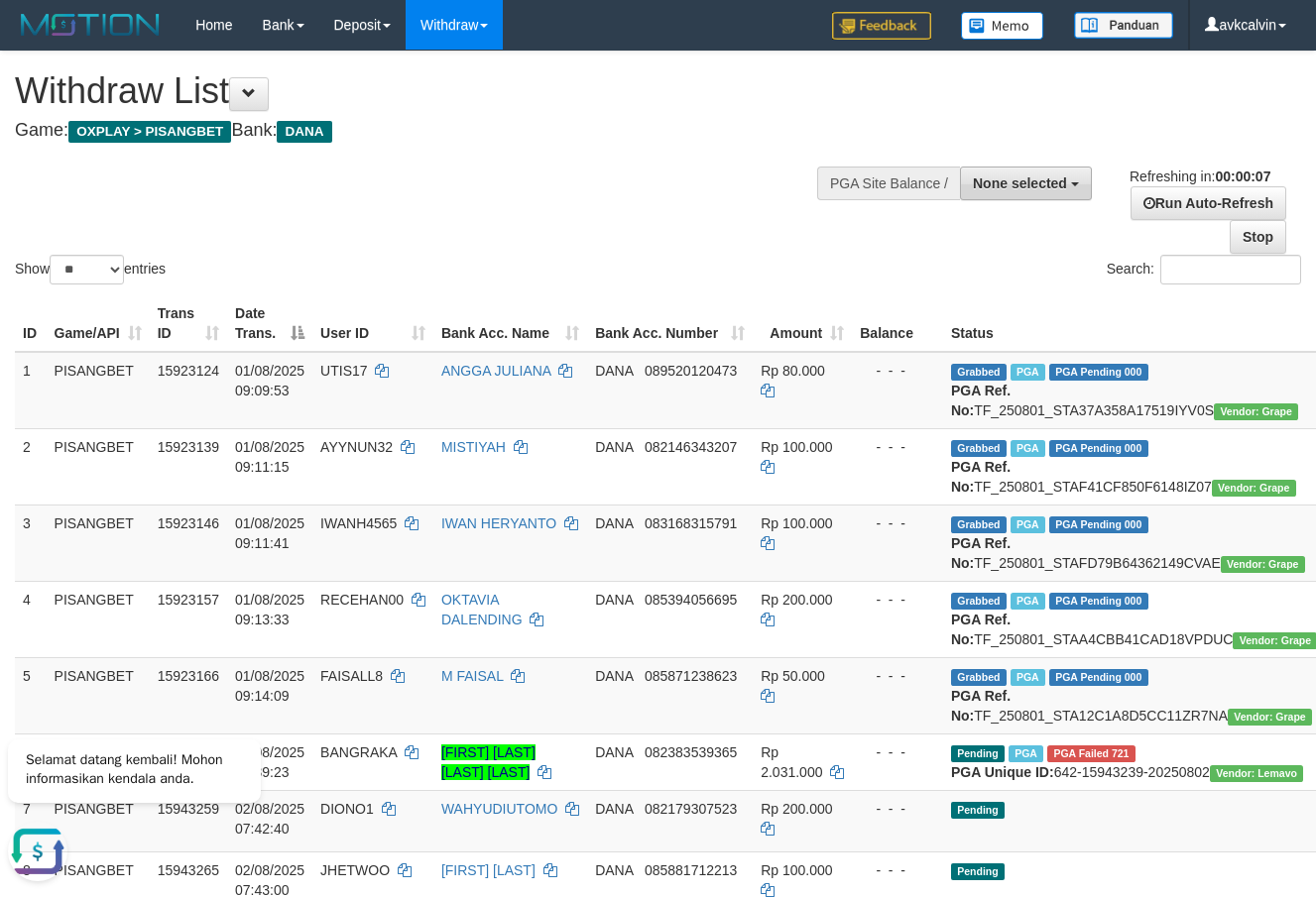 click on "None selected" at bounding box center [1019, 183] 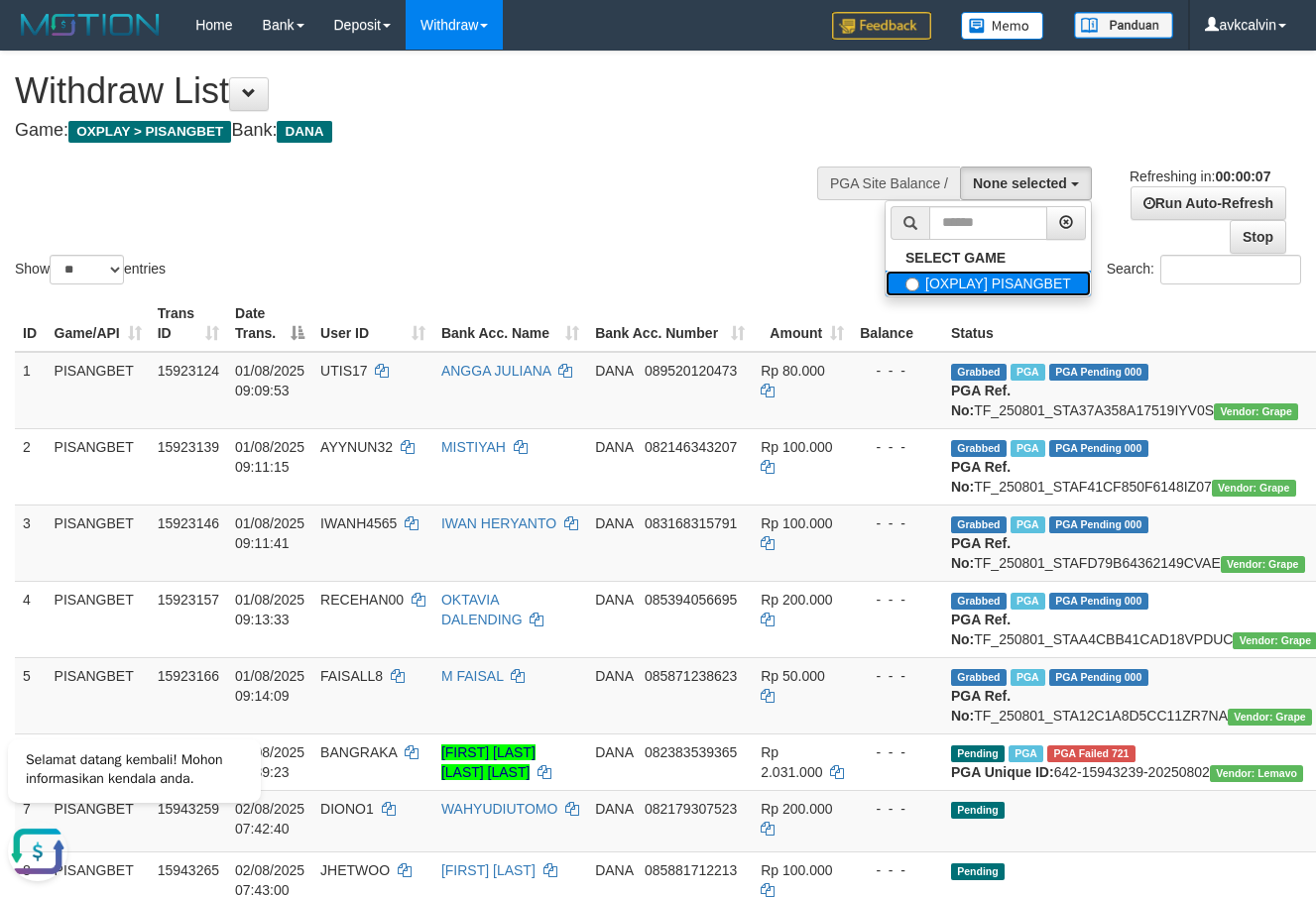 click on "[OXPLAY] PISANGBET" at bounding box center (988, 283) 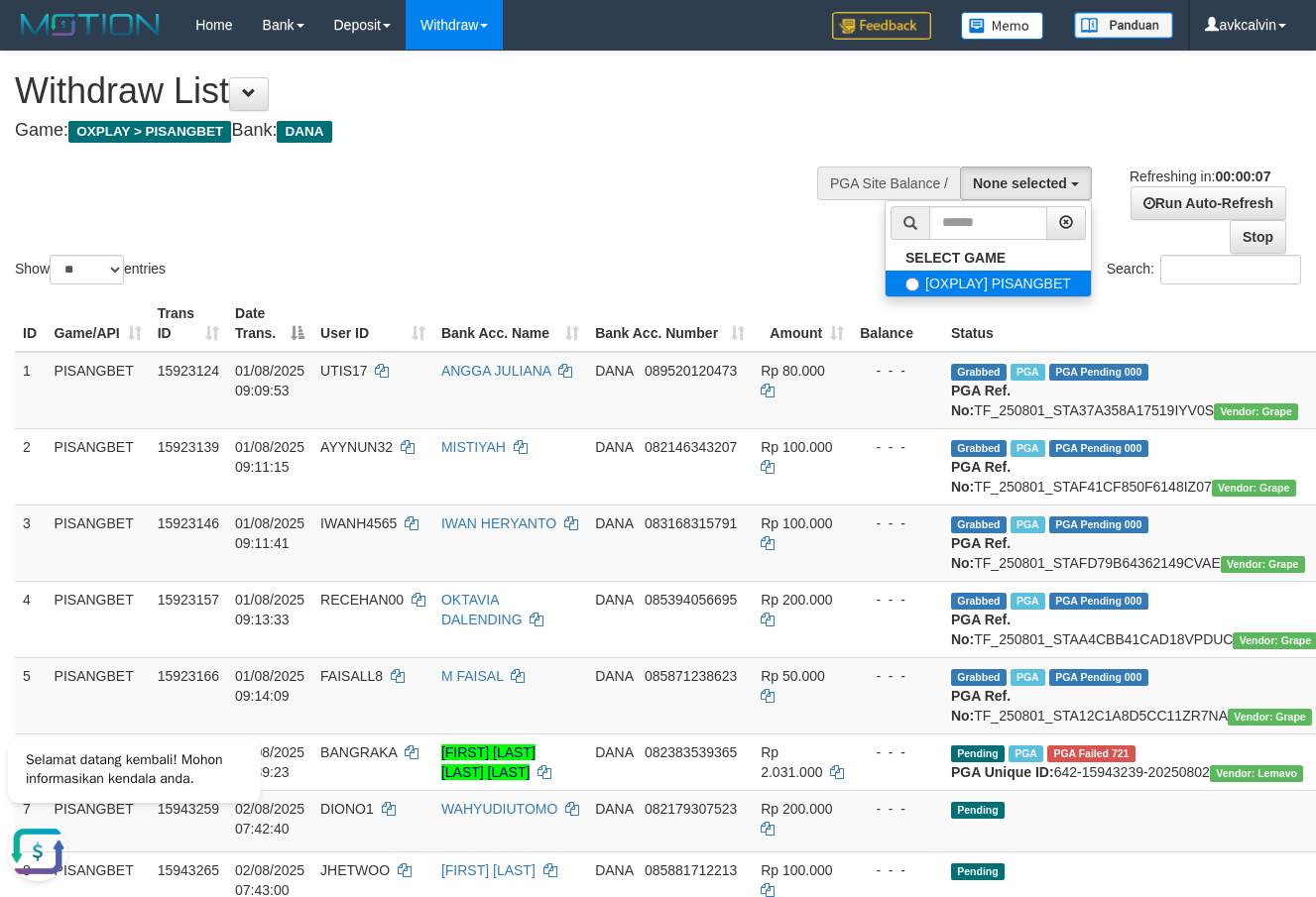 select on "***" 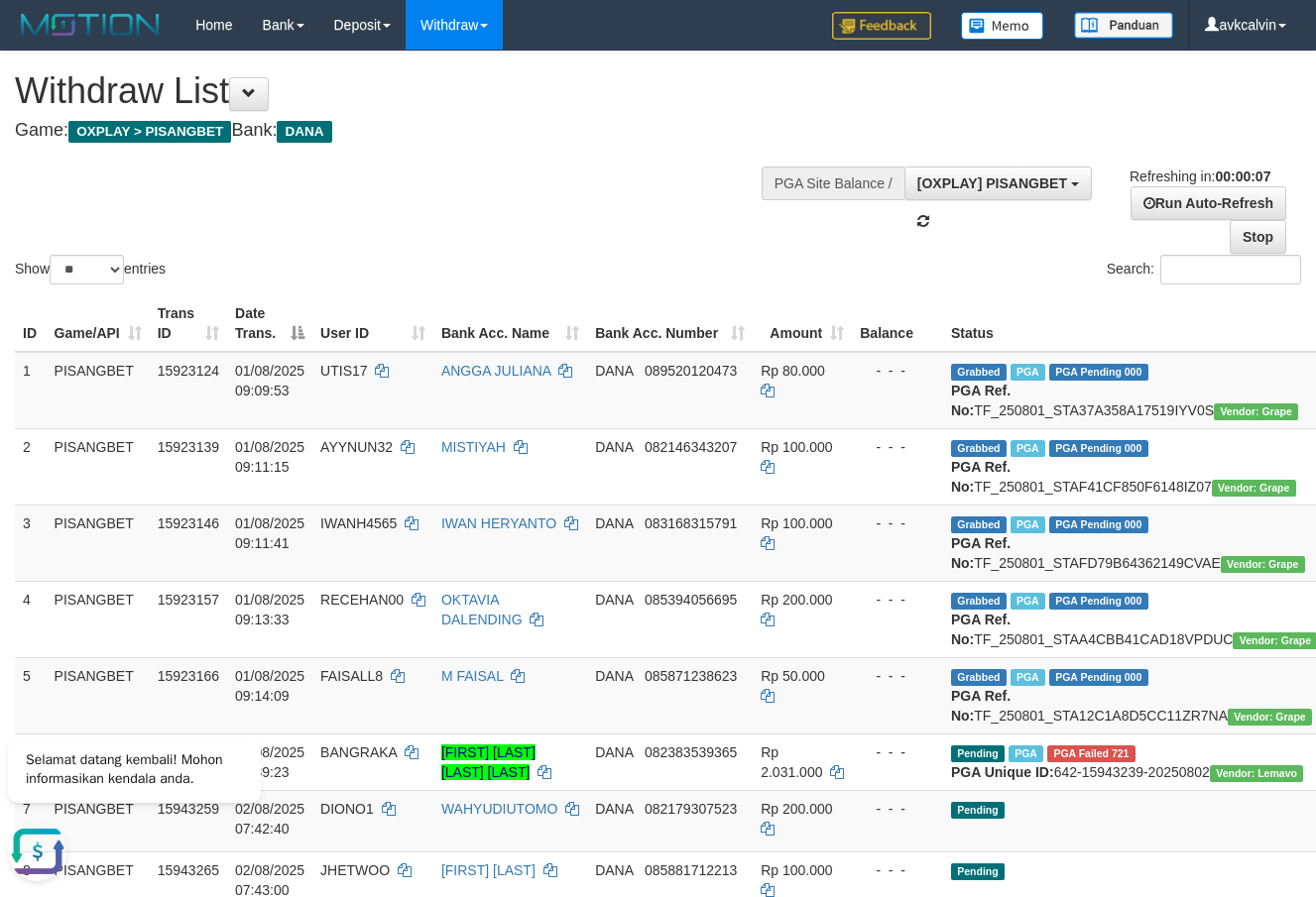 scroll, scrollTop: 17, scrollLeft: 0, axis: vertical 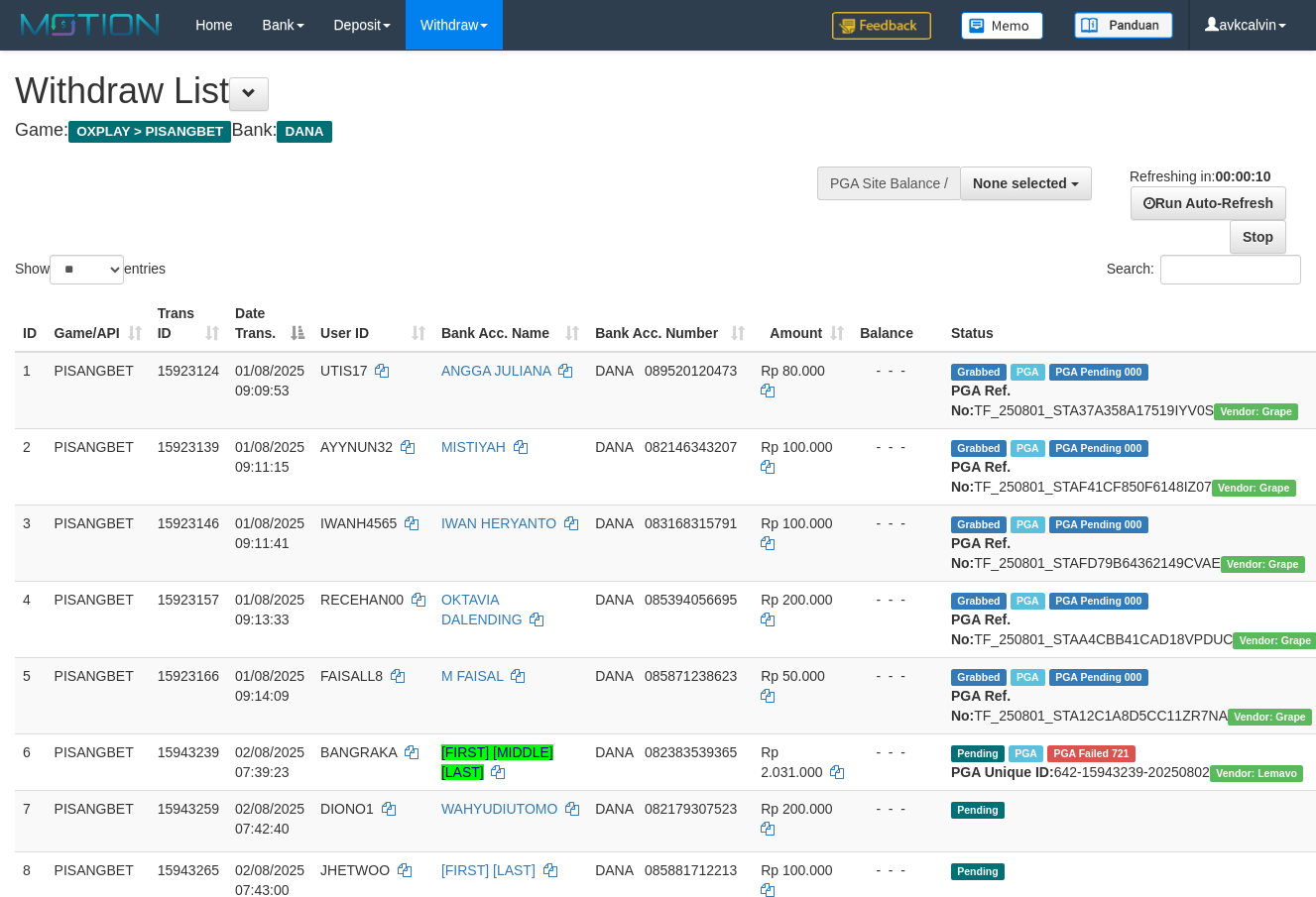 select 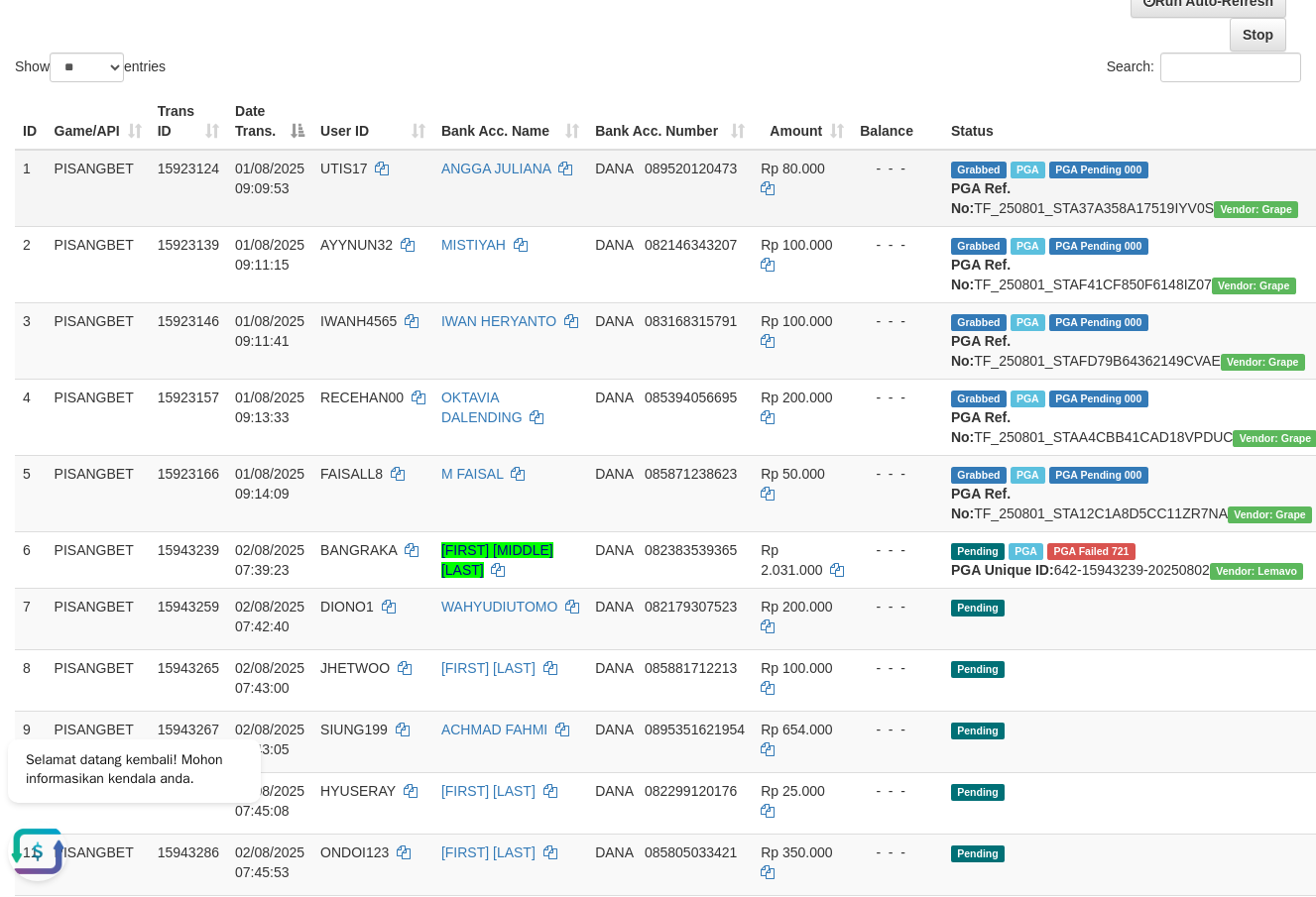 scroll, scrollTop: 0, scrollLeft: 0, axis: both 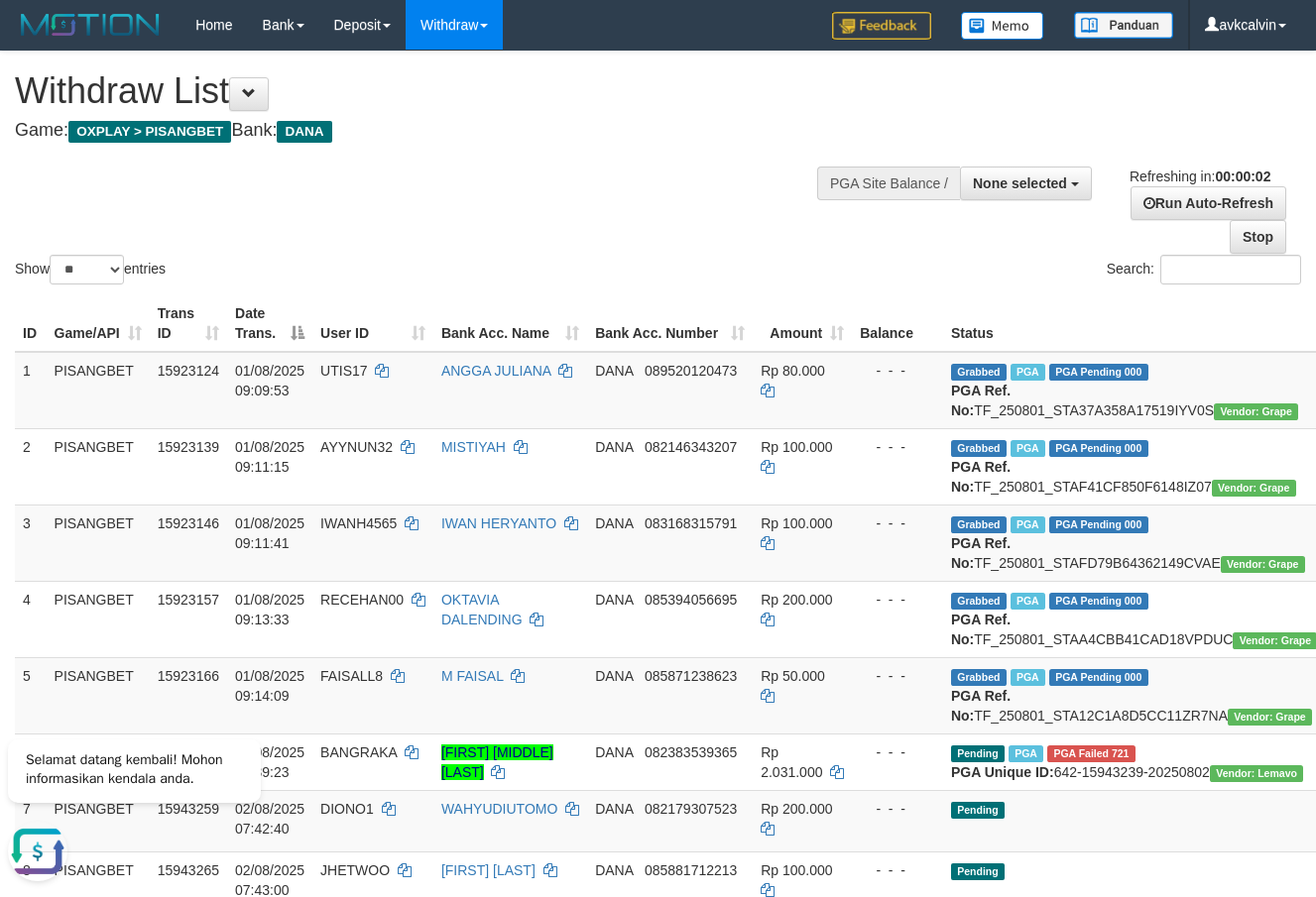 click at bounding box center [1002, 181] 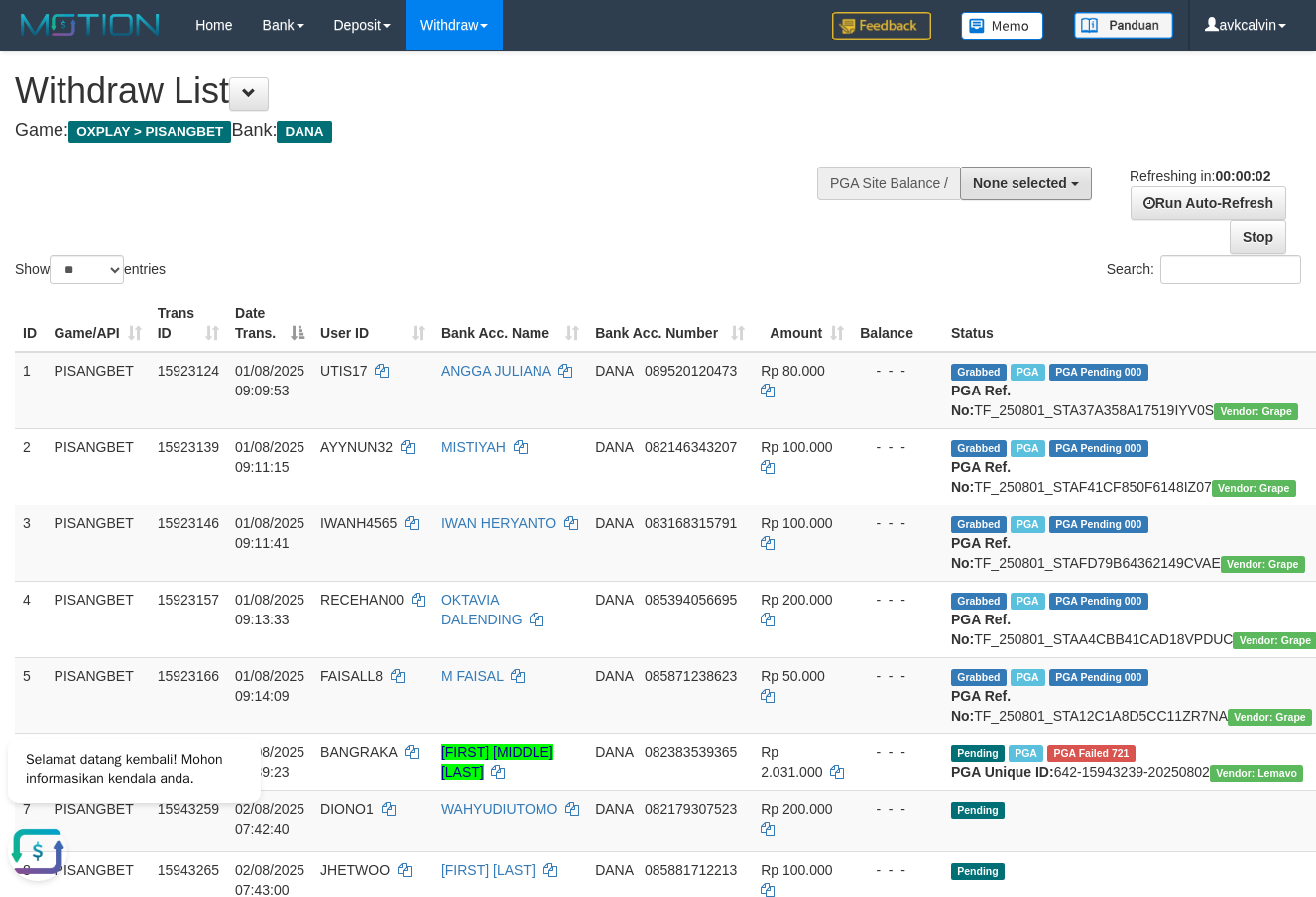drag, startPoint x: 1034, startPoint y: 195, endPoint x: 996, endPoint y: 291, distance: 103.24728 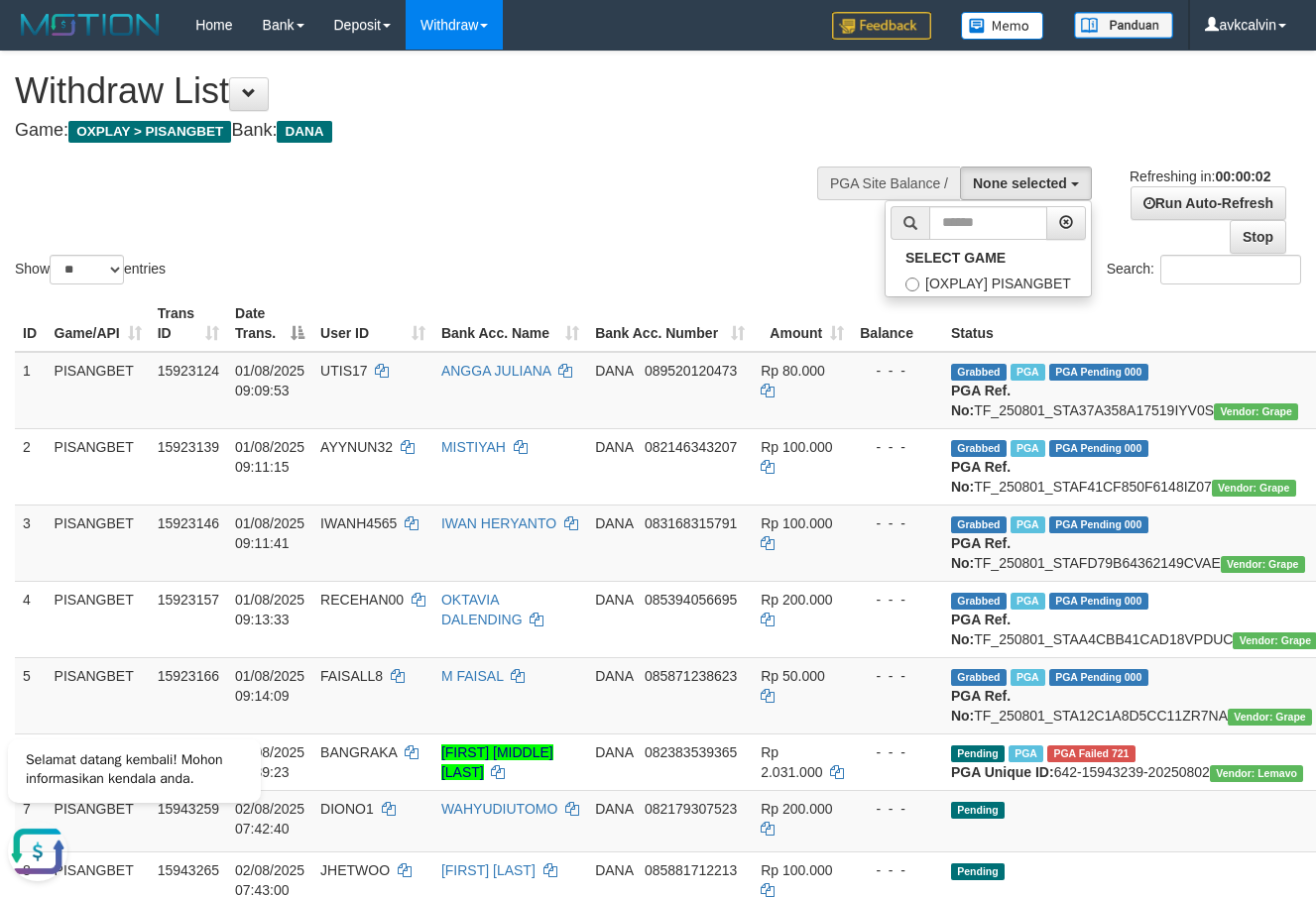 click on "Search:" at bounding box center [988, 272] 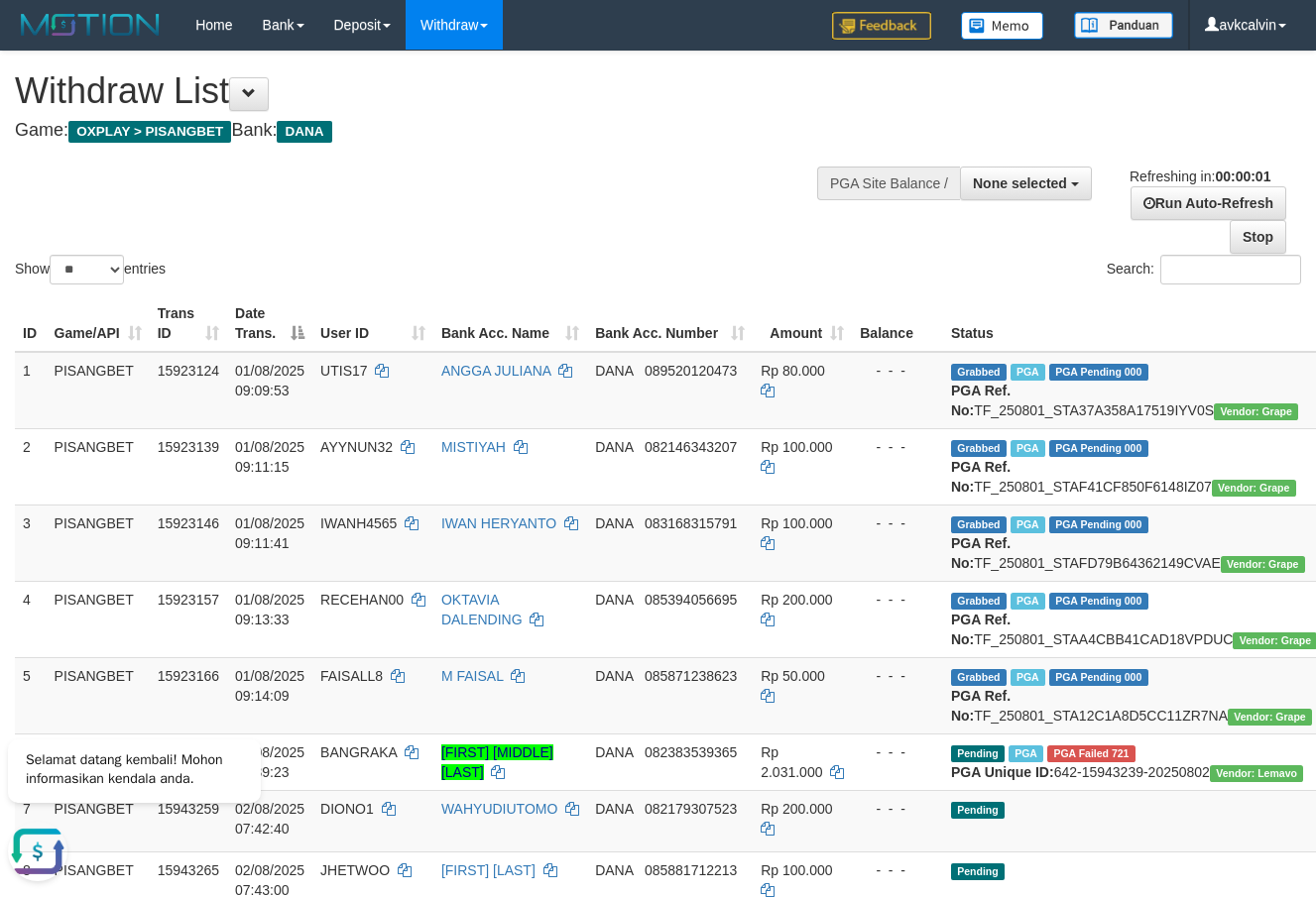 click on "Search:" at bounding box center (988, 272) 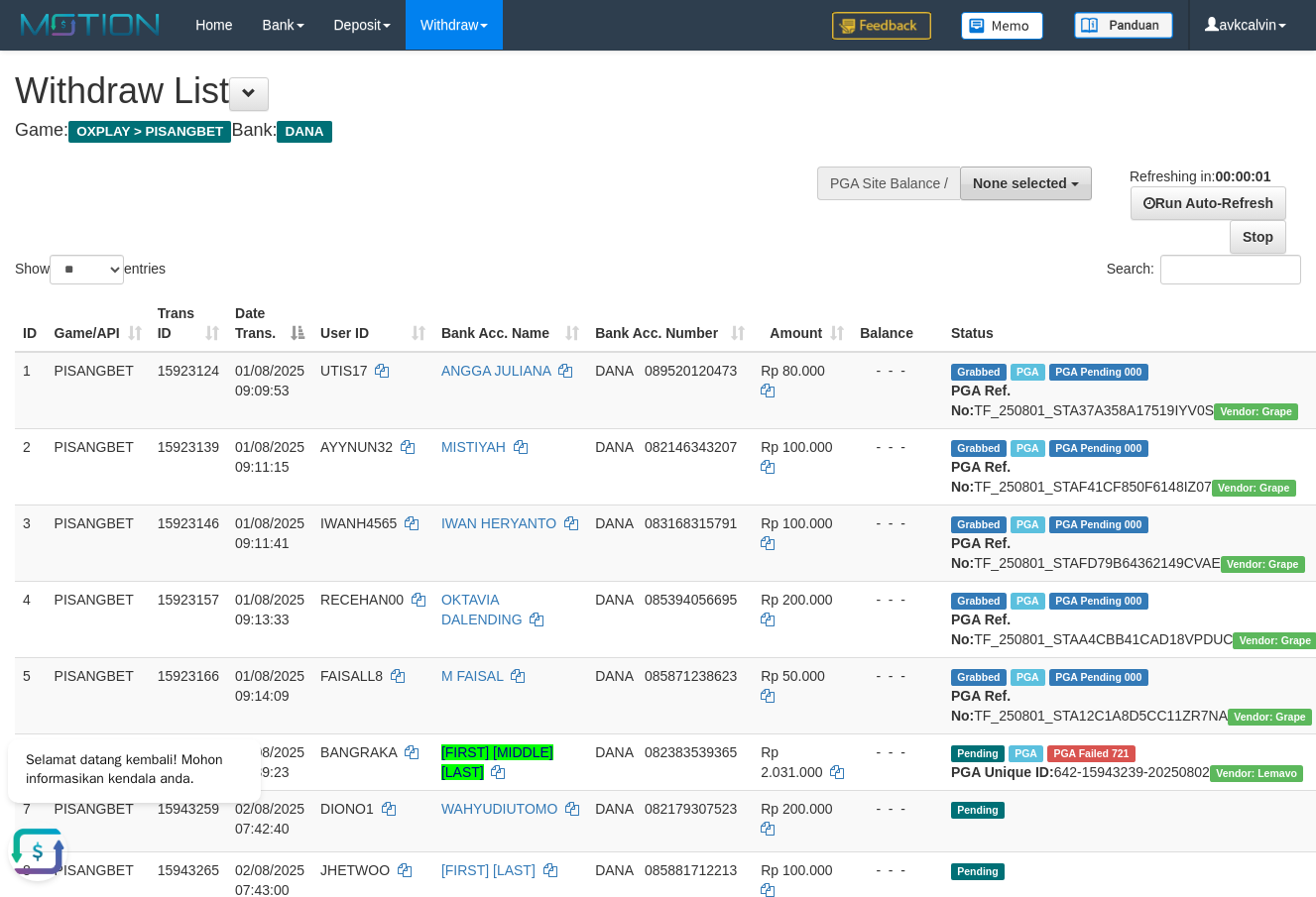 click on "None selected" at bounding box center (1019, 183) 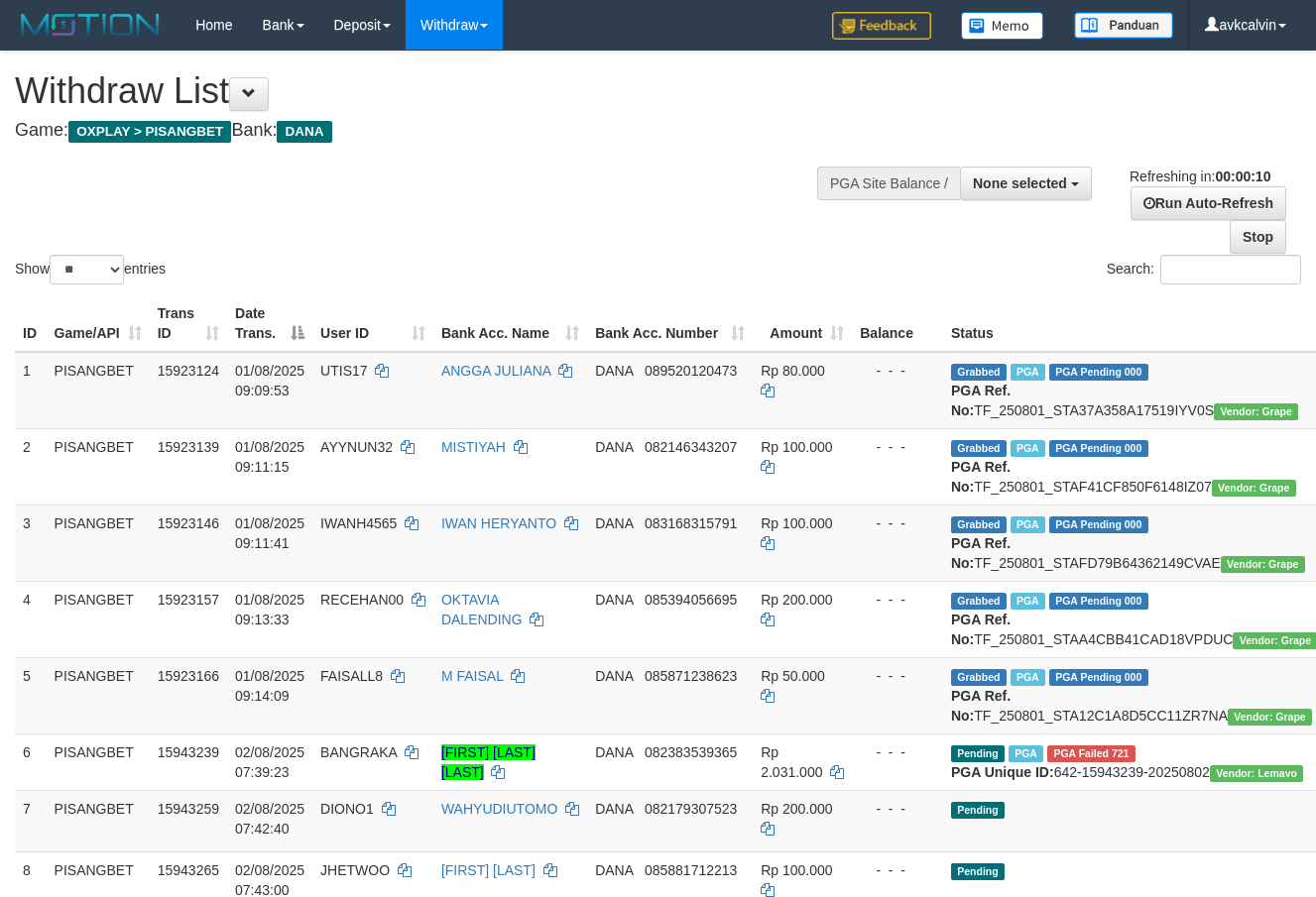 select 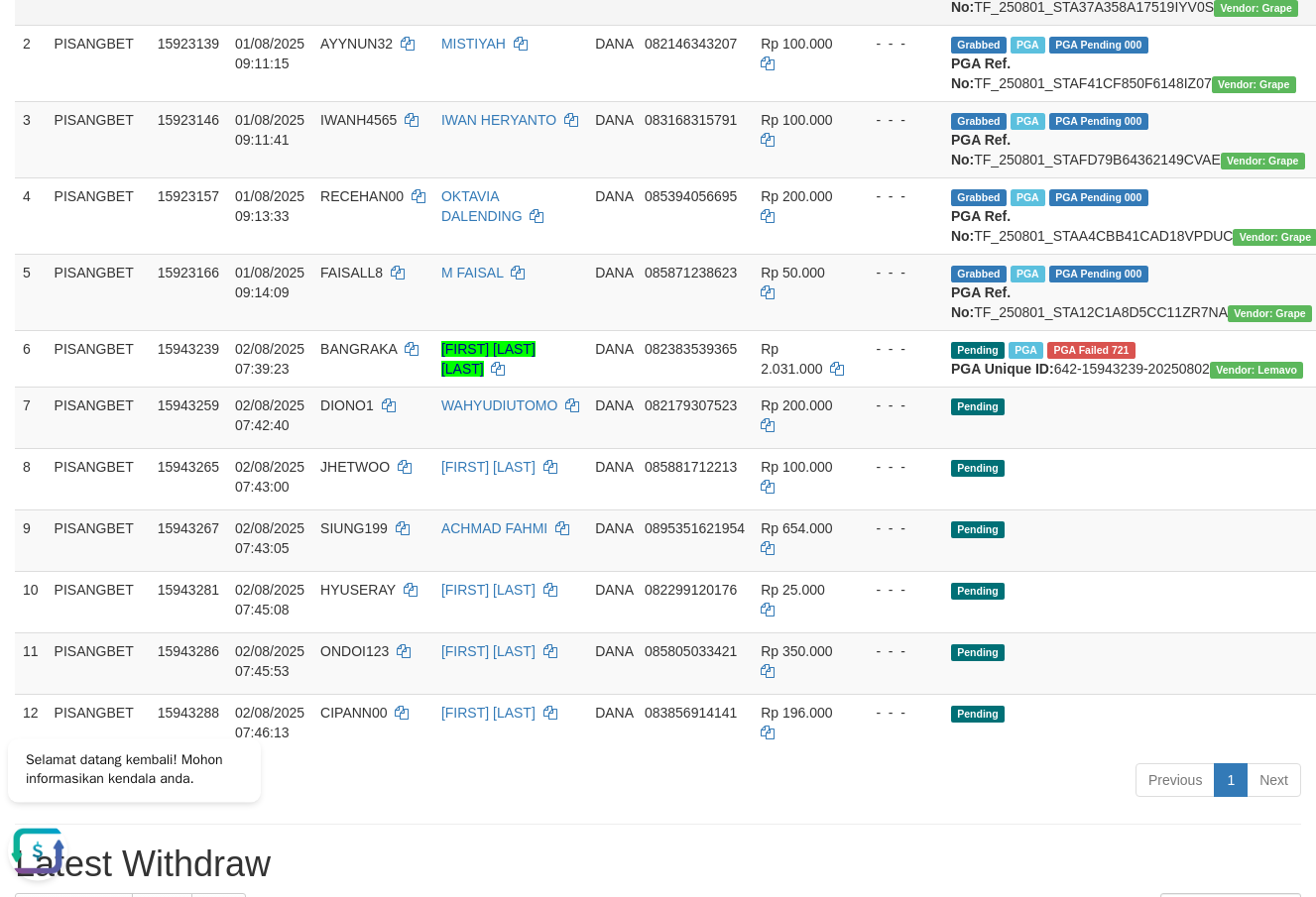 scroll, scrollTop: 0, scrollLeft: 0, axis: both 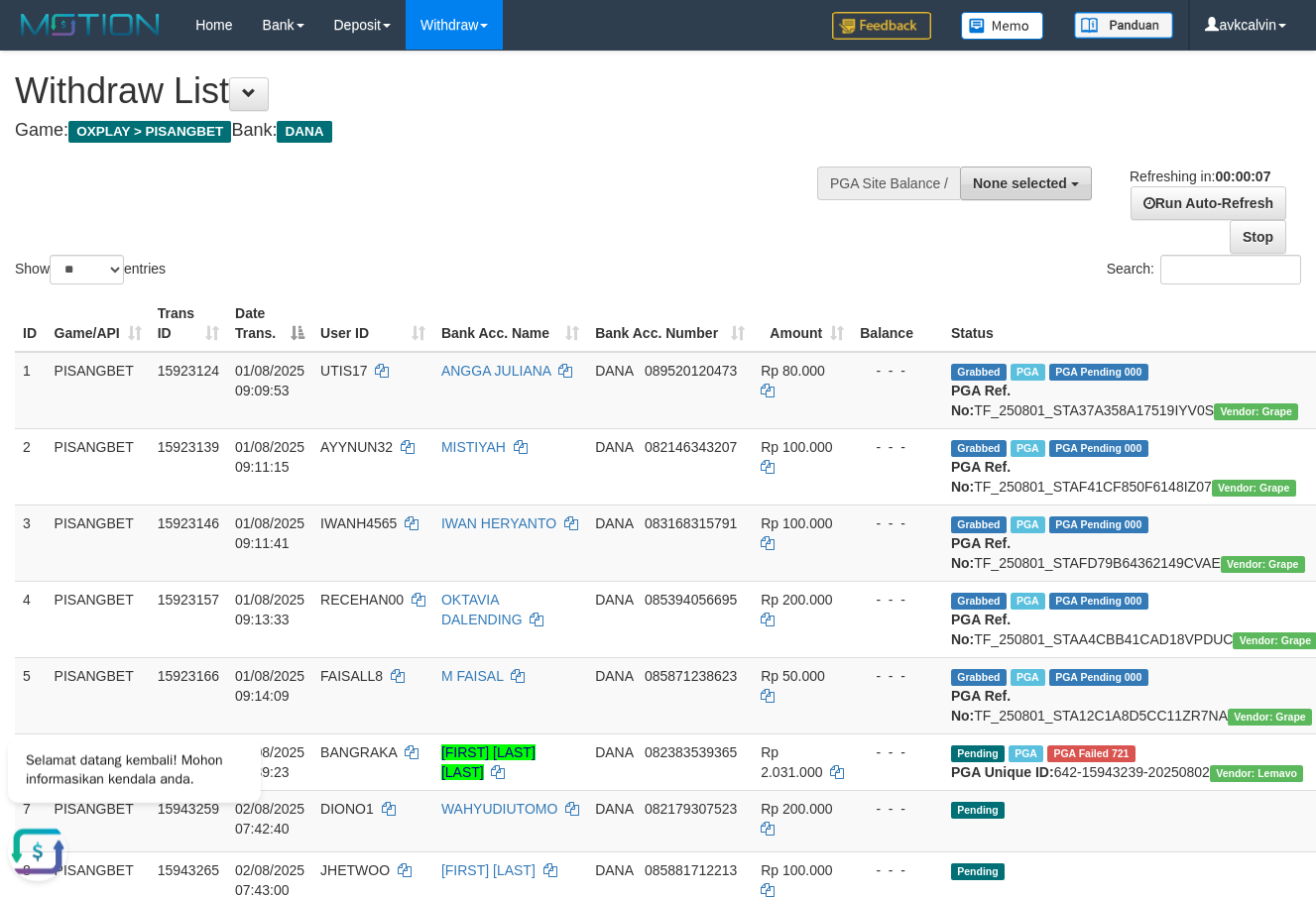 click on "None selected" at bounding box center [1019, 183] 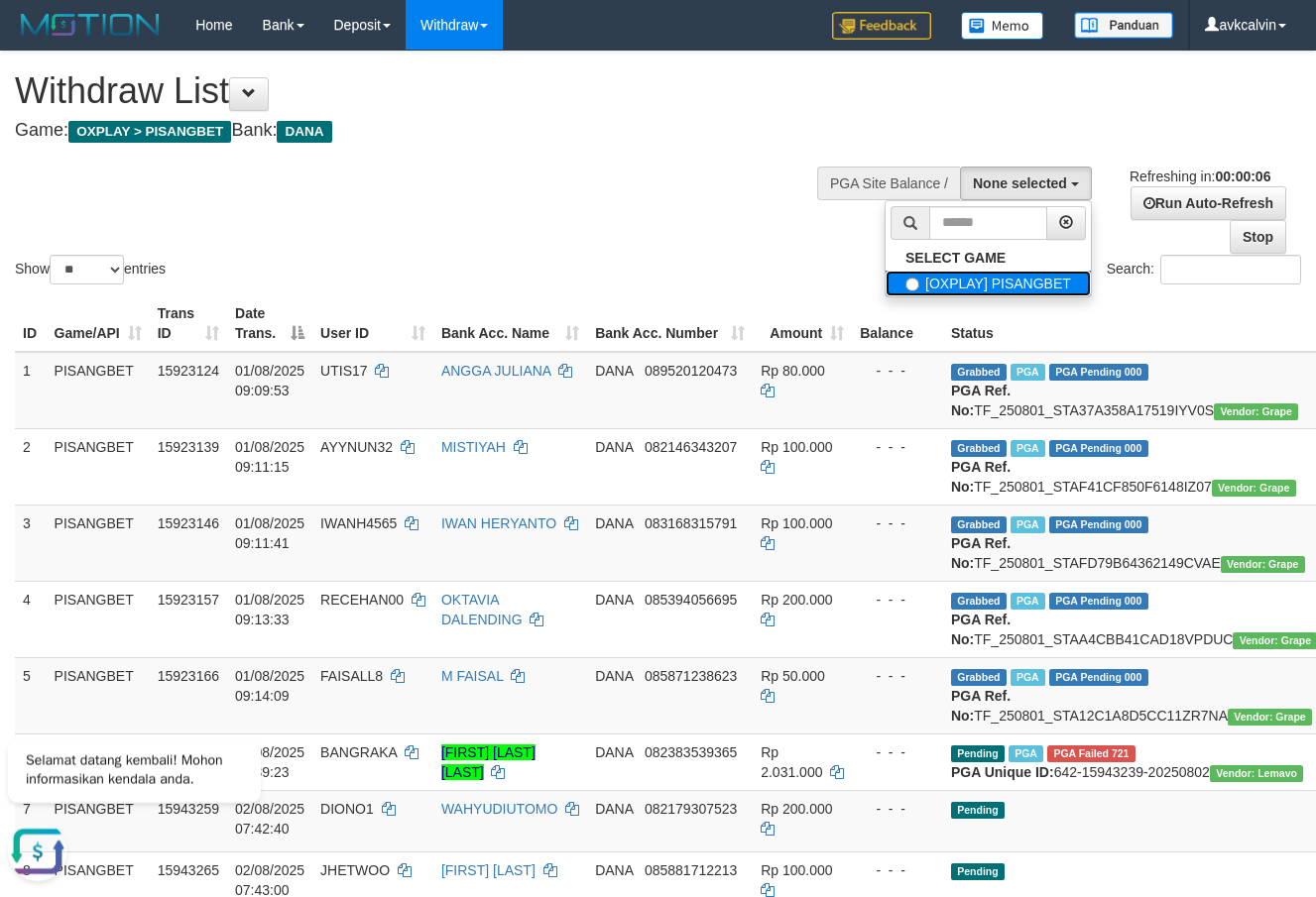 click on "[OXPLAY] PISANGBET" at bounding box center [988, 283] 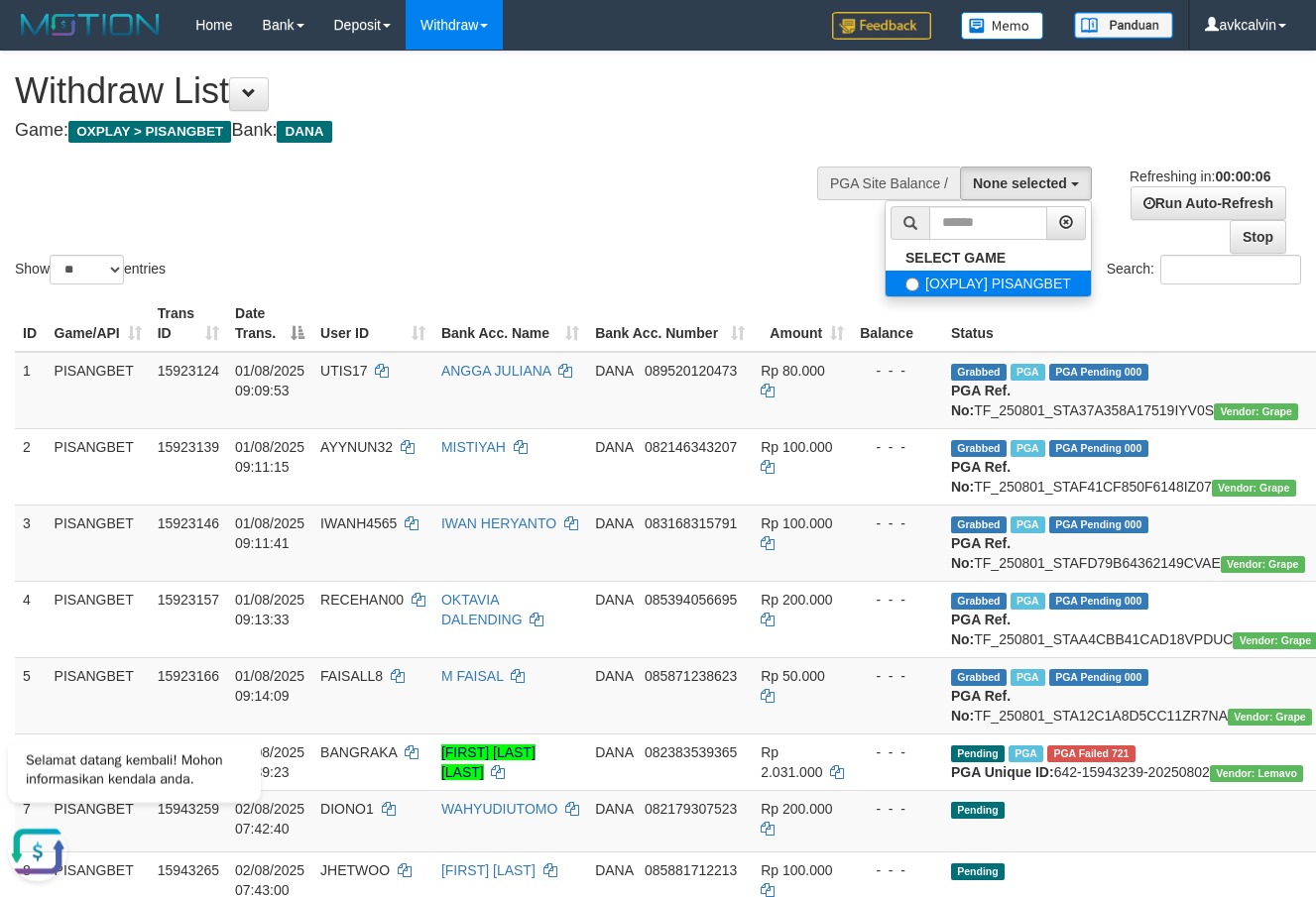 select on "***" 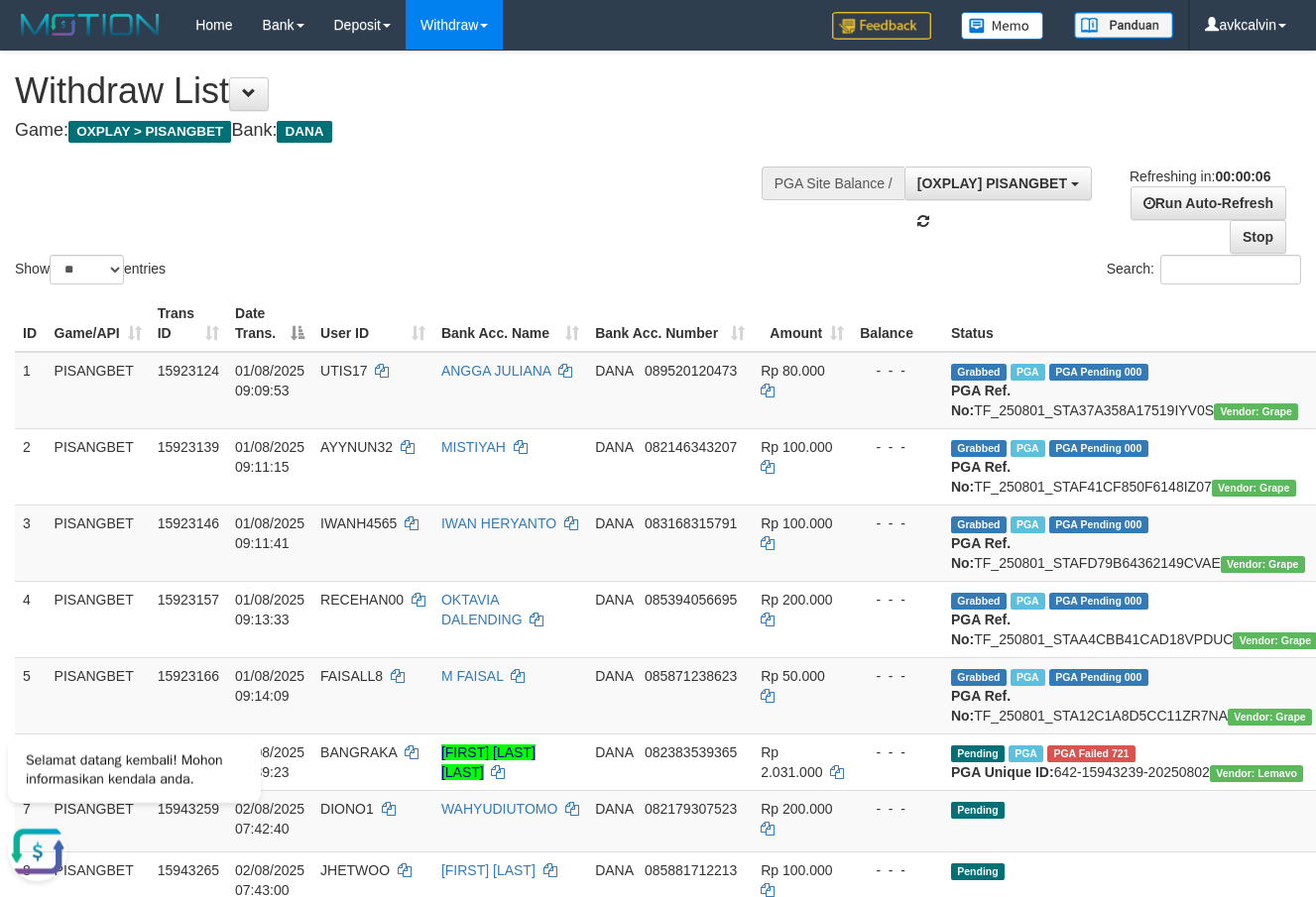 scroll, scrollTop: 17, scrollLeft: 0, axis: vertical 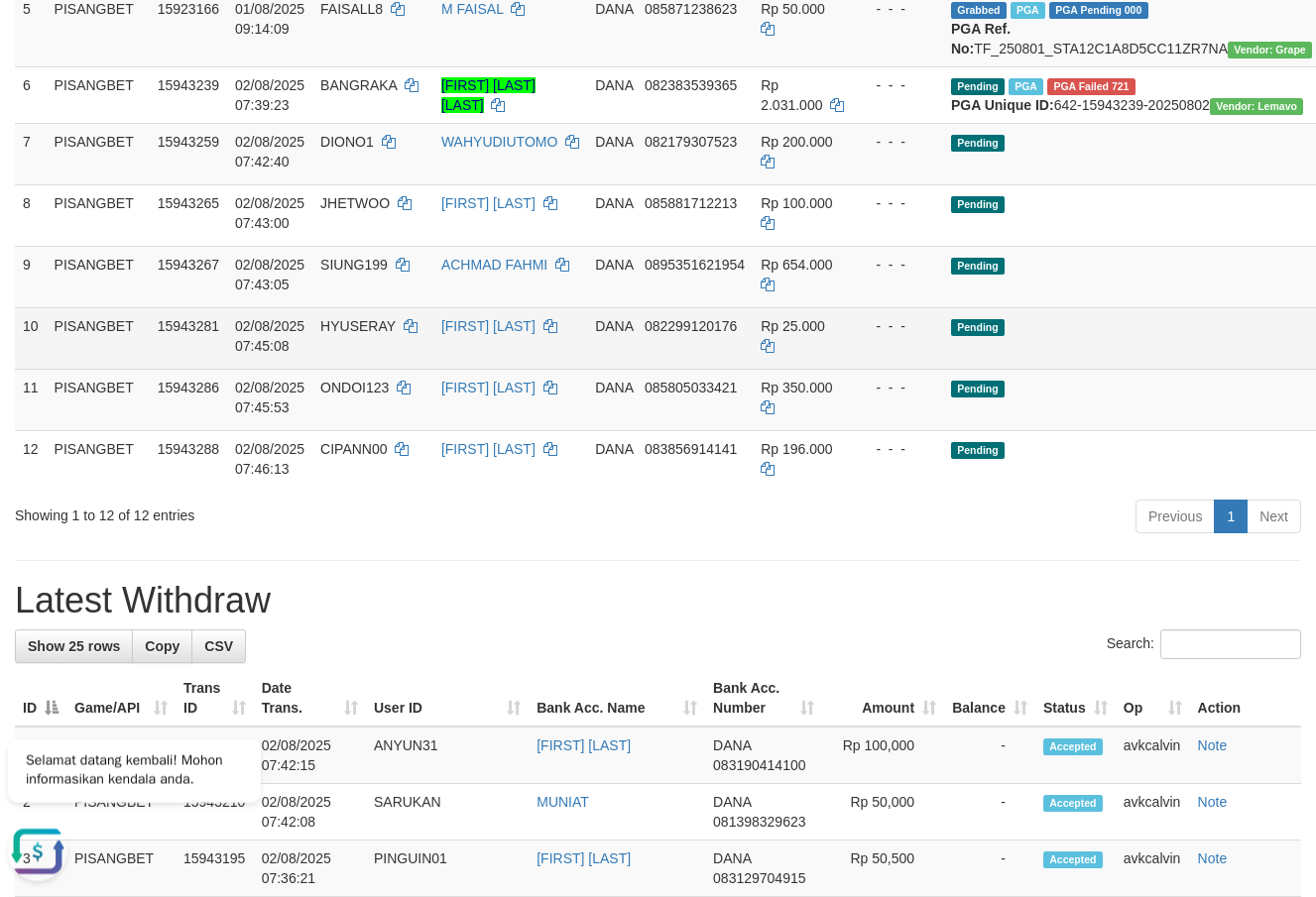 click on "Send PGA" at bounding box center [1447, 351] 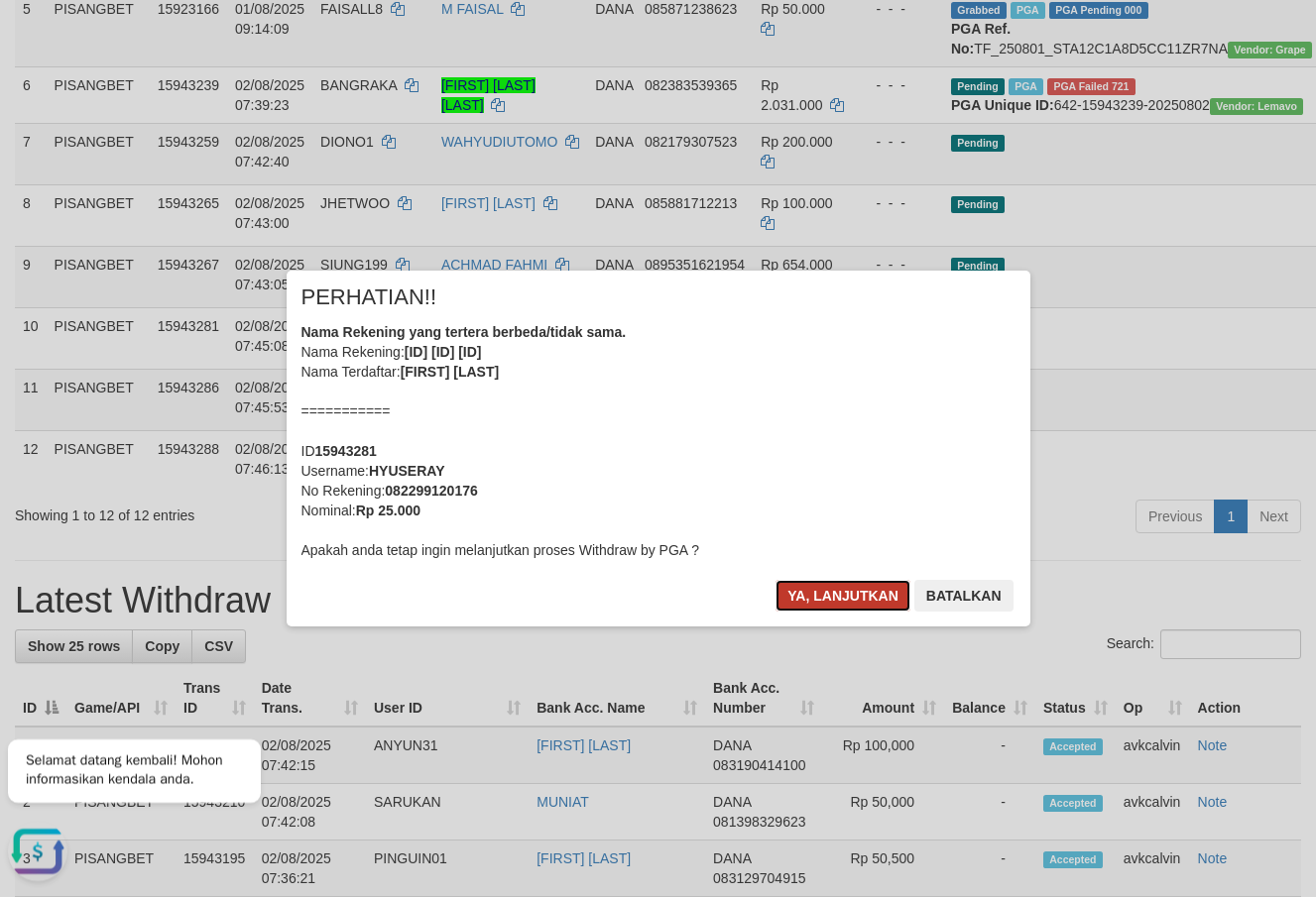 click on "Ya, lanjutkan" at bounding box center (843, 596) 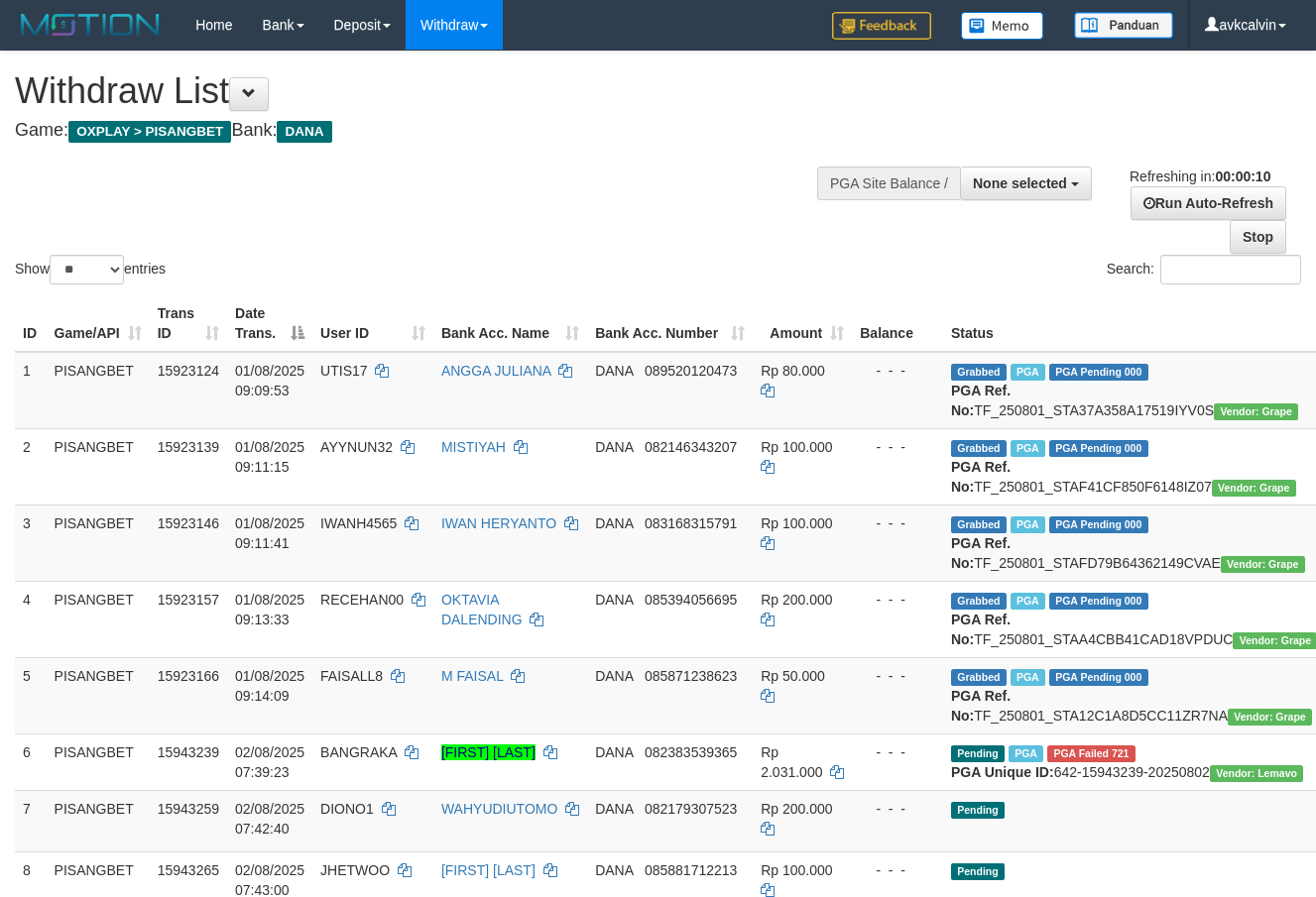 select 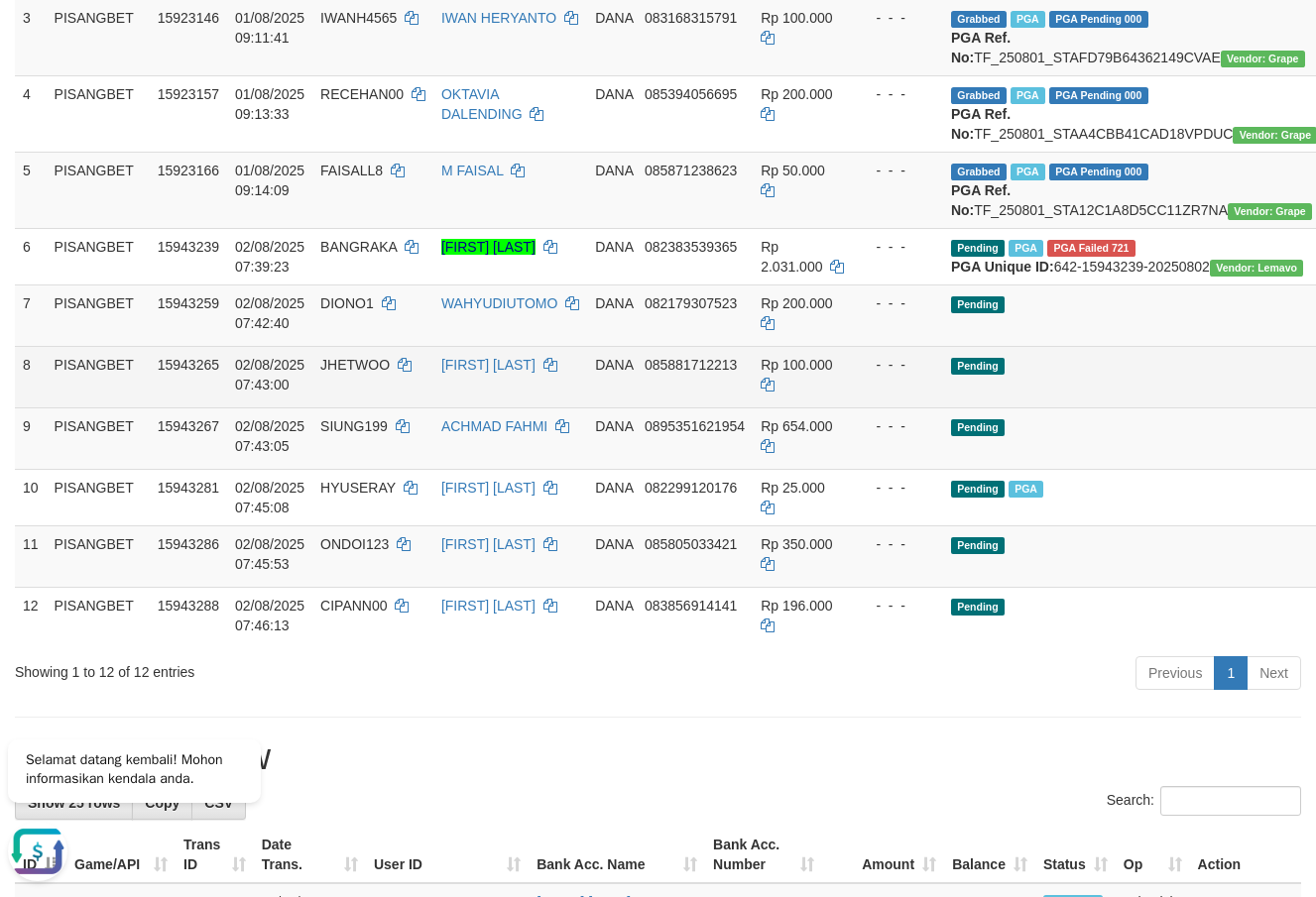 scroll, scrollTop: 0, scrollLeft: 0, axis: both 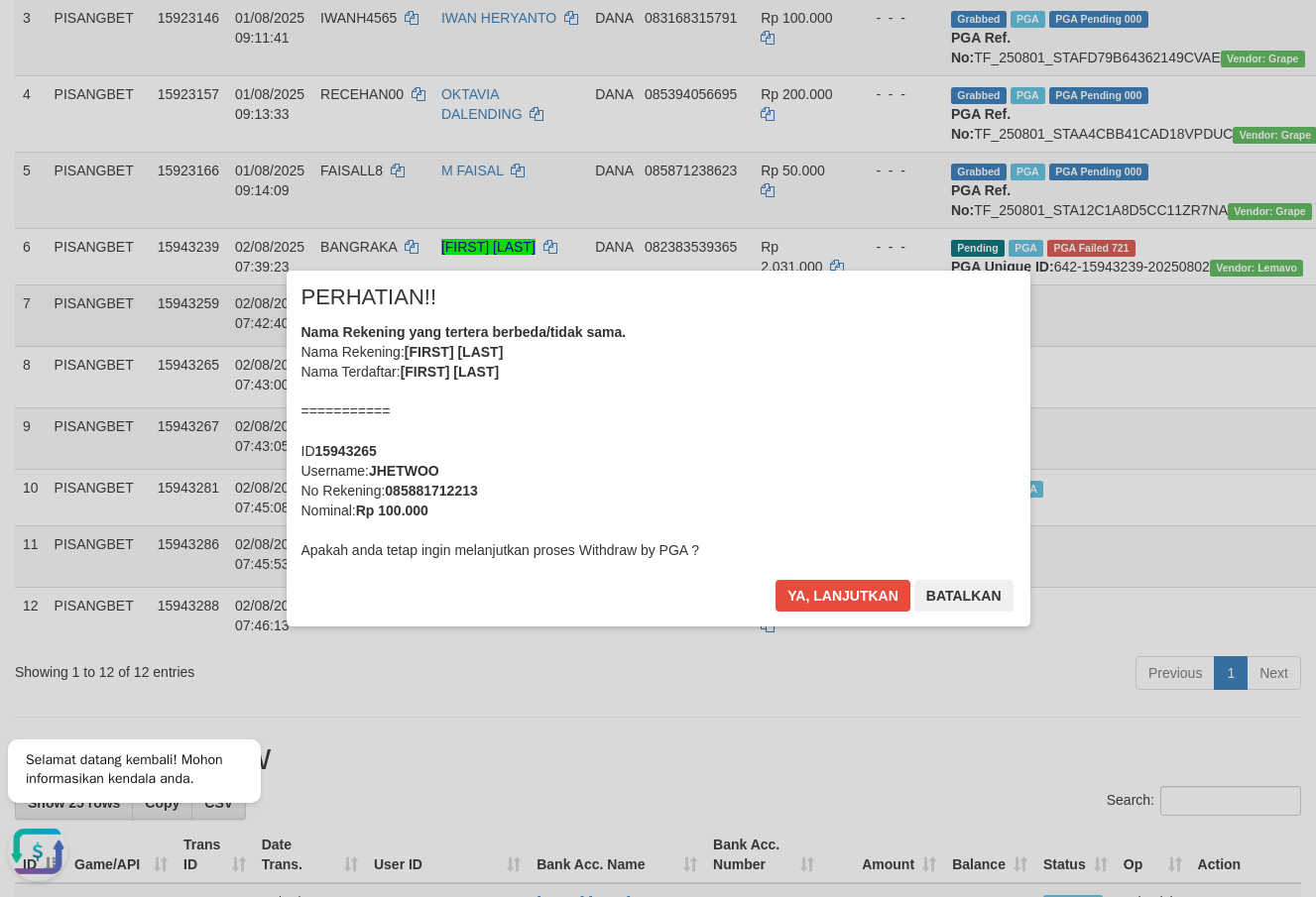 click on "× PERHATIAN!! Nama Rekening yang tertera berbeda/tidak sama. Nama Rekening:  [FIRST] [LAST] Nama Terdaftar:  [FIRST] [LAST] =========== ID  15943265 Username:  JHETWOO No Rekening:  [PHONE] Nominal:  Rp 100.000 Apakah anda tetap ingin melanjutkan proses Withdraw by PGA ? Ya, lanjutkan Batalkan" at bounding box center (658, 448) 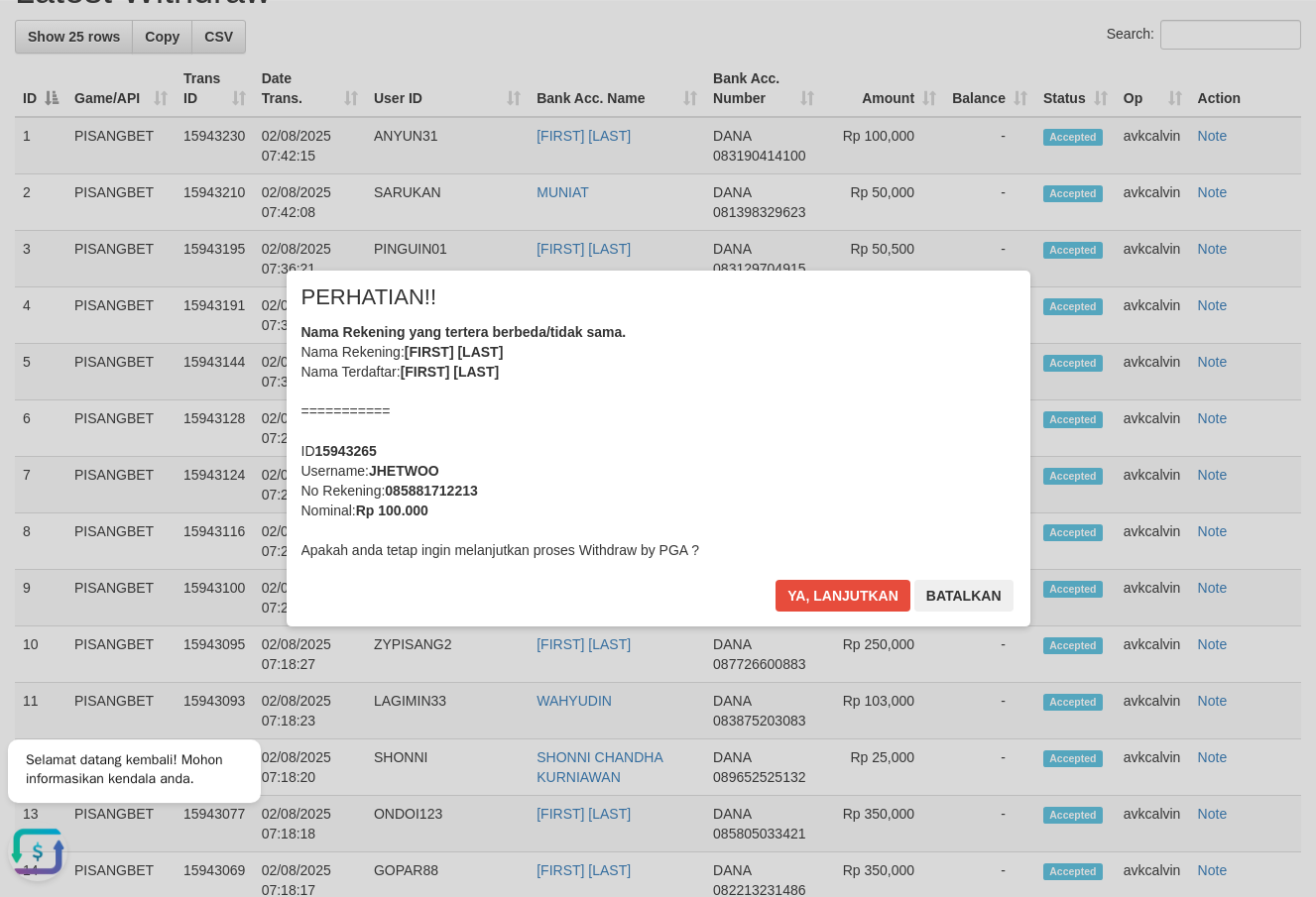 scroll, scrollTop: 1369, scrollLeft: 0, axis: vertical 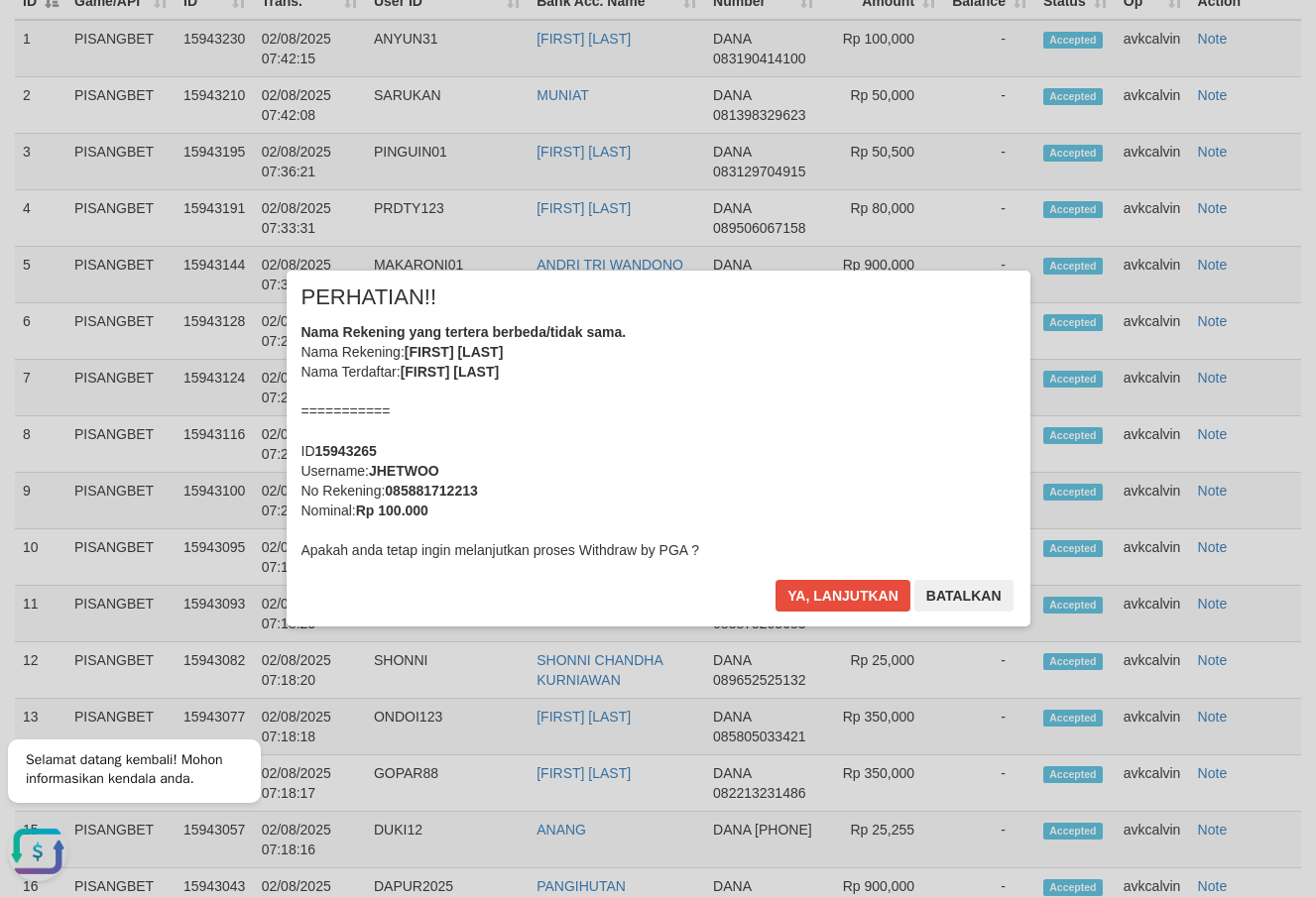 click on "Ya, lanjutkan Batalkan" at bounding box center (894, 603) 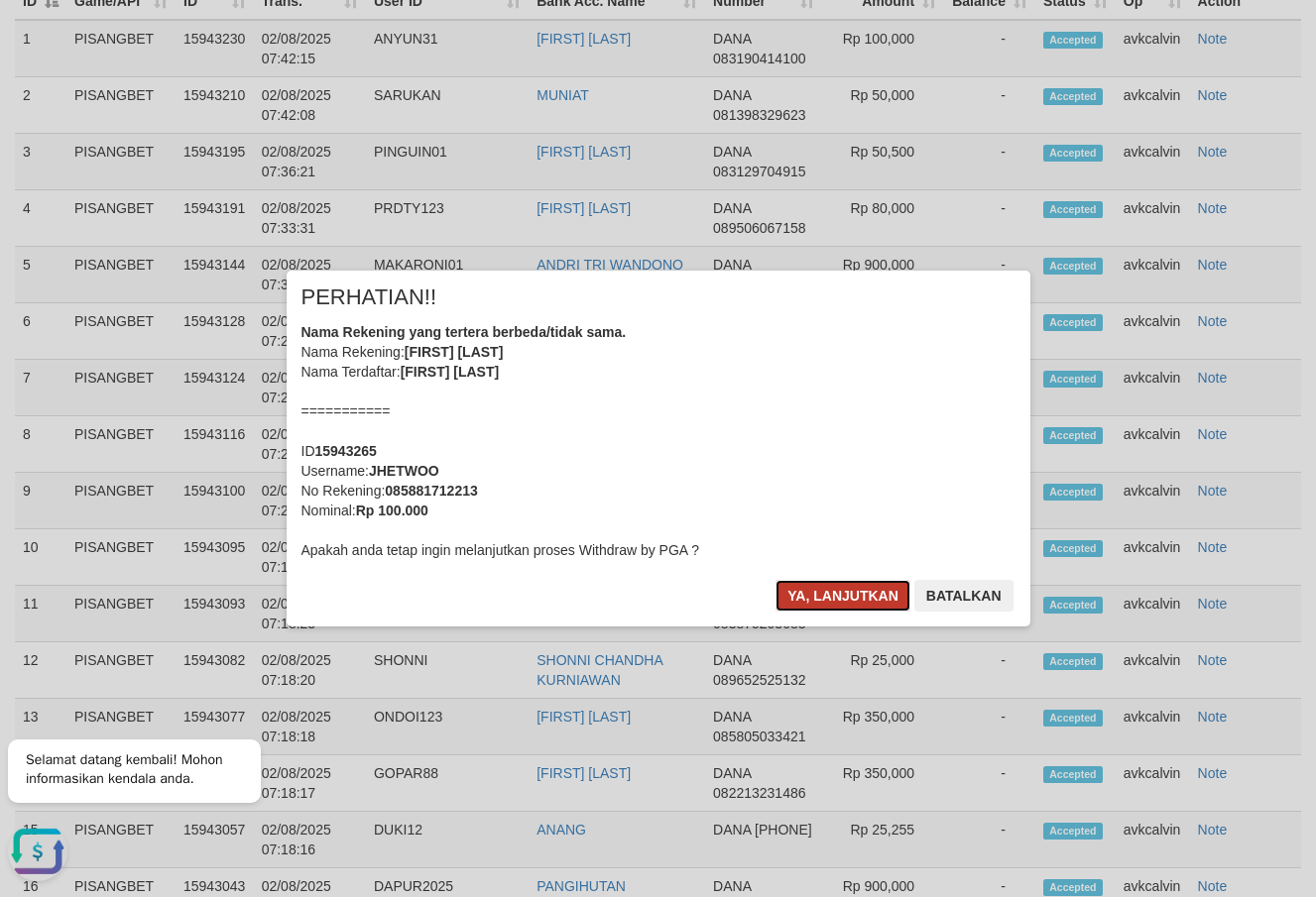 click on "Ya, lanjutkan" at bounding box center [843, 596] 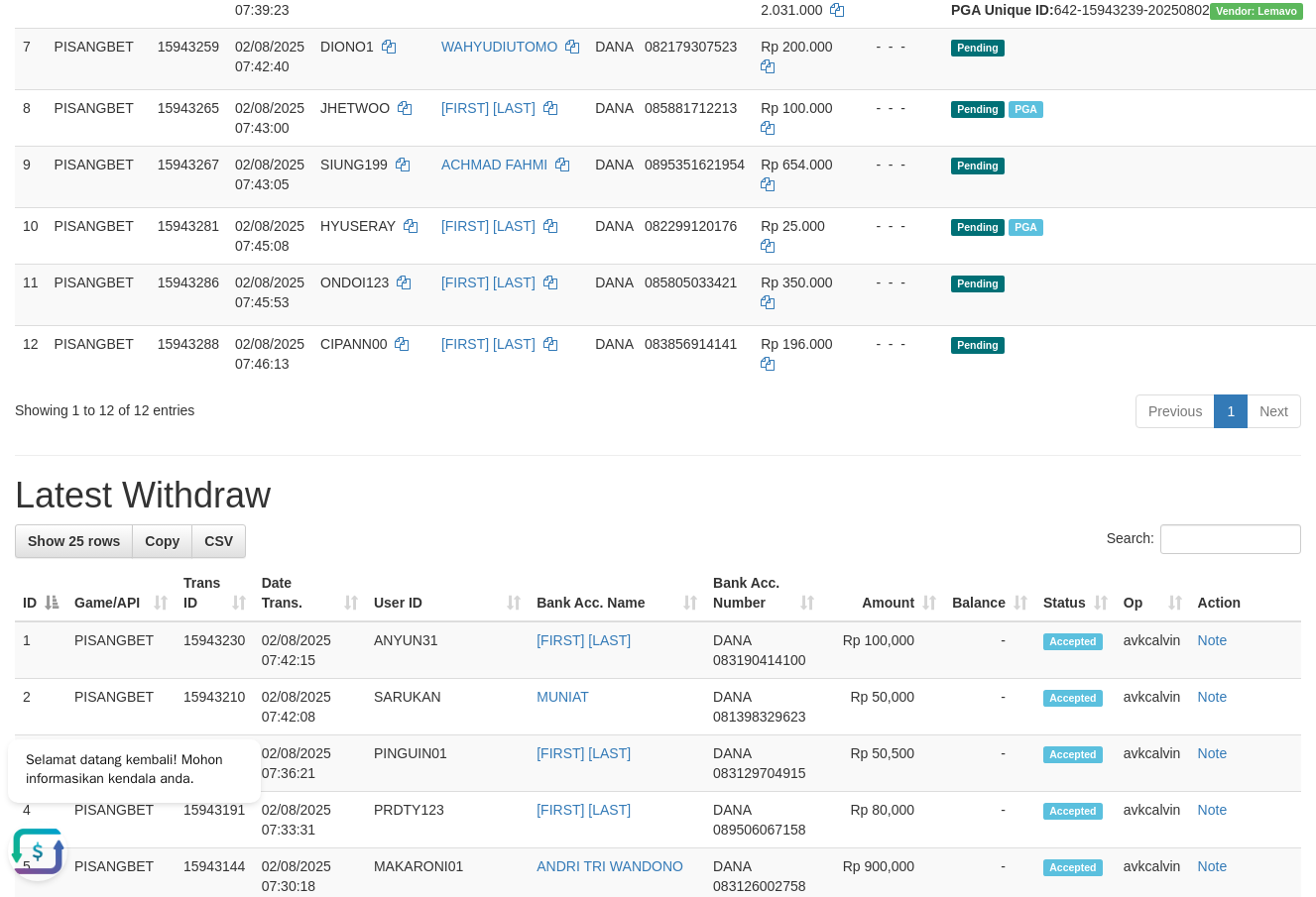 scroll, scrollTop: 459, scrollLeft: 0, axis: vertical 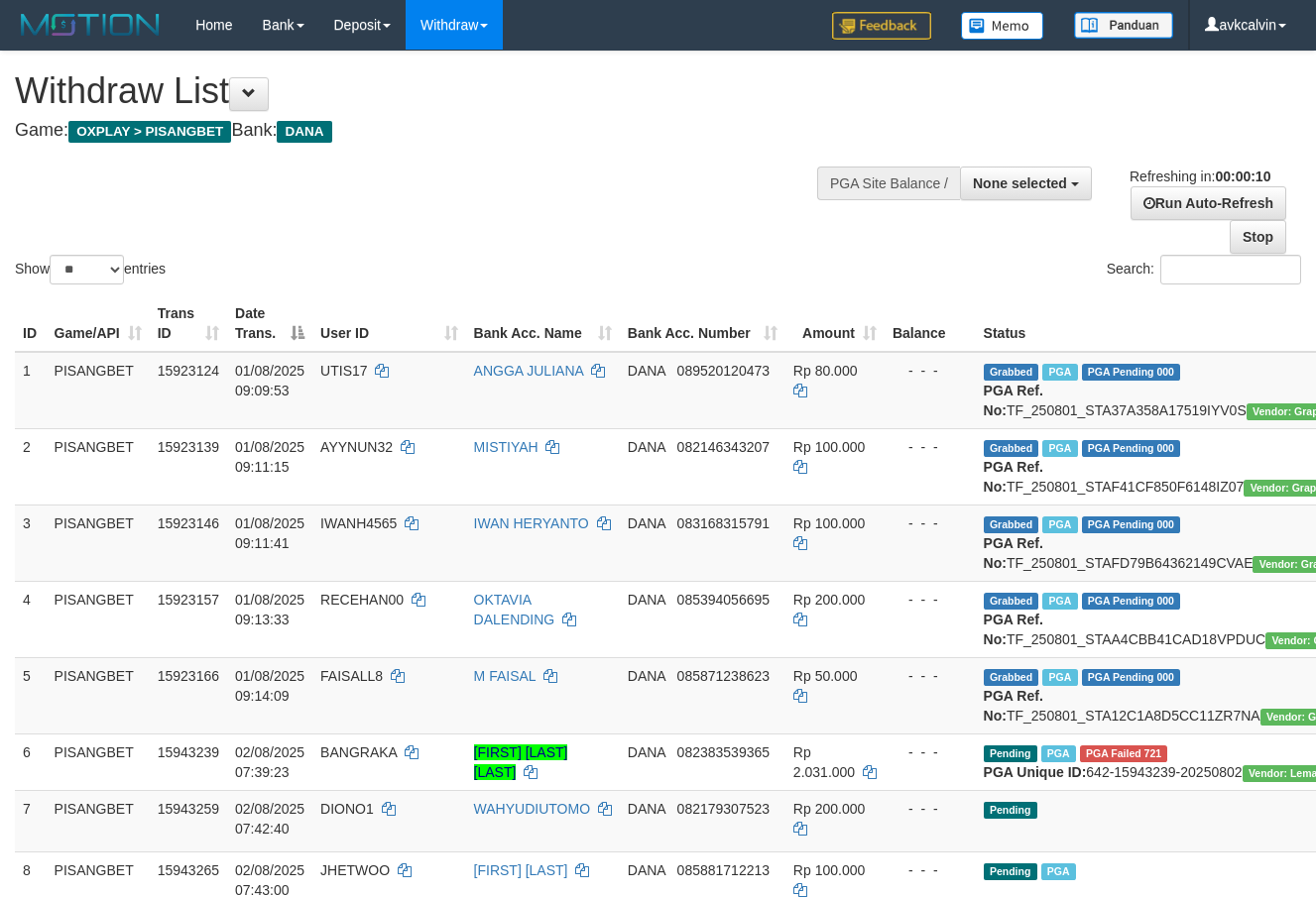 select 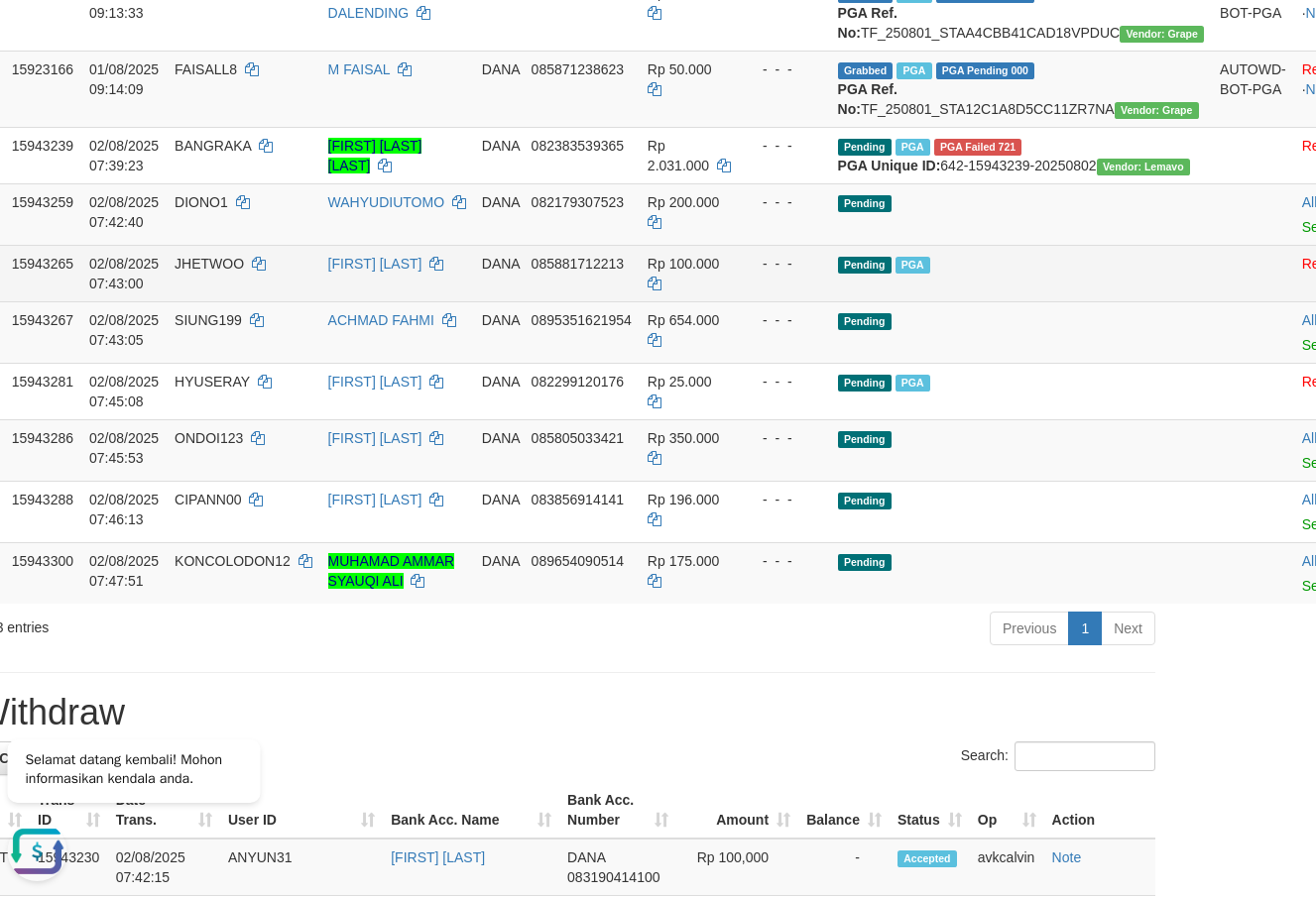 scroll, scrollTop: 607, scrollLeft: 149, axis: both 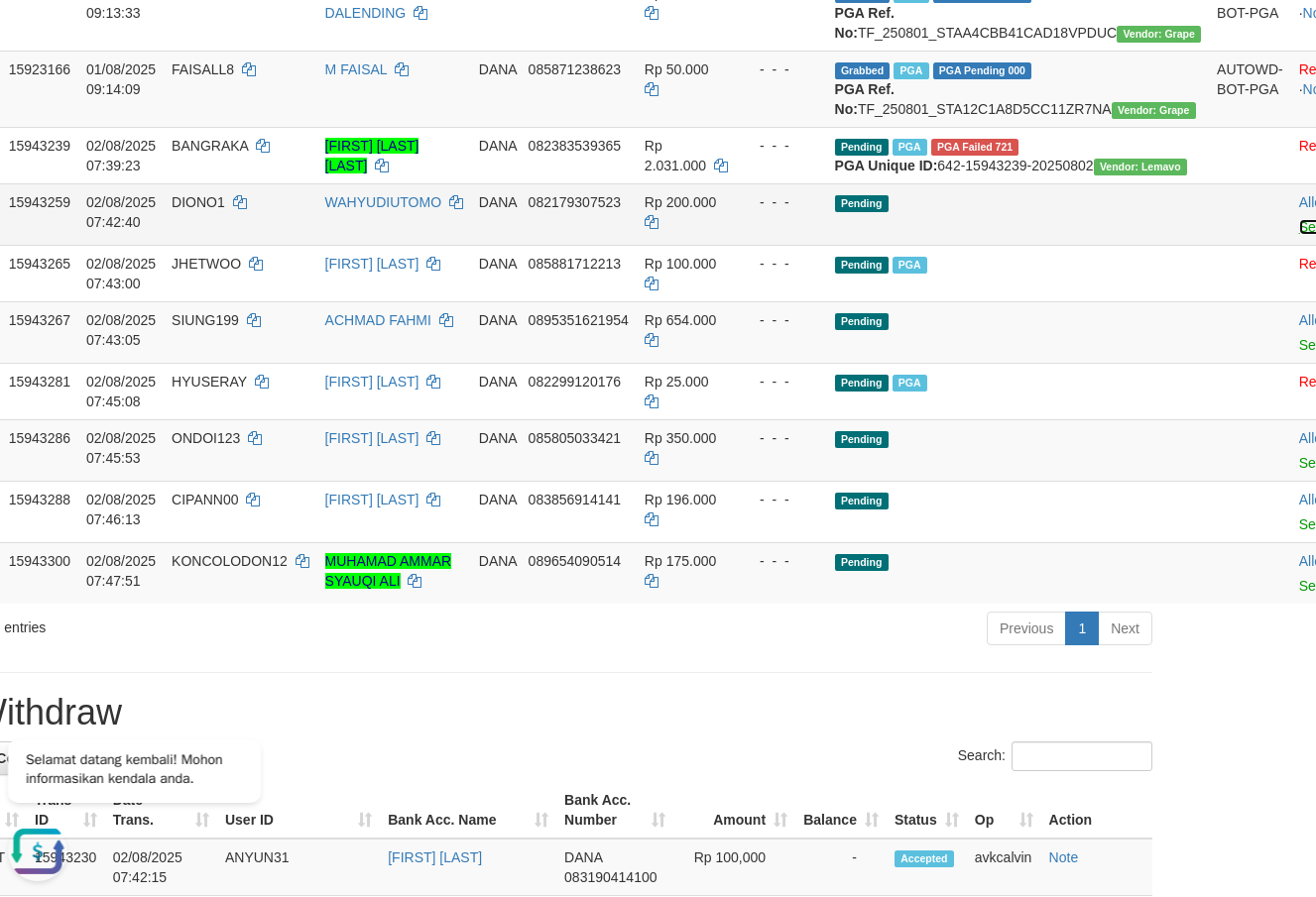 click on "Send PGA" at bounding box center (1331, 227) 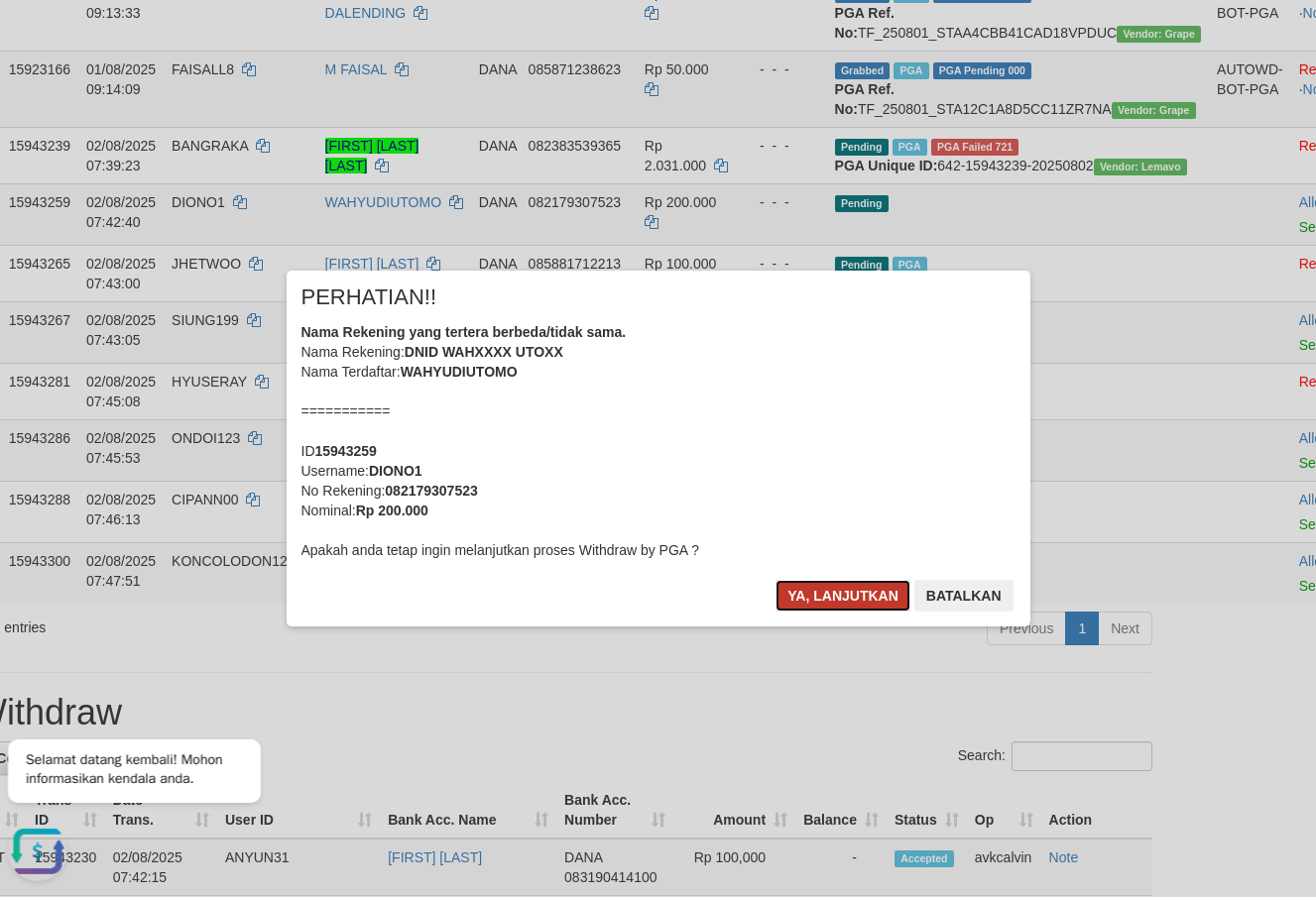 click on "Ya, lanjutkan" at bounding box center (843, 596) 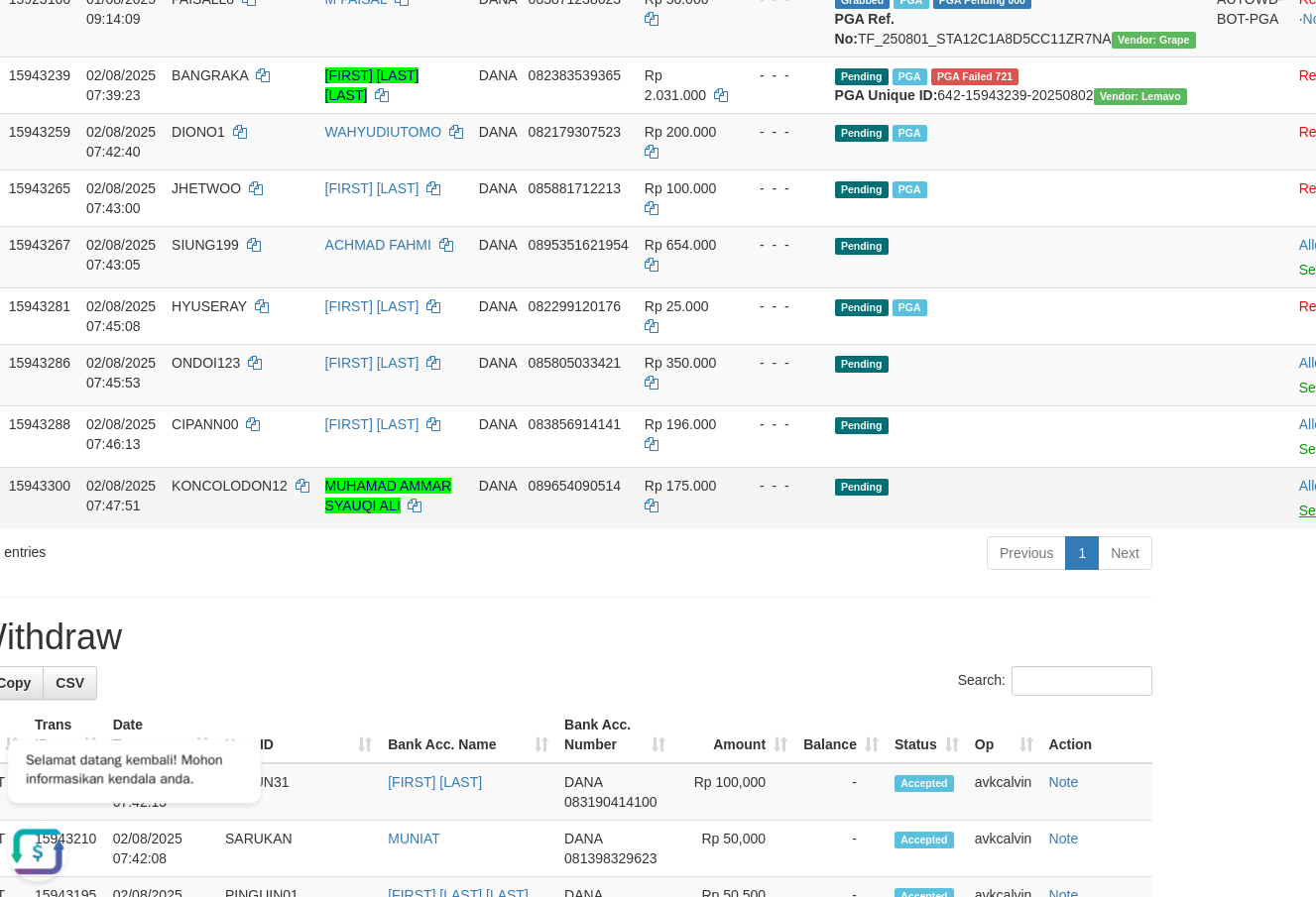 scroll, scrollTop: 813, scrollLeft: 149, axis: both 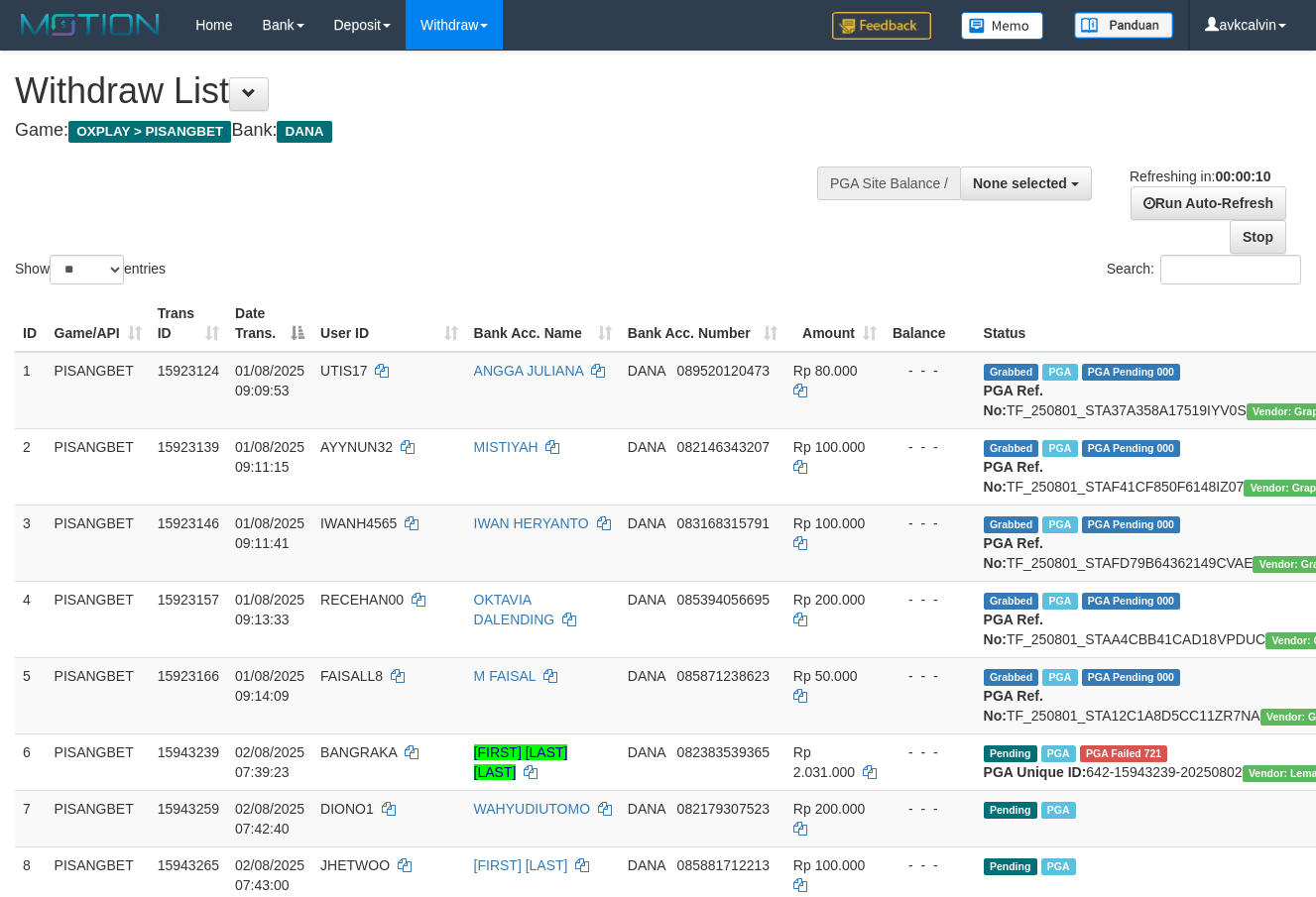 select 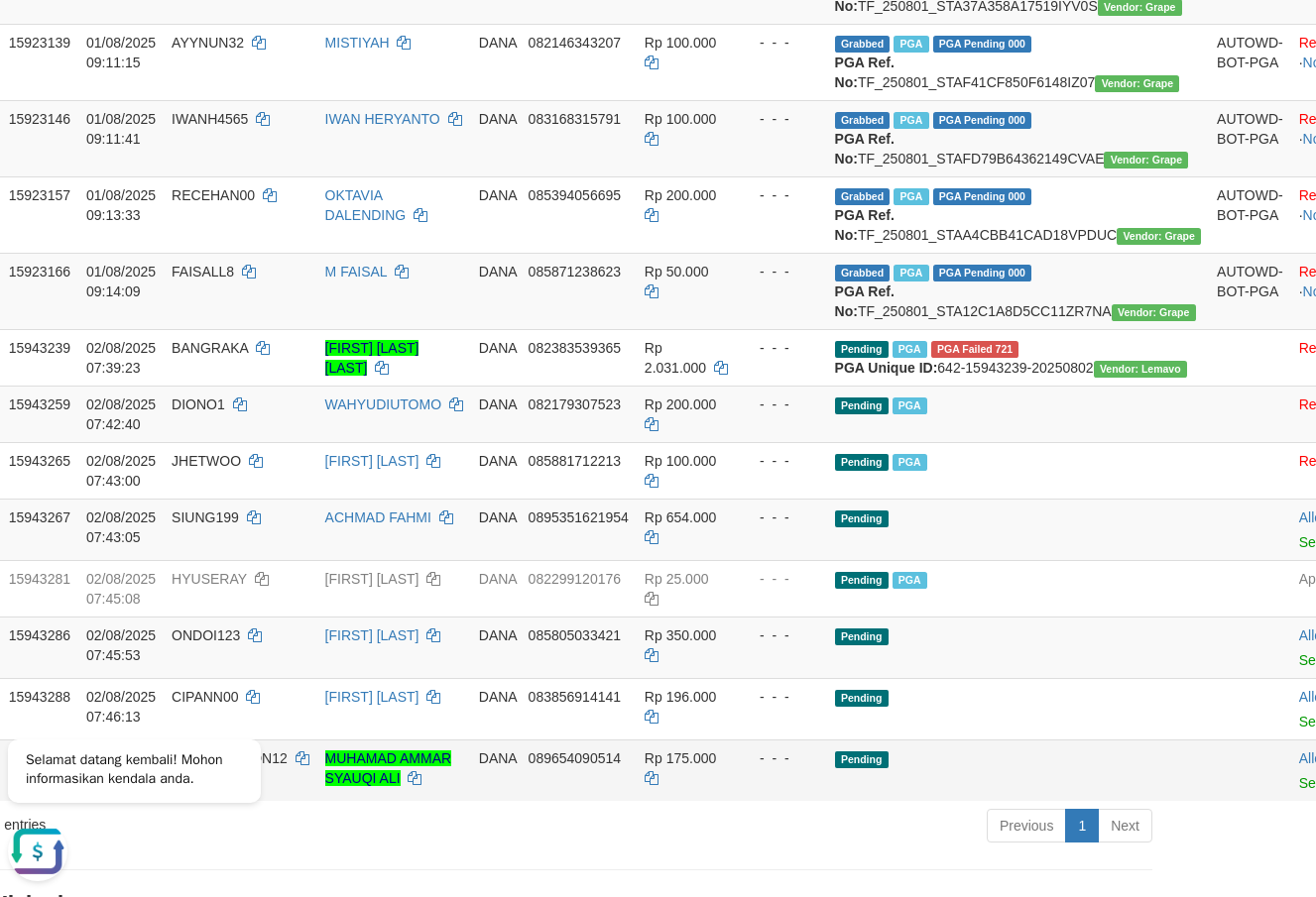 scroll, scrollTop: 0, scrollLeft: 149, axis: horizontal 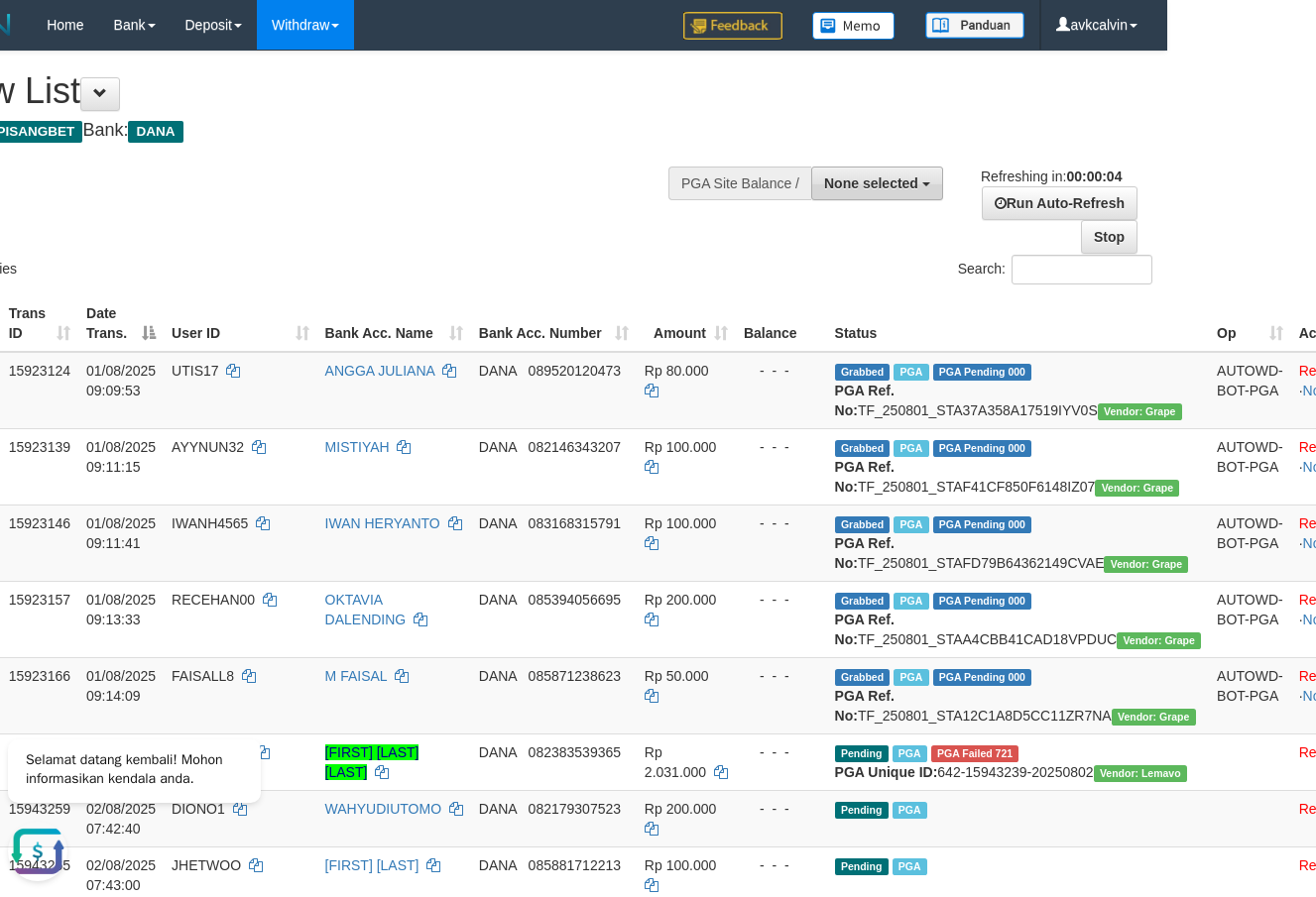 click on "None selected" at bounding box center (877, 183) 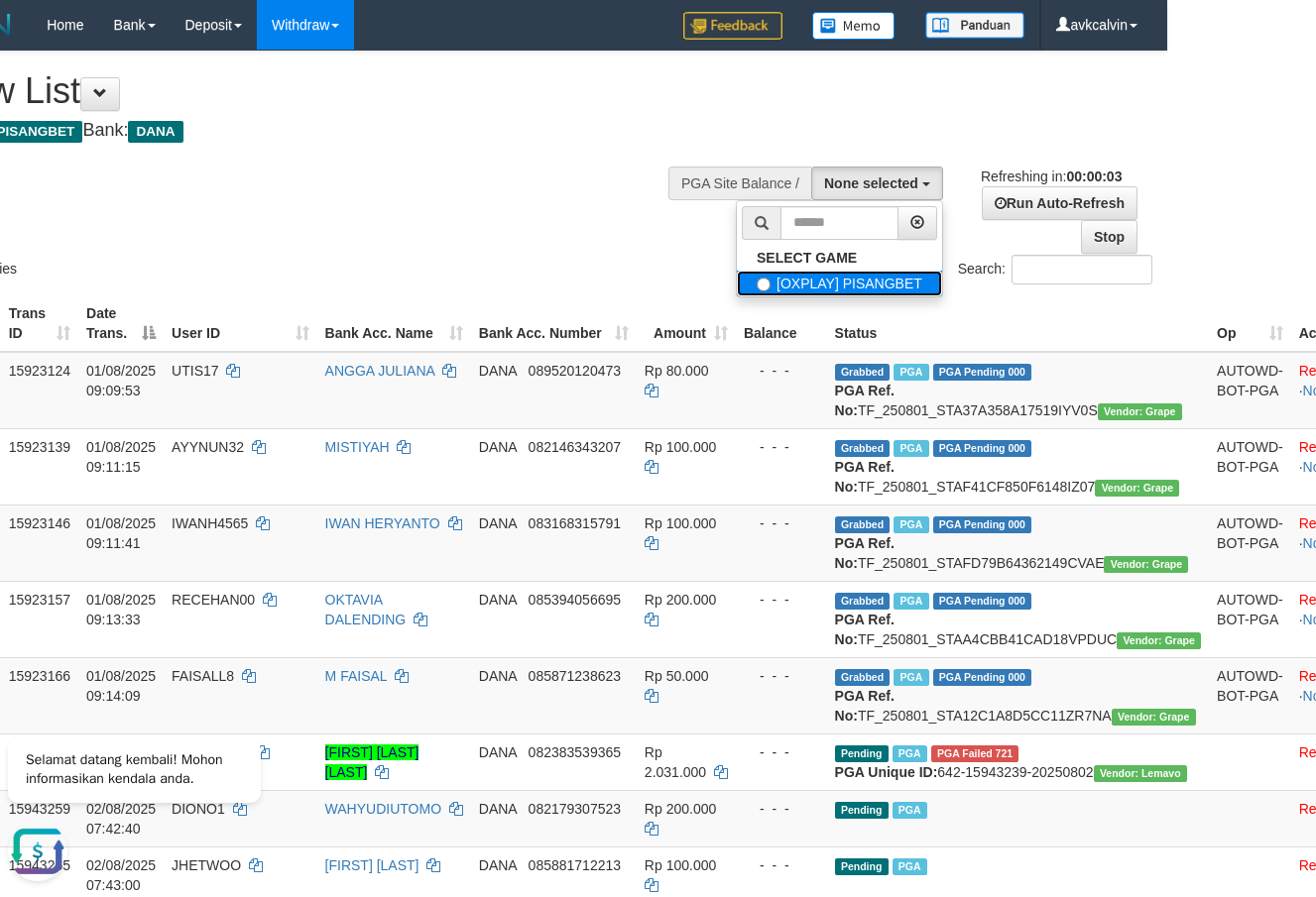 click on "[OXPLAY] PISANGBET" at bounding box center [839, 283] 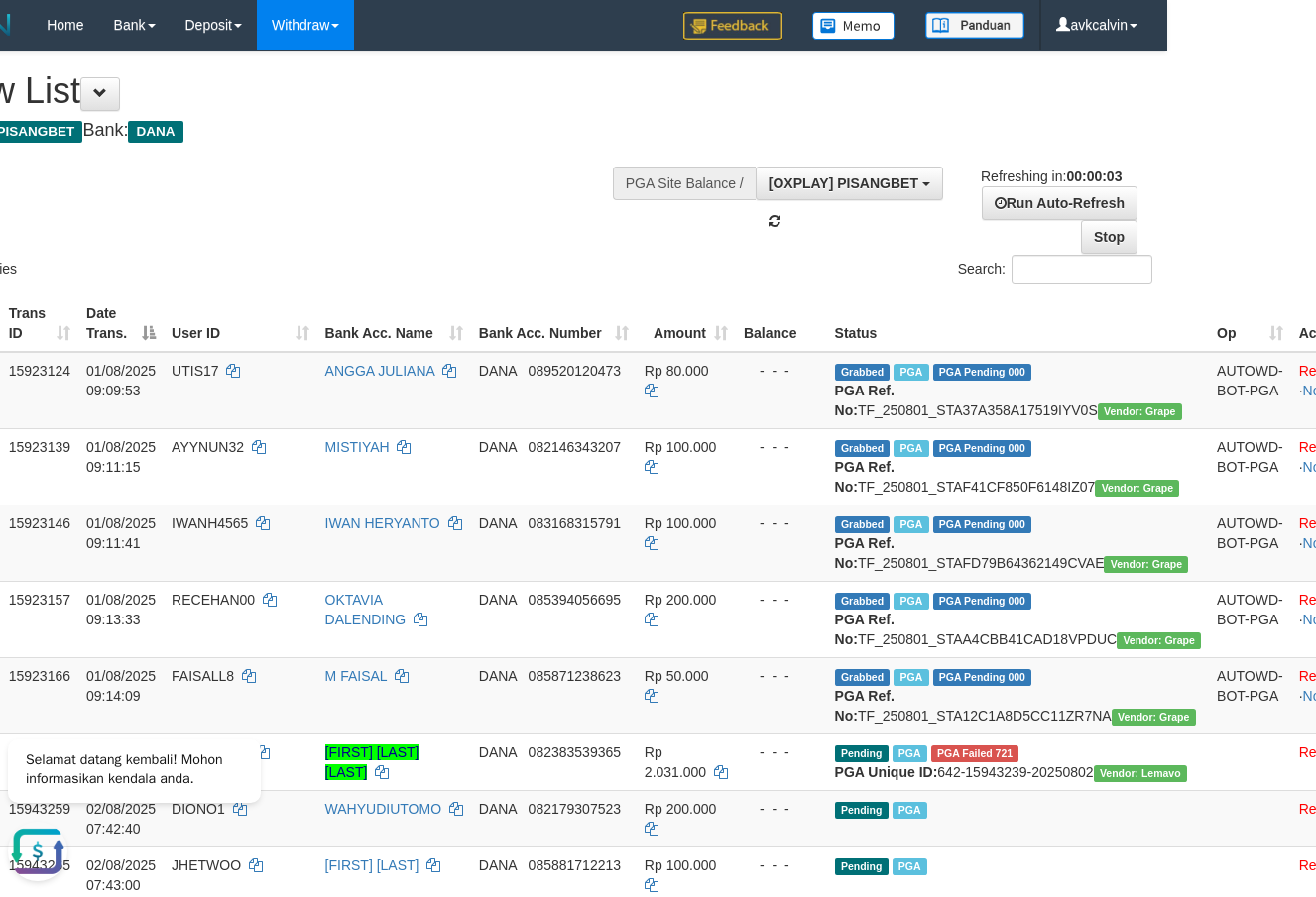 select on "***" 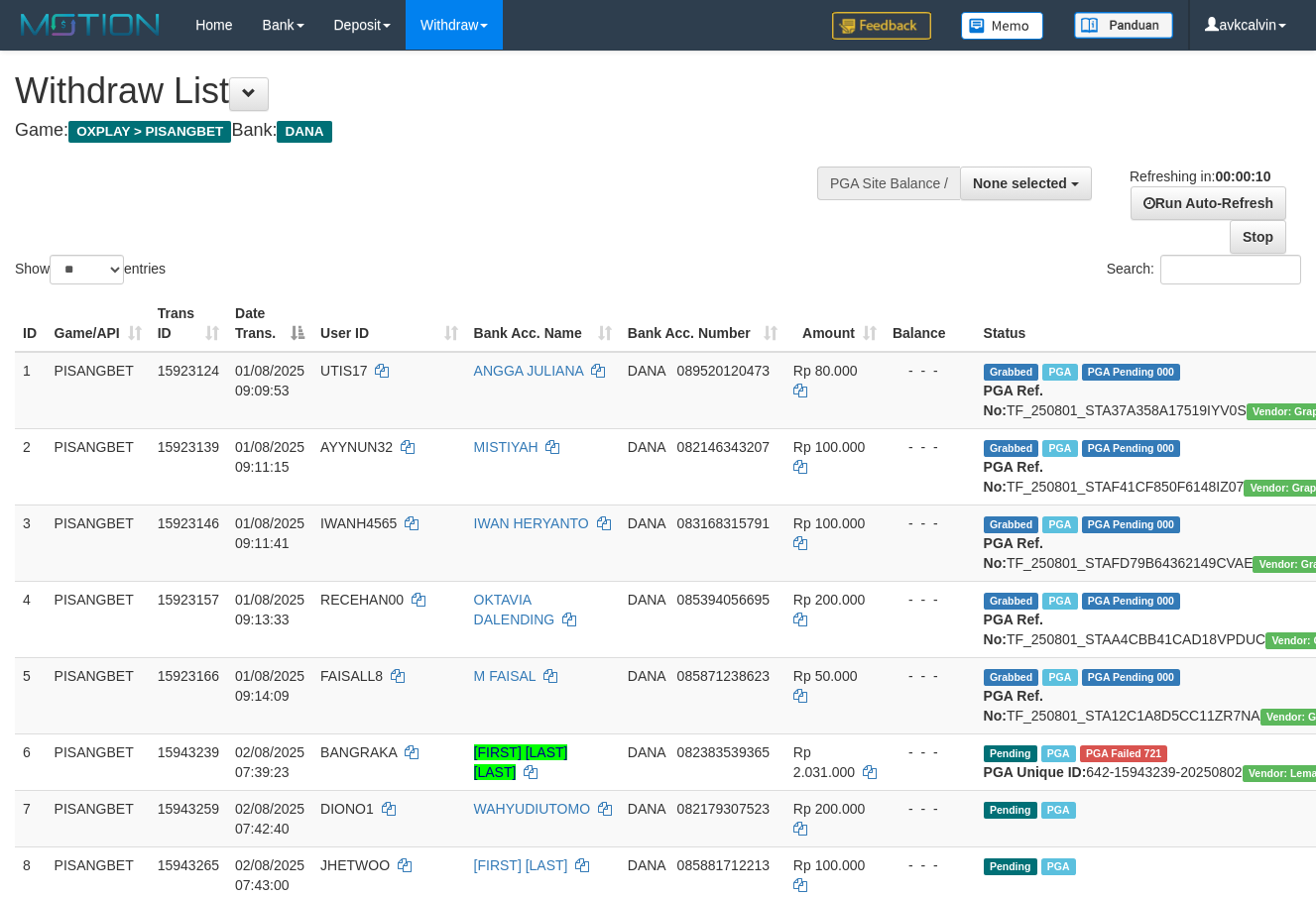 select 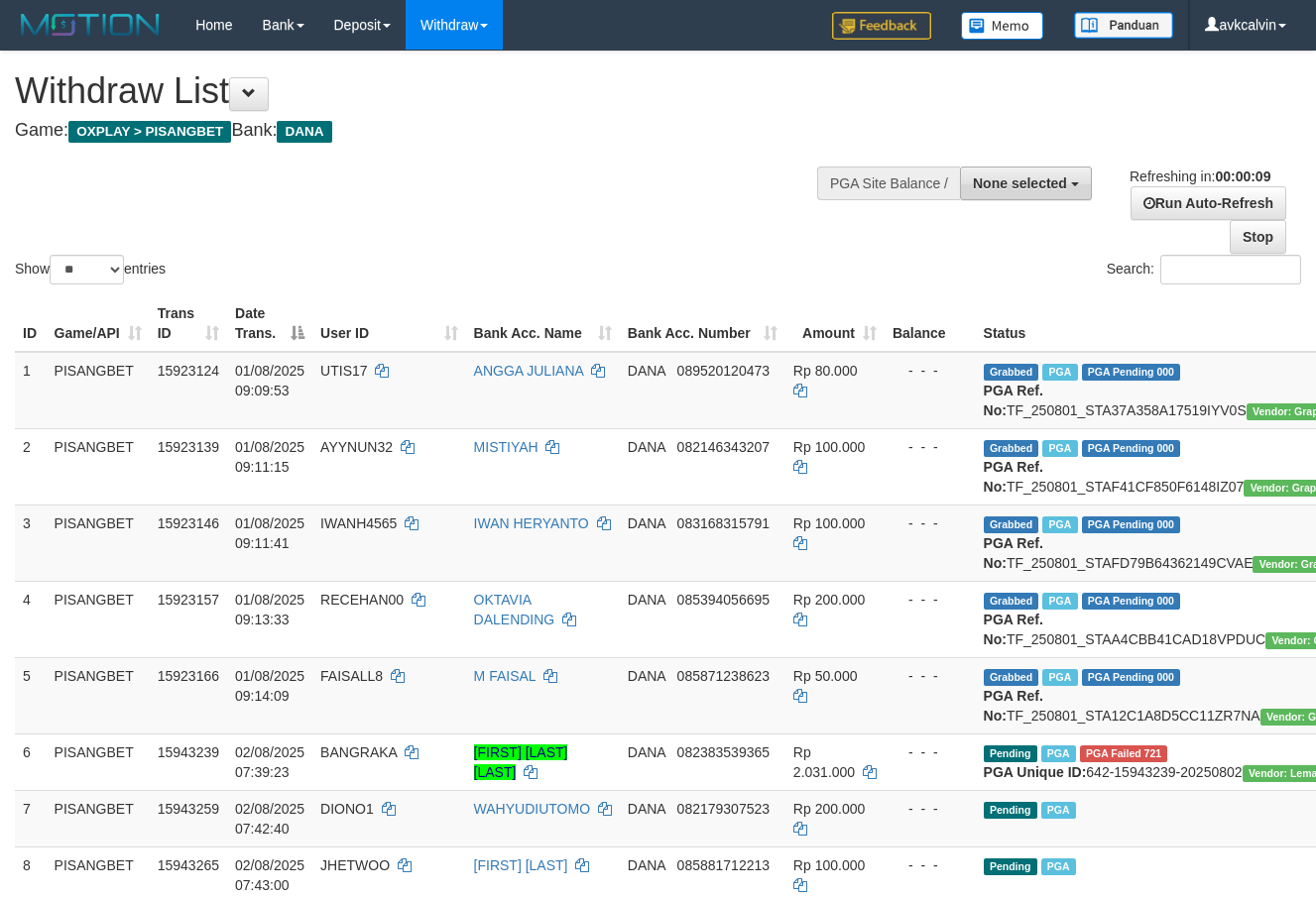 click on "None selected" at bounding box center (1019, 183) 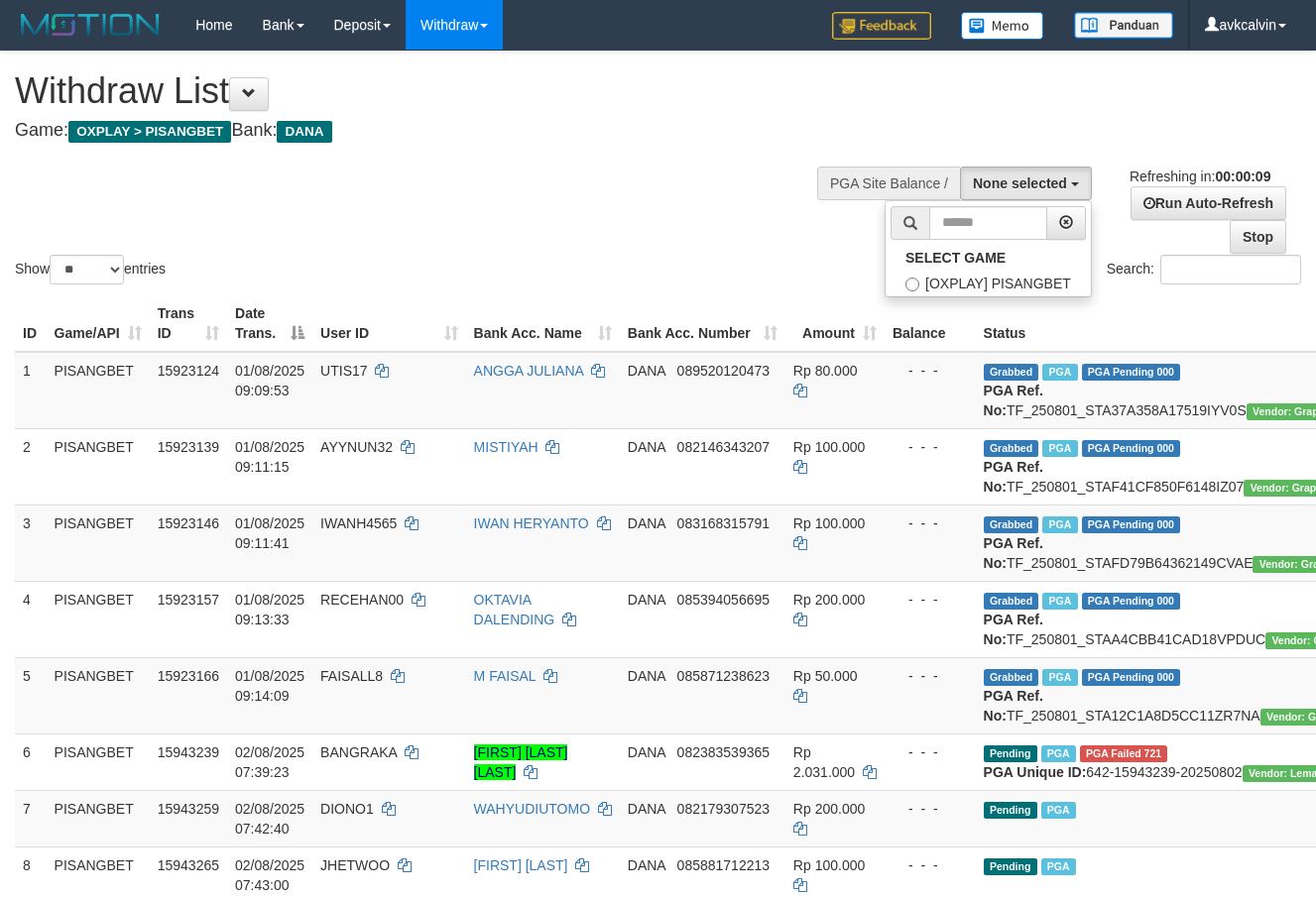 click on "Search:" at bounding box center (988, 272) 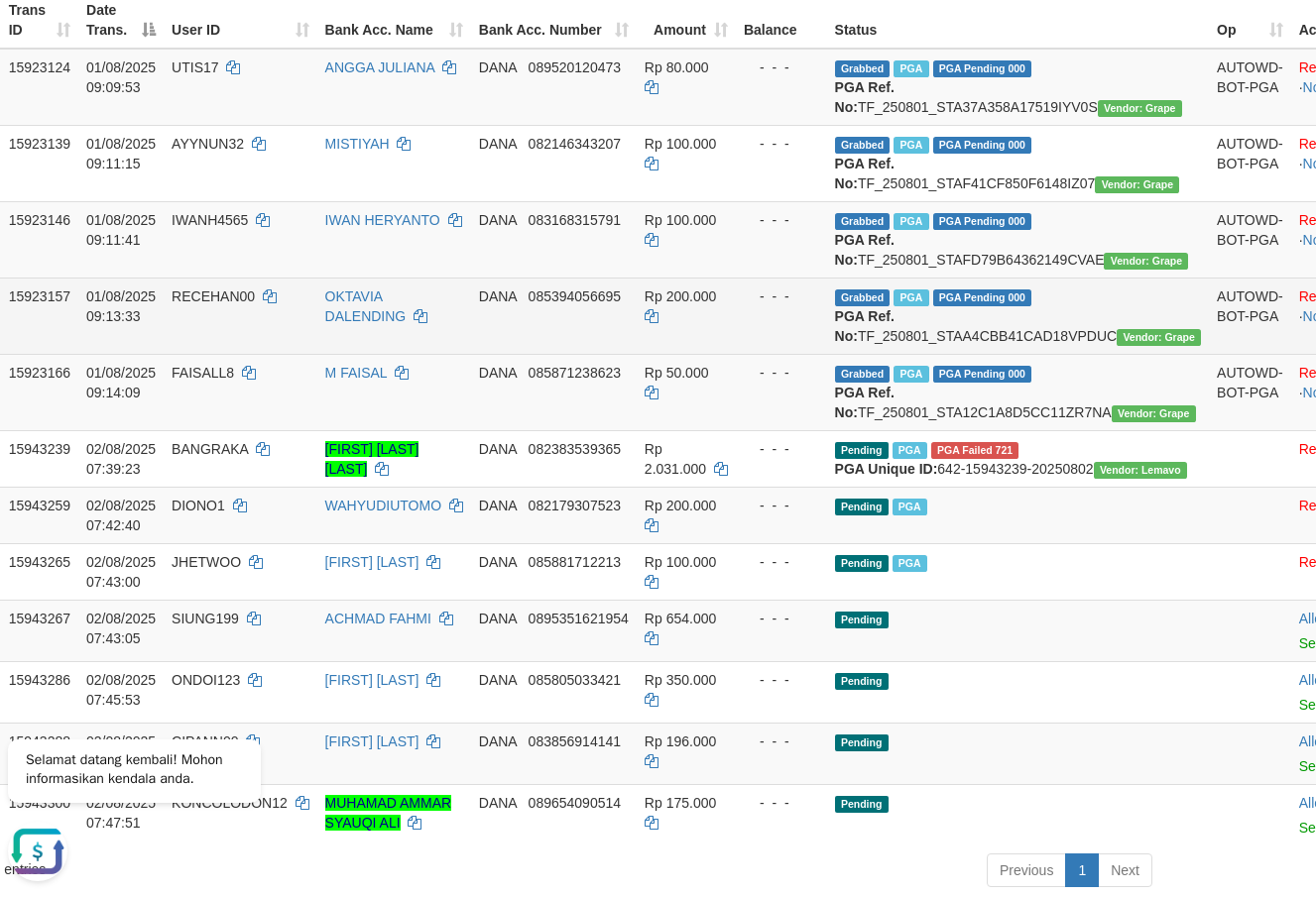 scroll, scrollTop: 708, scrollLeft: 149, axis: both 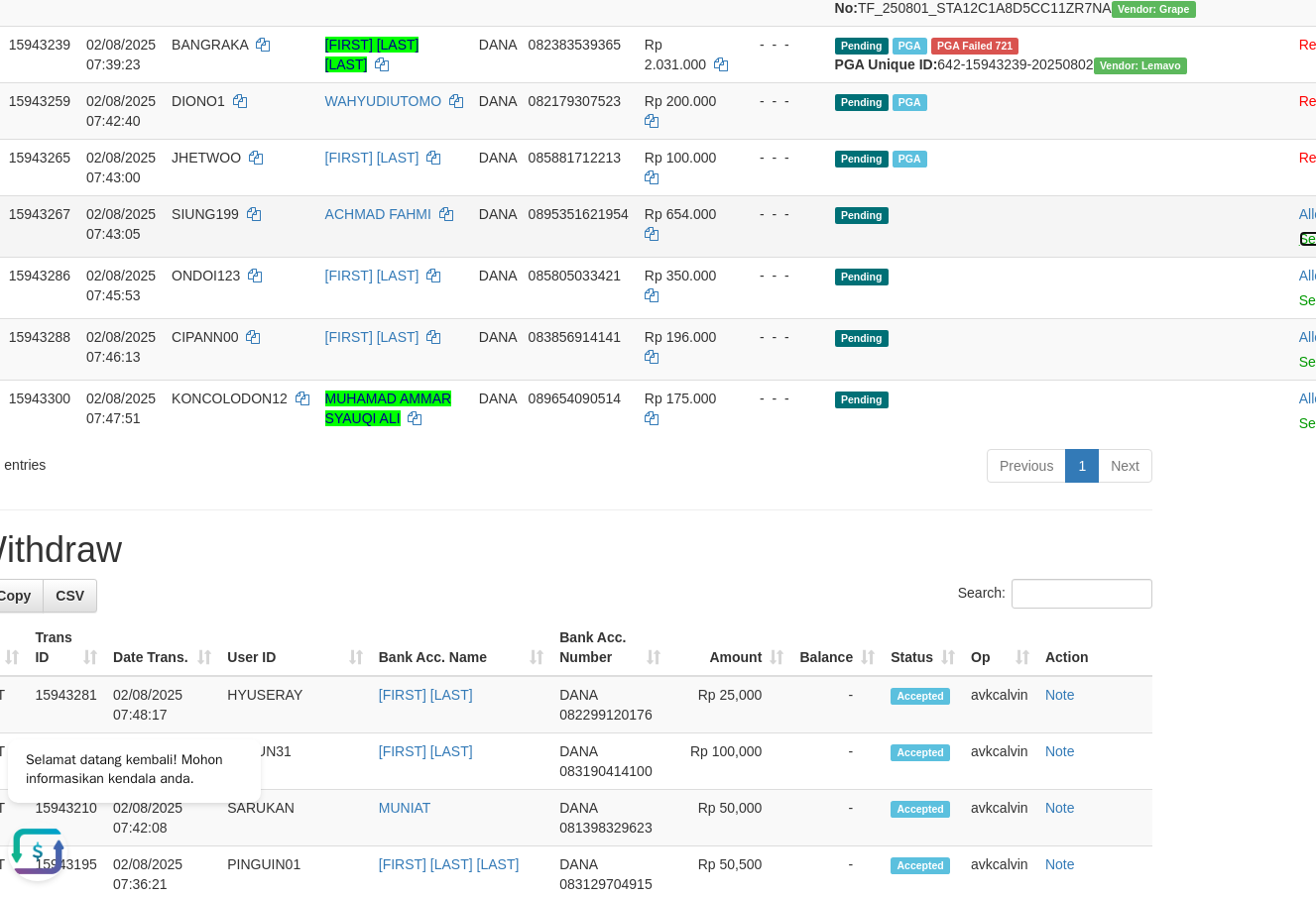 click on "Send PGA" at bounding box center (1331, 239) 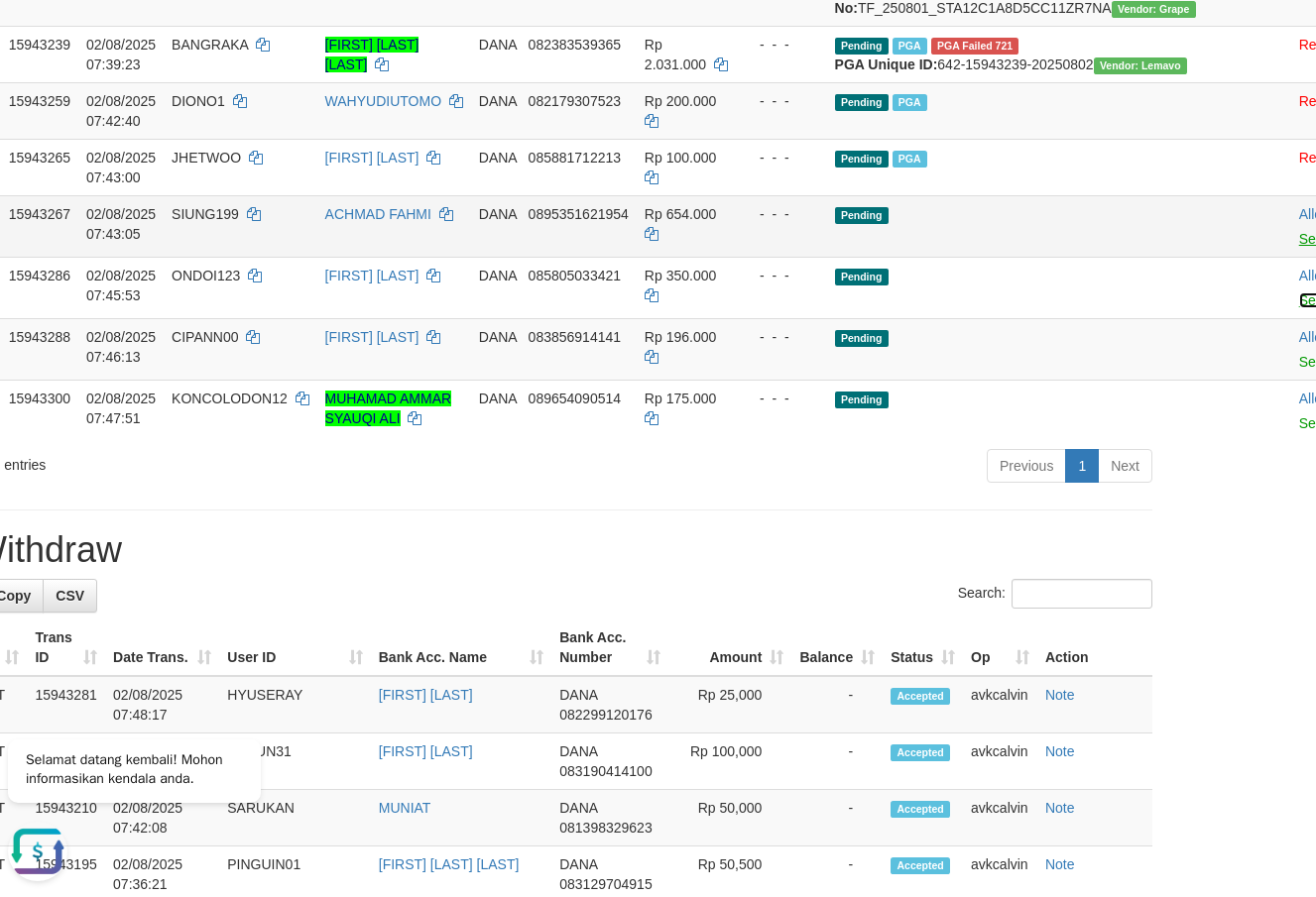 click on "Send PGA" at bounding box center (1331, 300) 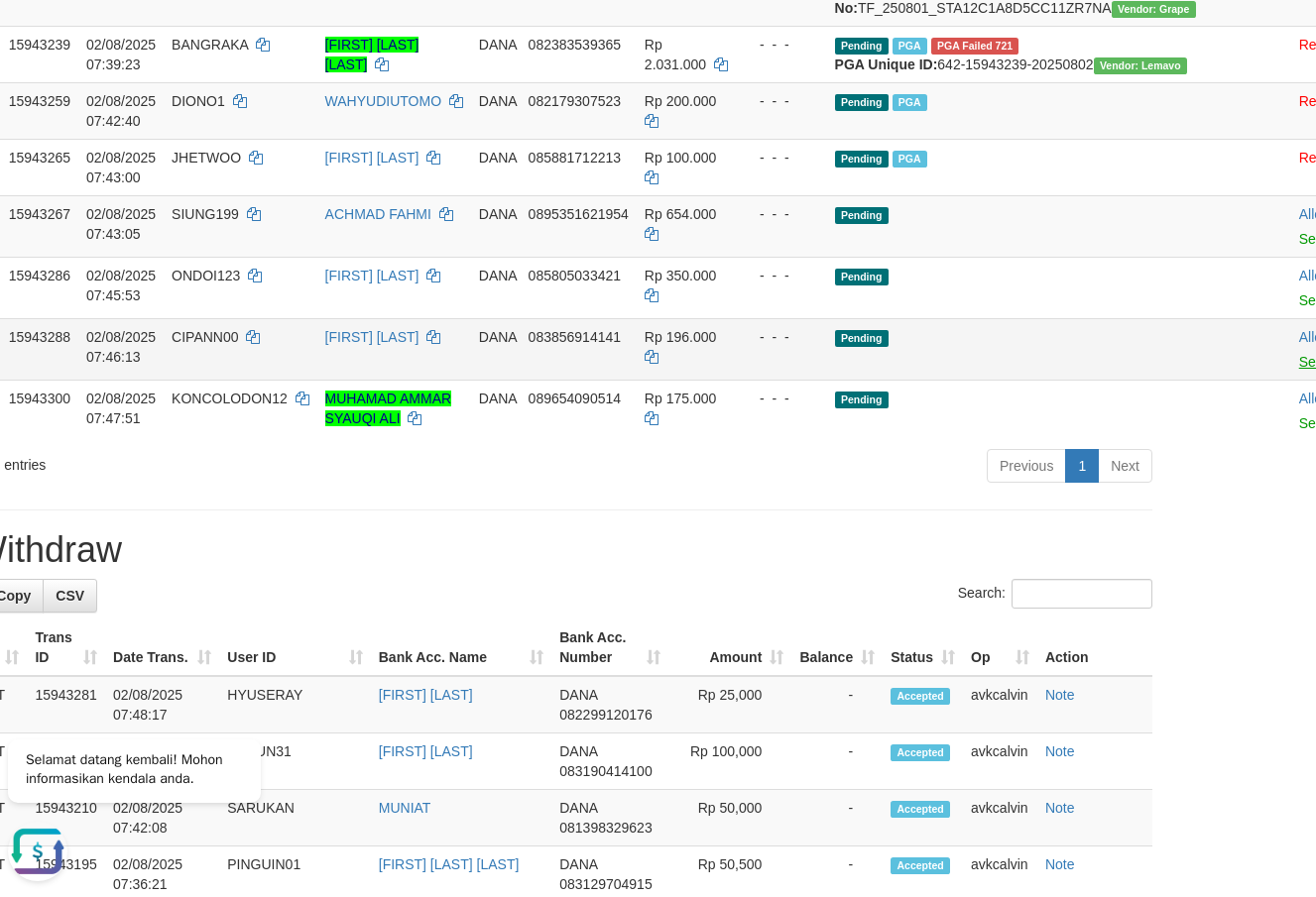 click on "Toggle navigation
Home
Bank
Account List
Load
By Website
Group
[OXPLAY]													PISANGBET
By Load Group (DPS)
Group avk-1
Mutasi Bank
Search
Sync
Note Mutasi
Deposit
DPS Fetch" at bounding box center (509, 812) 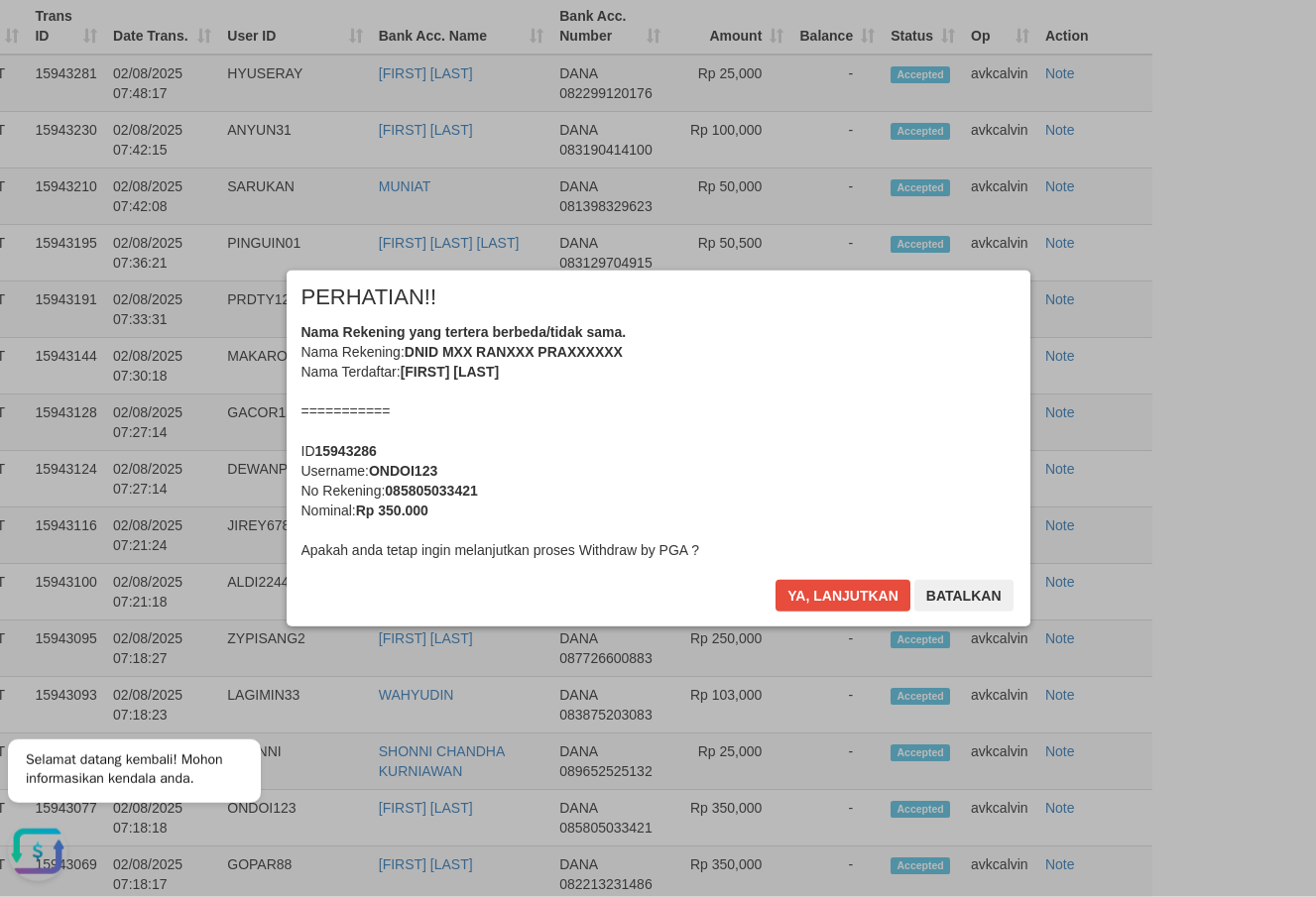 scroll, scrollTop: 1571, scrollLeft: 149, axis: both 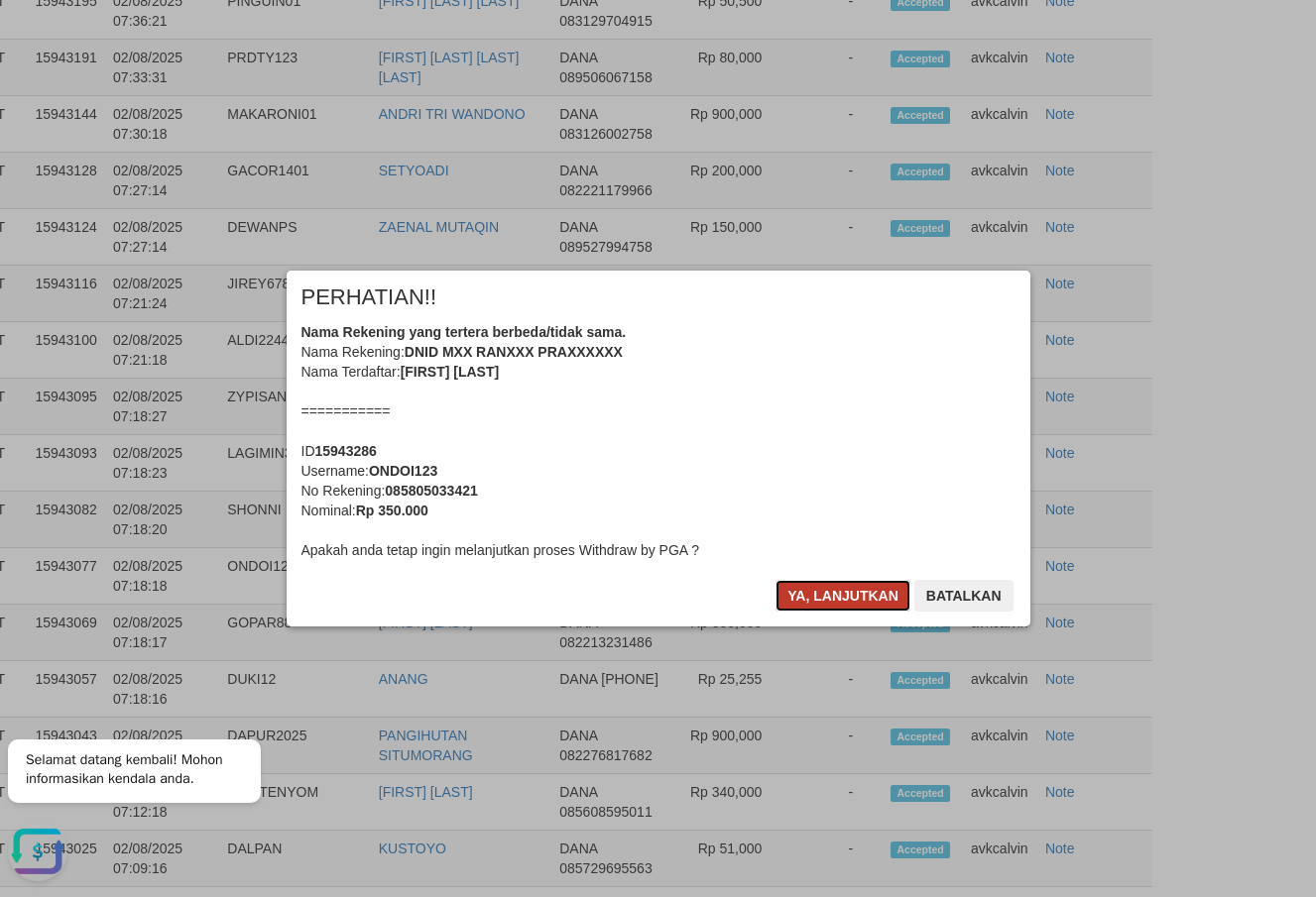 click on "Ya, lanjutkan" at bounding box center (843, 596) 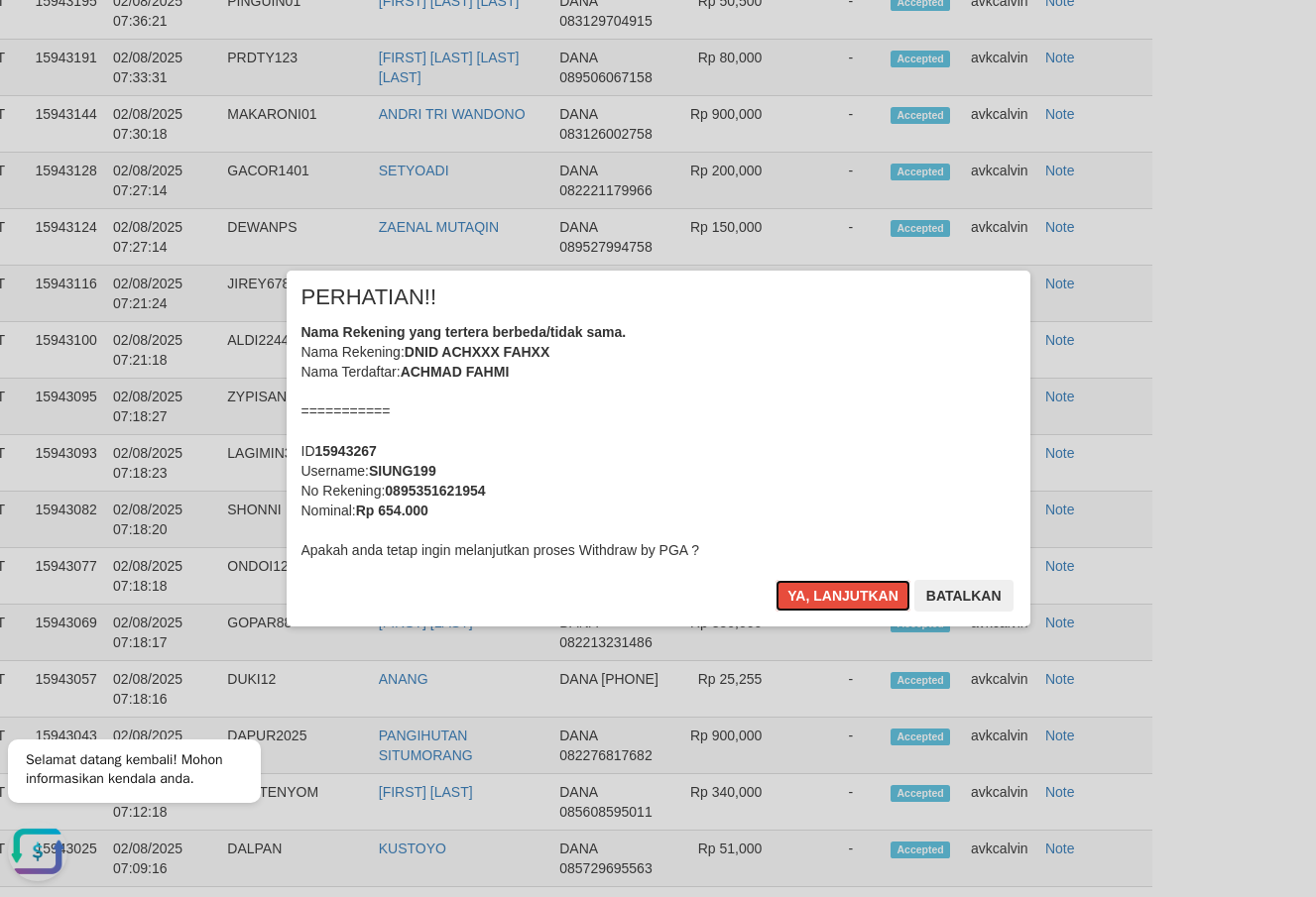 click on "Ya, lanjutkan" at bounding box center [843, 596] 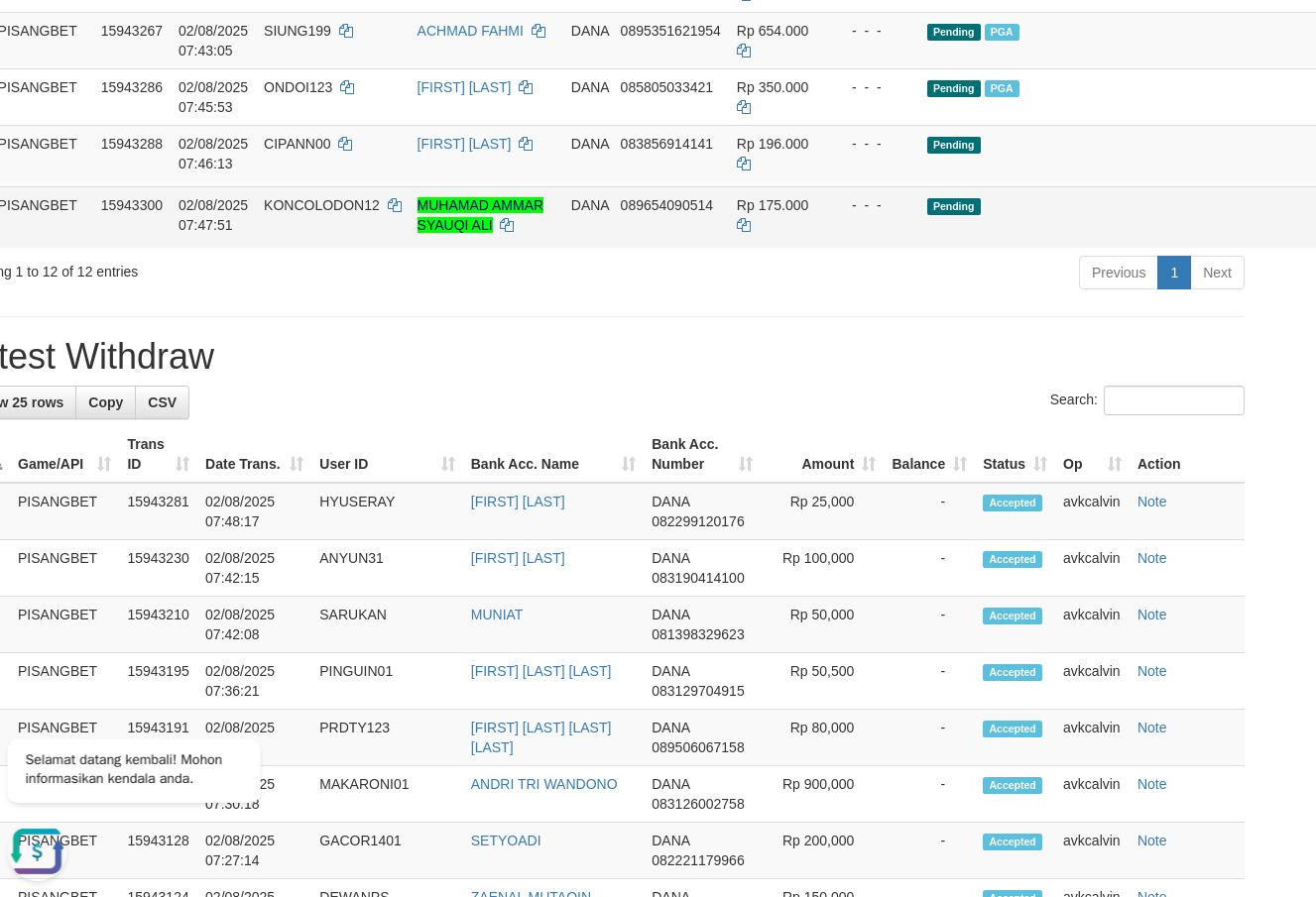 scroll, scrollTop: 891, scrollLeft: 42, axis: both 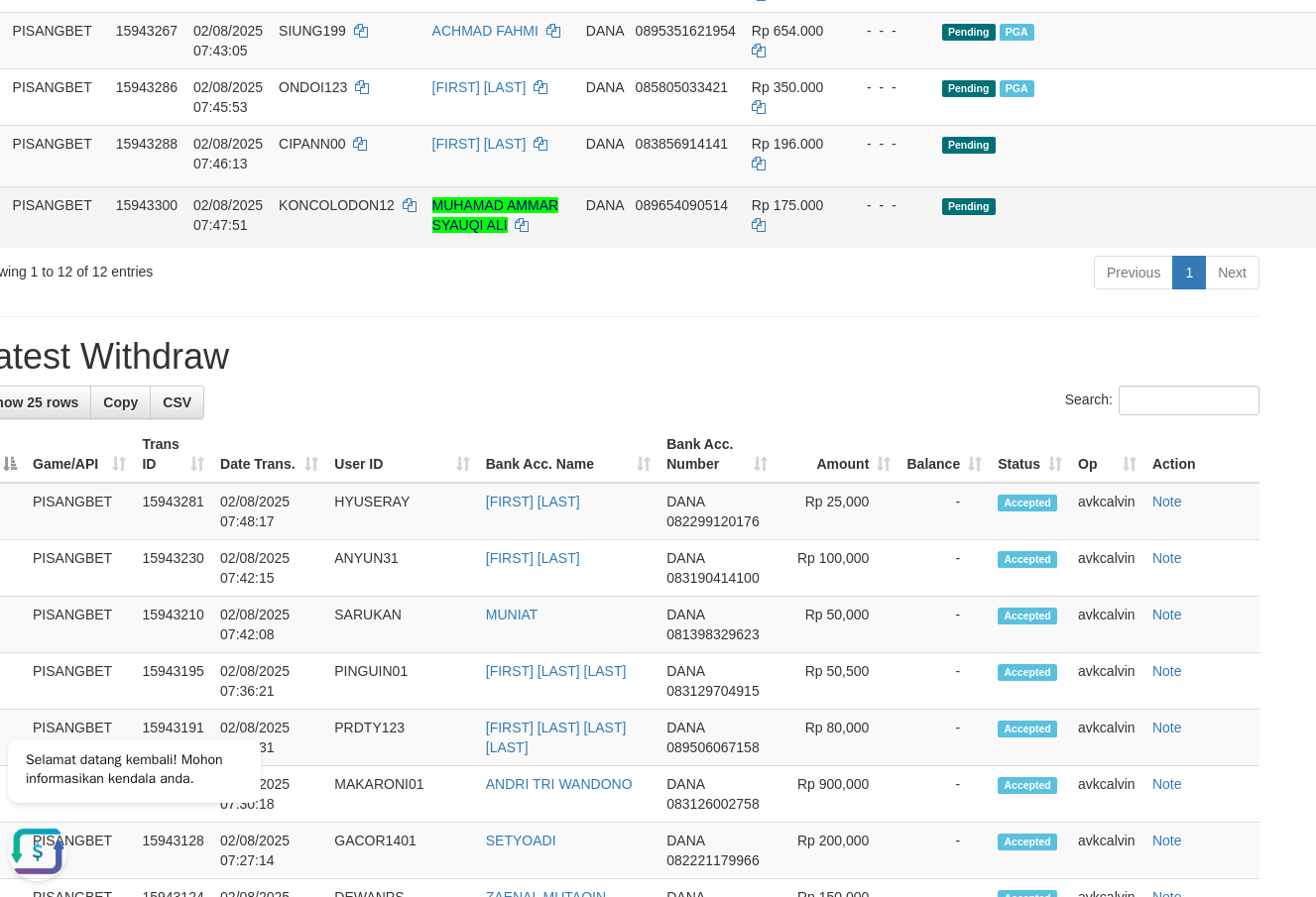 click on "Send PGA" at bounding box center (1438, 230) 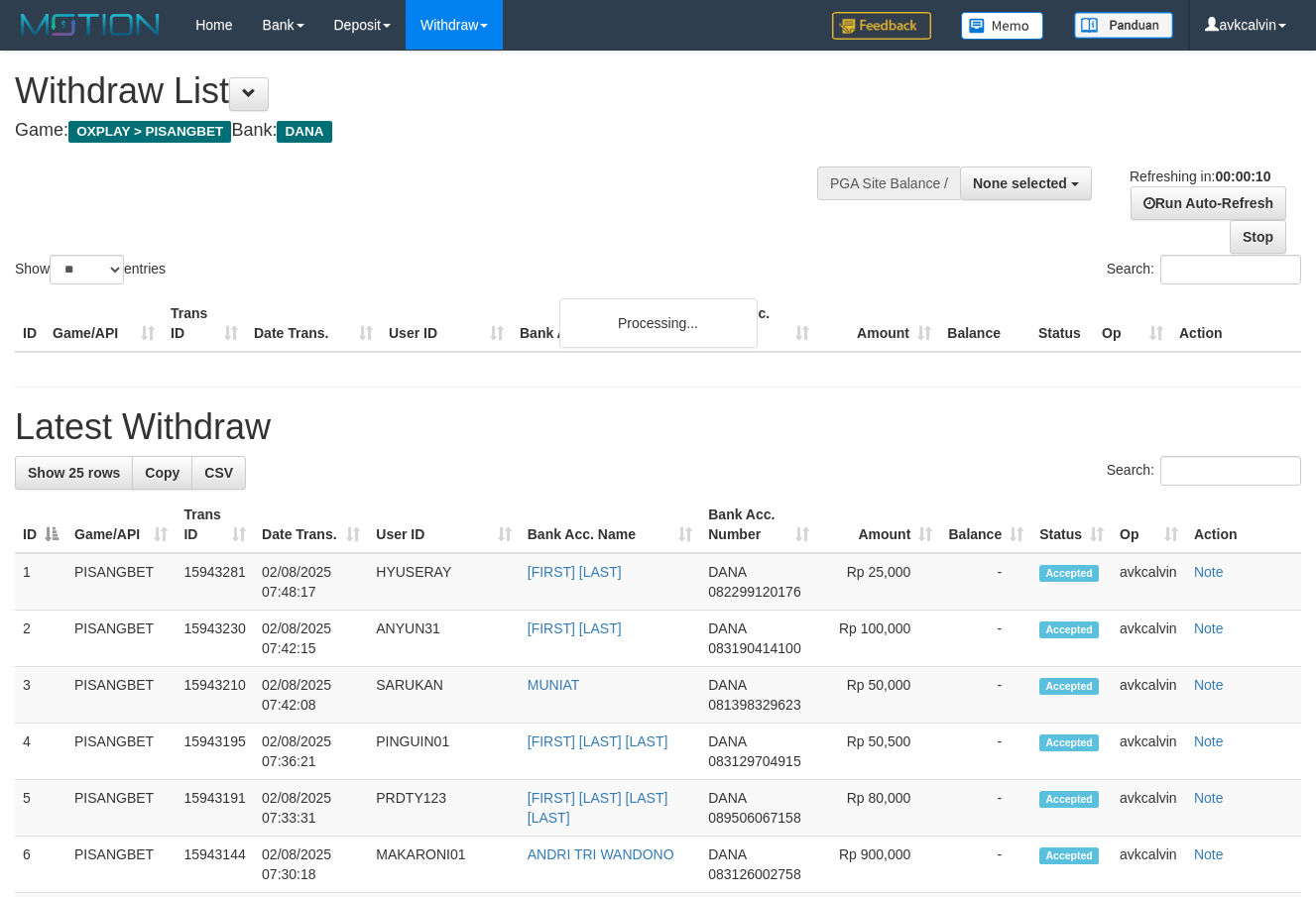 select 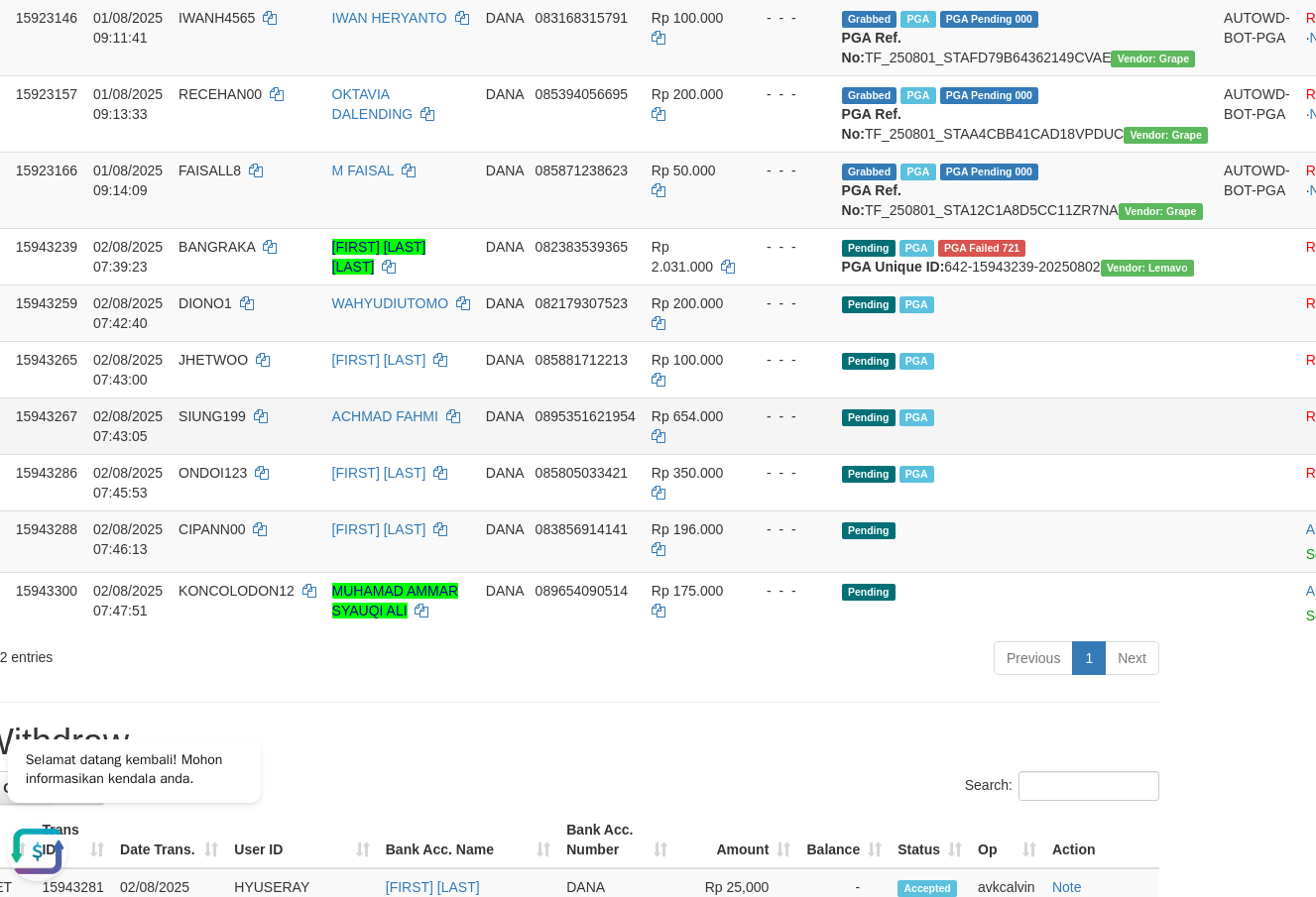 scroll, scrollTop: 505, scrollLeft: 149, axis: both 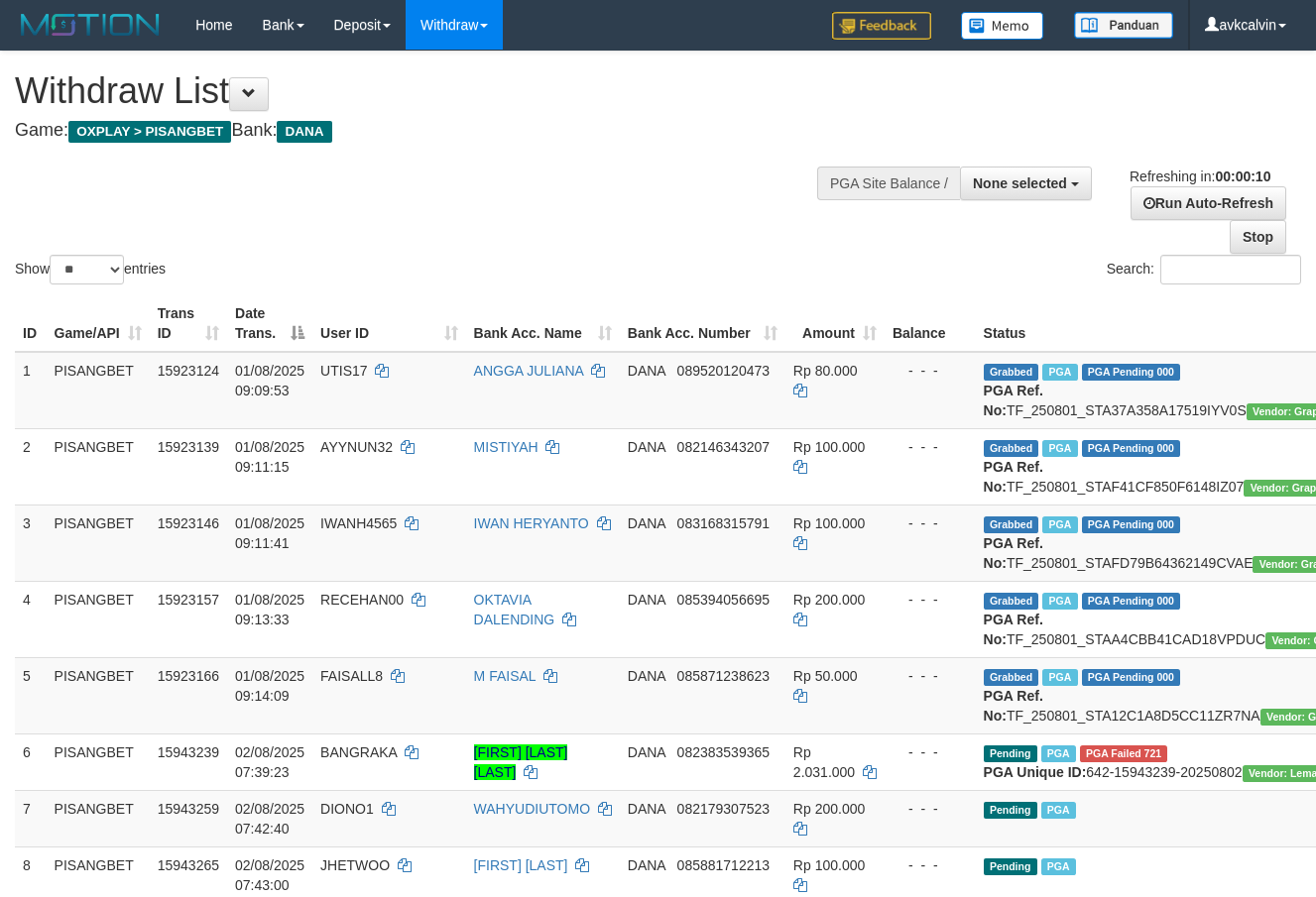 select 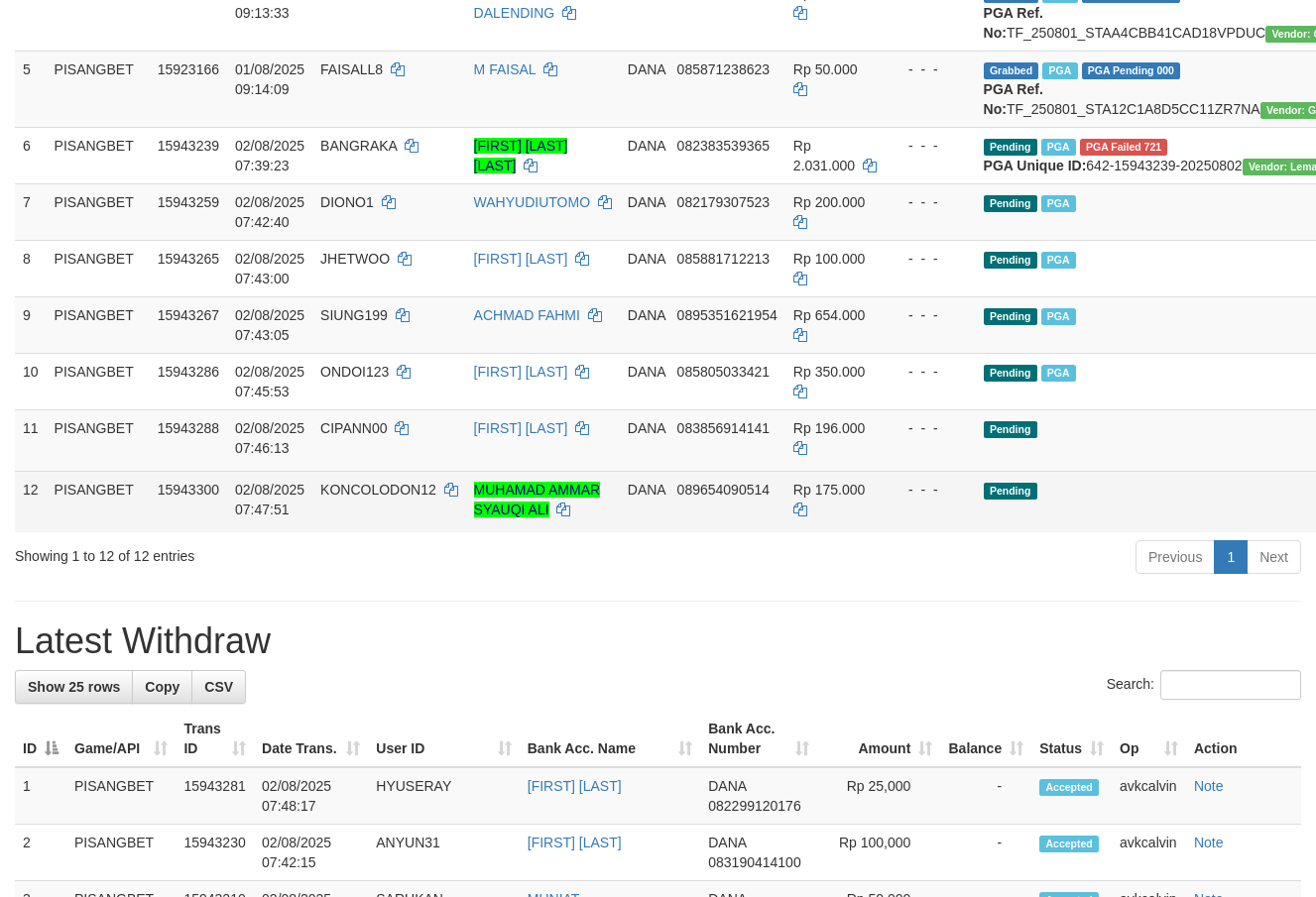 scroll, scrollTop: 607, scrollLeft: 149, axis: both 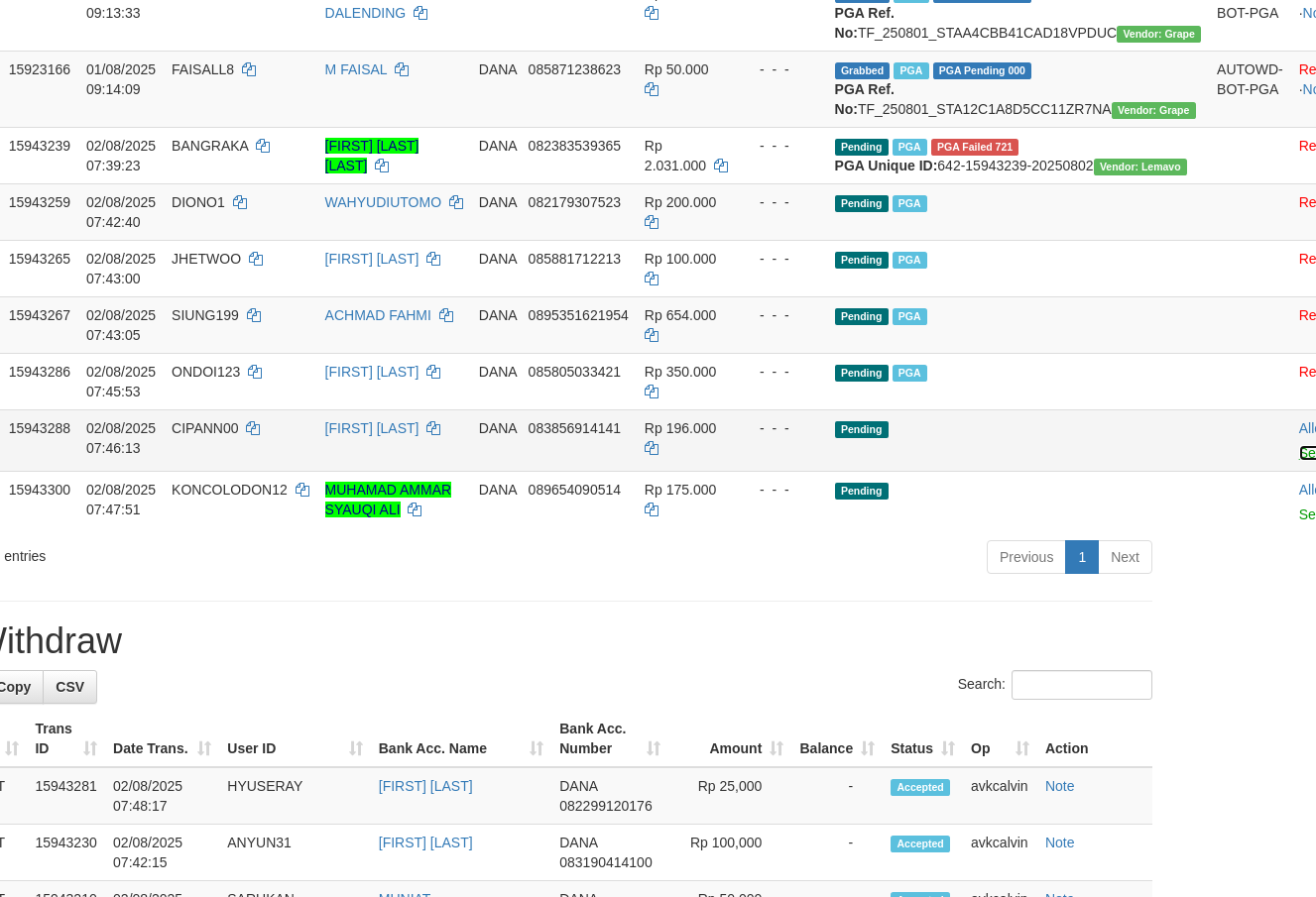 click on "Send PGA" at bounding box center [1331, 453] 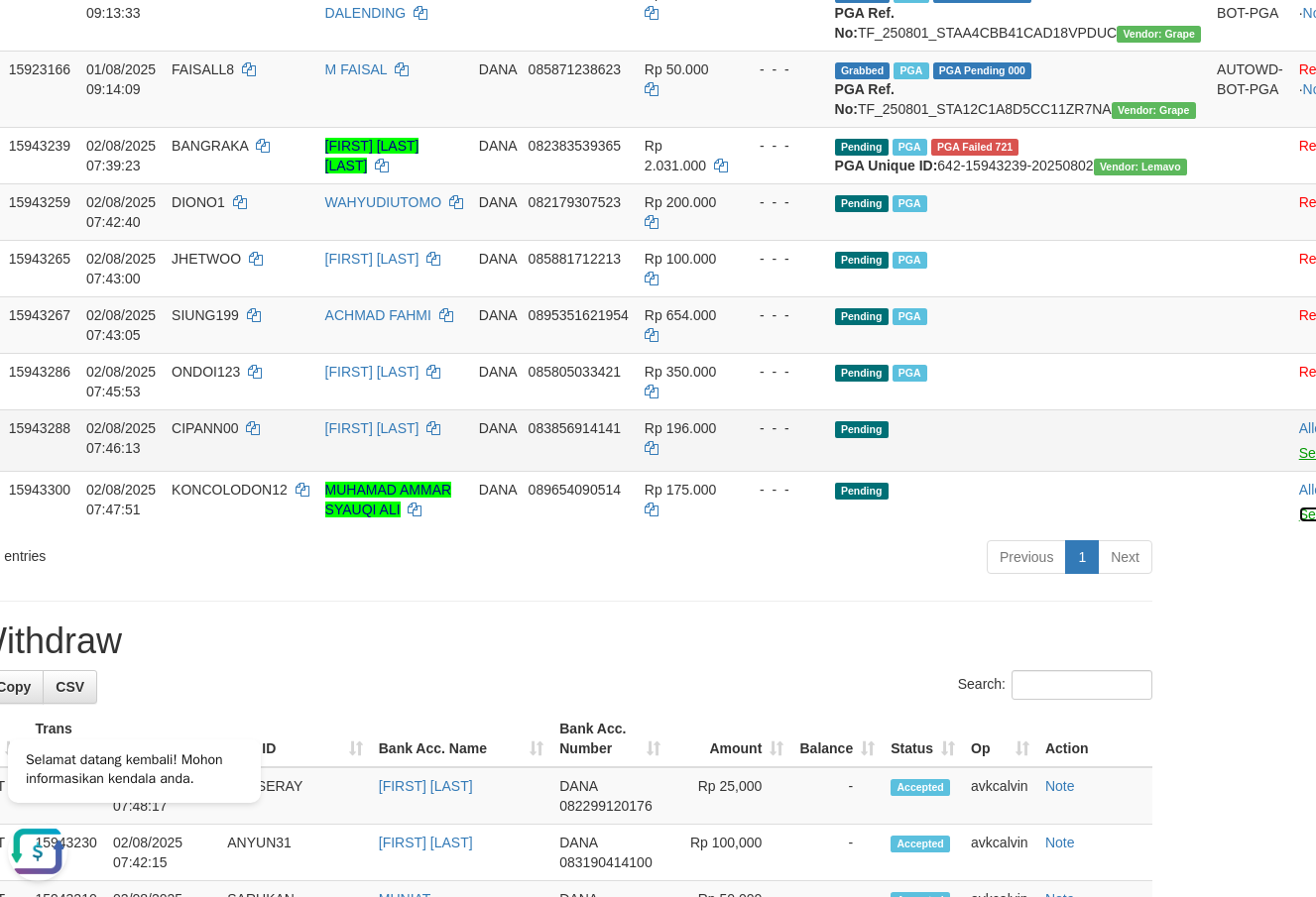 scroll, scrollTop: 0, scrollLeft: 0, axis: both 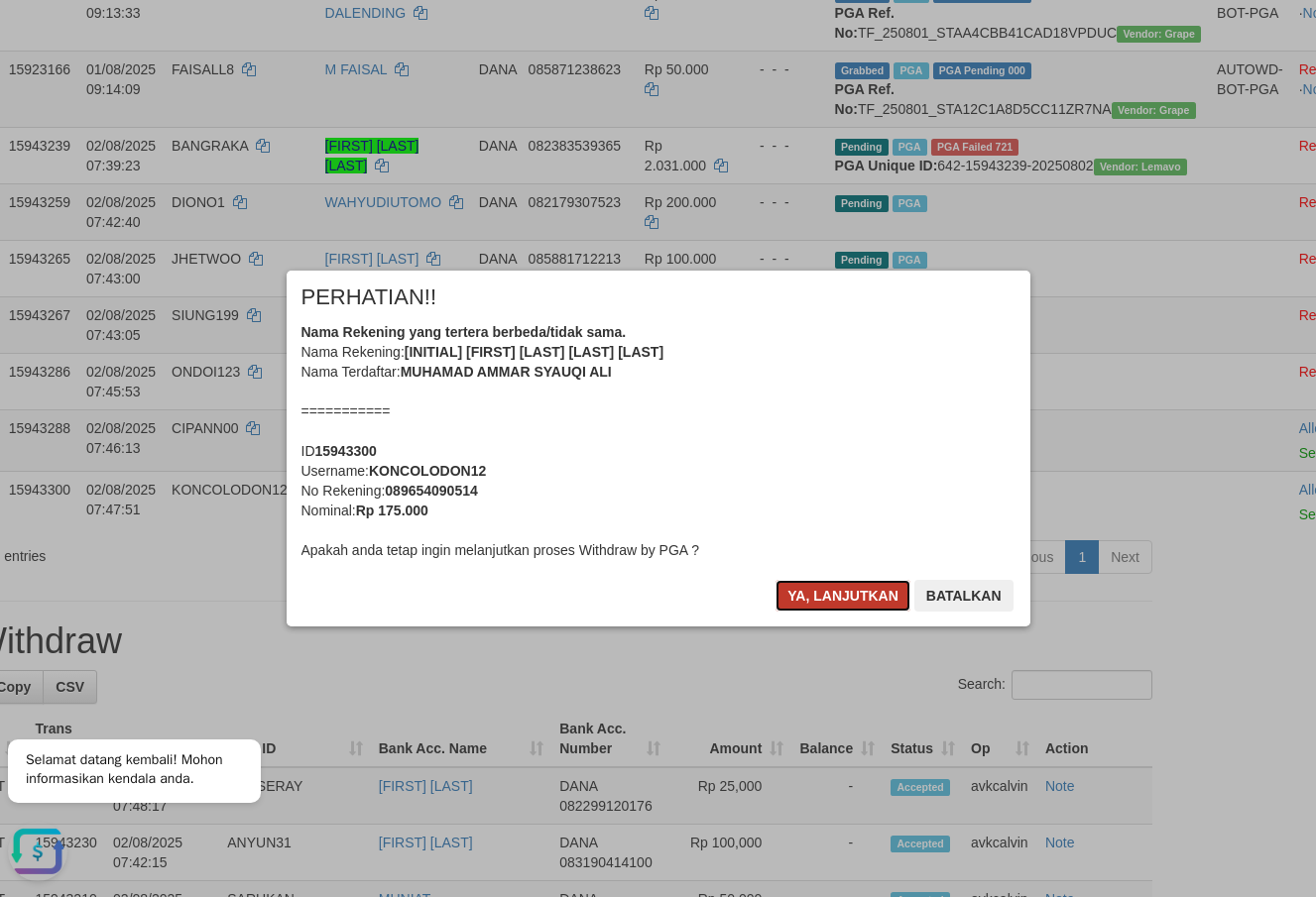 click on "Ya, lanjutkan" at bounding box center (843, 596) 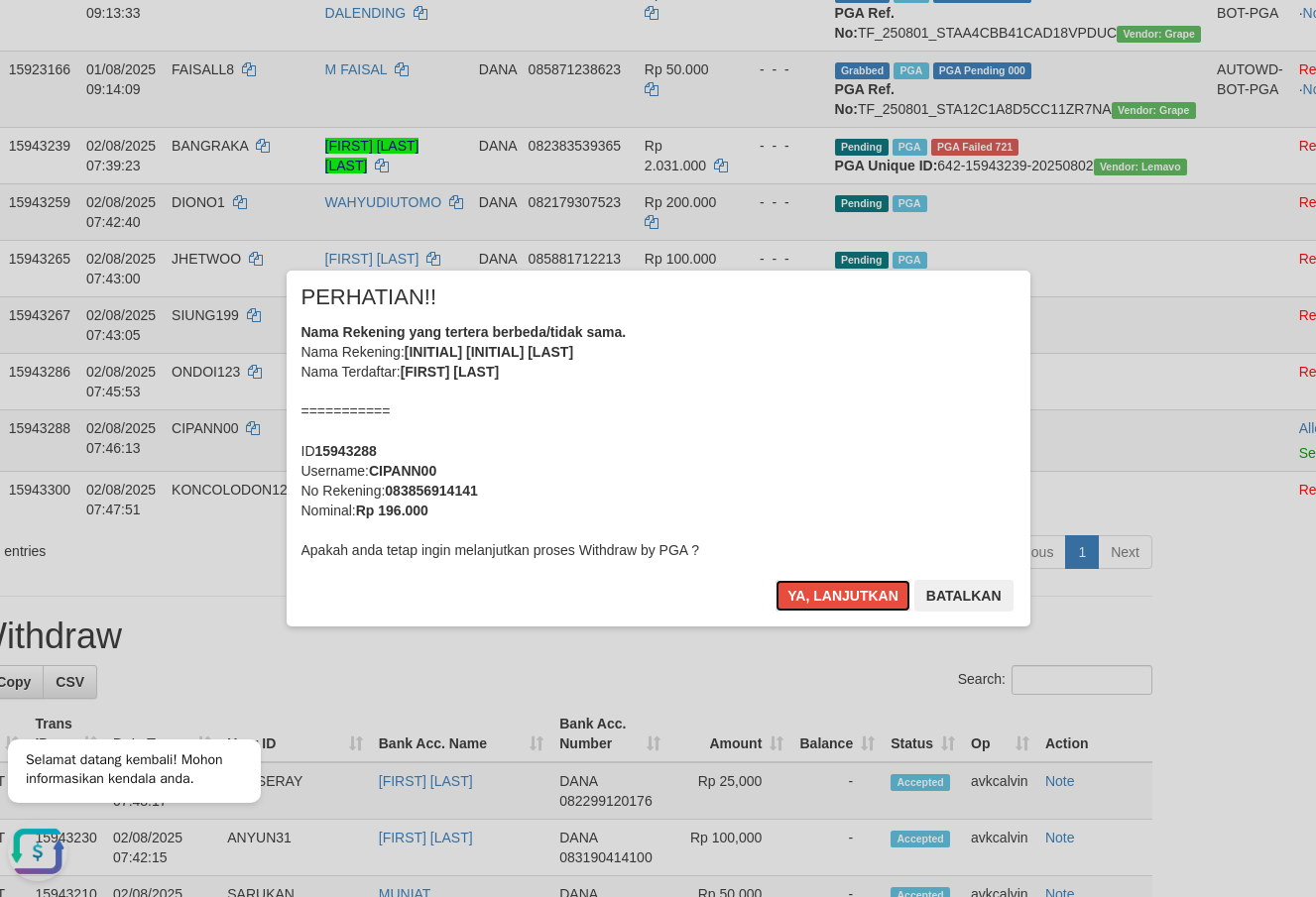 click on "Ya, lanjutkan" at bounding box center (843, 596) 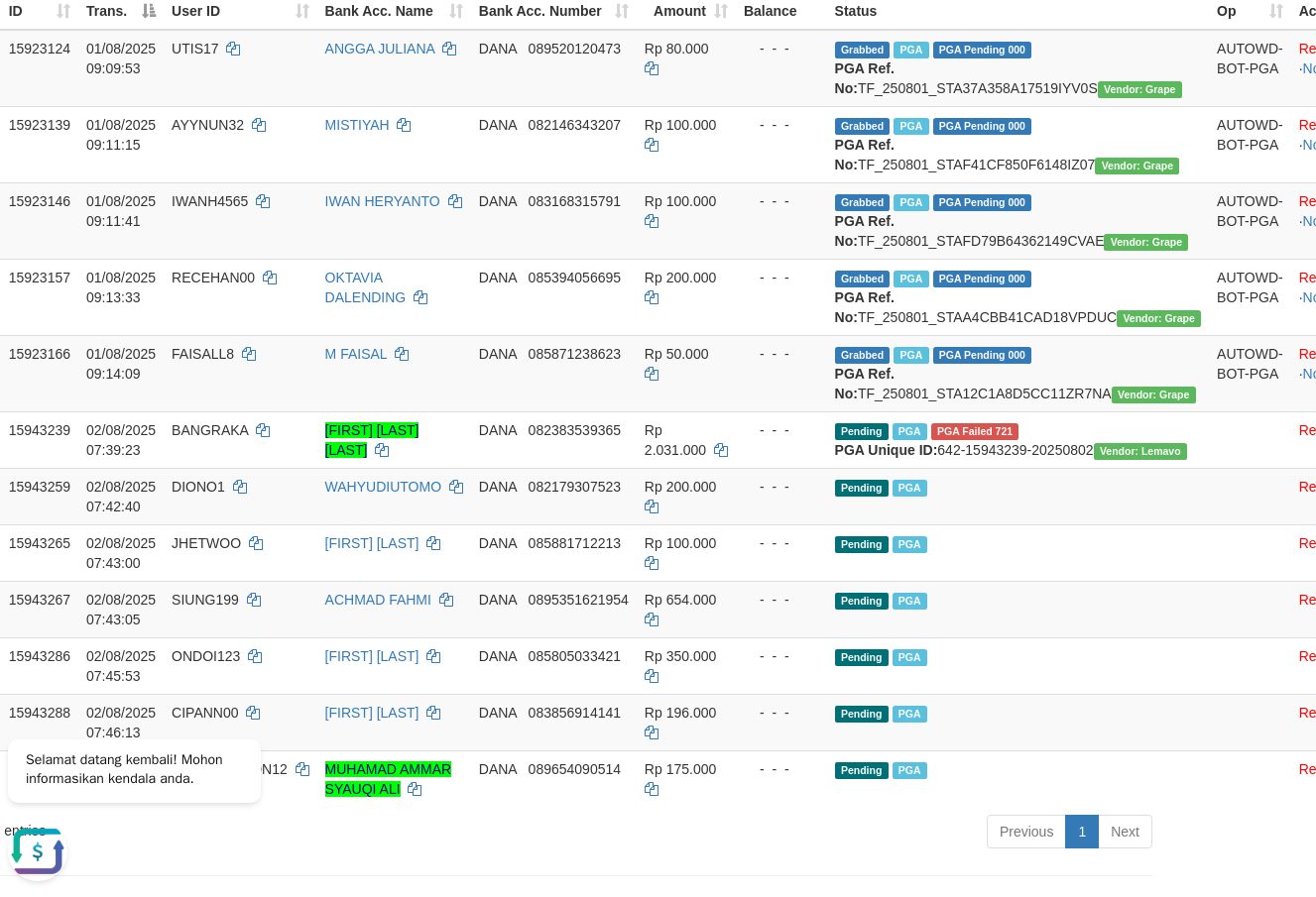 scroll, scrollTop: 307, scrollLeft: 149, axis: both 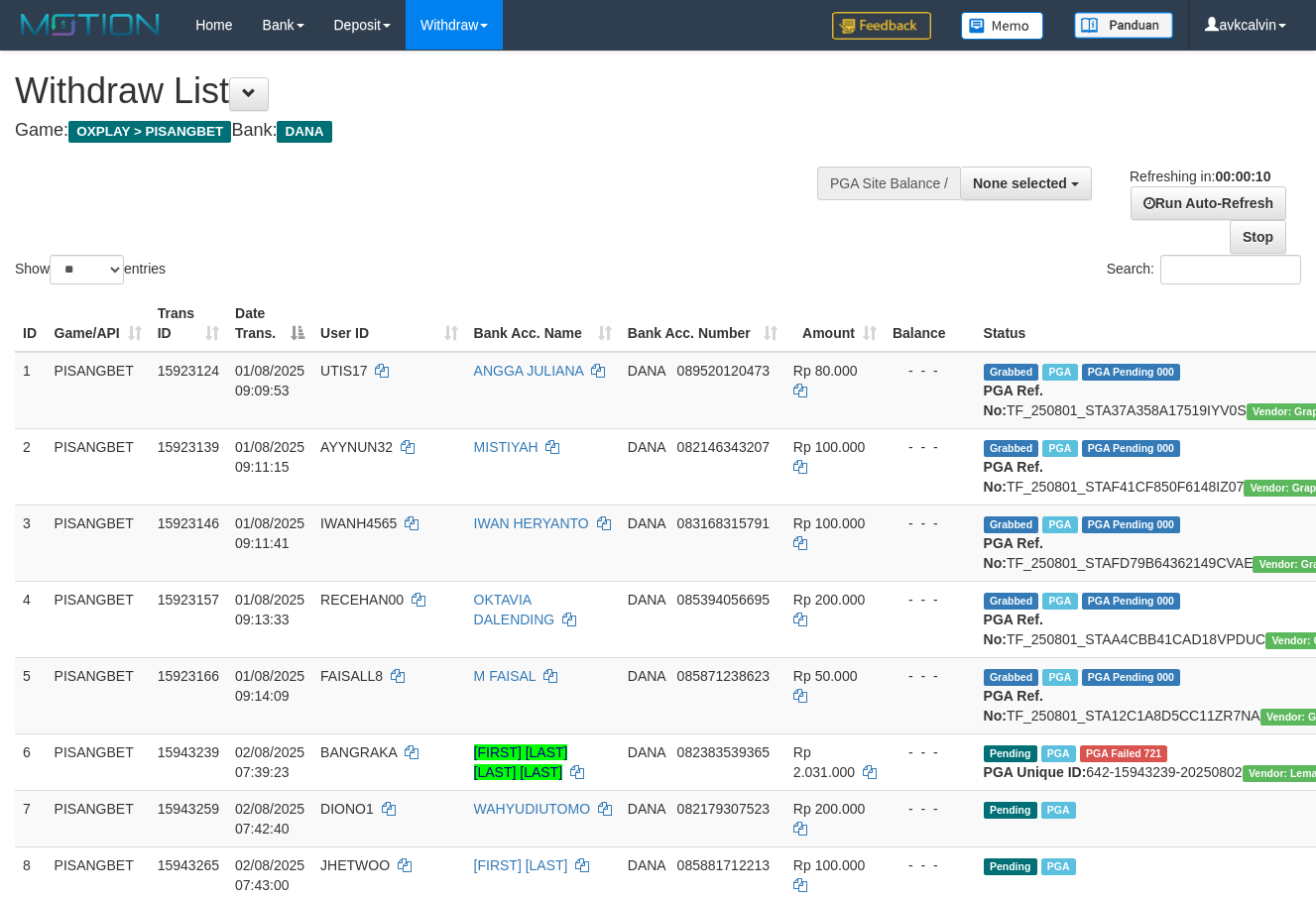 select 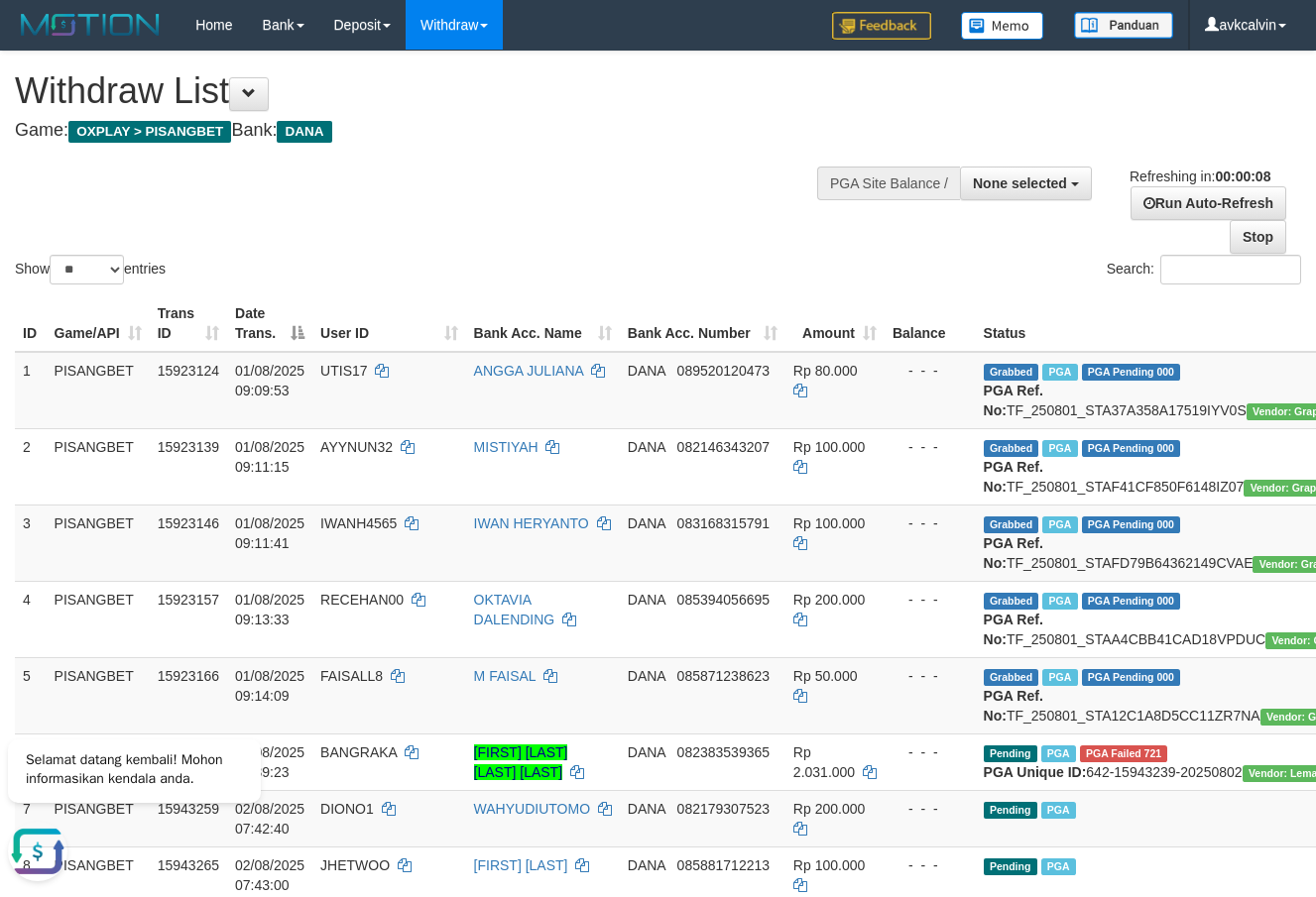 scroll, scrollTop: 0, scrollLeft: 0, axis: both 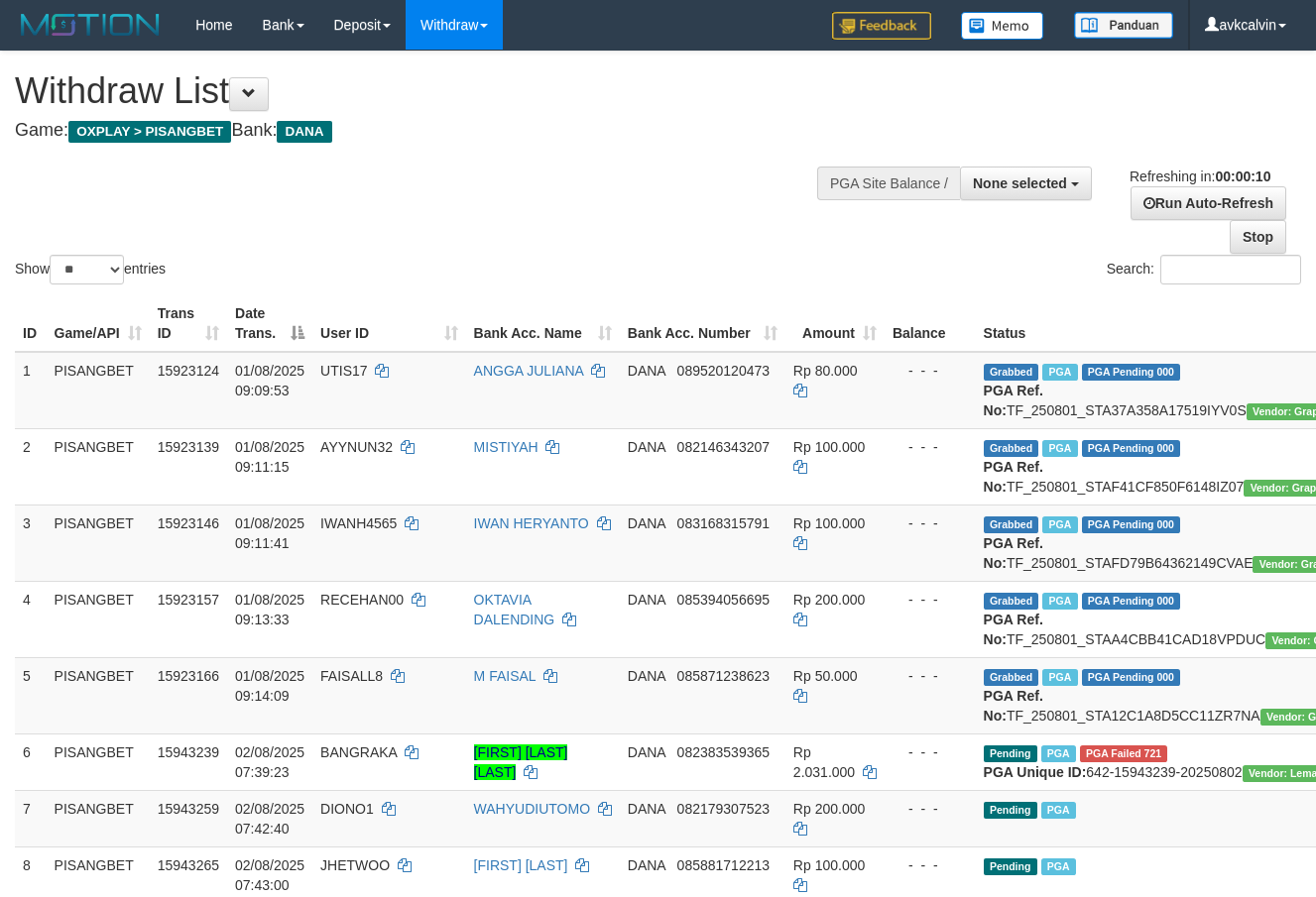 select 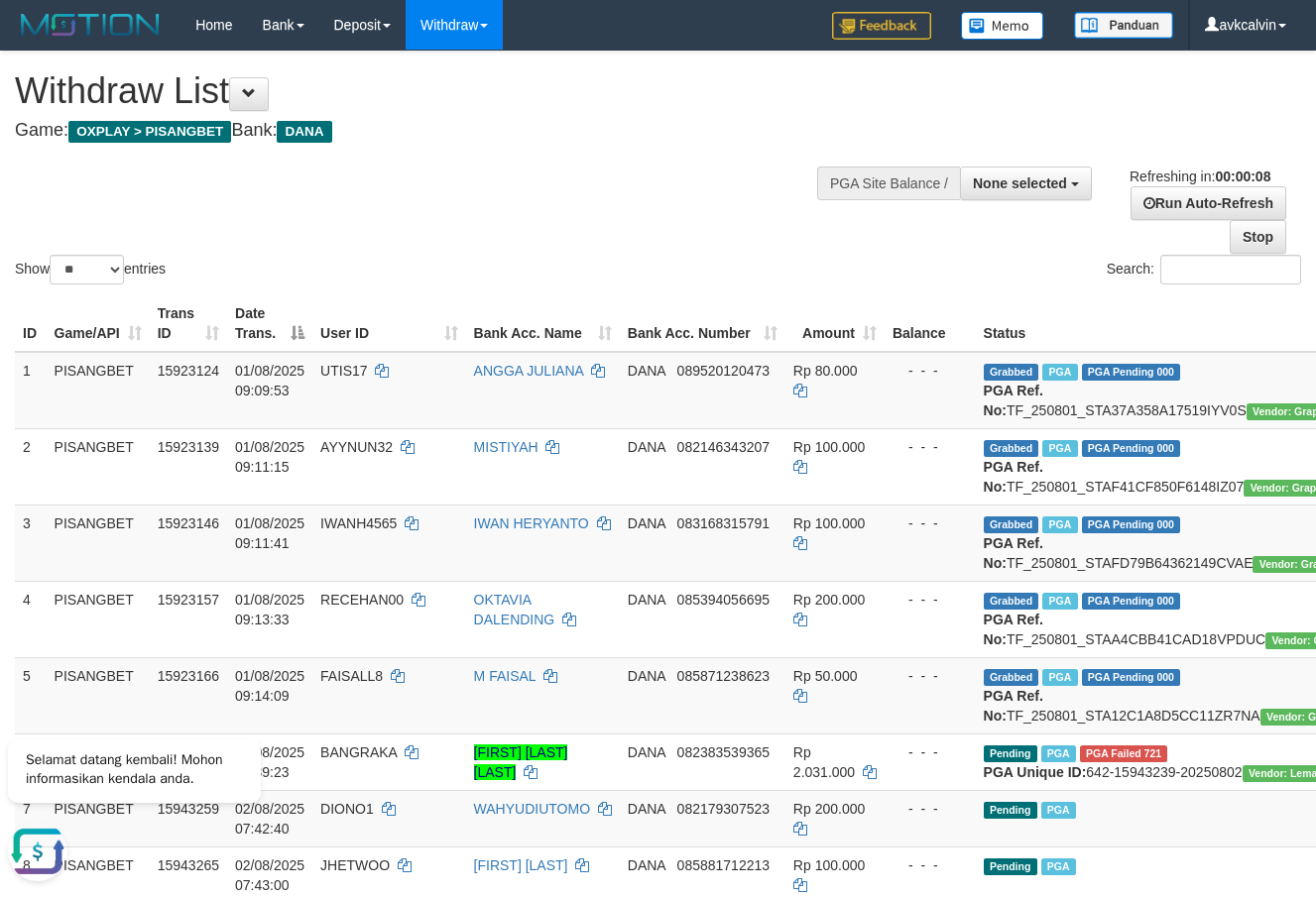 scroll, scrollTop: 0, scrollLeft: 0, axis: both 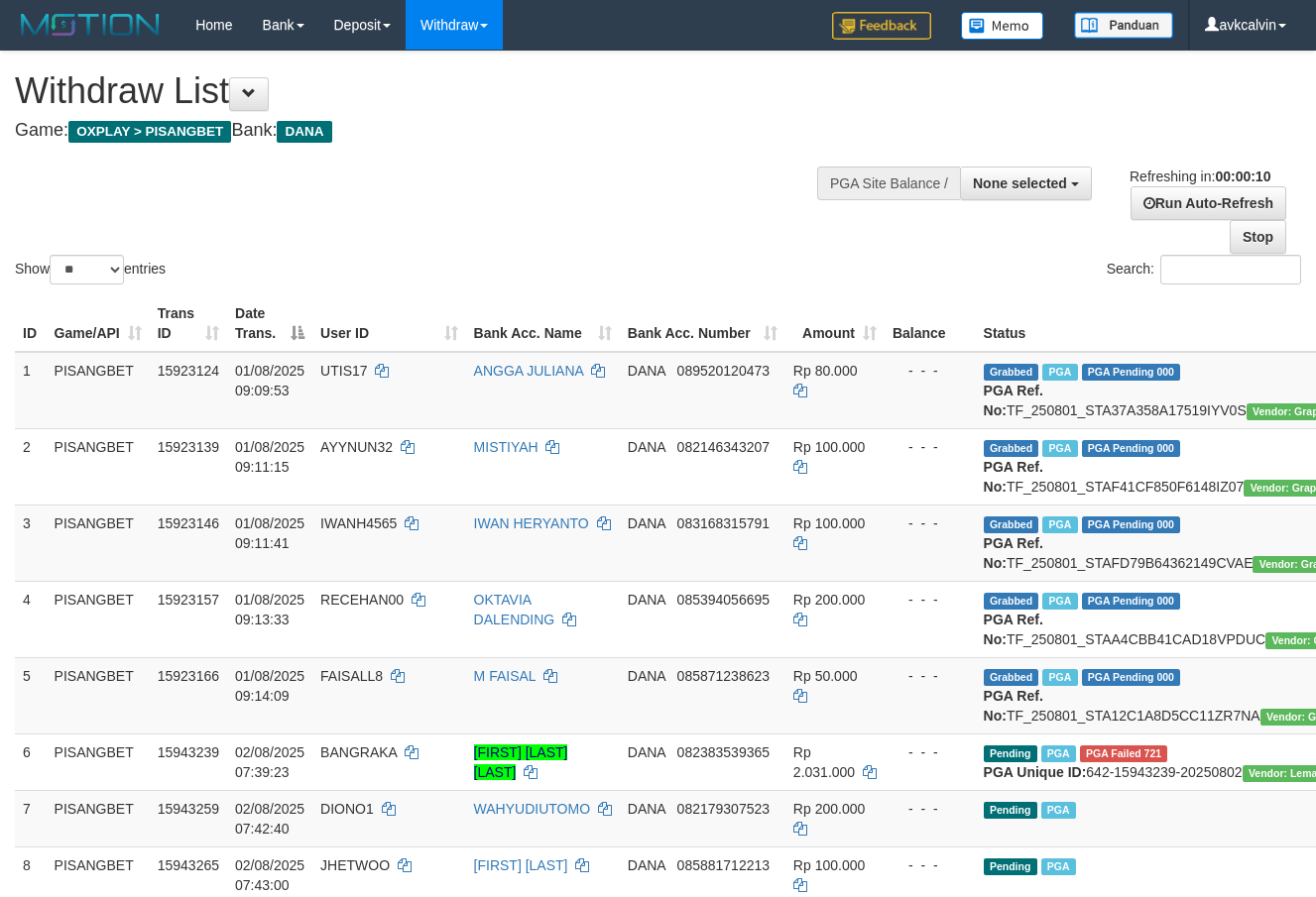 select 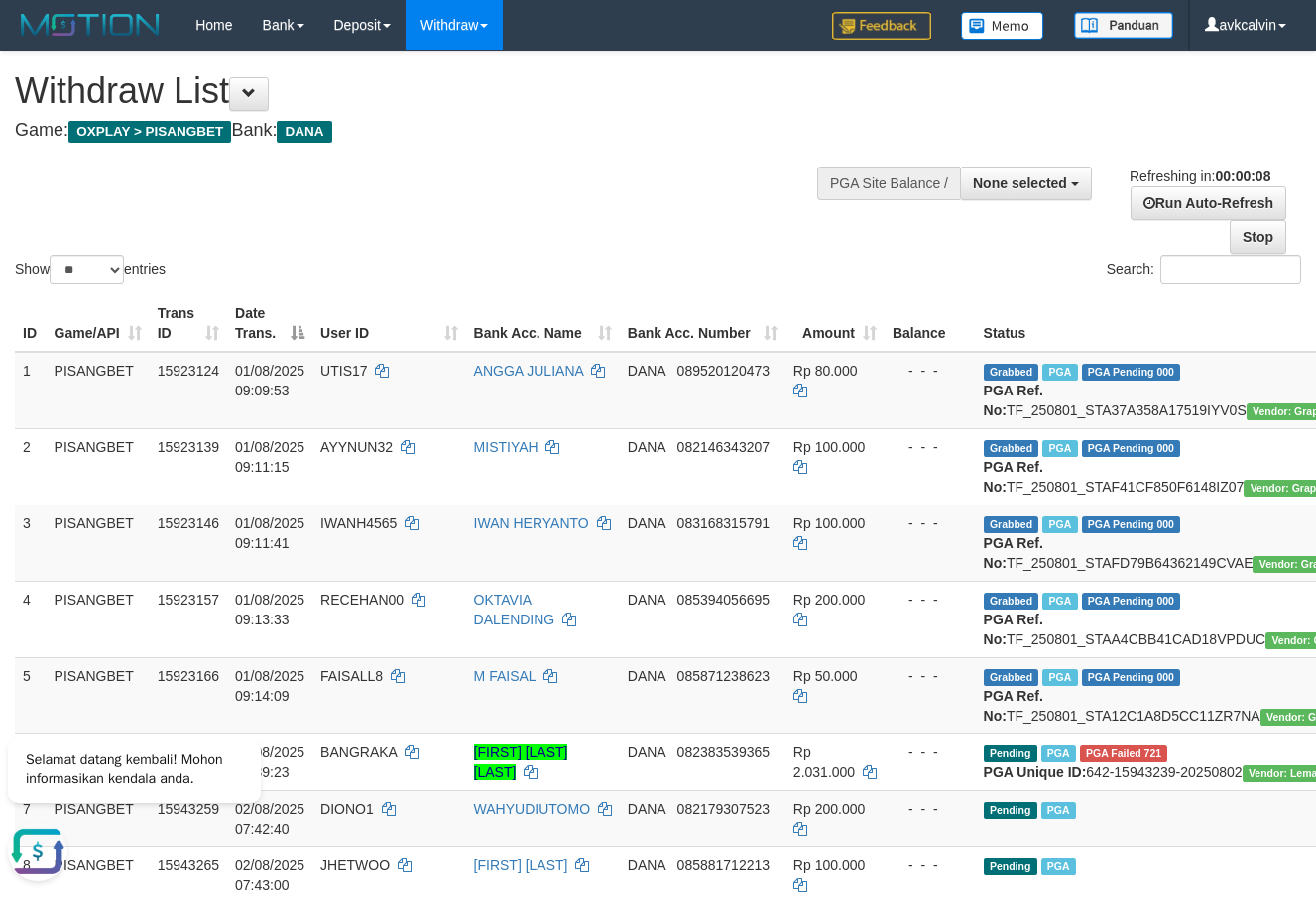scroll, scrollTop: 0, scrollLeft: 0, axis: both 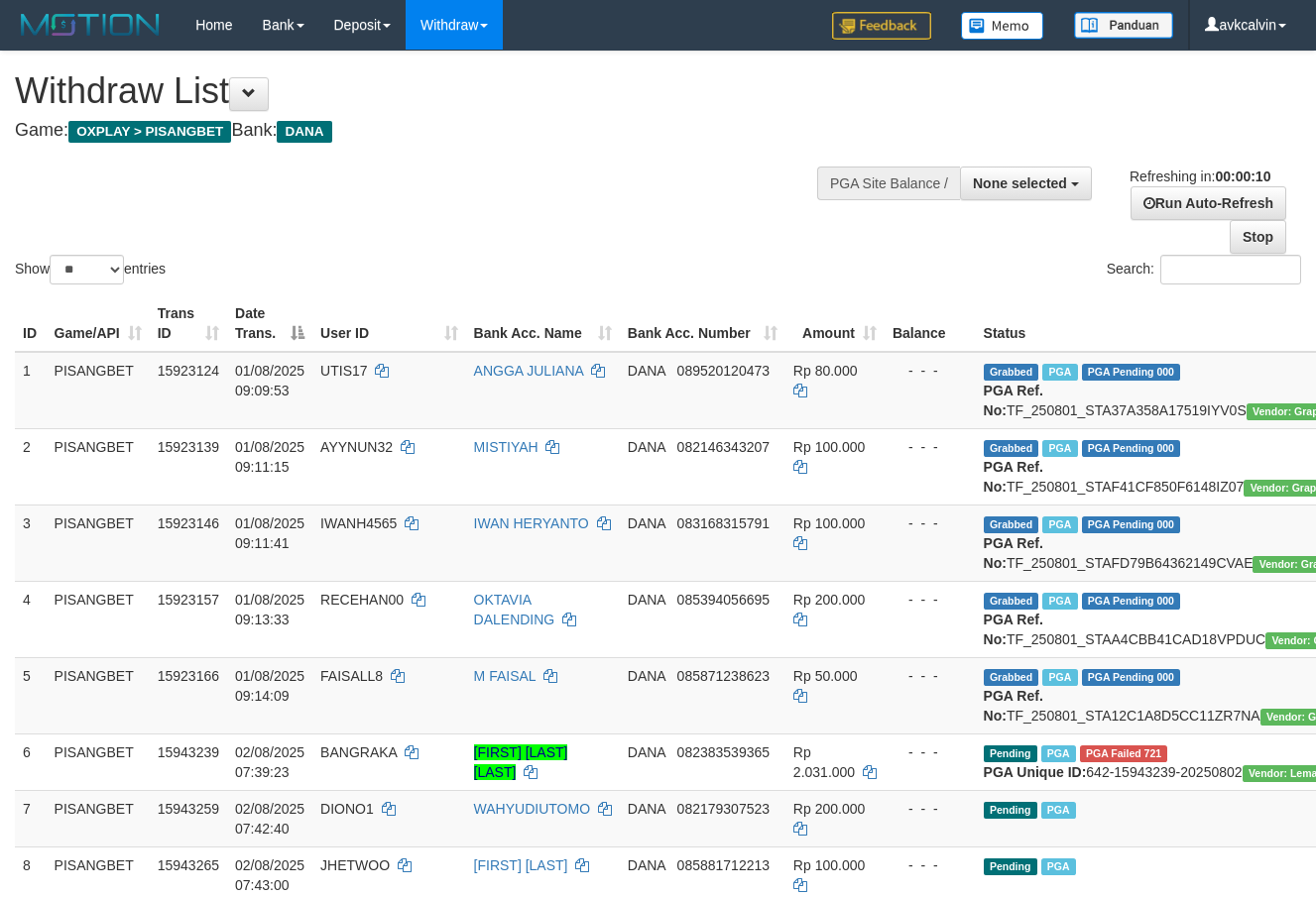 select 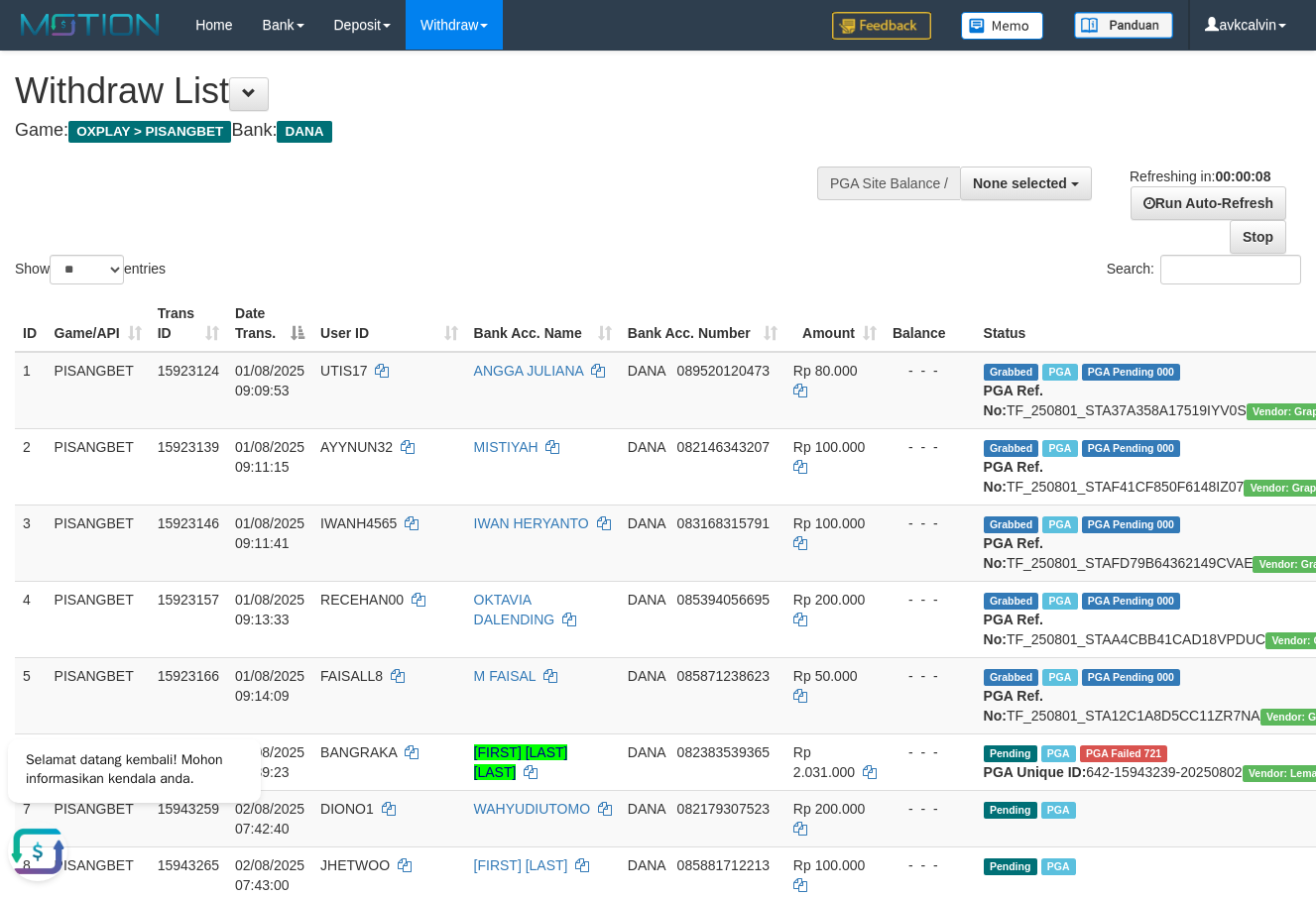 scroll, scrollTop: 0, scrollLeft: 0, axis: both 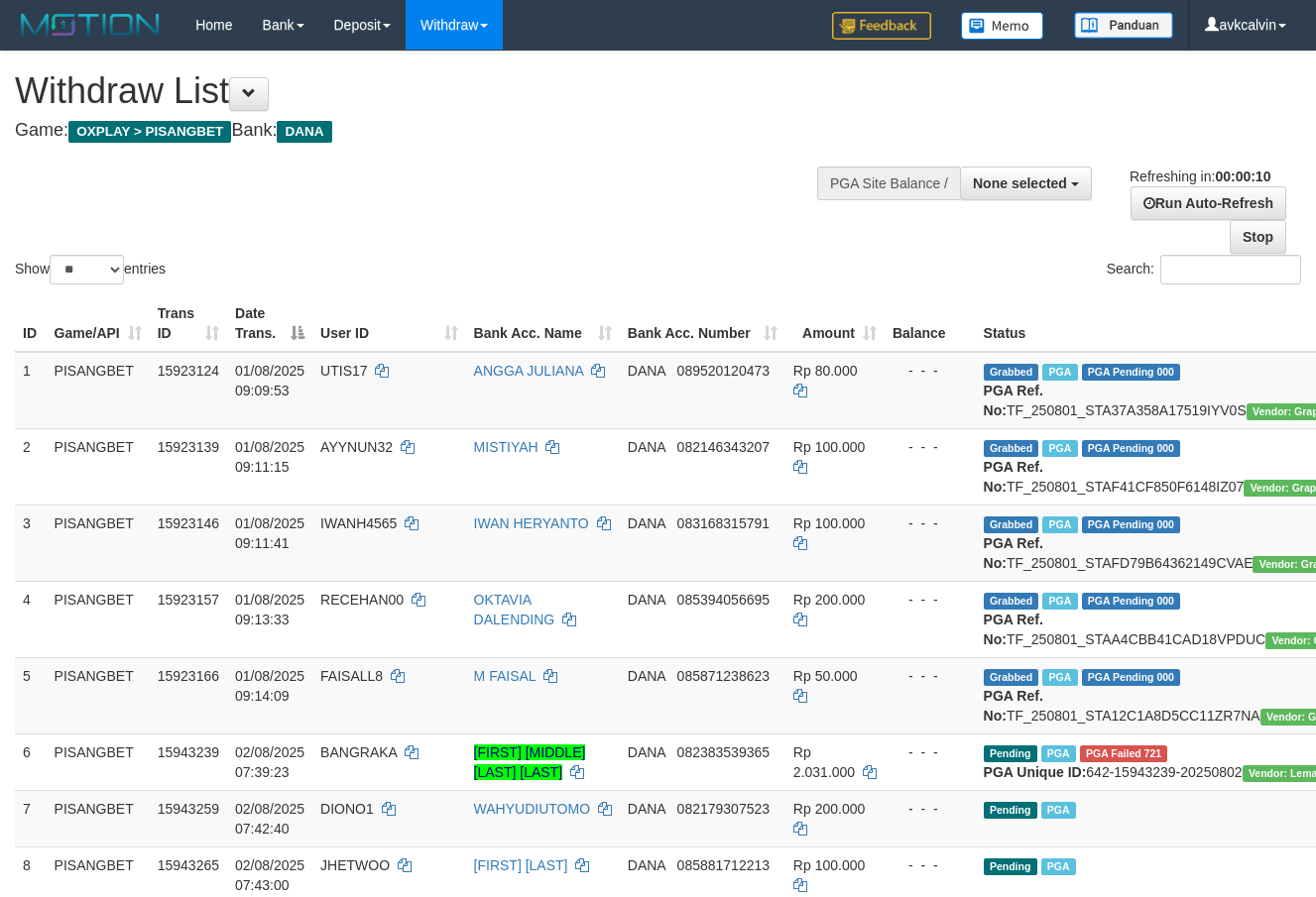 select 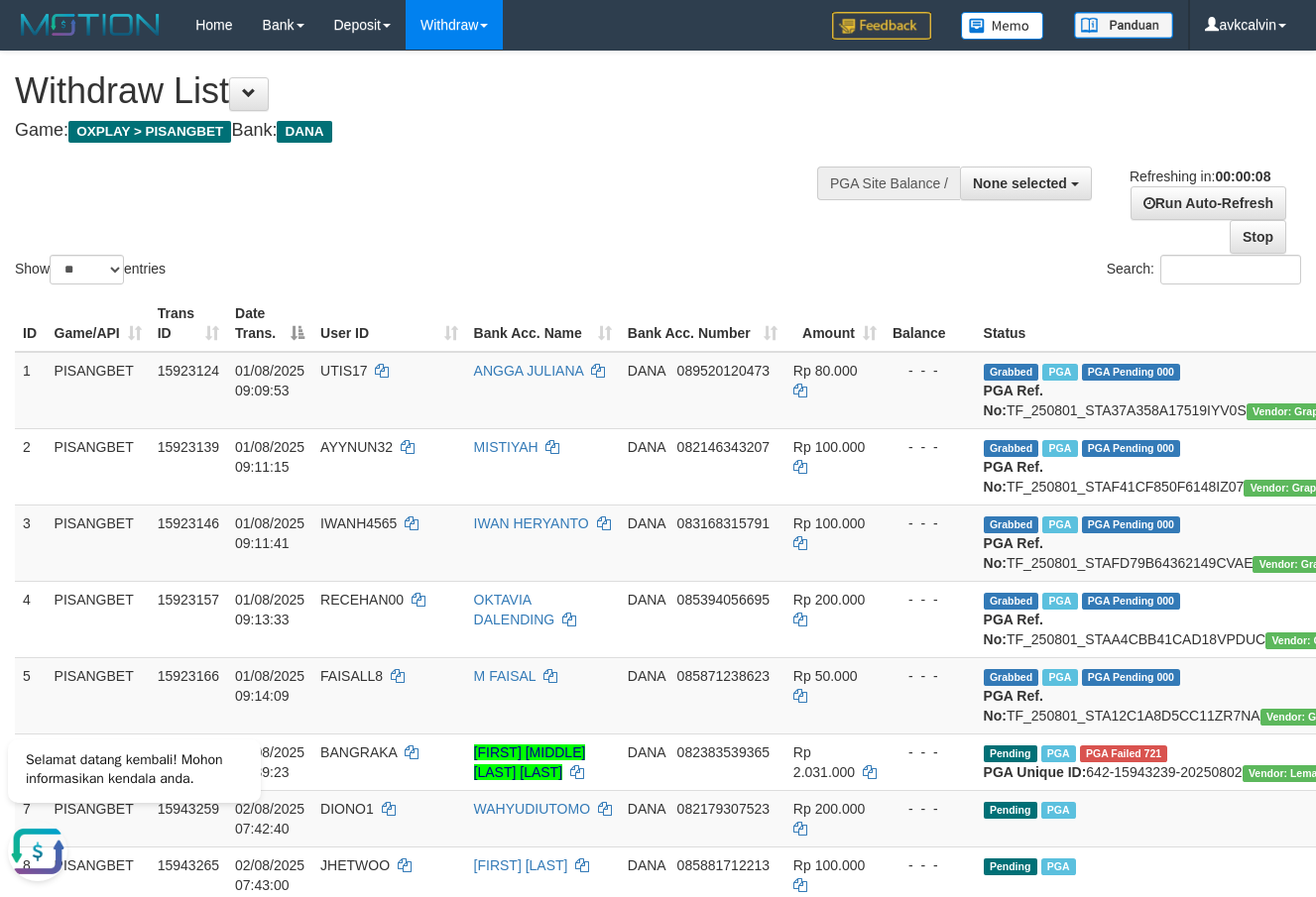 scroll, scrollTop: 0, scrollLeft: 0, axis: both 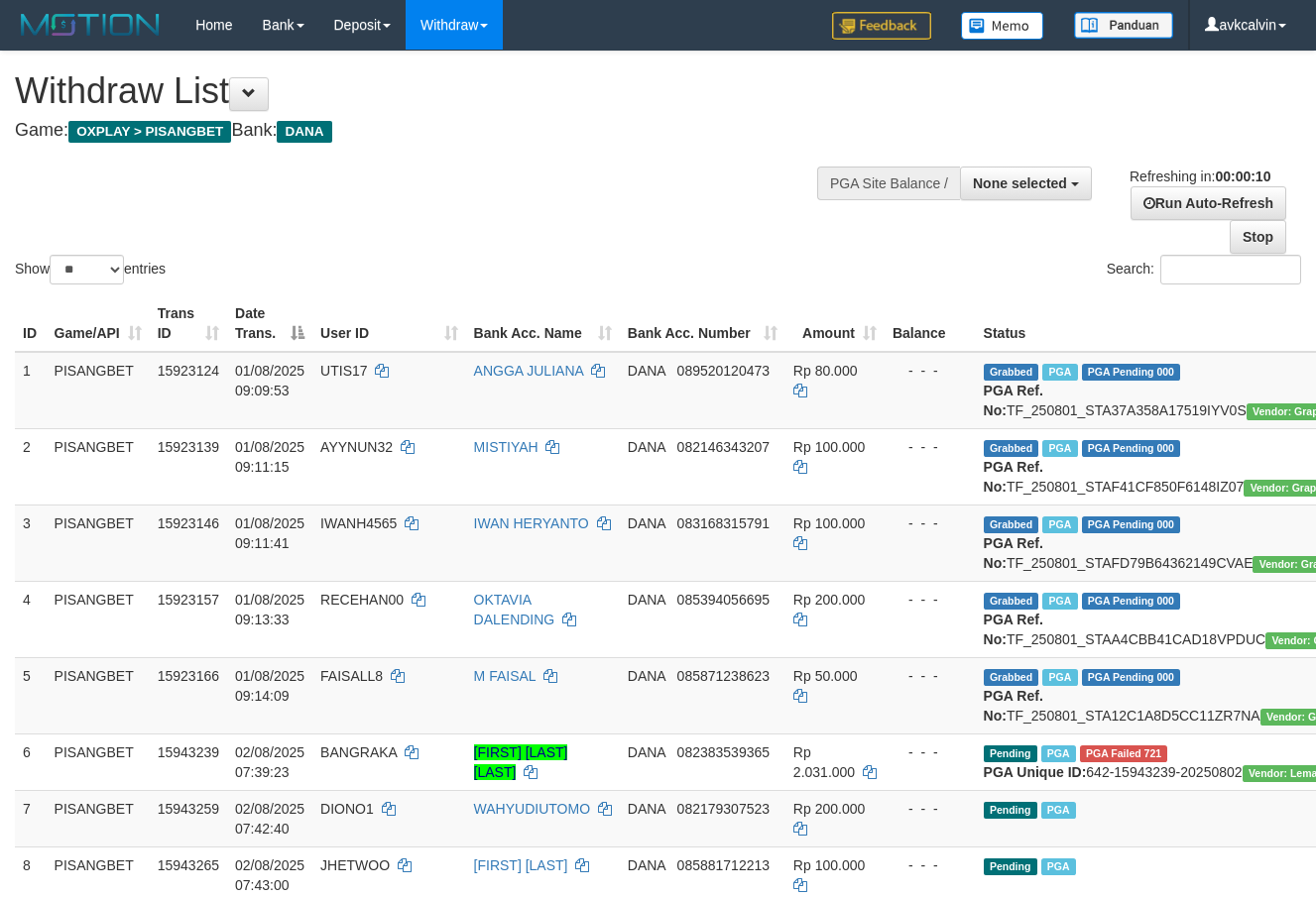select 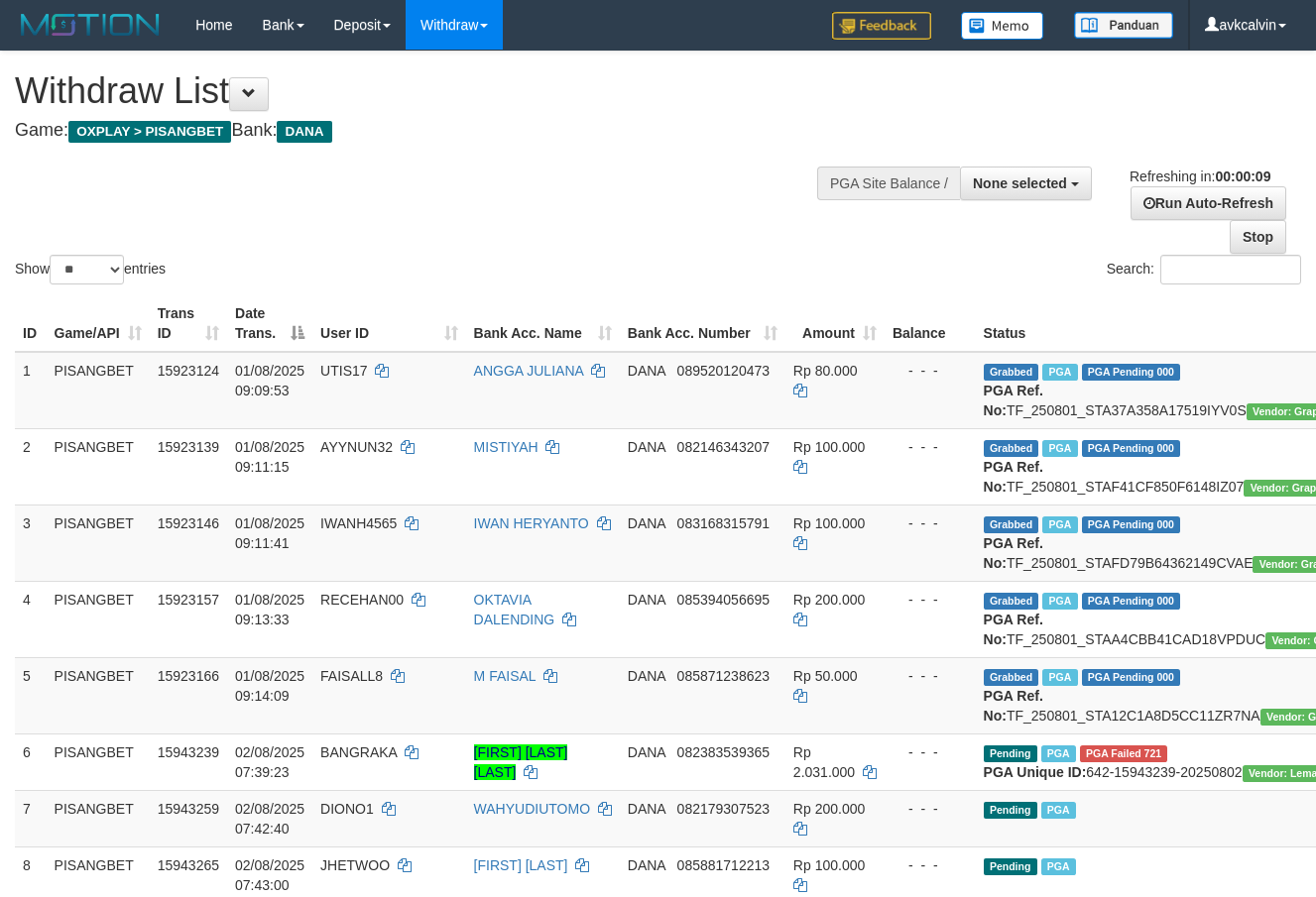 scroll, scrollTop: 0, scrollLeft: 0, axis: both 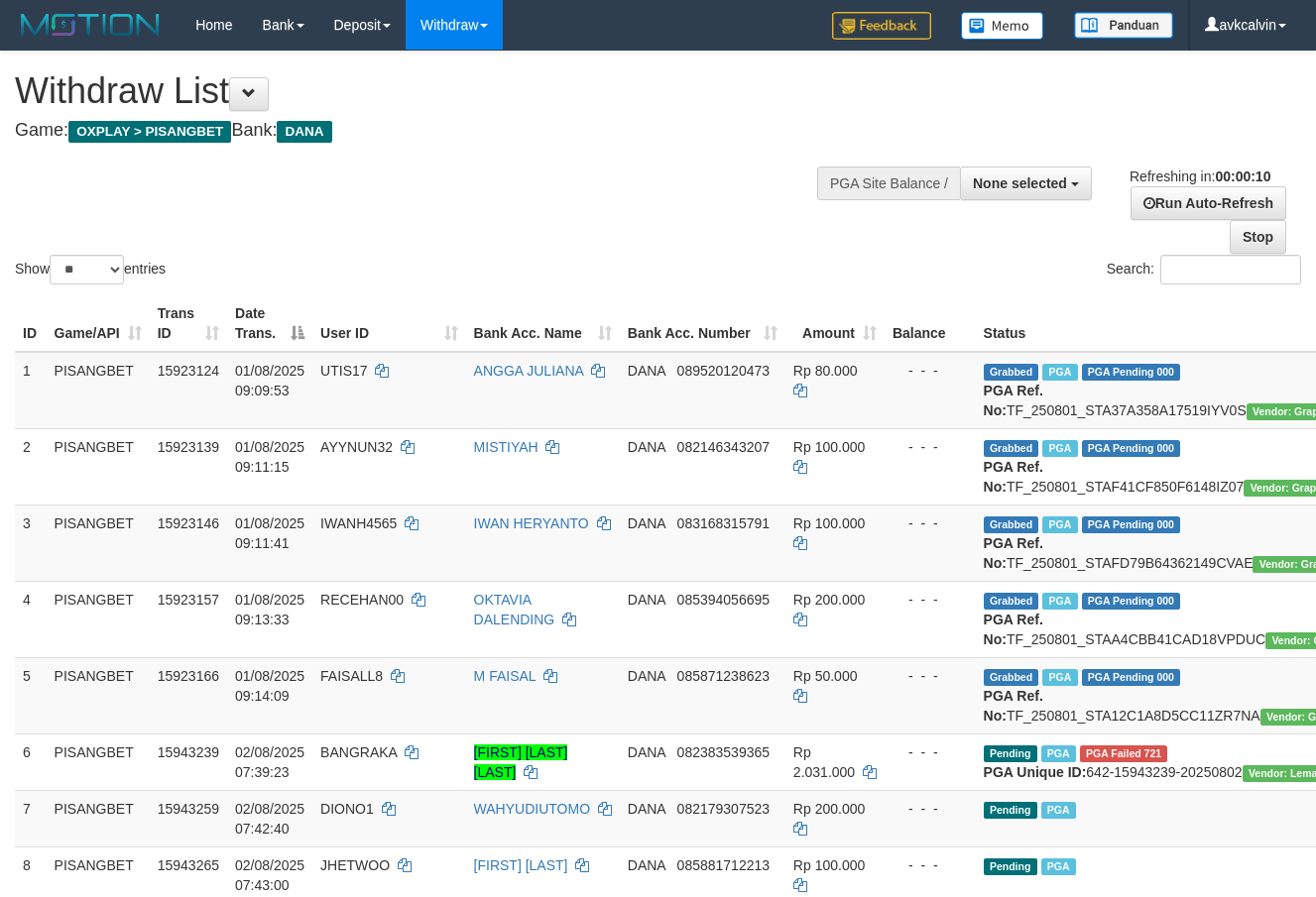 select 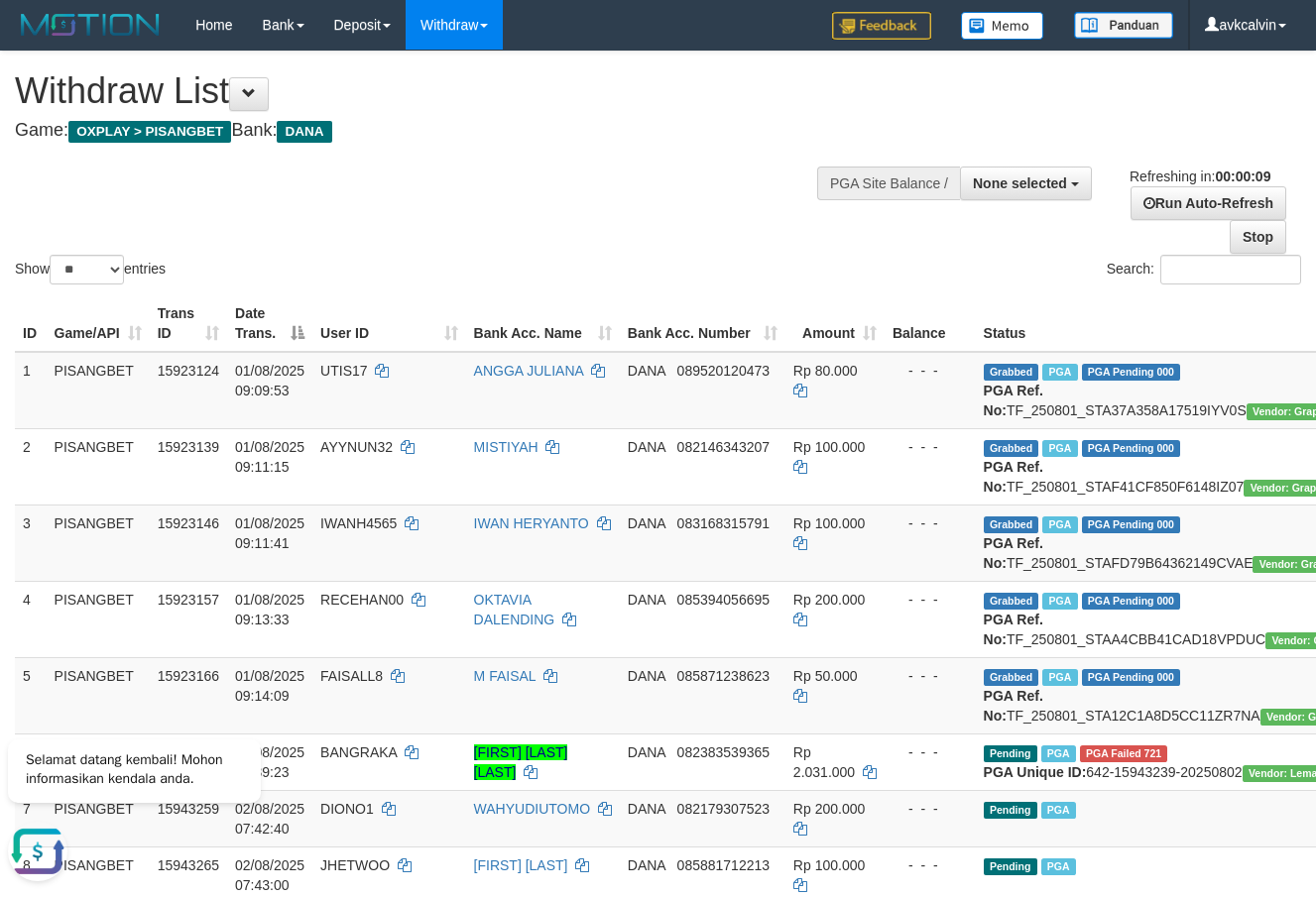 scroll, scrollTop: 0, scrollLeft: 0, axis: both 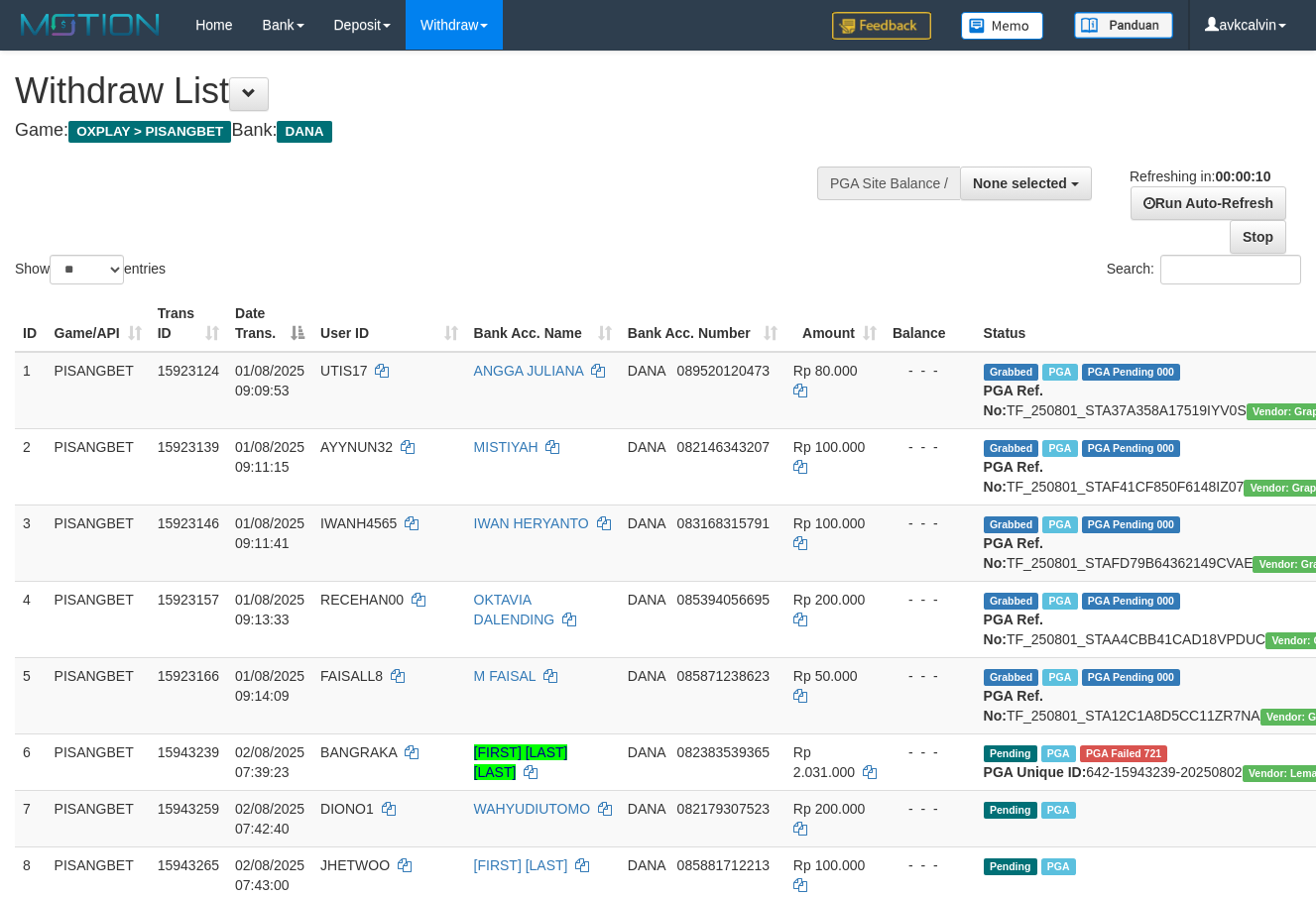 select 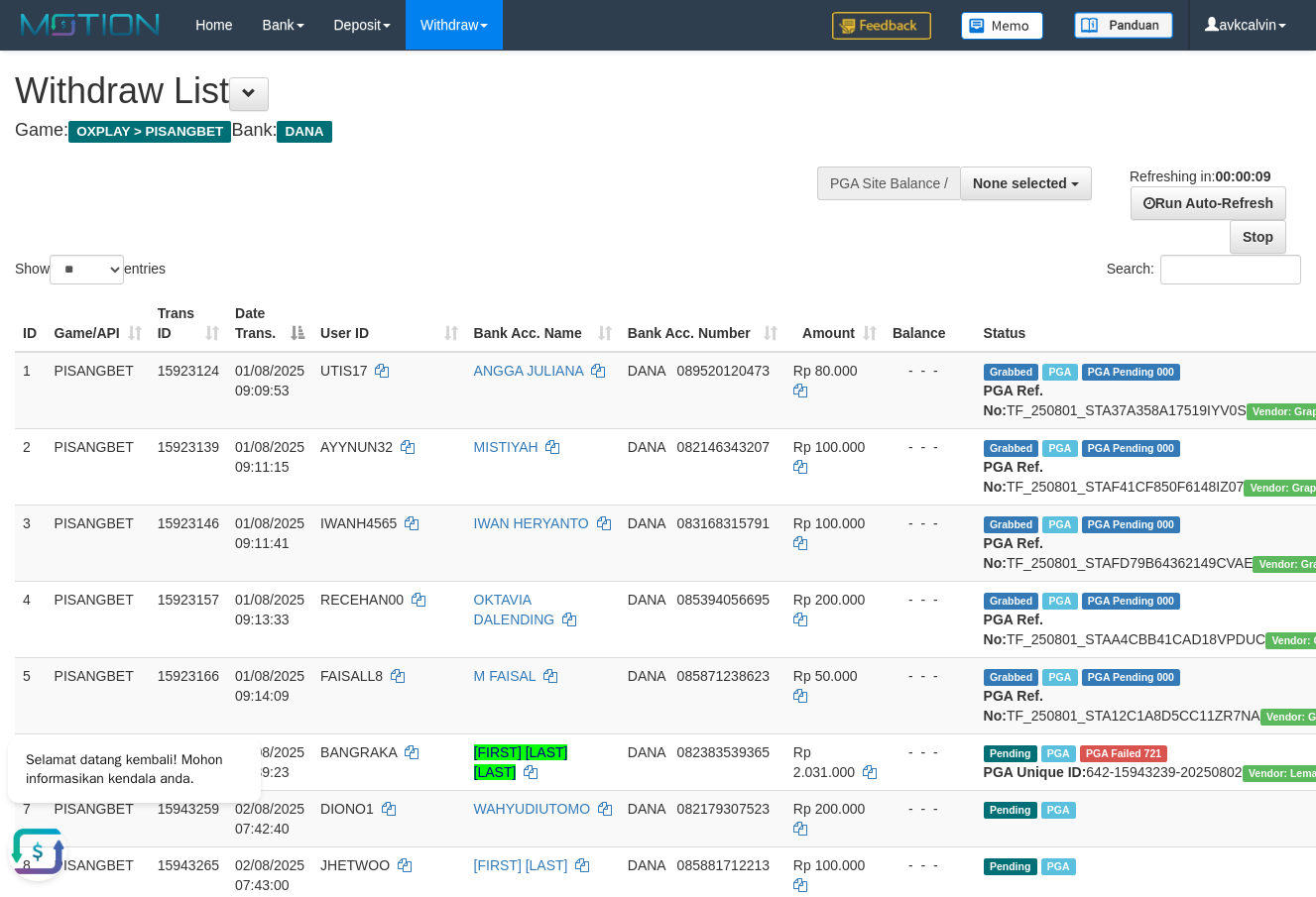 scroll, scrollTop: 0, scrollLeft: 0, axis: both 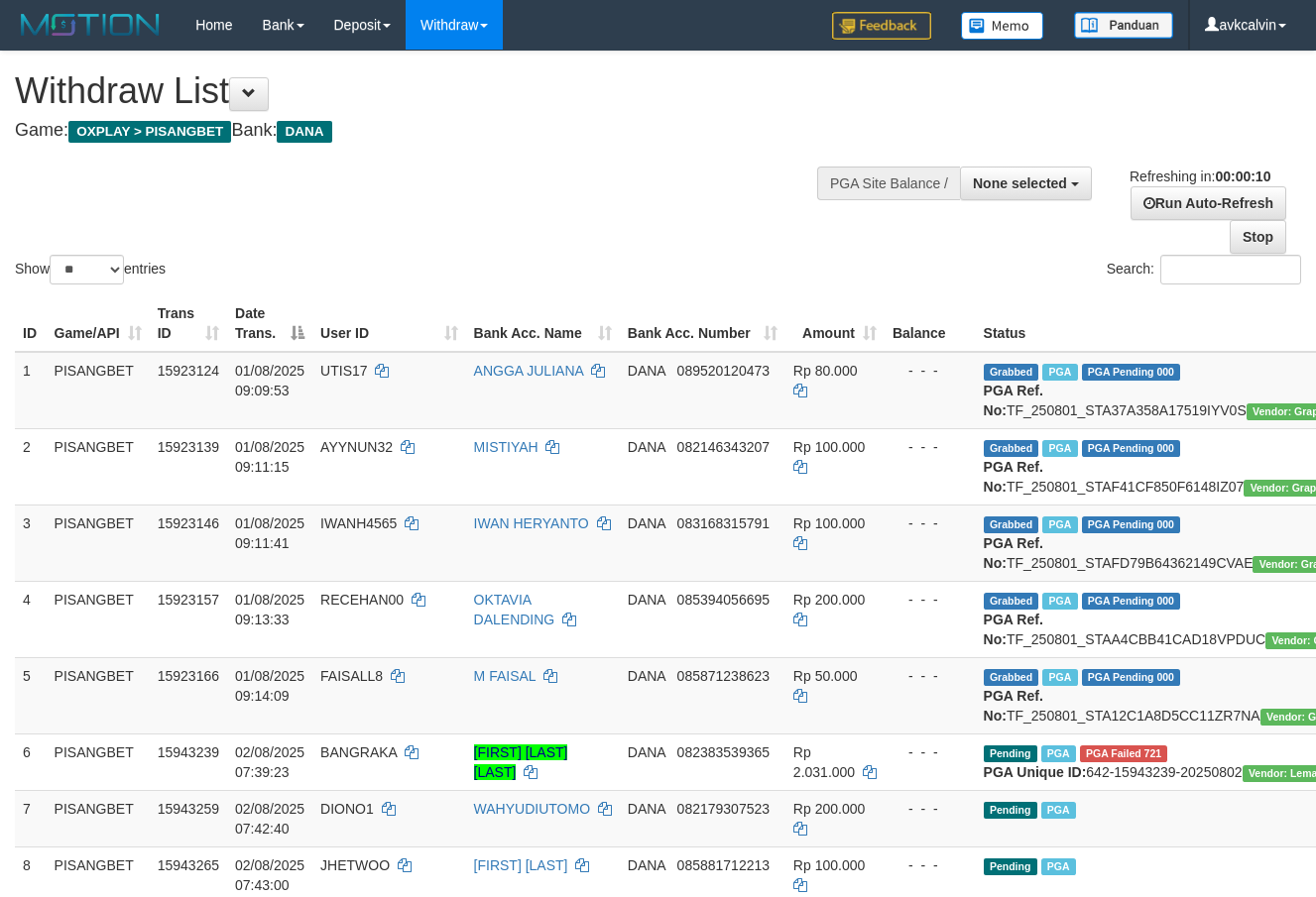 select 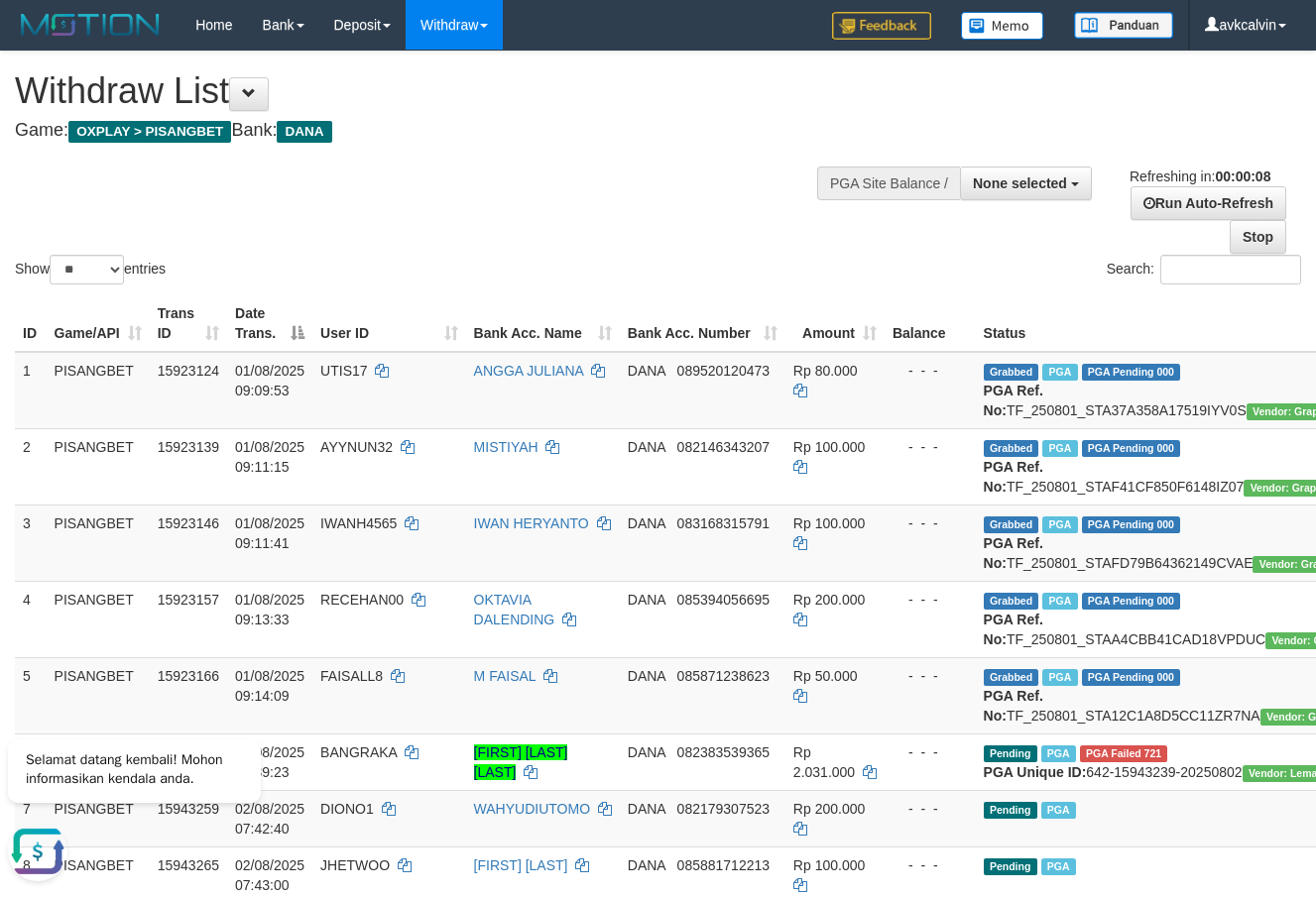 scroll, scrollTop: 0, scrollLeft: 0, axis: both 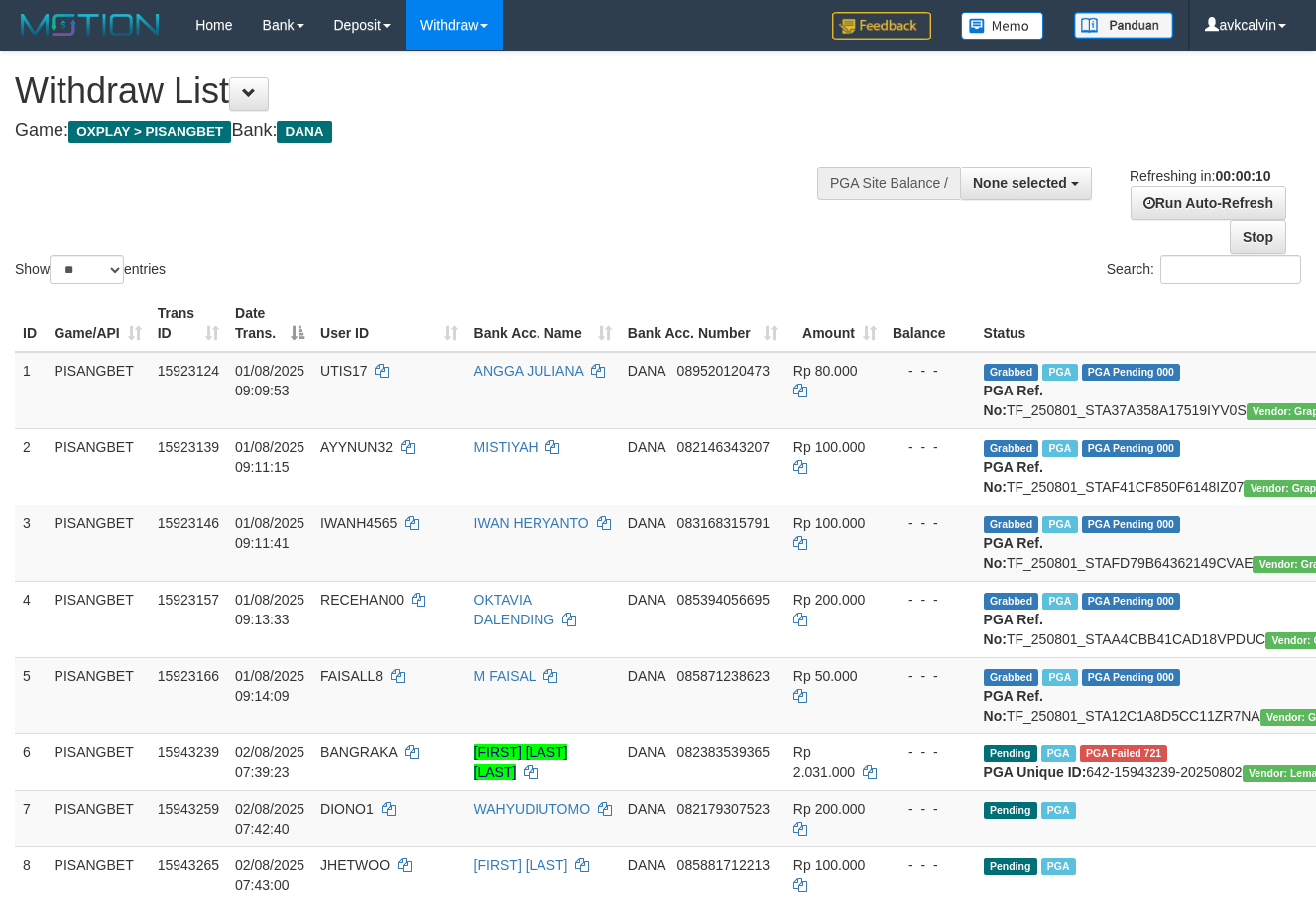 select 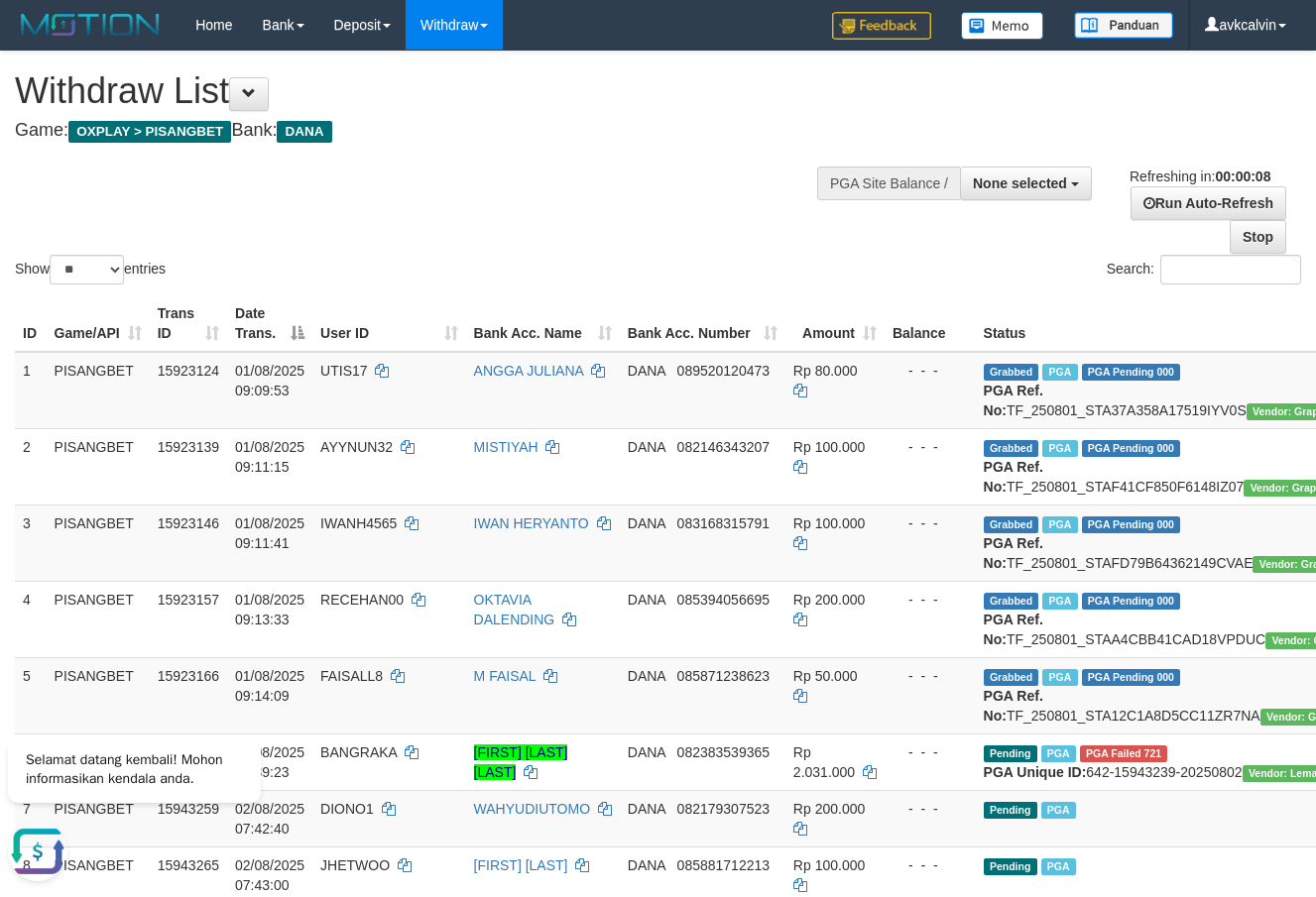 scroll, scrollTop: 0, scrollLeft: 0, axis: both 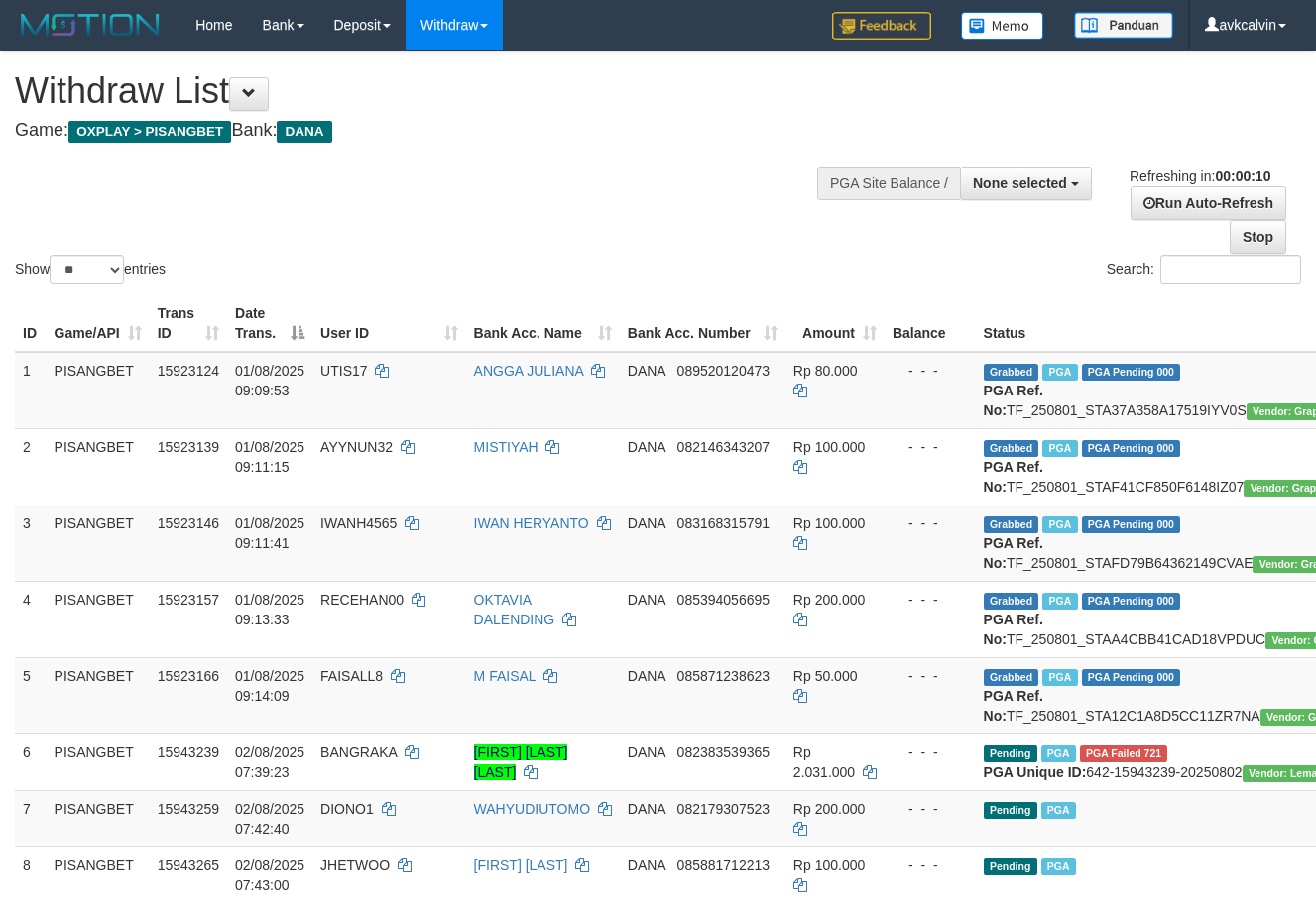 select 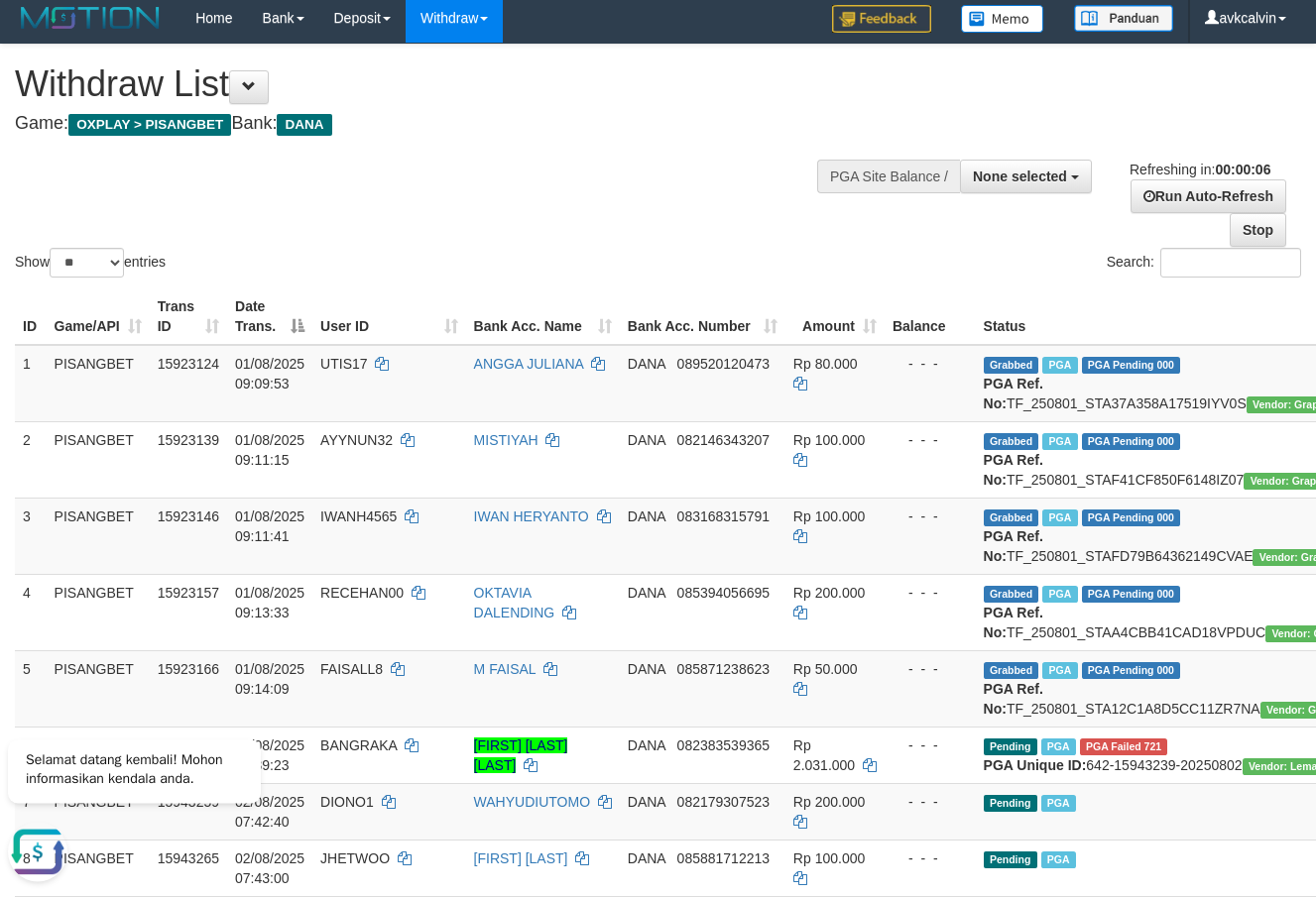 scroll, scrollTop: 0, scrollLeft: 0, axis: both 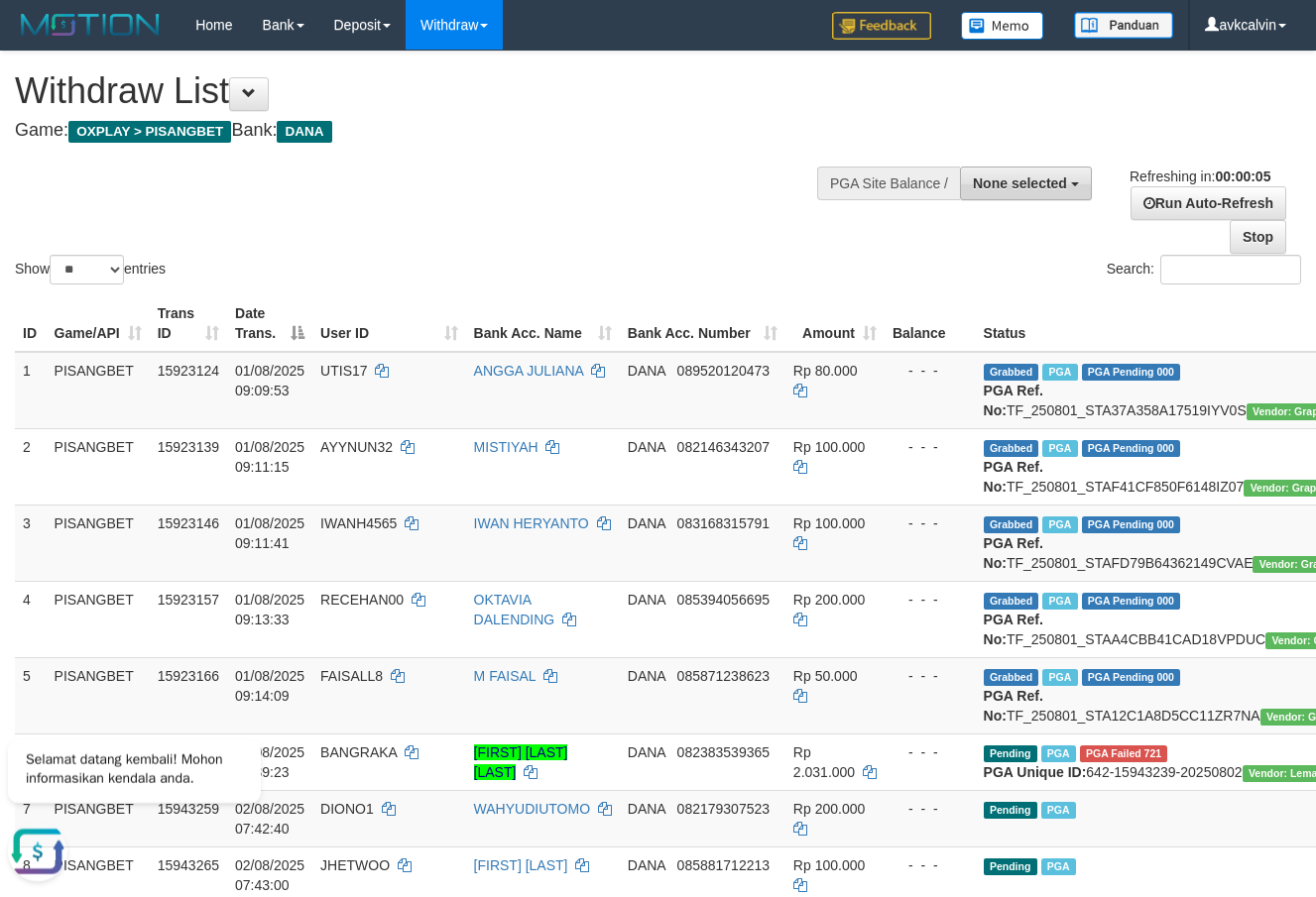 click on "None selected" at bounding box center [1019, 183] 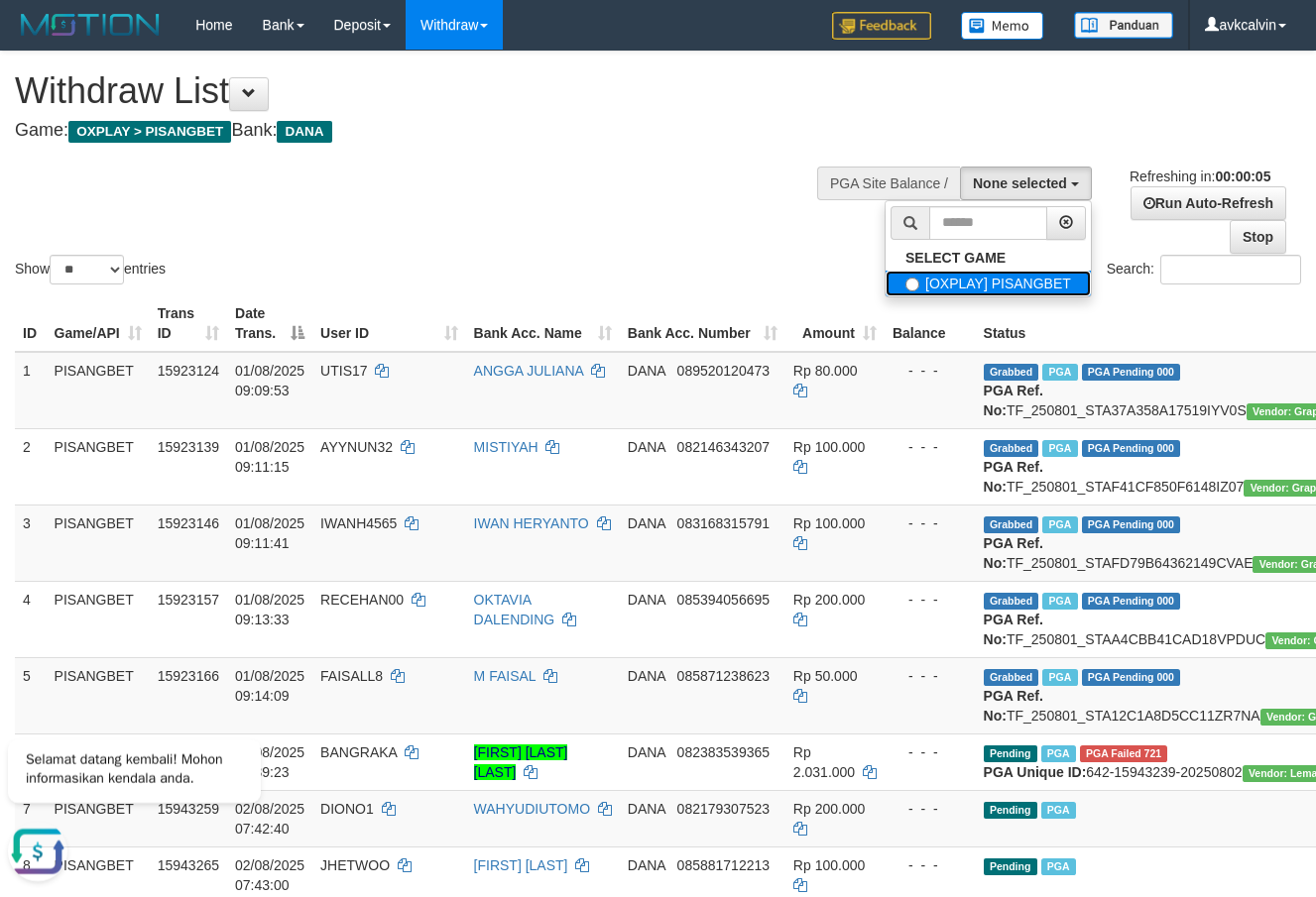 click on "[OXPLAY] PISANGBET" at bounding box center (988, 283) 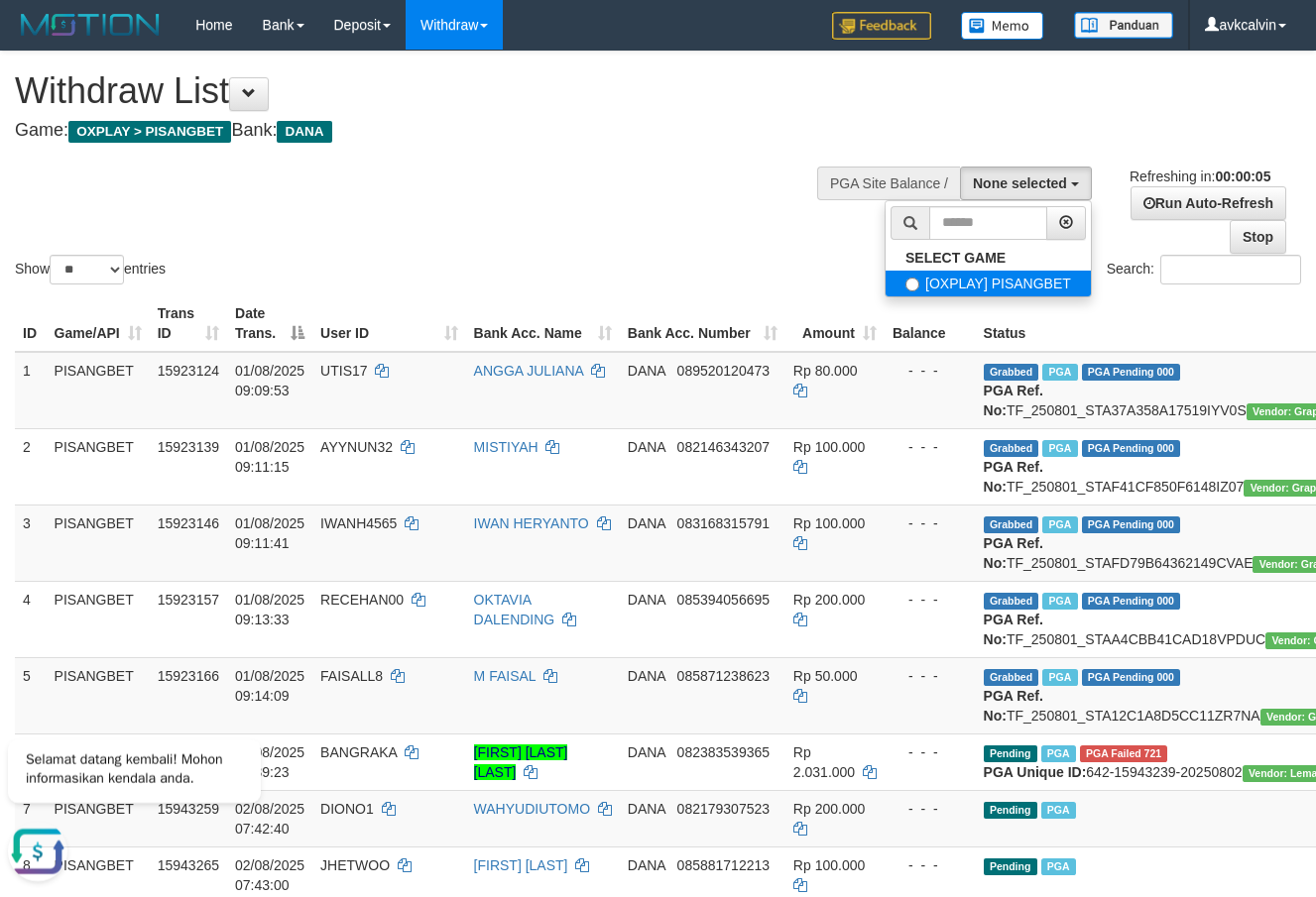 select on "***" 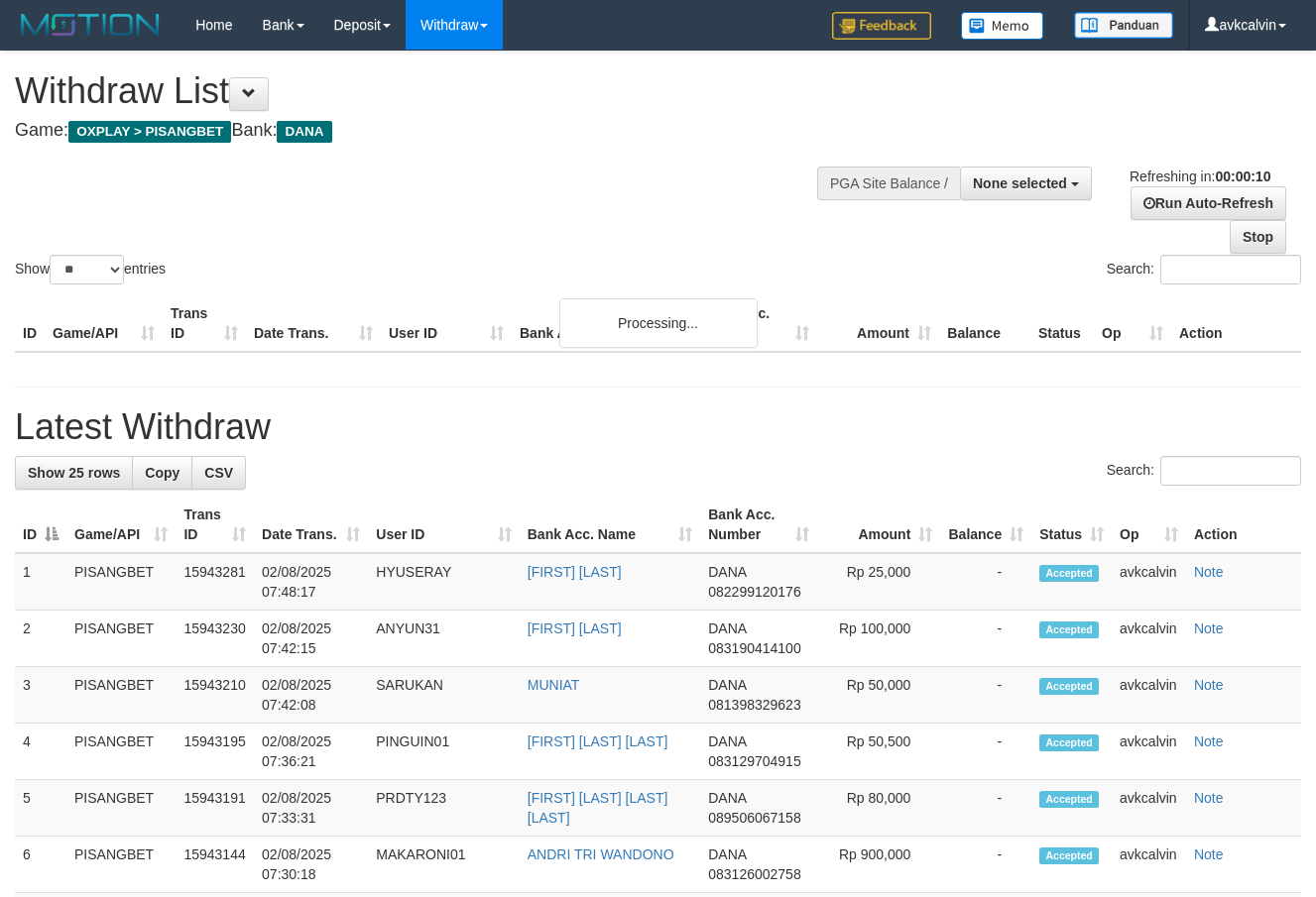 select 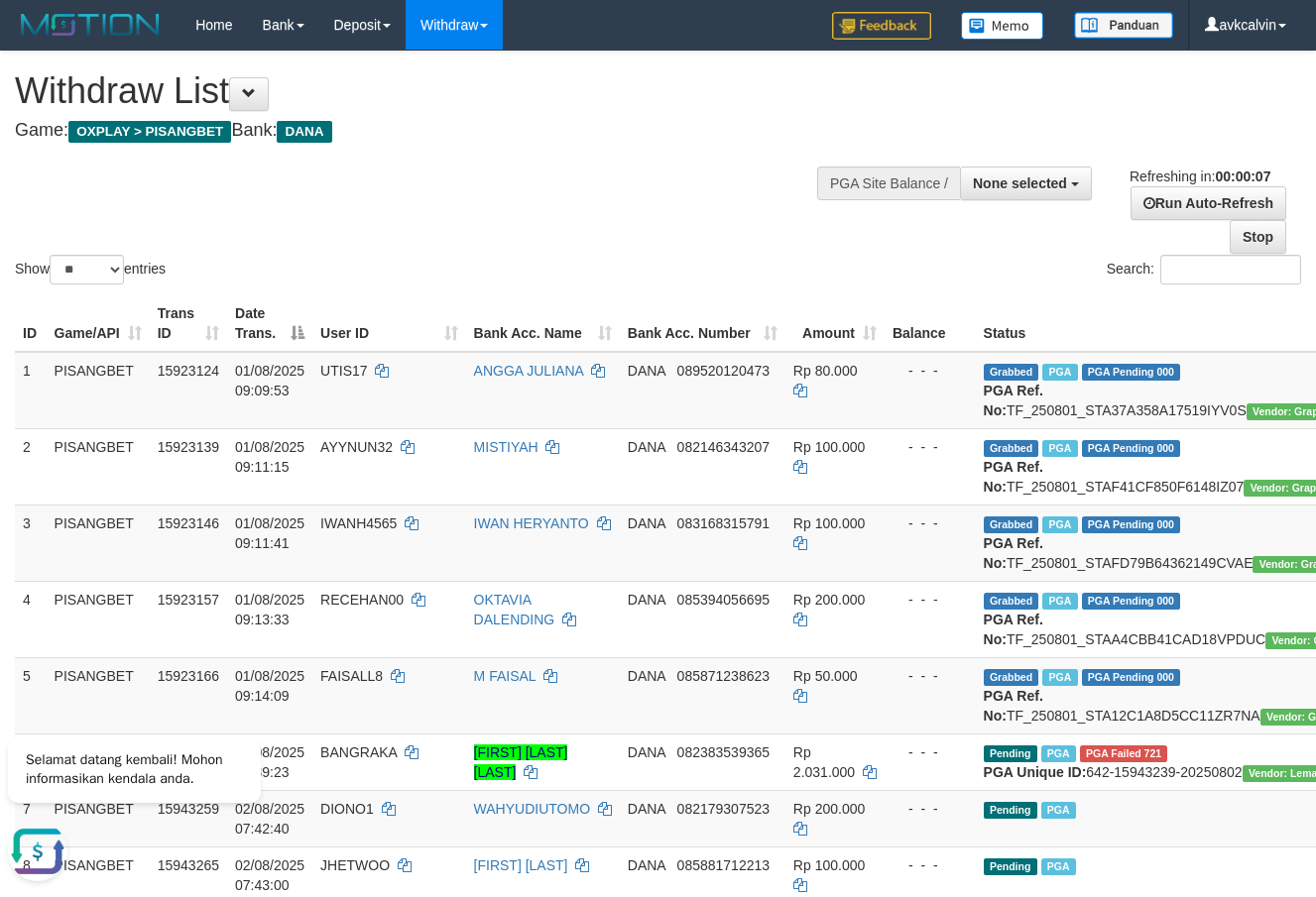 scroll, scrollTop: 0, scrollLeft: 0, axis: both 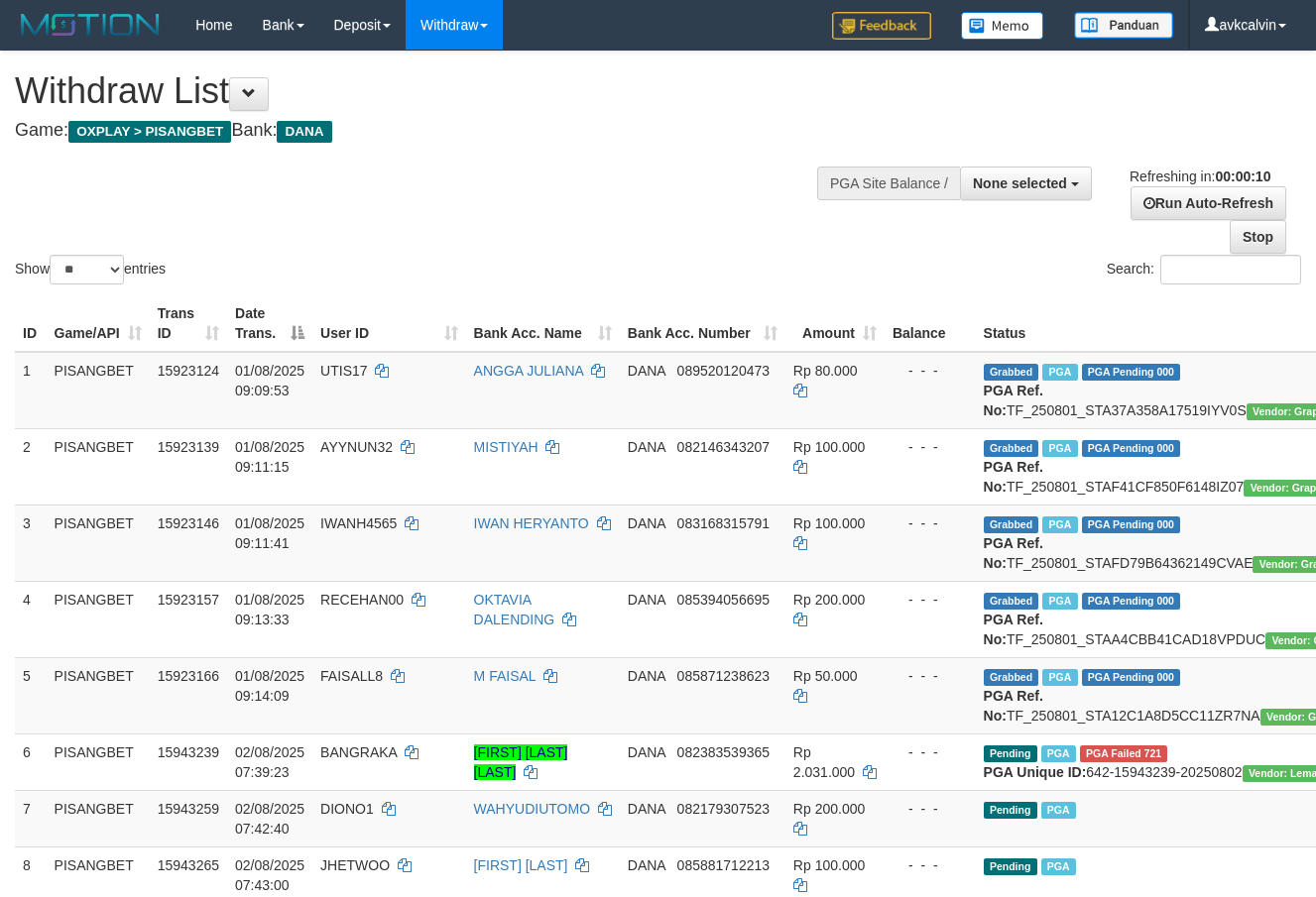 select 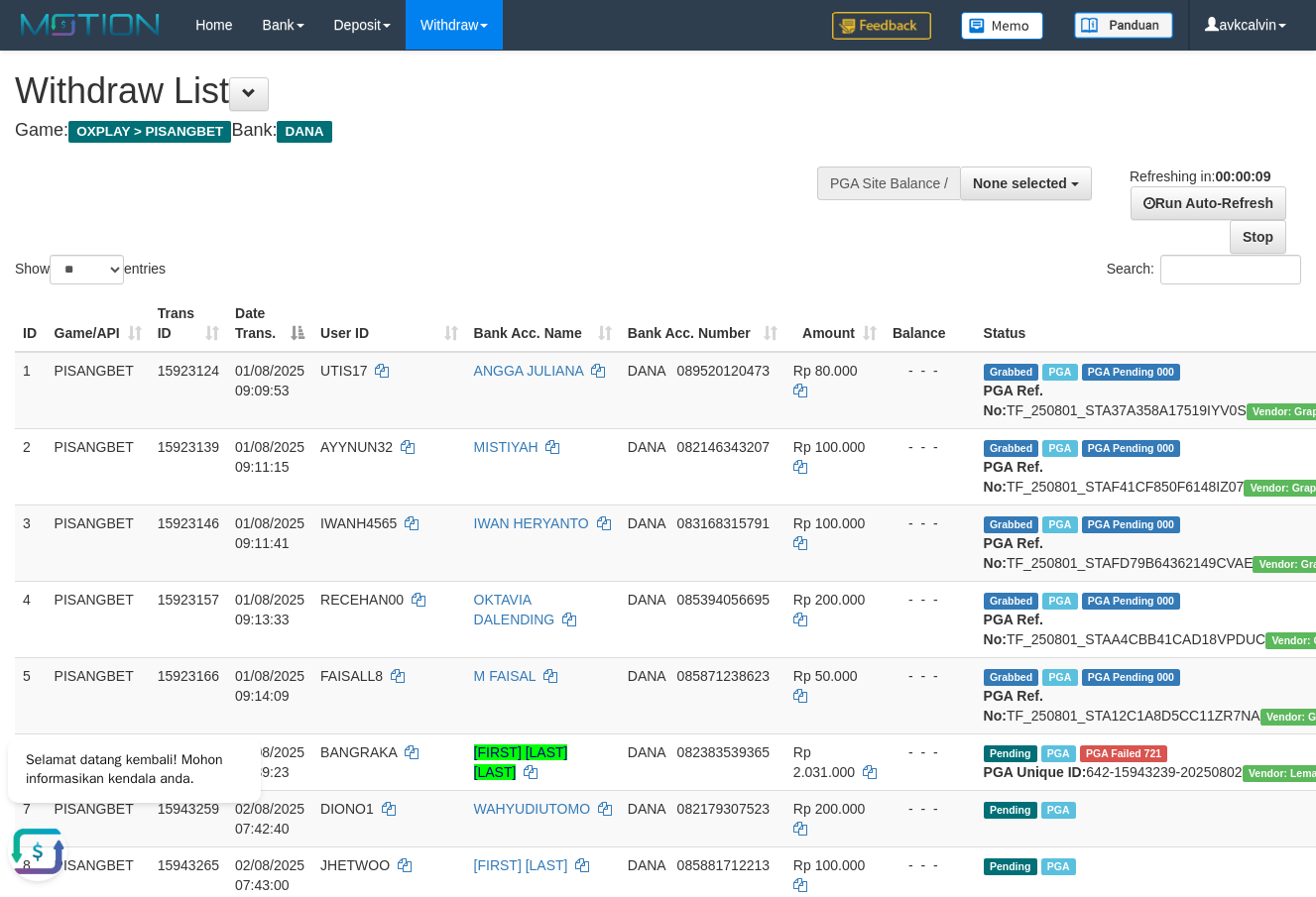scroll, scrollTop: 0, scrollLeft: 0, axis: both 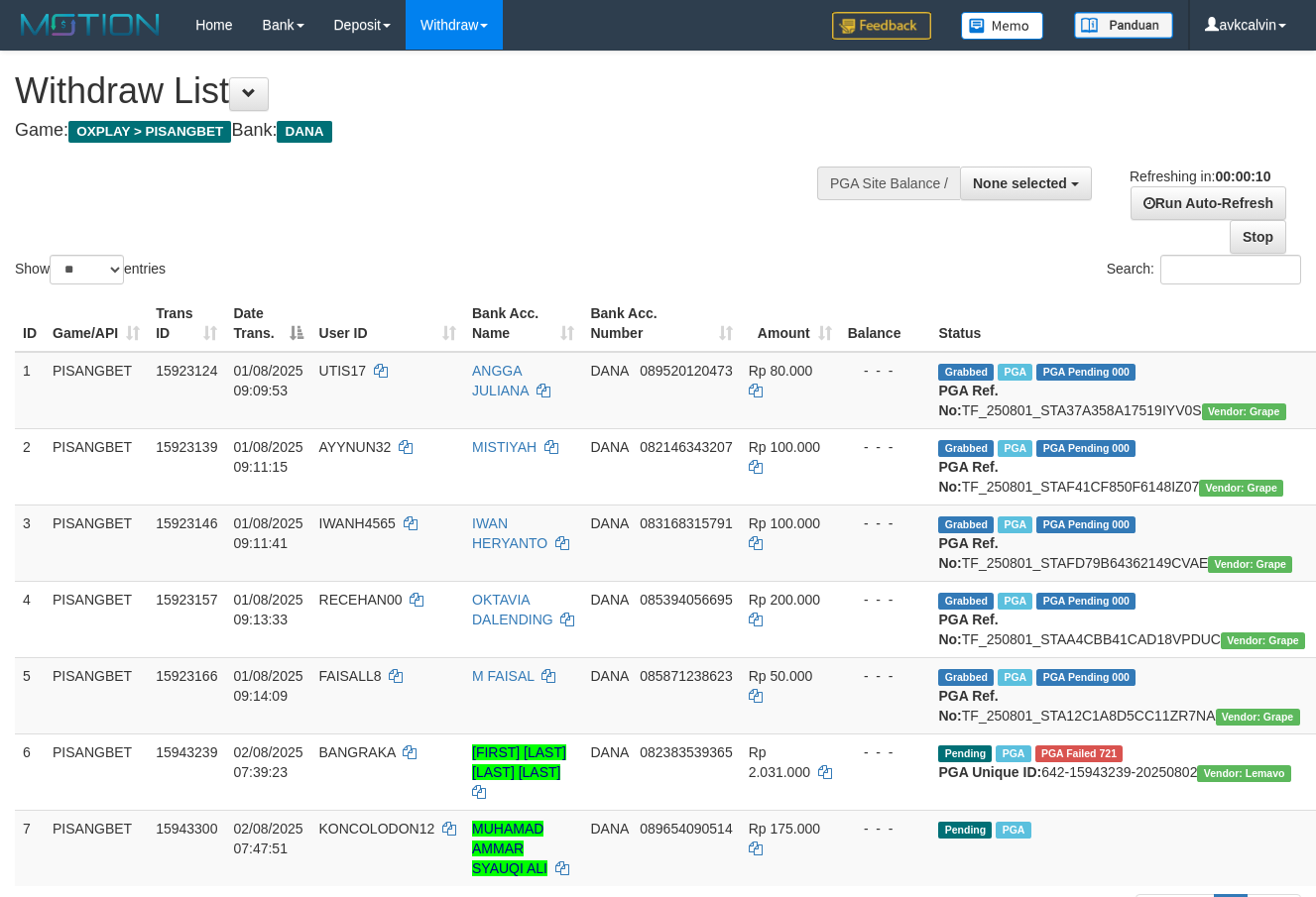 select 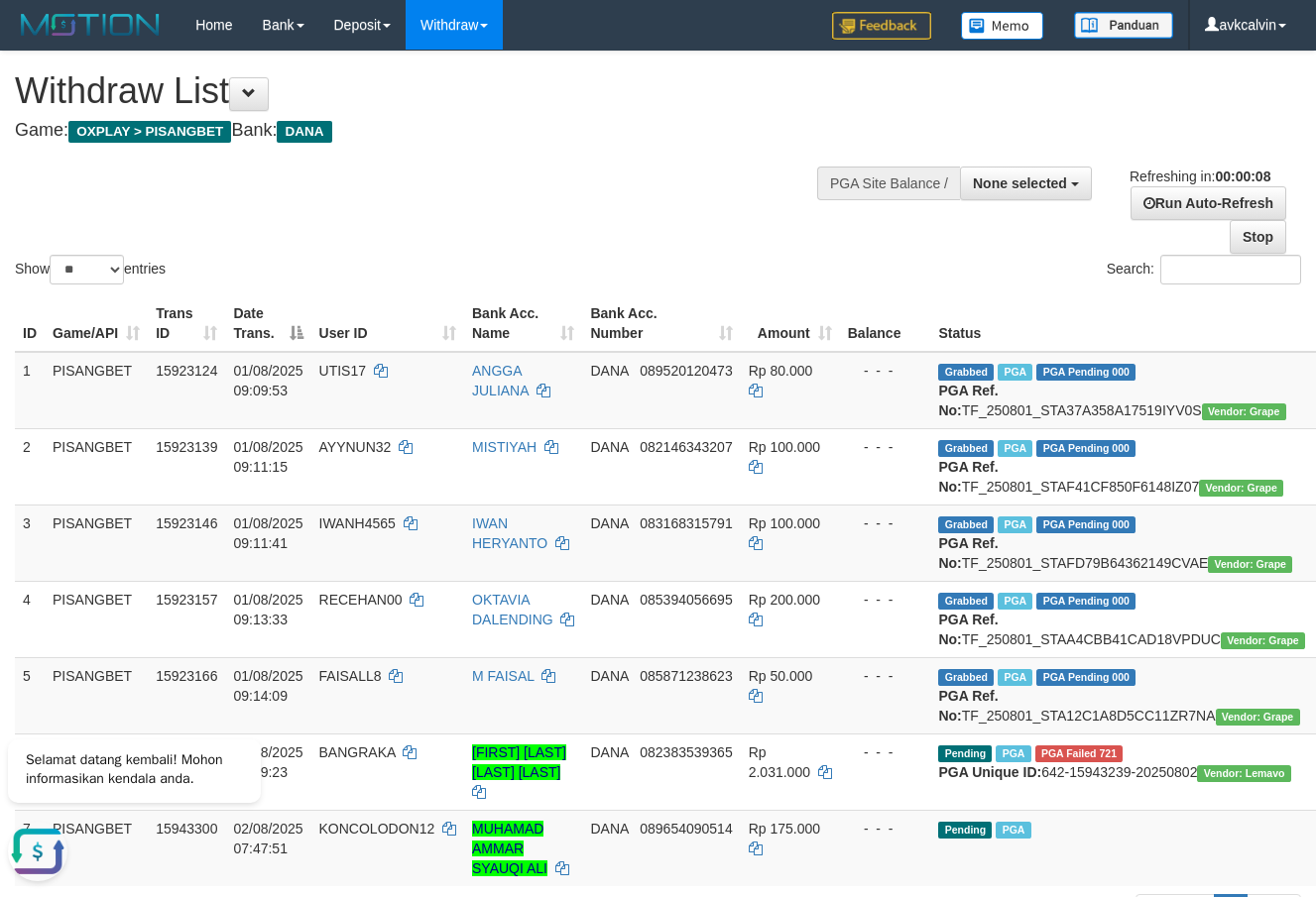 scroll, scrollTop: 0, scrollLeft: 0, axis: both 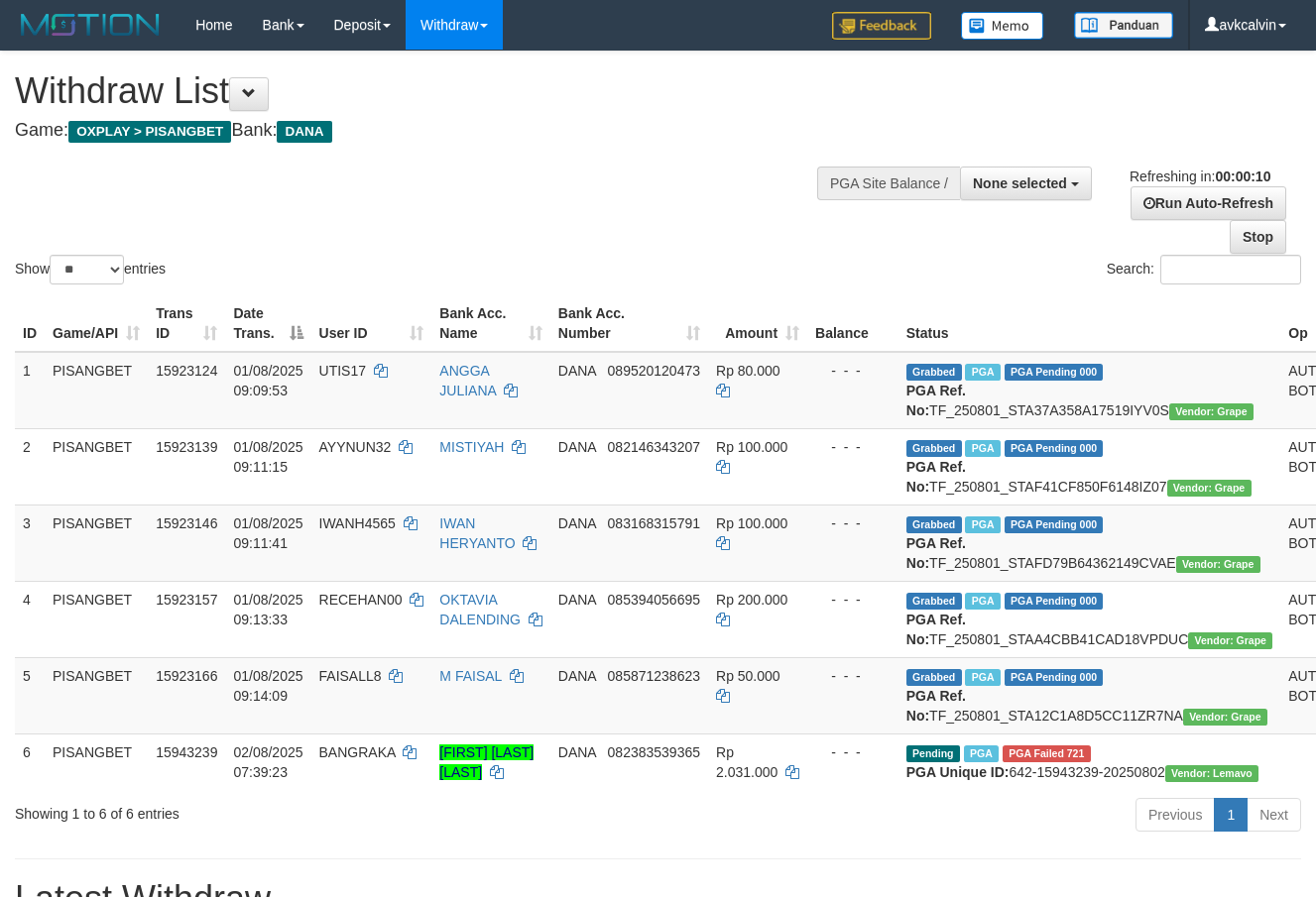 select 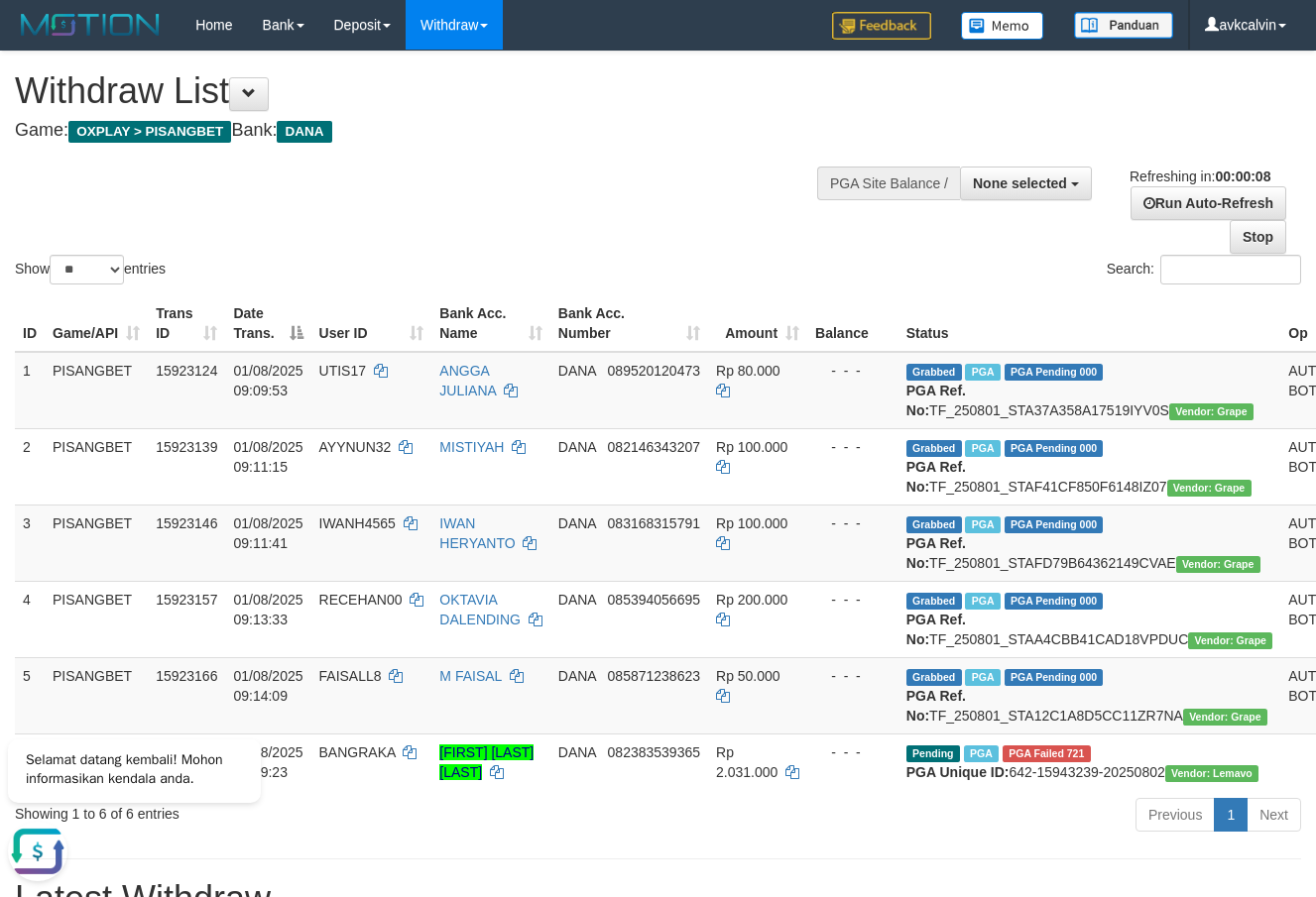 scroll, scrollTop: 0, scrollLeft: 0, axis: both 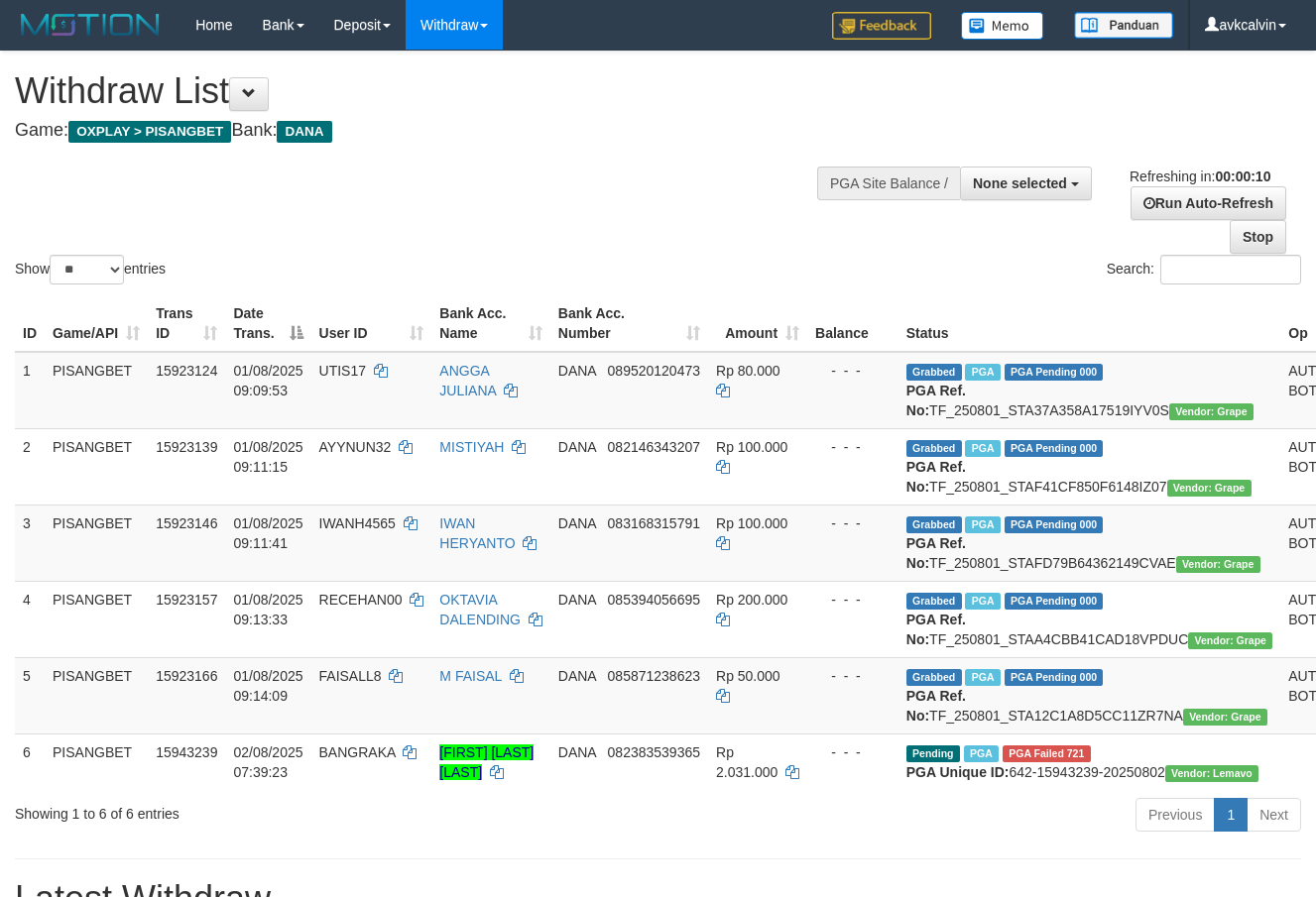 select 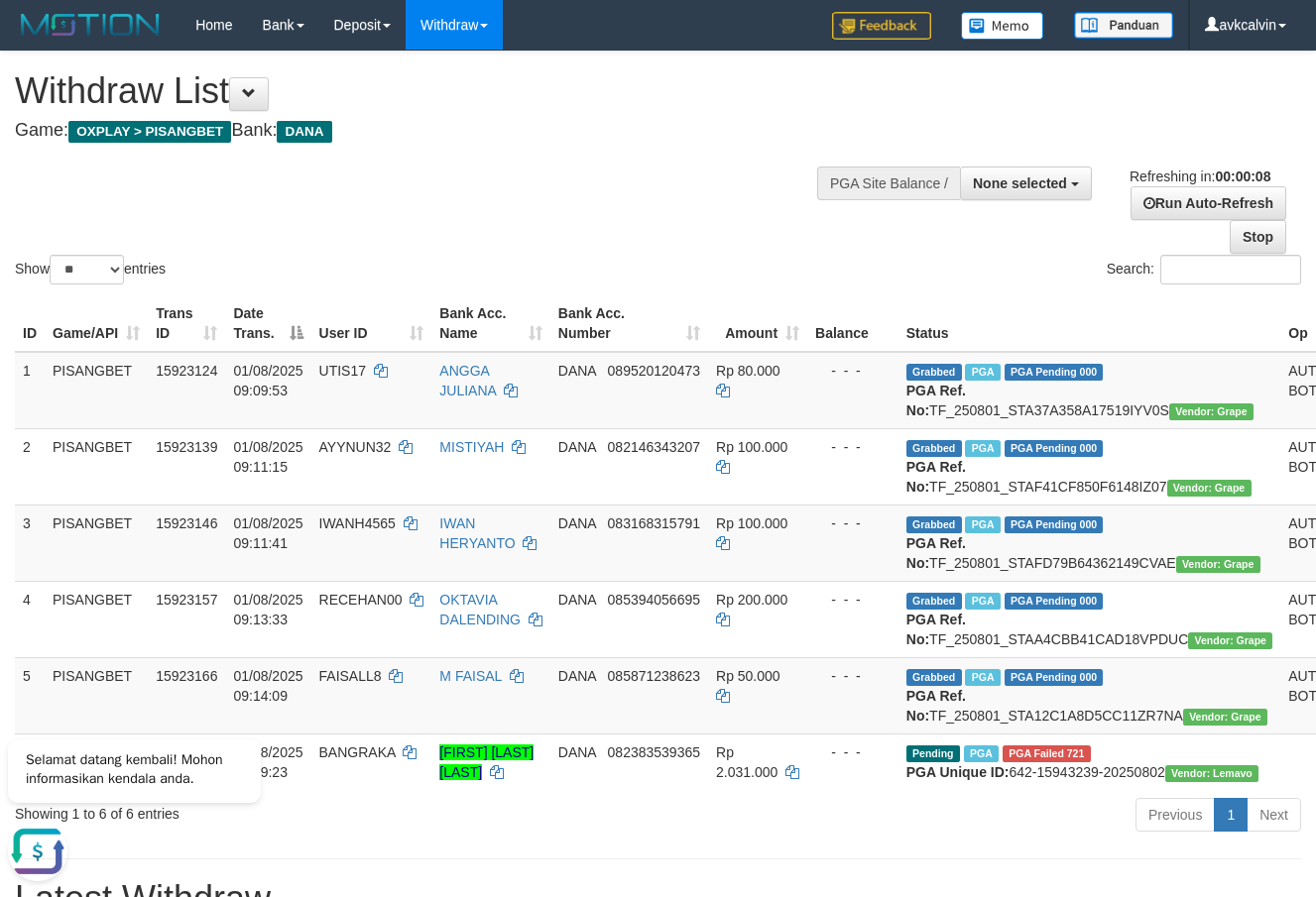 scroll, scrollTop: 0, scrollLeft: 0, axis: both 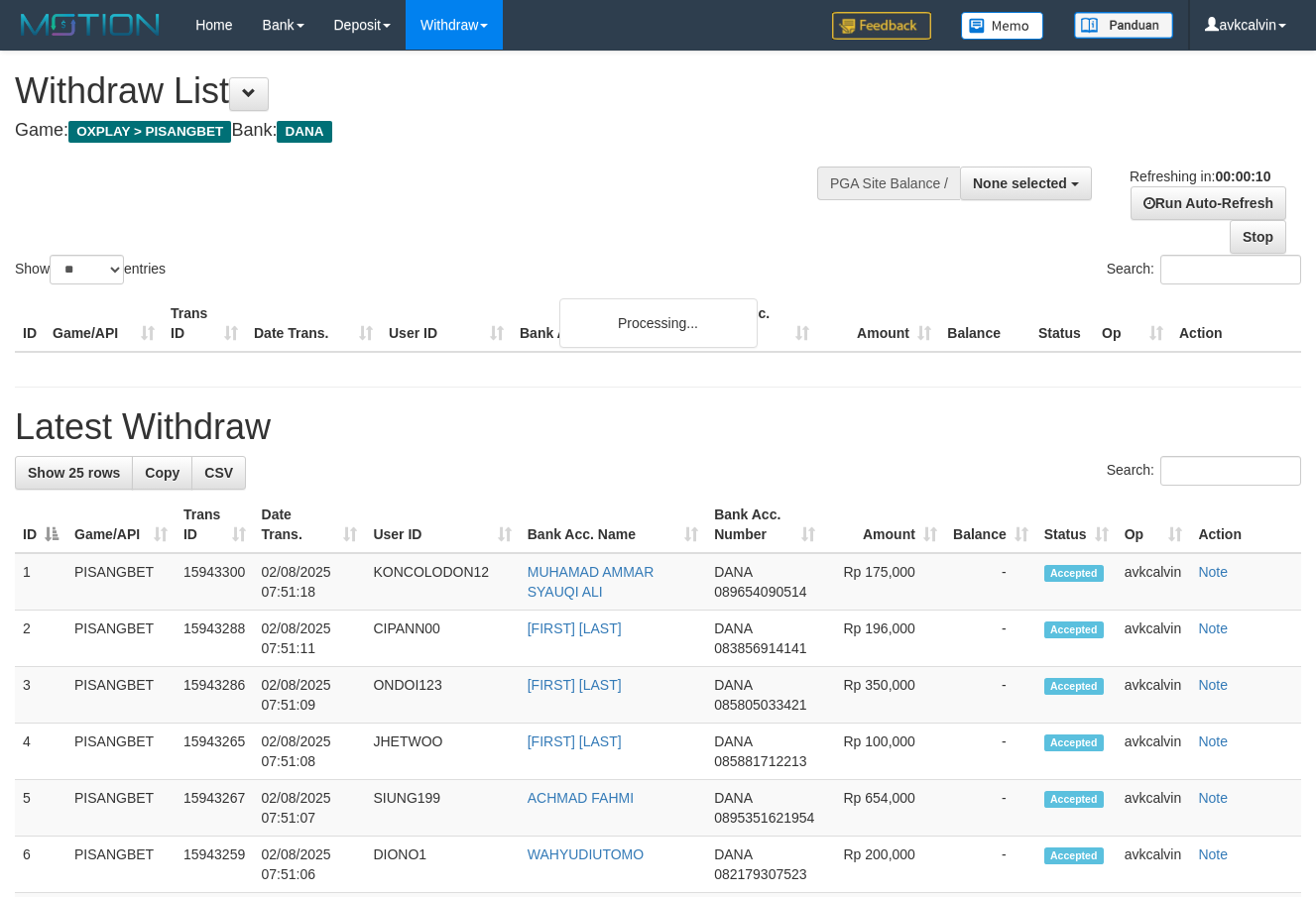 select 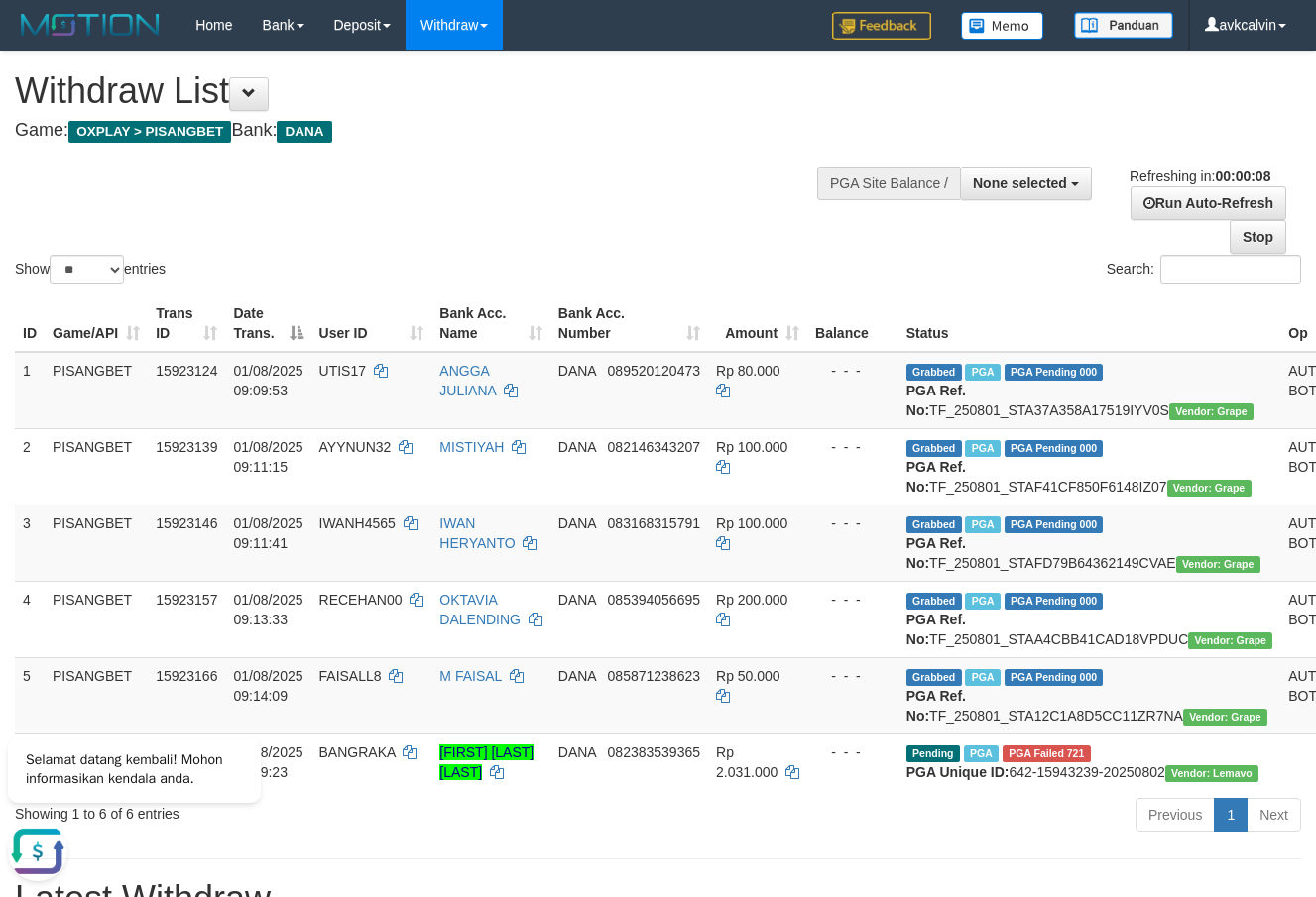 scroll, scrollTop: 0, scrollLeft: 0, axis: both 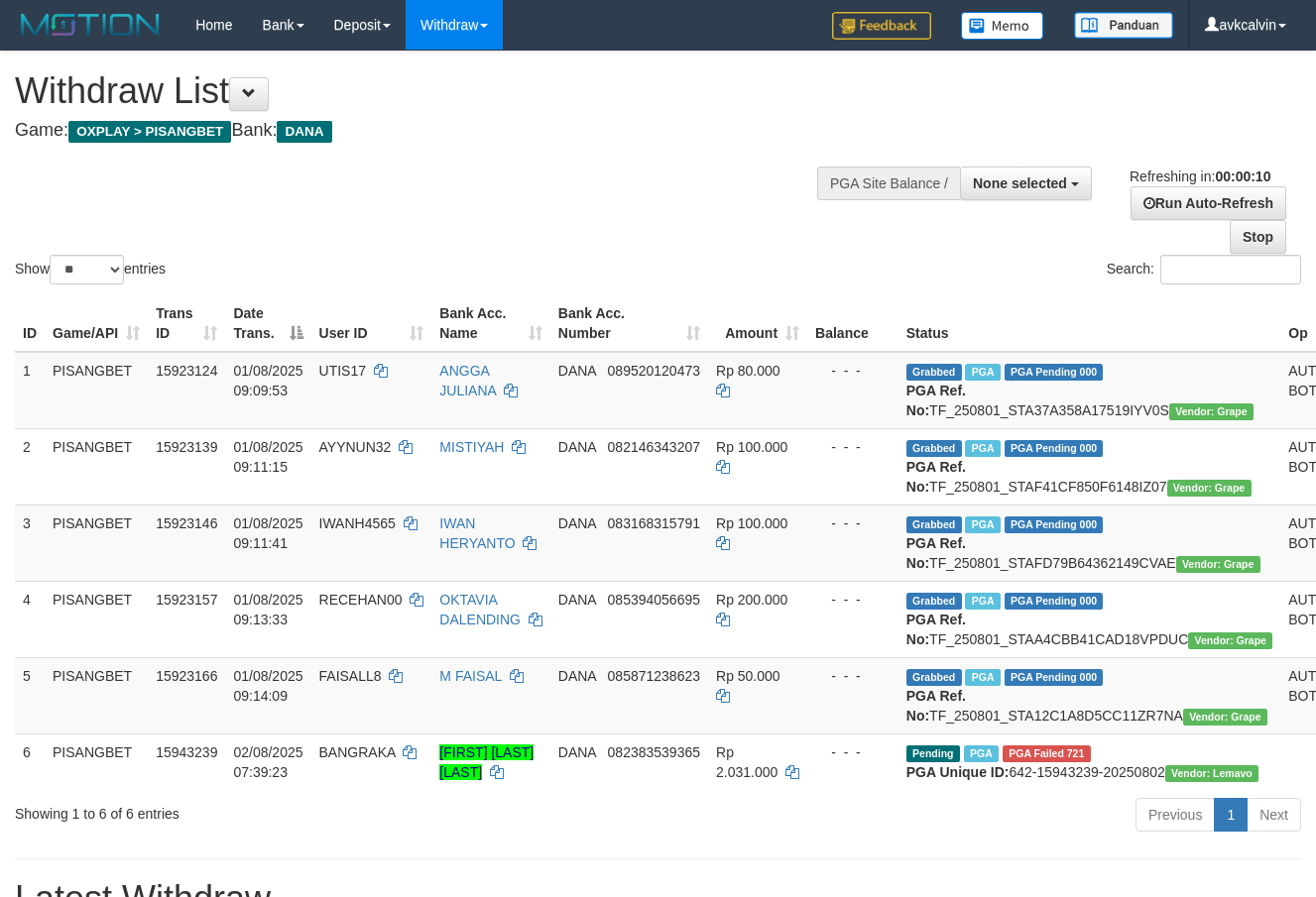select 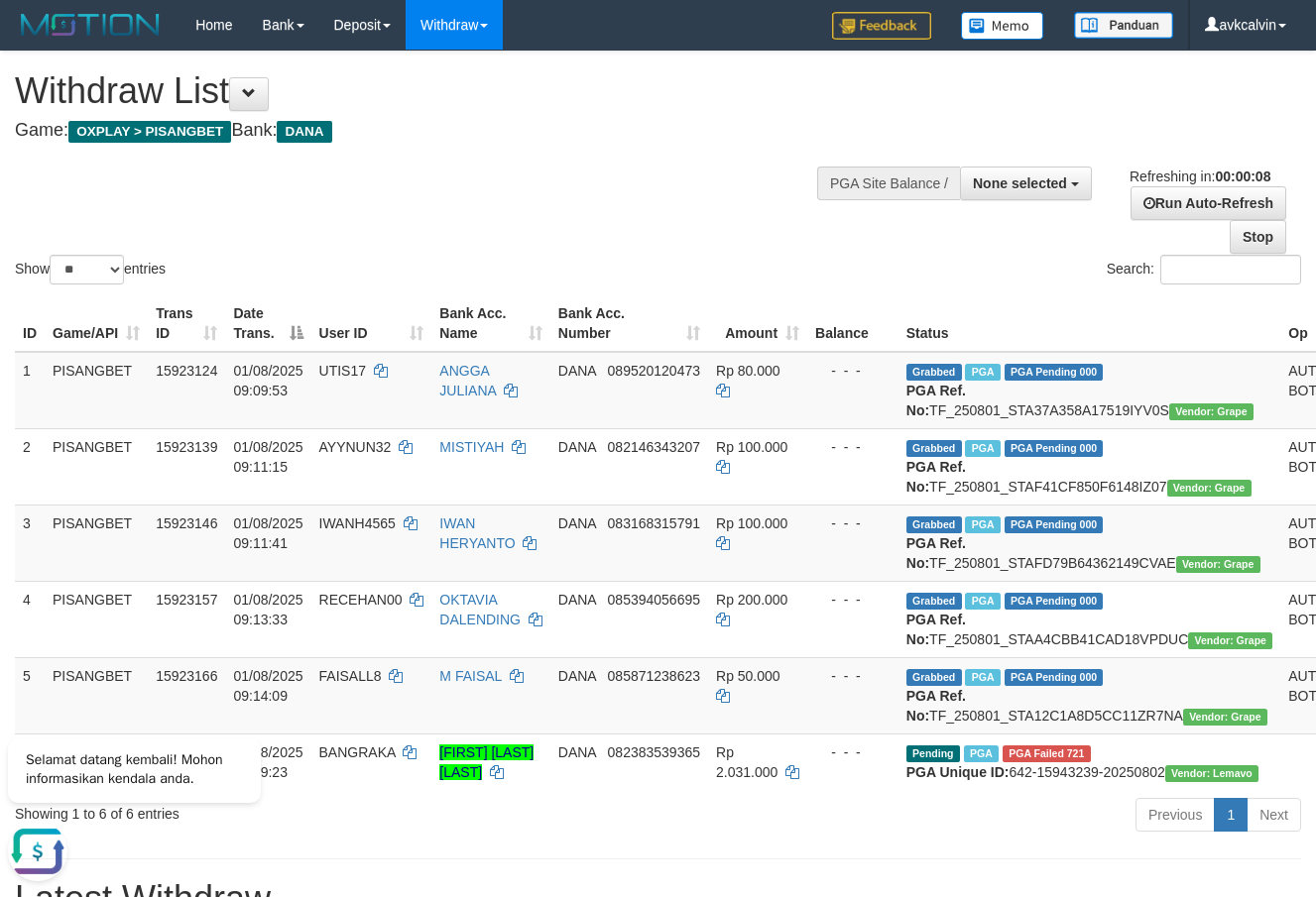 scroll, scrollTop: 0, scrollLeft: 0, axis: both 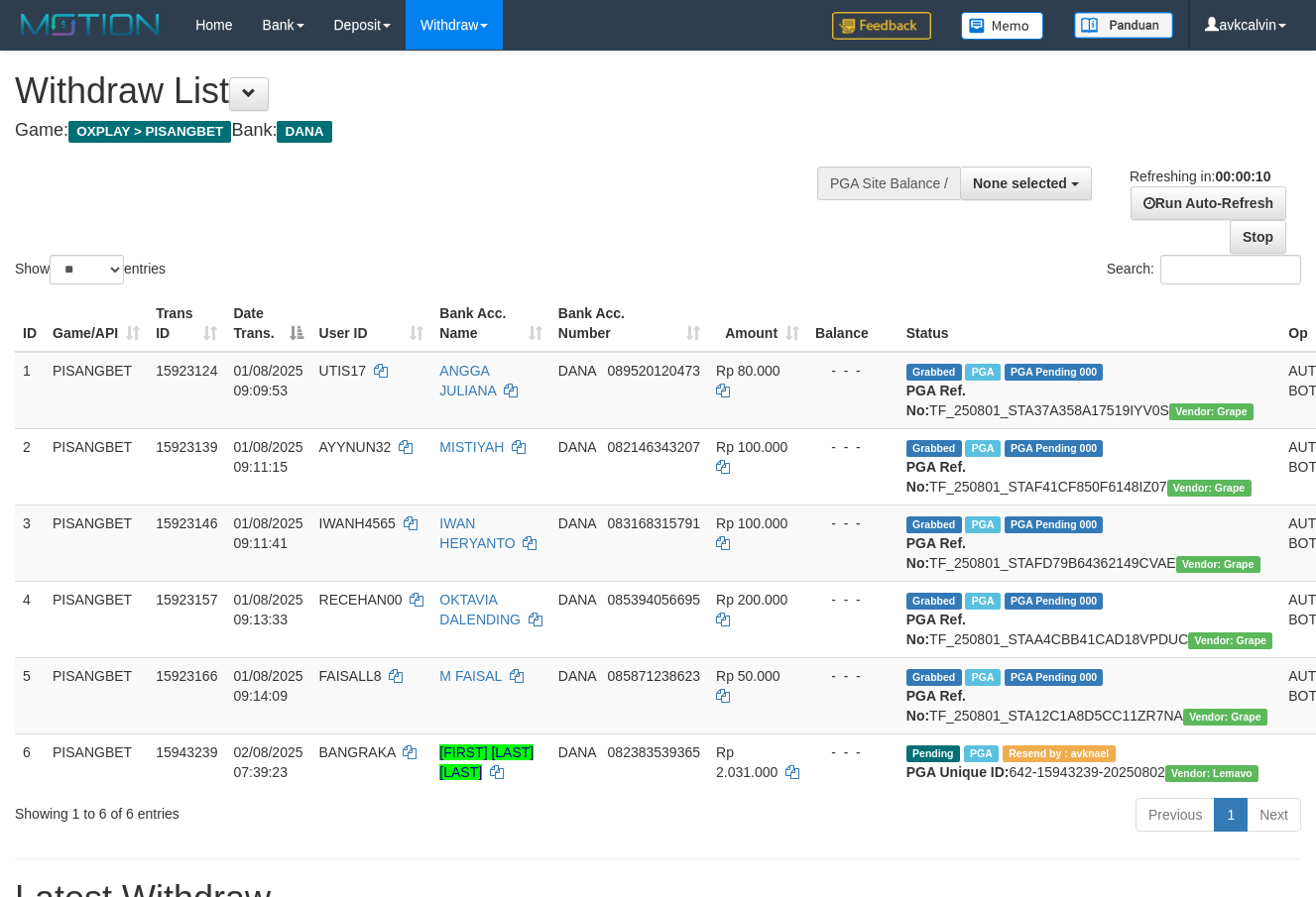 select 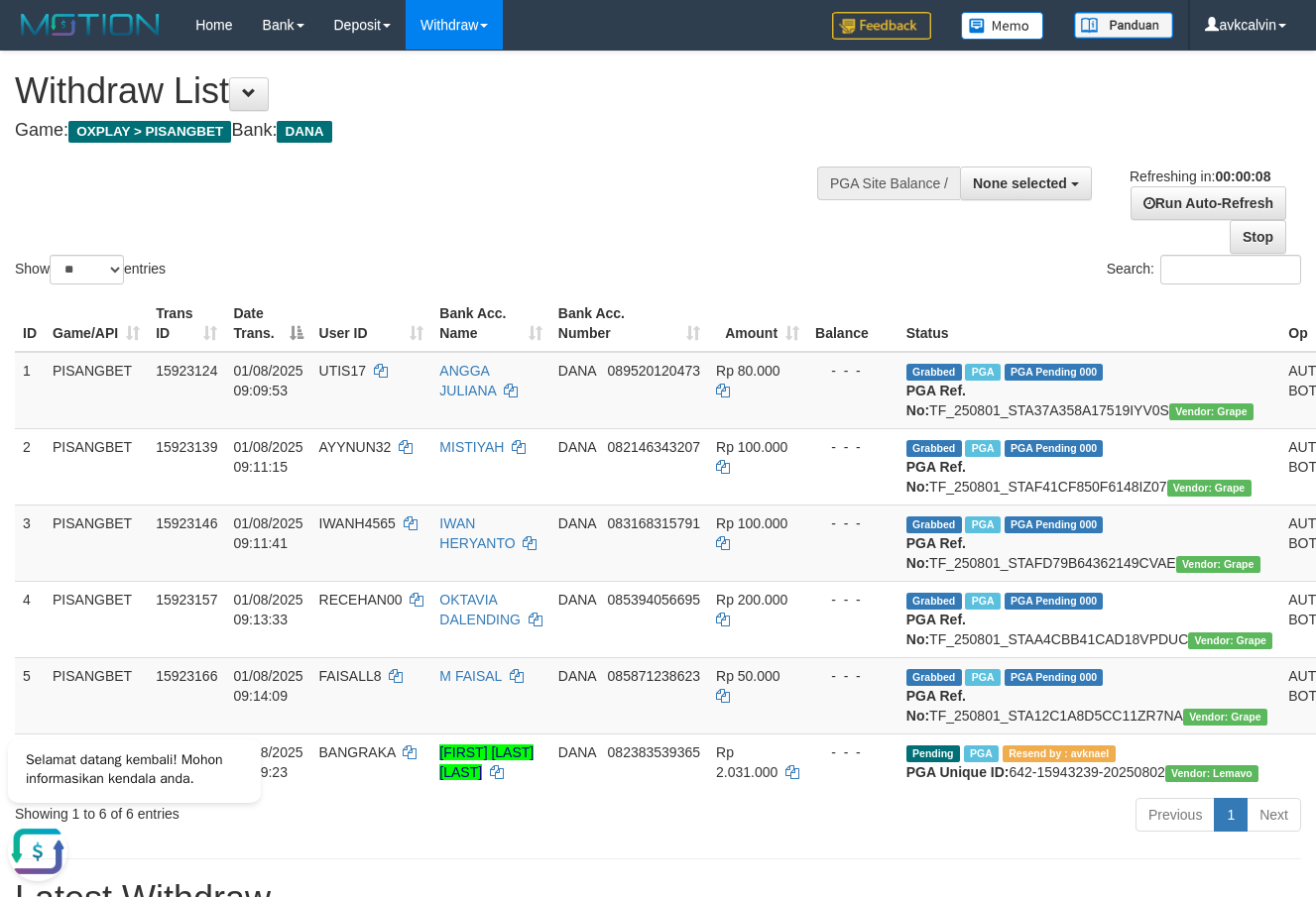scroll, scrollTop: 0, scrollLeft: 0, axis: both 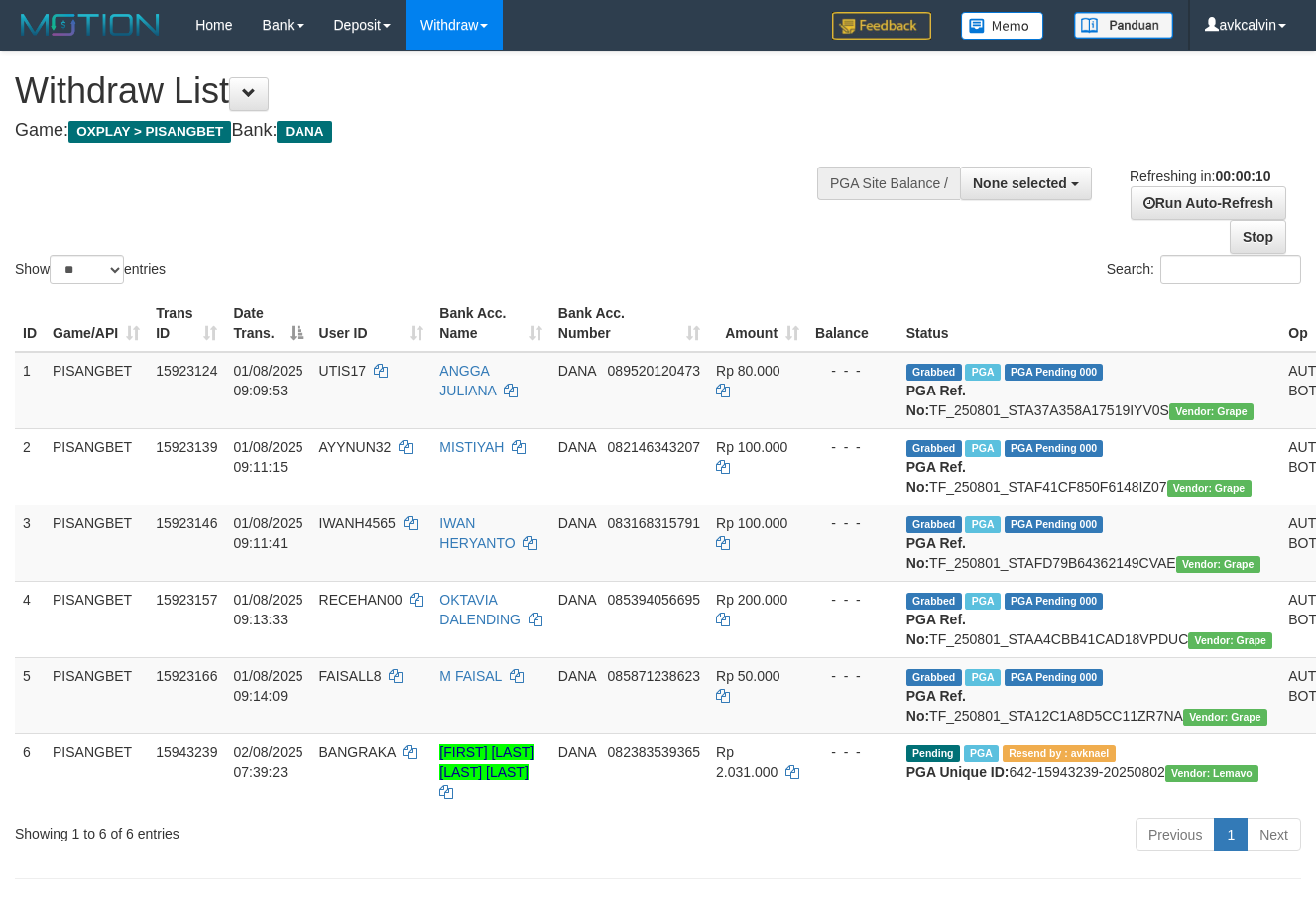select 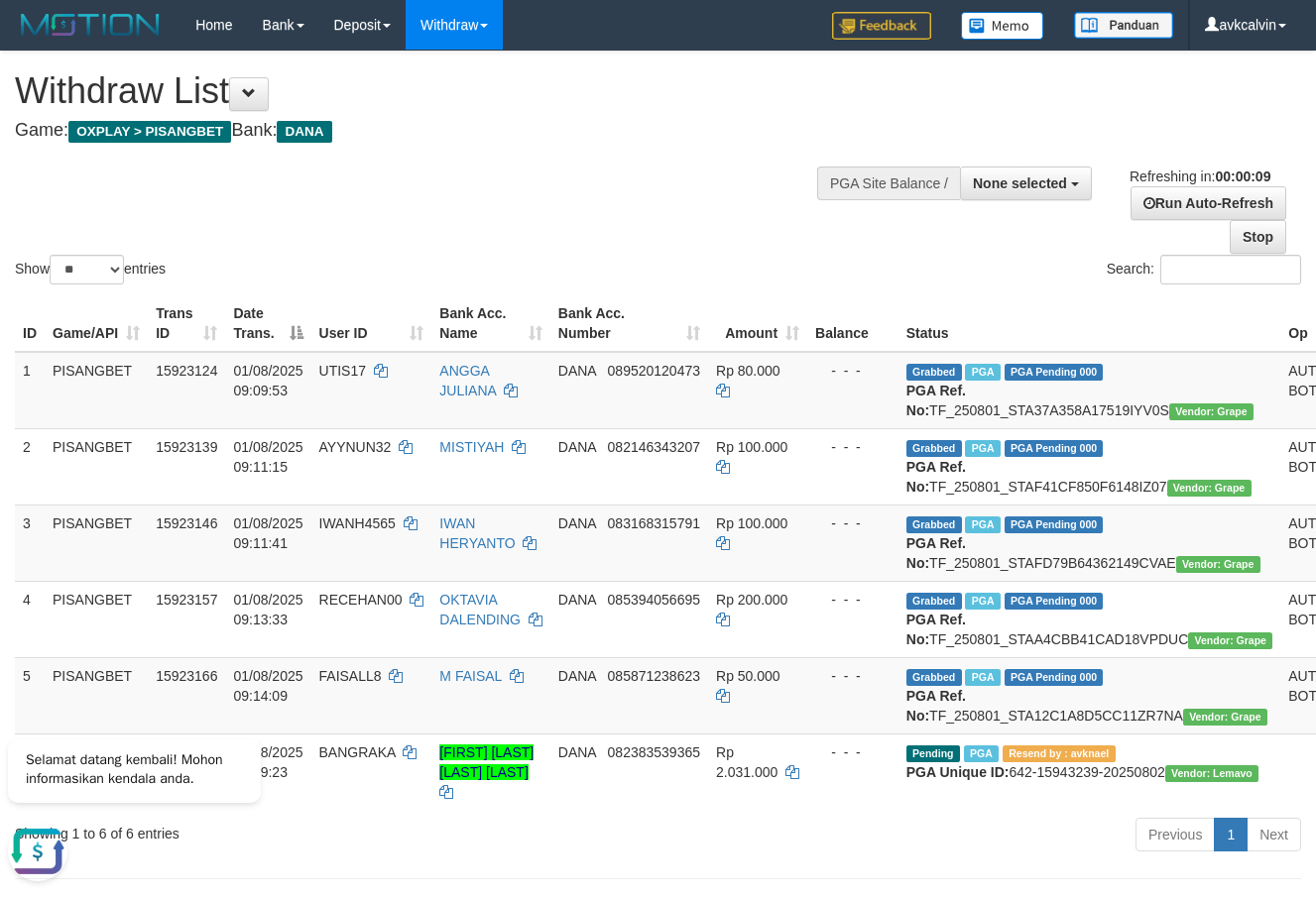 scroll, scrollTop: 0, scrollLeft: 0, axis: both 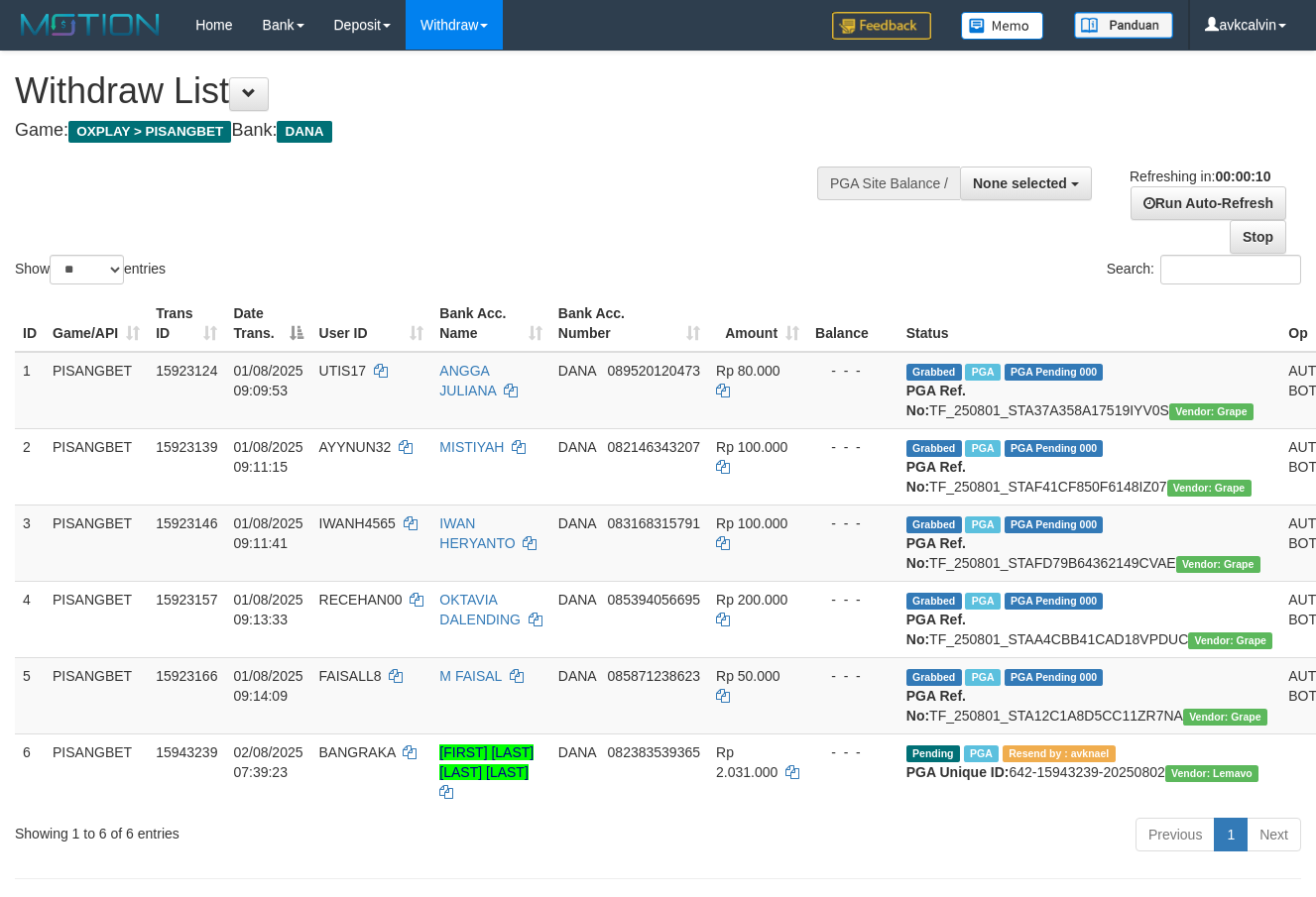 select 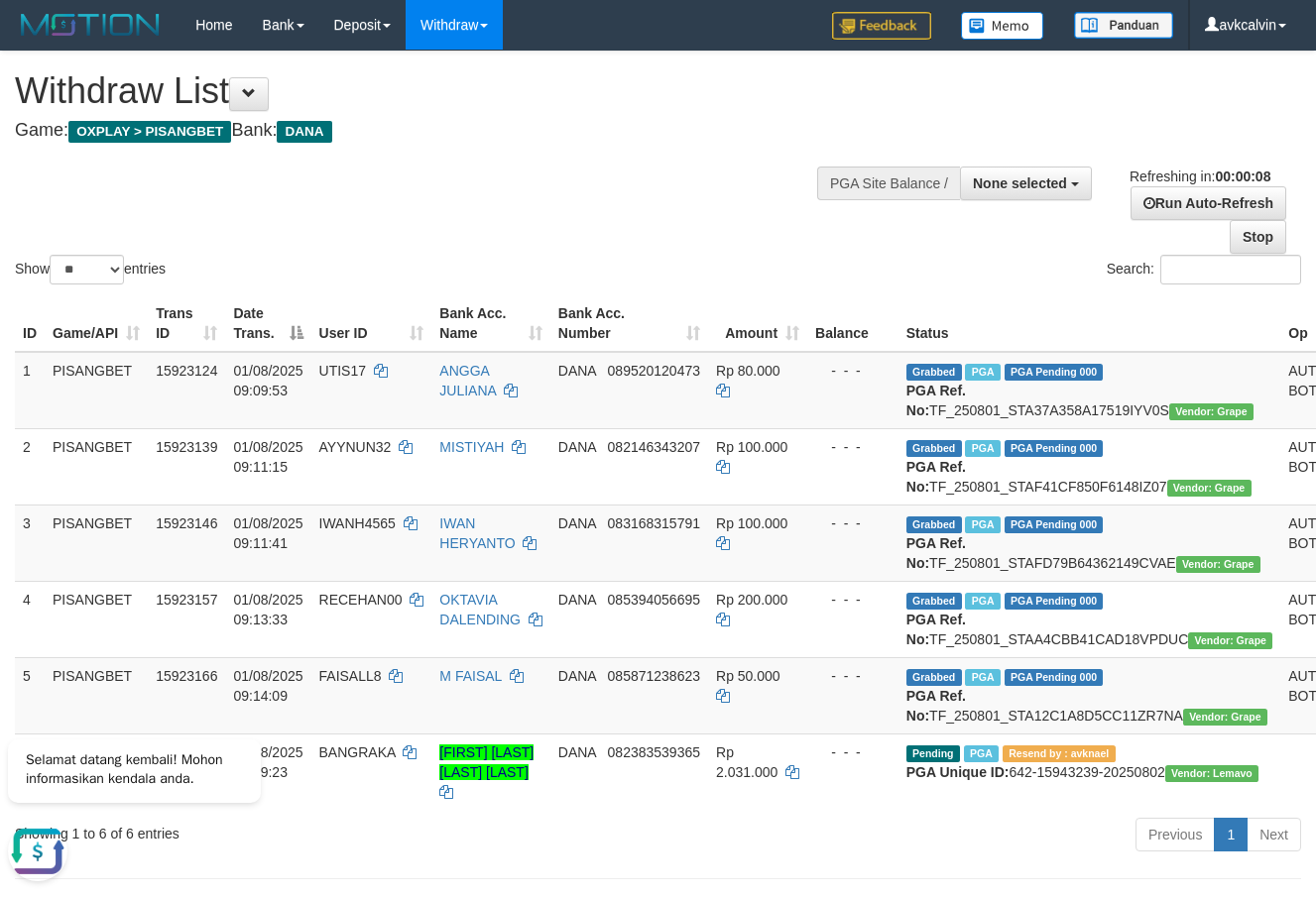scroll, scrollTop: 0, scrollLeft: 0, axis: both 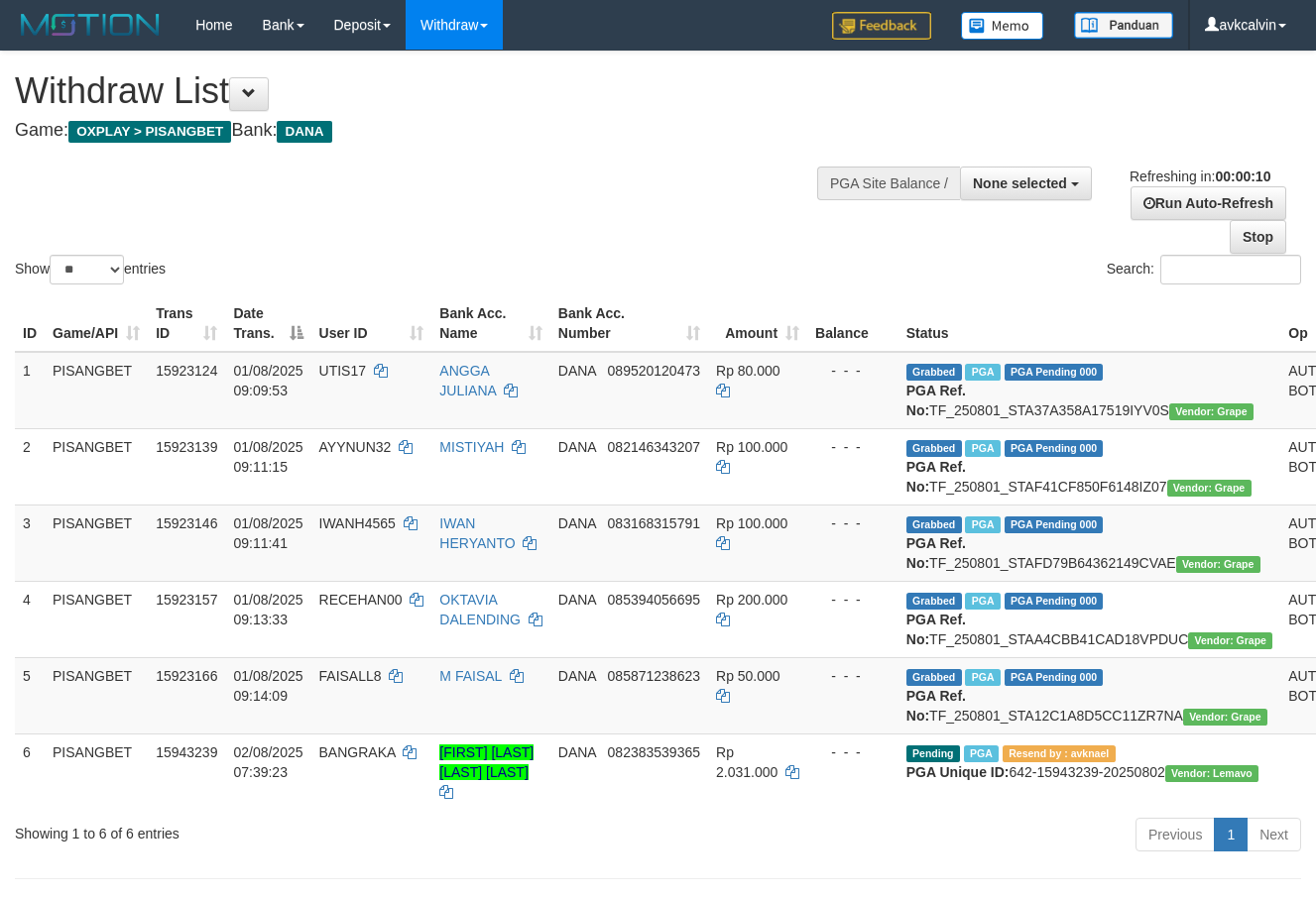 select 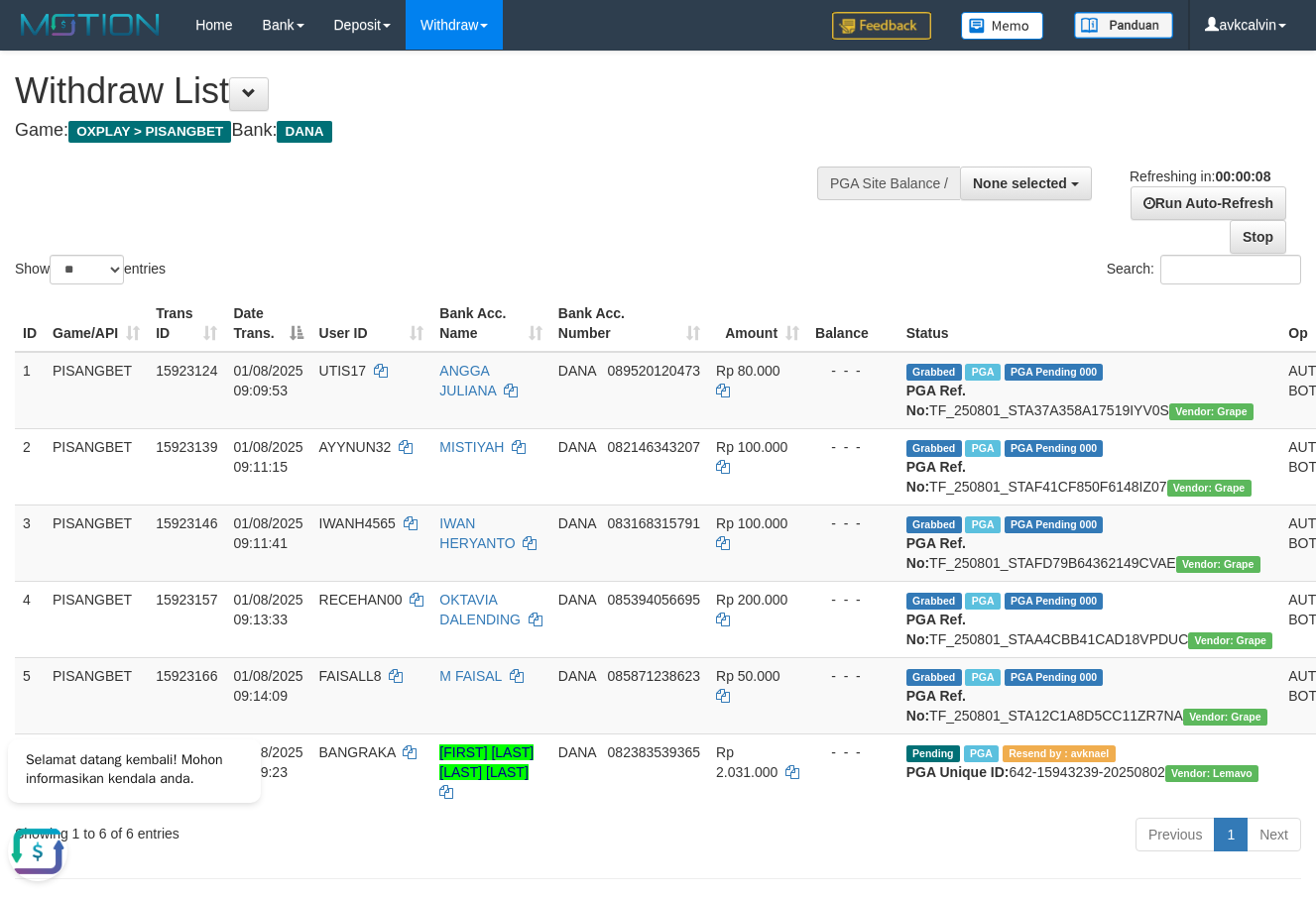 scroll, scrollTop: 0, scrollLeft: 0, axis: both 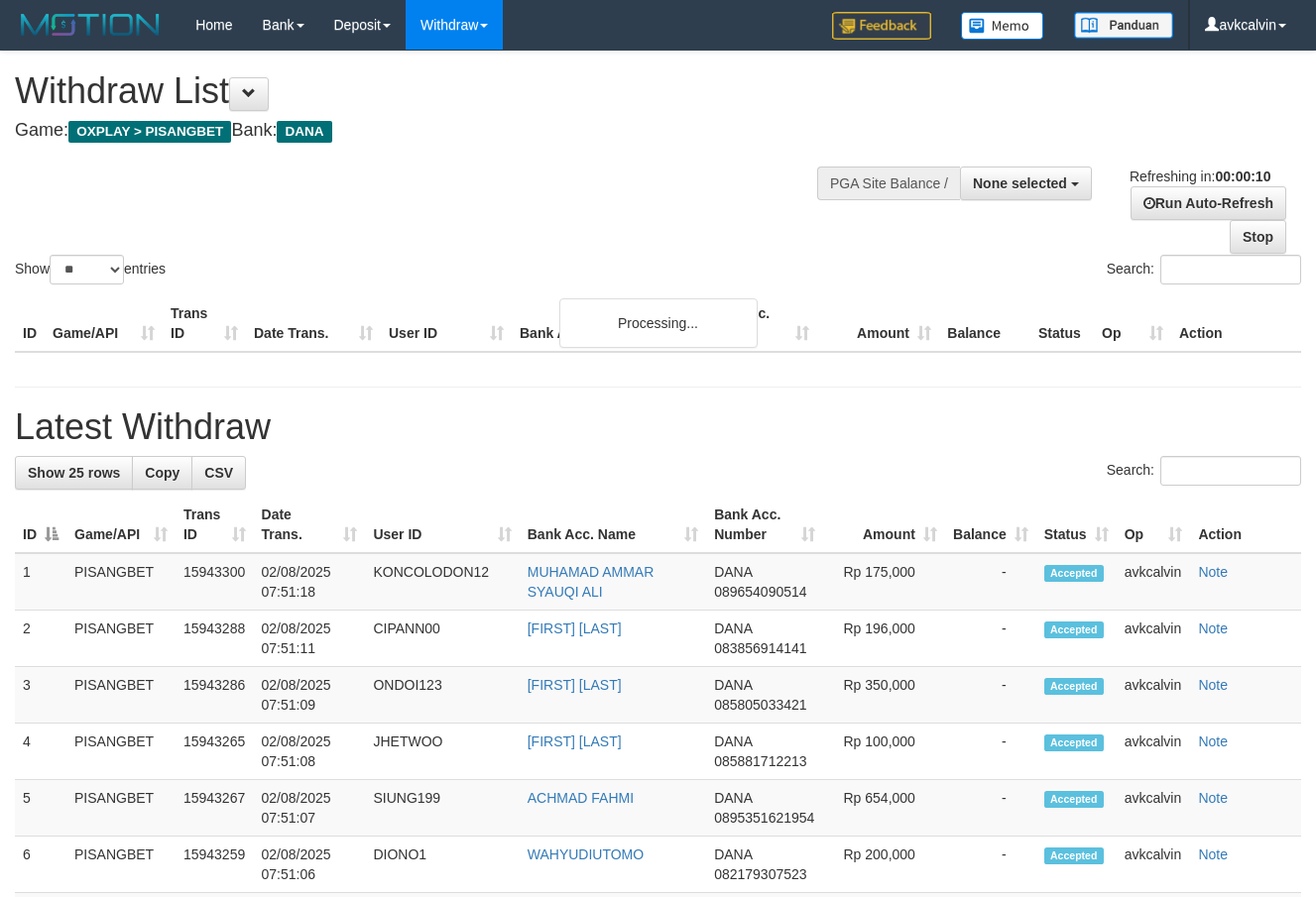 select 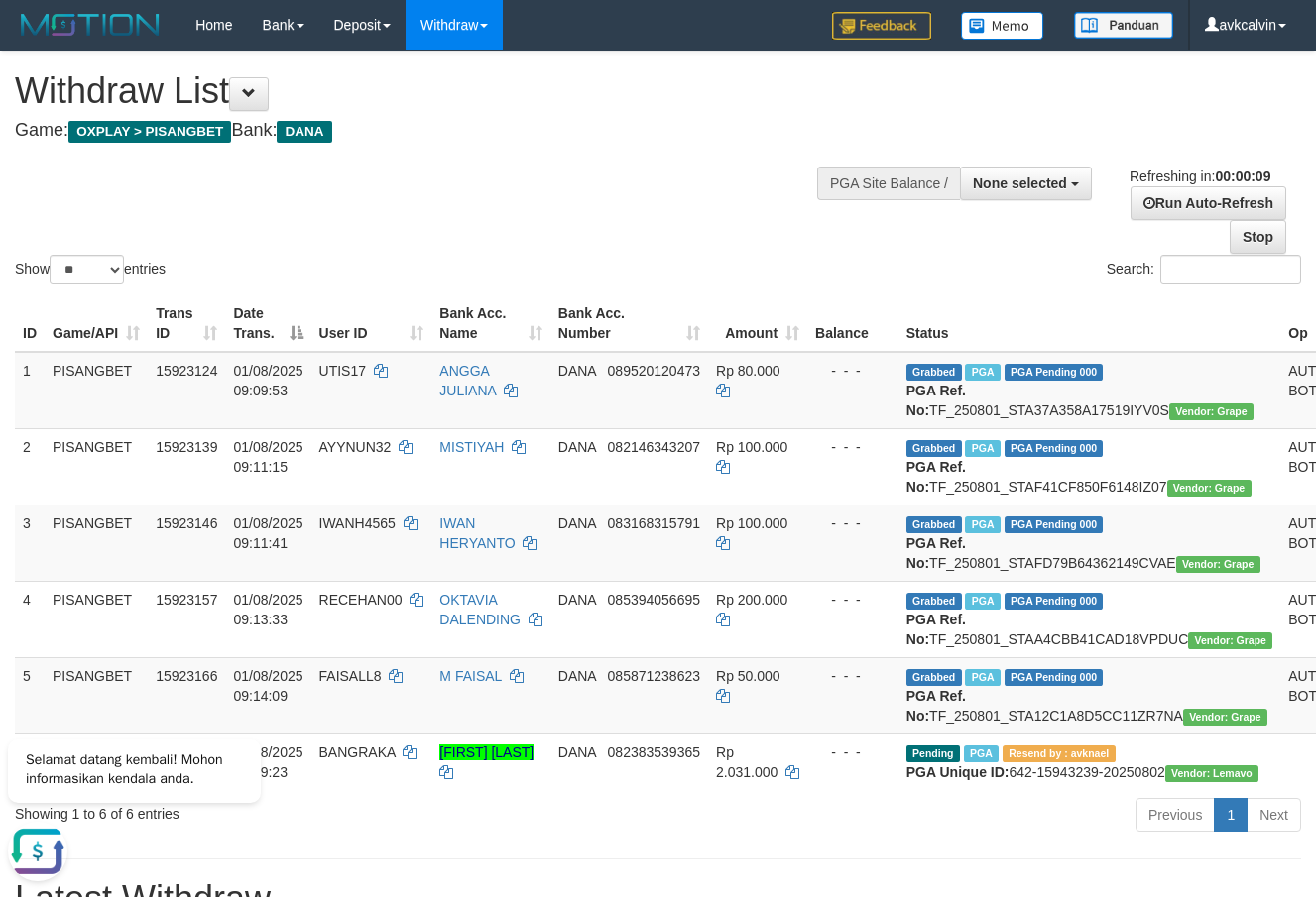 scroll, scrollTop: 0, scrollLeft: 0, axis: both 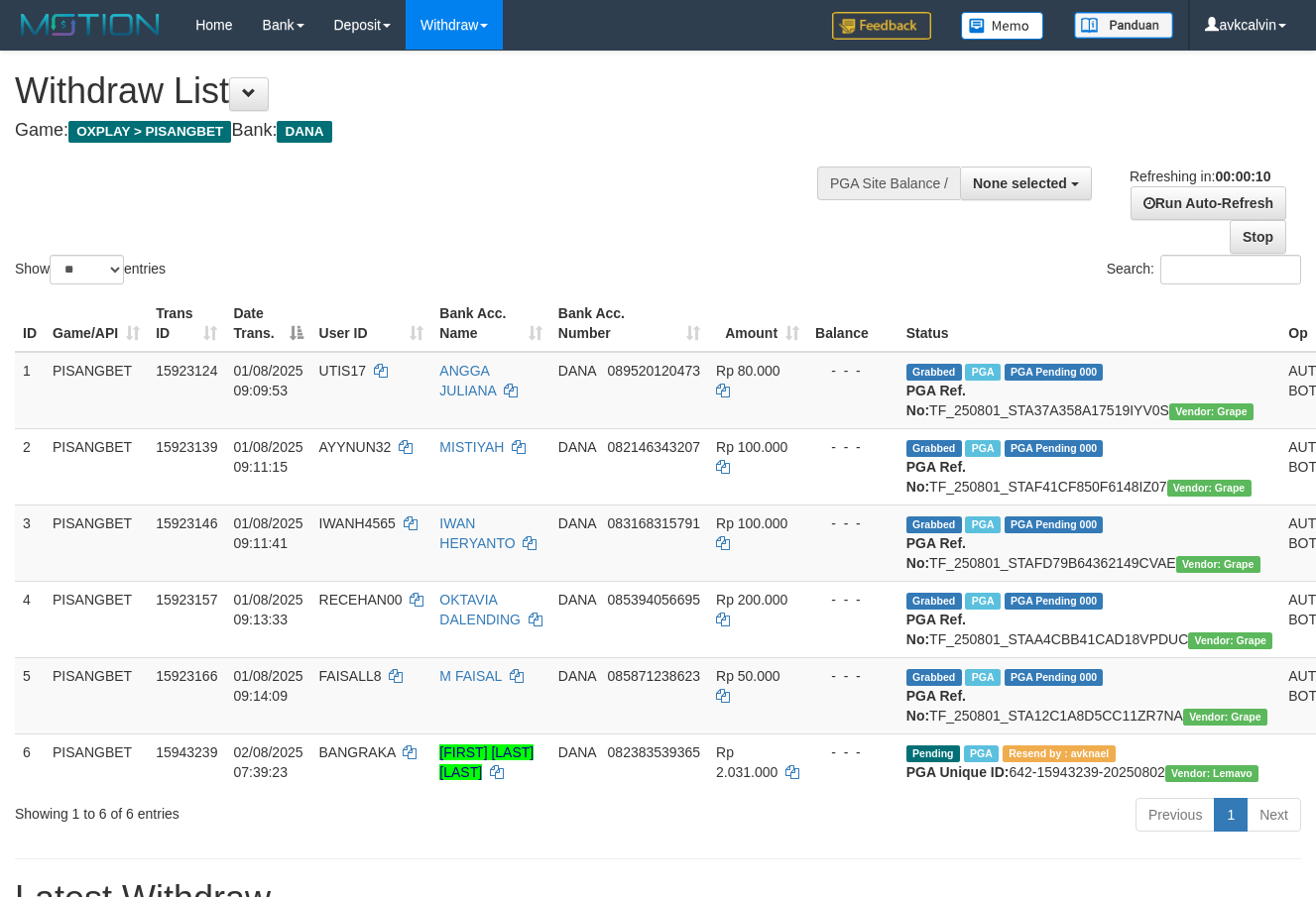 select 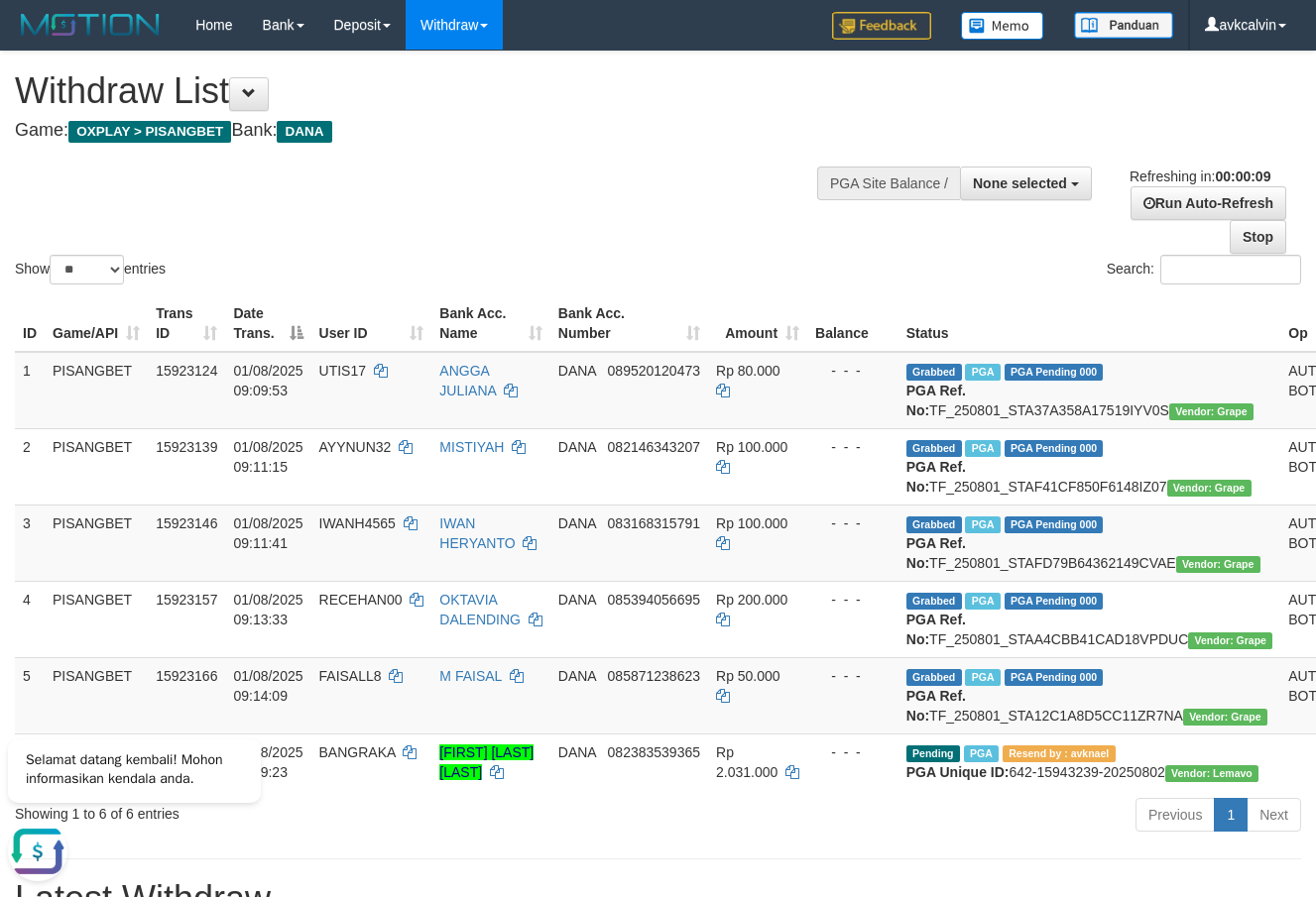 scroll, scrollTop: 0, scrollLeft: 0, axis: both 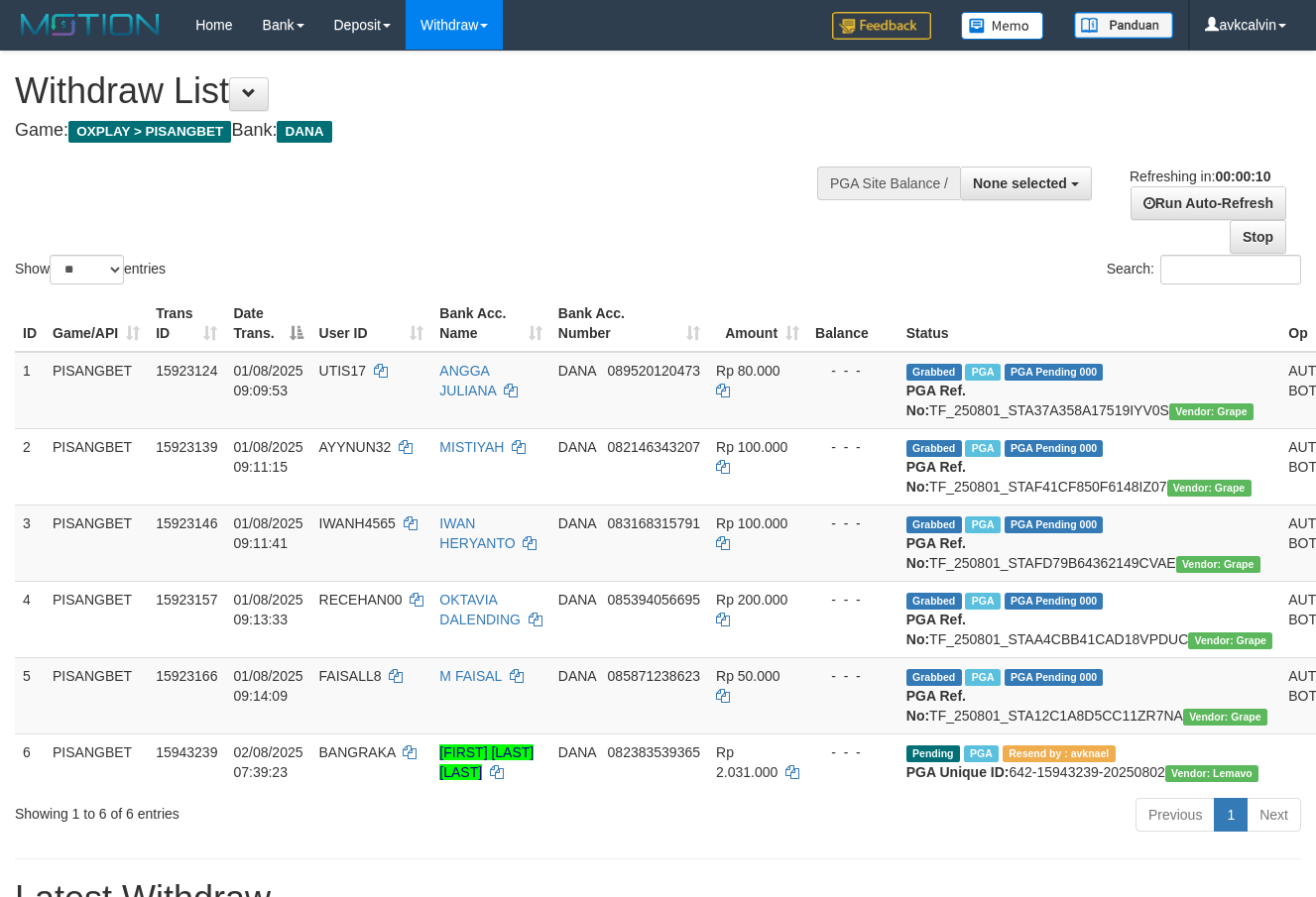 select 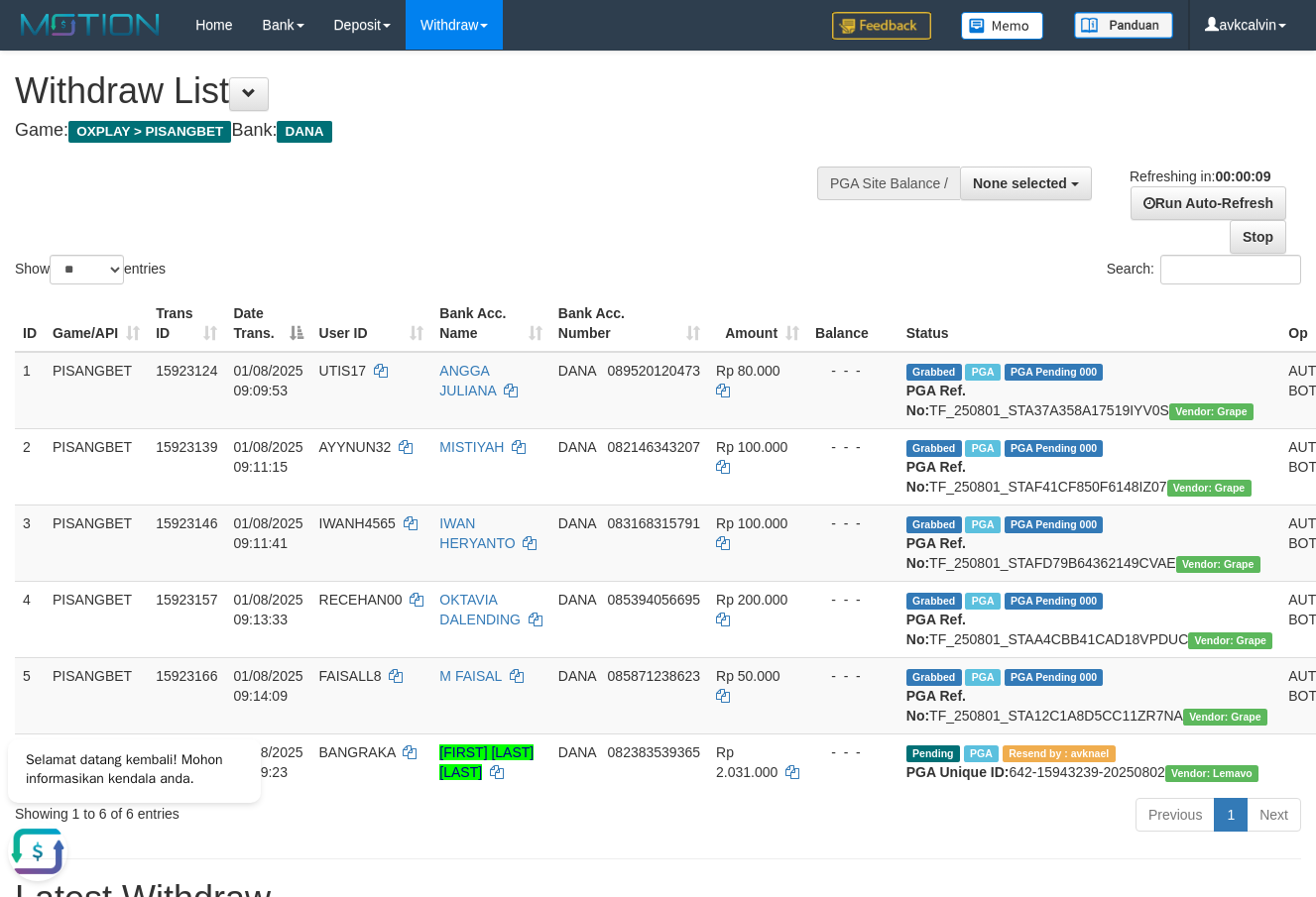 scroll, scrollTop: 0, scrollLeft: 0, axis: both 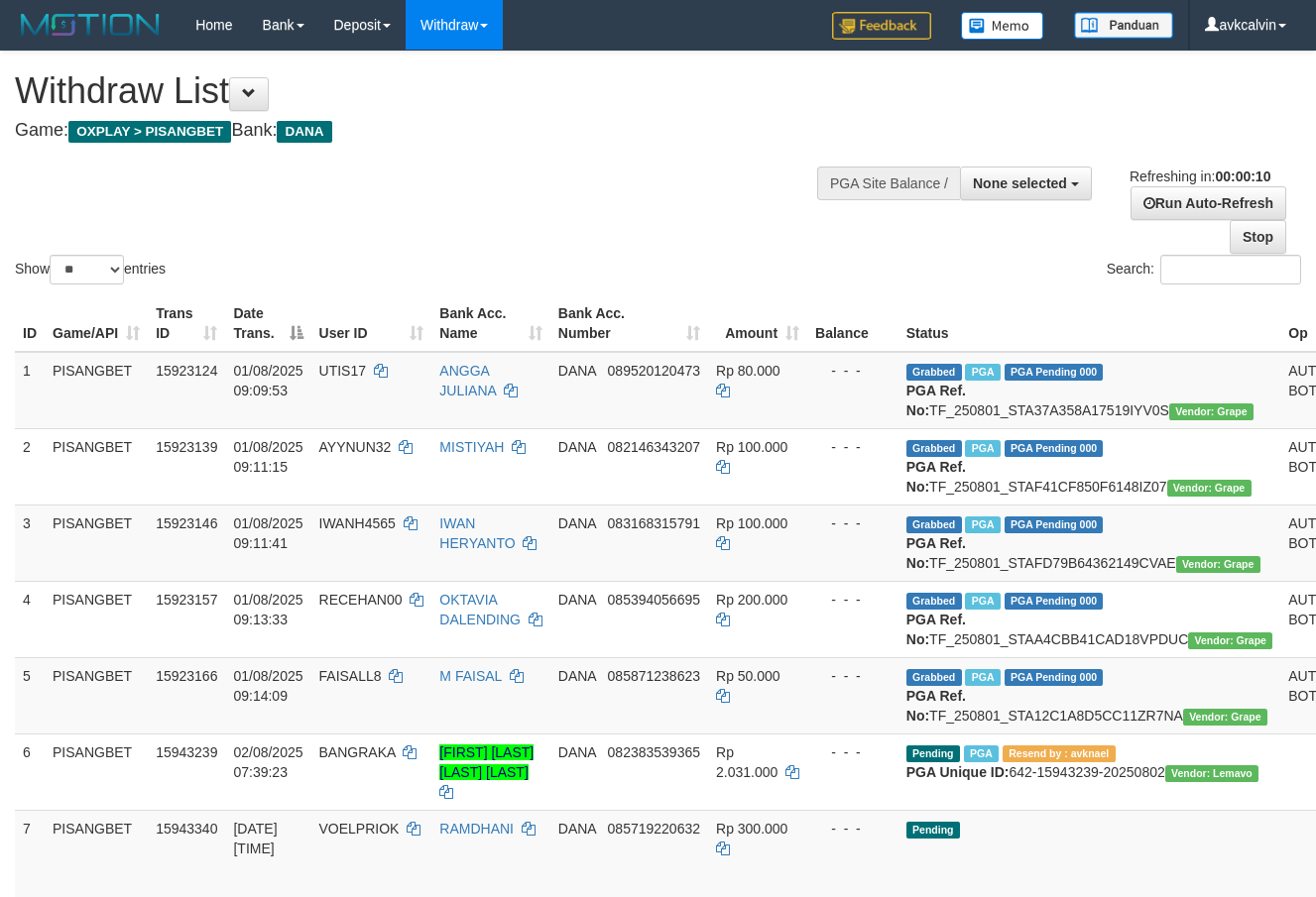 select 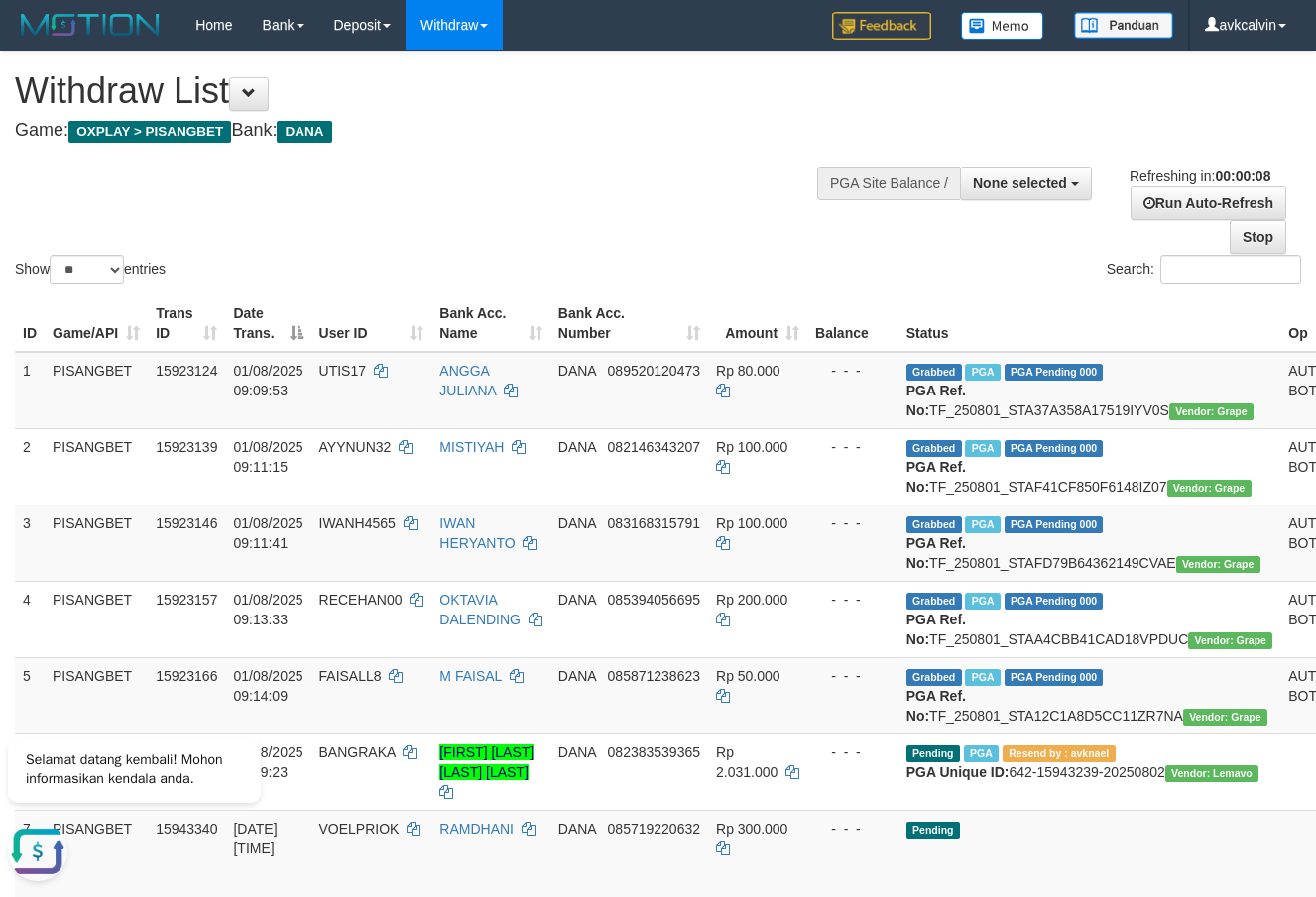 scroll, scrollTop: 0, scrollLeft: 0, axis: both 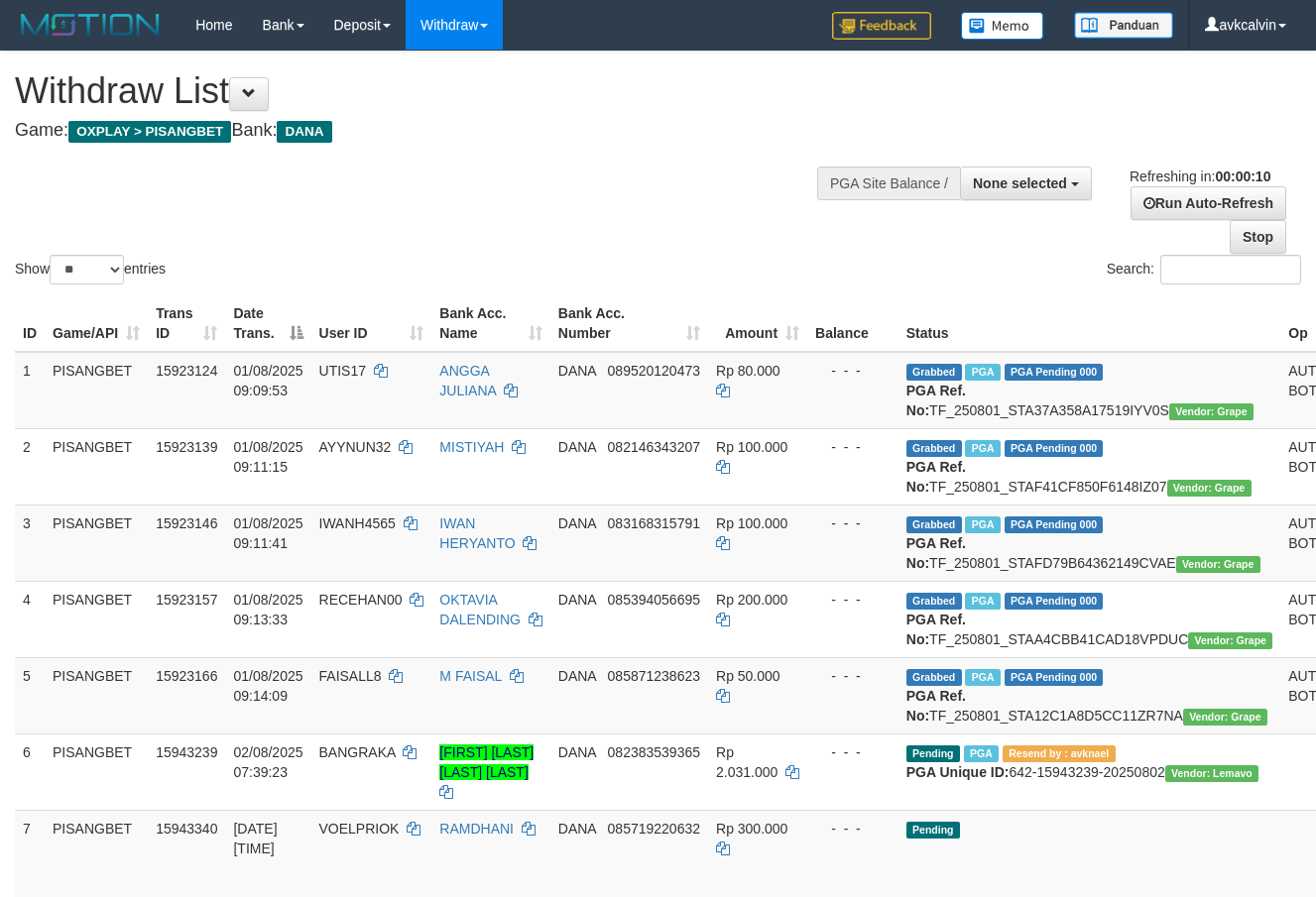 select 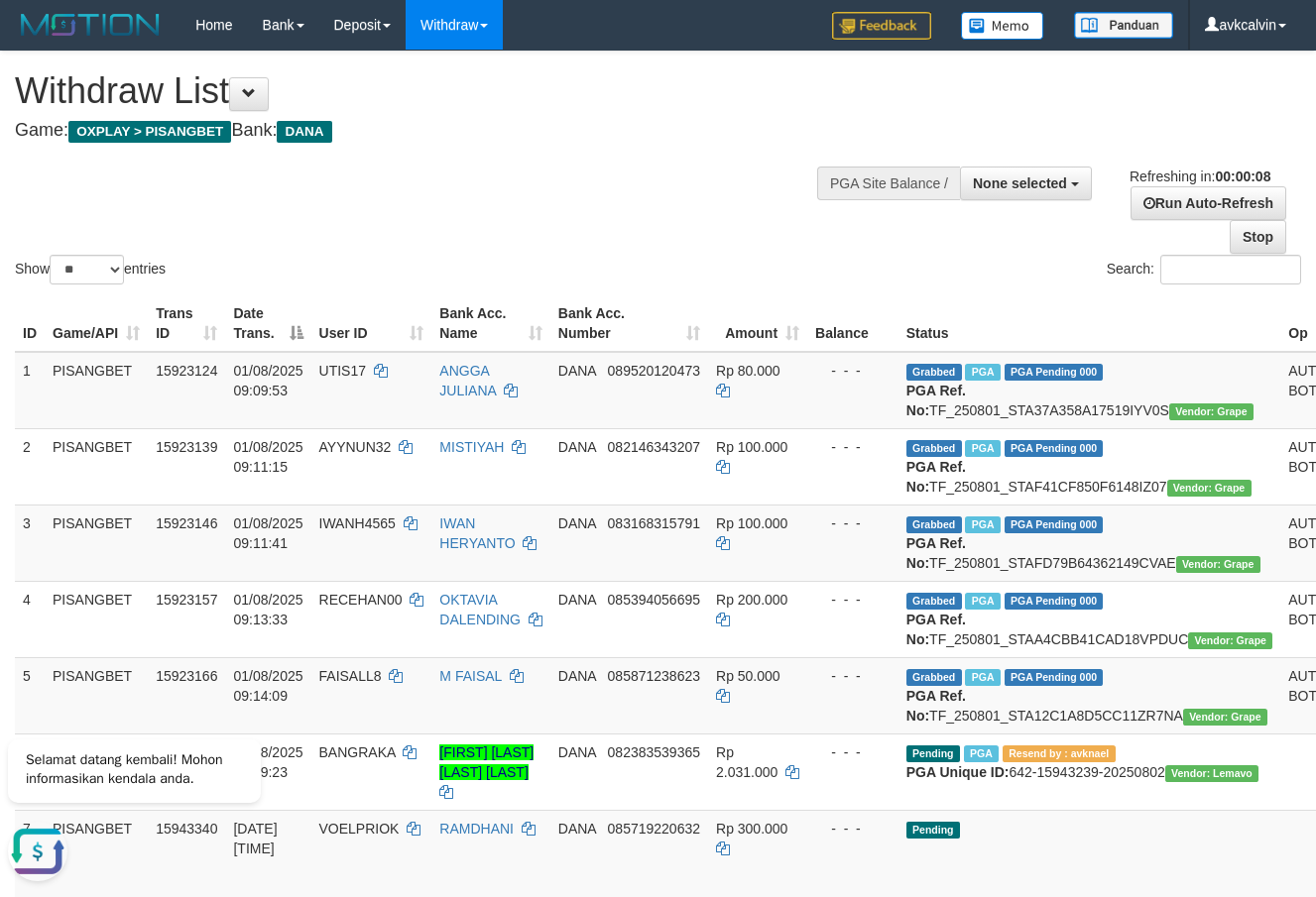 scroll, scrollTop: 0, scrollLeft: 0, axis: both 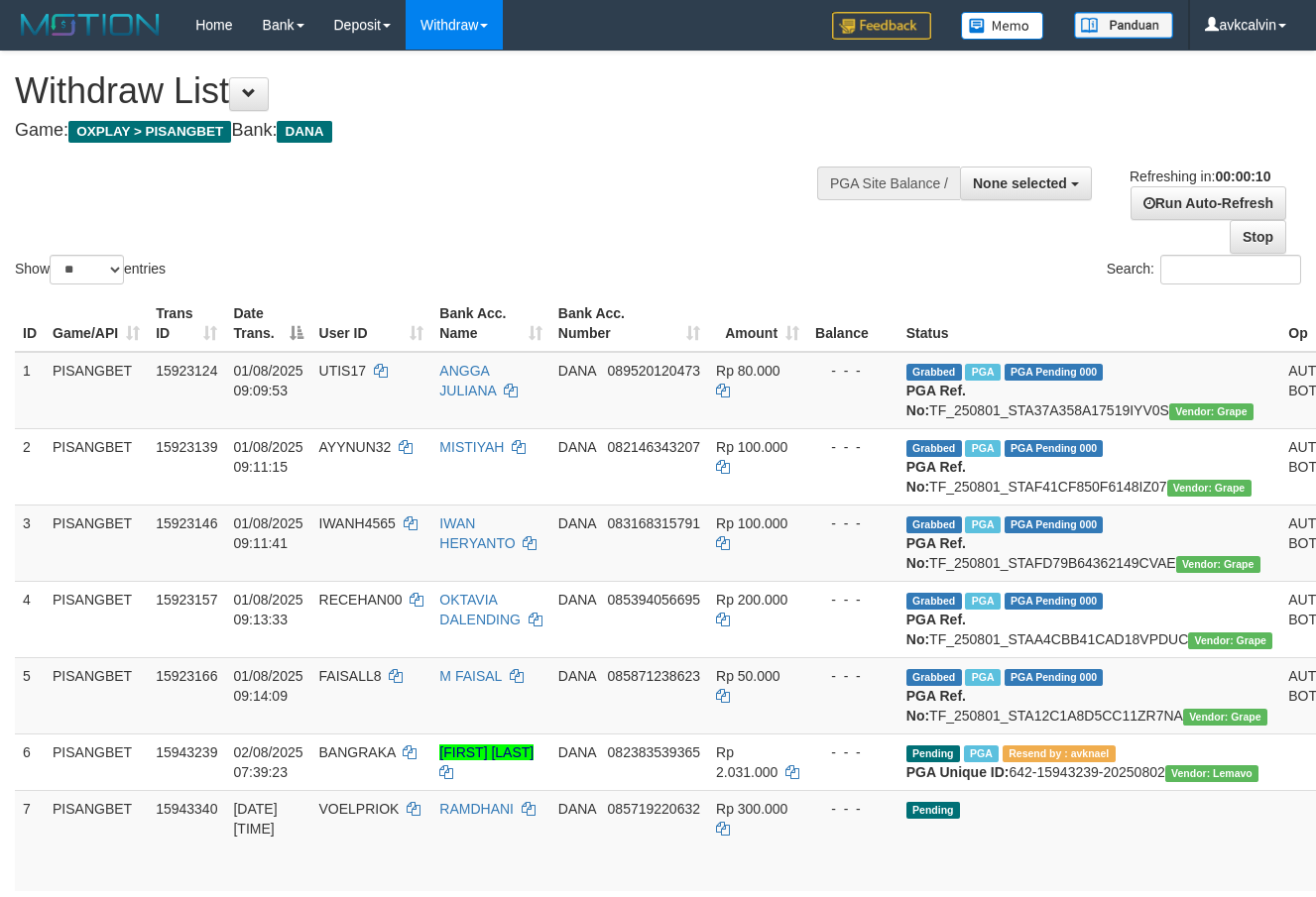 select 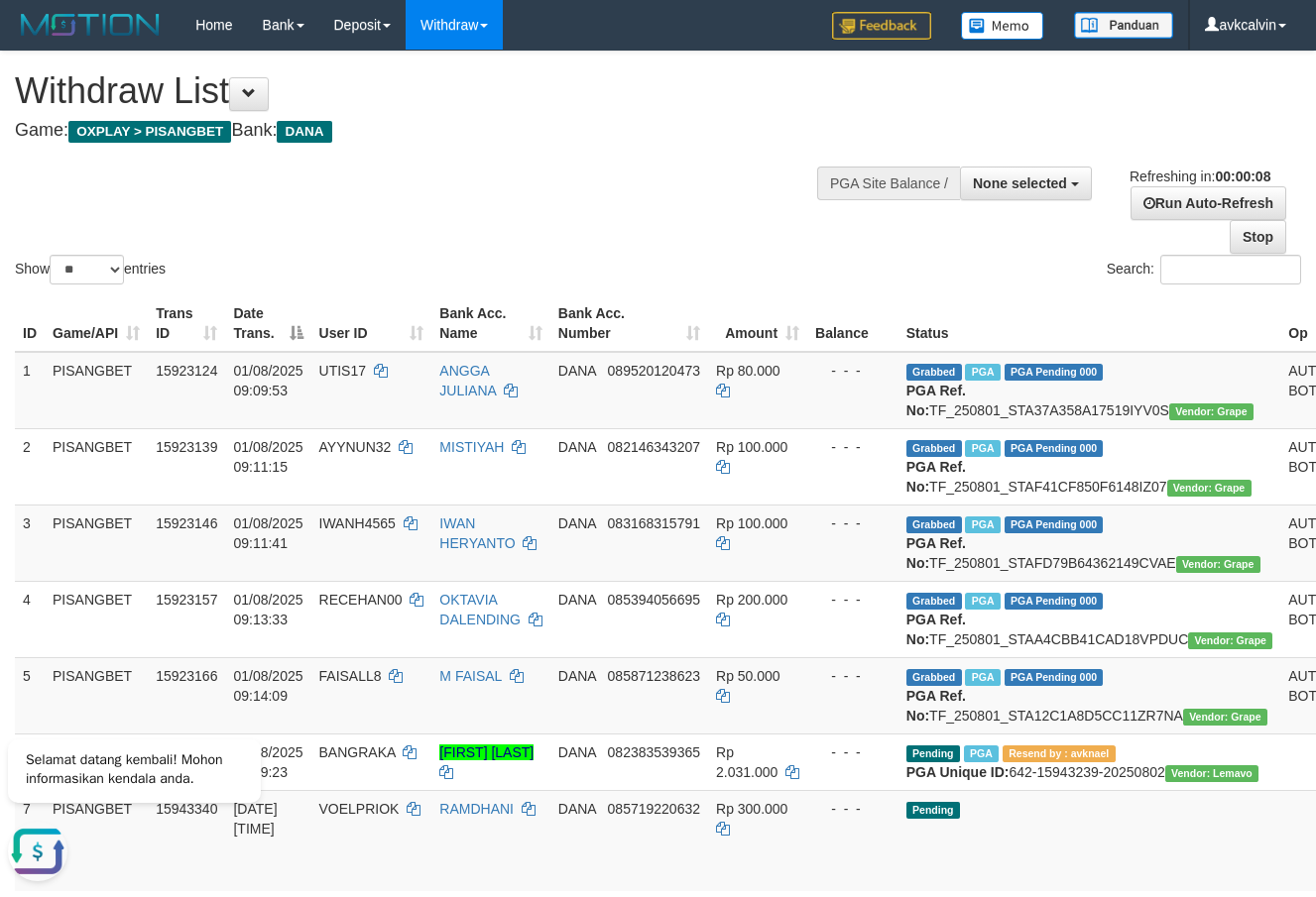 scroll, scrollTop: 0, scrollLeft: 0, axis: both 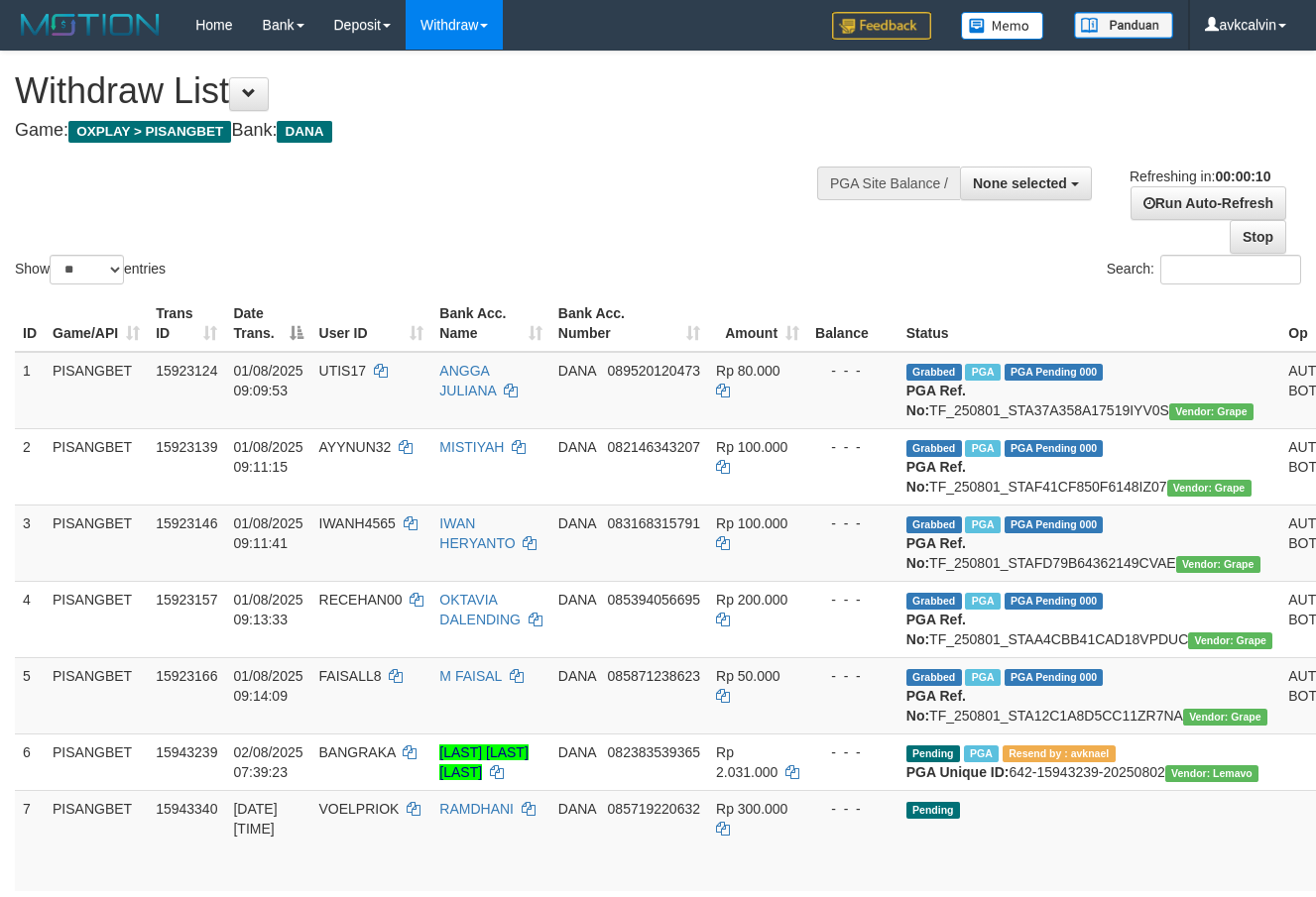 select 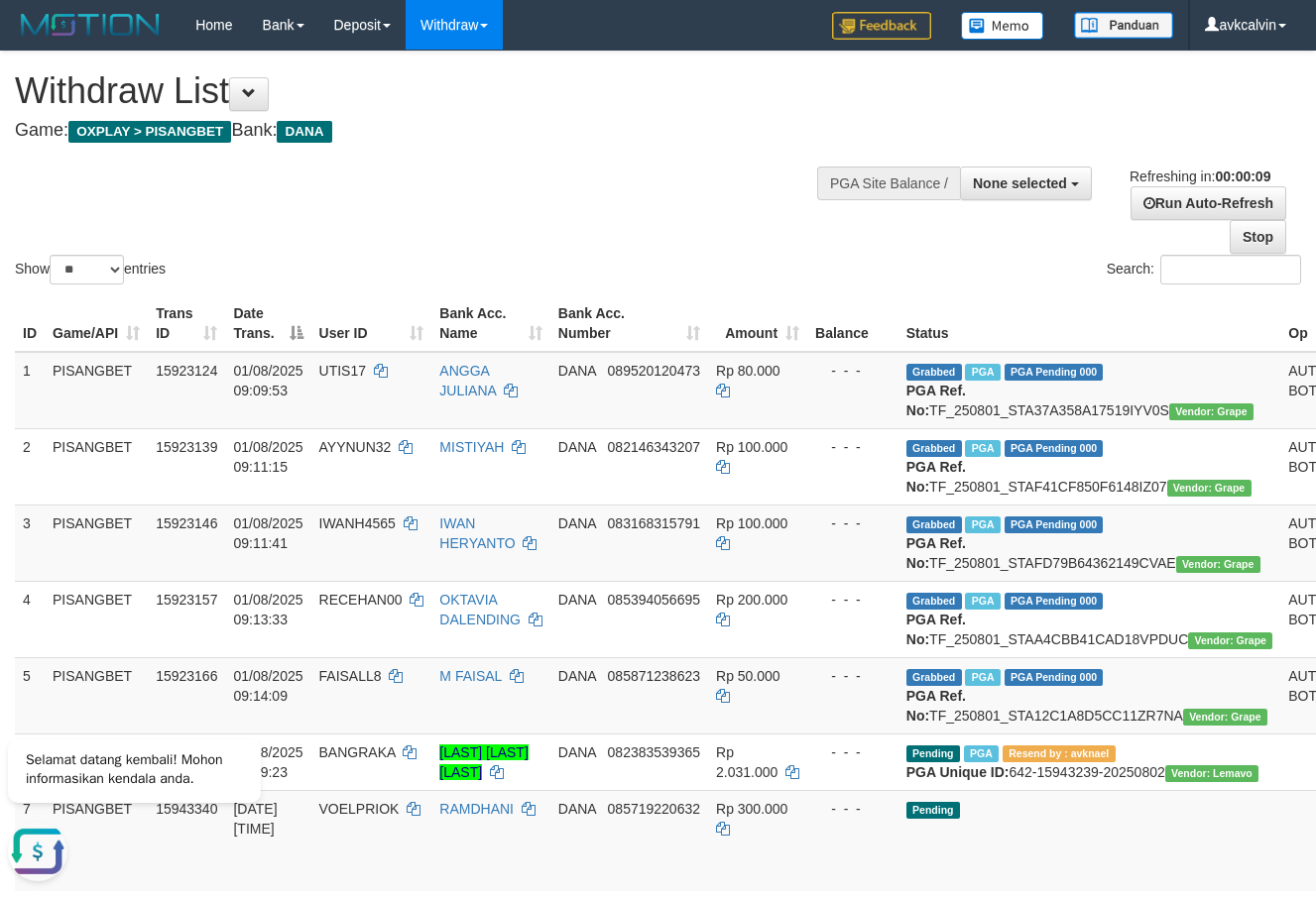 scroll, scrollTop: 0, scrollLeft: 0, axis: both 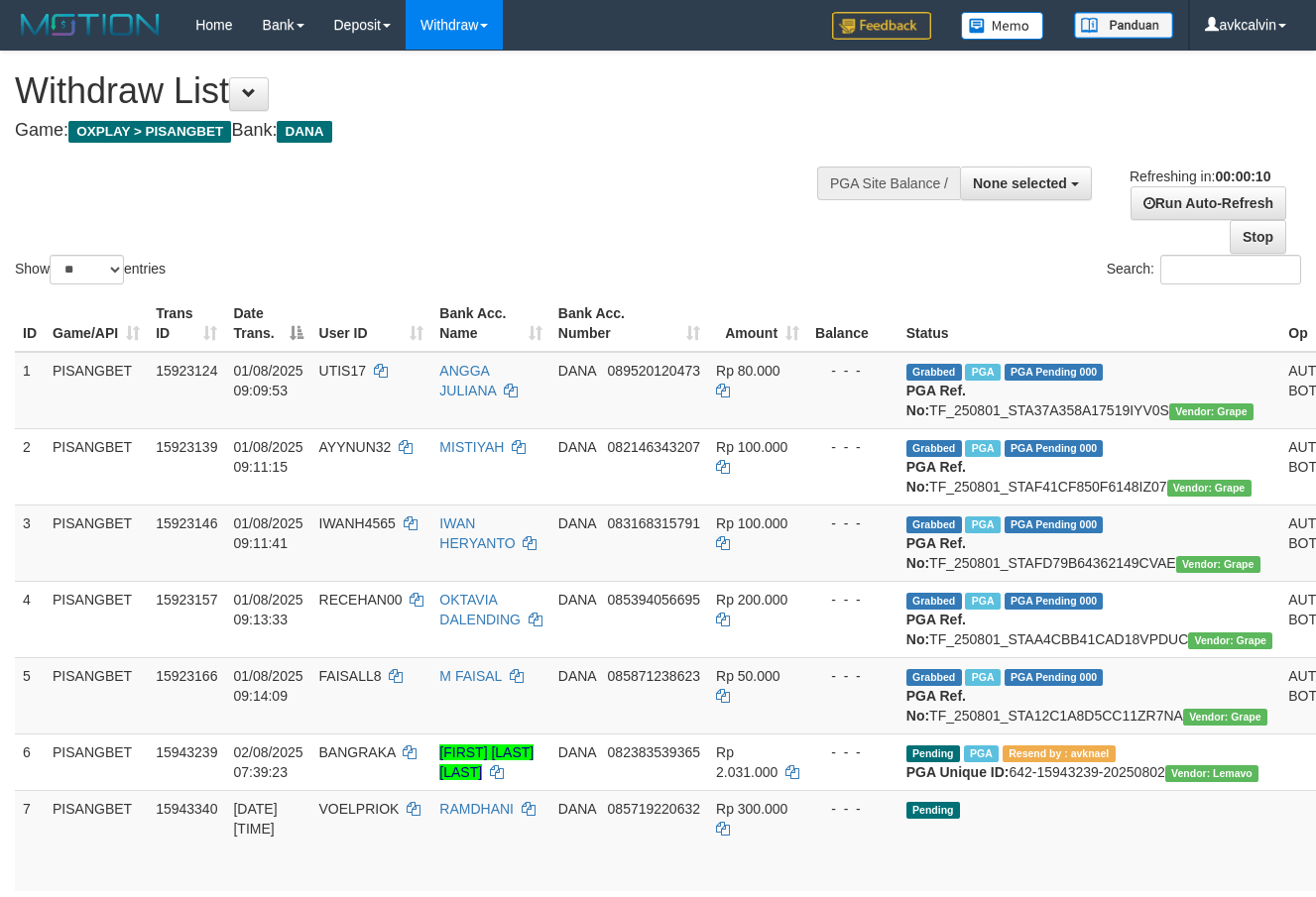 select 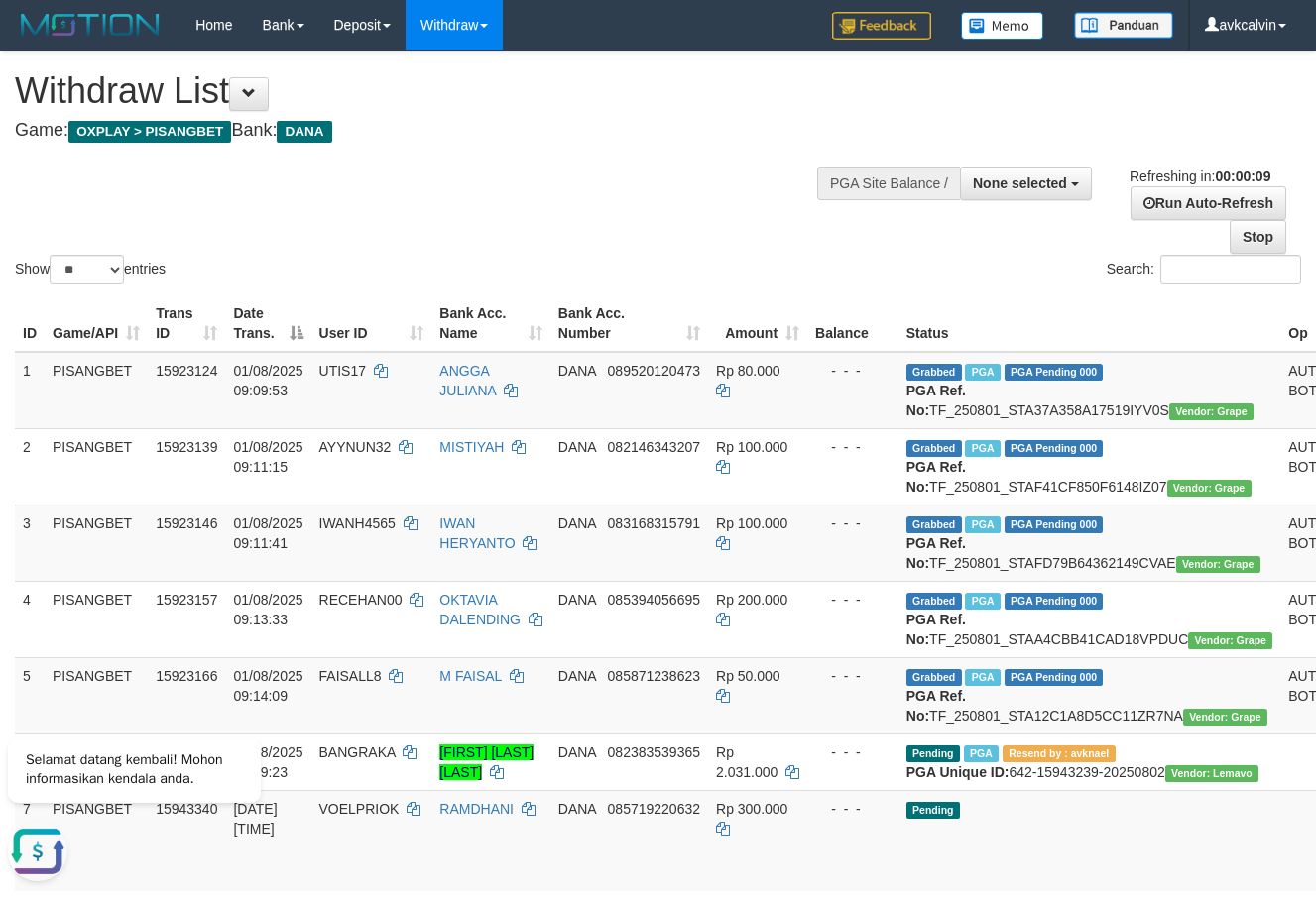 scroll, scrollTop: 0, scrollLeft: 0, axis: both 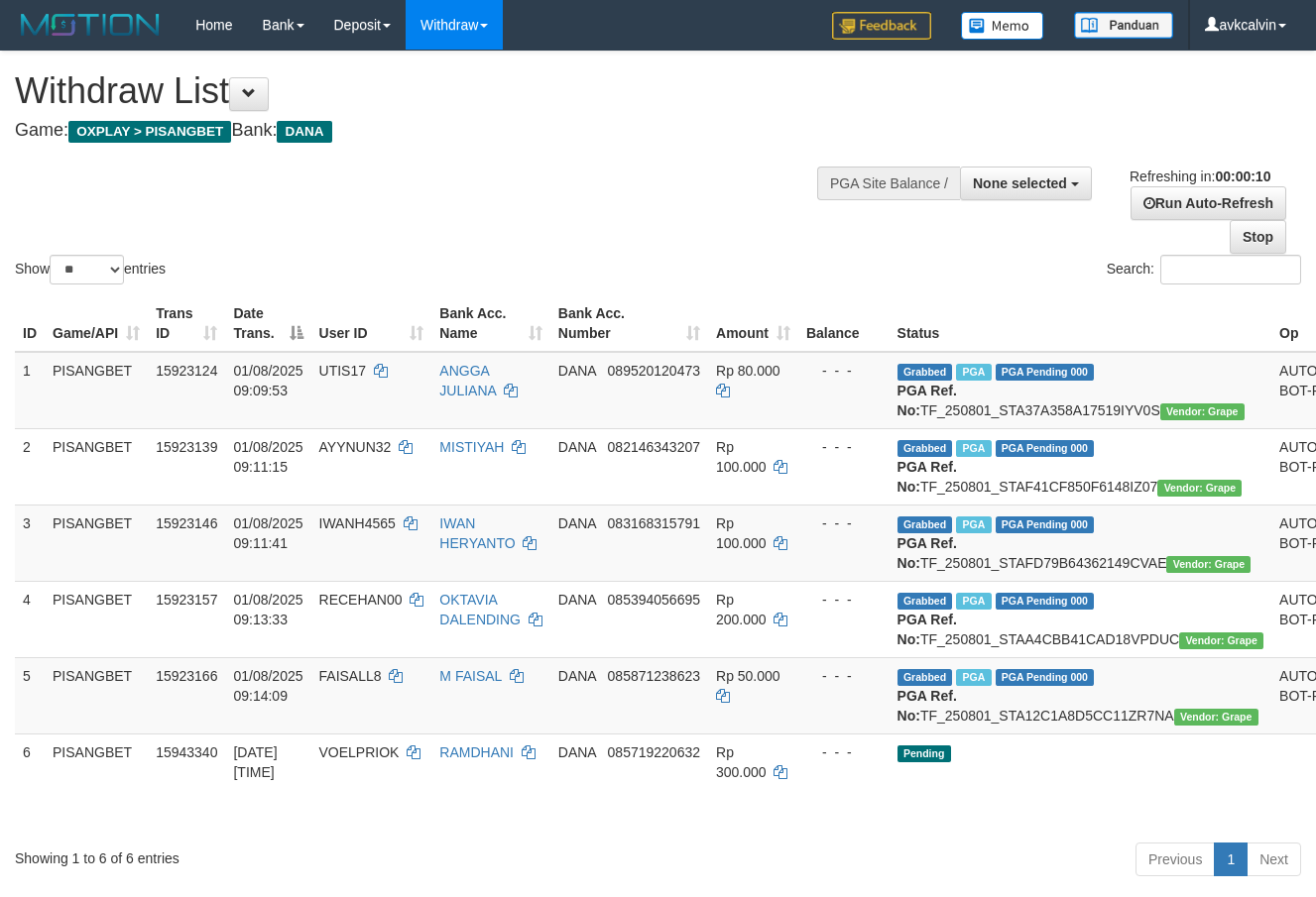 select 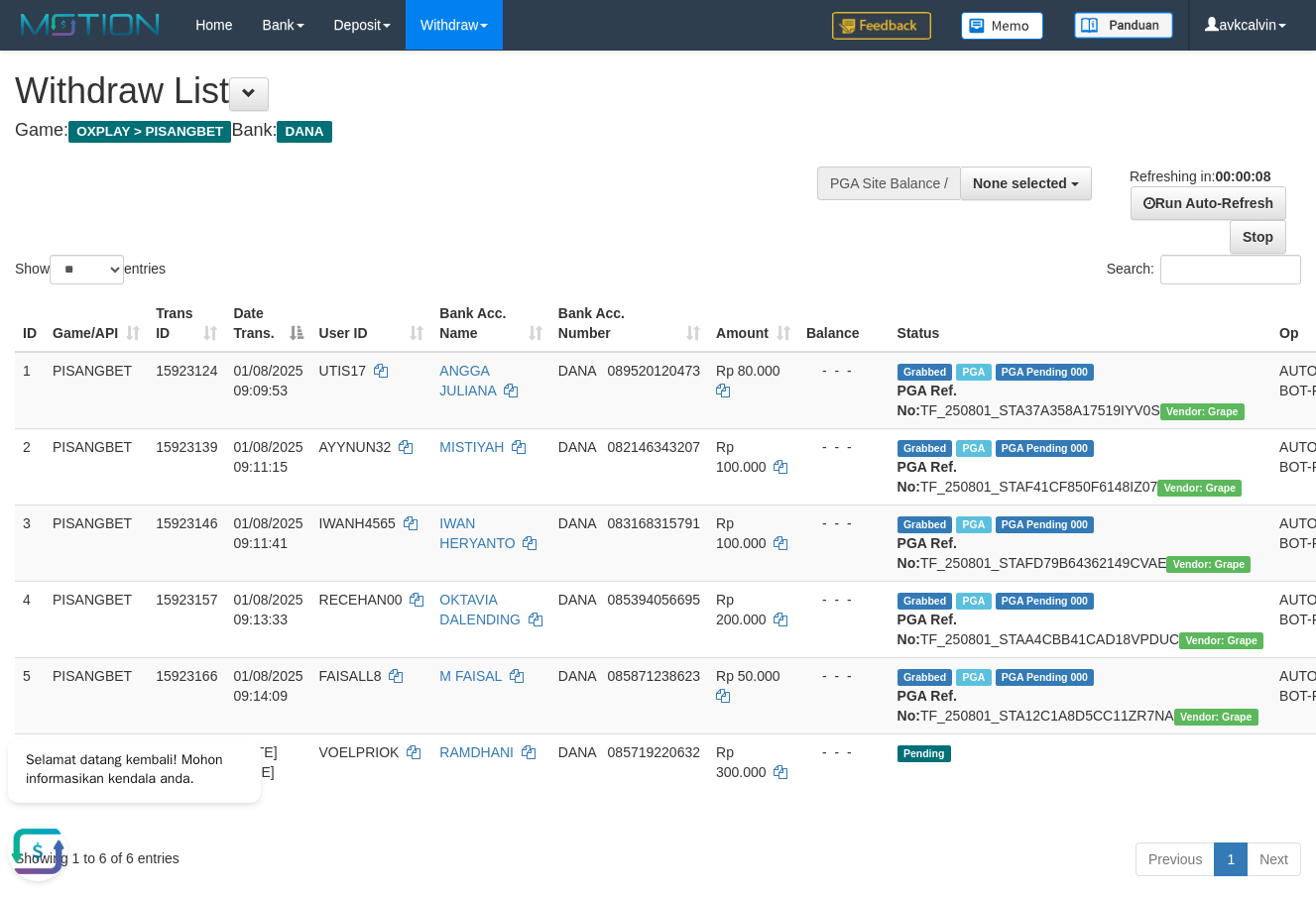 scroll, scrollTop: 0, scrollLeft: 0, axis: both 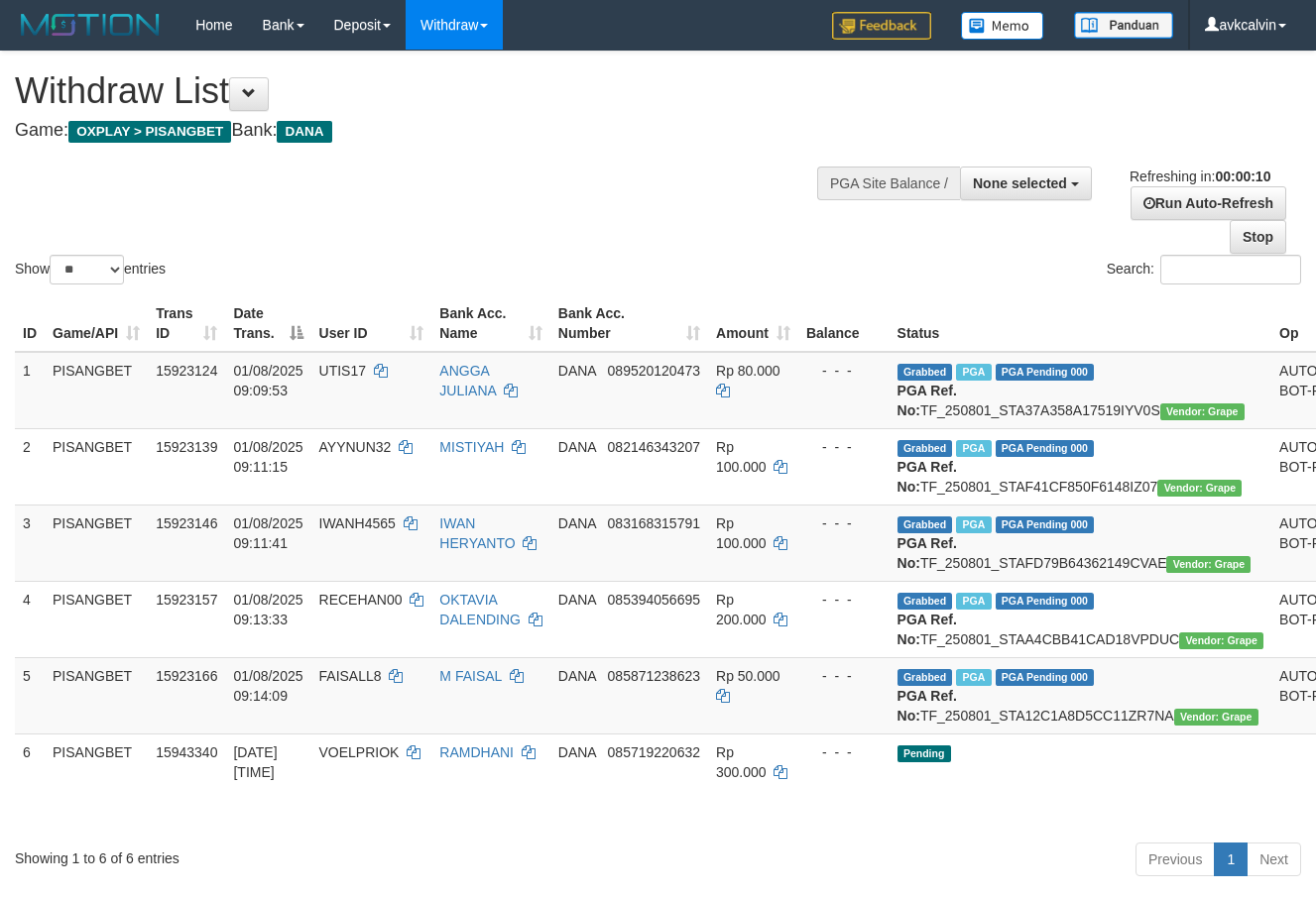 select 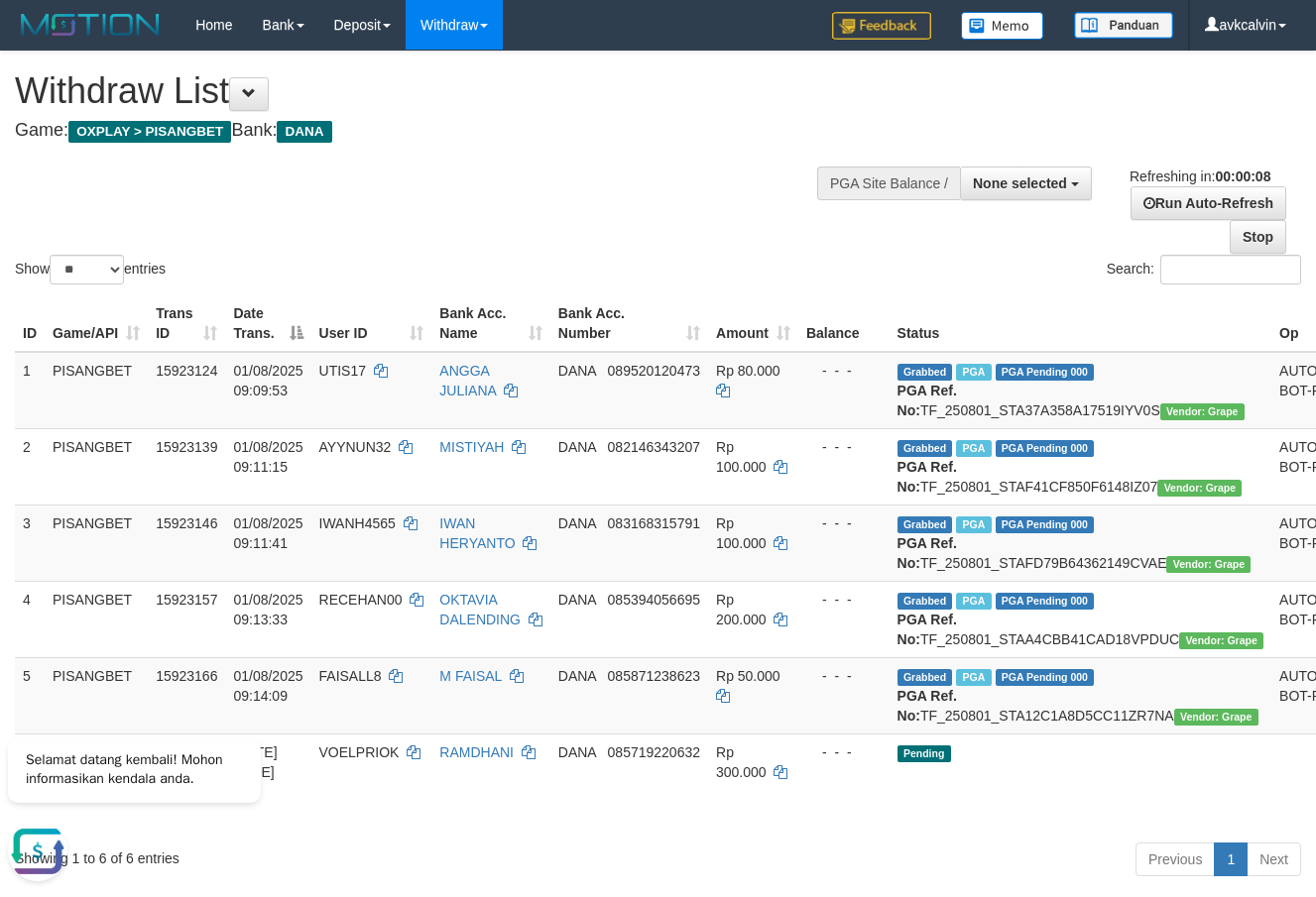 scroll, scrollTop: 0, scrollLeft: 0, axis: both 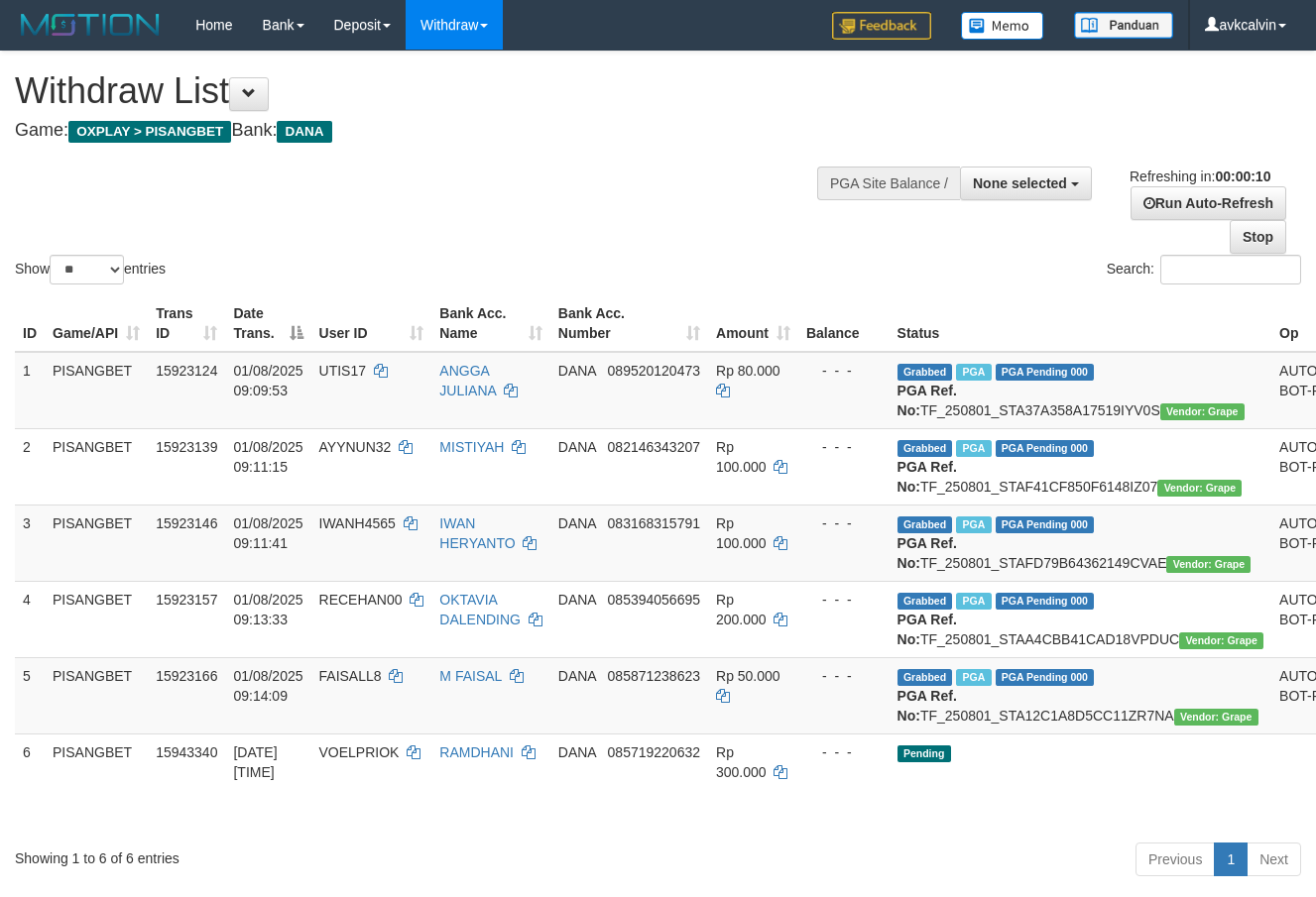 select 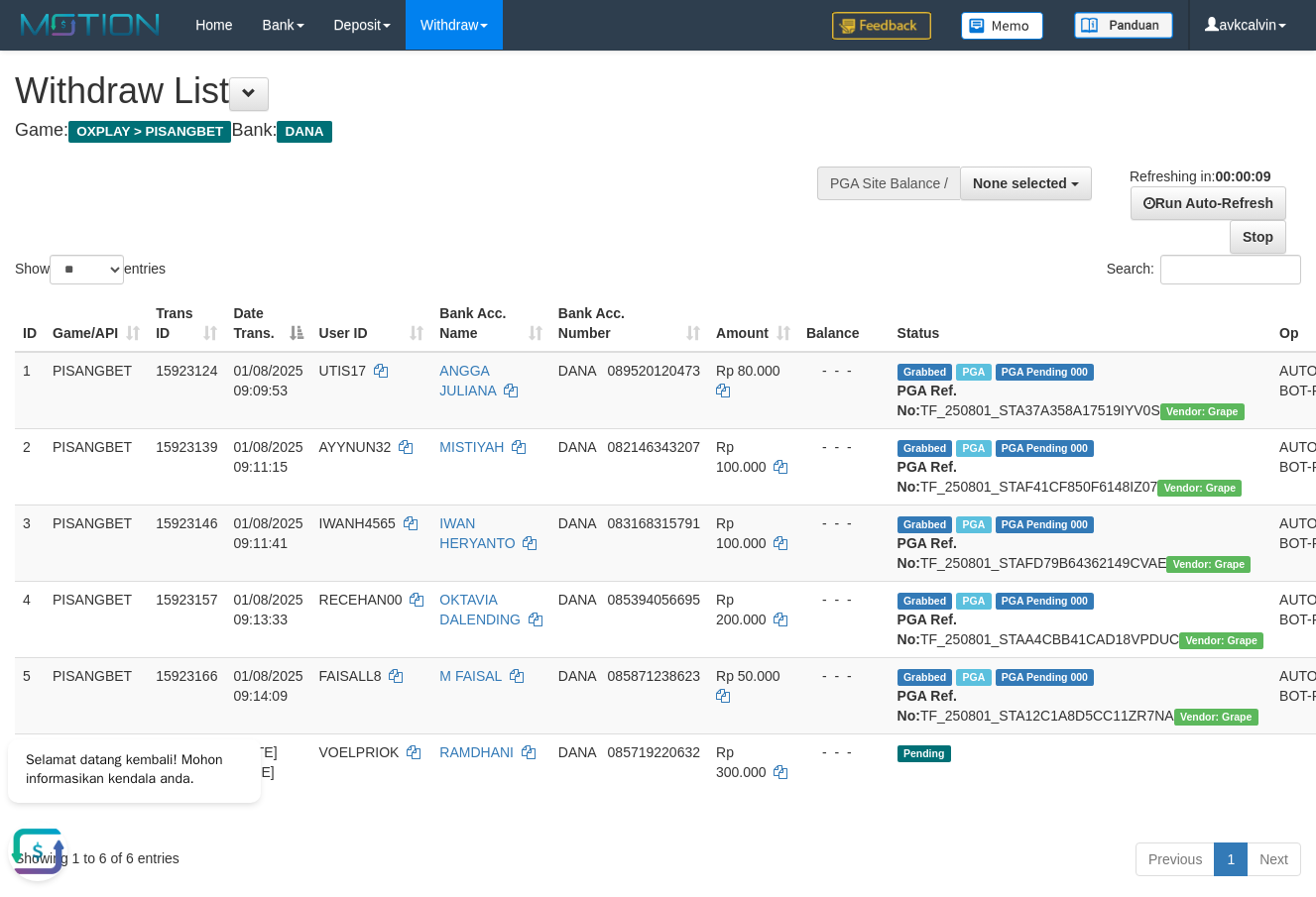 scroll, scrollTop: 0, scrollLeft: 0, axis: both 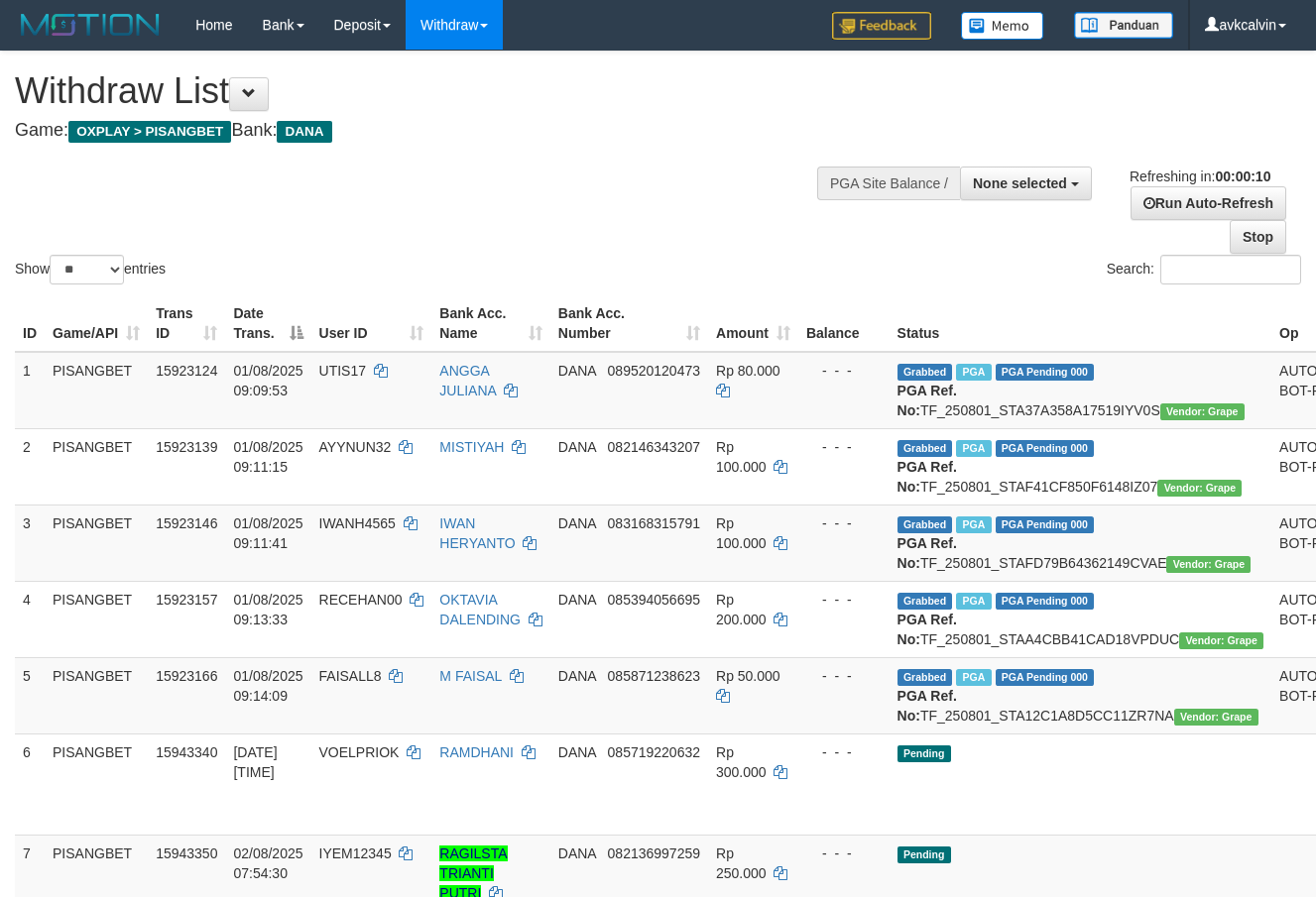 select 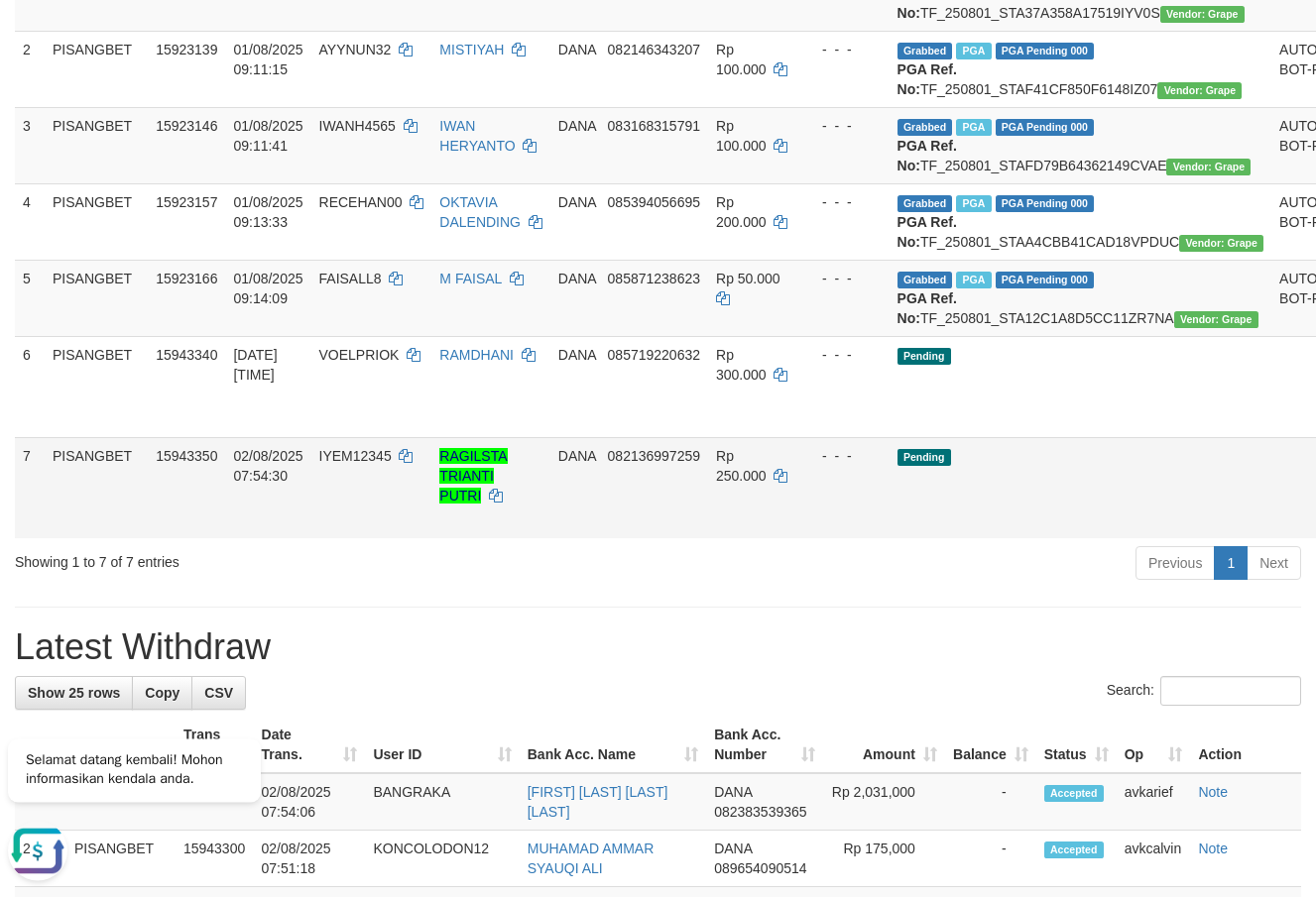 scroll, scrollTop: 505, scrollLeft: 0, axis: vertical 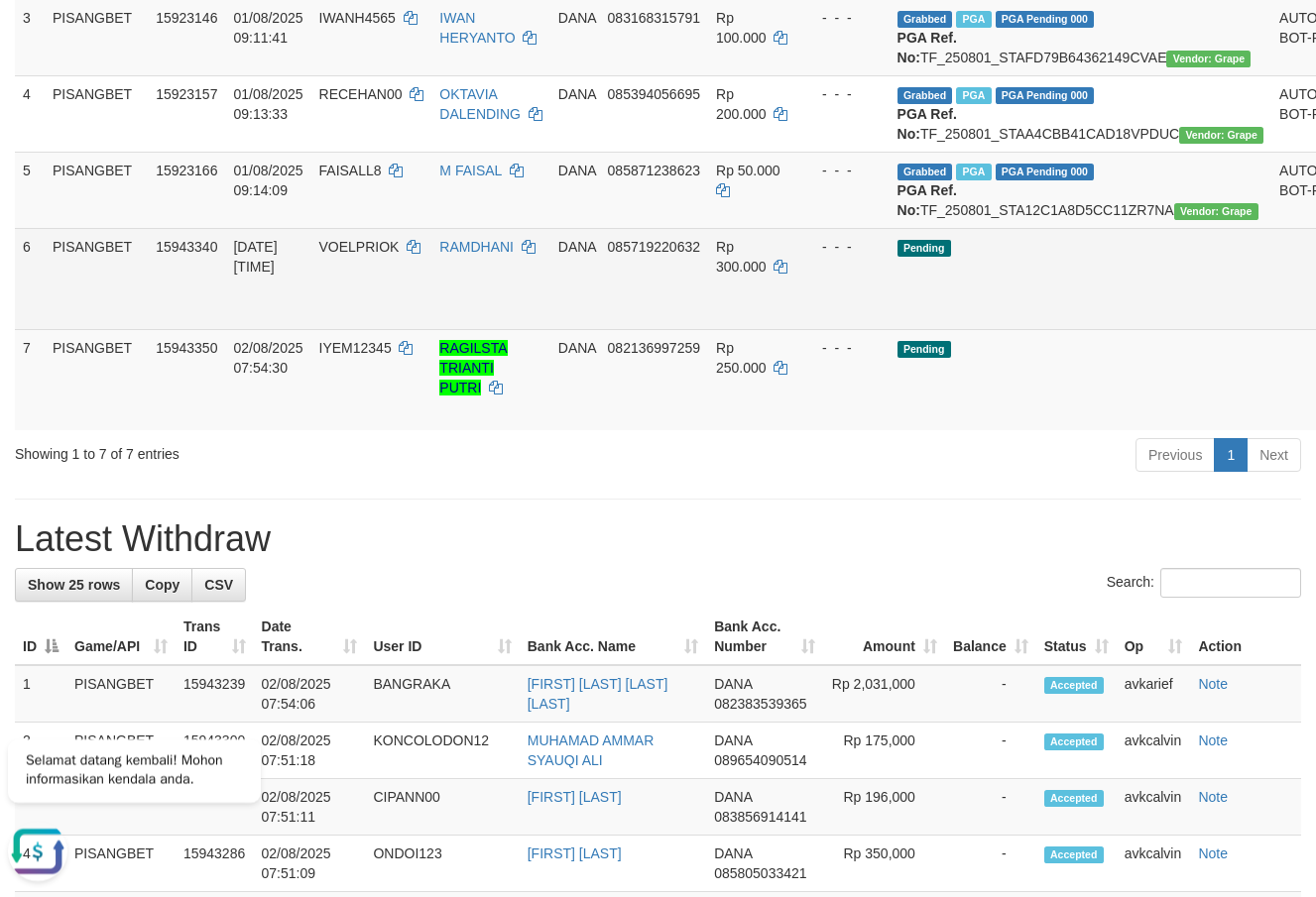 click on "Send PGA" at bounding box center (1377, 301) 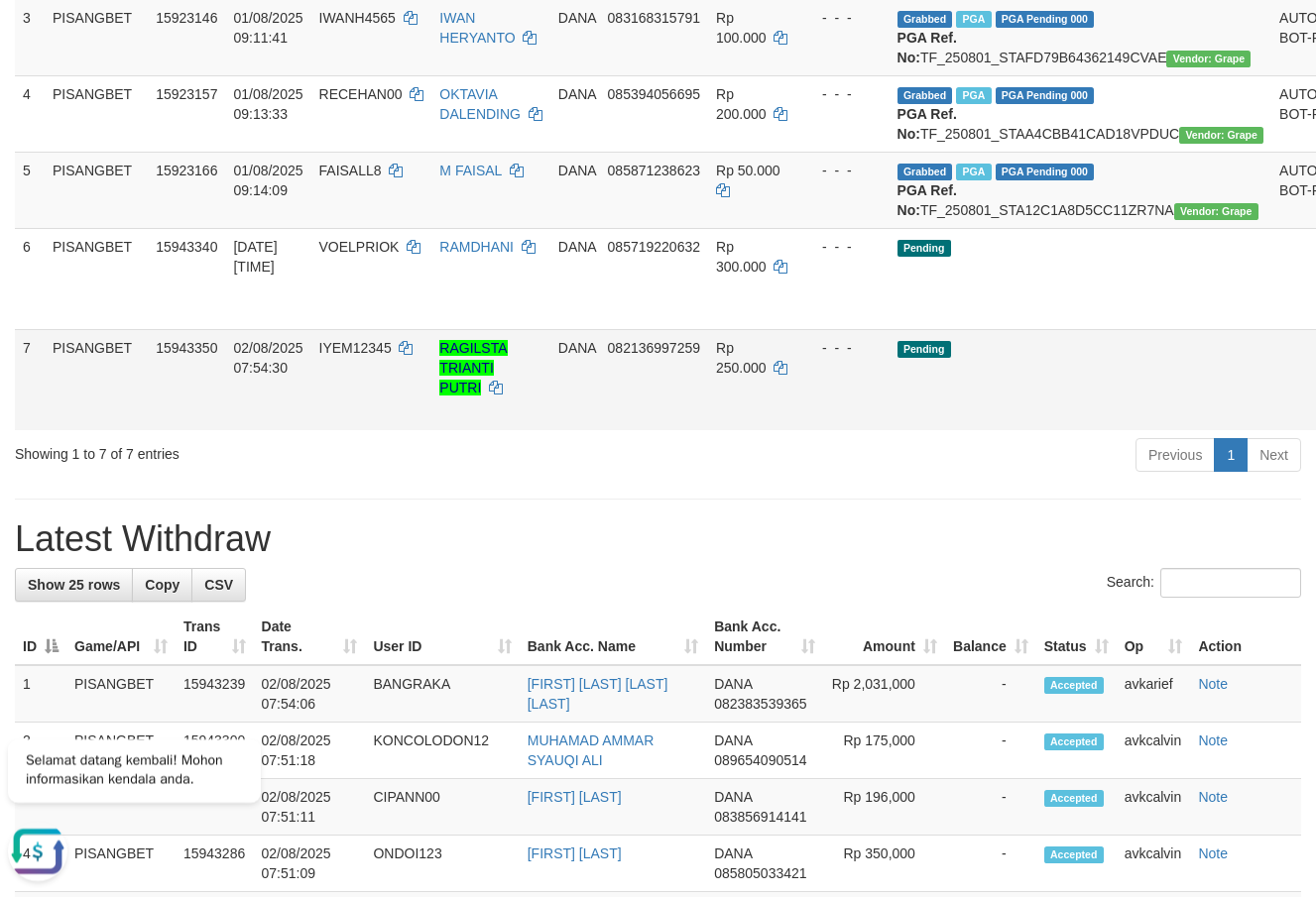click on "Send PGA" at bounding box center (1377, 402) 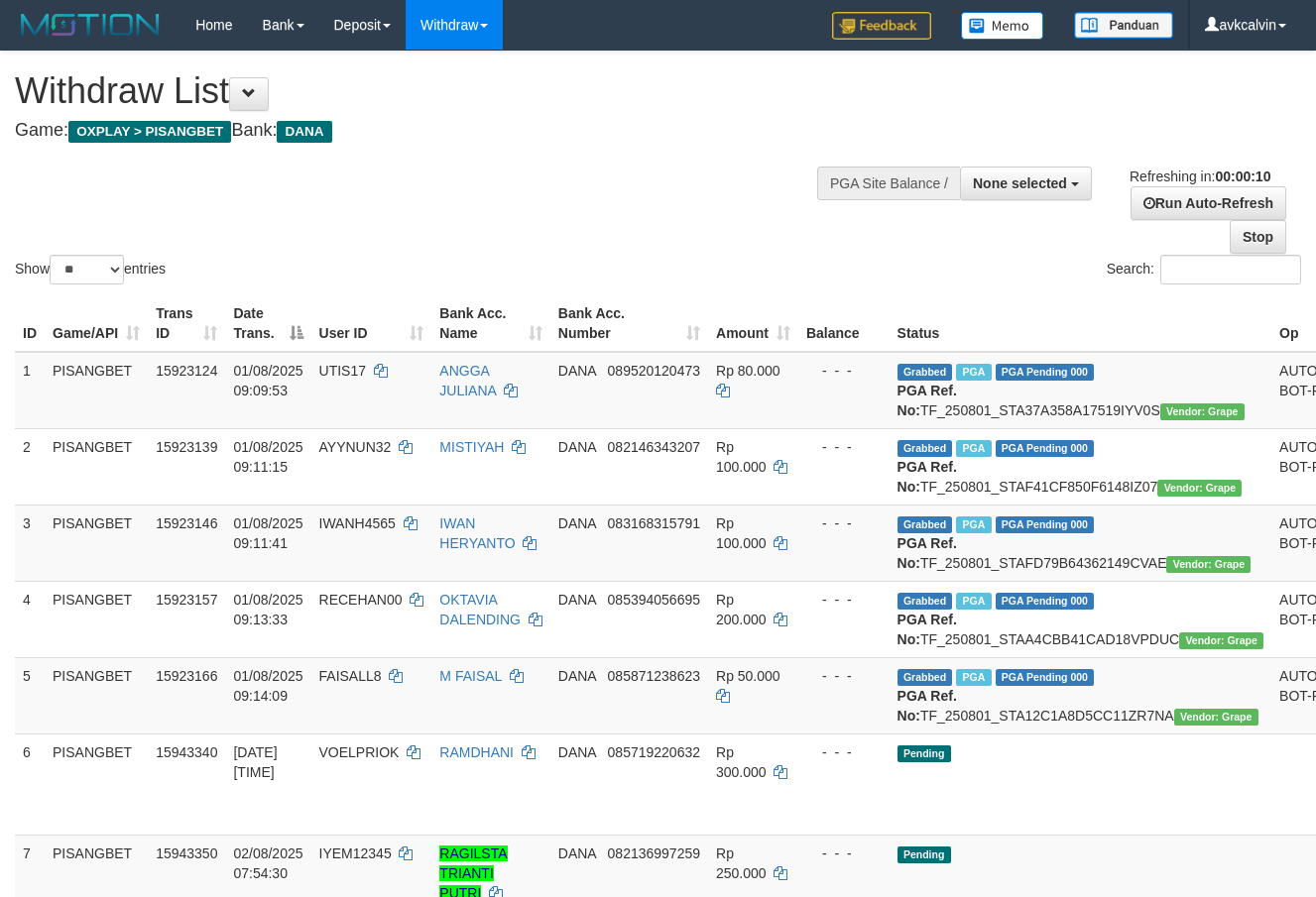 select 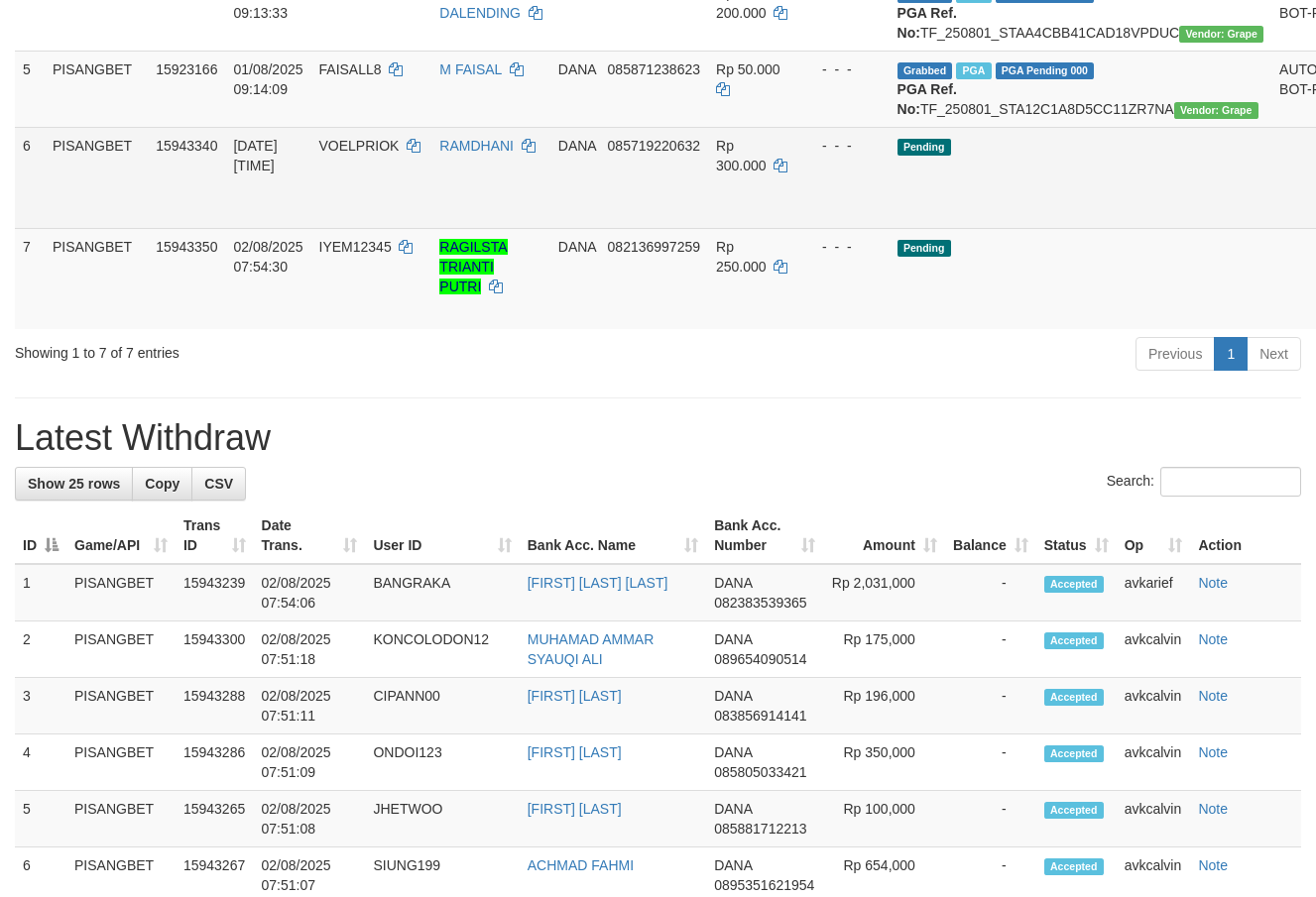 scroll, scrollTop: 0, scrollLeft: 0, axis: both 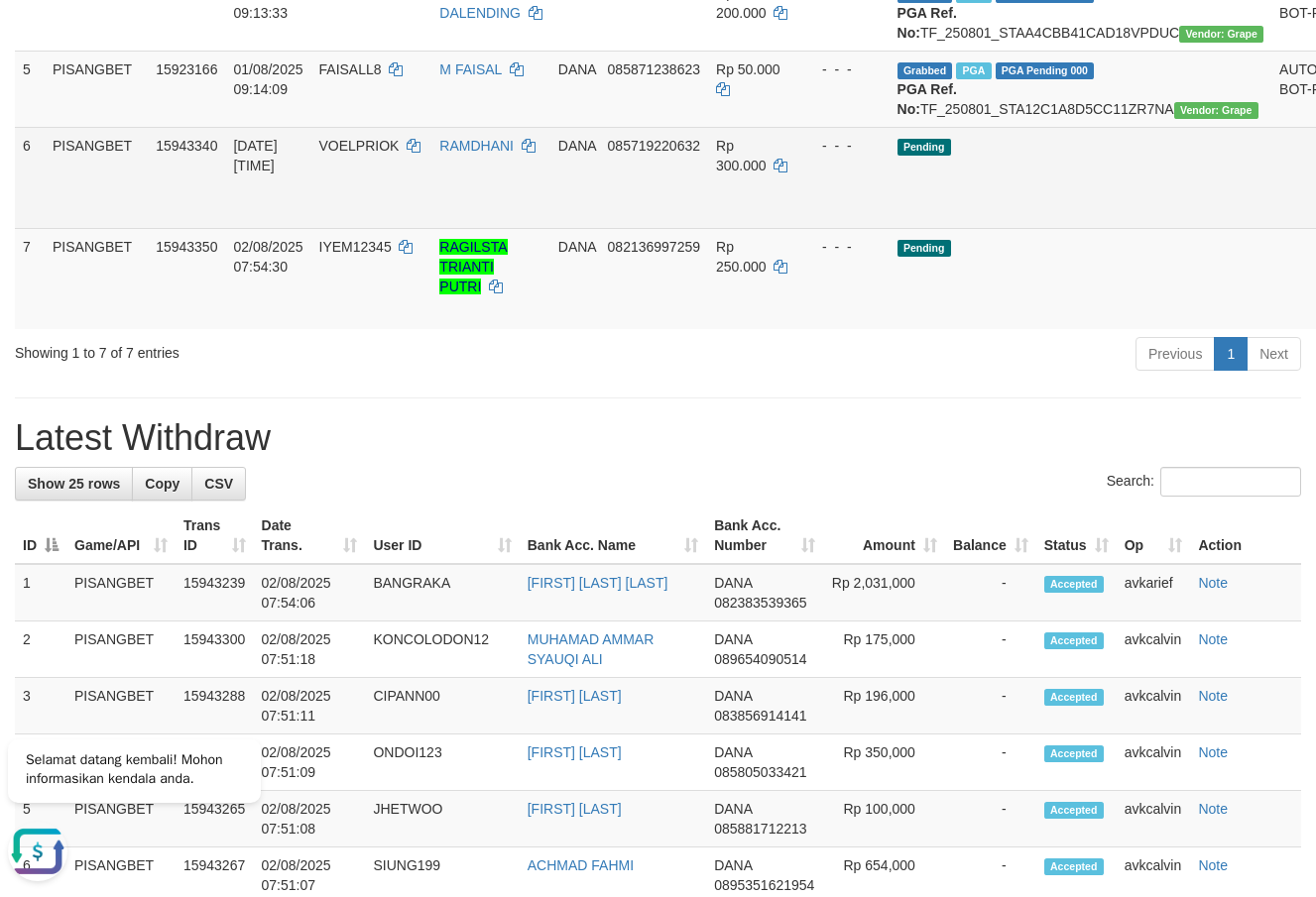 click on "Allow Grab   ·    Reject Send PGA     ·    Note" at bounding box center [1402, 177] 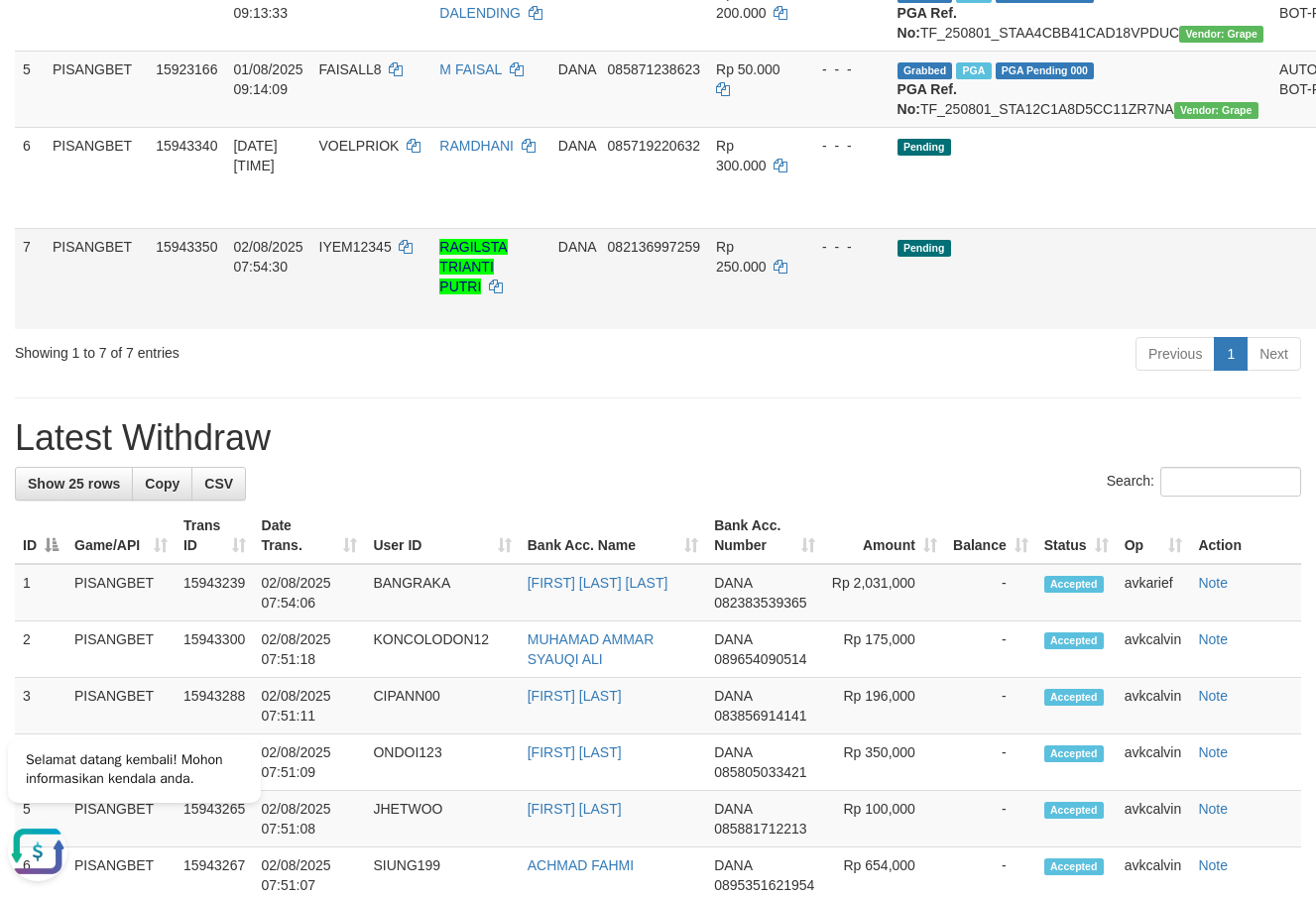 click on "Toggle navigation
Home
Bank
Account List
Load
By Website
Group
[OXPLAY]													PISANGBET
By Load Group (DPS)
Group avk-1
Mutasi Bank
Search
Sync
Note Mutasi
Deposit
DPS Fetch" at bounding box center (658, 806) 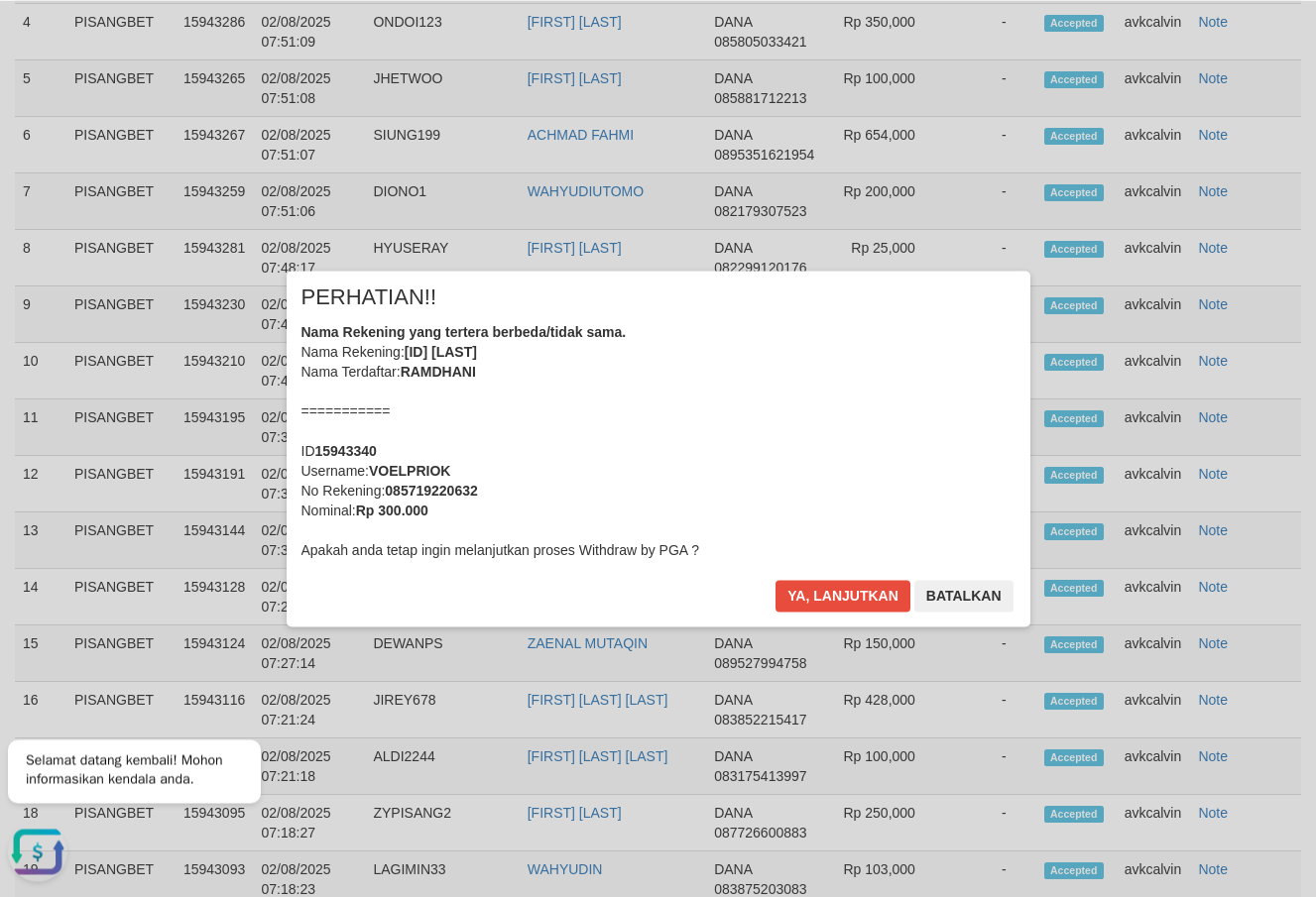scroll, scrollTop: 1470, scrollLeft: 0, axis: vertical 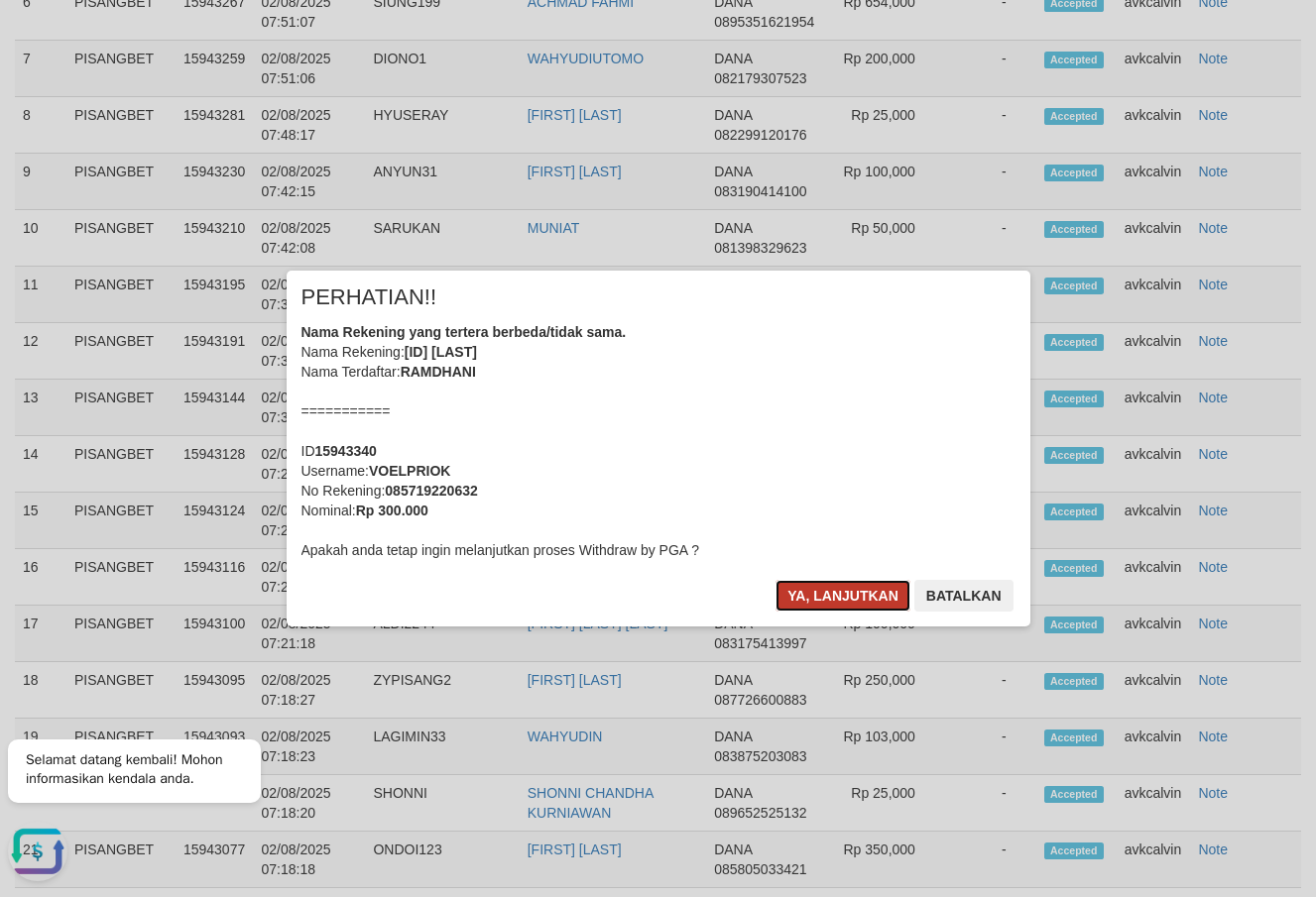 click on "Ya, lanjutkan" at bounding box center [843, 596] 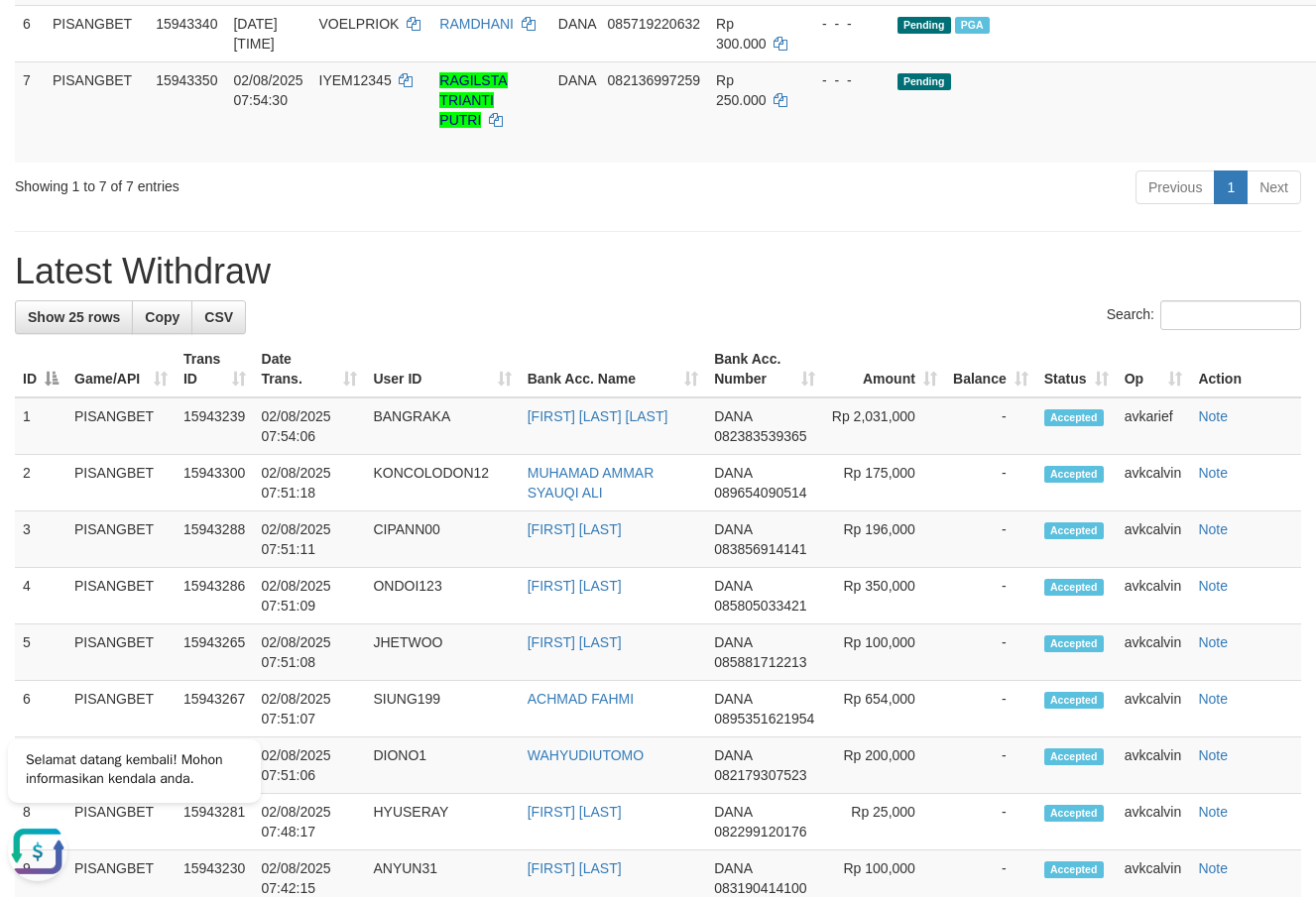 scroll, scrollTop: 685, scrollLeft: 0, axis: vertical 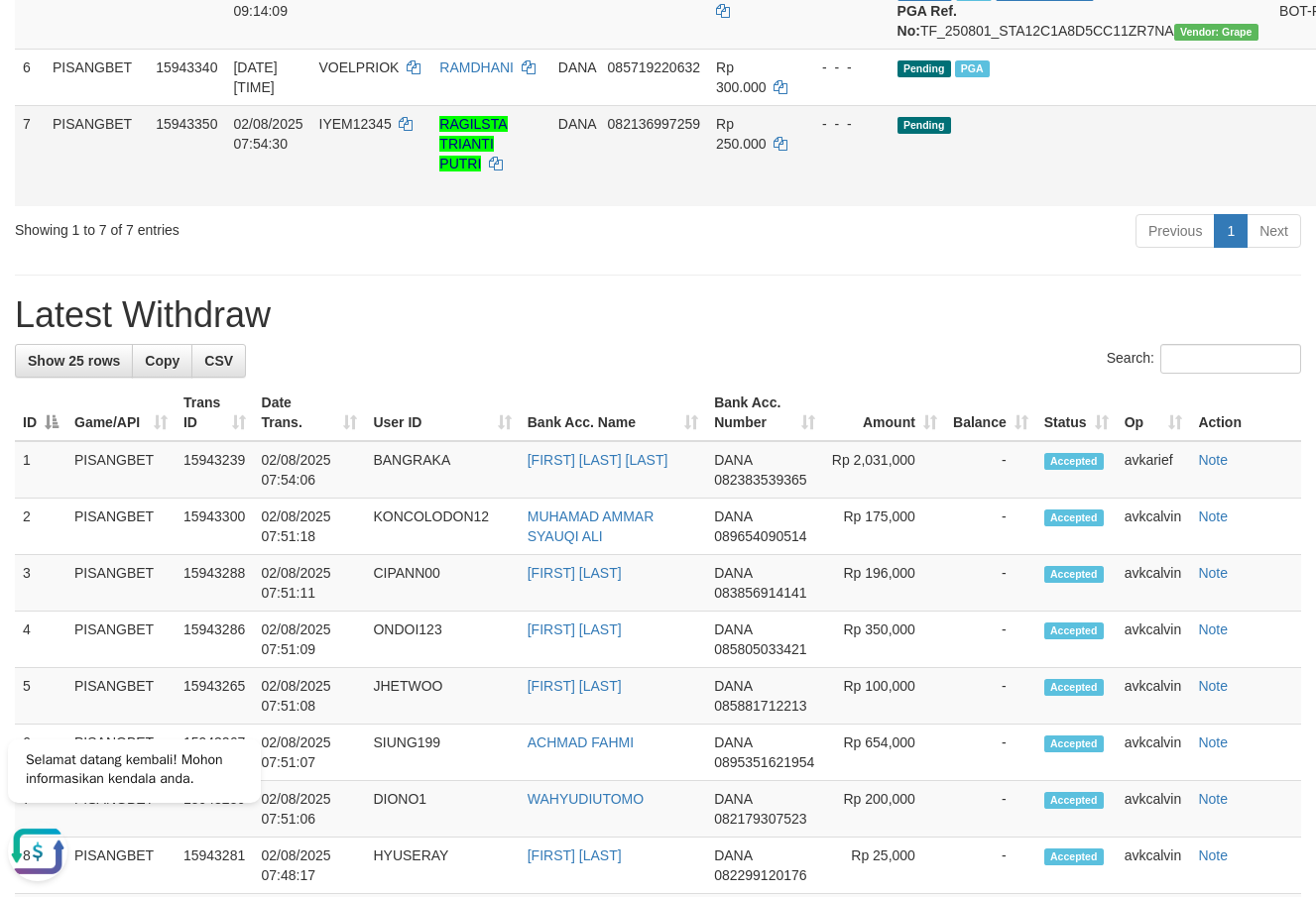 click on "Send PGA" at bounding box center (1377, 178) 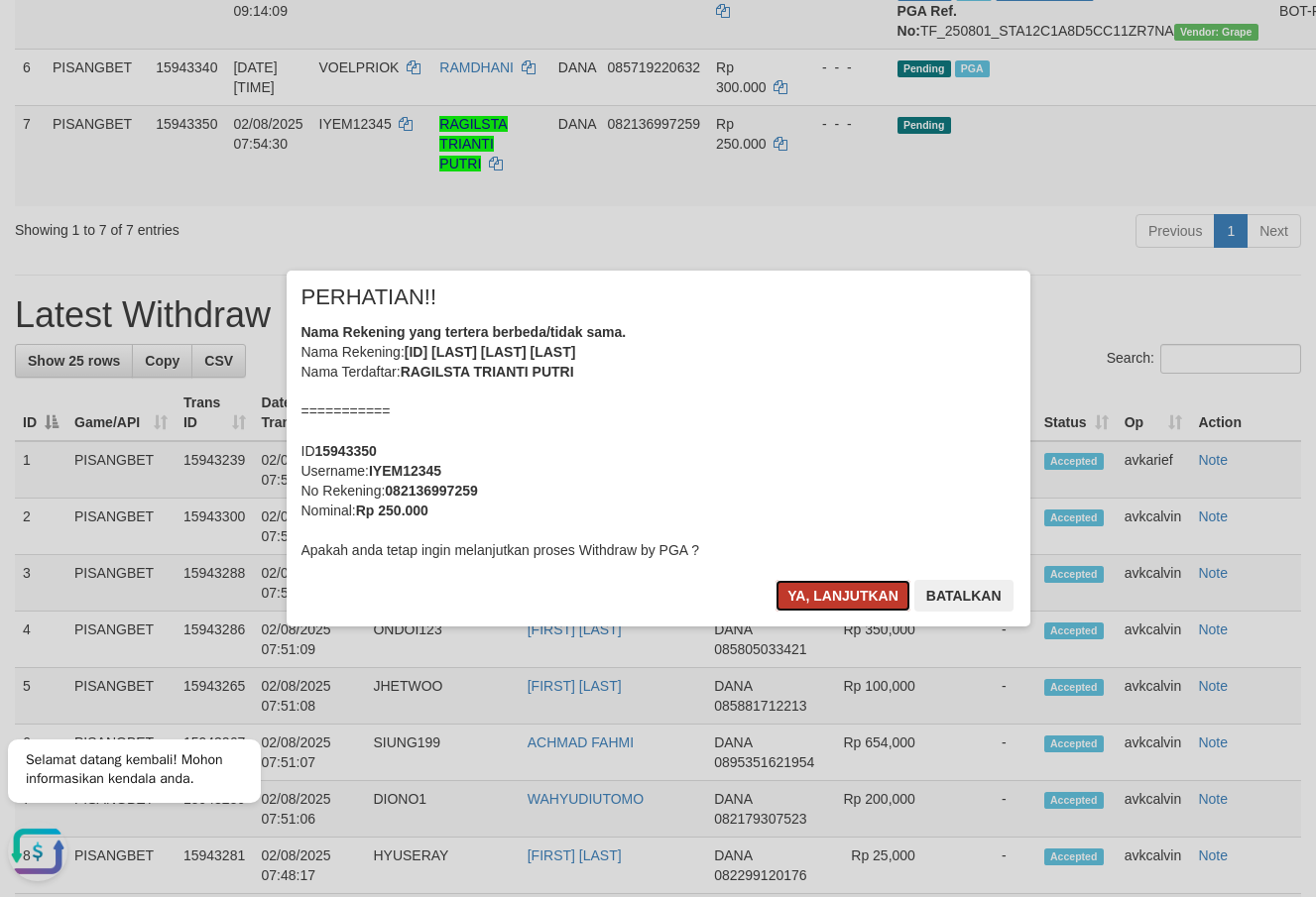 click on "Ya, lanjutkan" at bounding box center (843, 596) 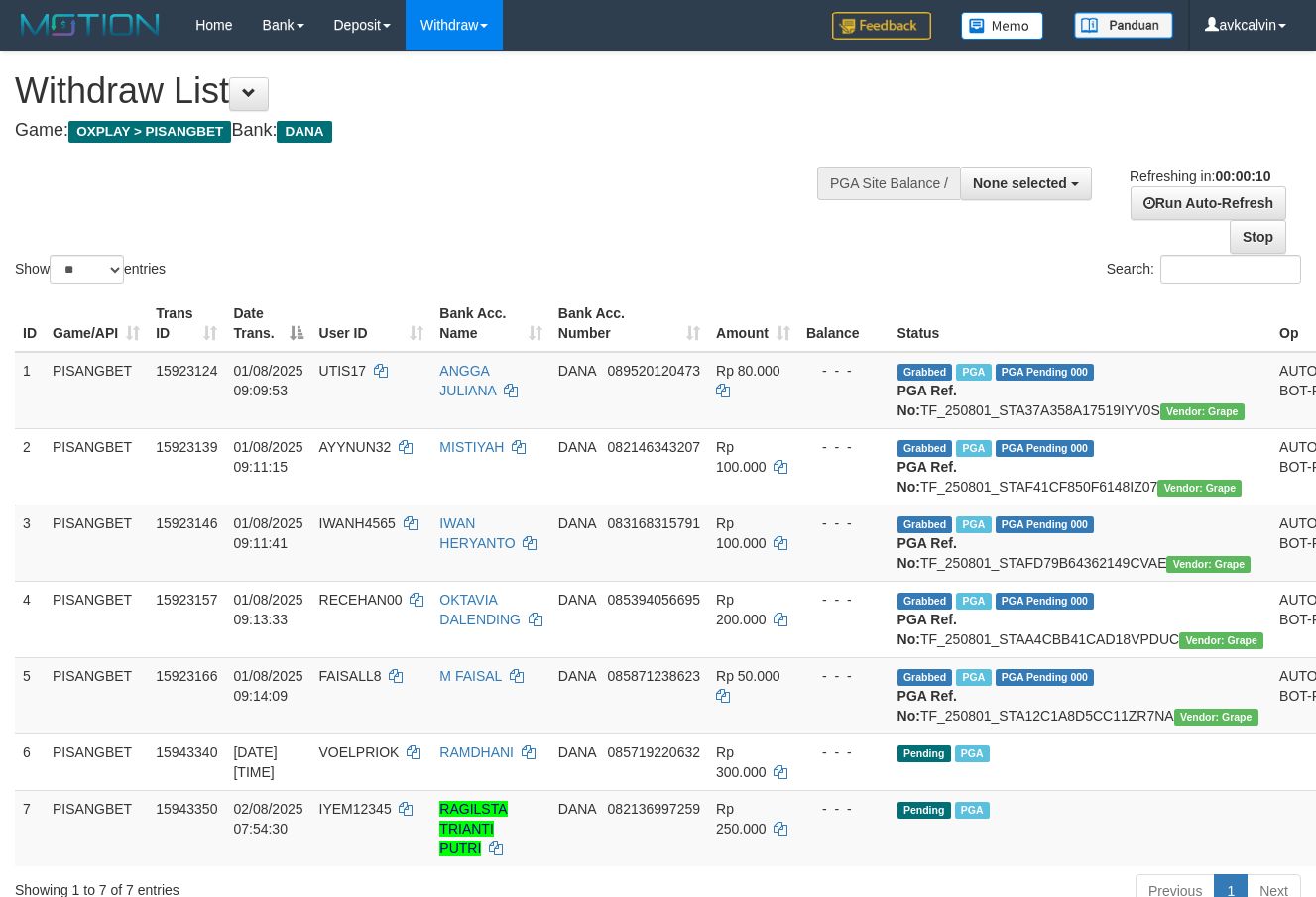 select 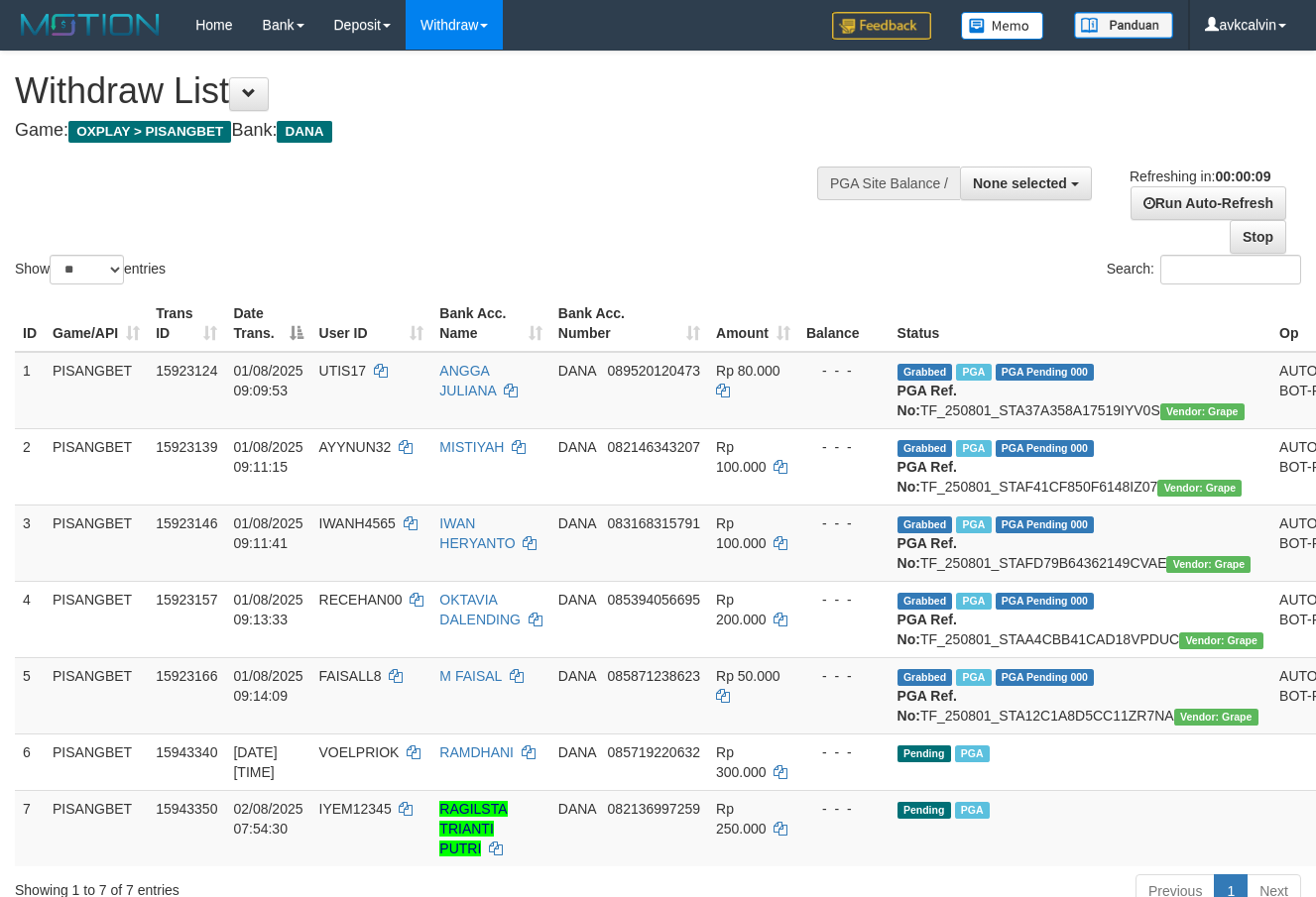 scroll, scrollTop: 0, scrollLeft: 0, axis: both 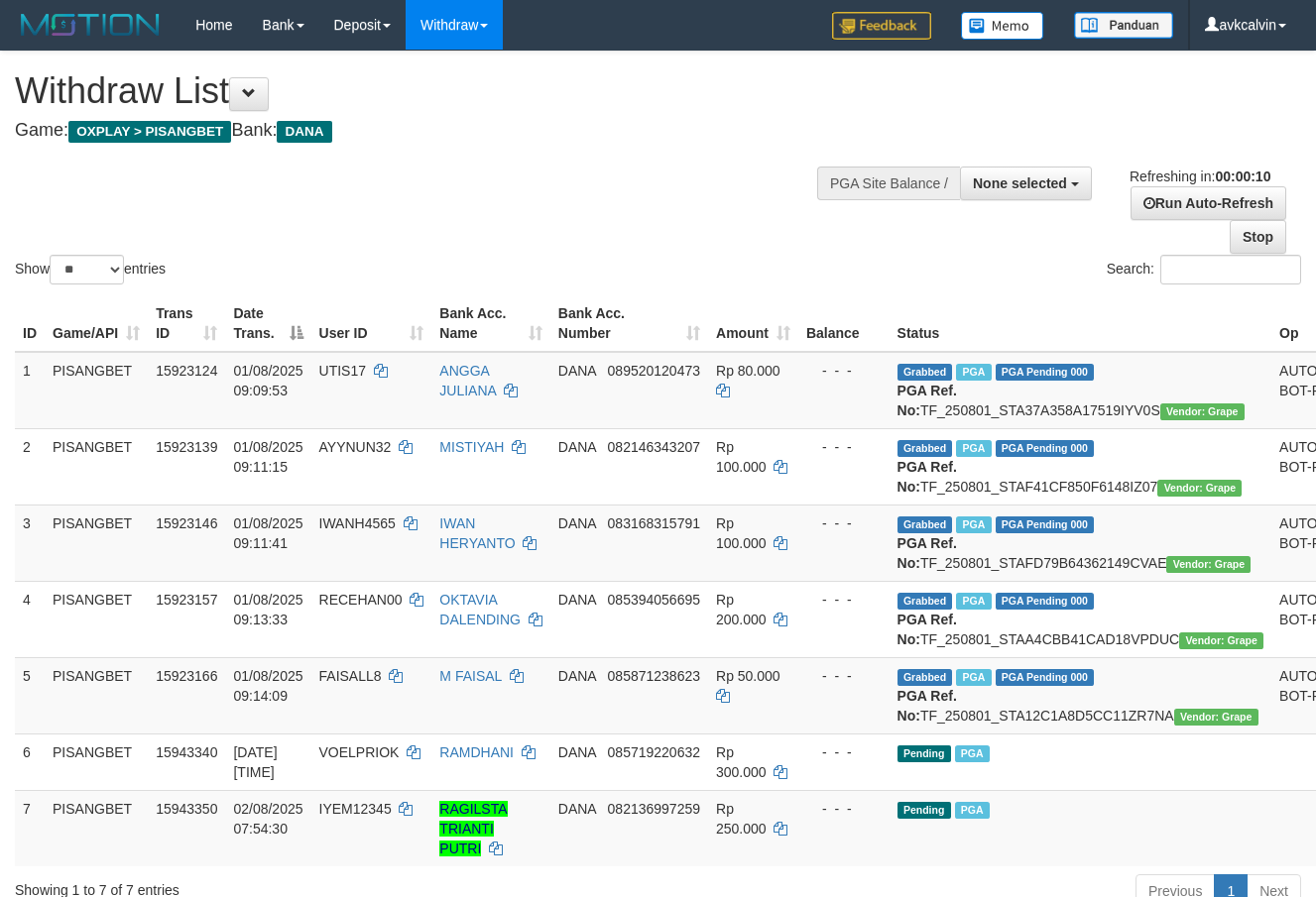 select 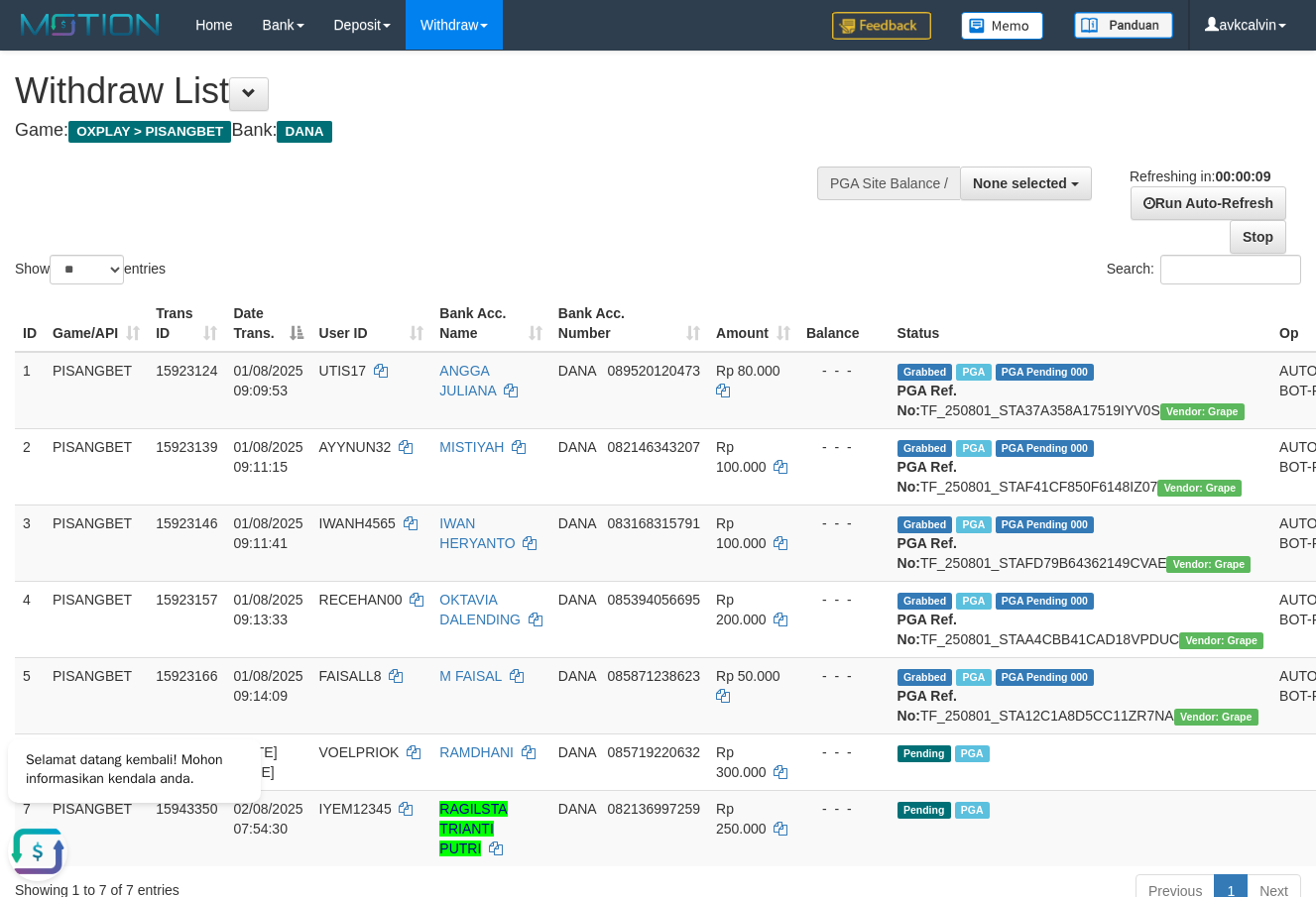 scroll, scrollTop: 0, scrollLeft: 0, axis: both 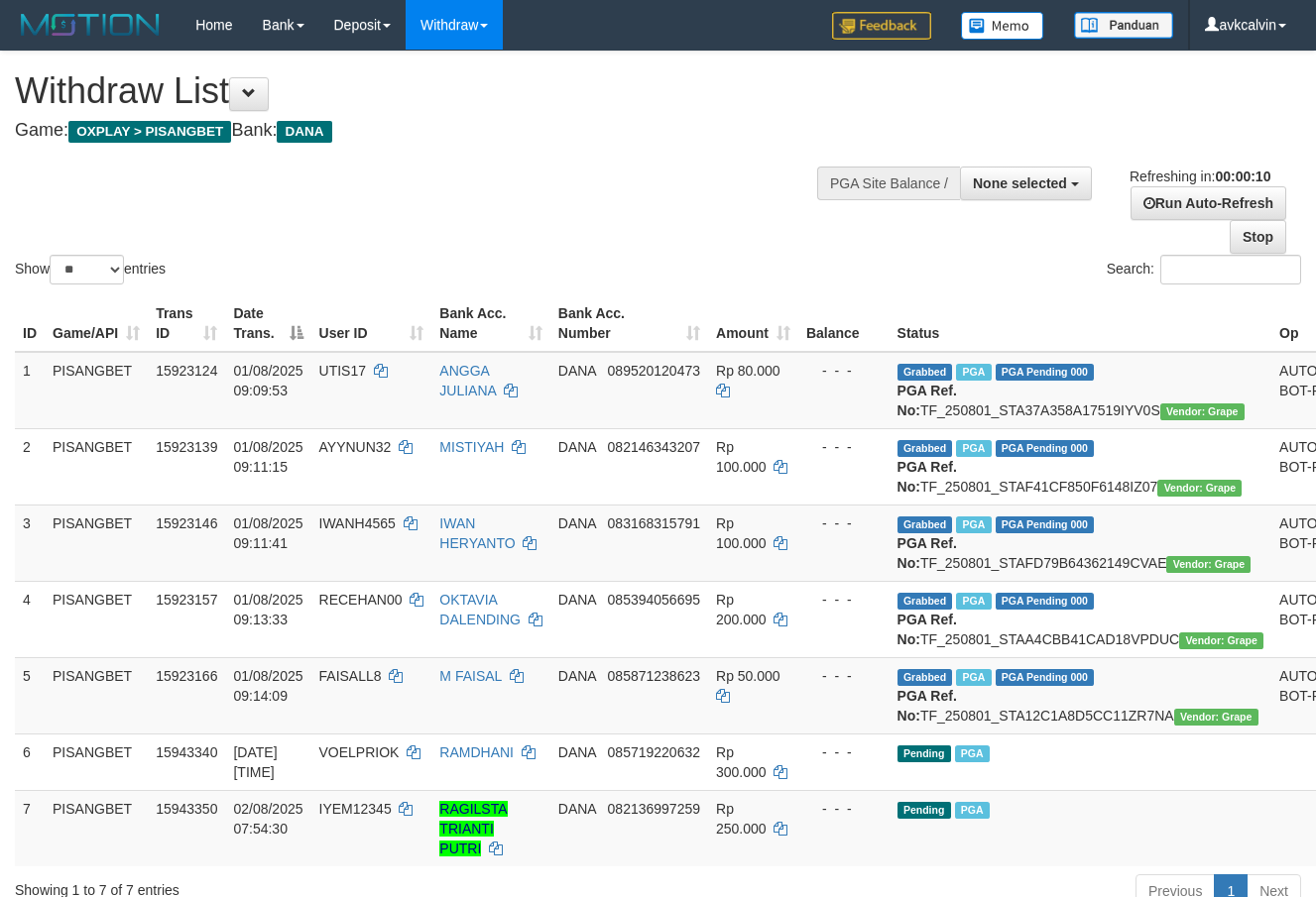 select 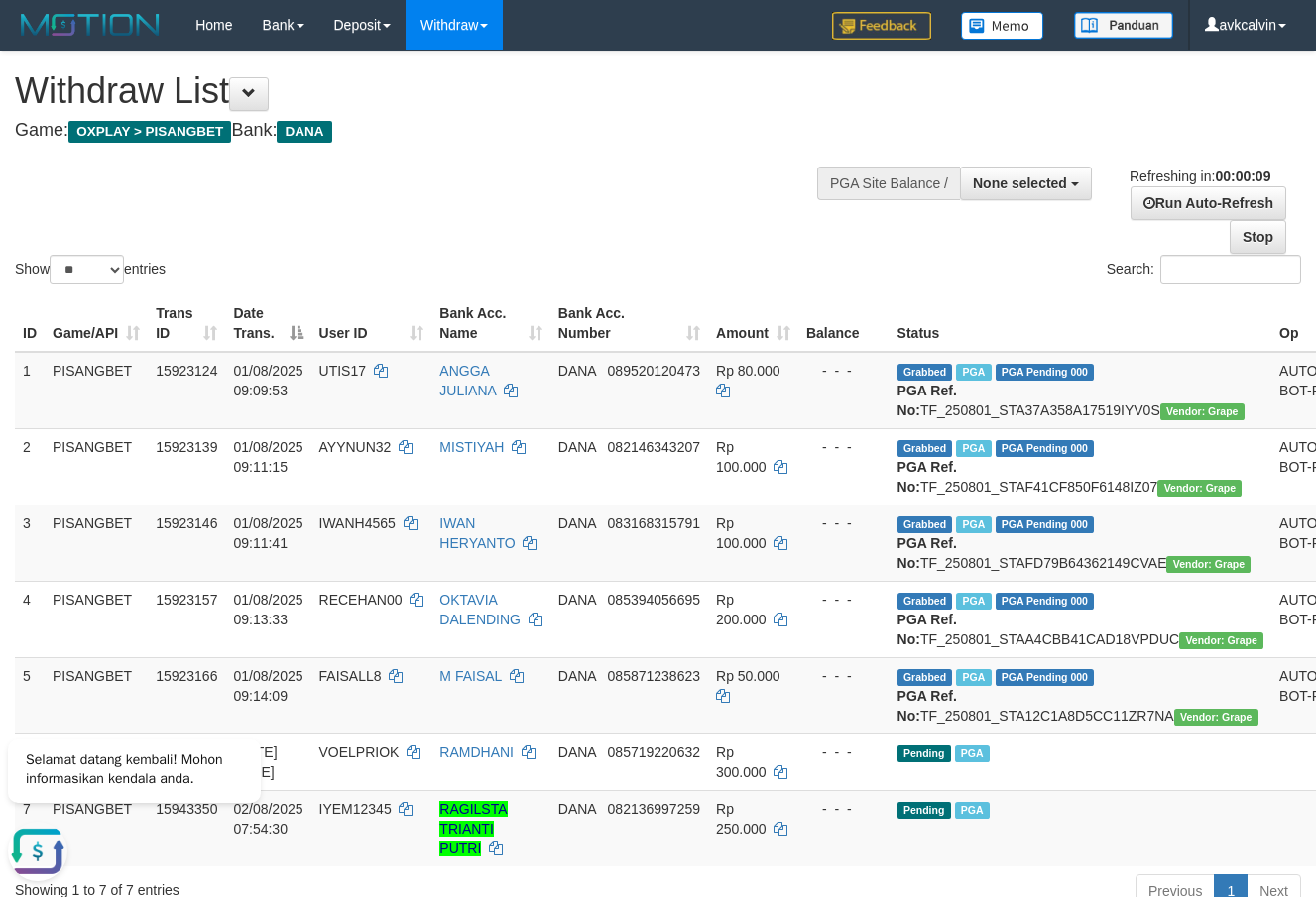 scroll, scrollTop: 0, scrollLeft: 0, axis: both 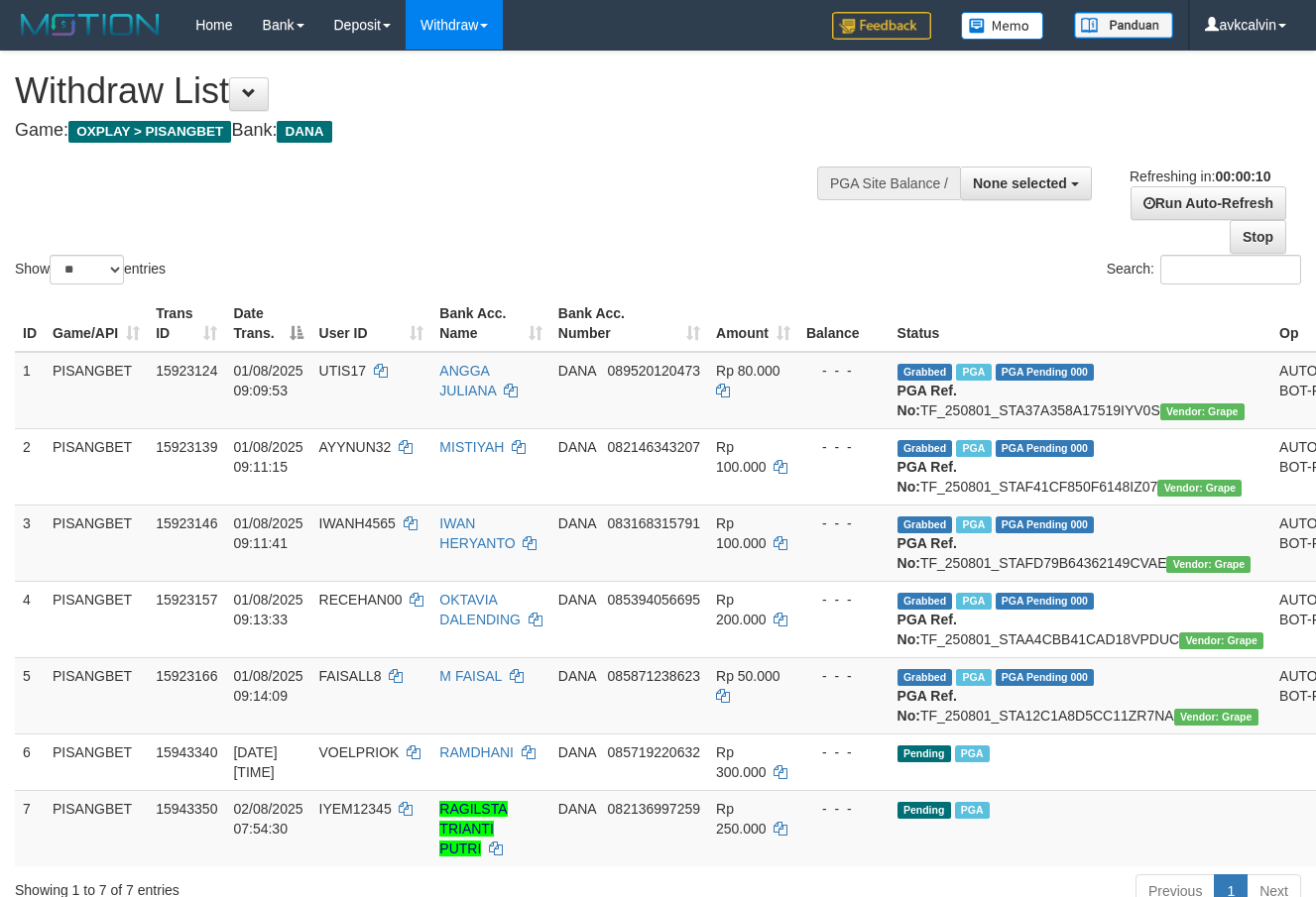 select 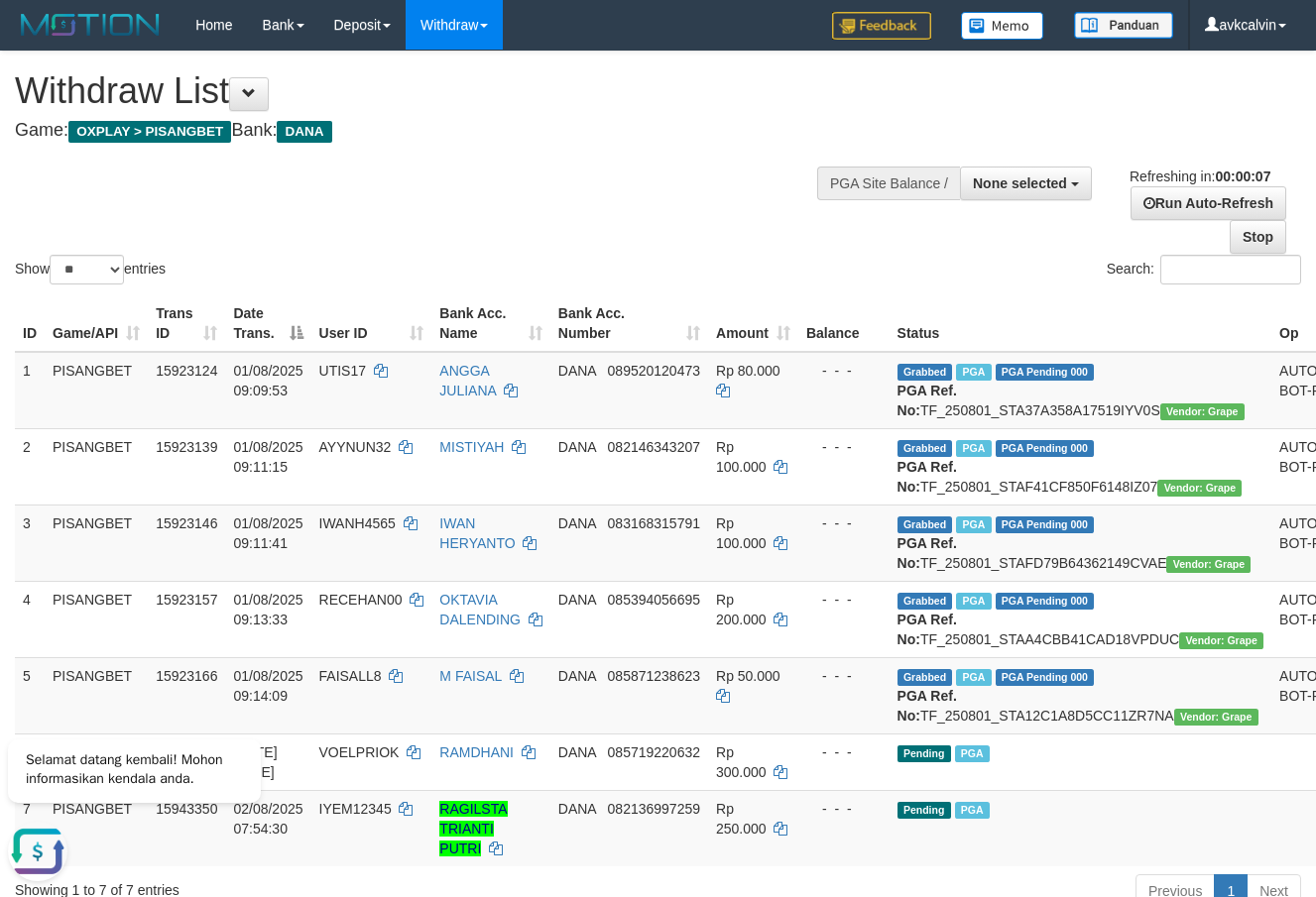 scroll, scrollTop: 0, scrollLeft: 0, axis: both 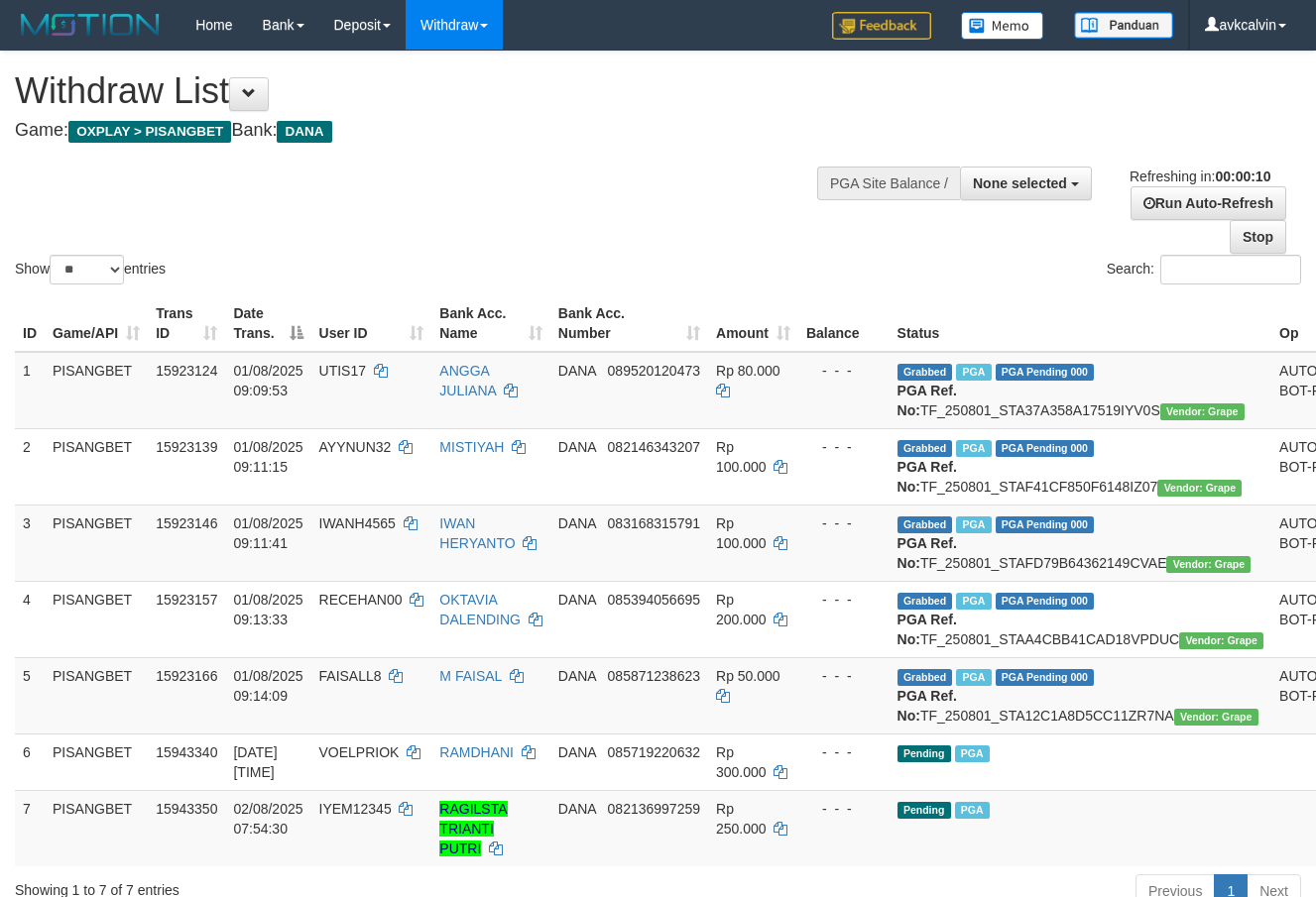 select 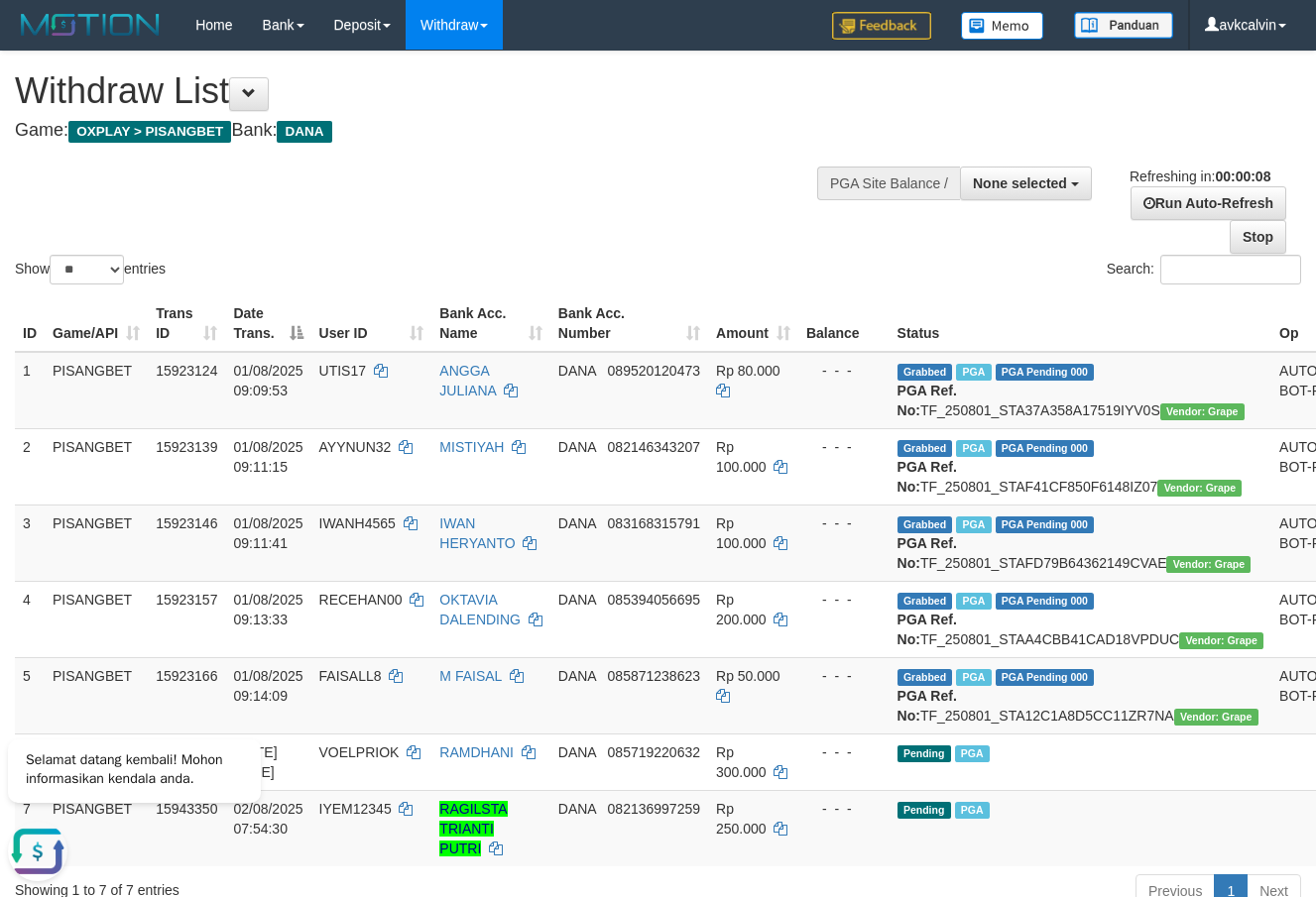 scroll, scrollTop: 0, scrollLeft: 0, axis: both 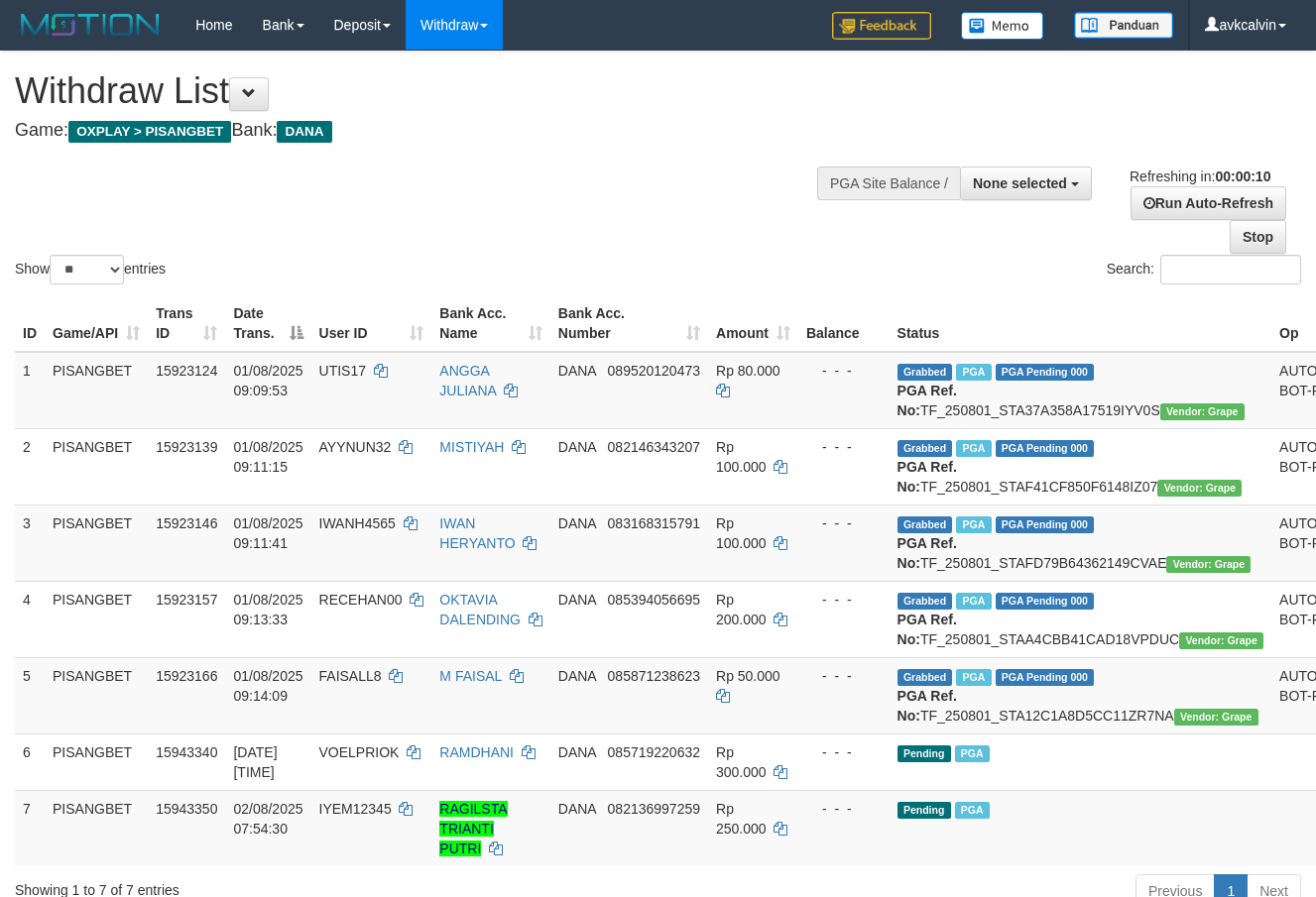 select 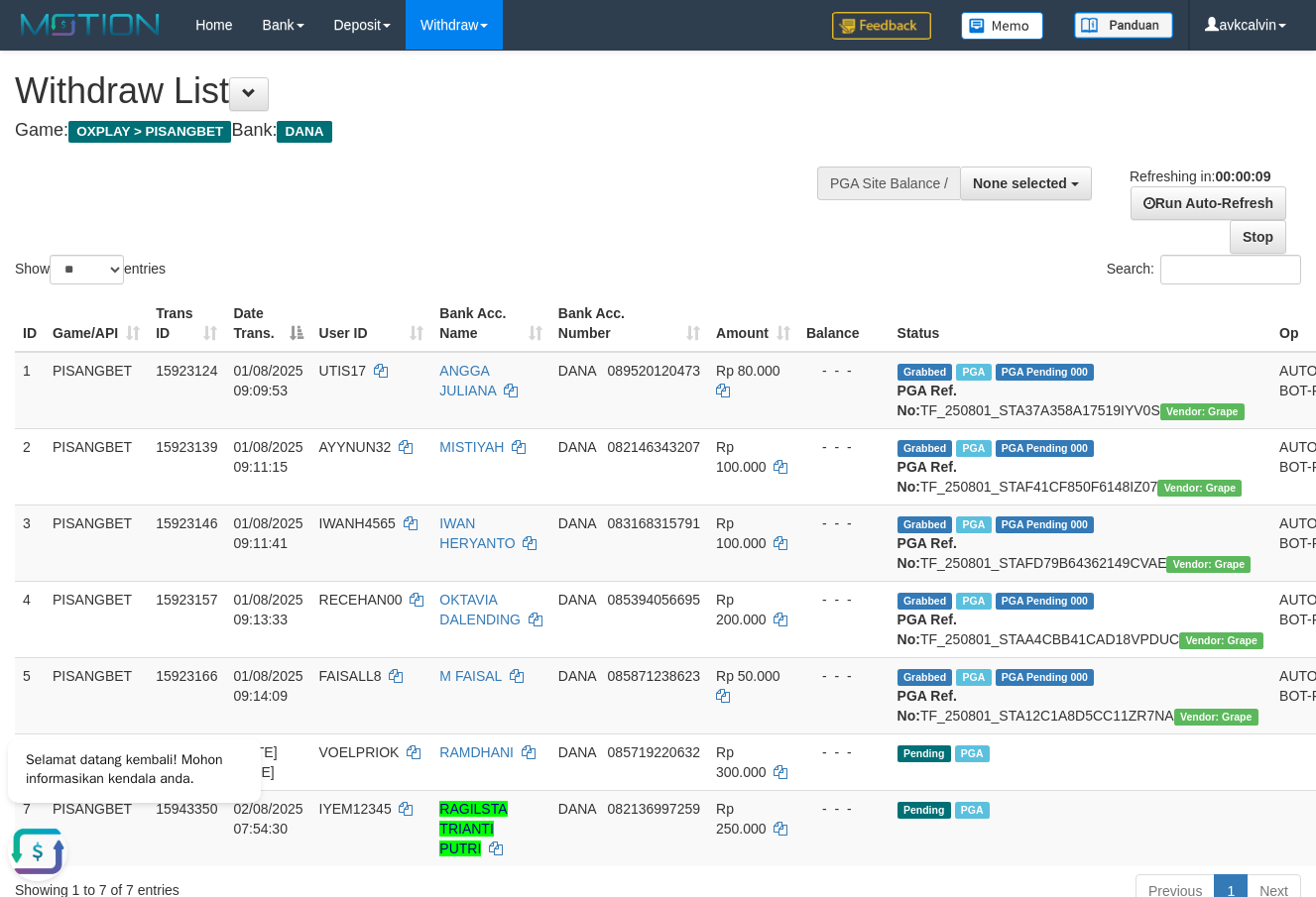 scroll, scrollTop: 0, scrollLeft: 0, axis: both 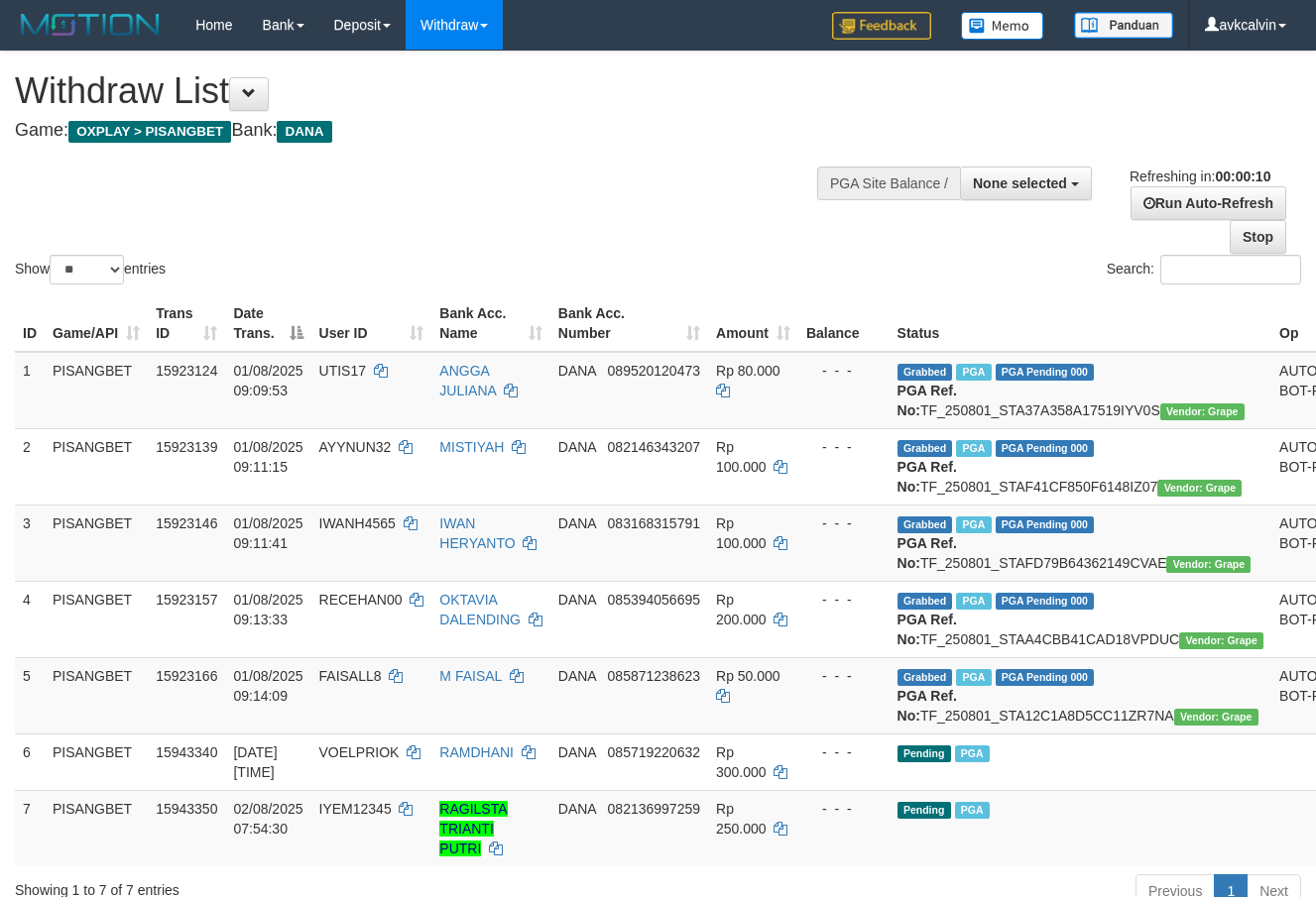 select 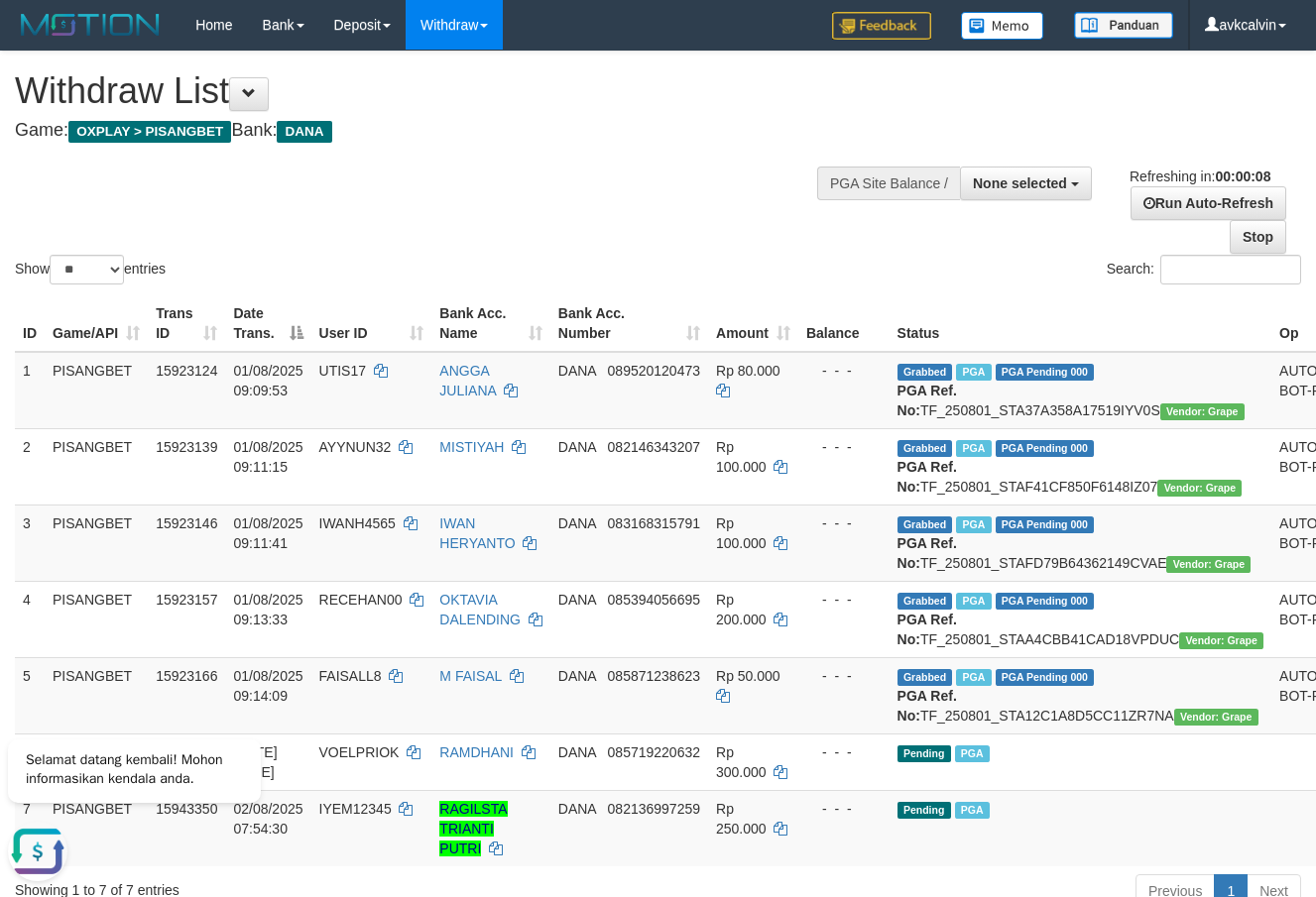 scroll, scrollTop: 0, scrollLeft: 0, axis: both 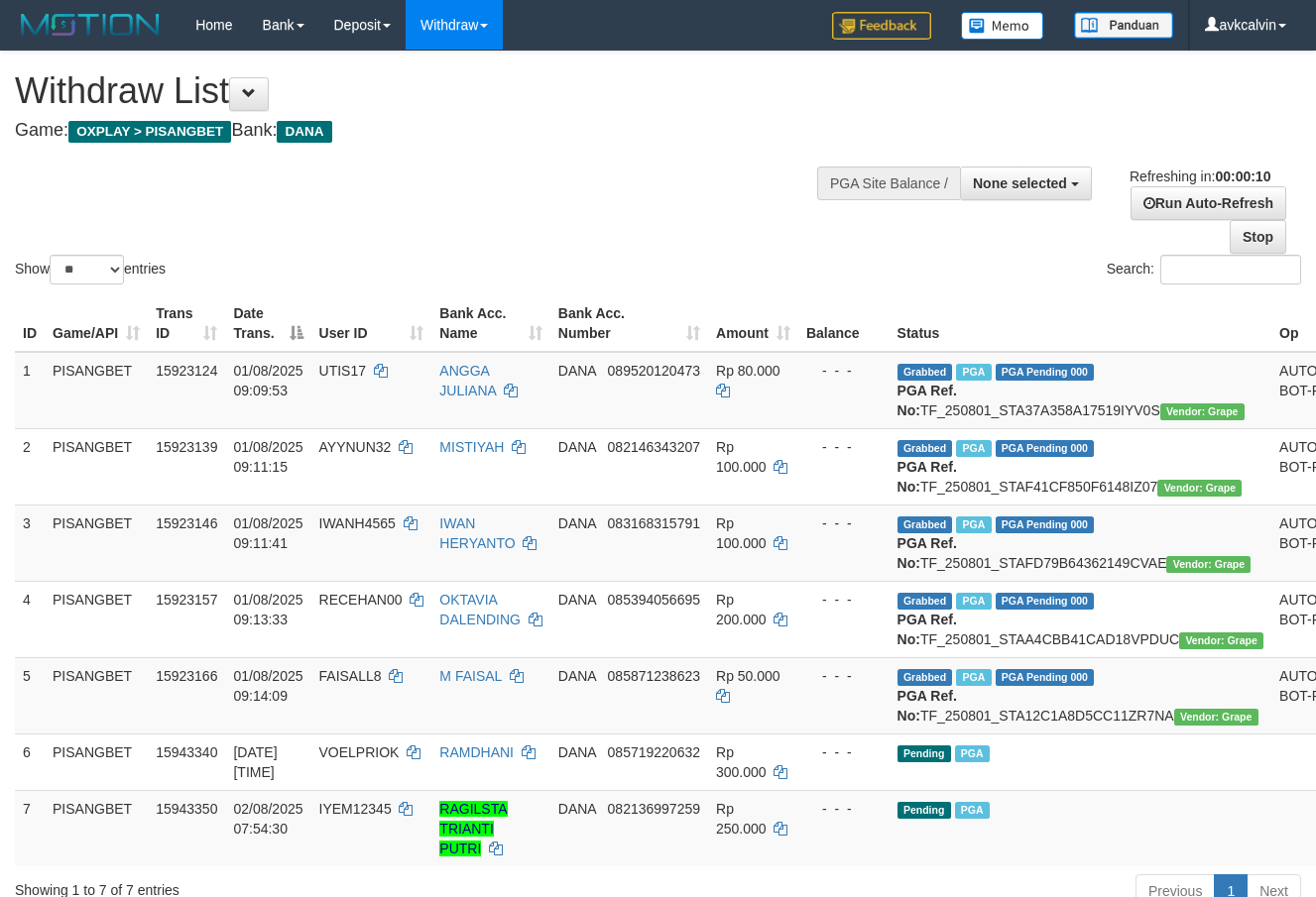 select 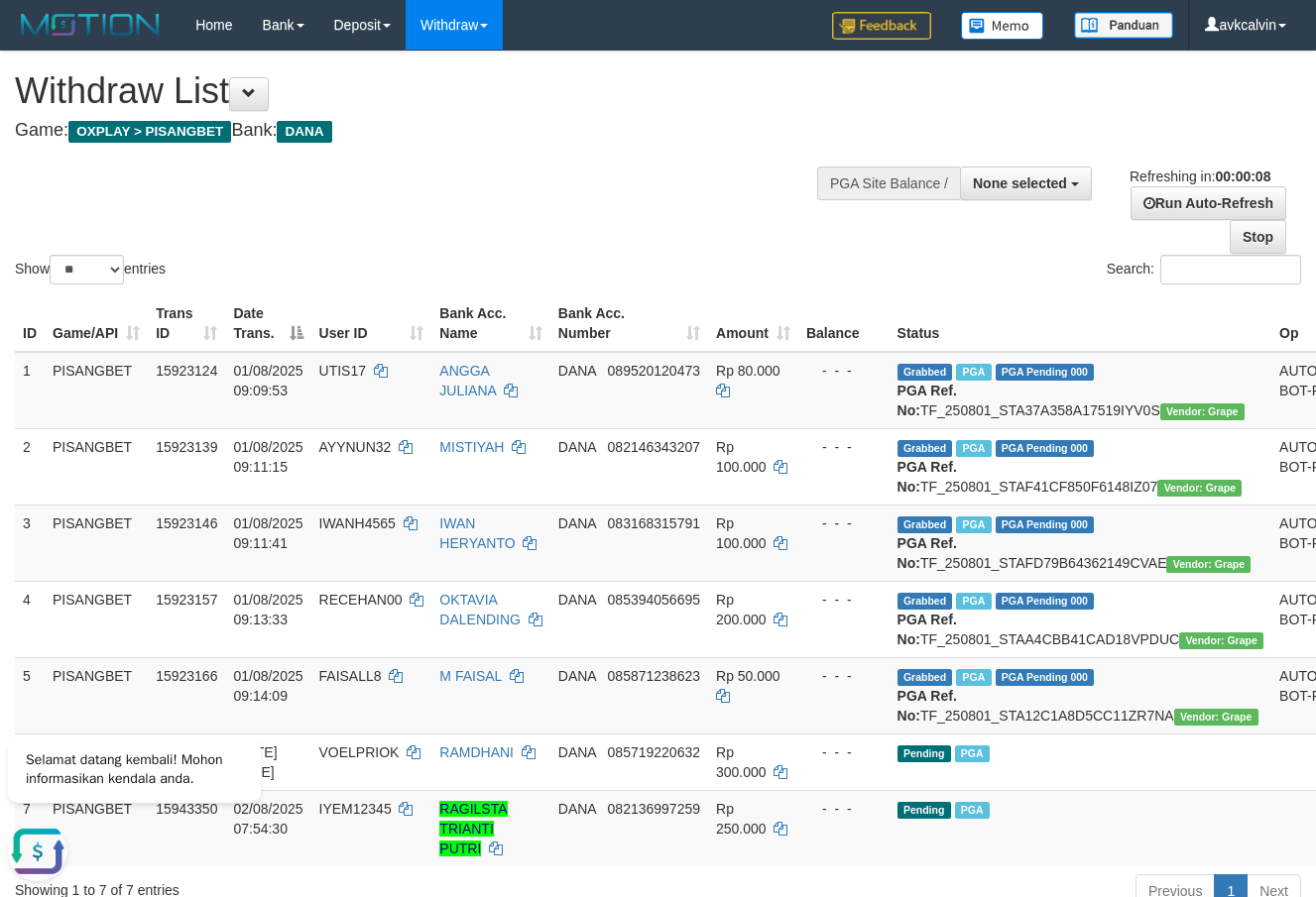 scroll, scrollTop: 0, scrollLeft: 0, axis: both 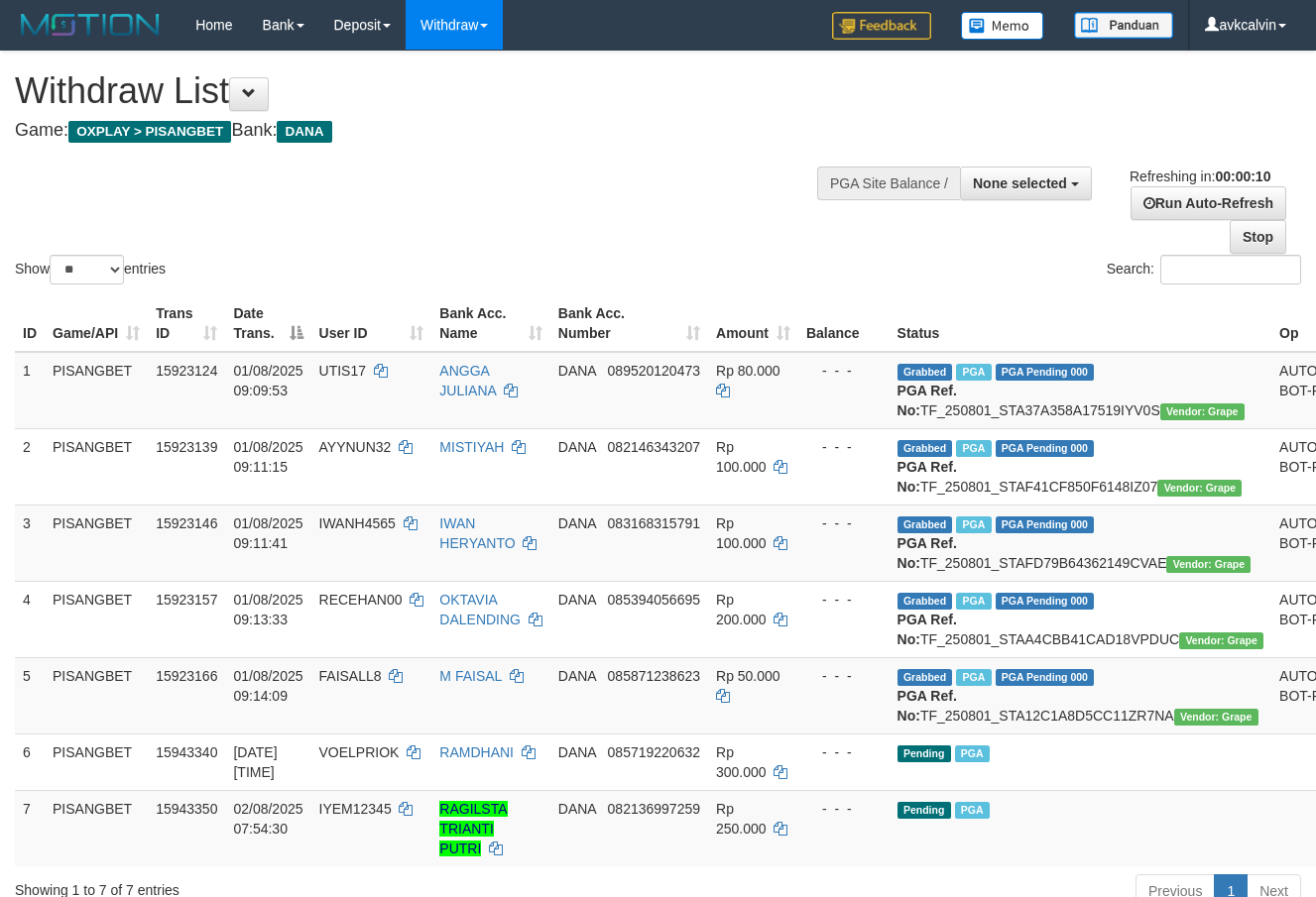 select 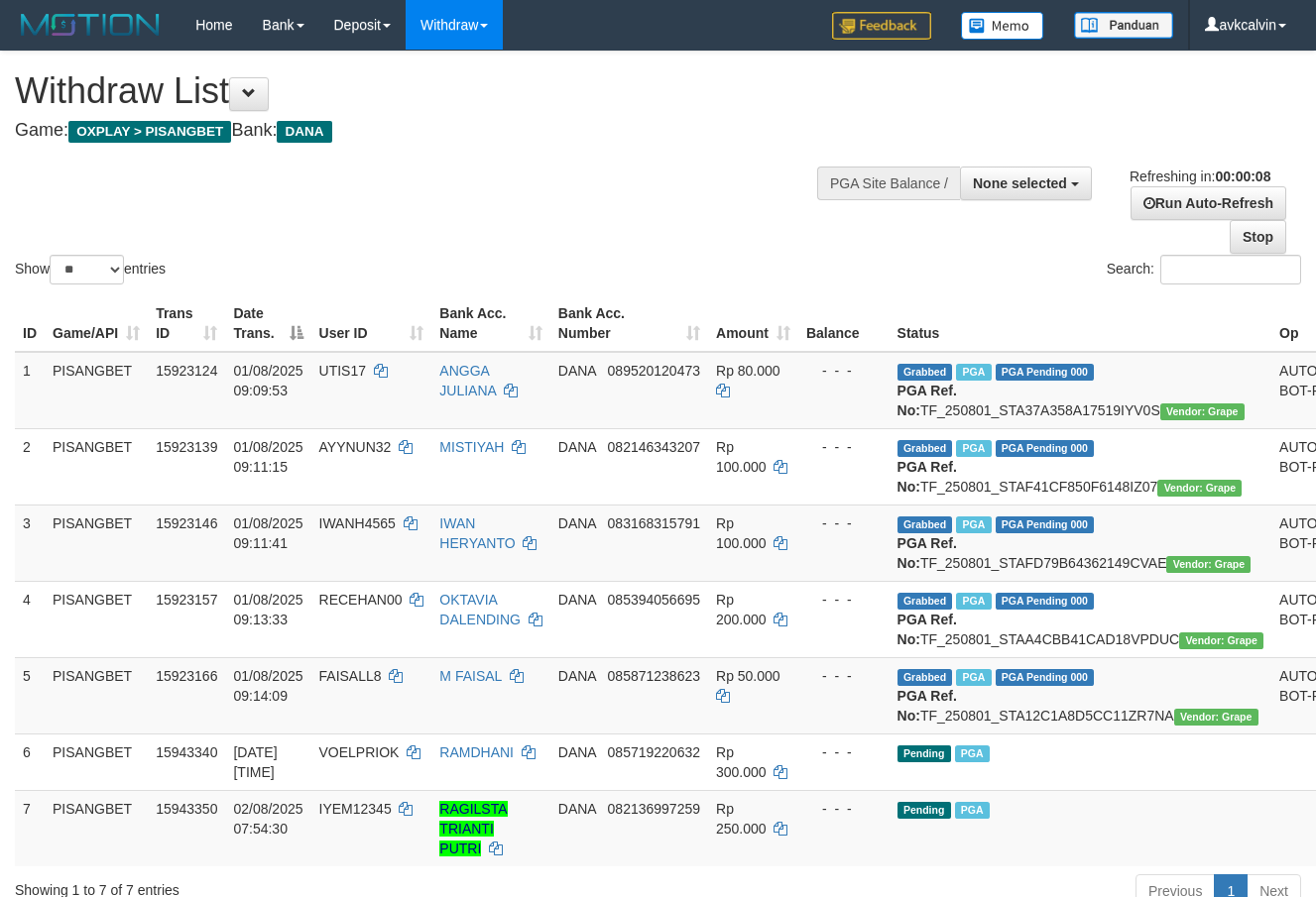 scroll, scrollTop: 0, scrollLeft: 0, axis: both 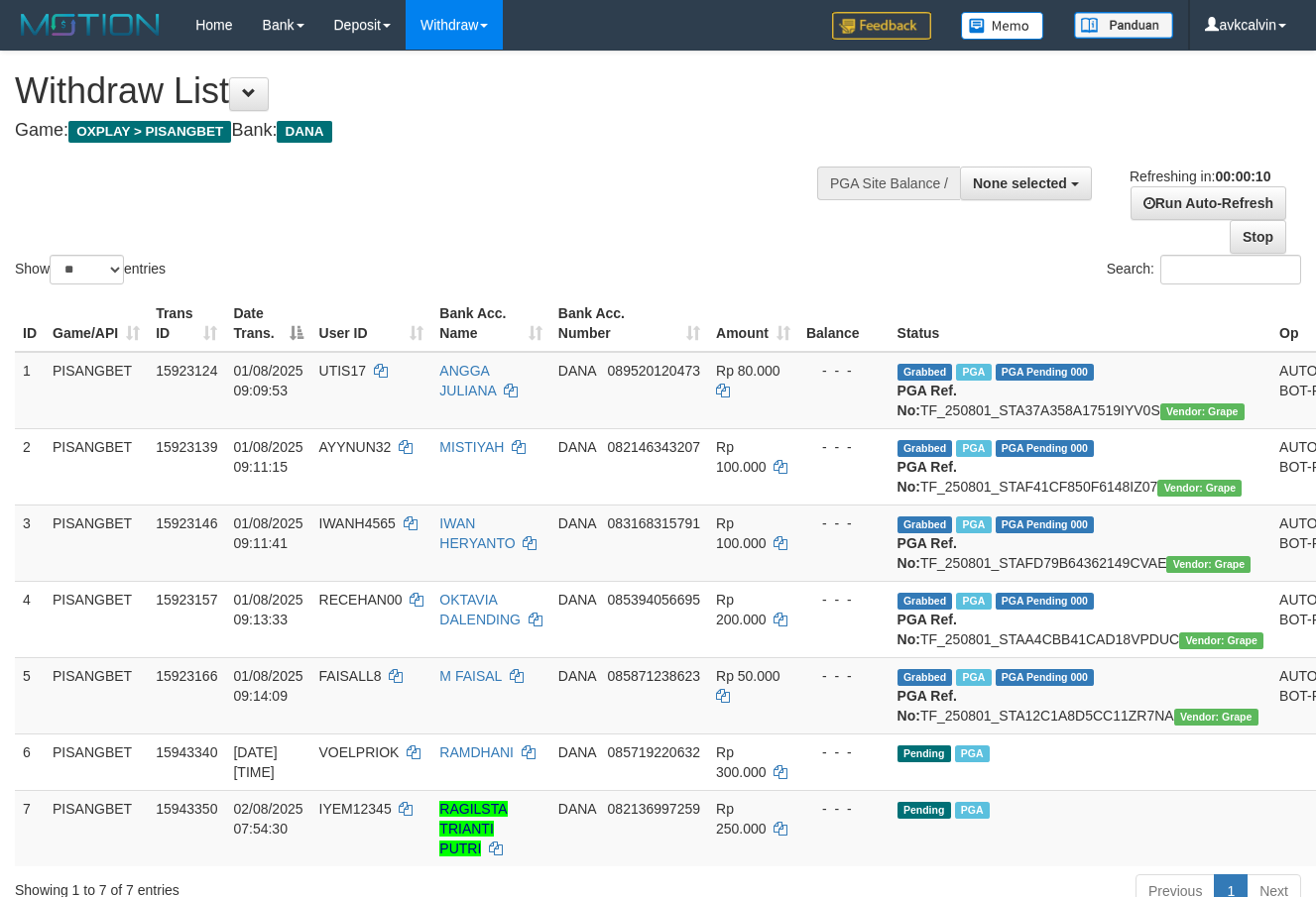 select 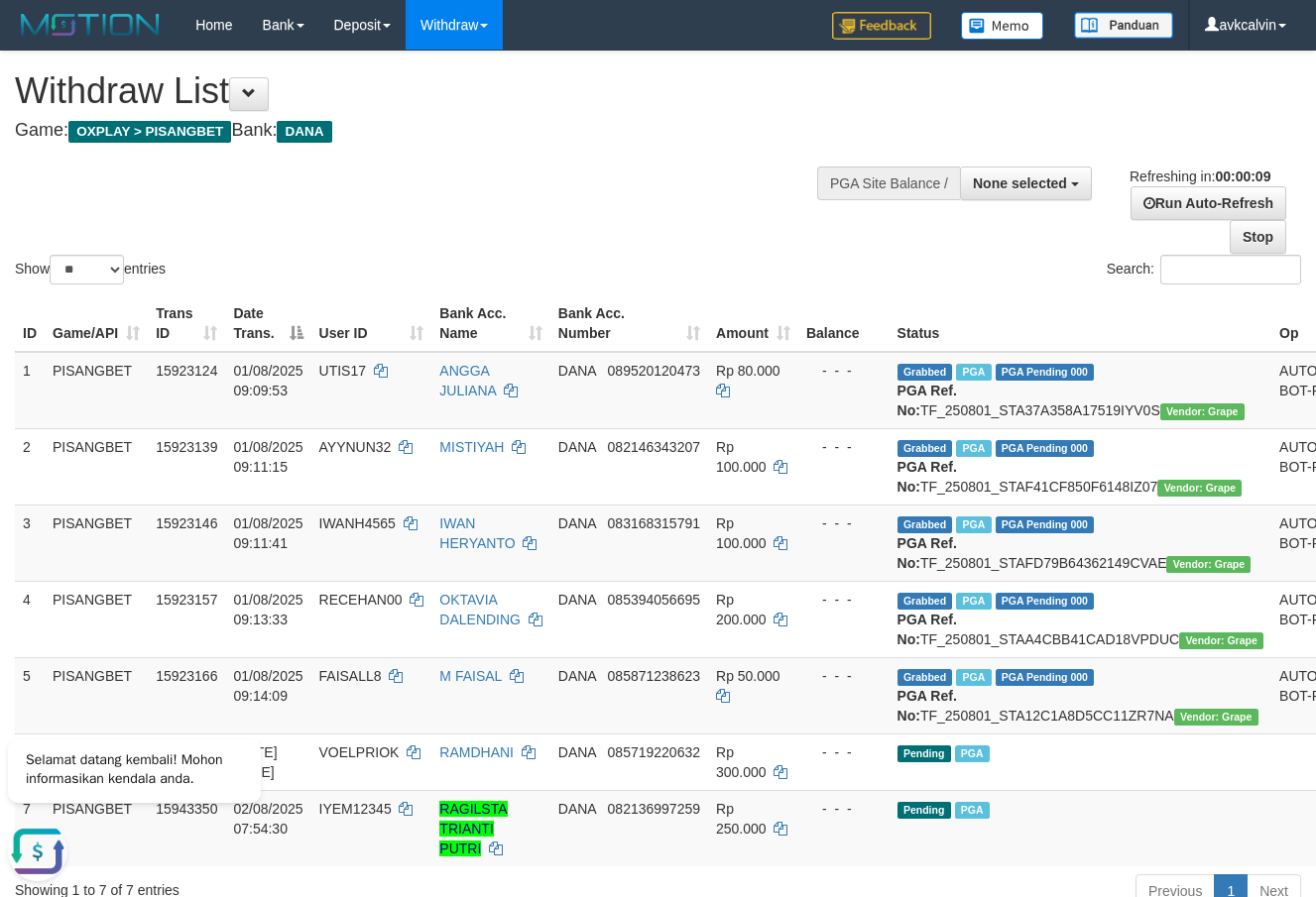 scroll, scrollTop: 0, scrollLeft: 0, axis: both 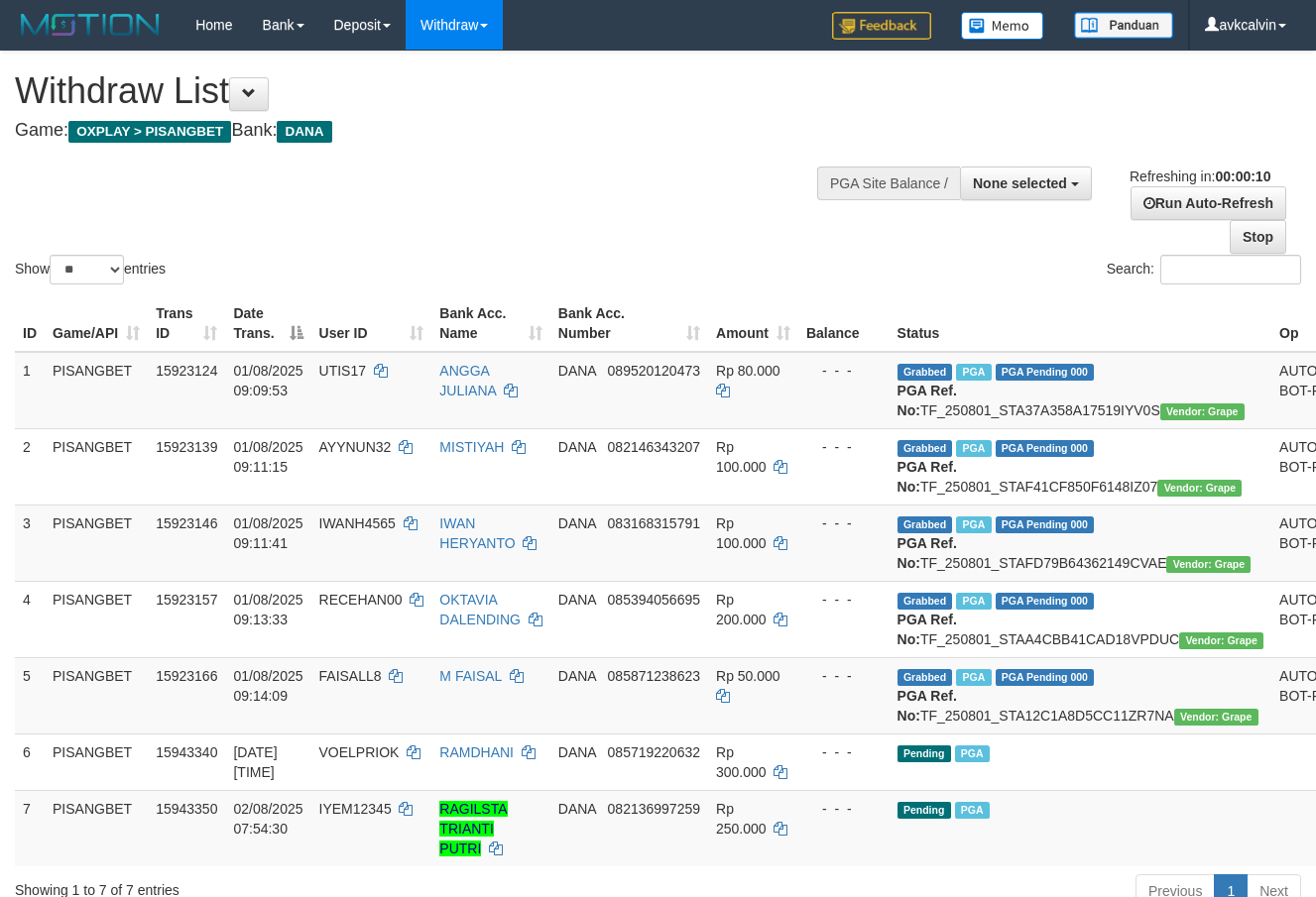 select 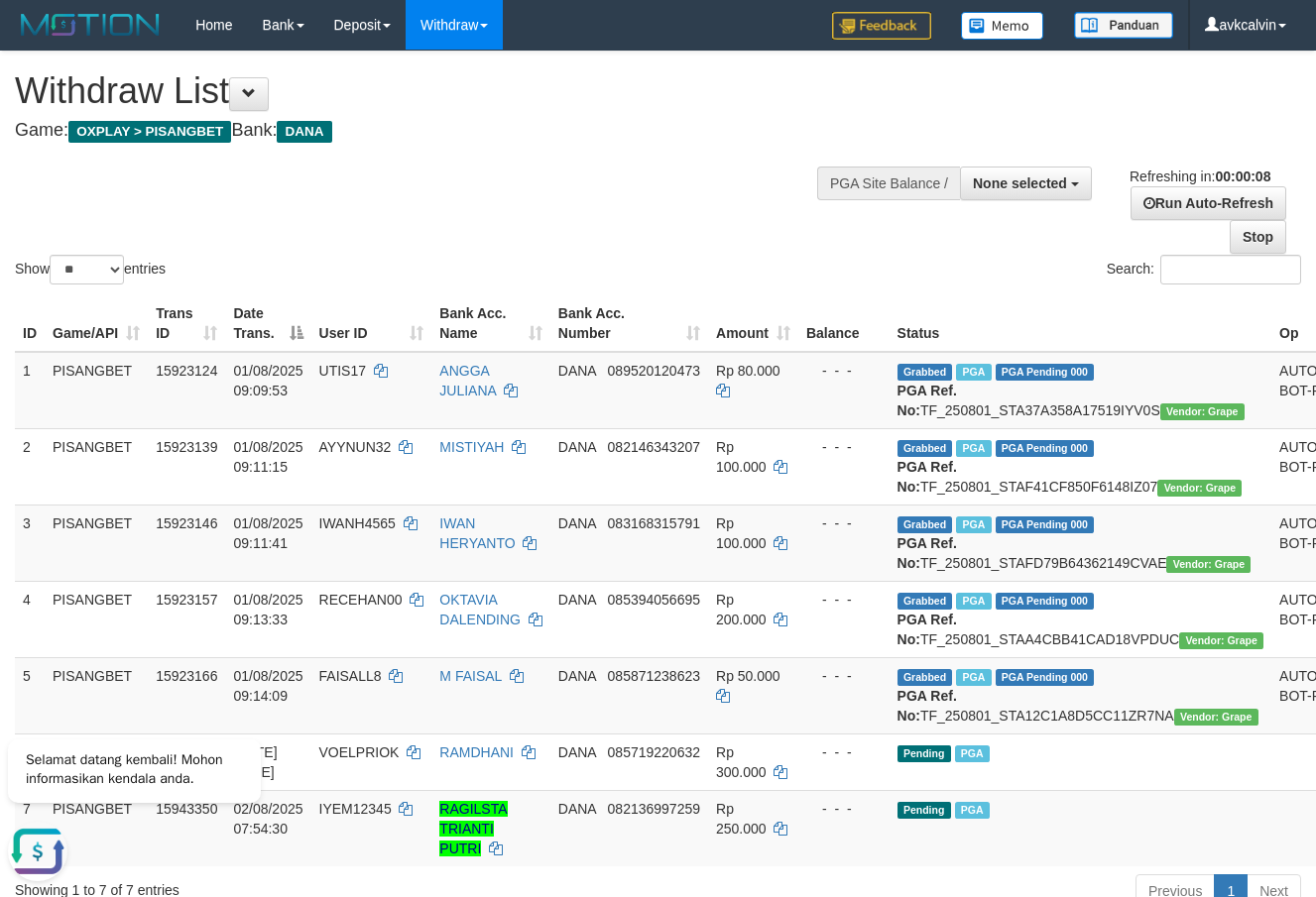 scroll, scrollTop: 0, scrollLeft: 0, axis: both 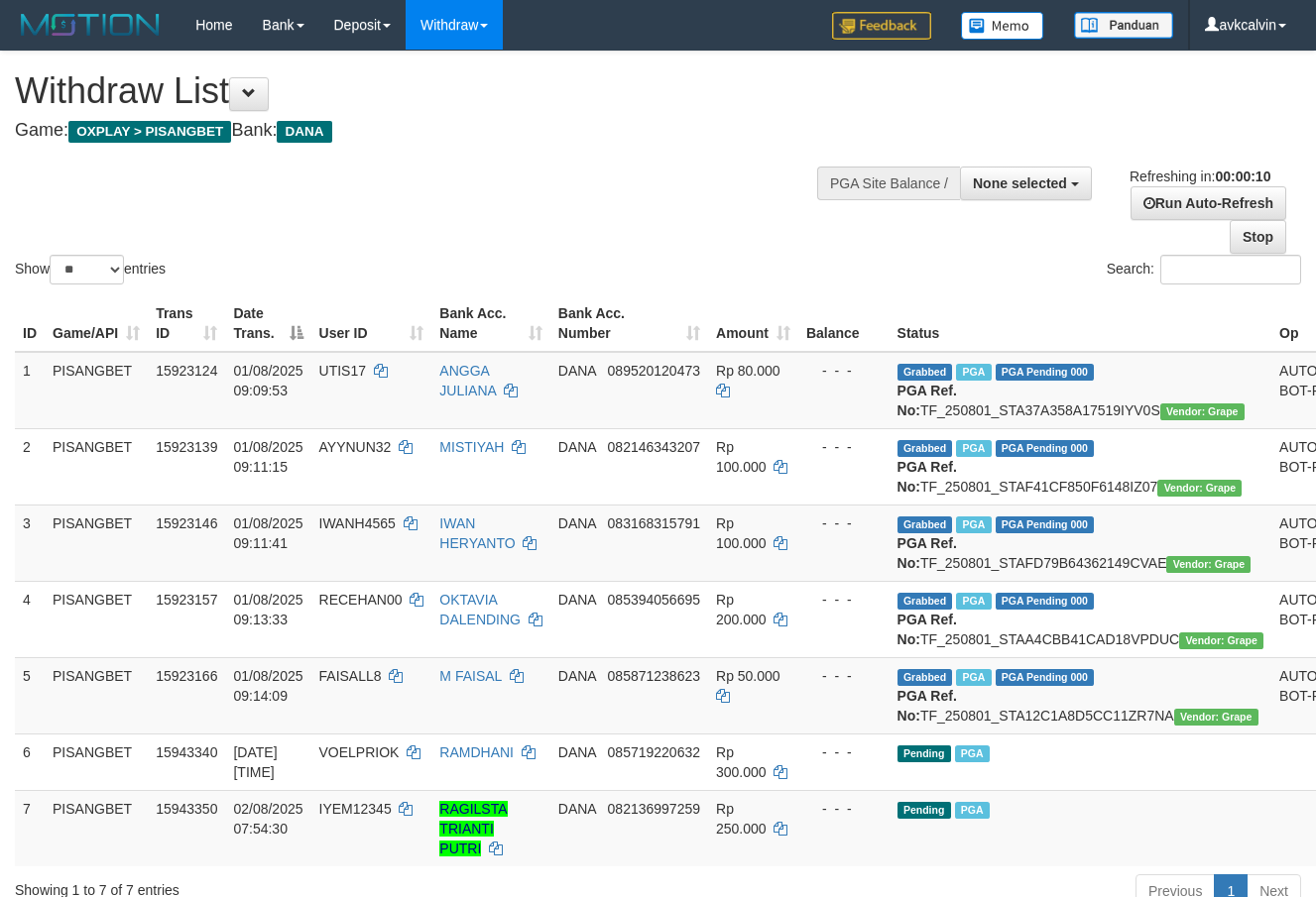 select 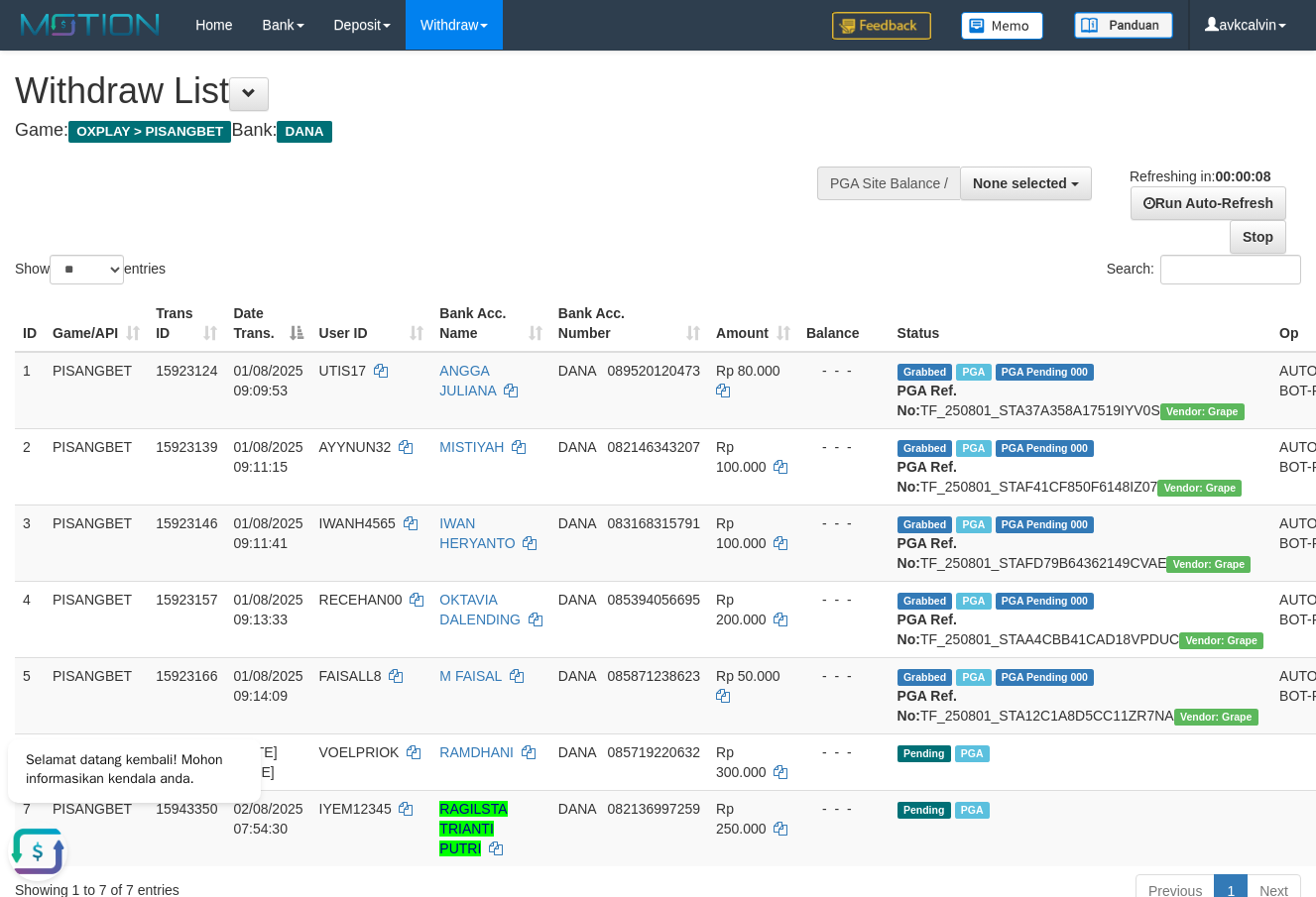 scroll, scrollTop: 0, scrollLeft: 0, axis: both 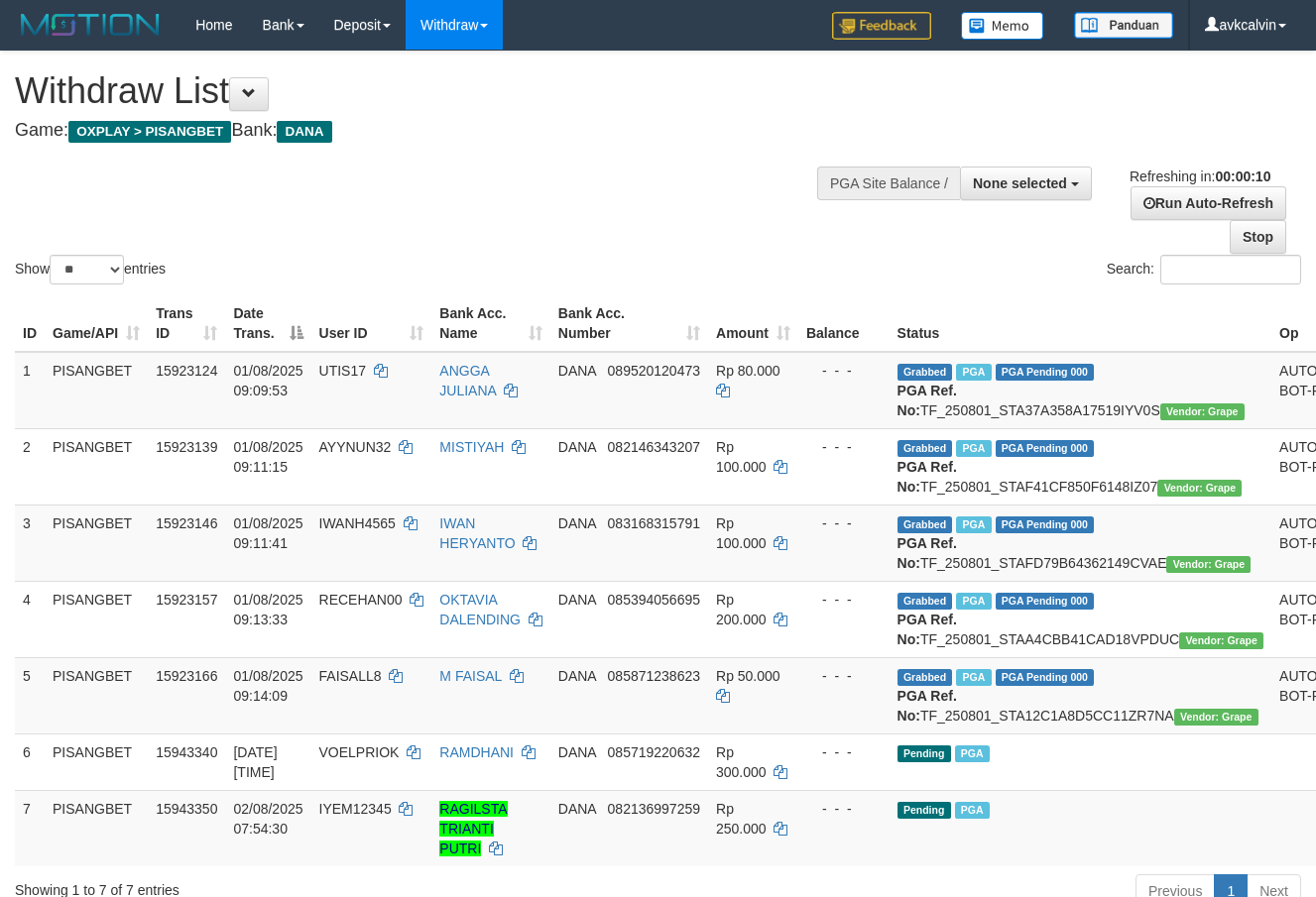 select 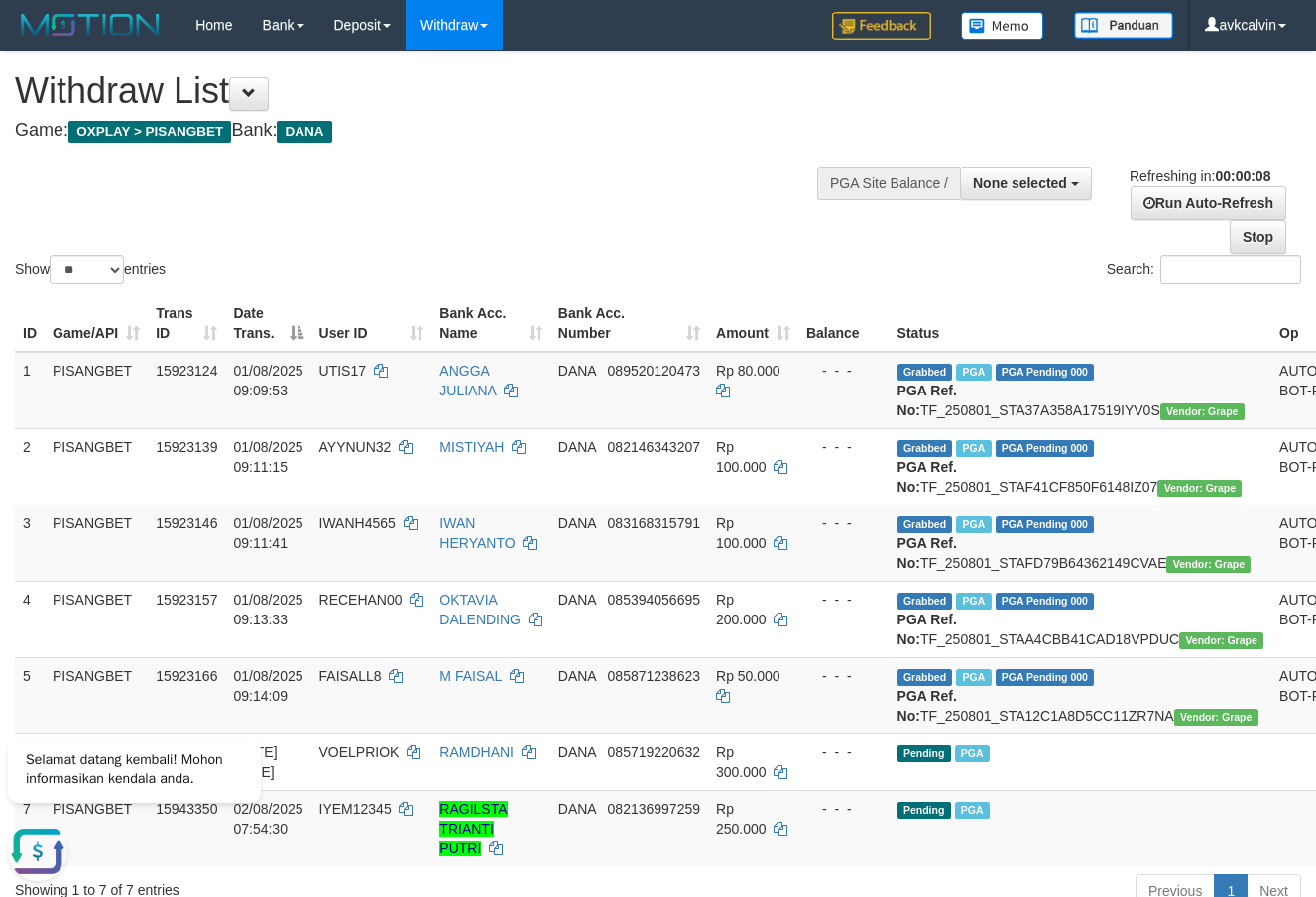 scroll, scrollTop: 0, scrollLeft: 0, axis: both 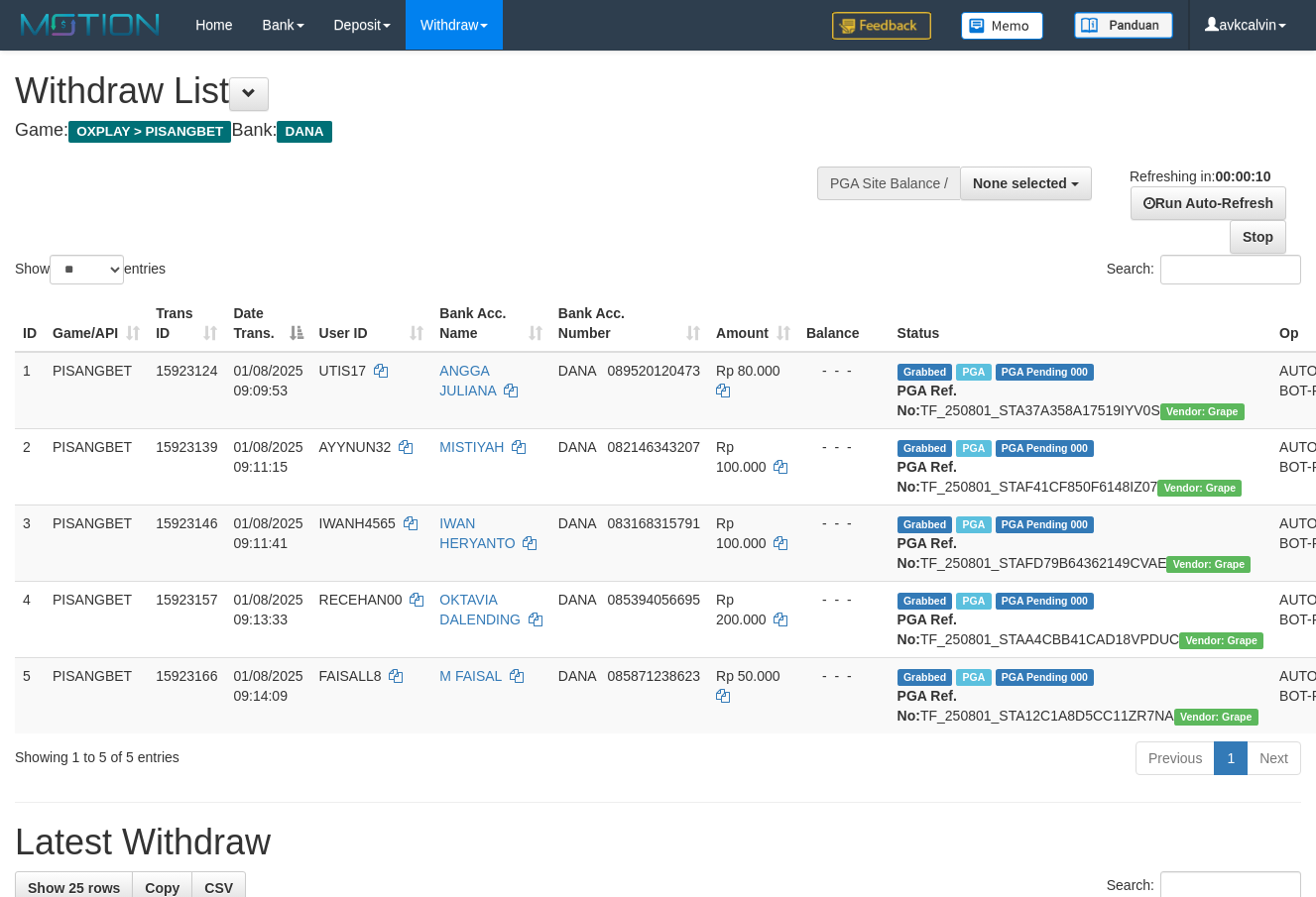 select 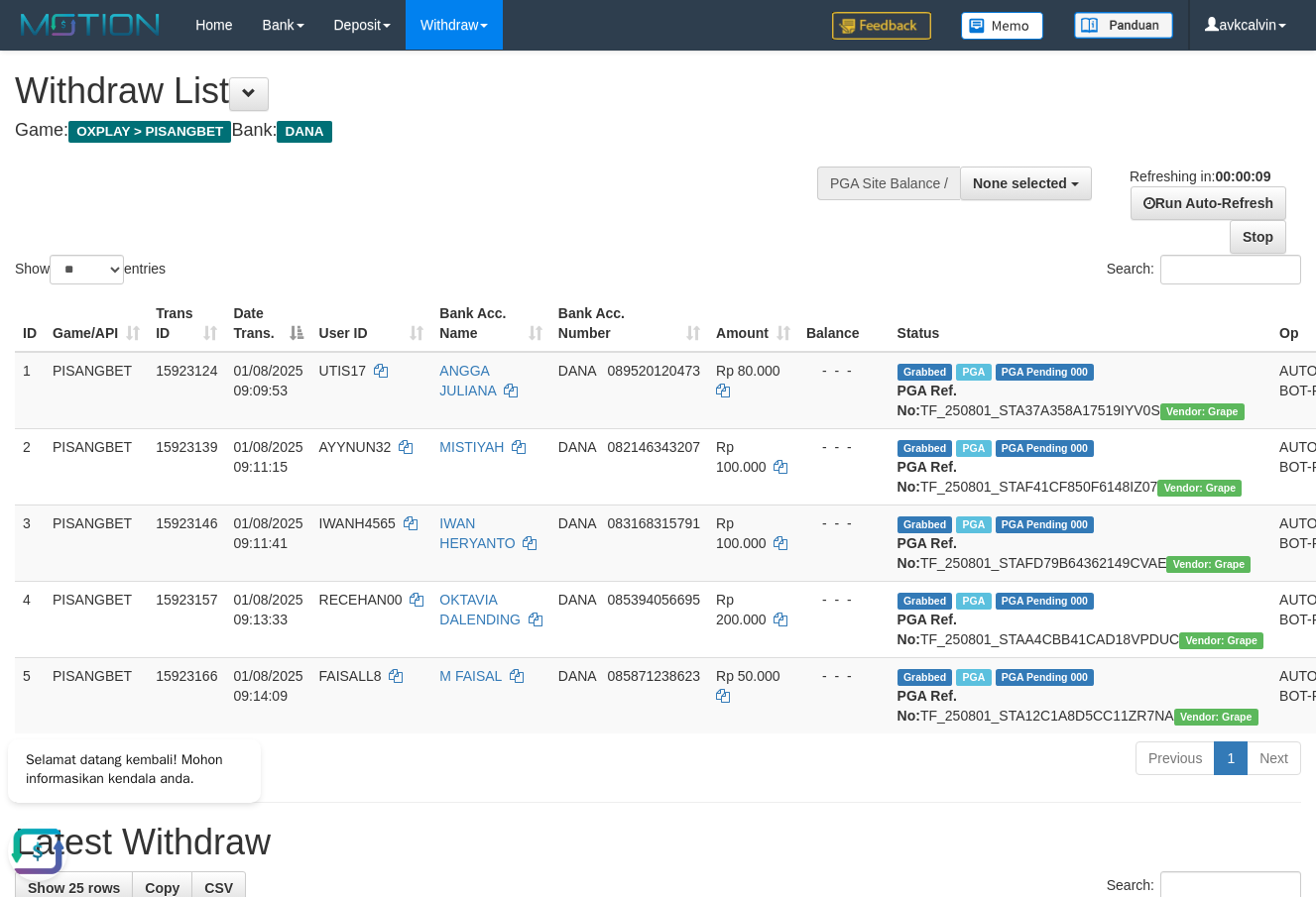 scroll, scrollTop: 0, scrollLeft: 0, axis: both 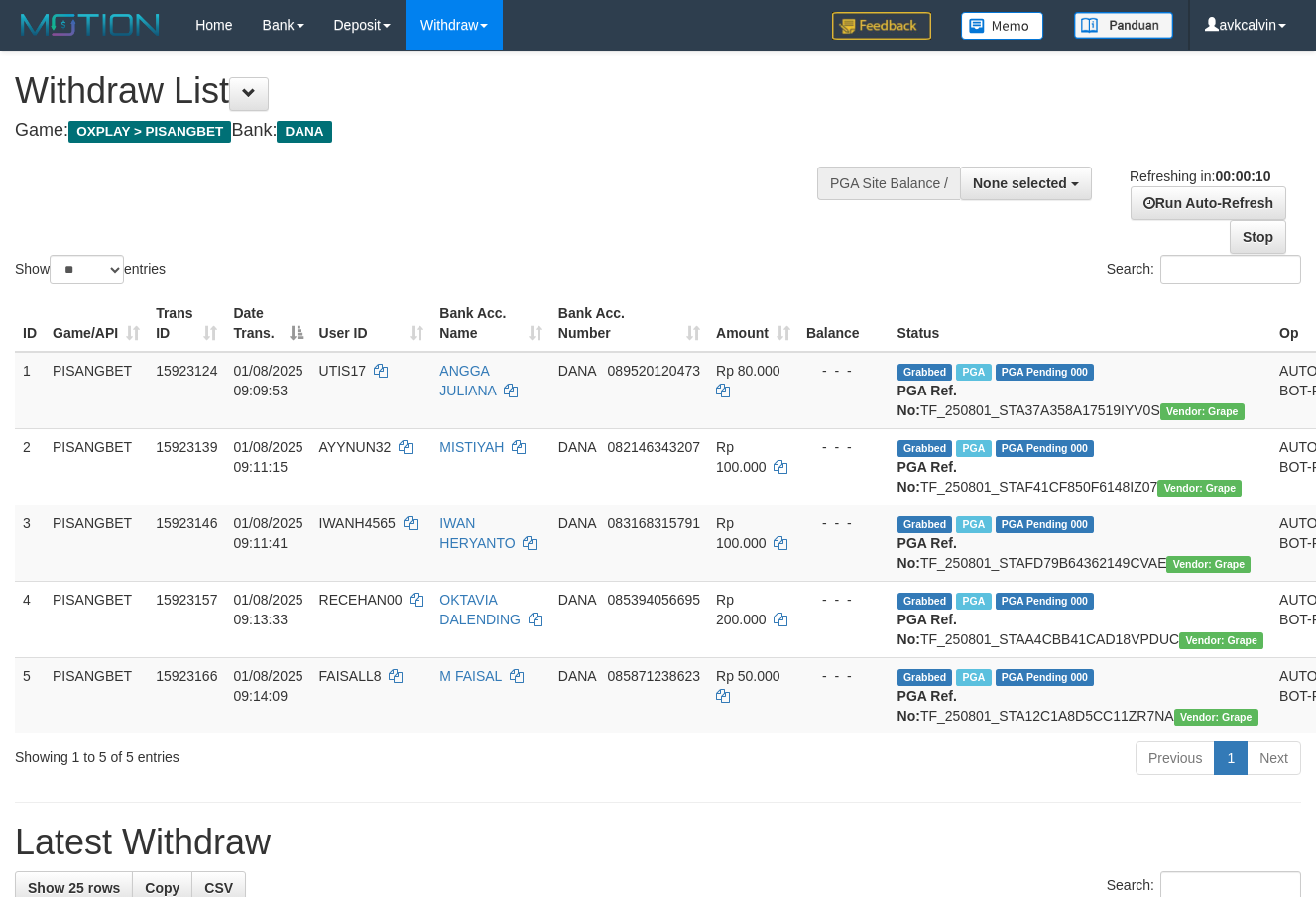 select 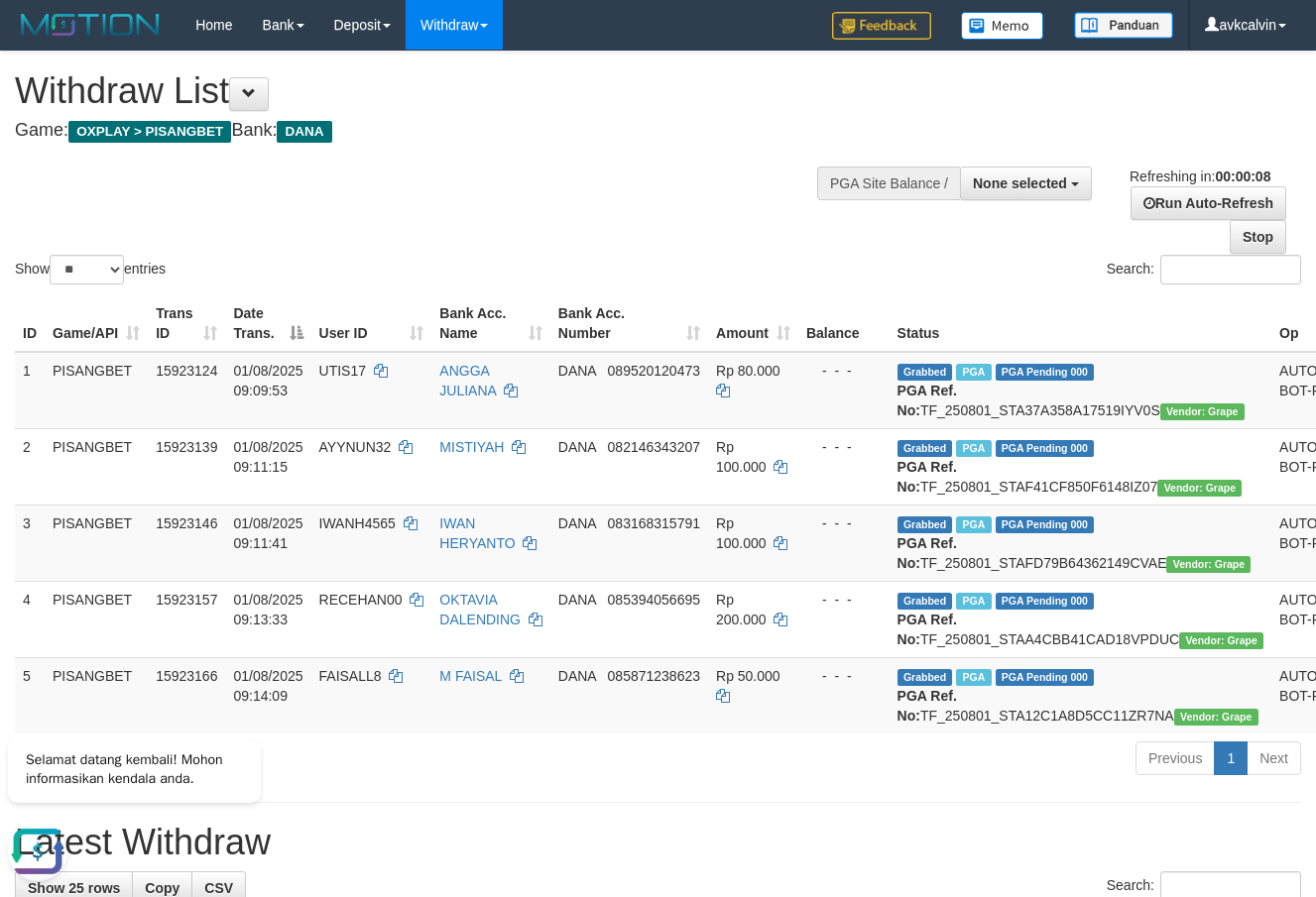 scroll, scrollTop: 0, scrollLeft: 0, axis: both 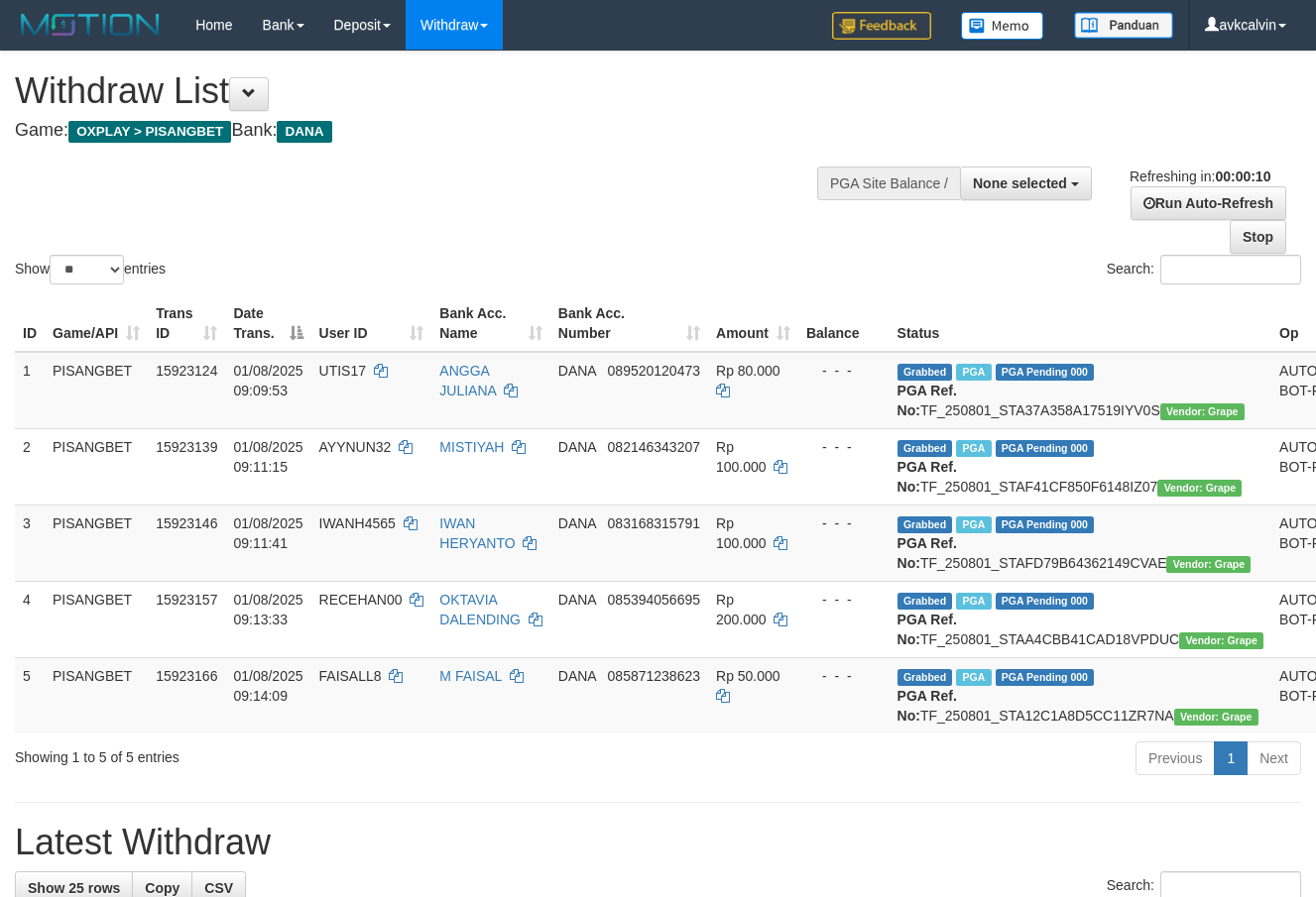 select 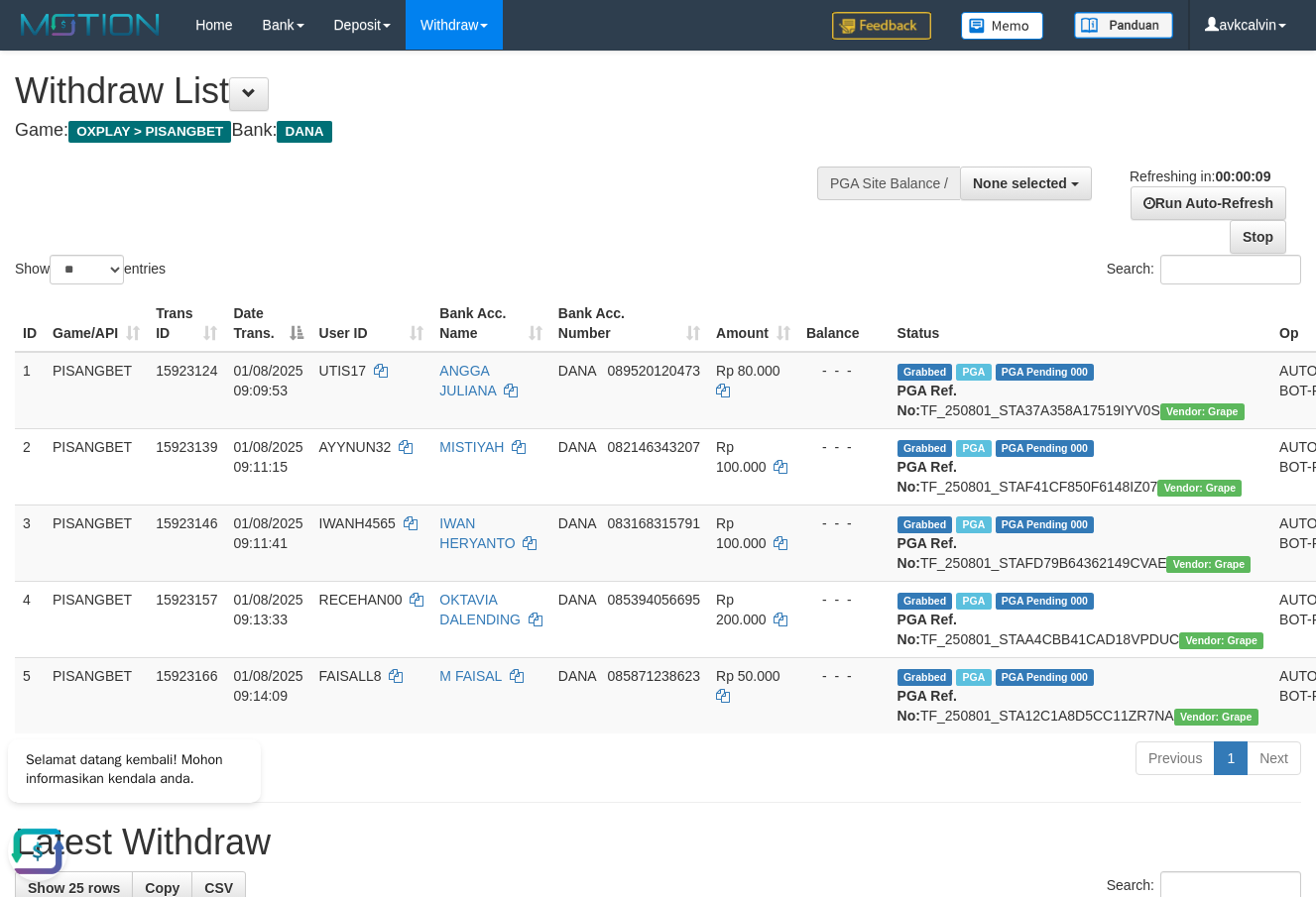 scroll, scrollTop: 0, scrollLeft: 0, axis: both 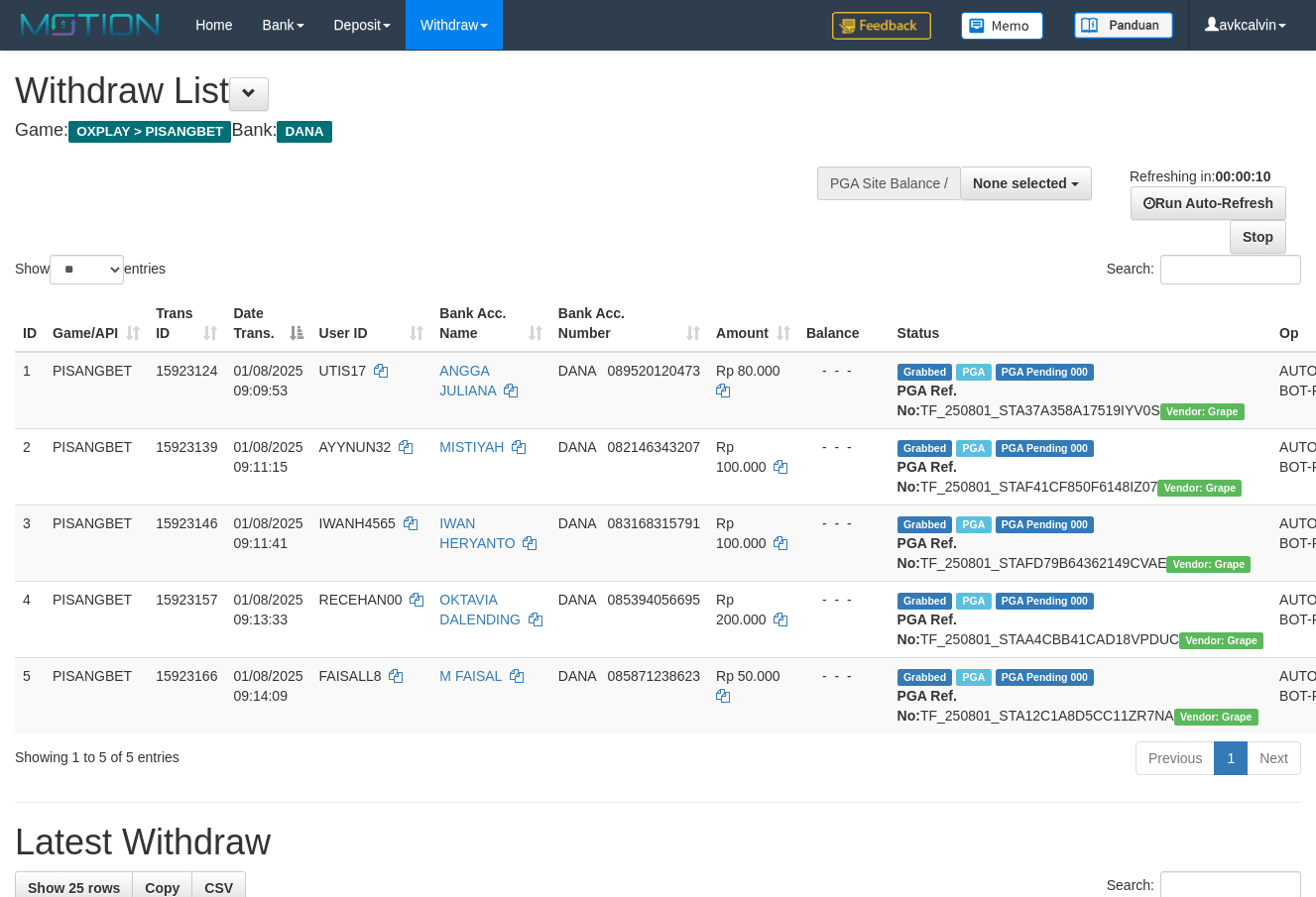 select 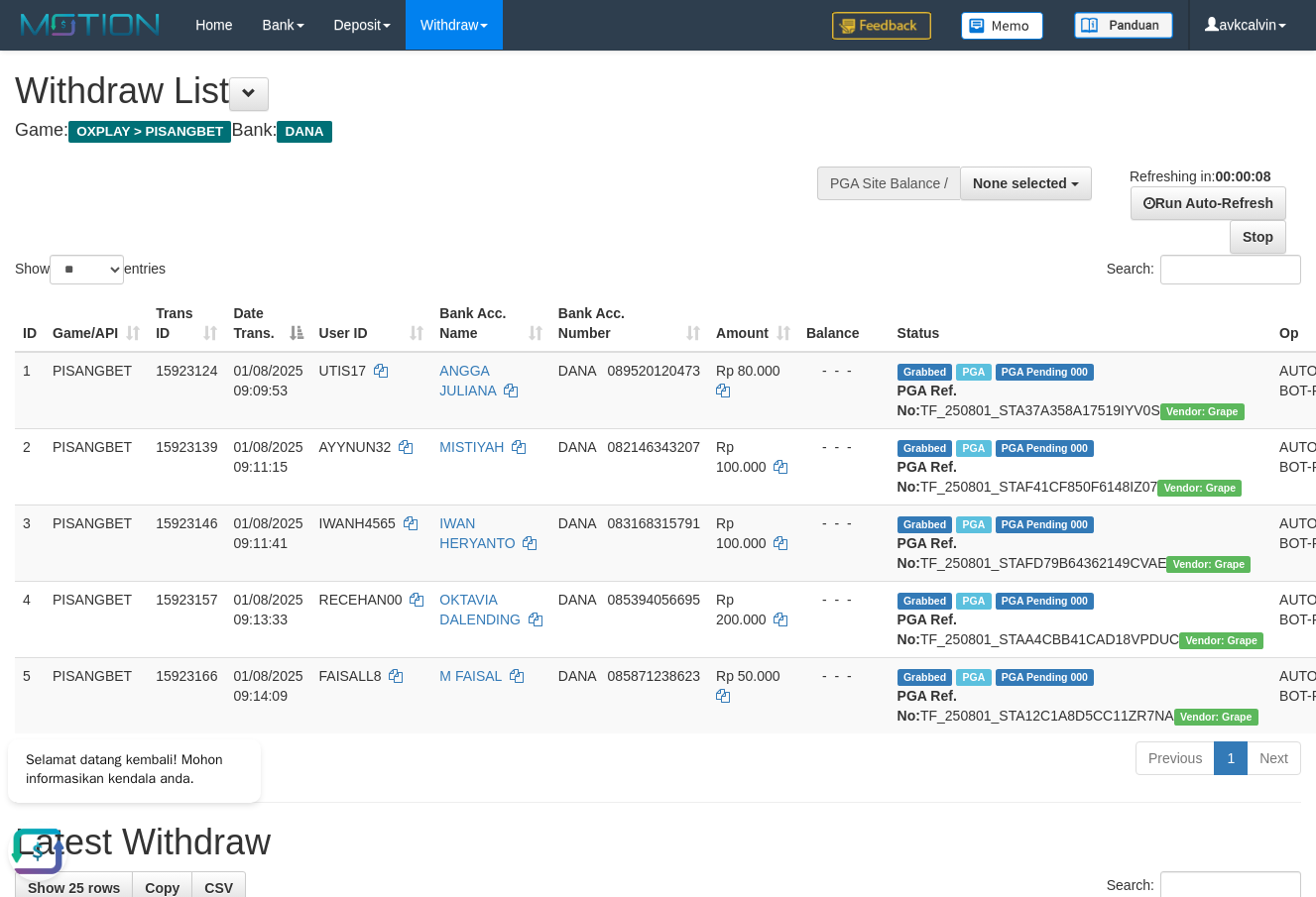 scroll, scrollTop: 0, scrollLeft: 0, axis: both 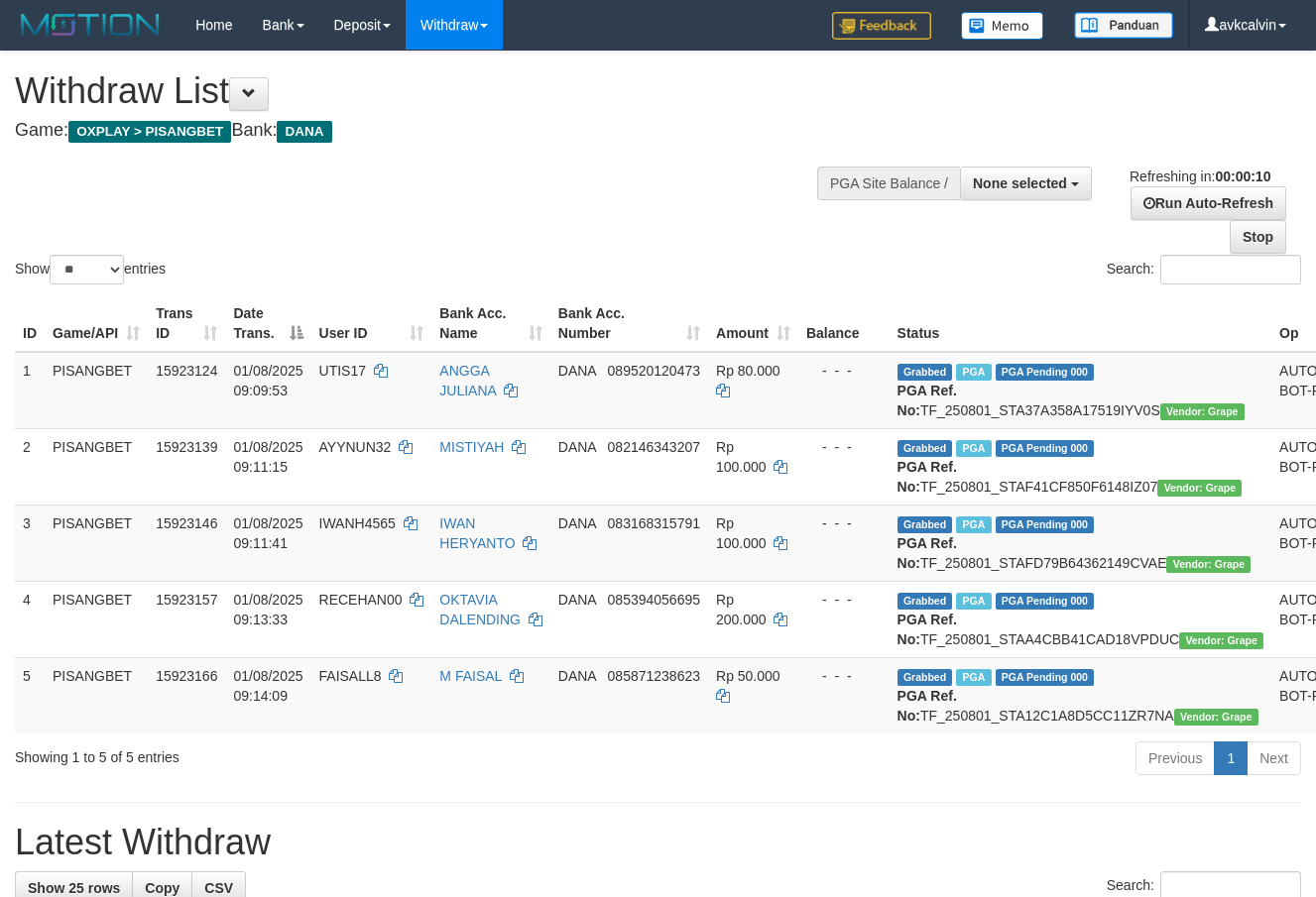 select 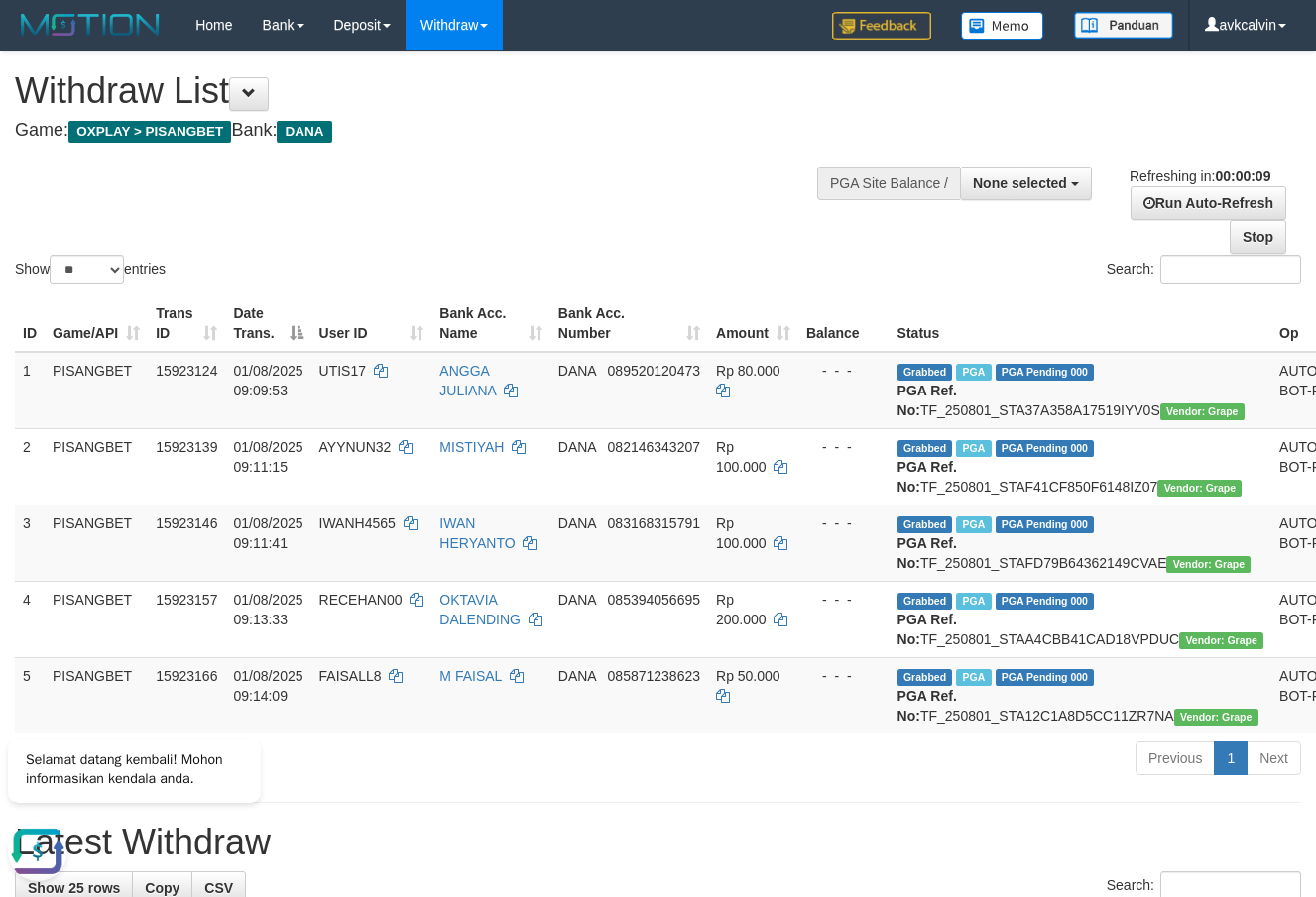 scroll, scrollTop: 0, scrollLeft: 0, axis: both 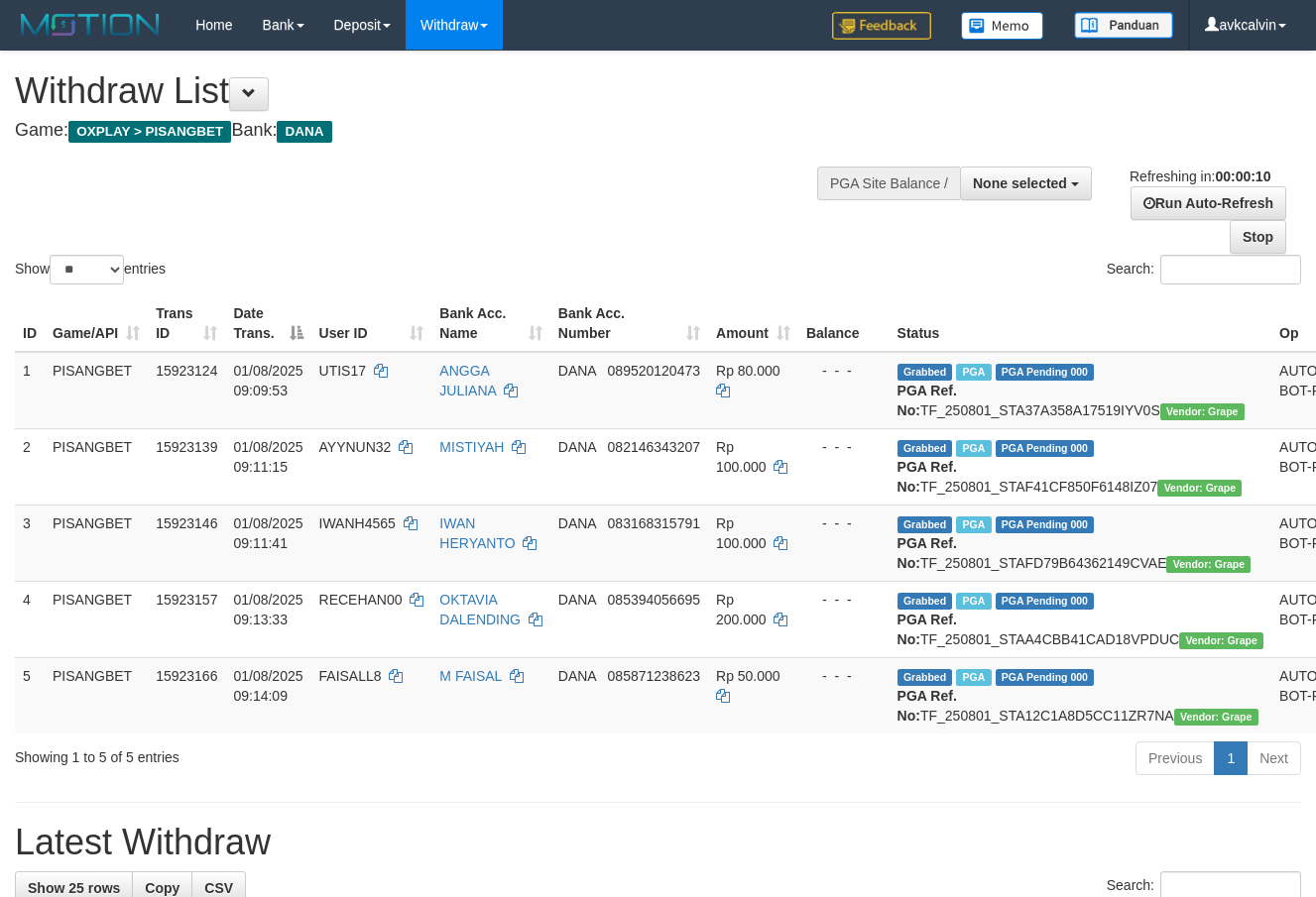 select 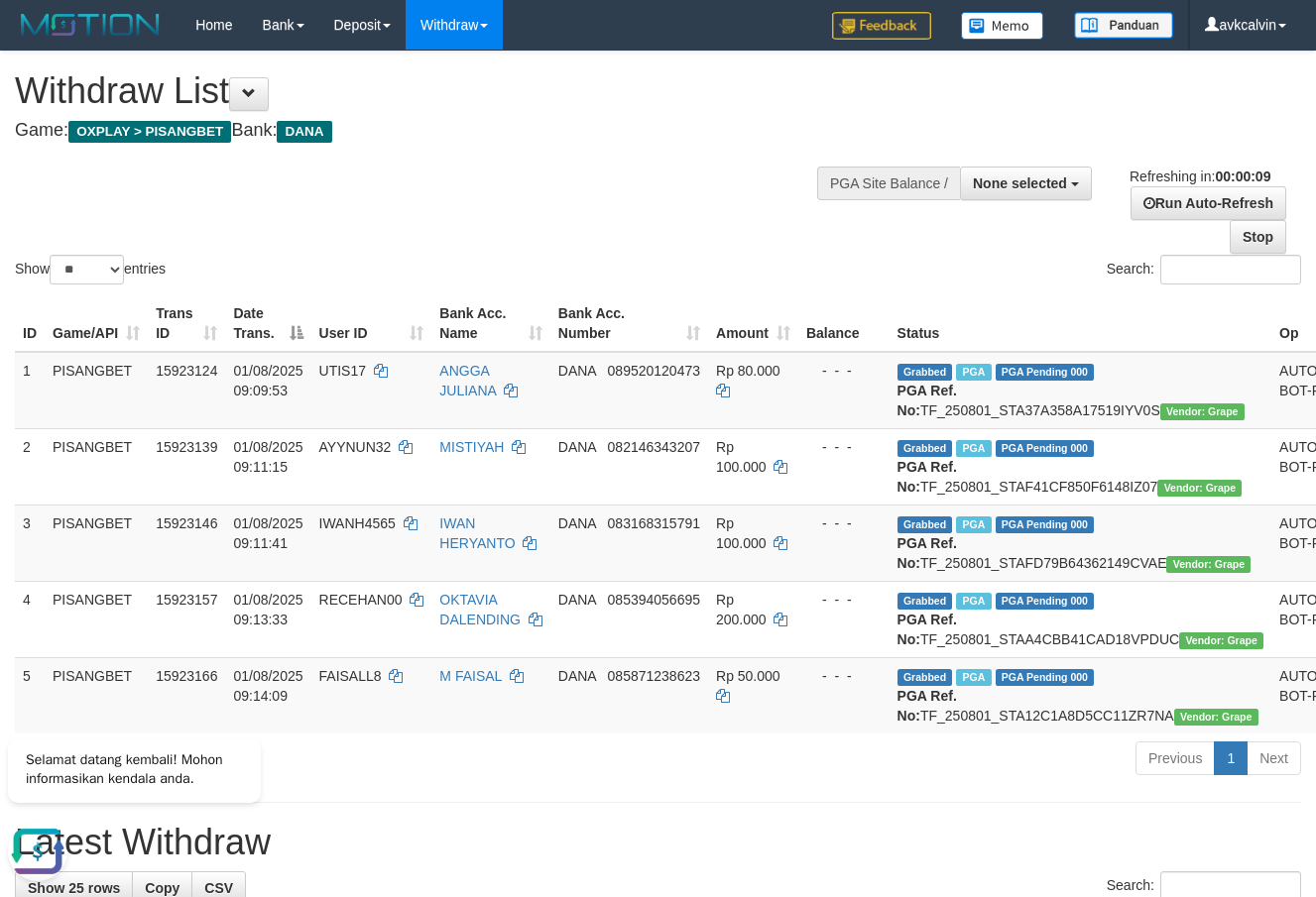 scroll, scrollTop: 0, scrollLeft: 0, axis: both 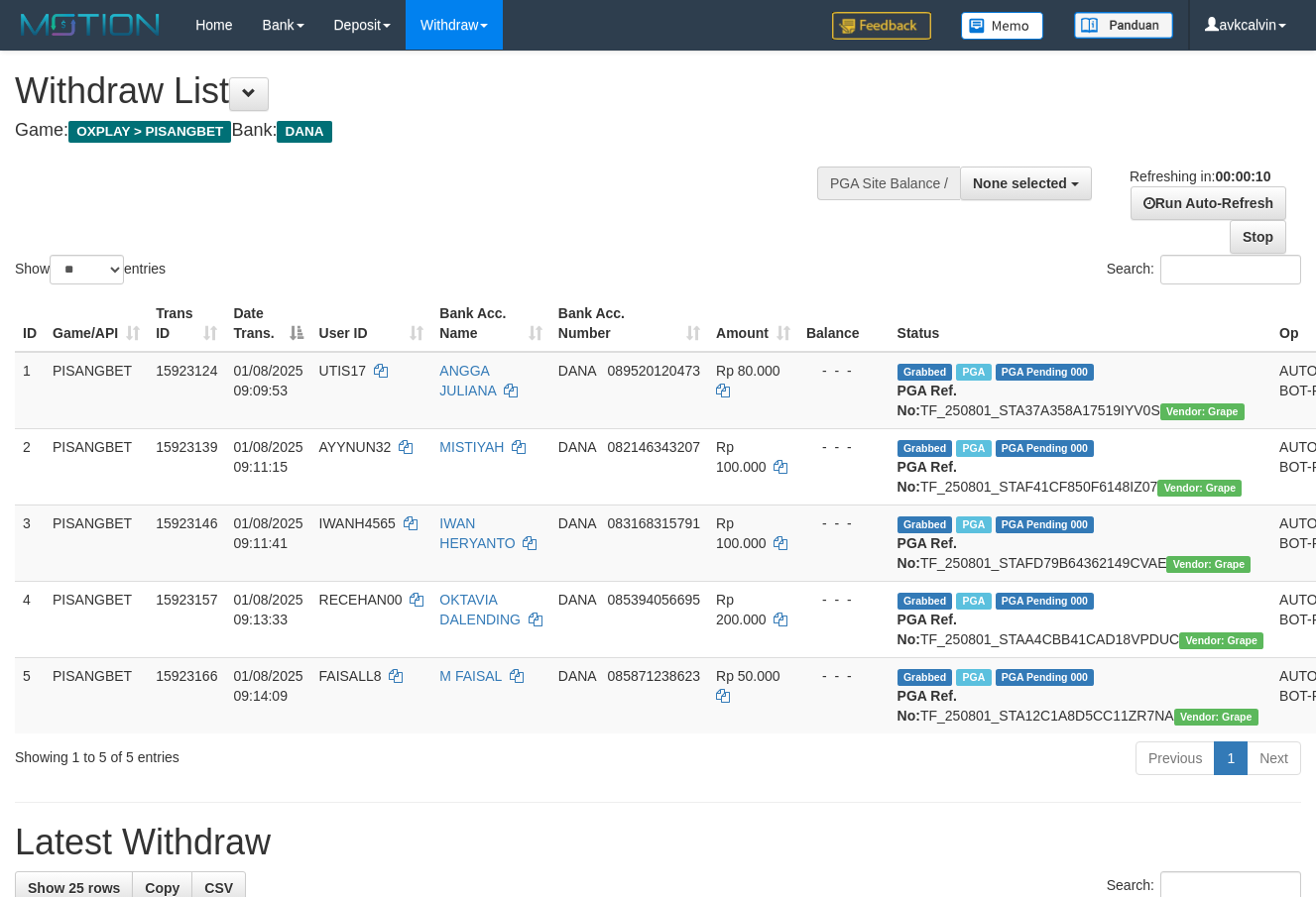 select 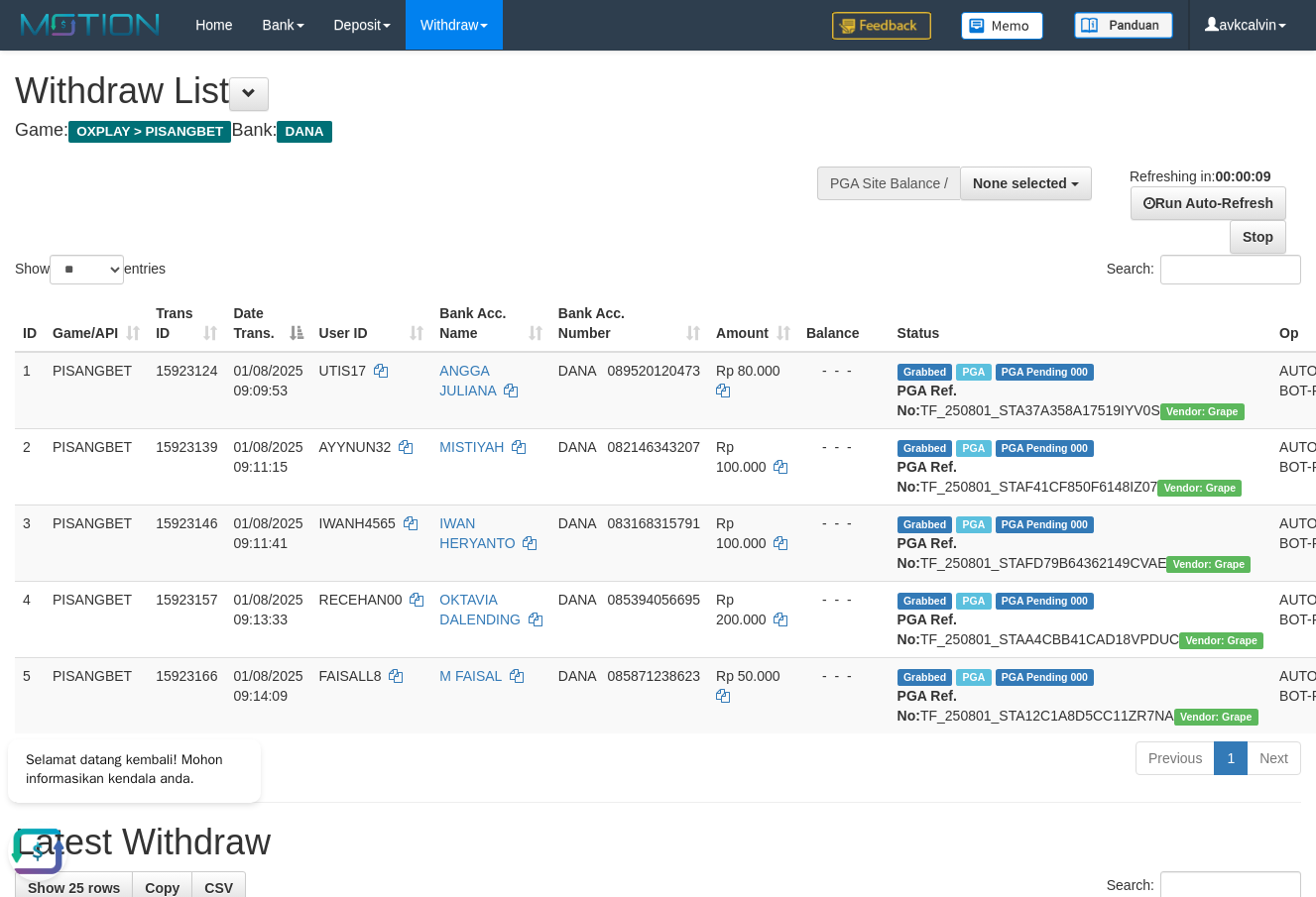 scroll, scrollTop: 0, scrollLeft: 0, axis: both 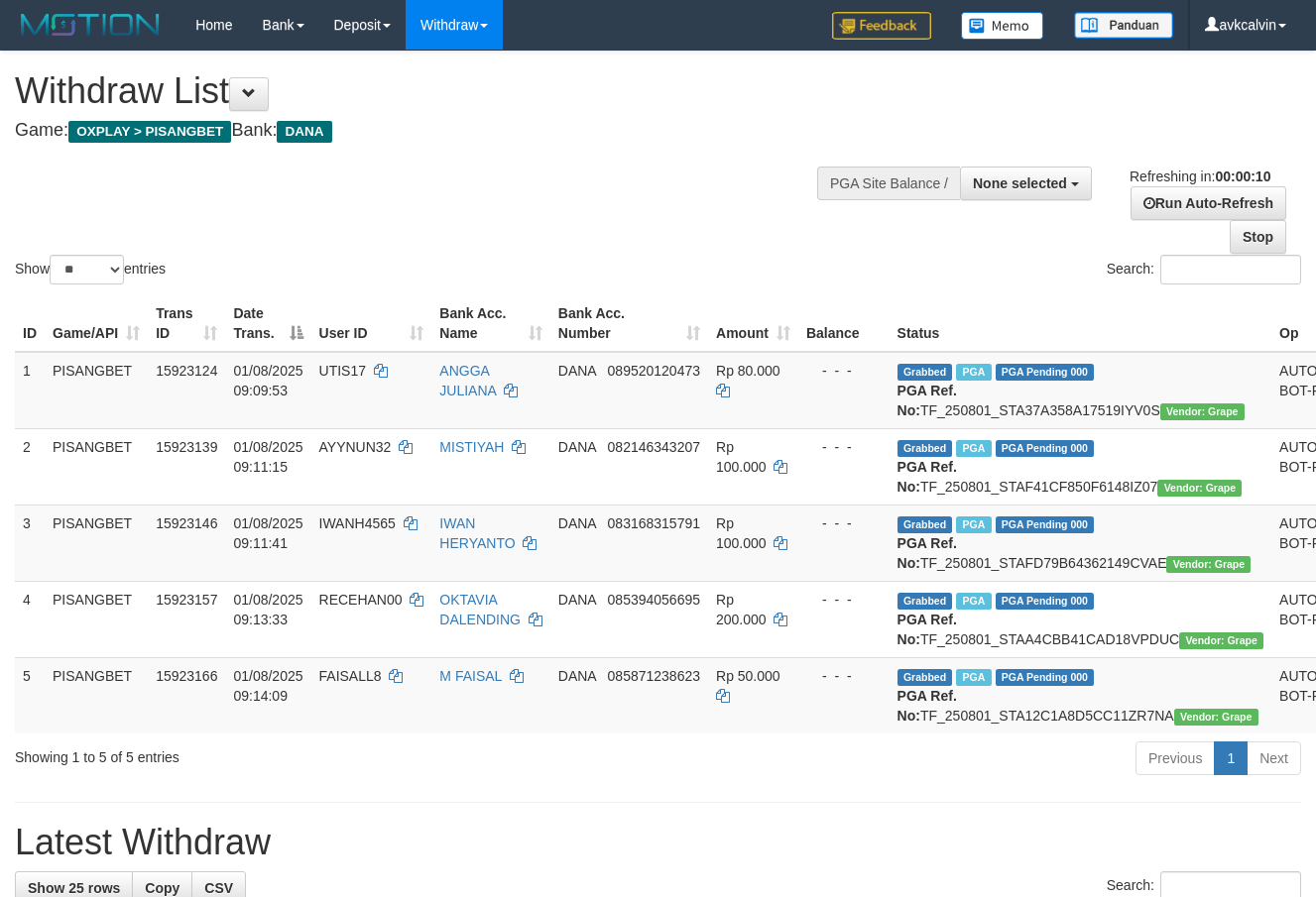 select 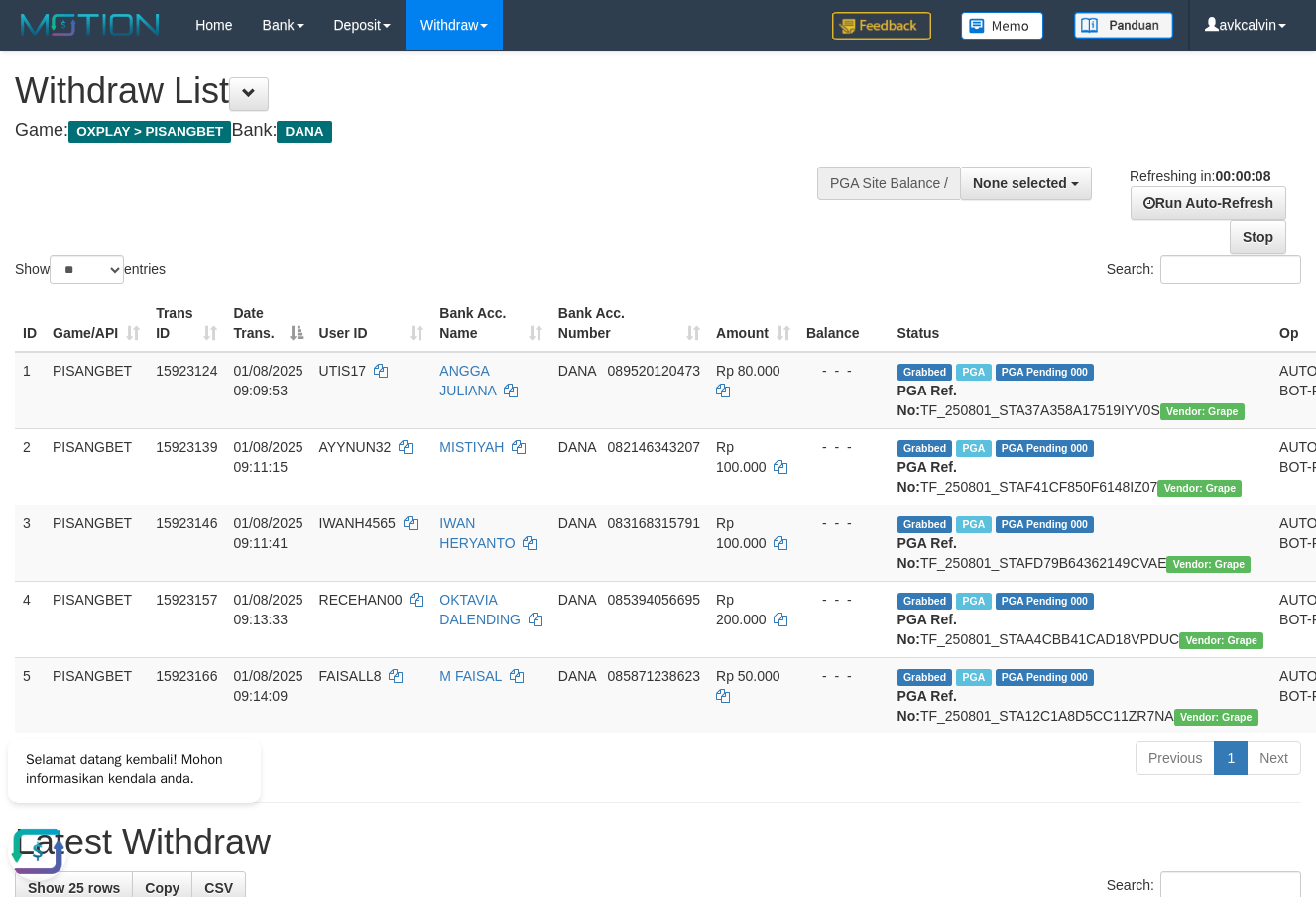 scroll, scrollTop: 0, scrollLeft: 0, axis: both 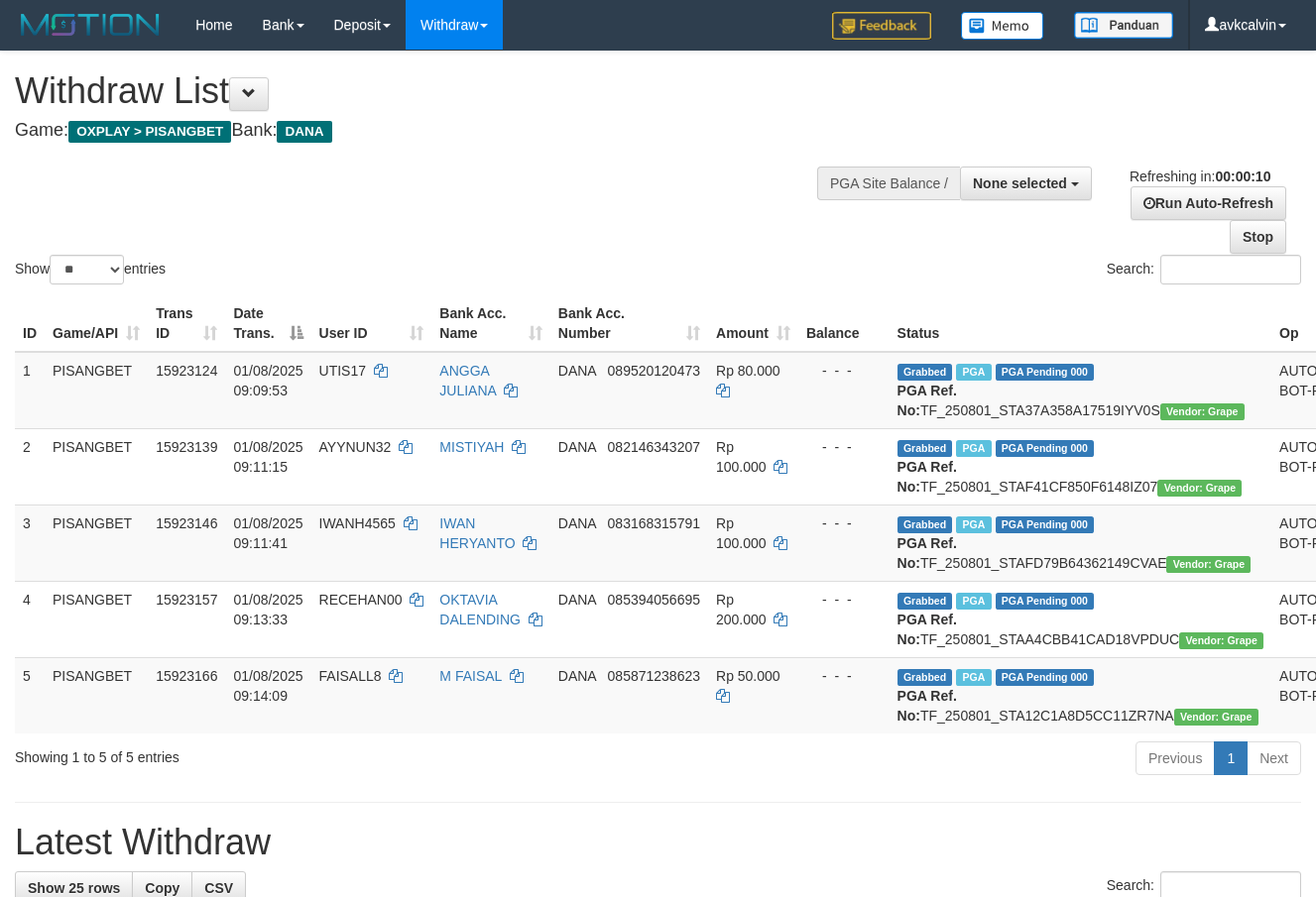 select 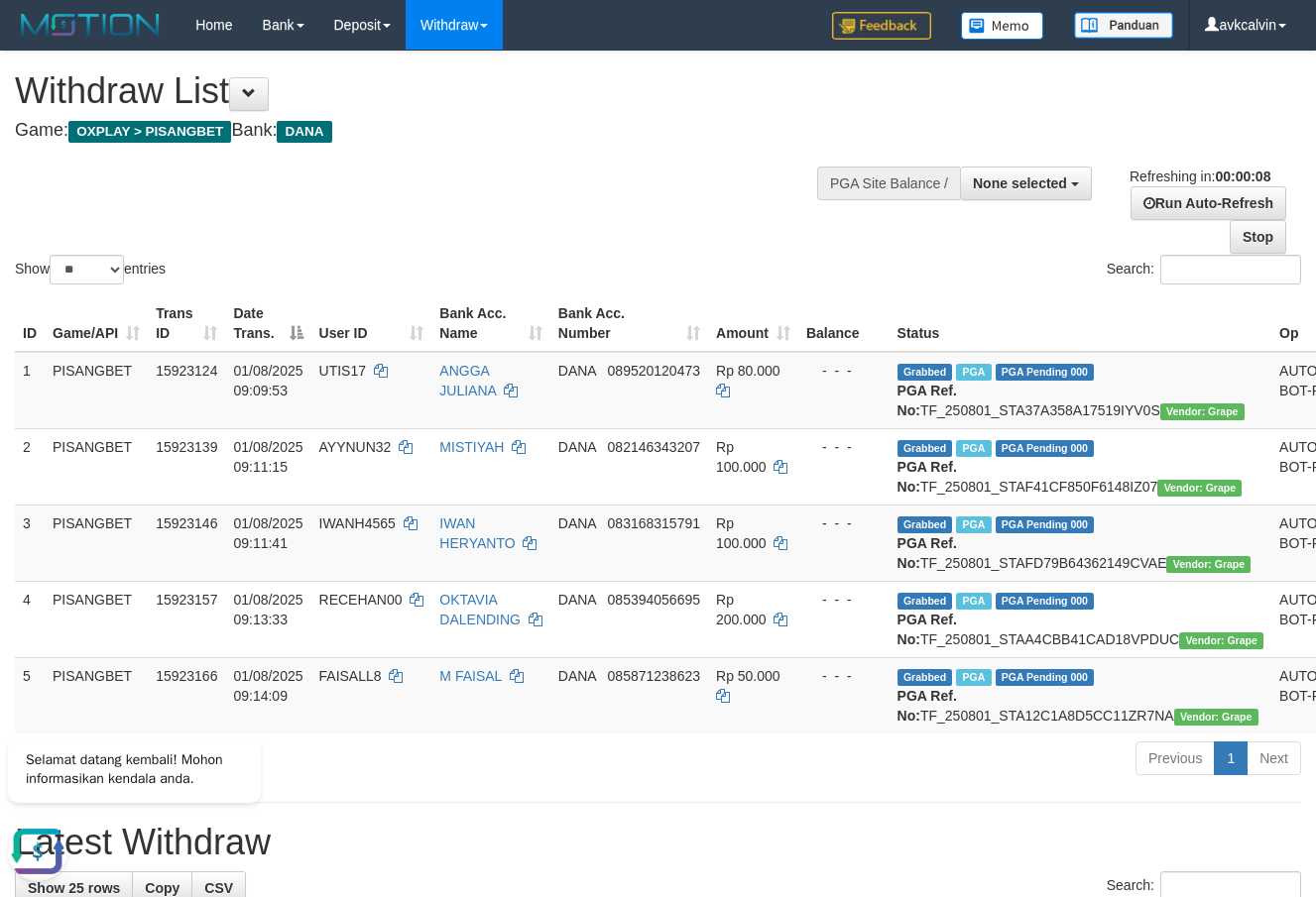 scroll, scrollTop: 0, scrollLeft: 0, axis: both 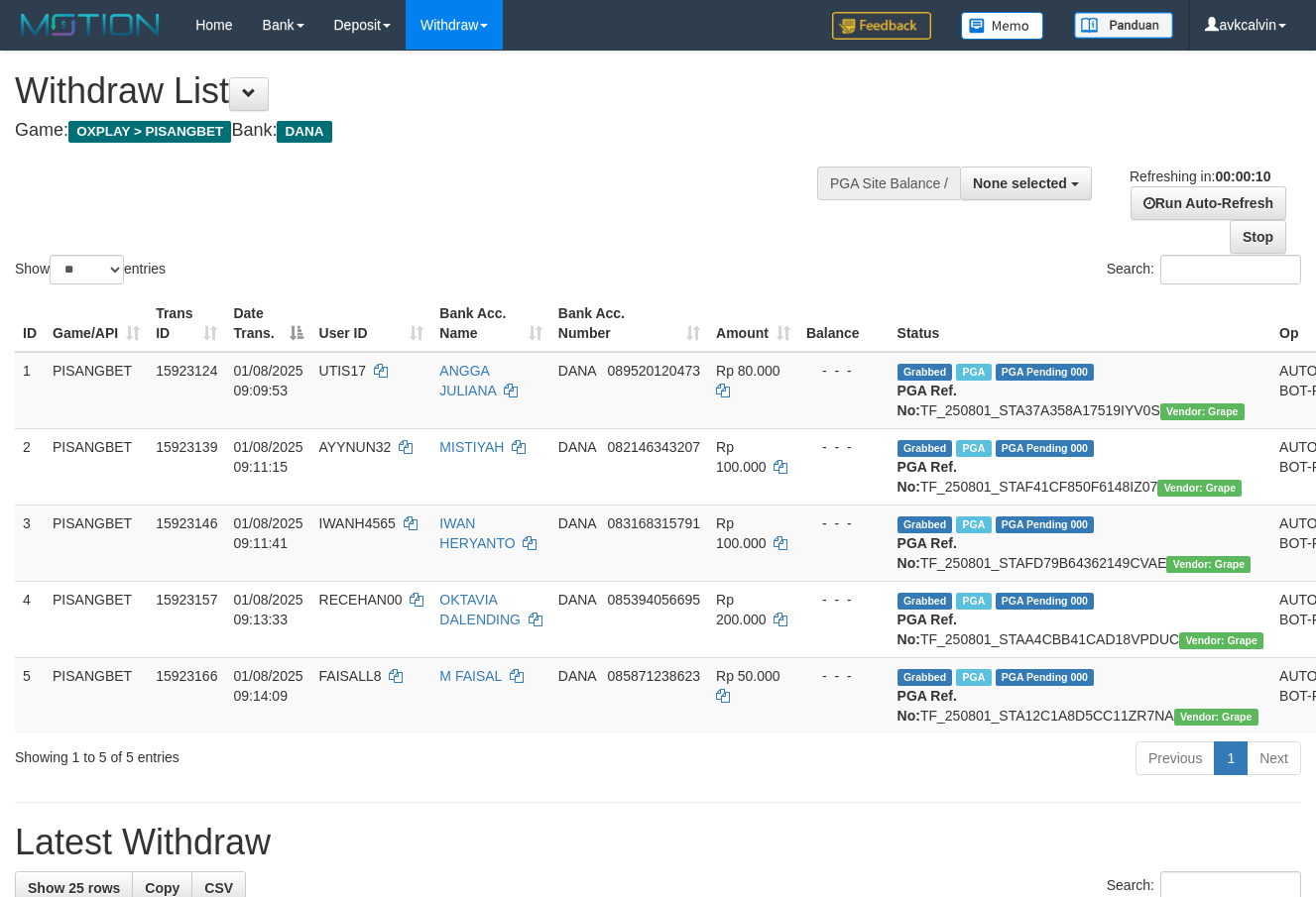 select 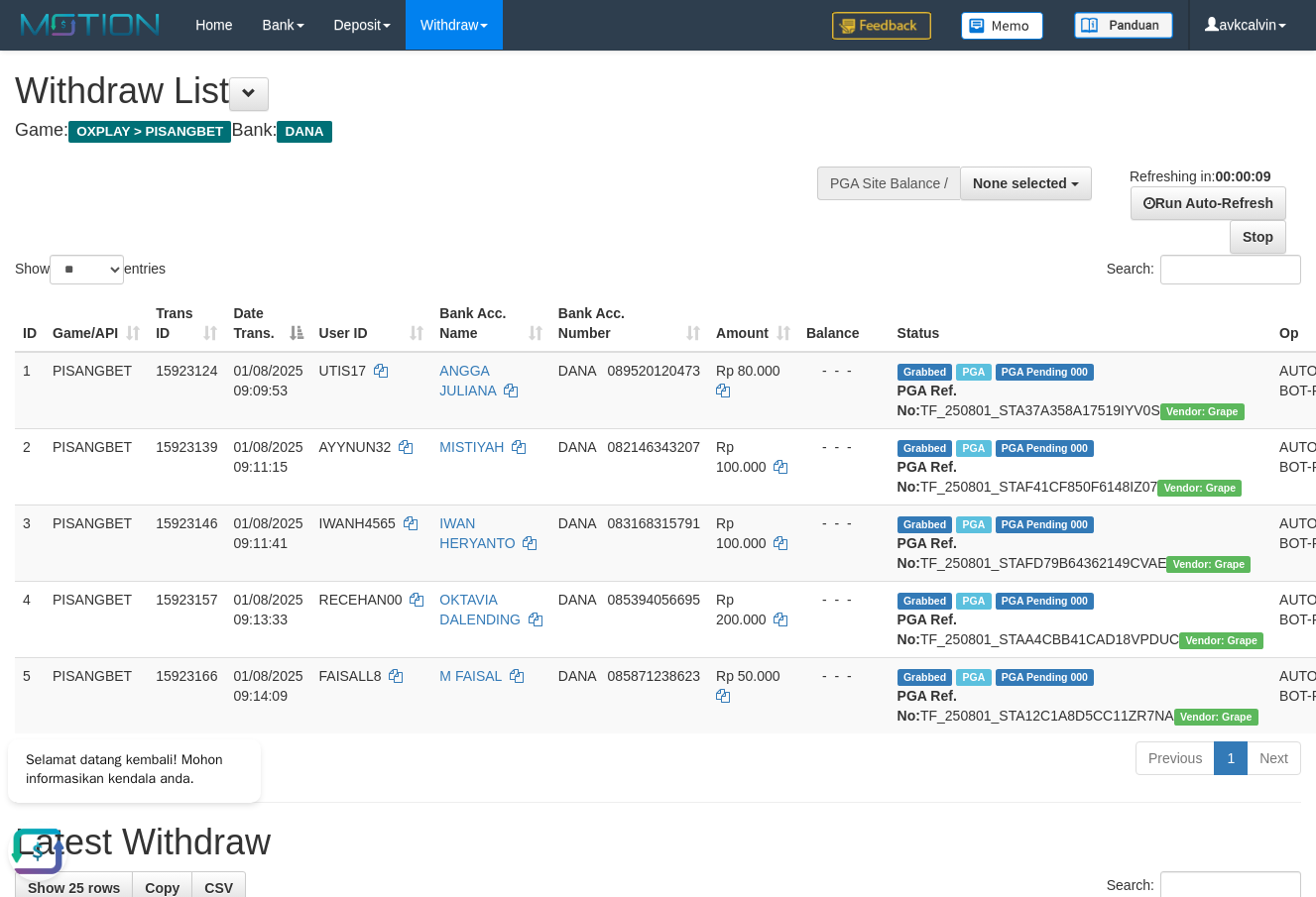 scroll, scrollTop: 0, scrollLeft: 0, axis: both 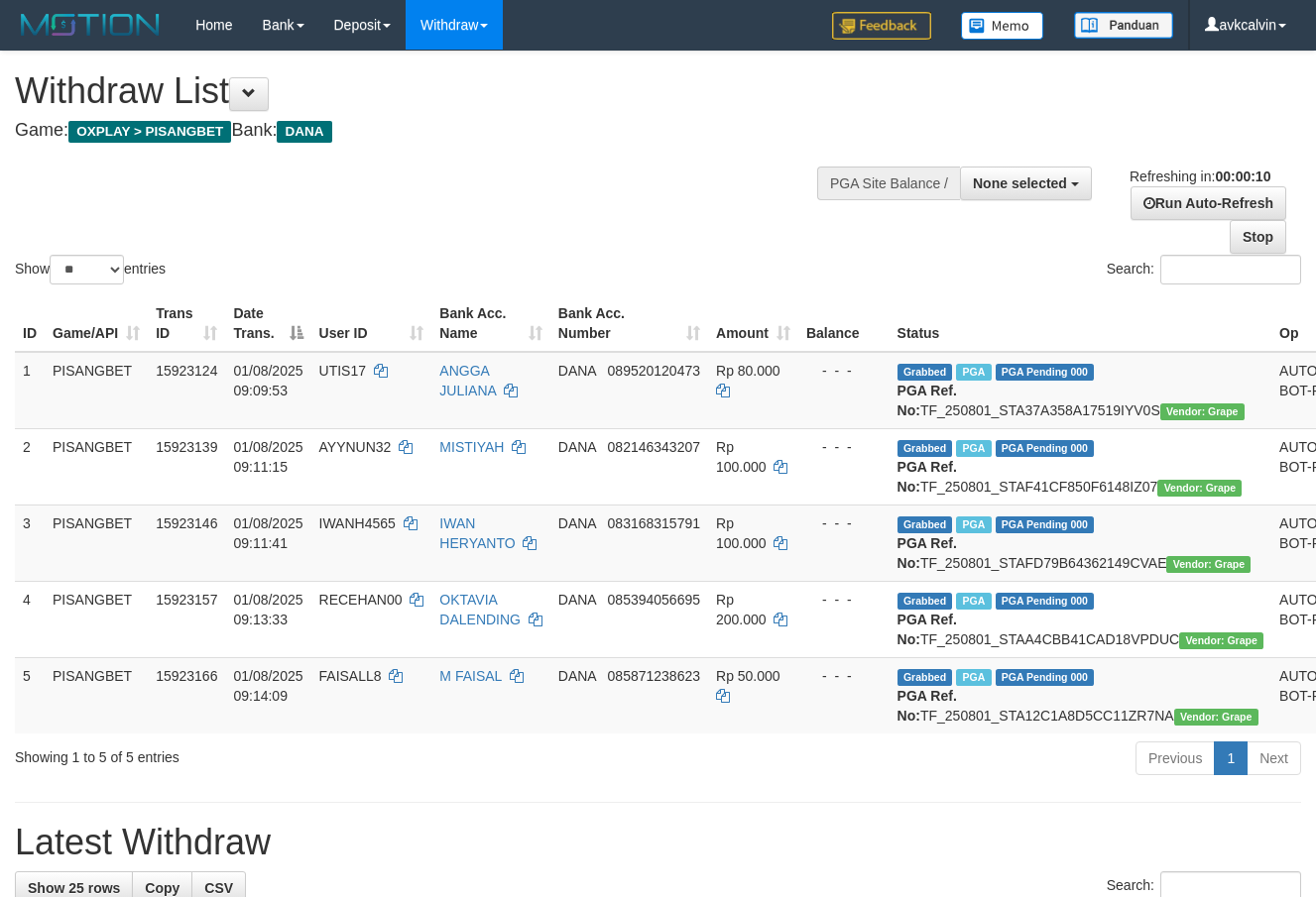 select 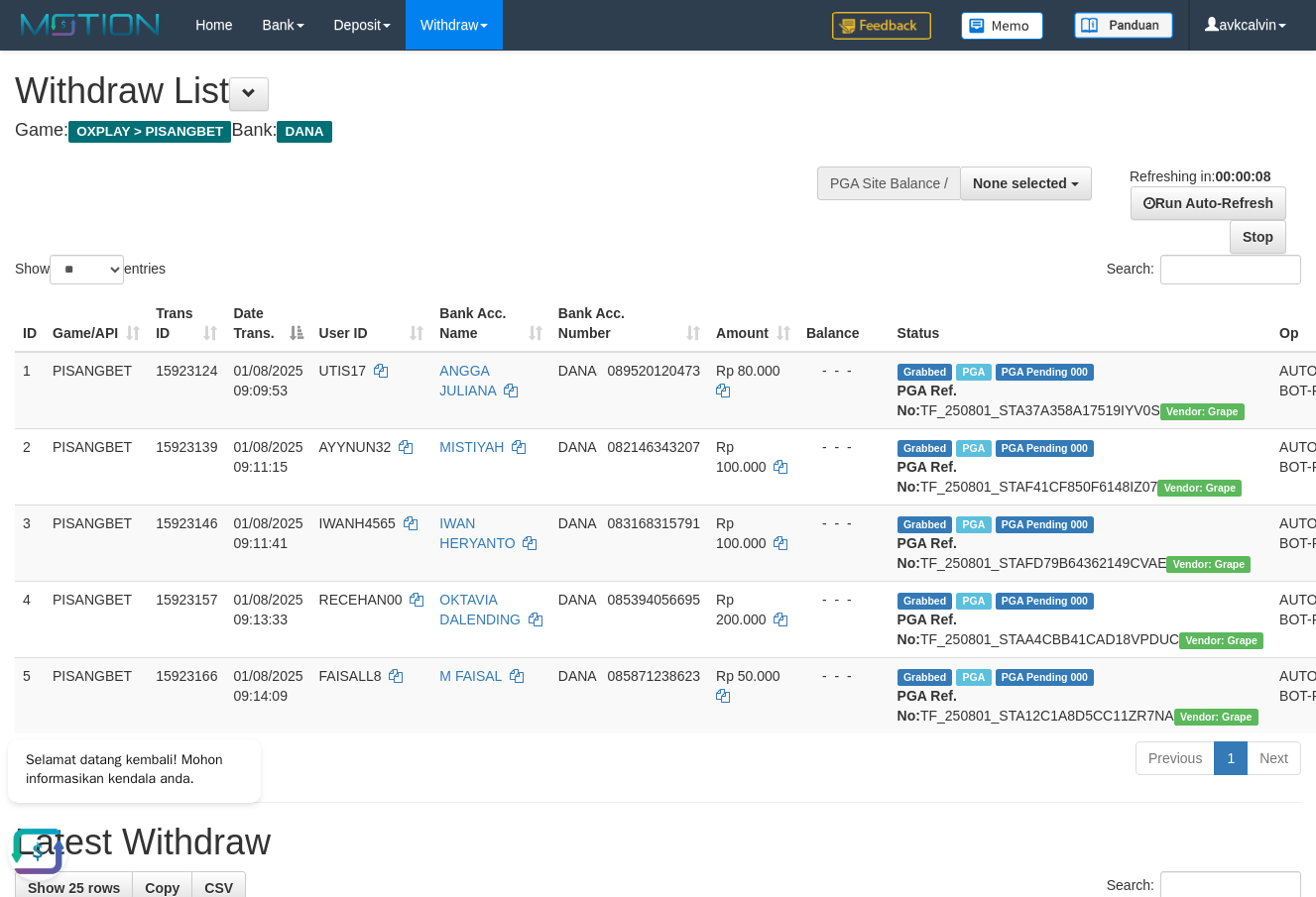 scroll, scrollTop: 0, scrollLeft: 0, axis: both 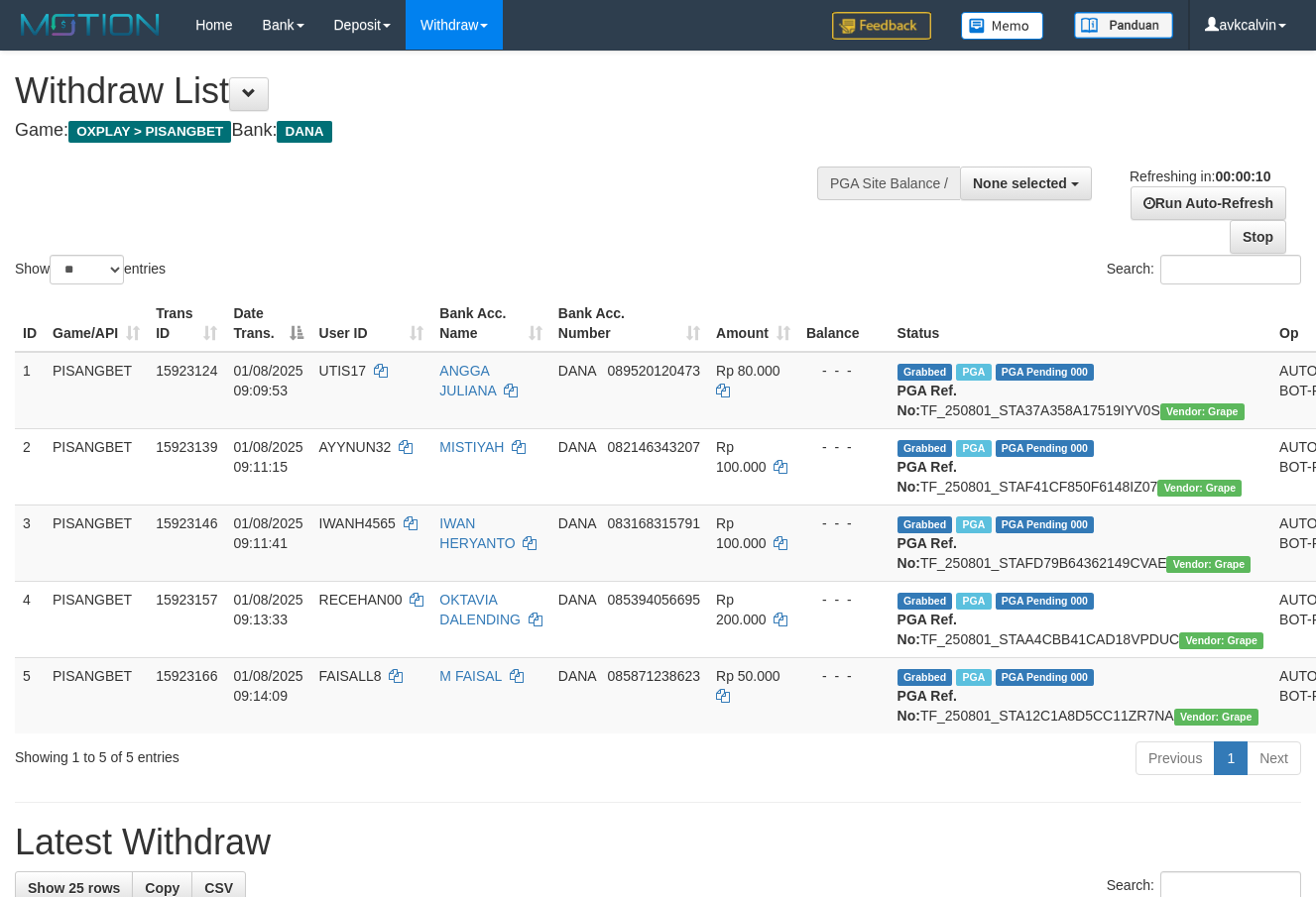 select 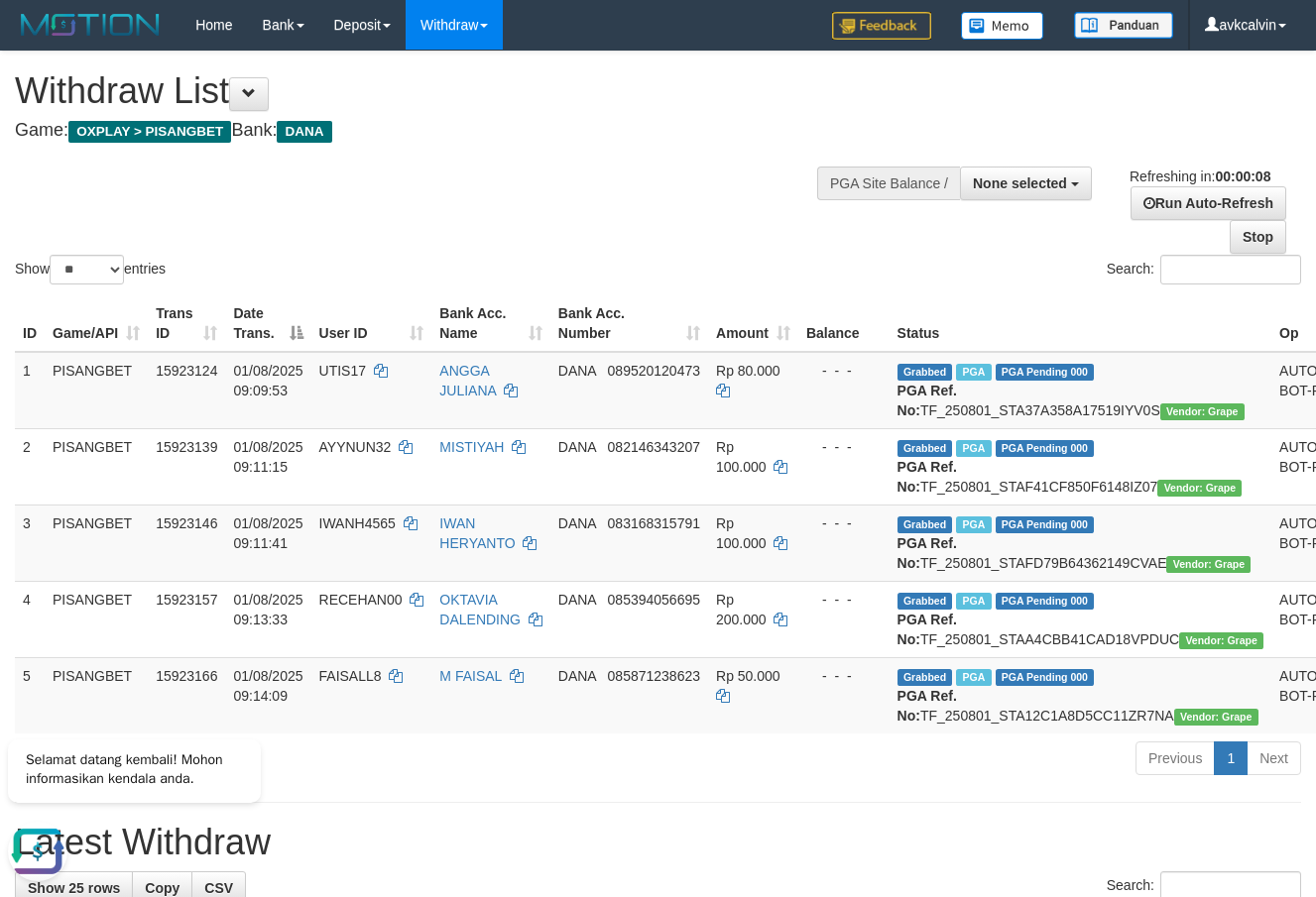 scroll, scrollTop: 0, scrollLeft: 0, axis: both 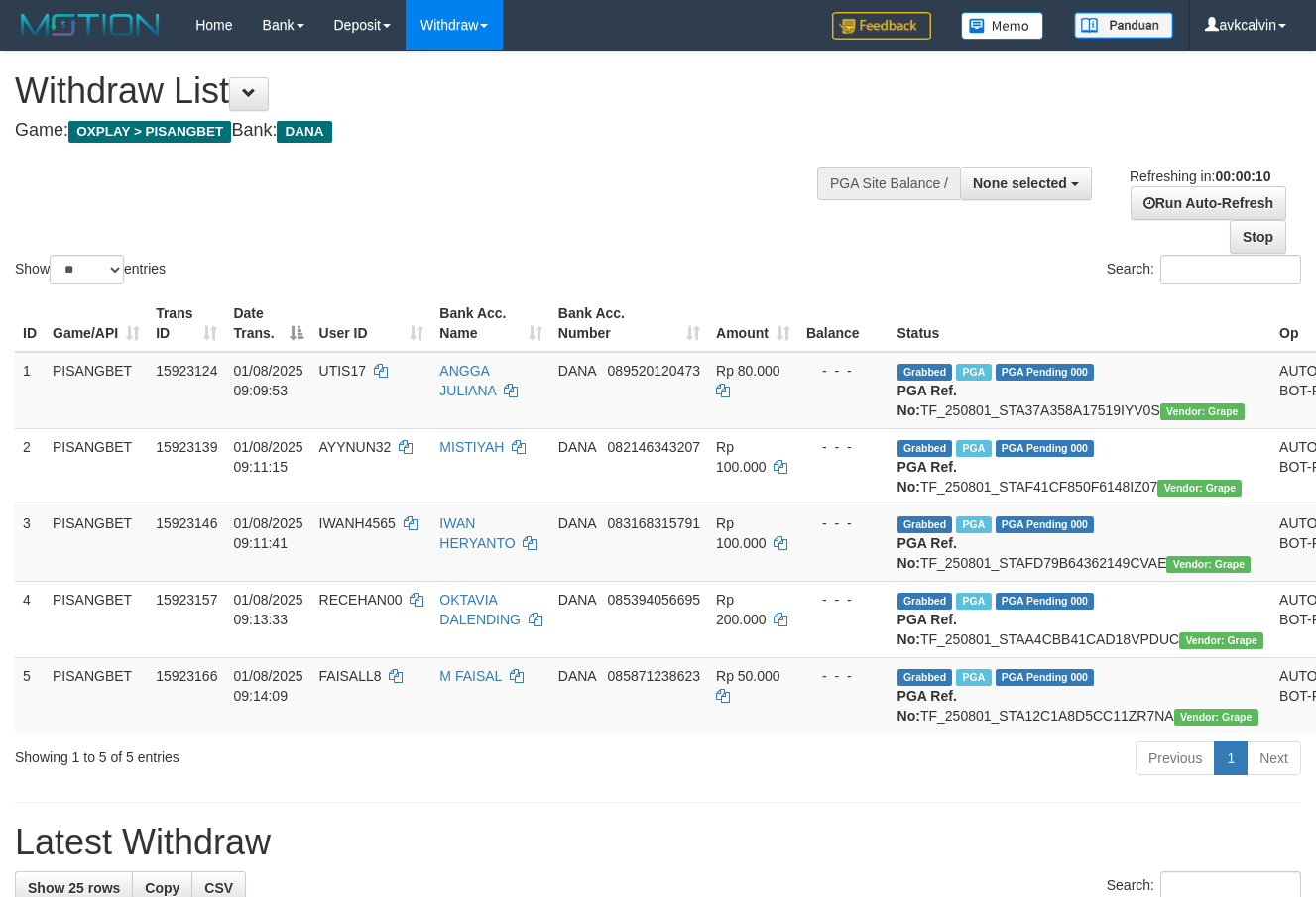 select 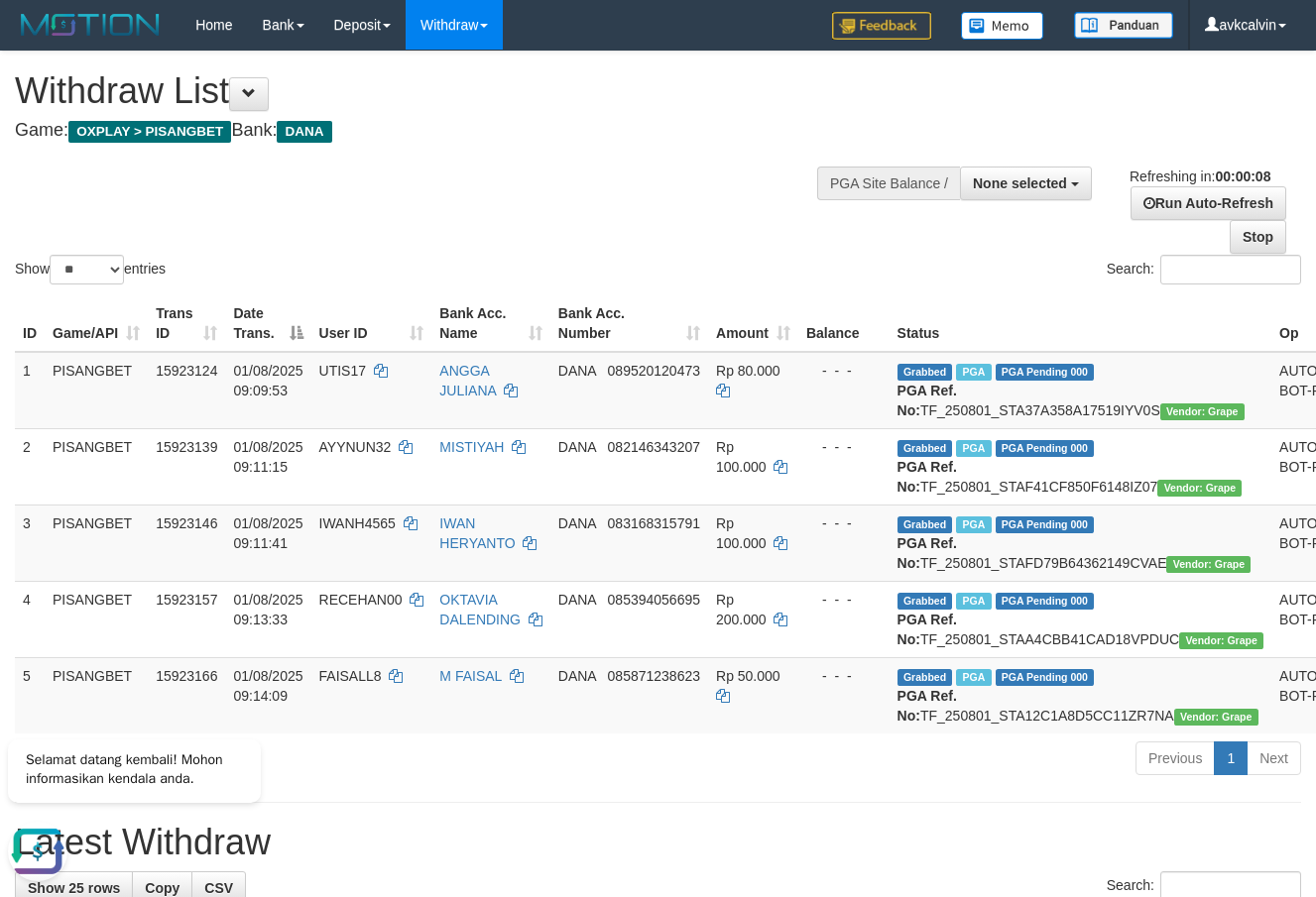 scroll, scrollTop: 0, scrollLeft: 0, axis: both 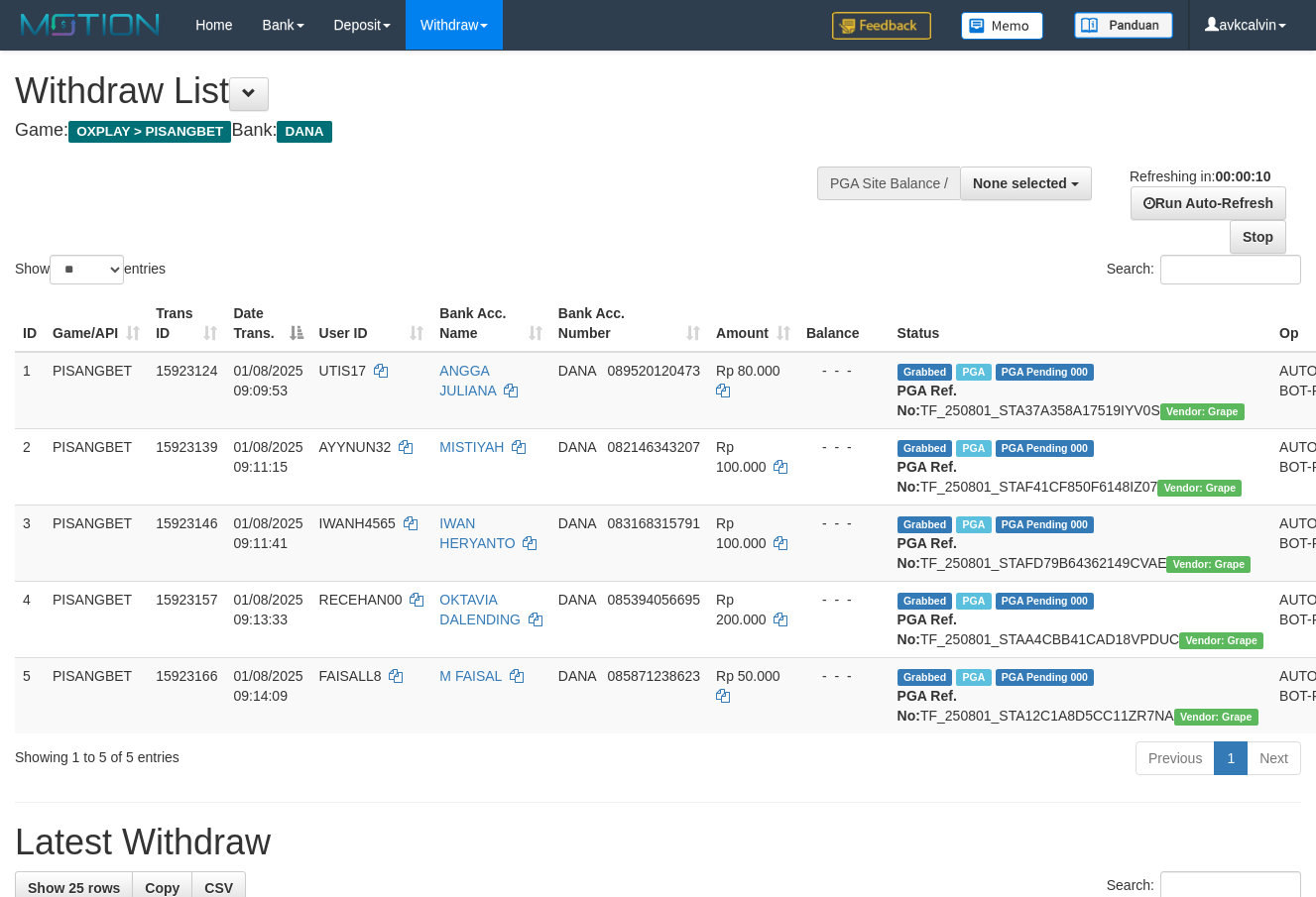 select 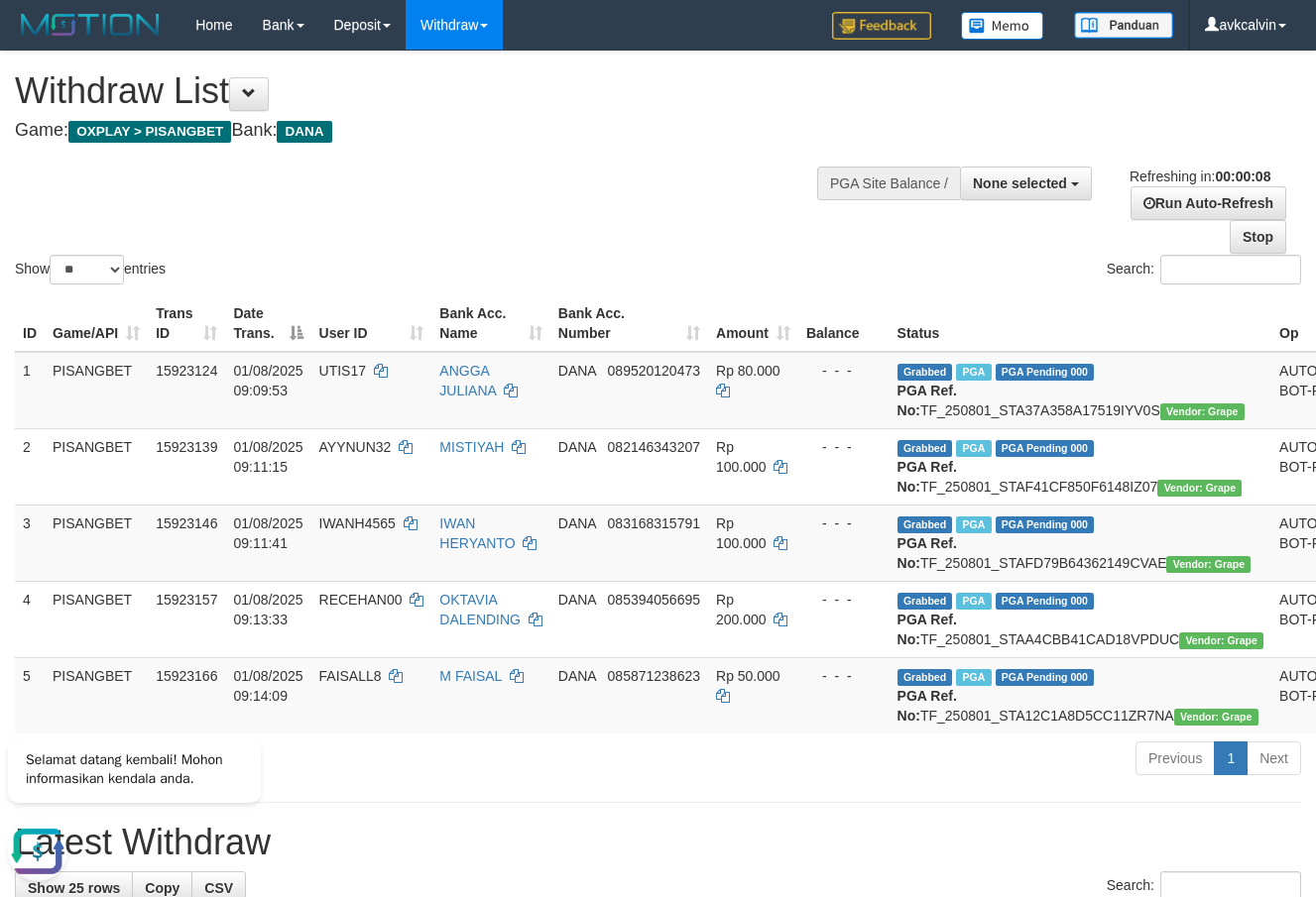scroll, scrollTop: 0, scrollLeft: 0, axis: both 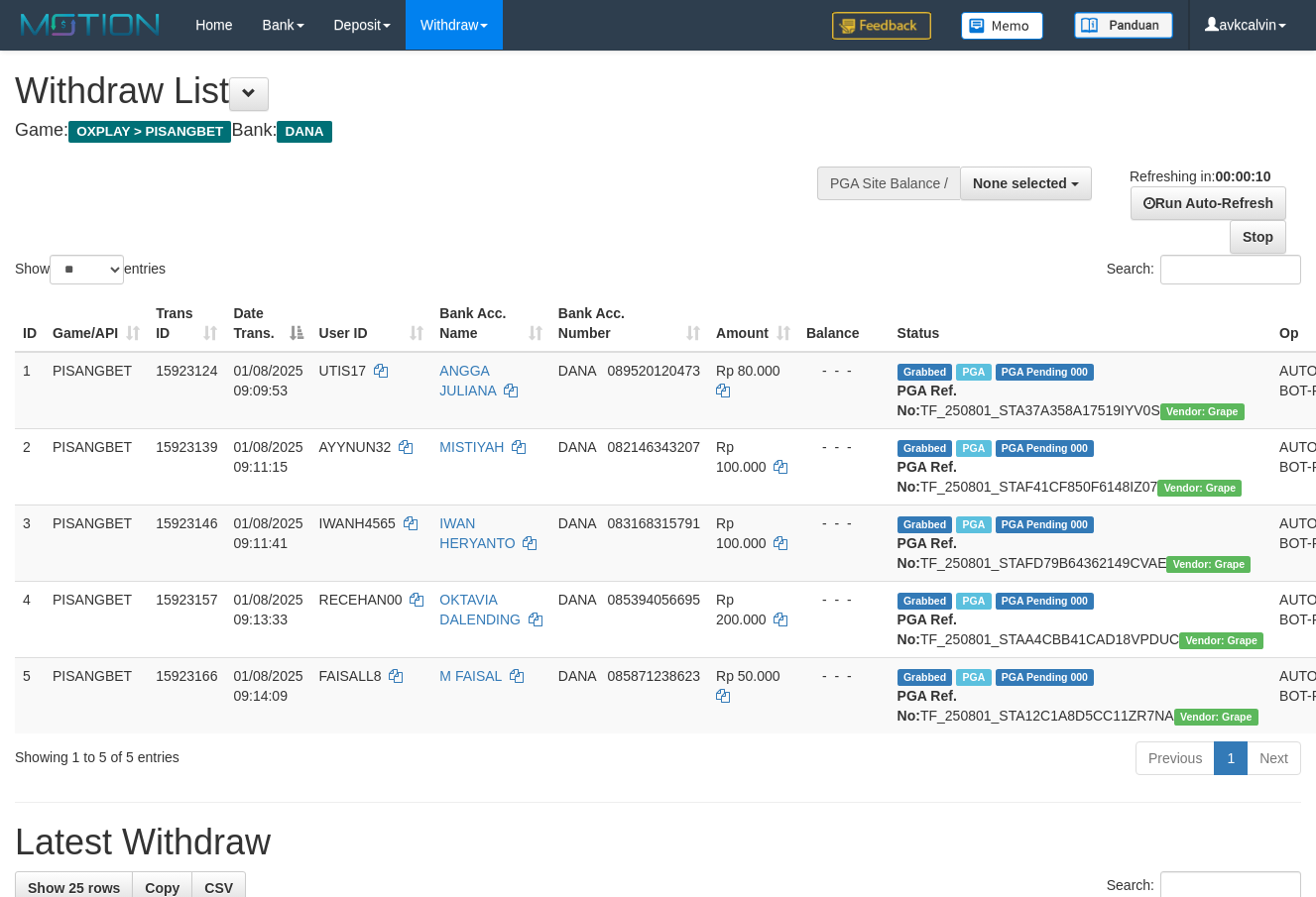select 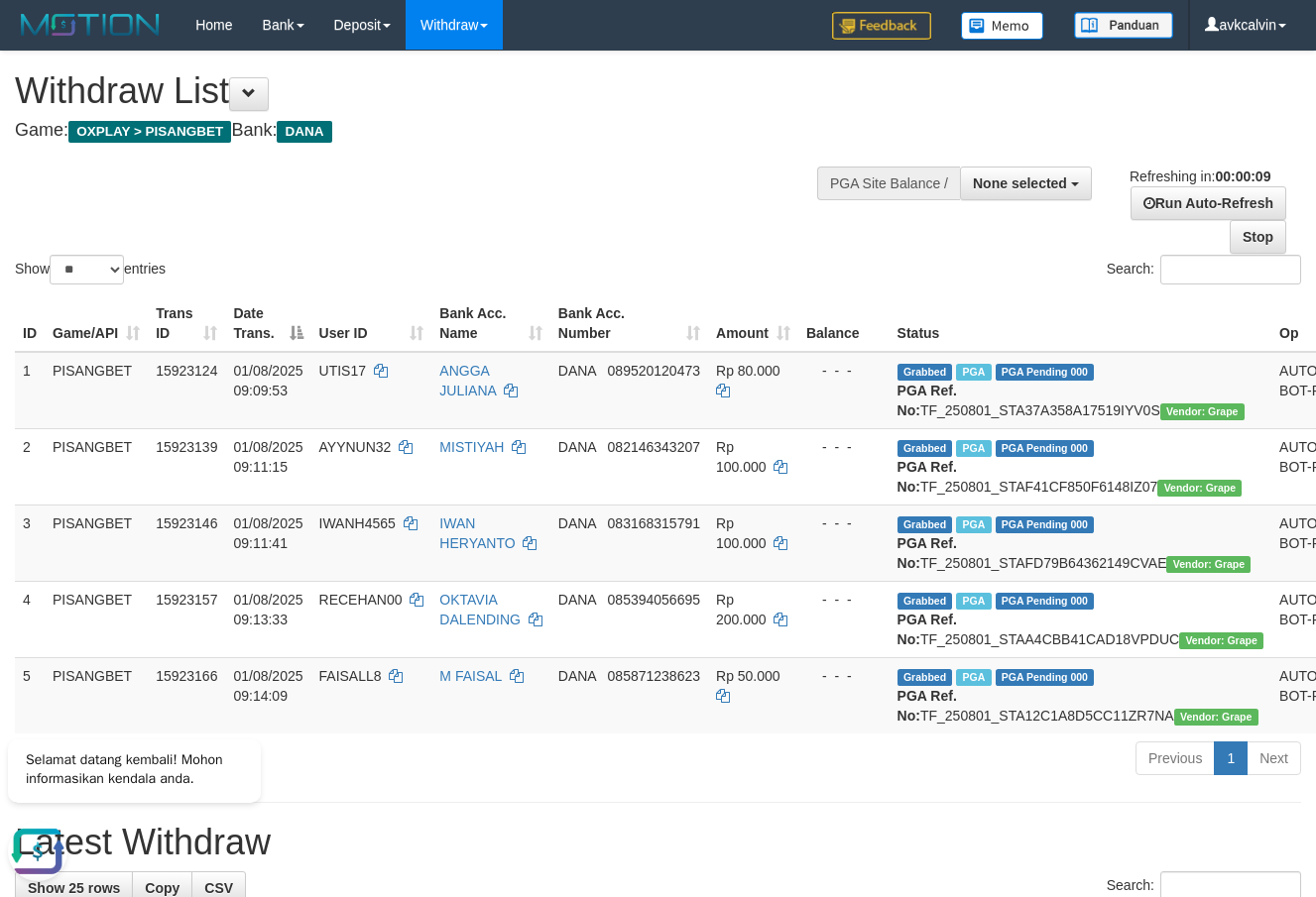 scroll, scrollTop: 0, scrollLeft: 0, axis: both 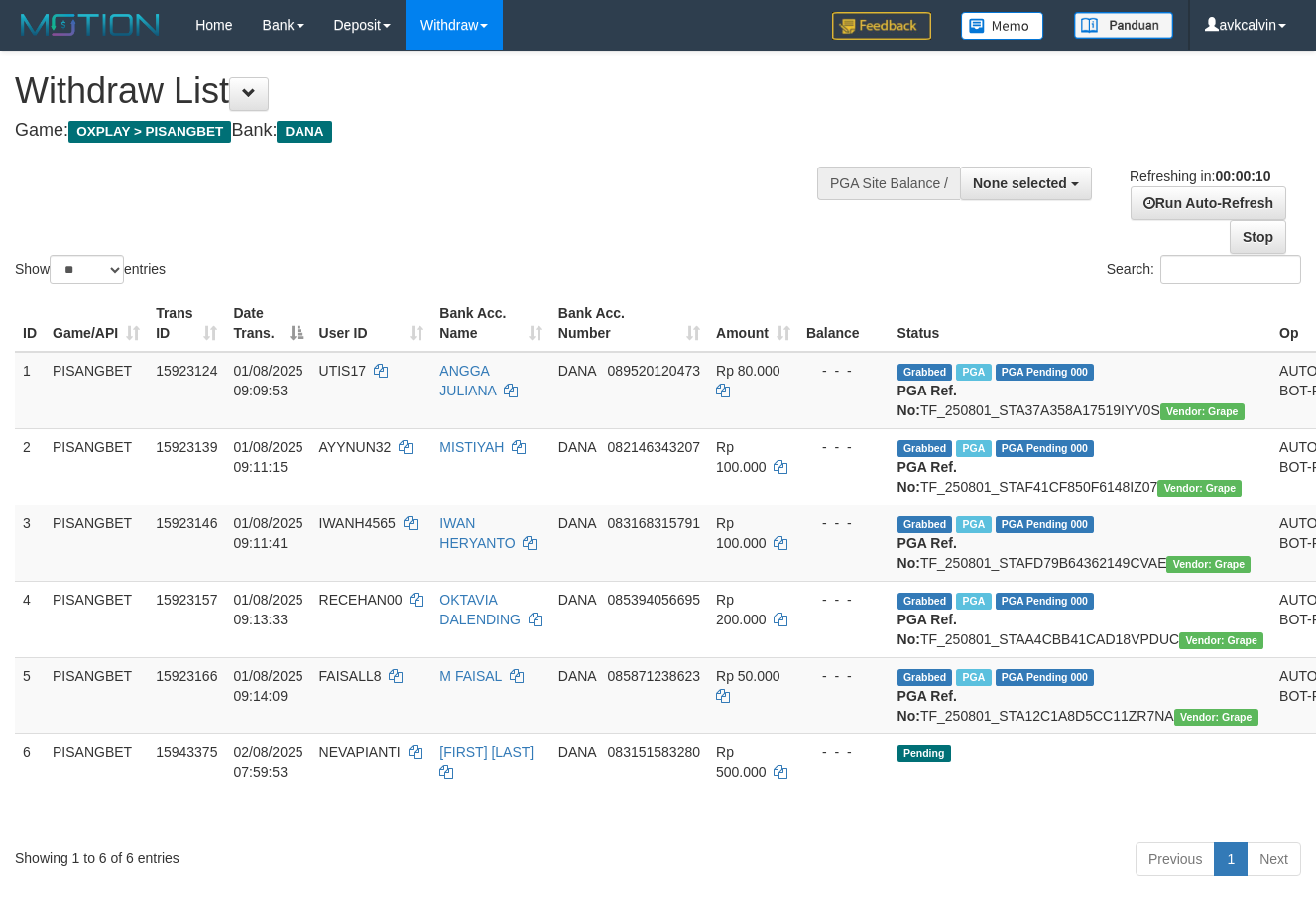 select 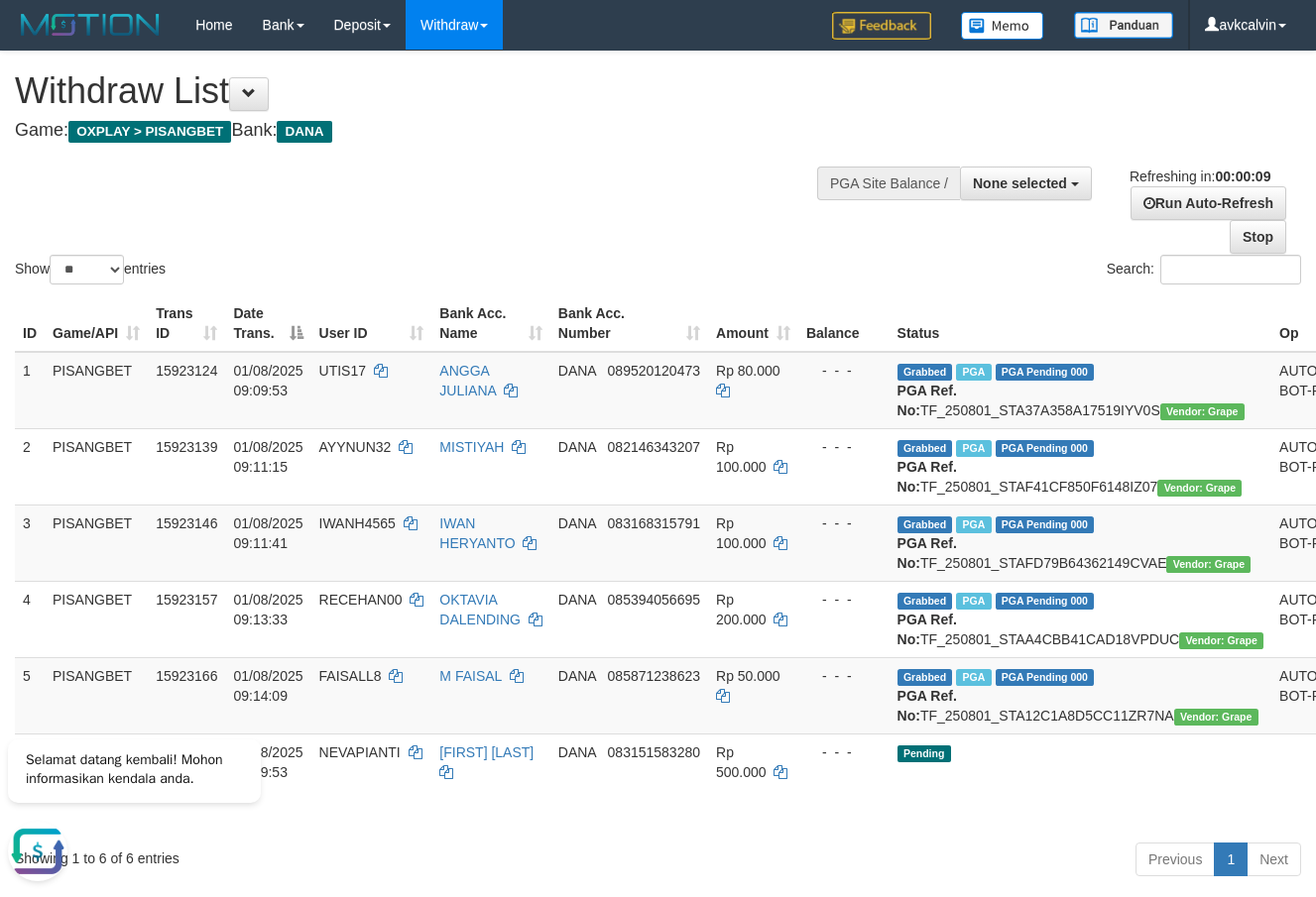 scroll, scrollTop: 0, scrollLeft: 0, axis: both 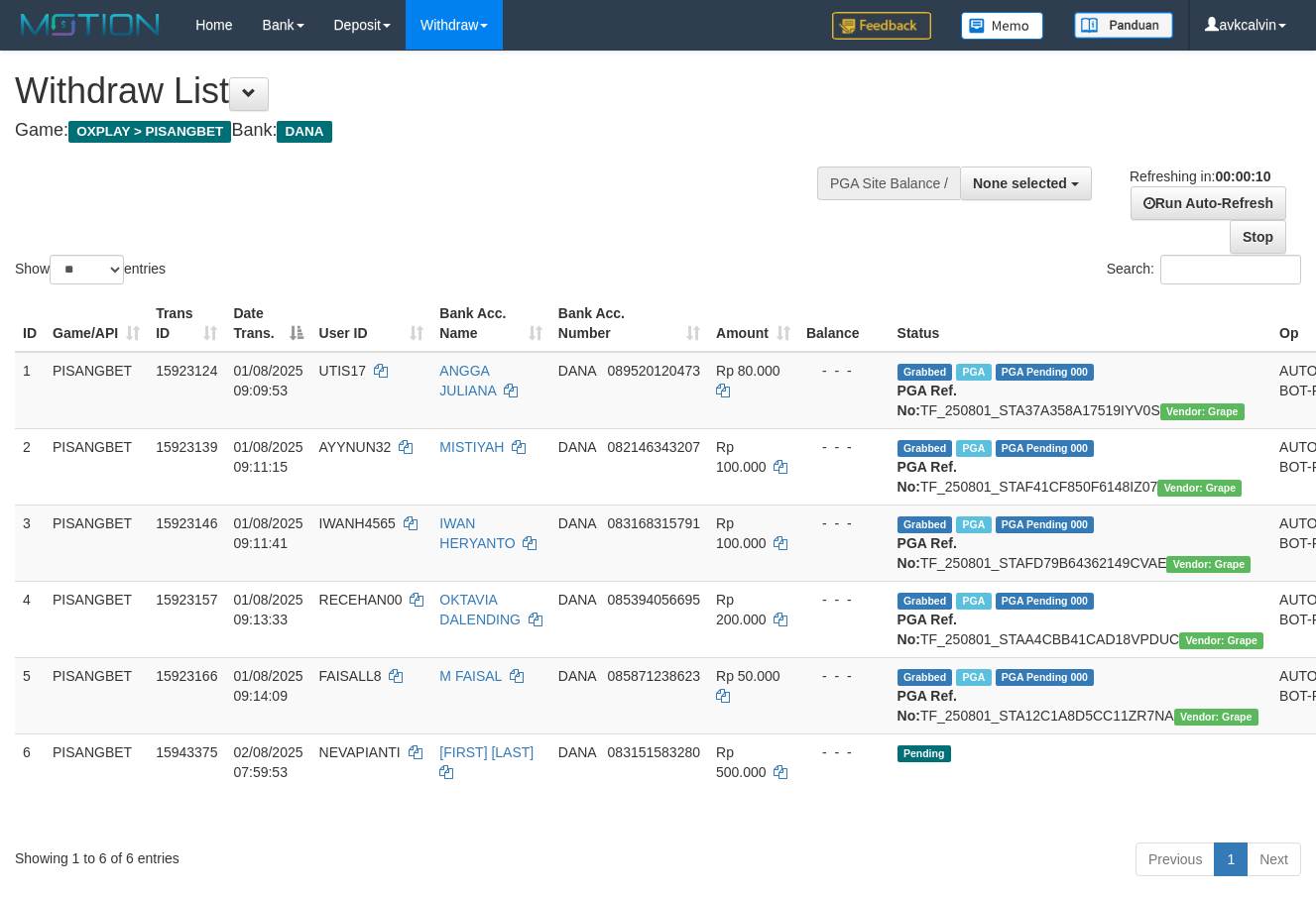 select 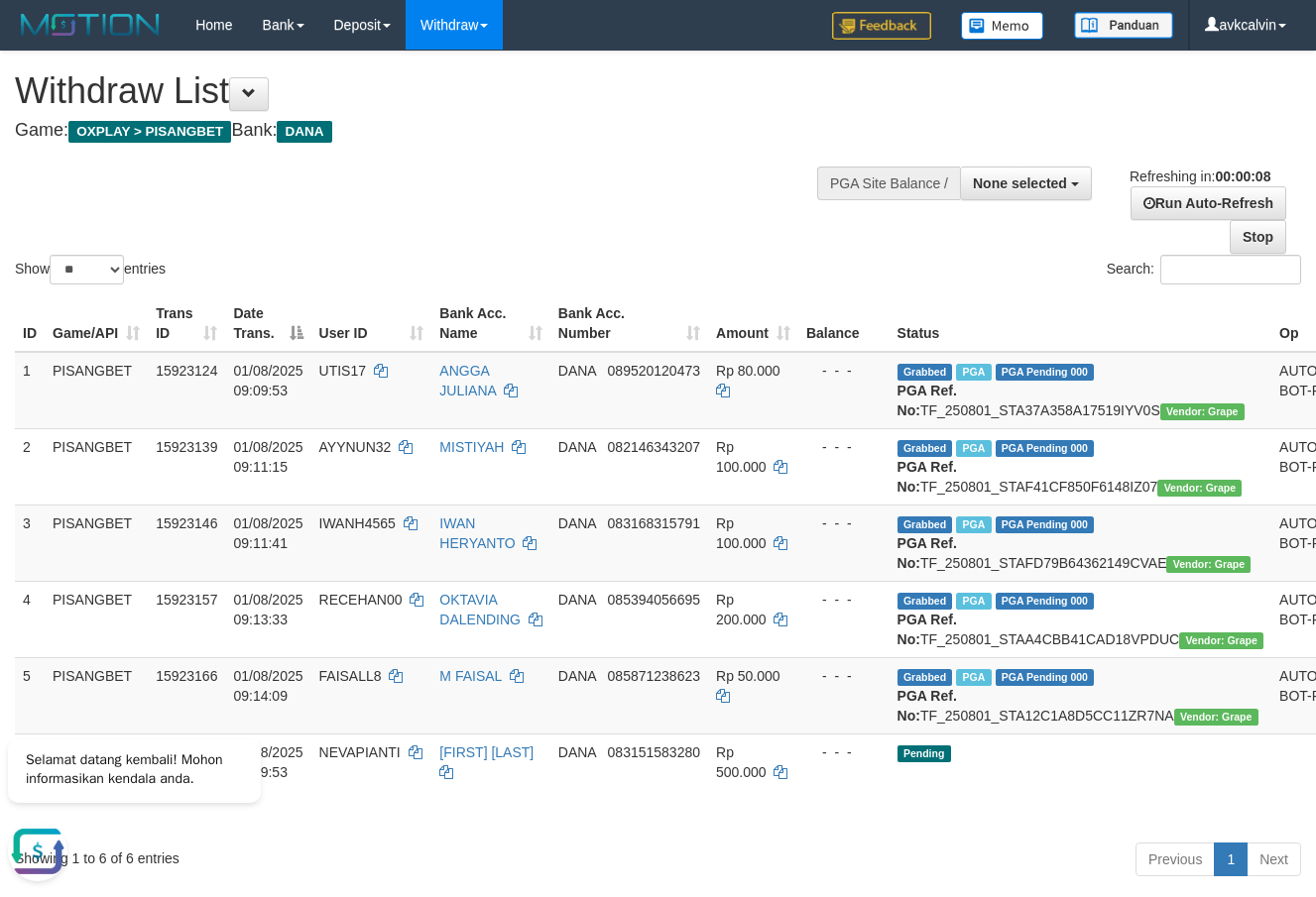 scroll, scrollTop: 0, scrollLeft: 0, axis: both 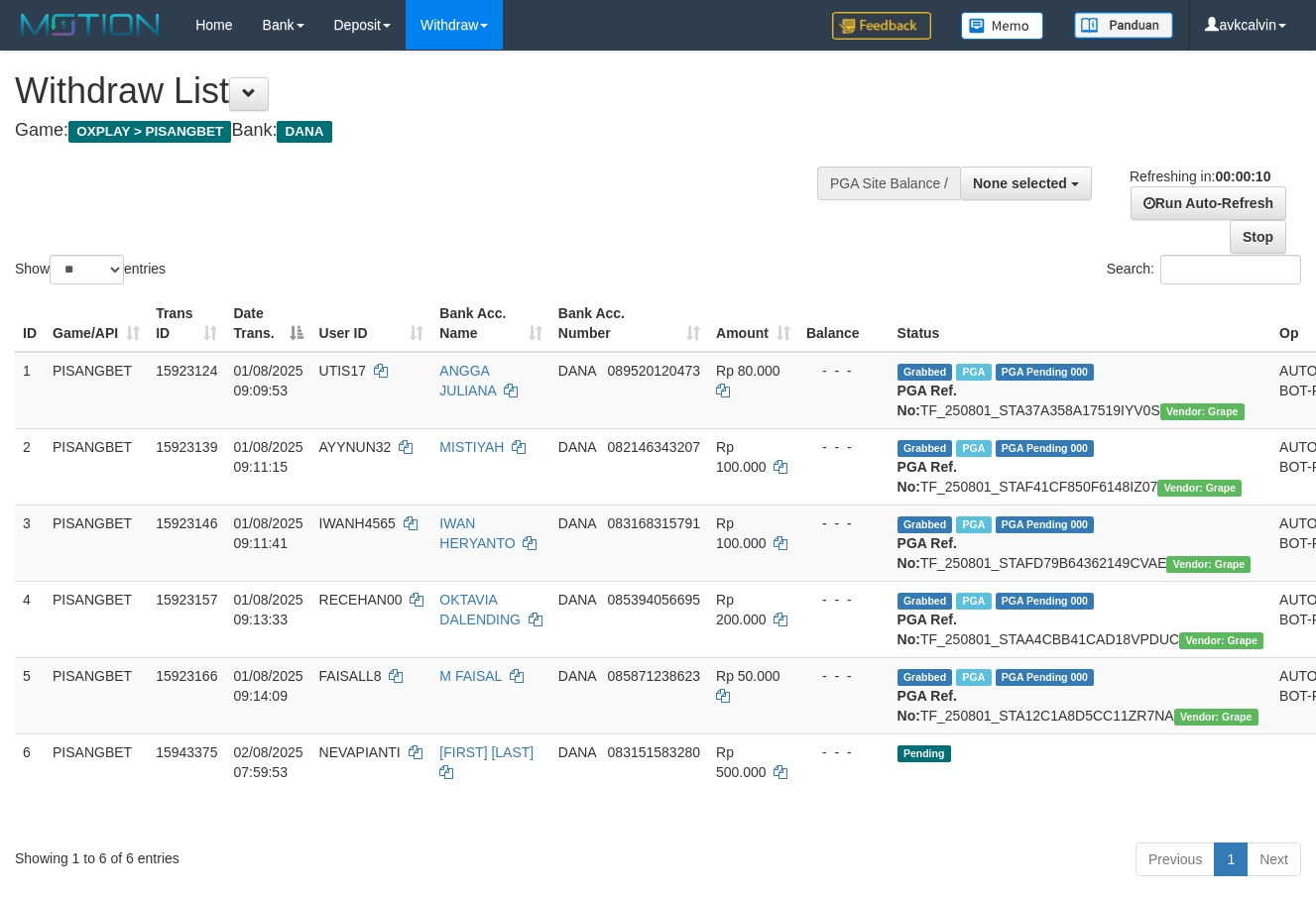 select 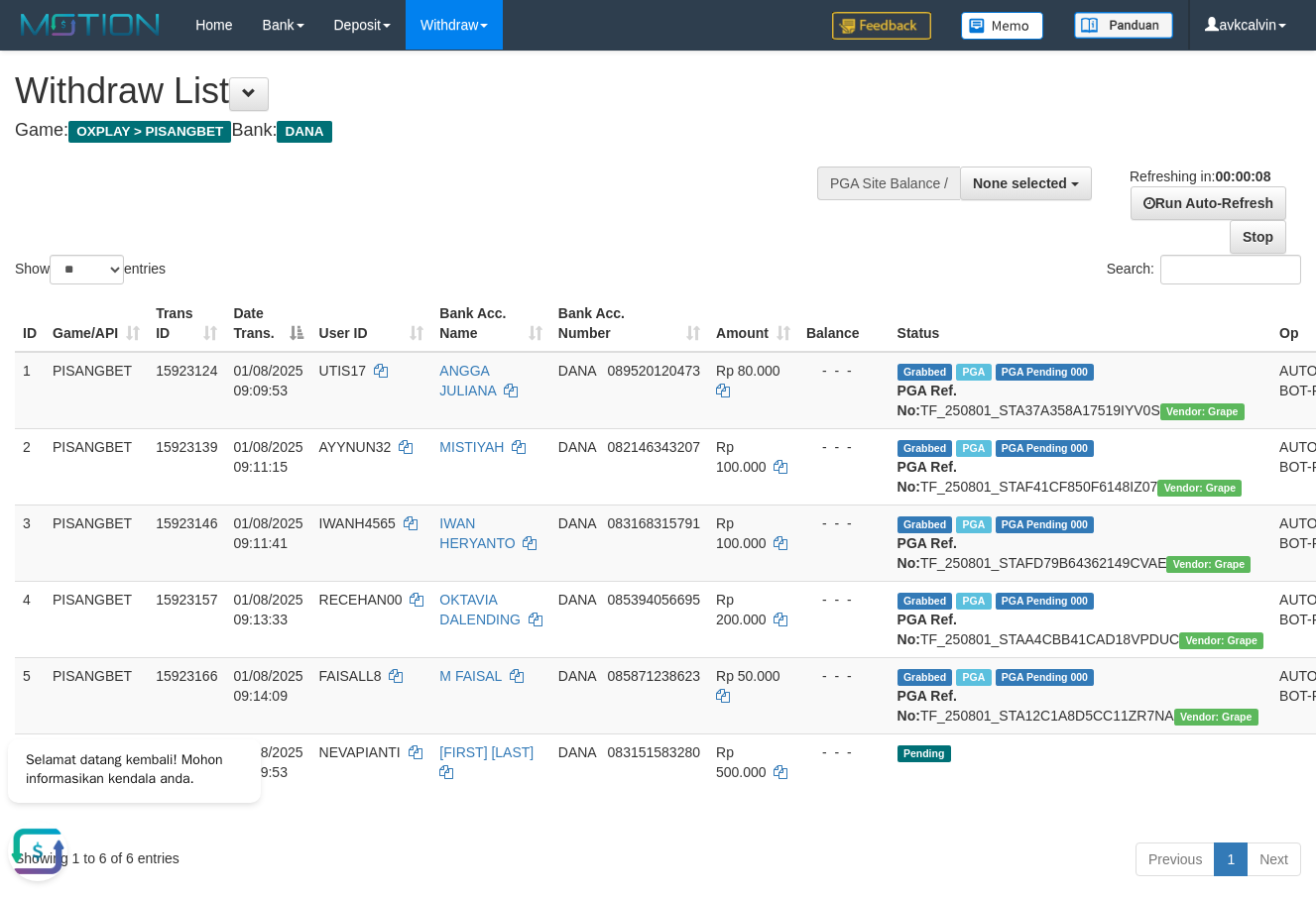 scroll, scrollTop: 0, scrollLeft: 0, axis: both 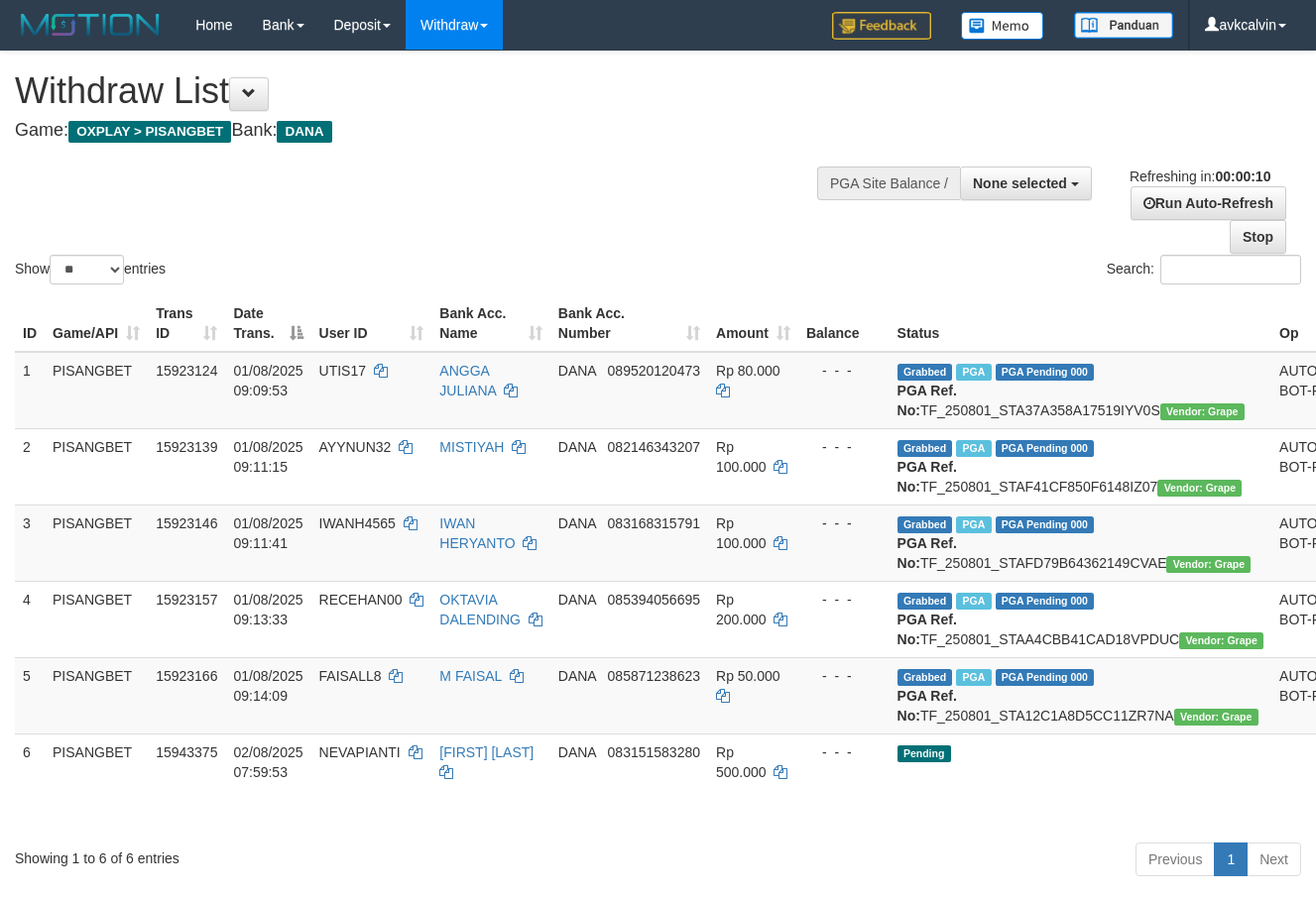 select 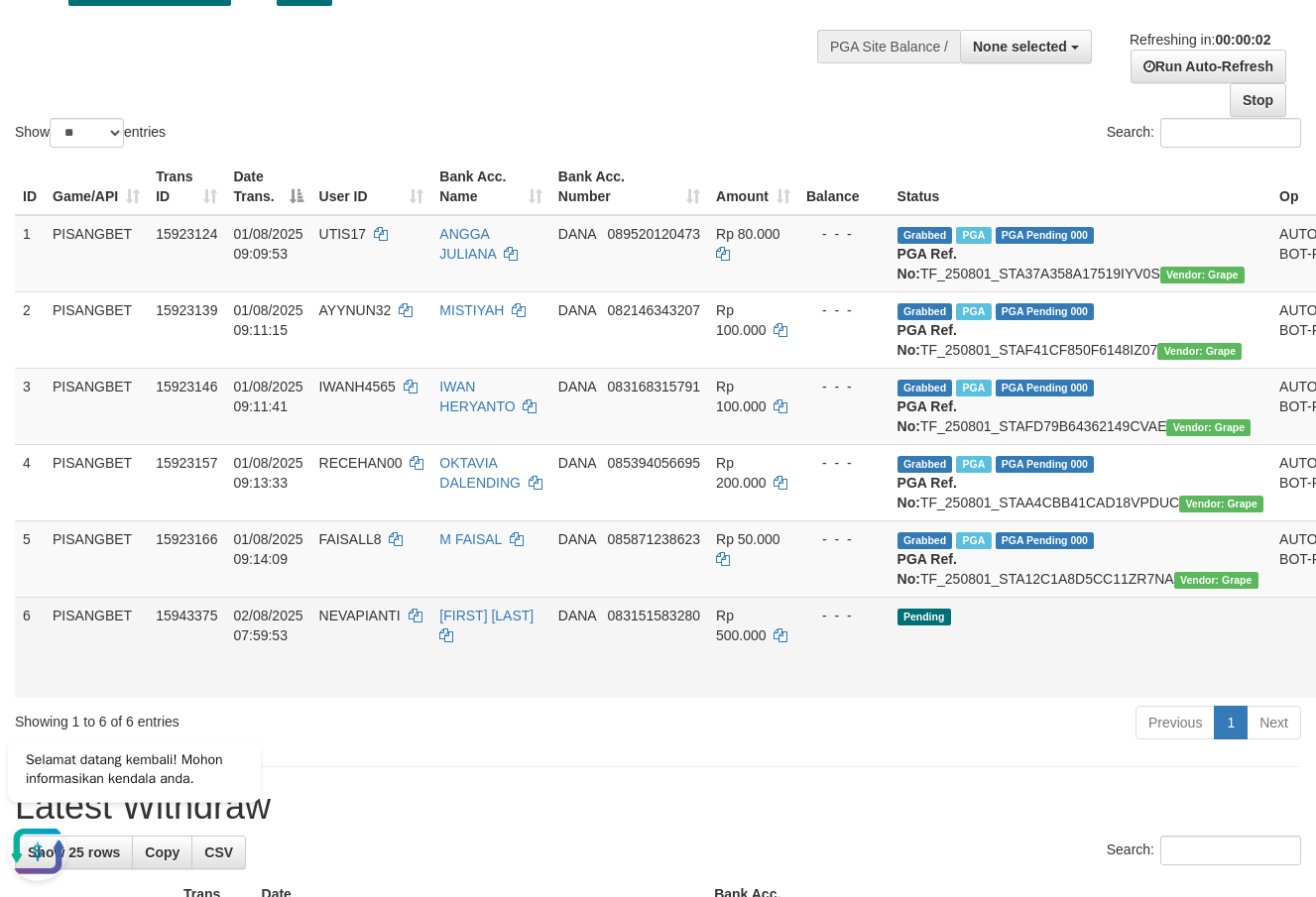 scroll, scrollTop: 303, scrollLeft: 0, axis: vertical 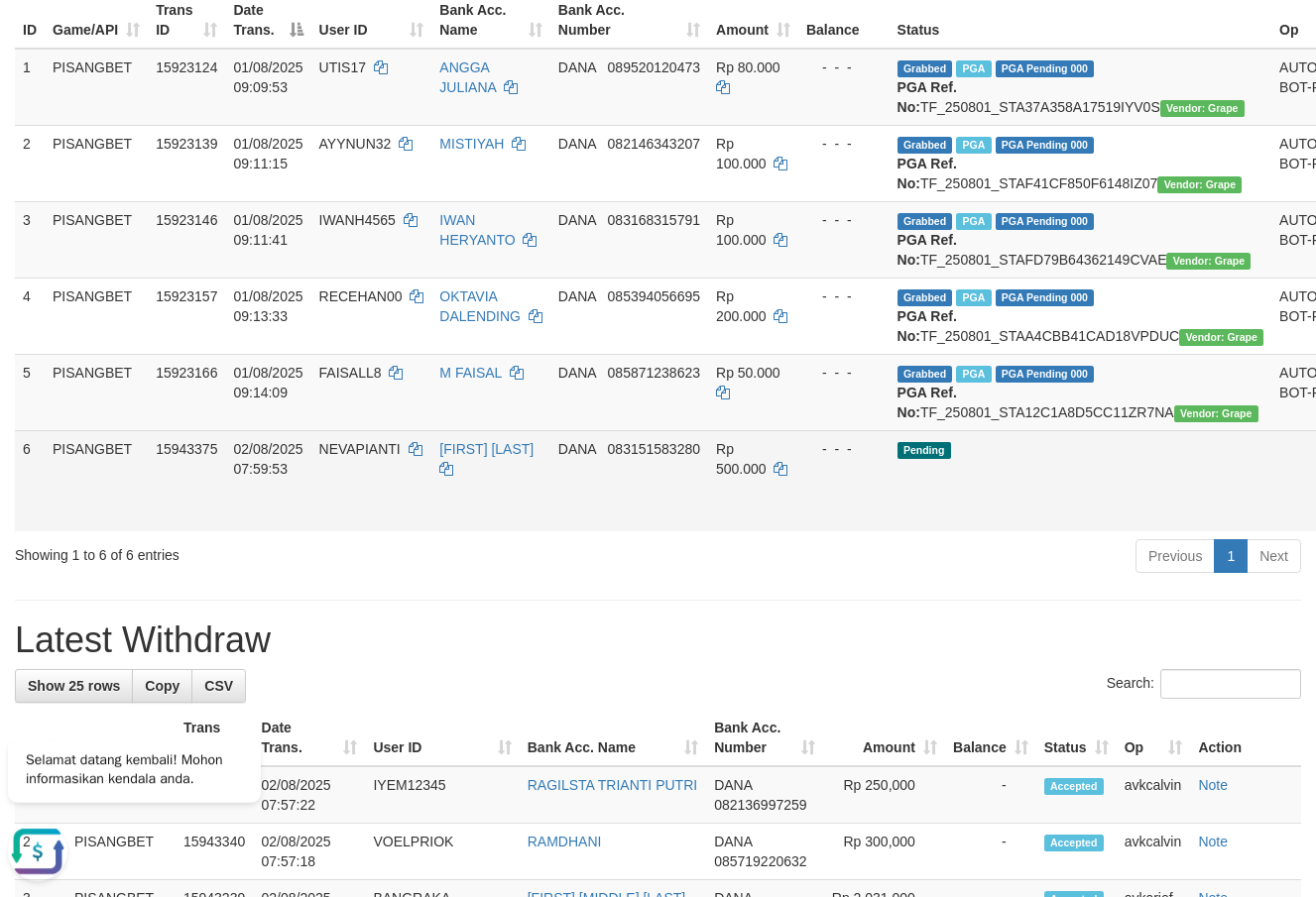click on "Send PGA" at bounding box center [1377, 504] 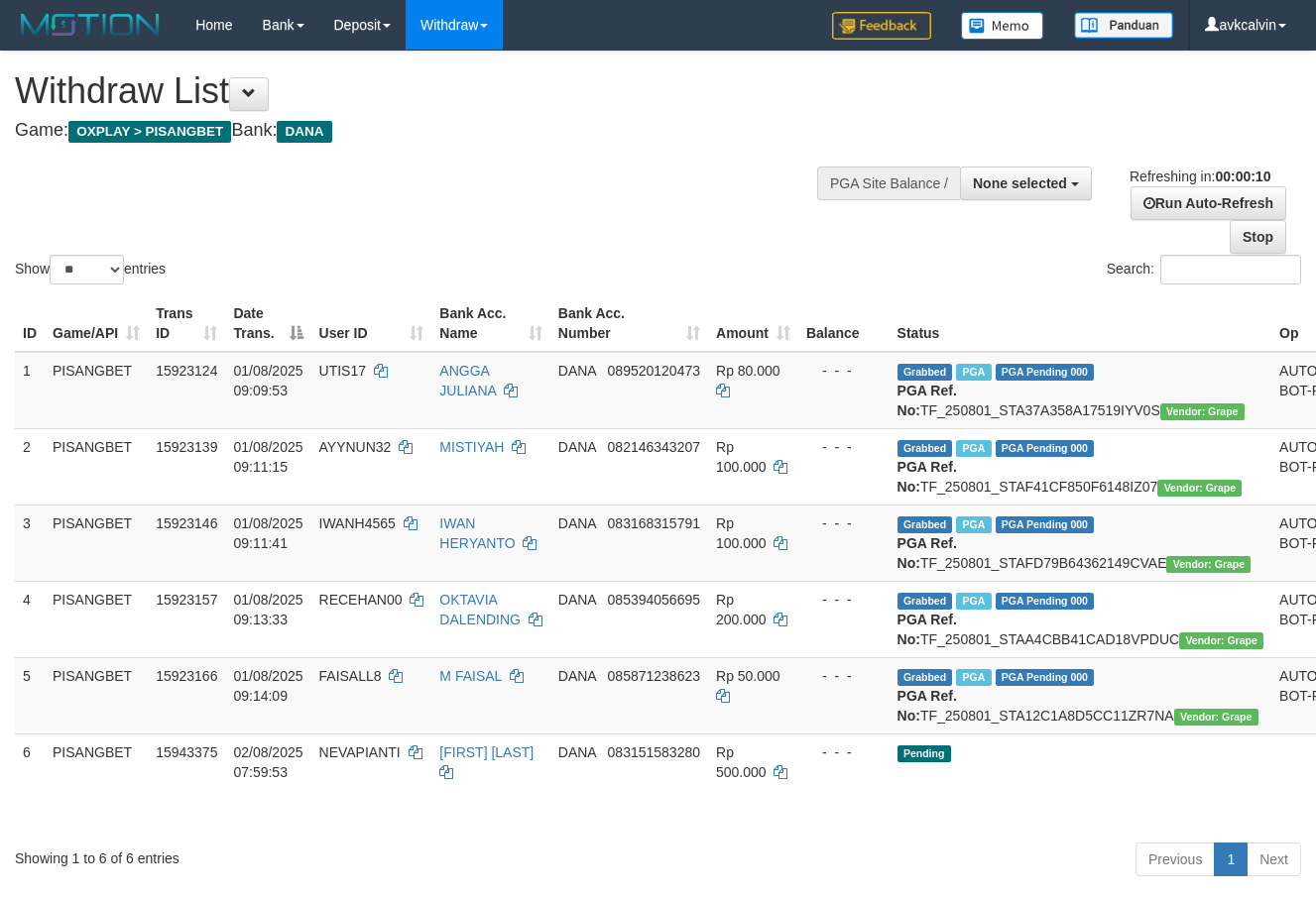 select 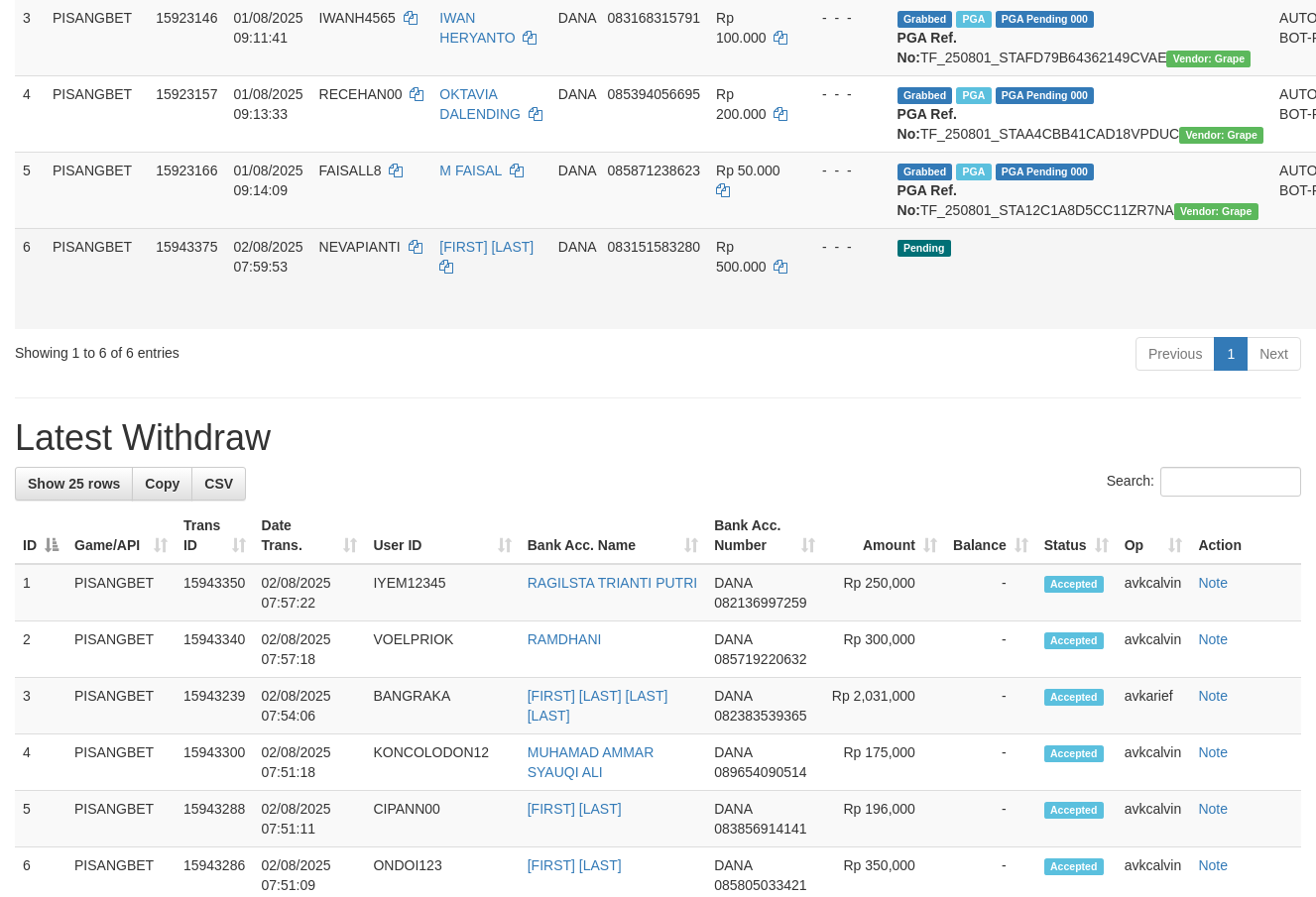 click on "Send PGA" at bounding box center (1377, 301) 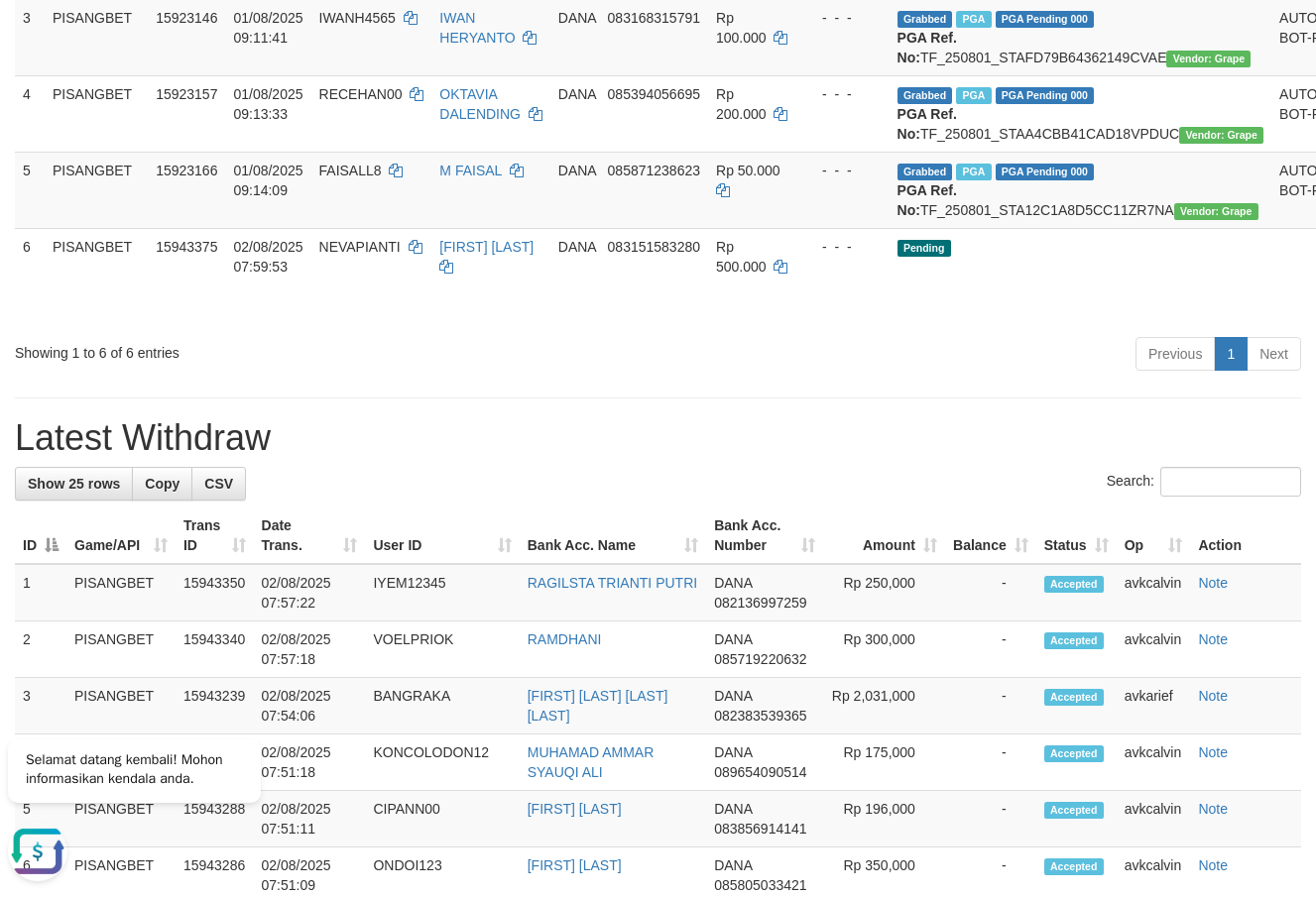 scroll, scrollTop: 0, scrollLeft: 0, axis: both 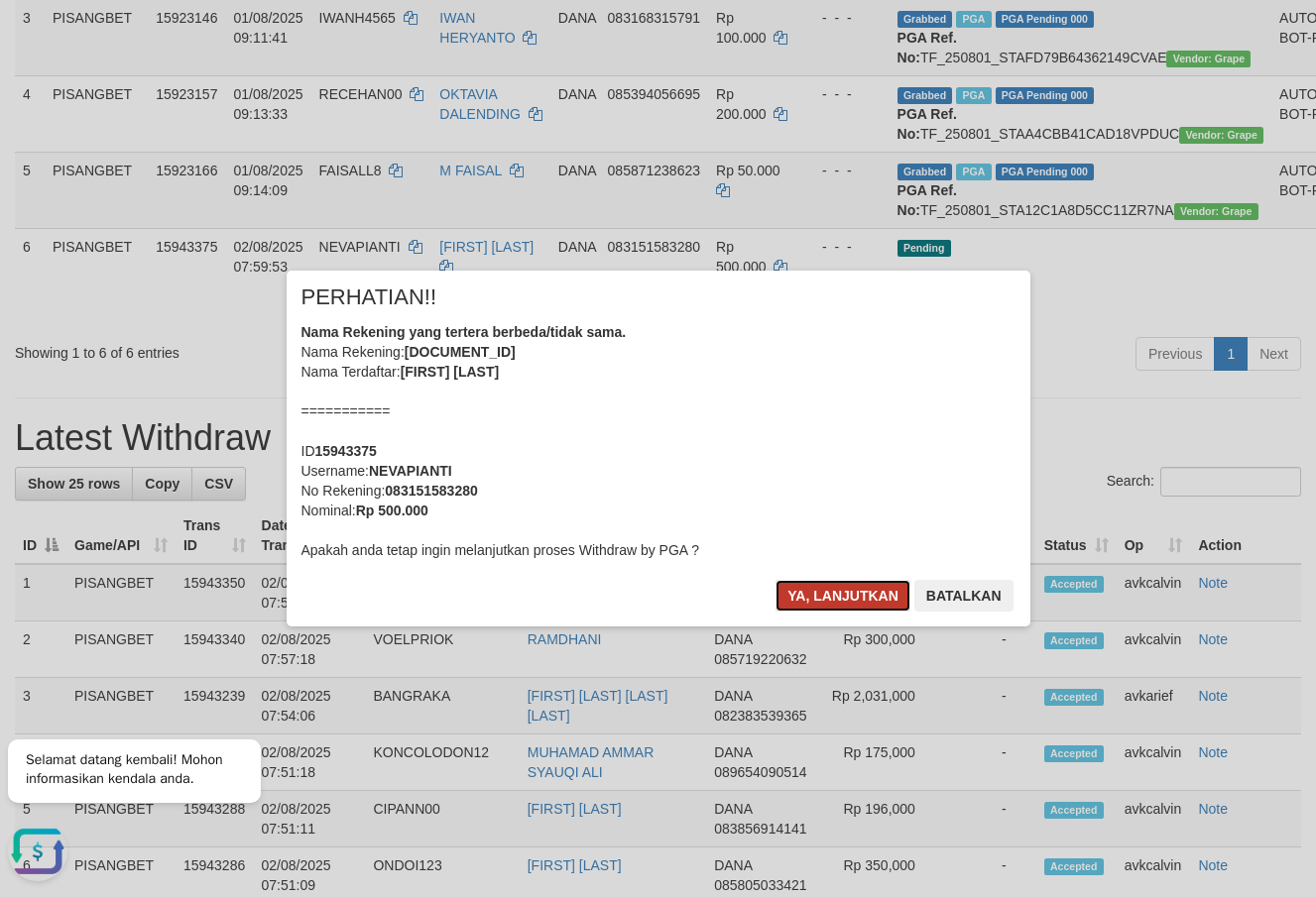 click on "Ya, lanjutkan" at bounding box center [843, 596] 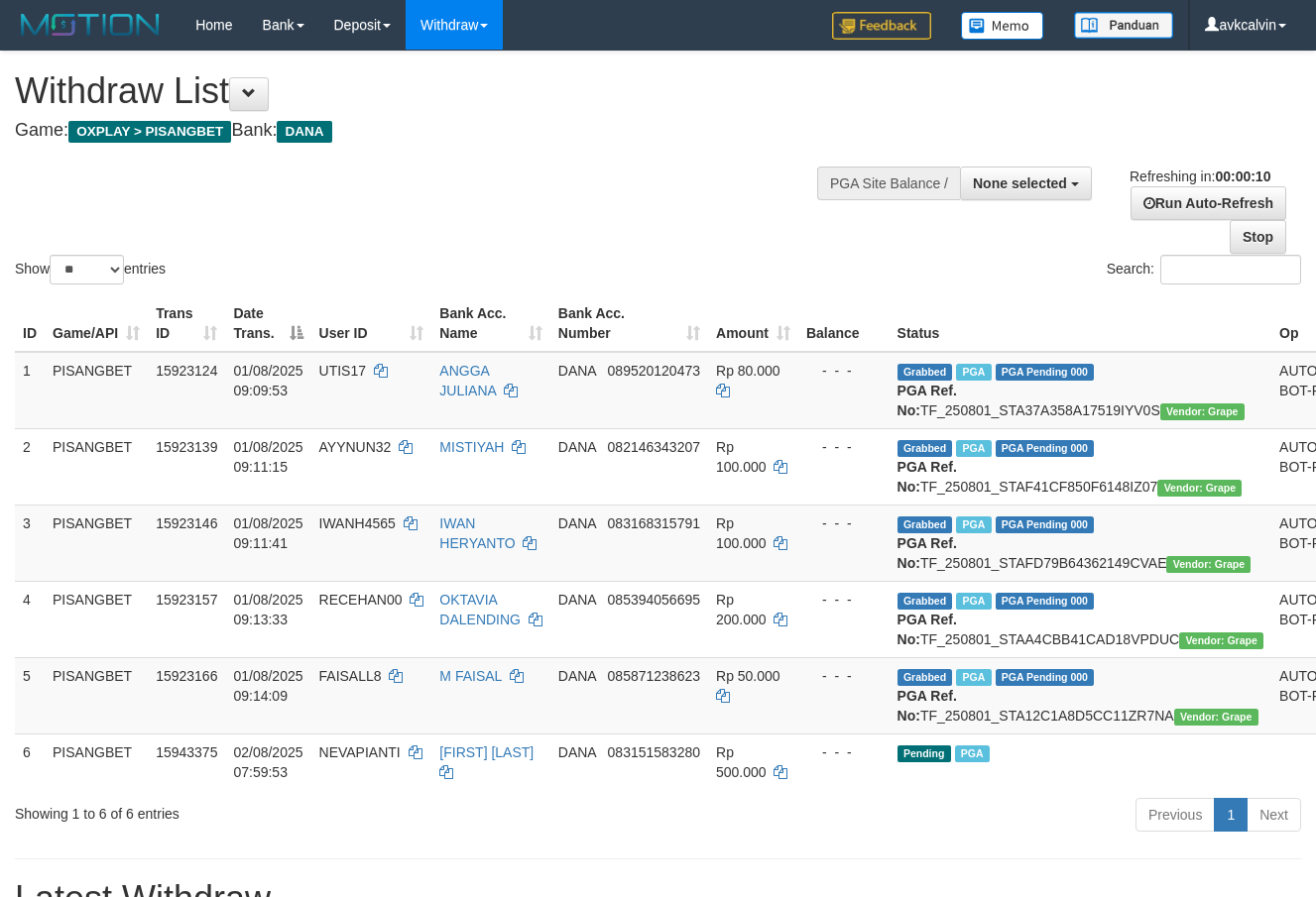 select 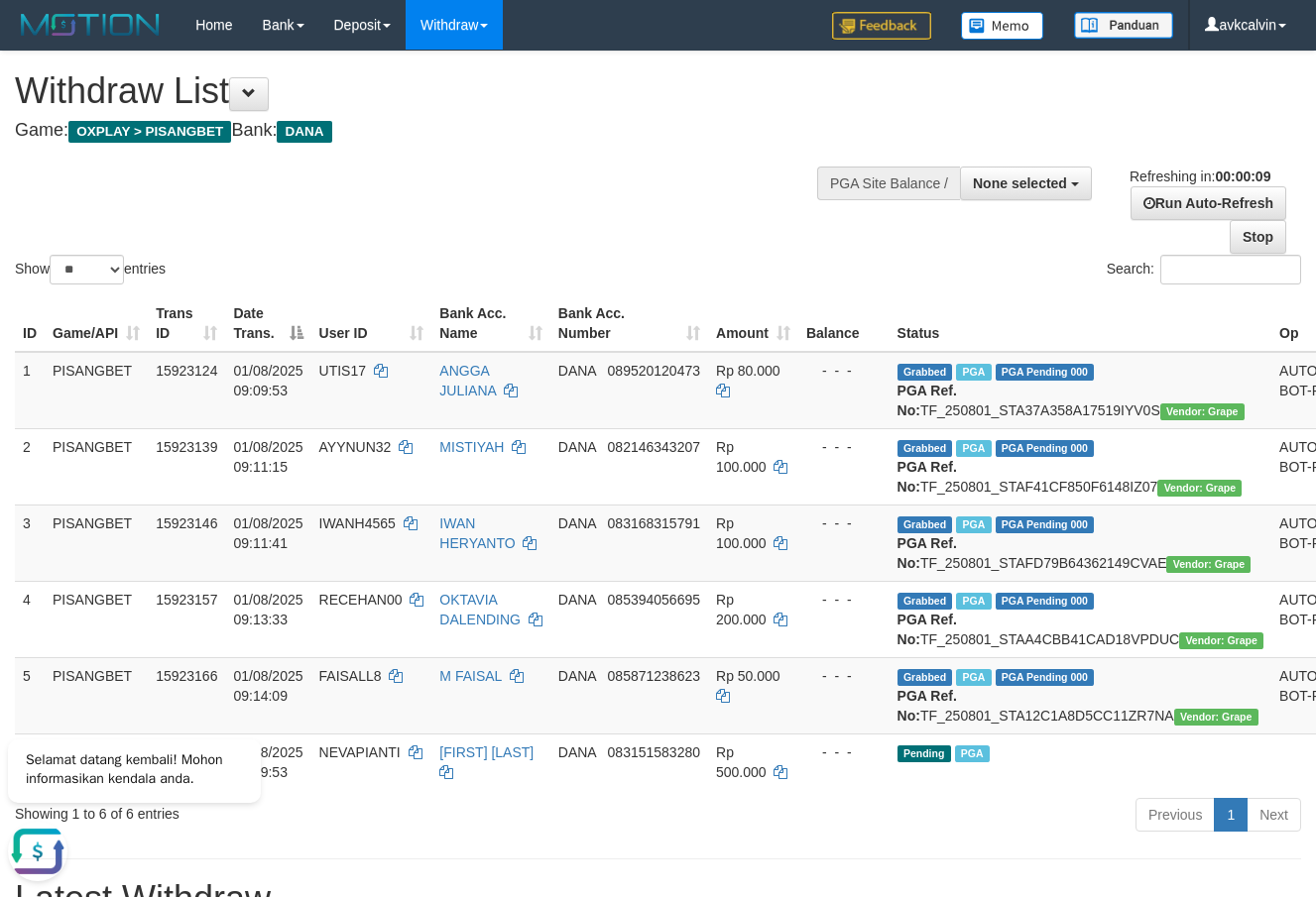 scroll, scrollTop: 0, scrollLeft: 0, axis: both 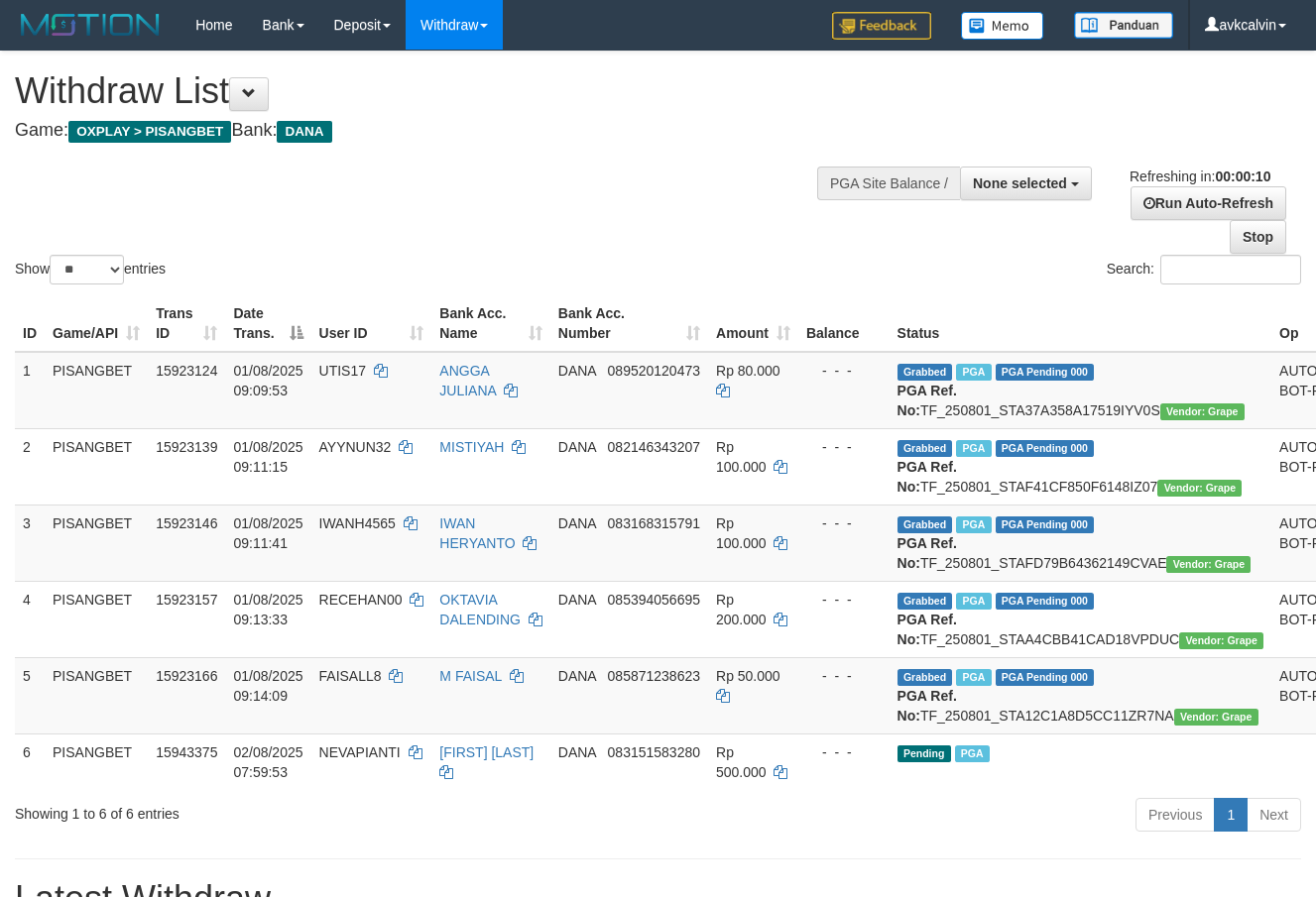 select 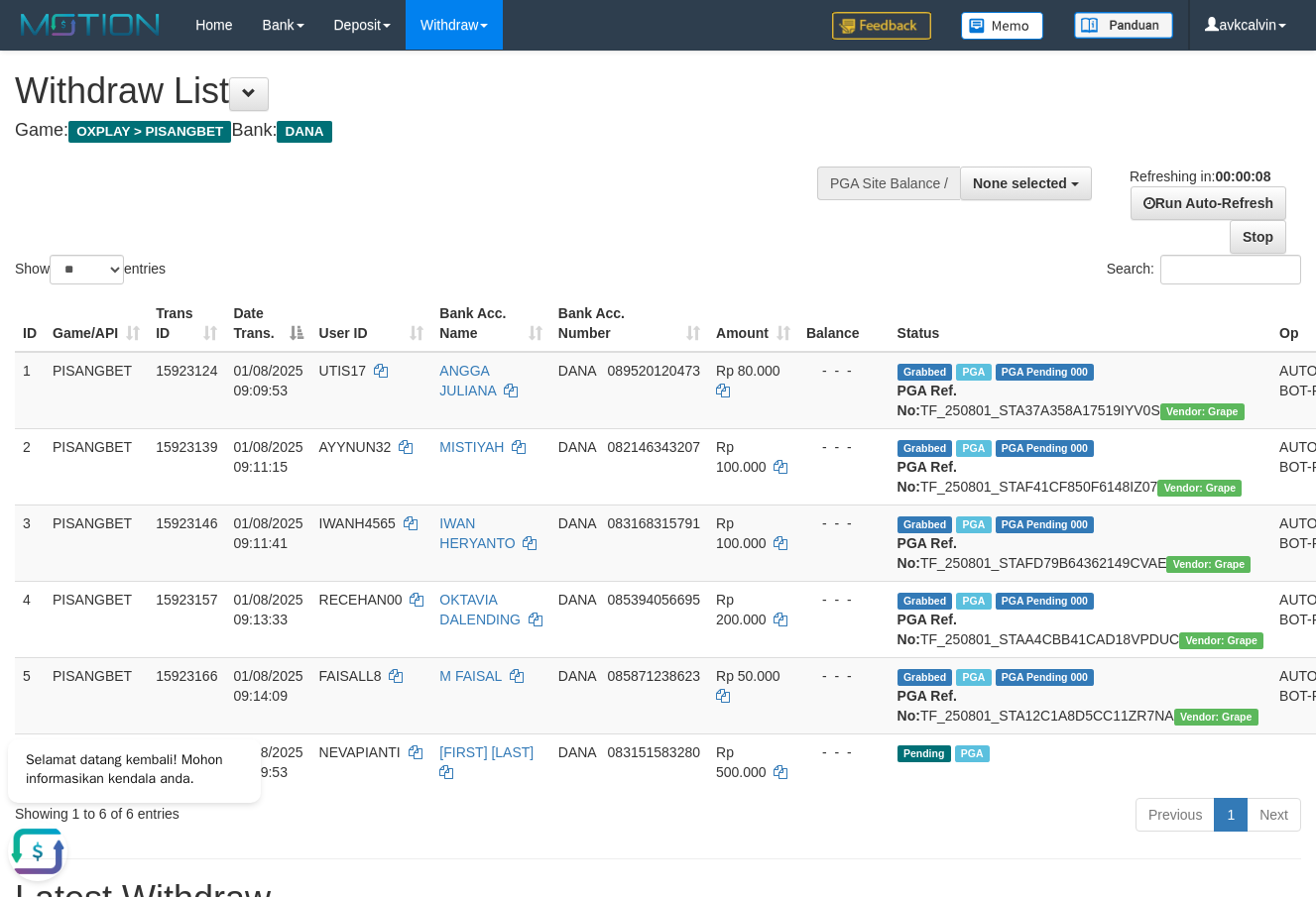 scroll, scrollTop: 0, scrollLeft: 0, axis: both 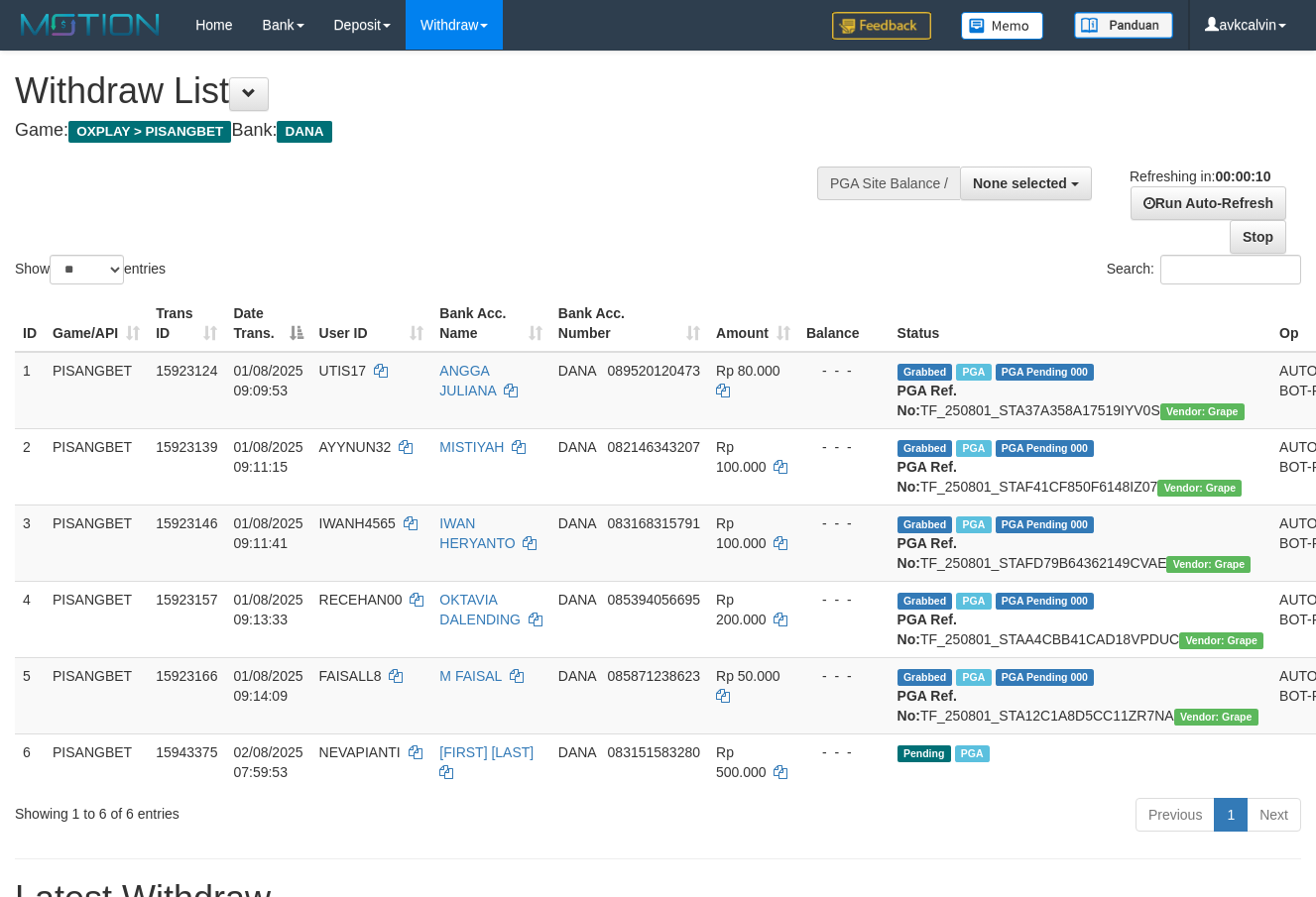 select 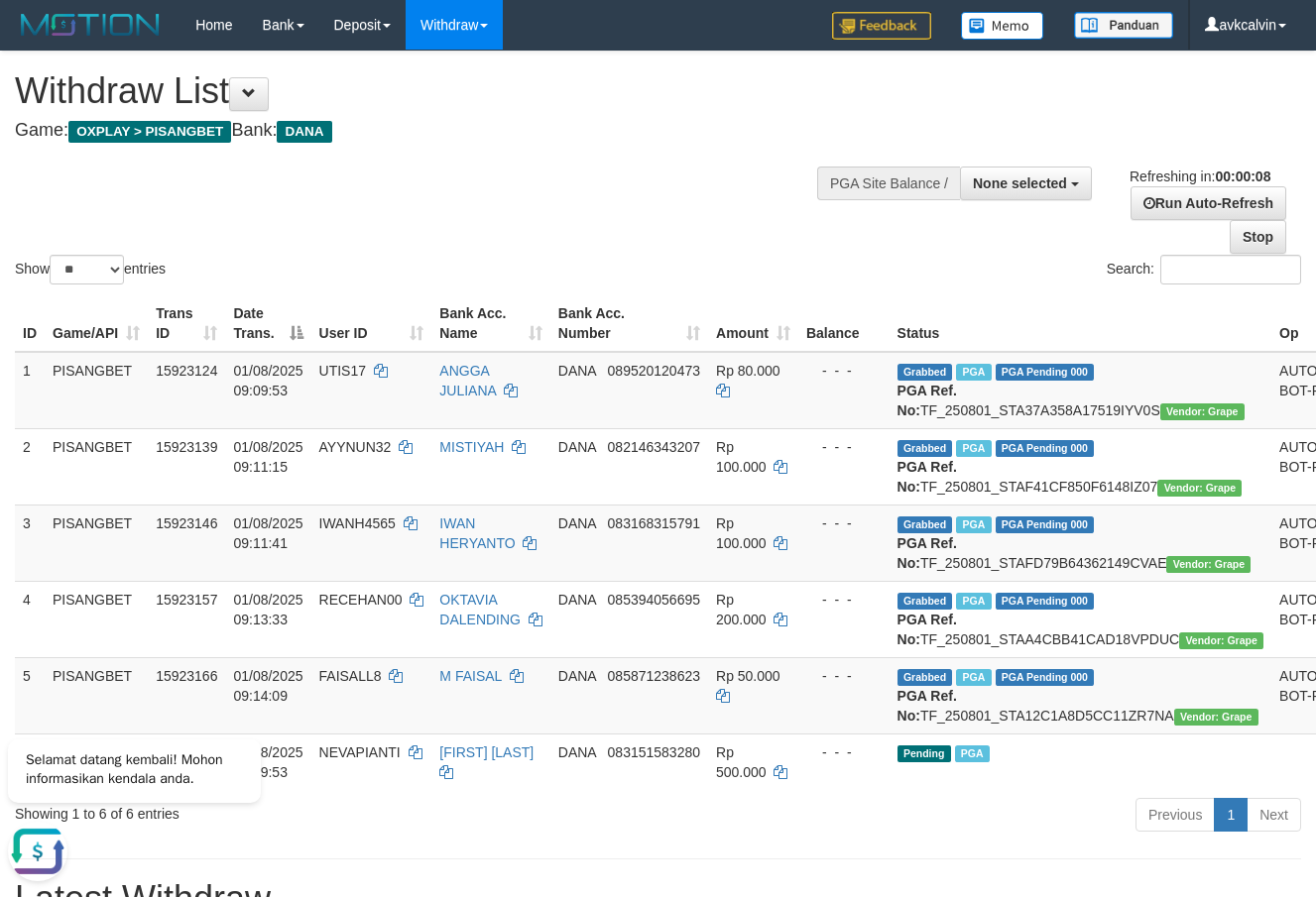 scroll, scrollTop: 0, scrollLeft: 0, axis: both 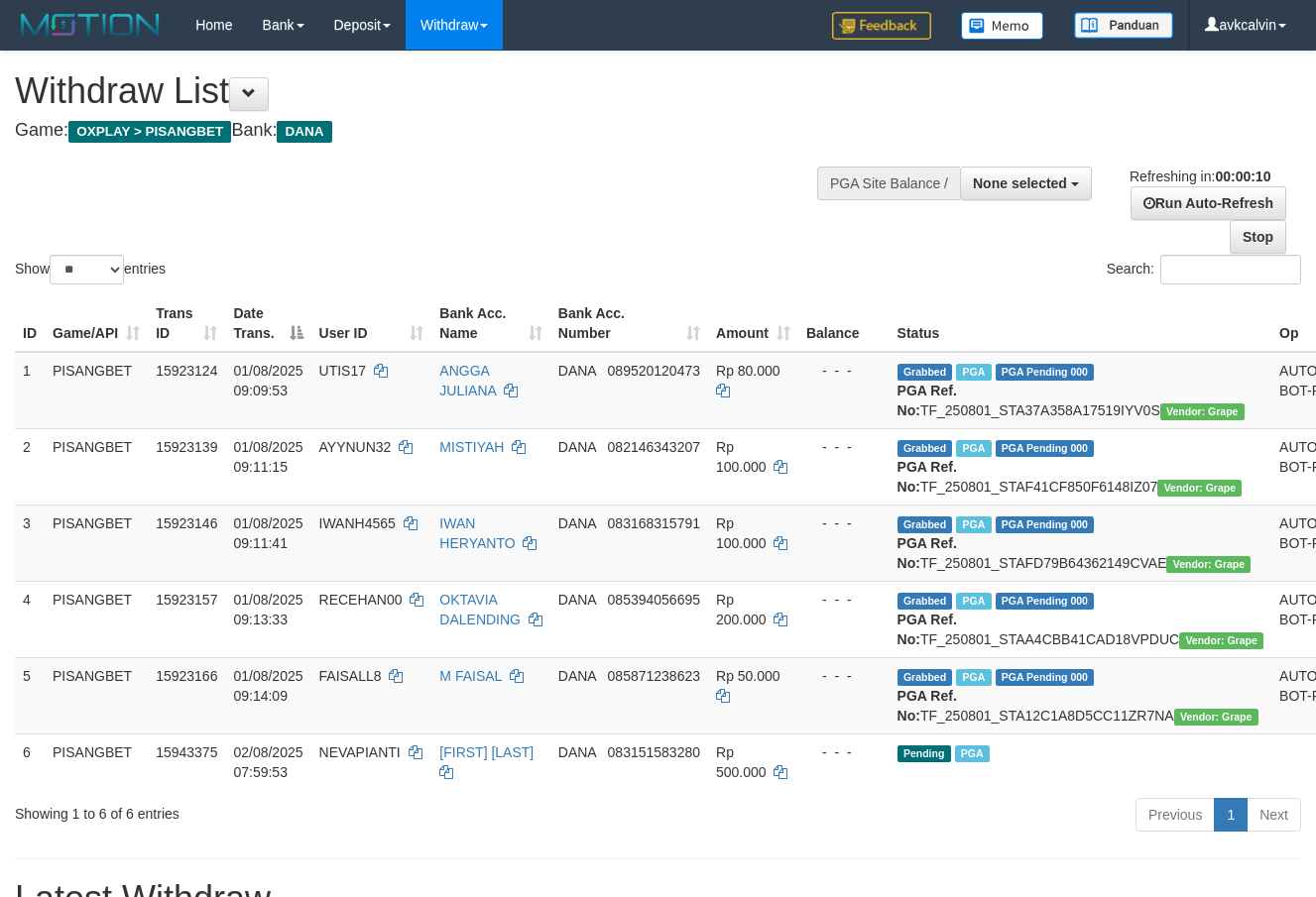 select 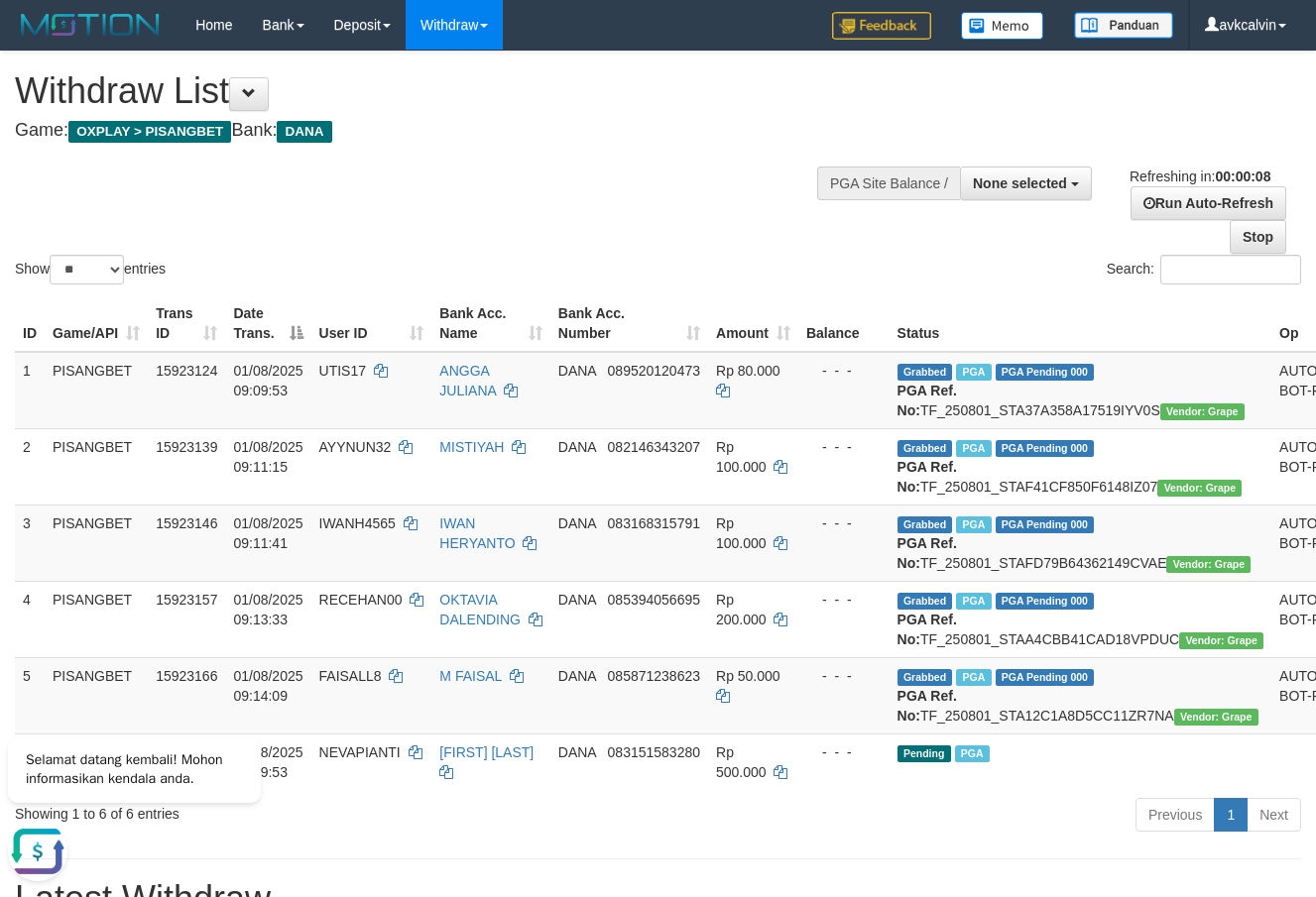 scroll, scrollTop: 0, scrollLeft: 0, axis: both 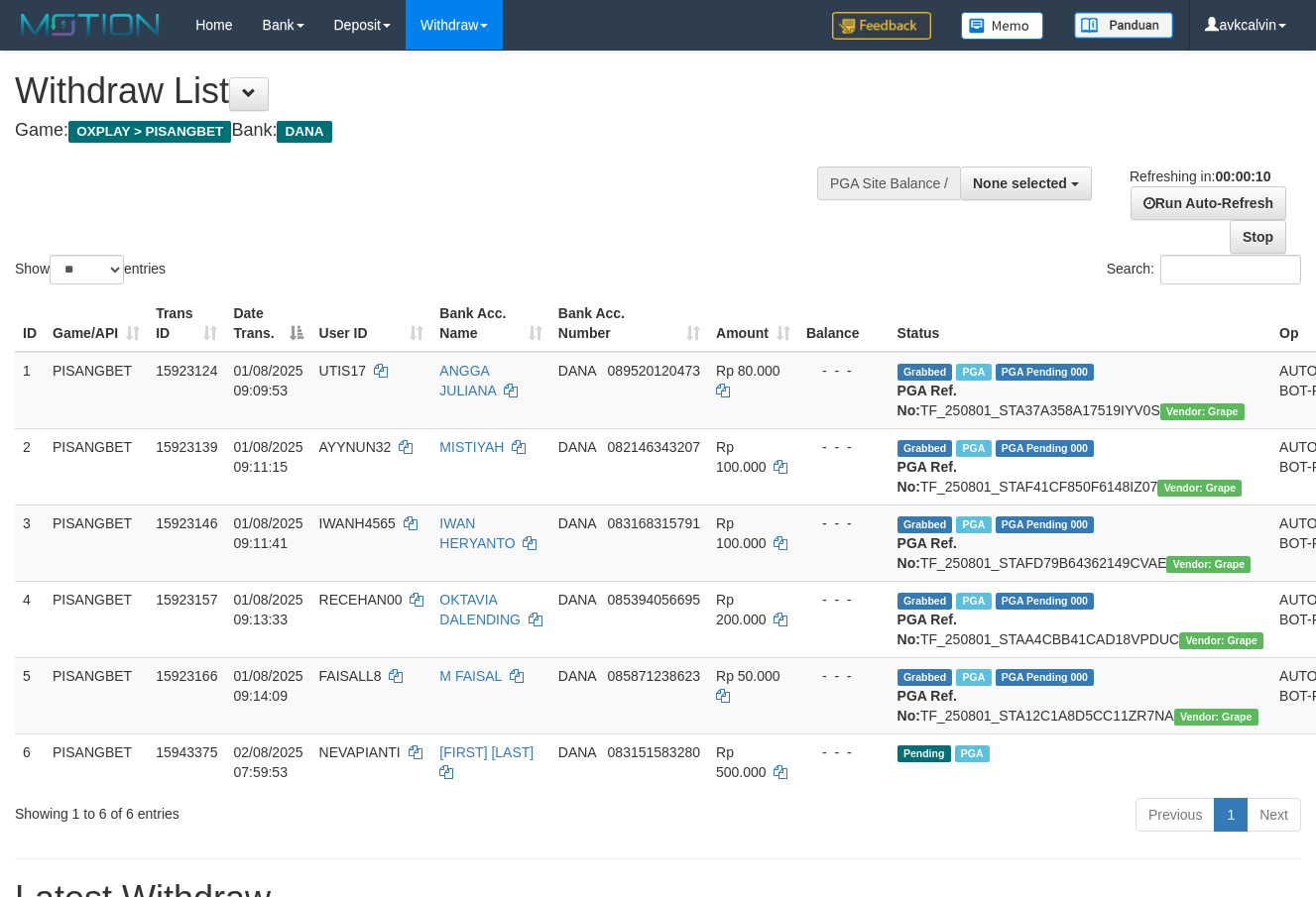 select 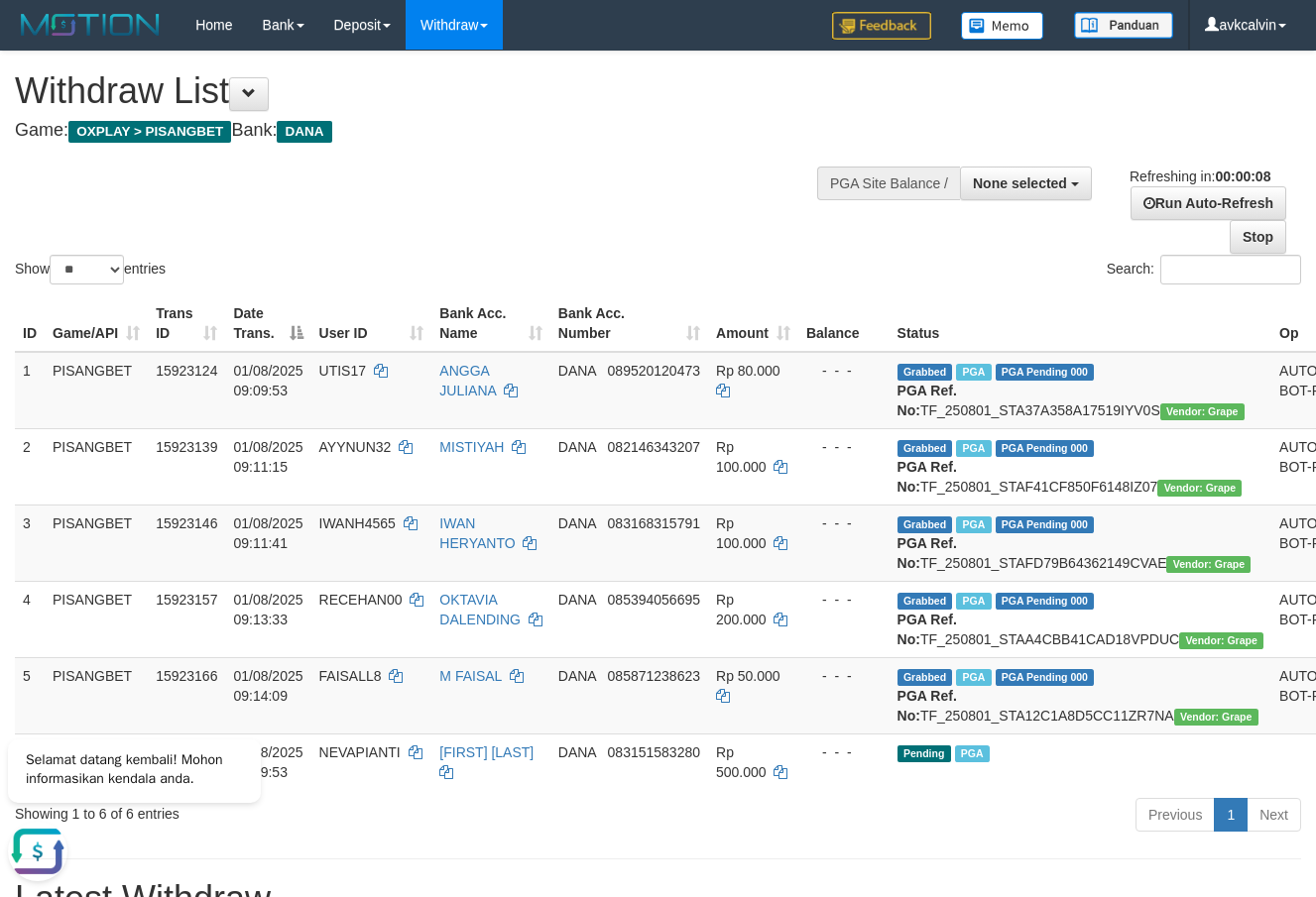 scroll, scrollTop: 0, scrollLeft: 0, axis: both 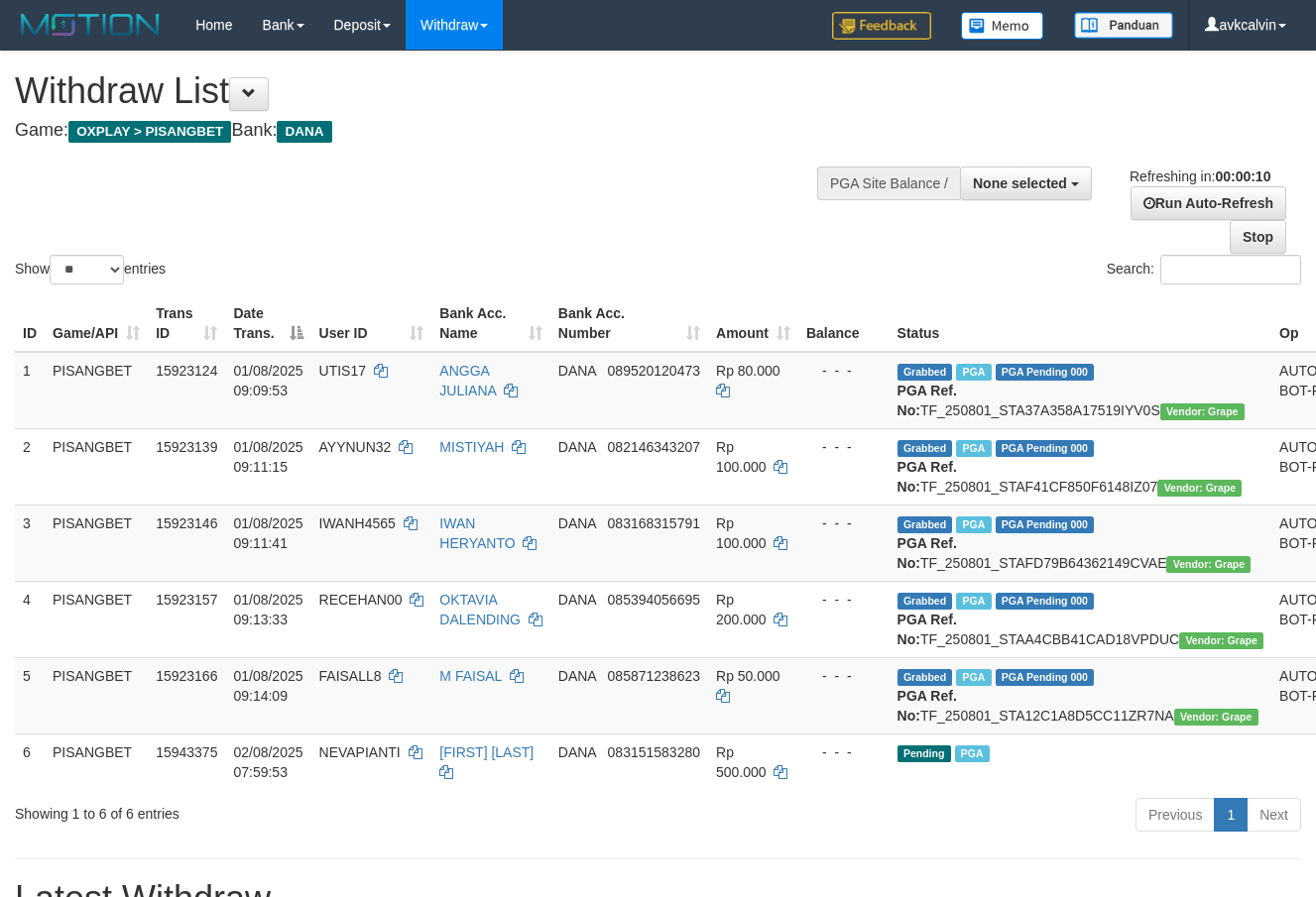 select 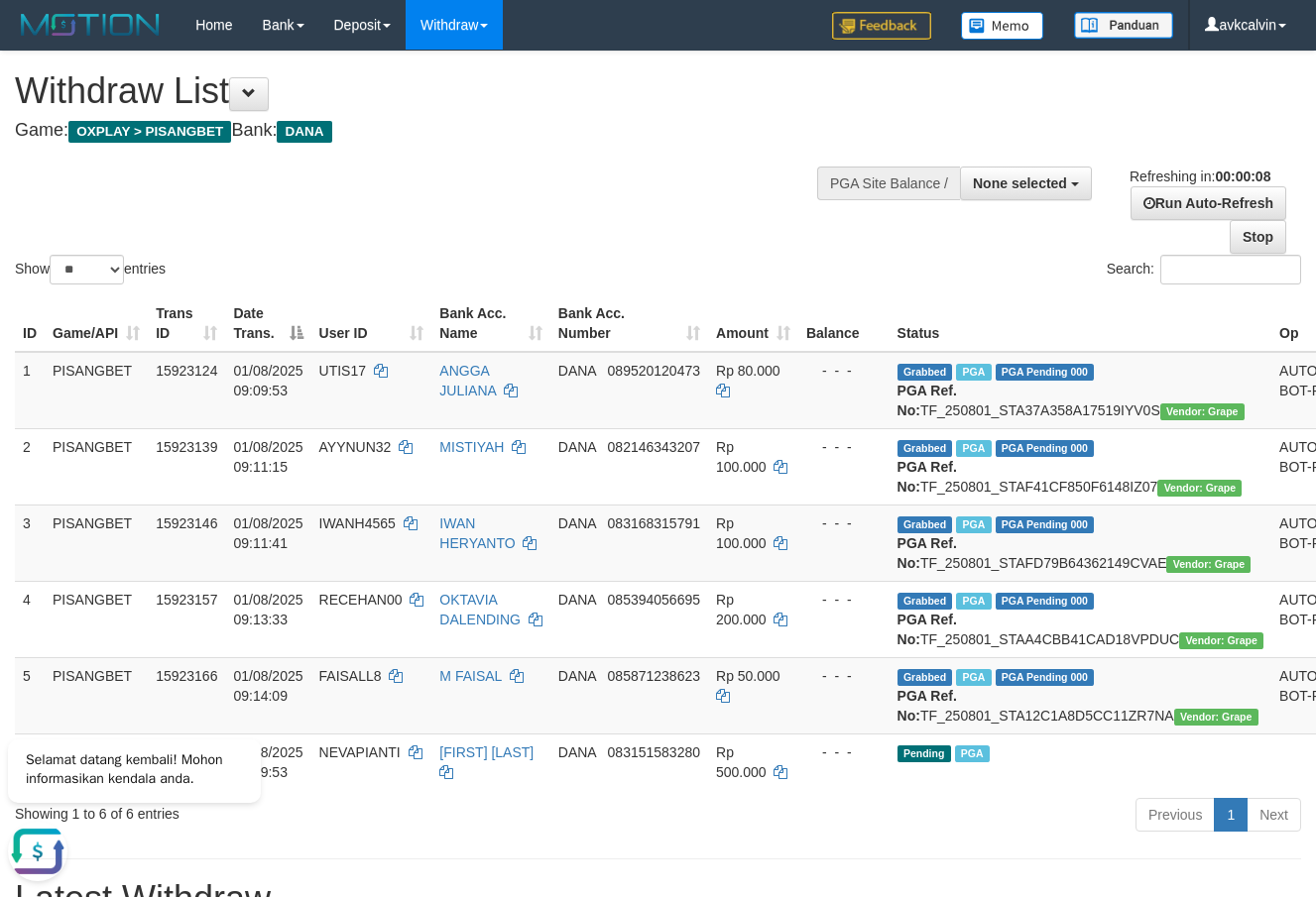scroll, scrollTop: 0, scrollLeft: 0, axis: both 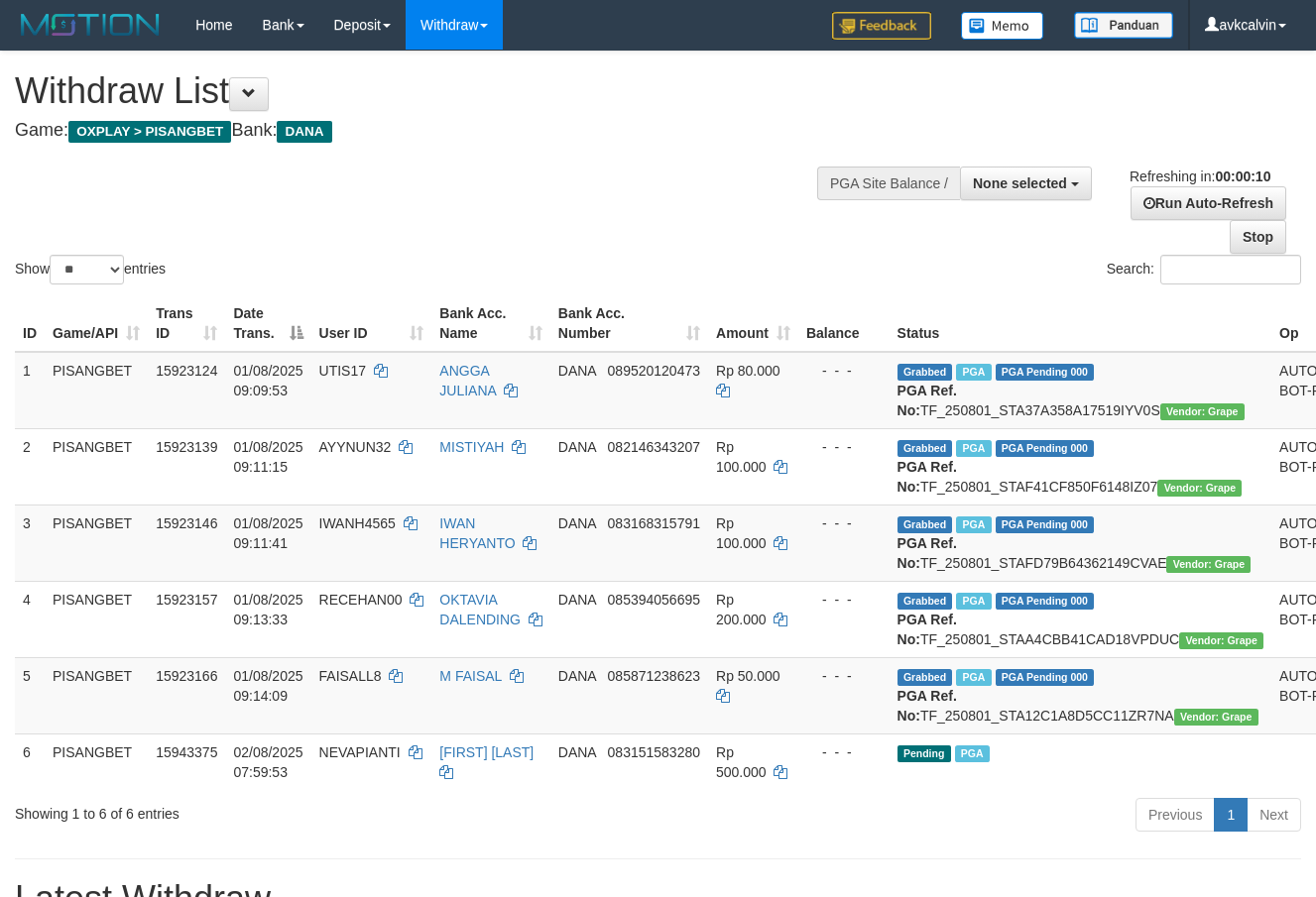 select 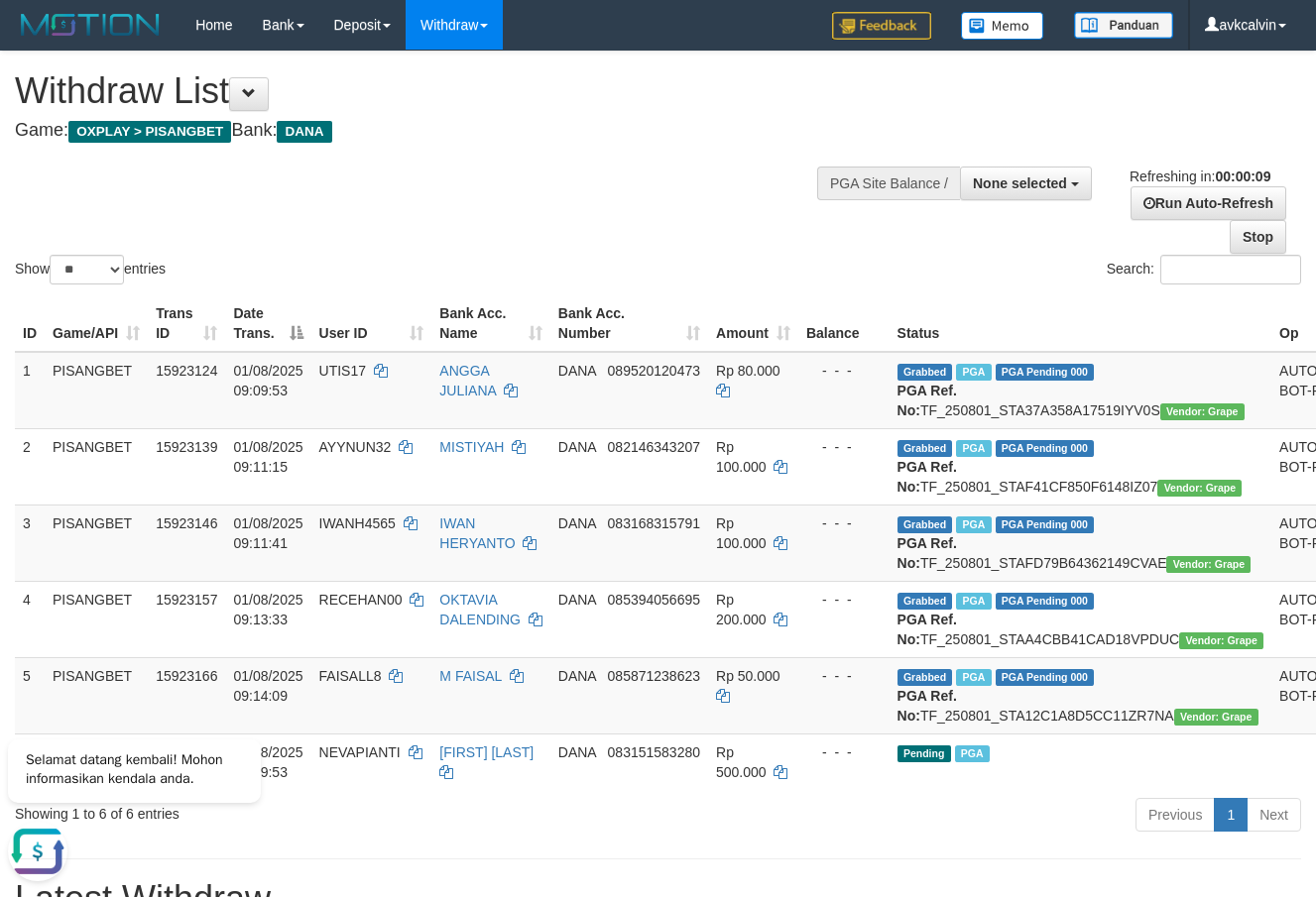 scroll, scrollTop: 0, scrollLeft: 0, axis: both 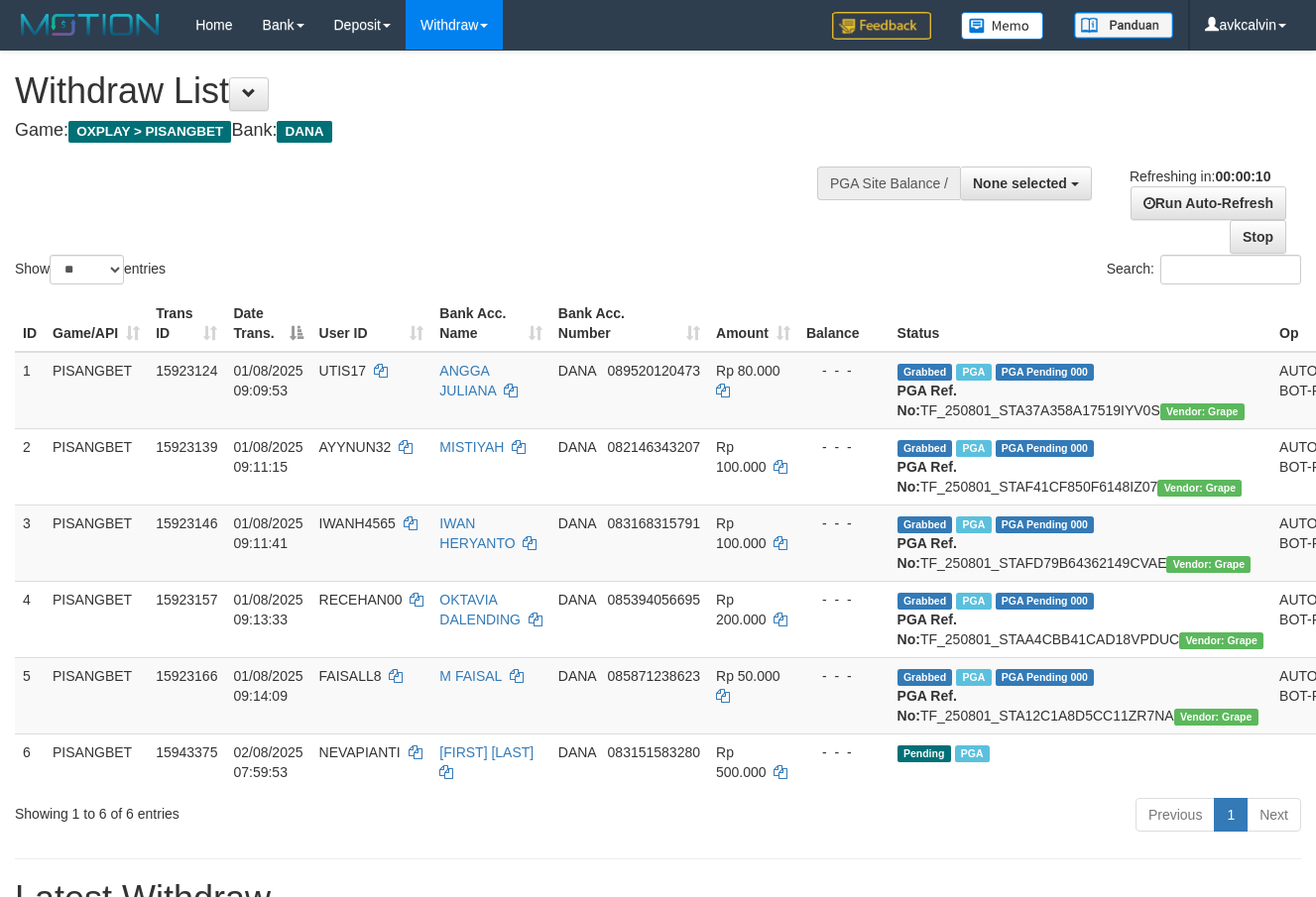 select 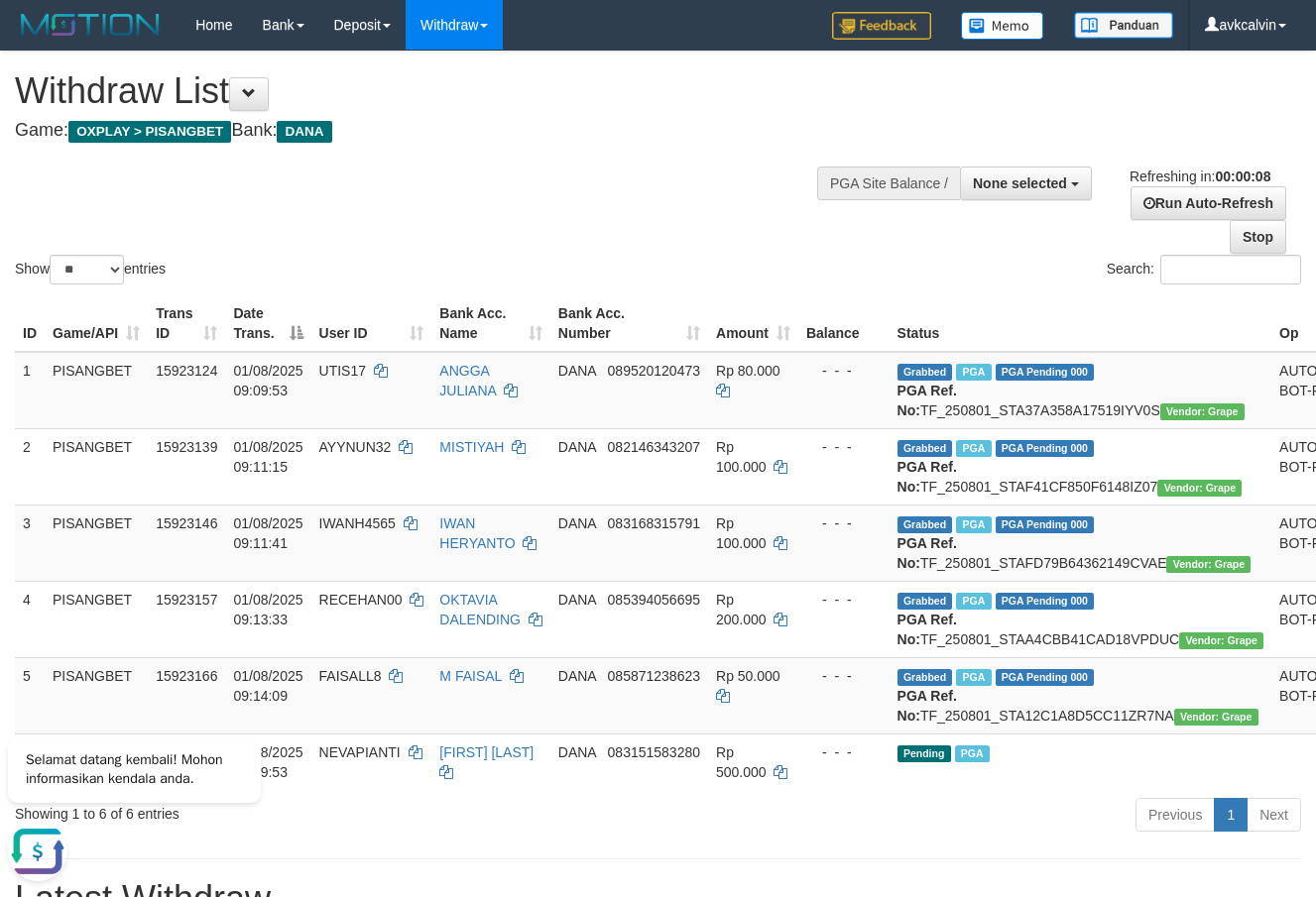 scroll, scrollTop: 0, scrollLeft: 0, axis: both 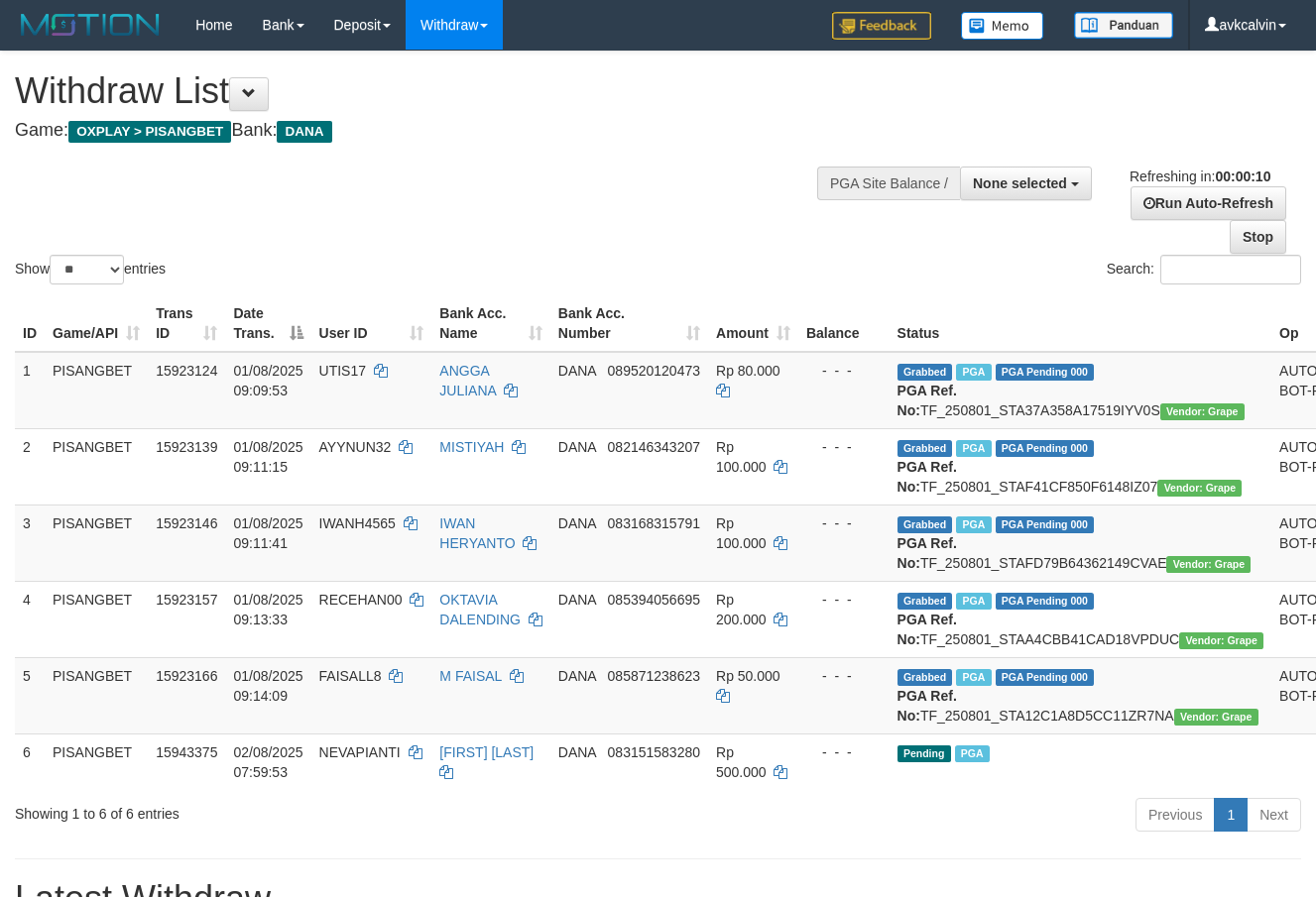 select 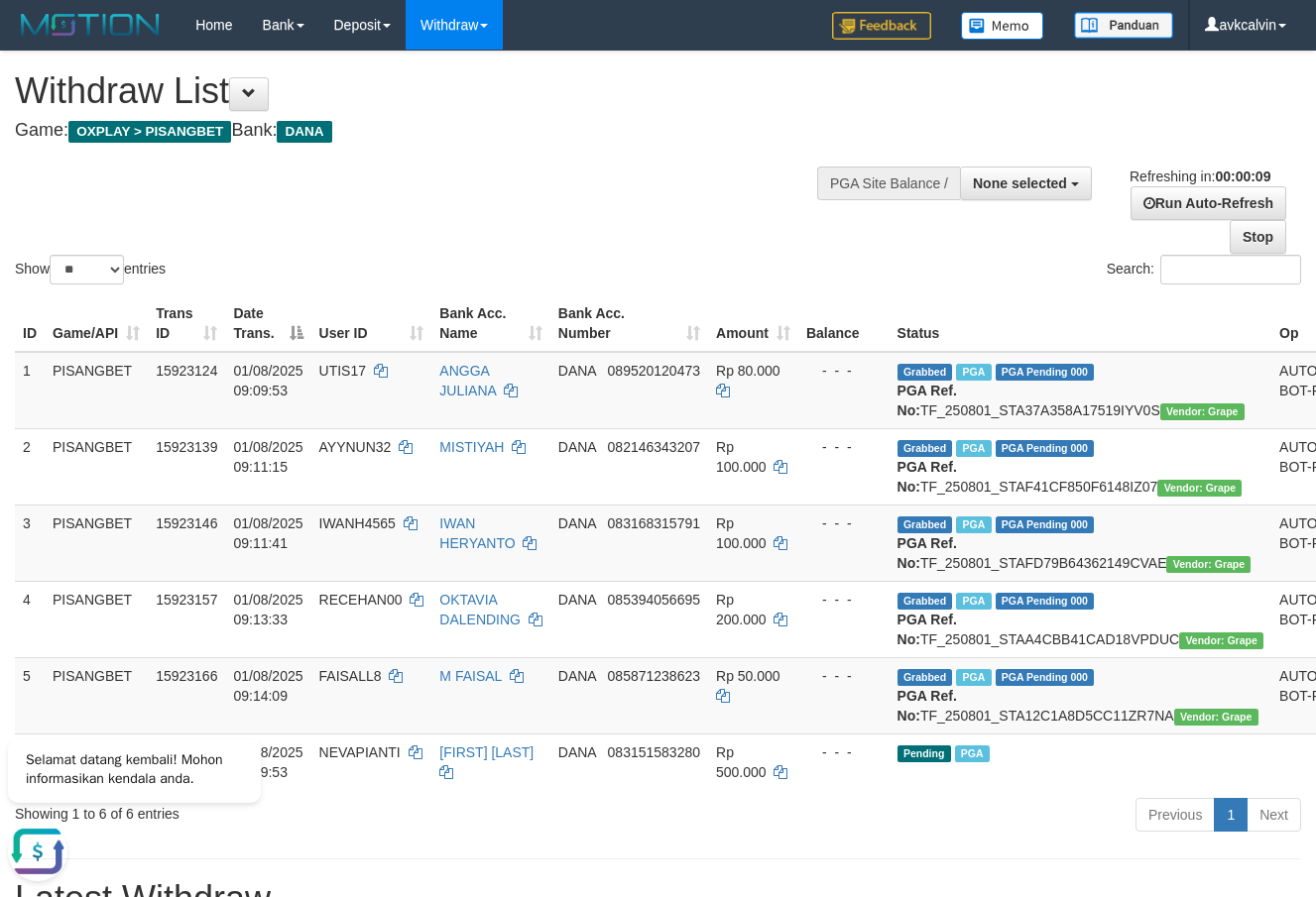 scroll, scrollTop: 0, scrollLeft: 0, axis: both 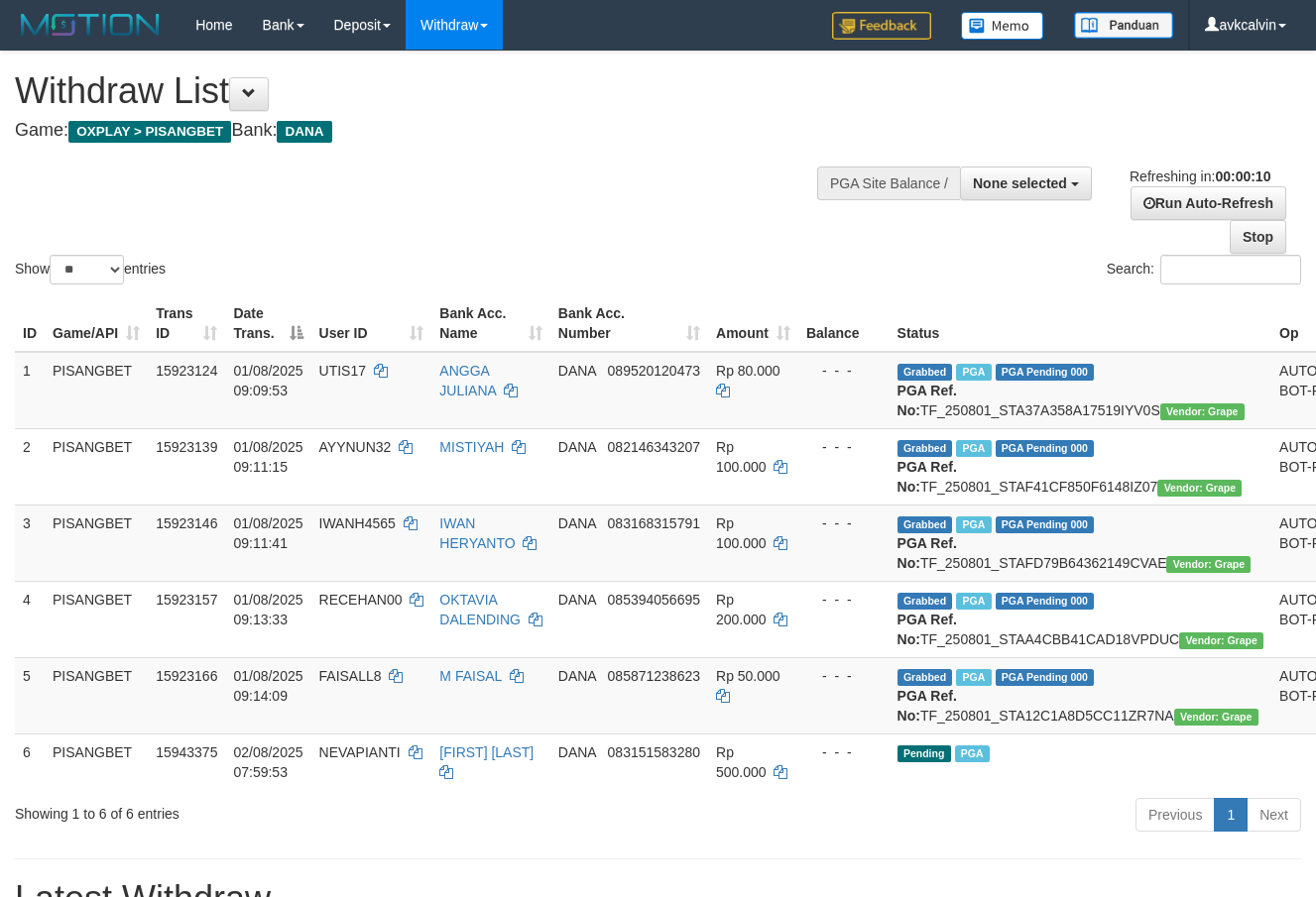 select 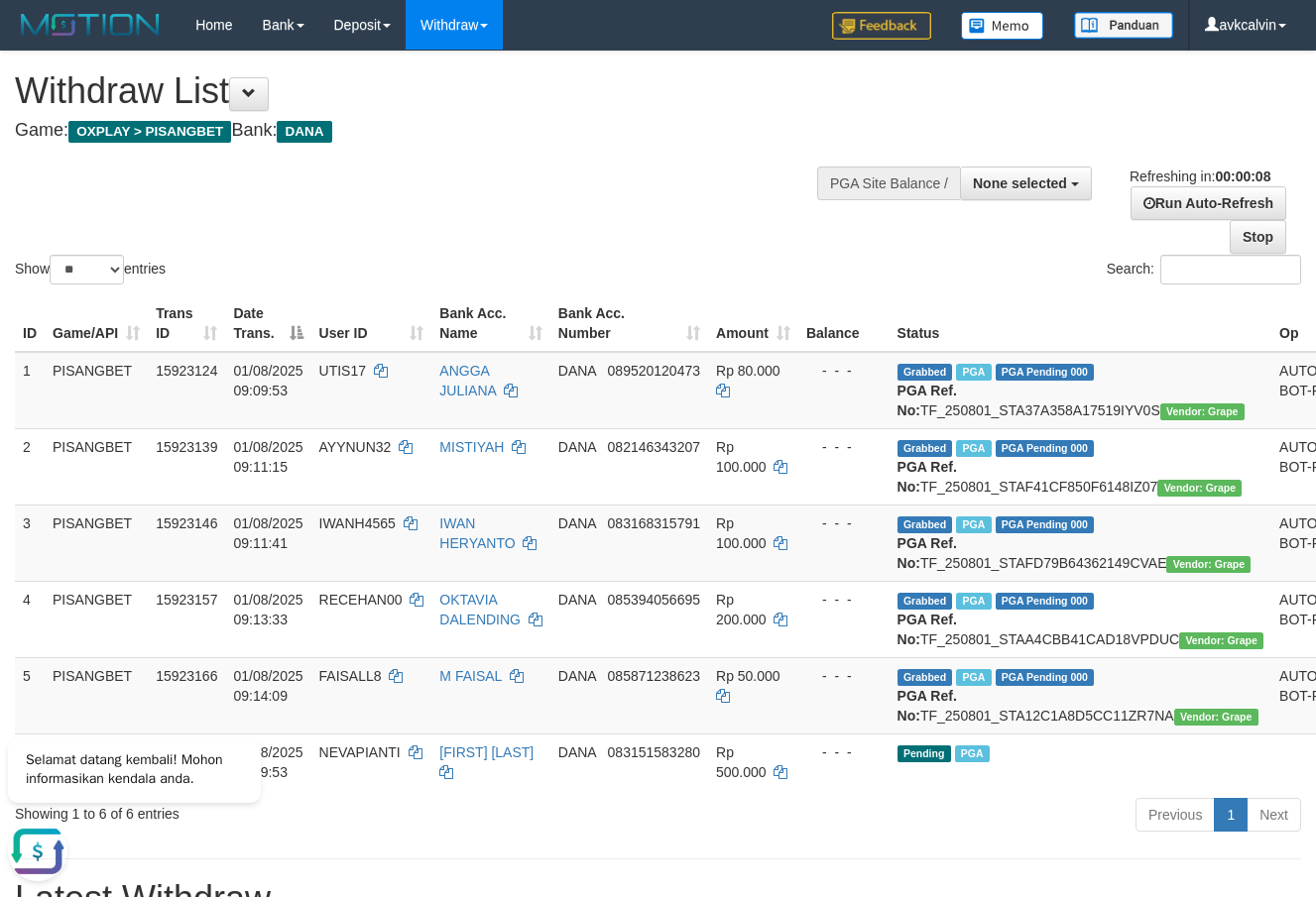 scroll, scrollTop: 0, scrollLeft: 0, axis: both 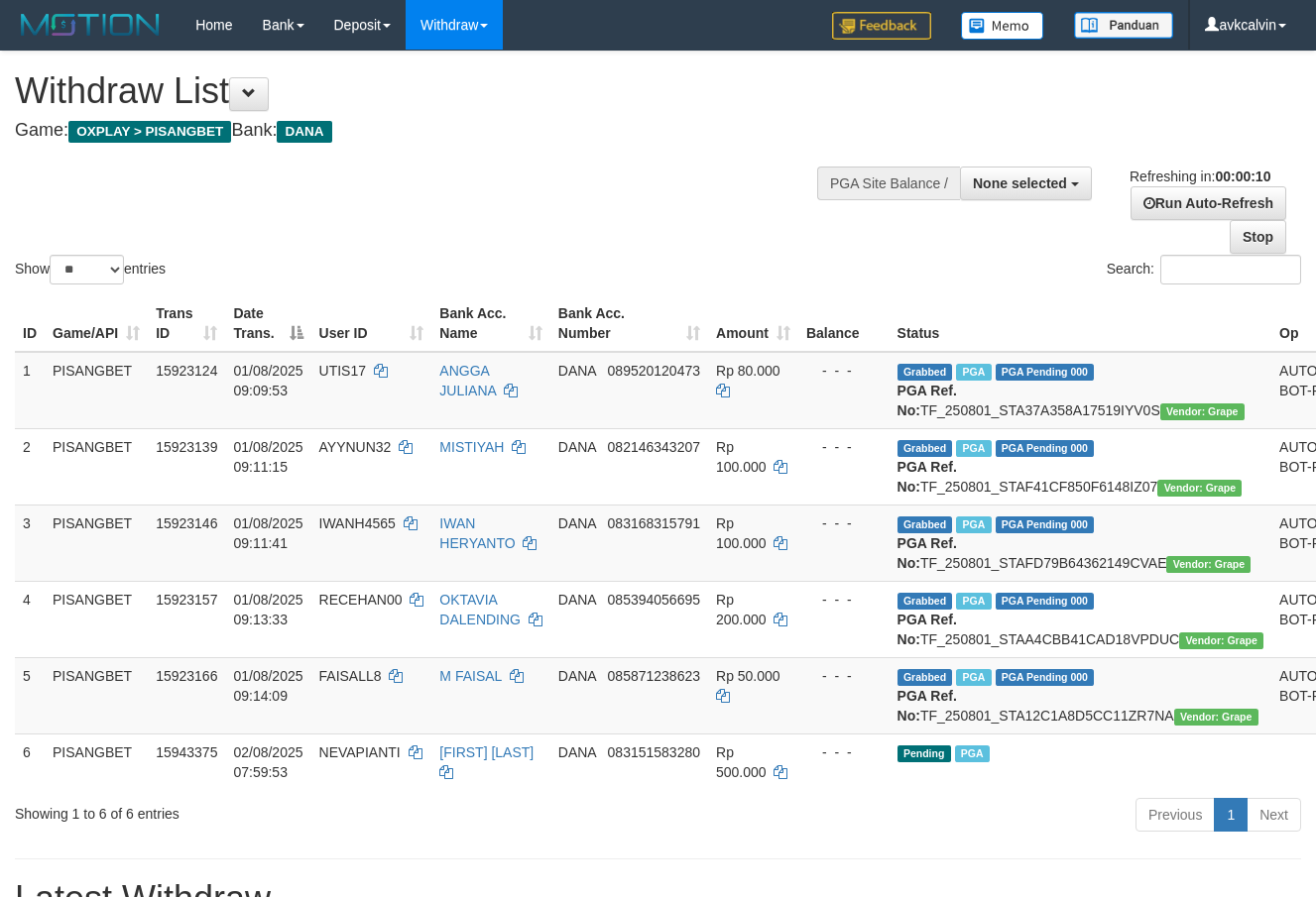 select 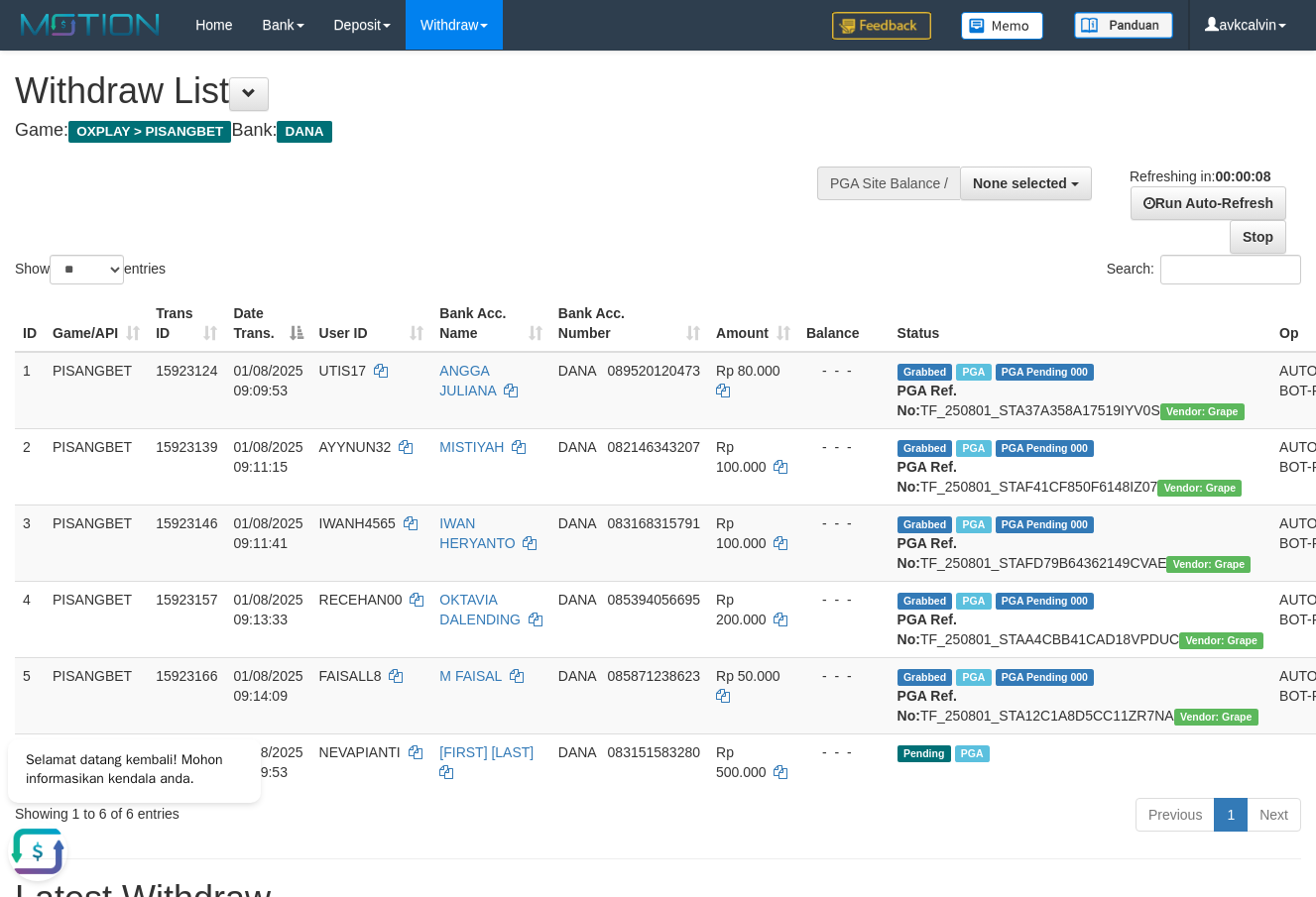 scroll, scrollTop: 0, scrollLeft: 0, axis: both 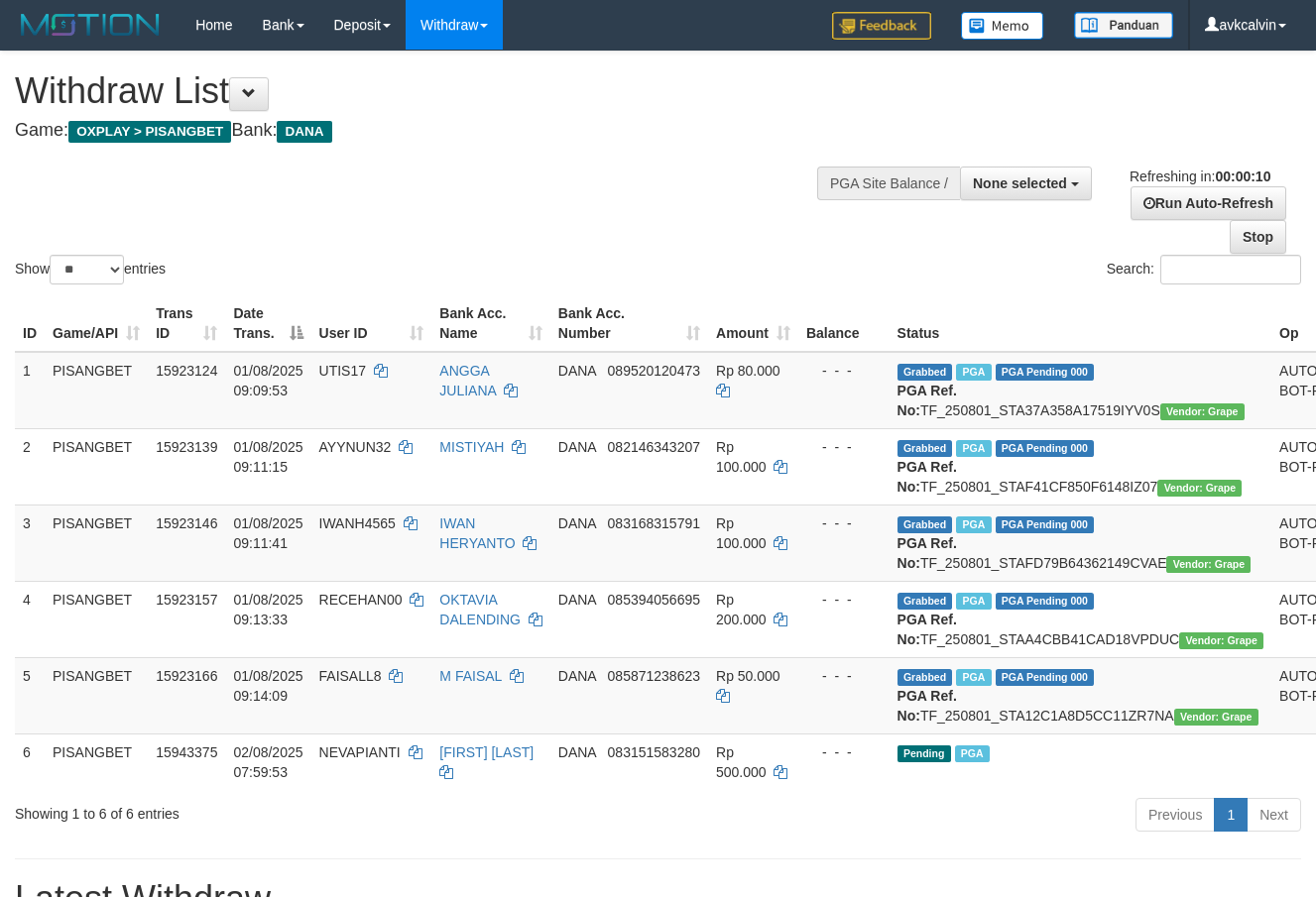 select 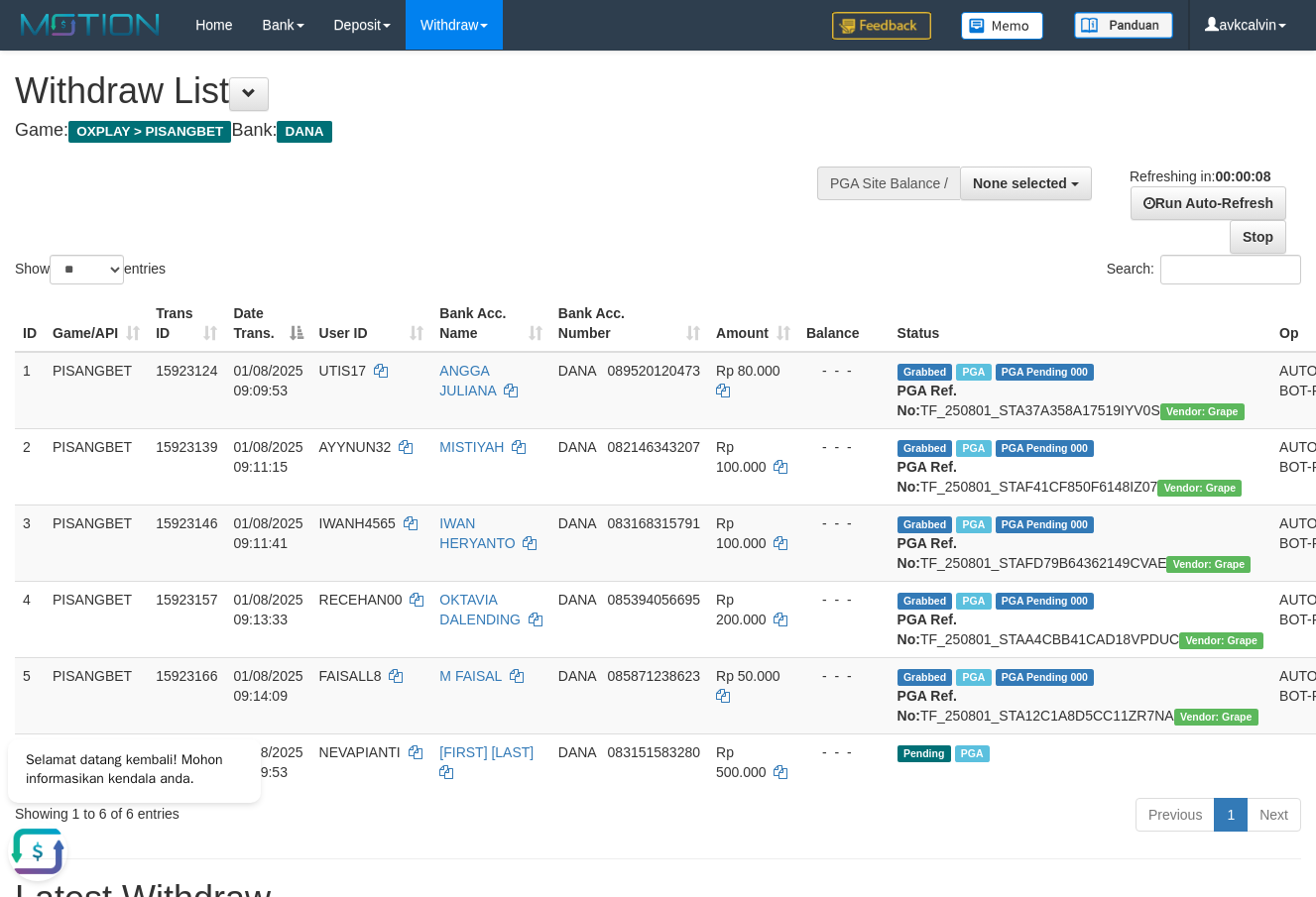 scroll, scrollTop: 0, scrollLeft: 0, axis: both 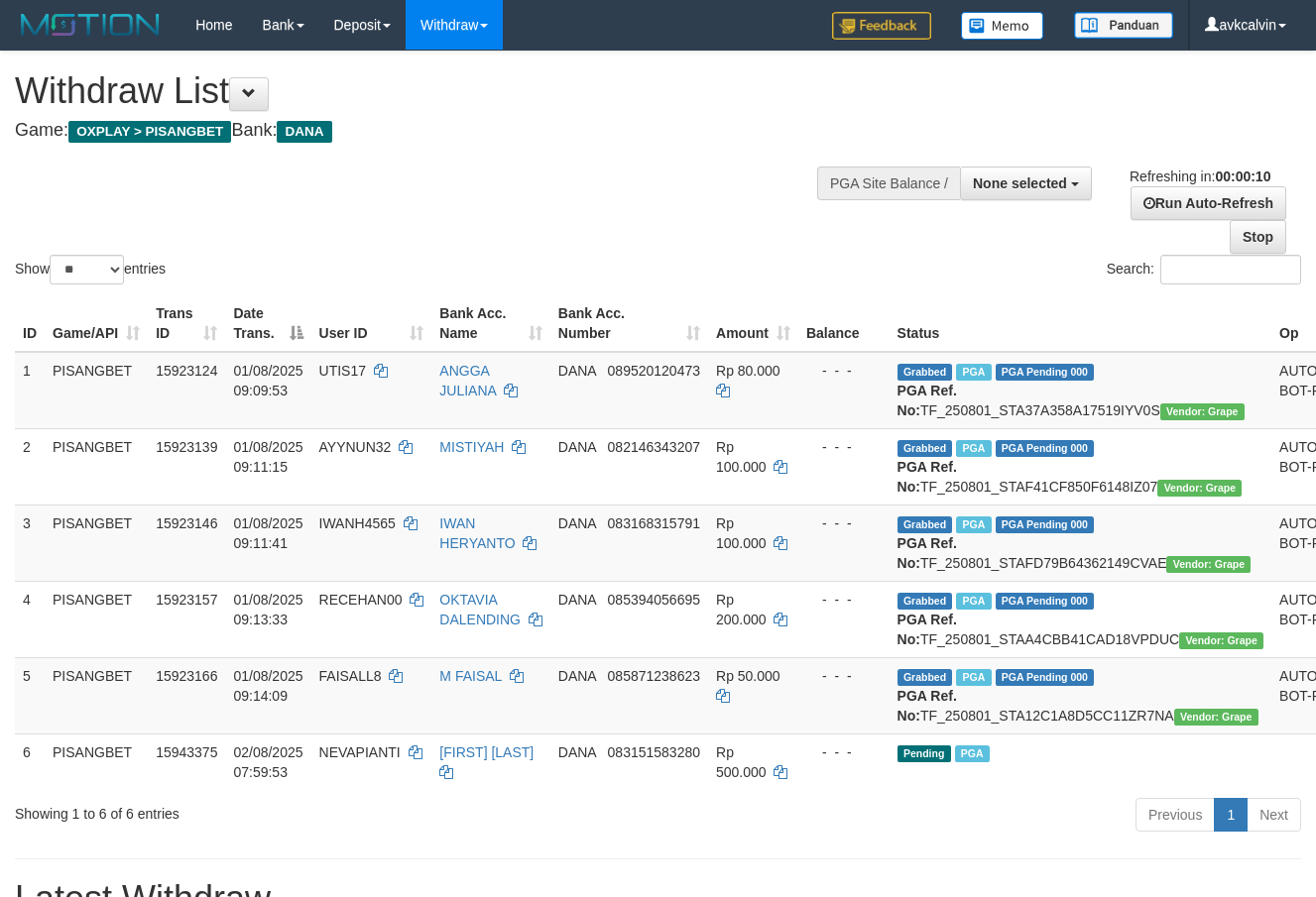 select 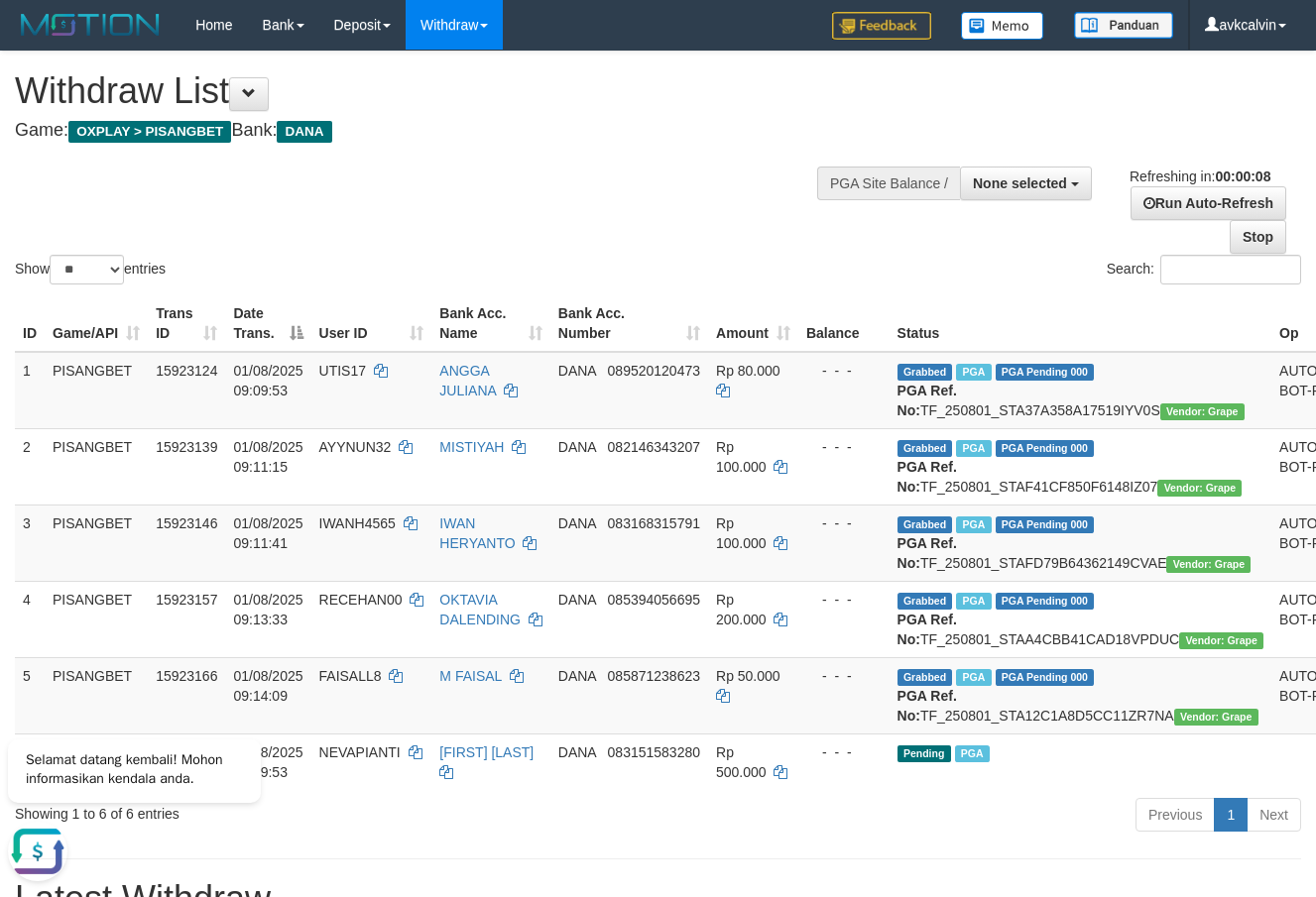 scroll, scrollTop: 0, scrollLeft: 0, axis: both 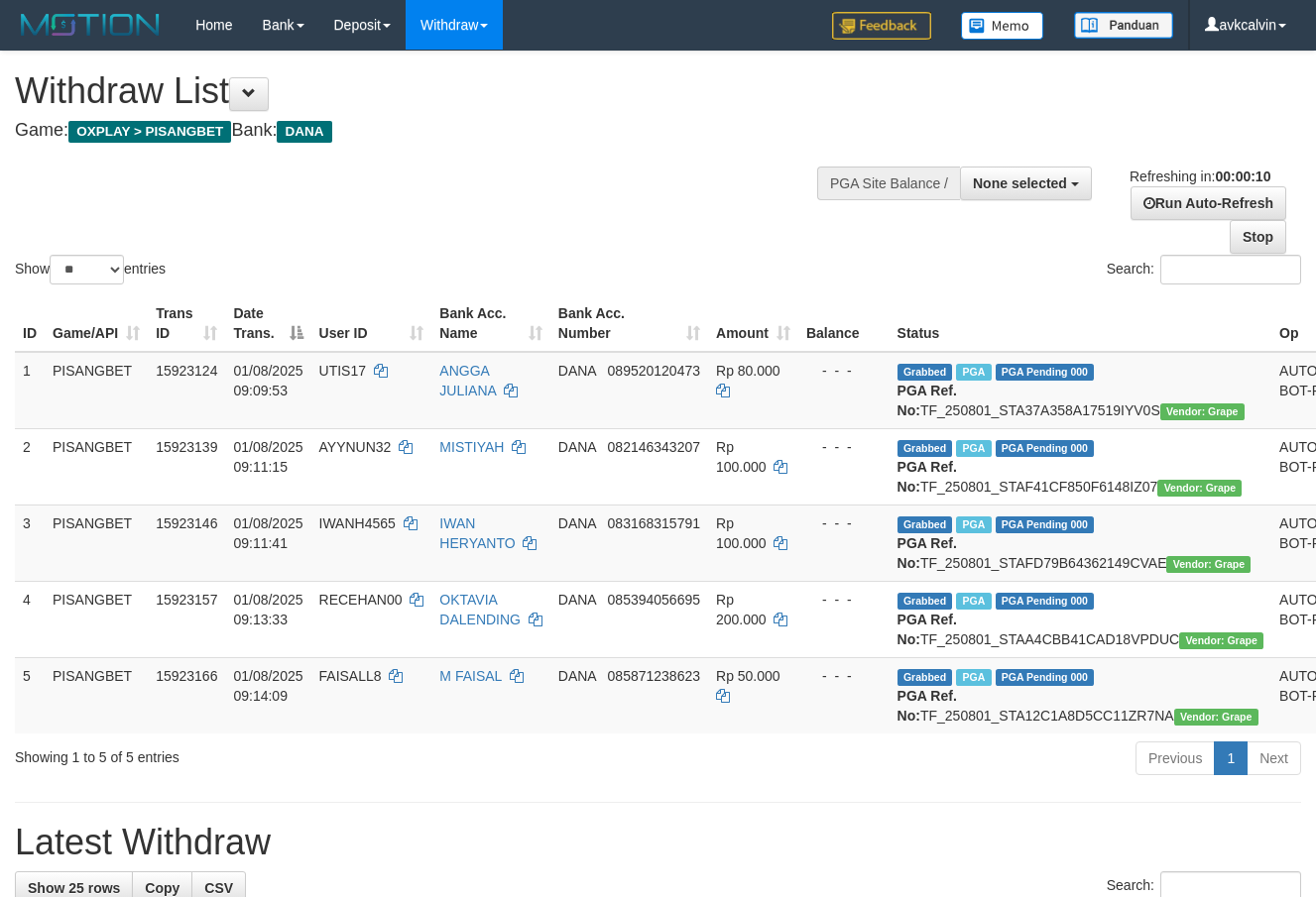 select 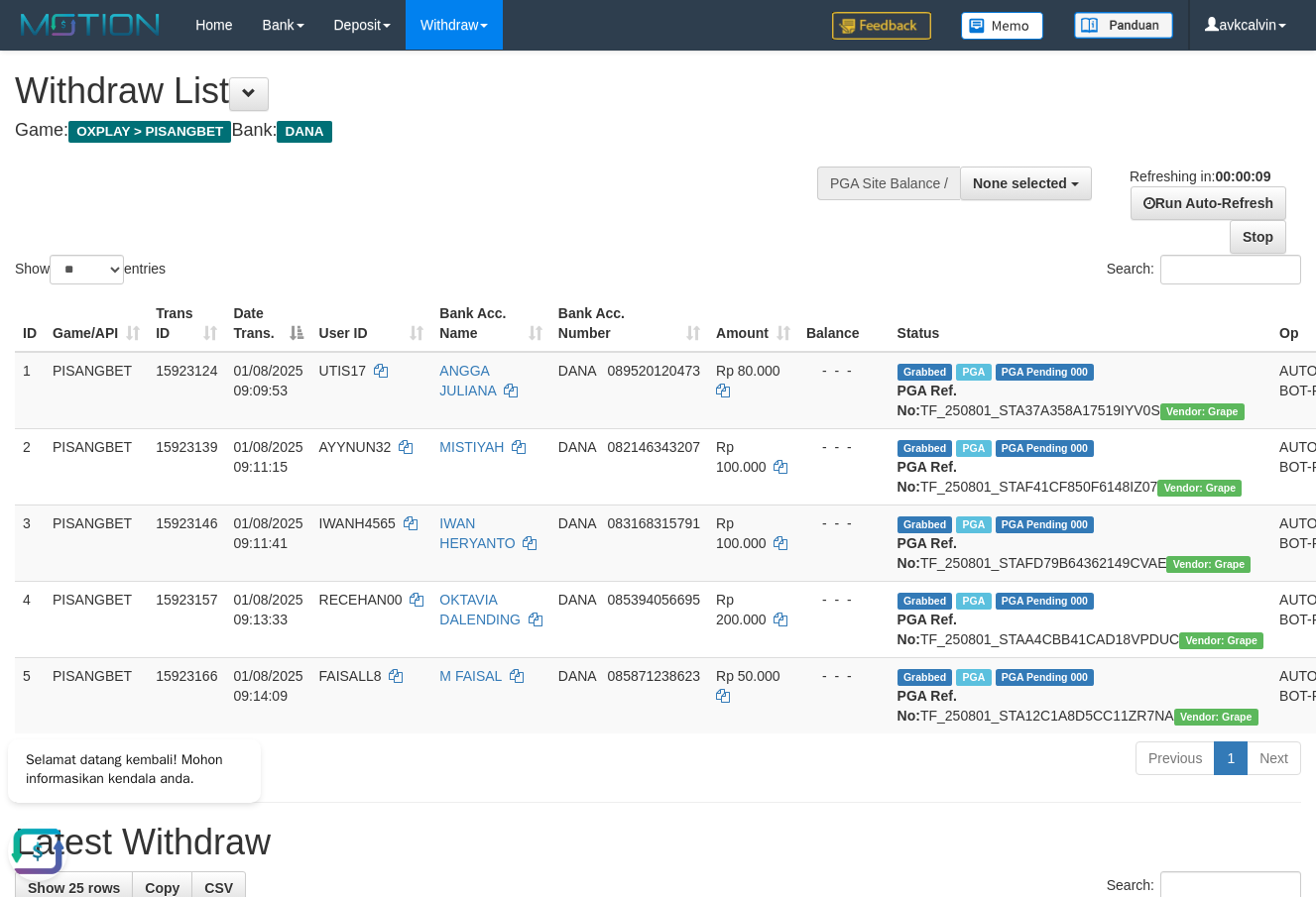 scroll, scrollTop: 0, scrollLeft: 0, axis: both 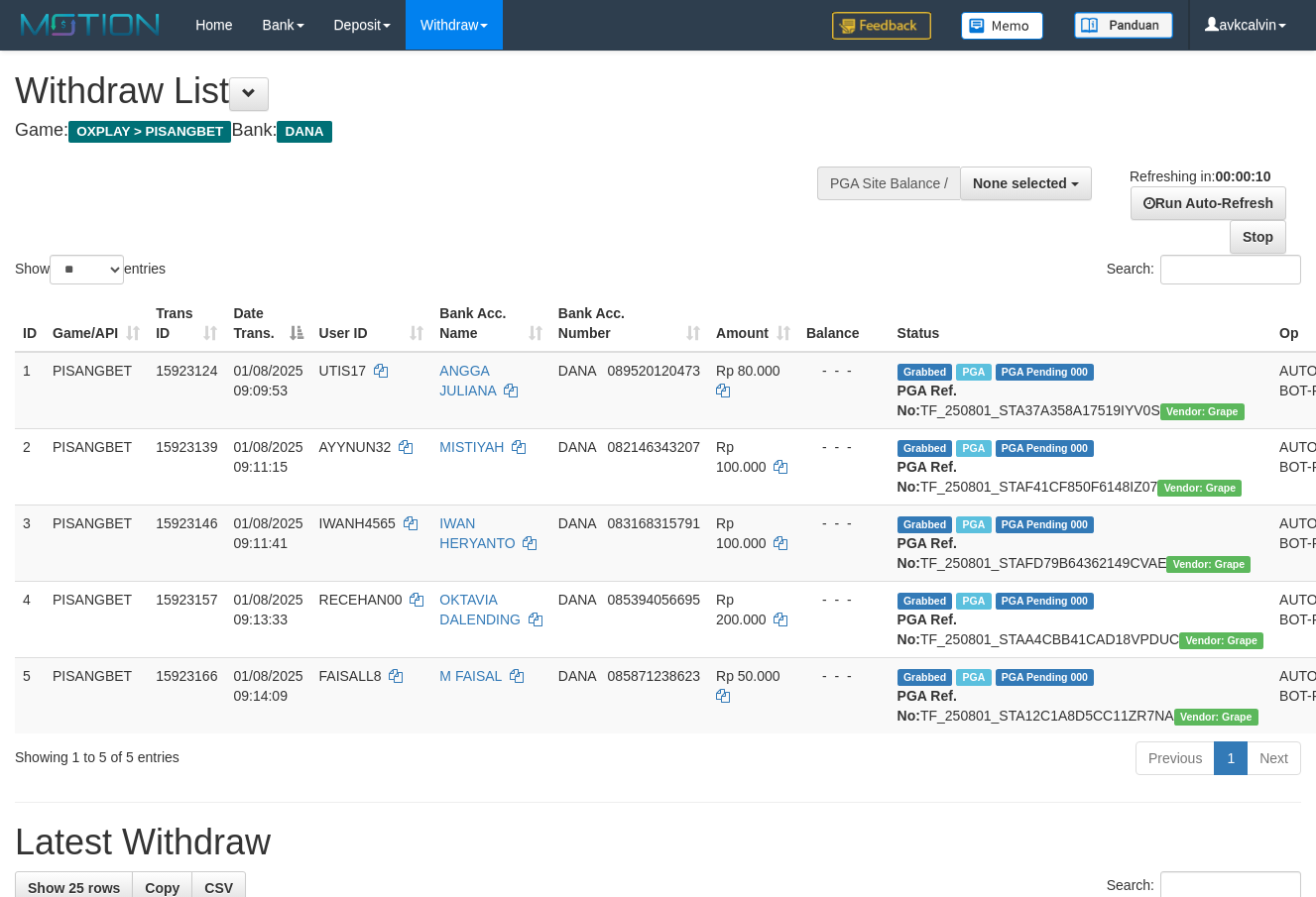 select 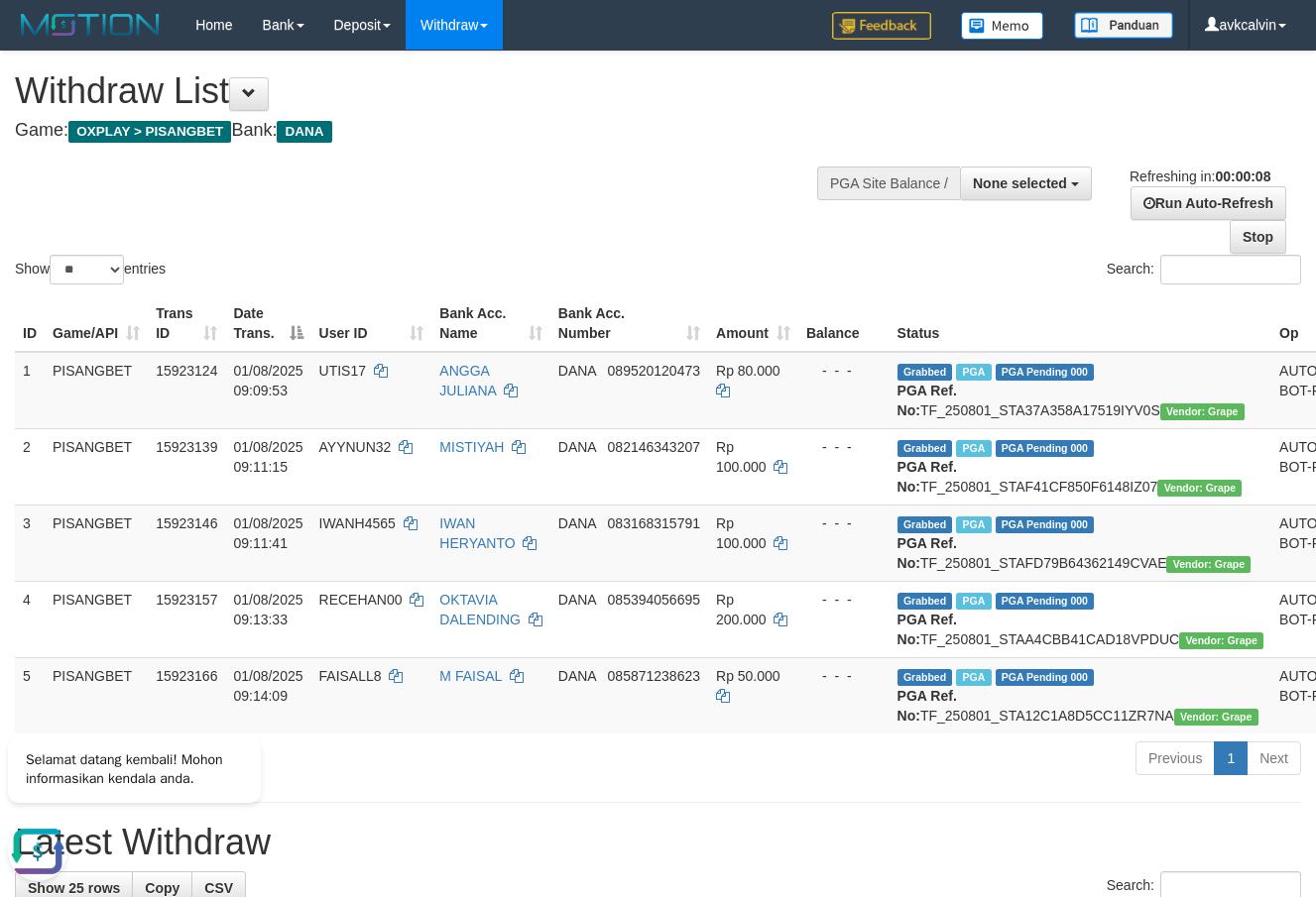scroll, scrollTop: 0, scrollLeft: 0, axis: both 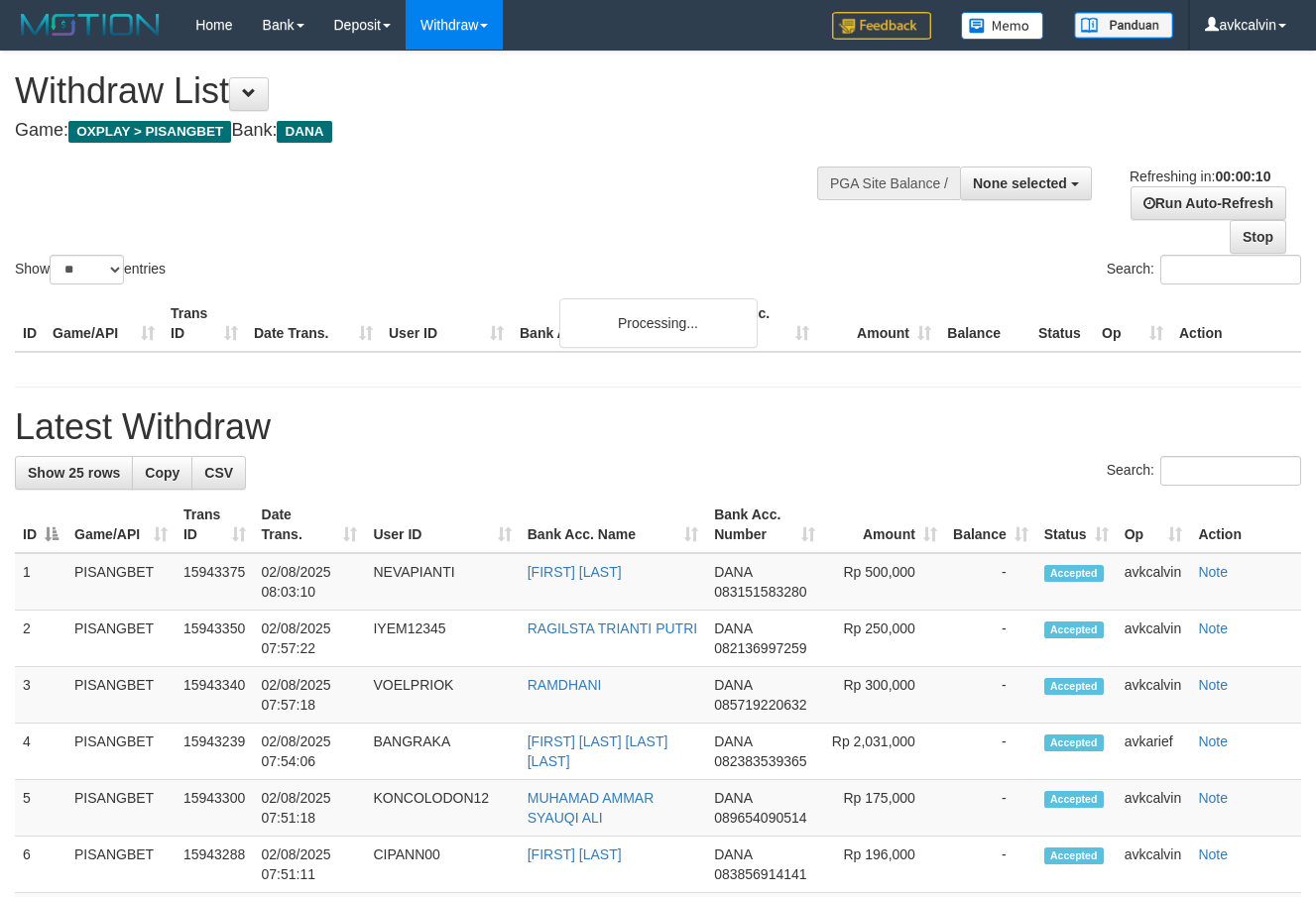 select 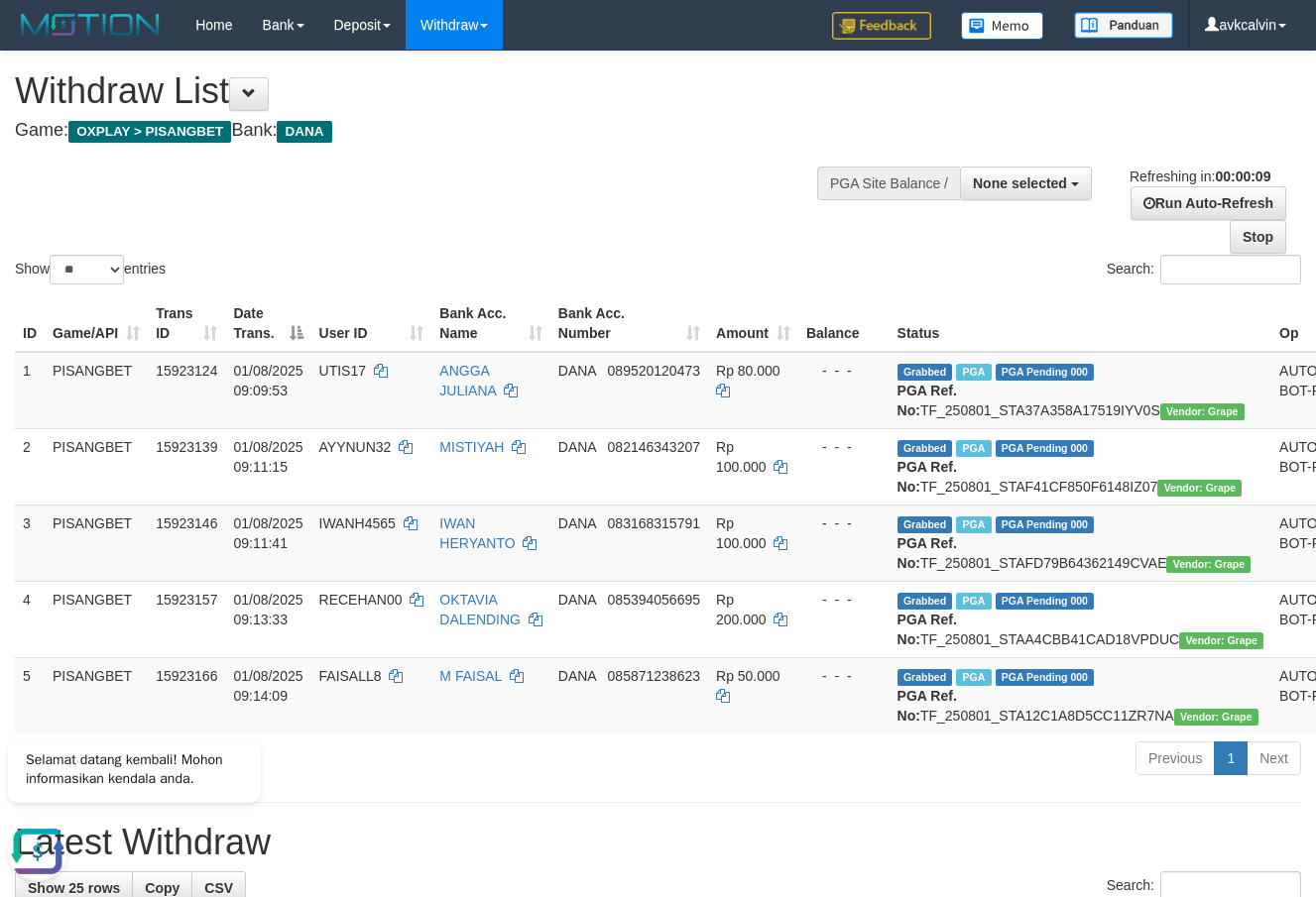 scroll, scrollTop: 0, scrollLeft: 0, axis: both 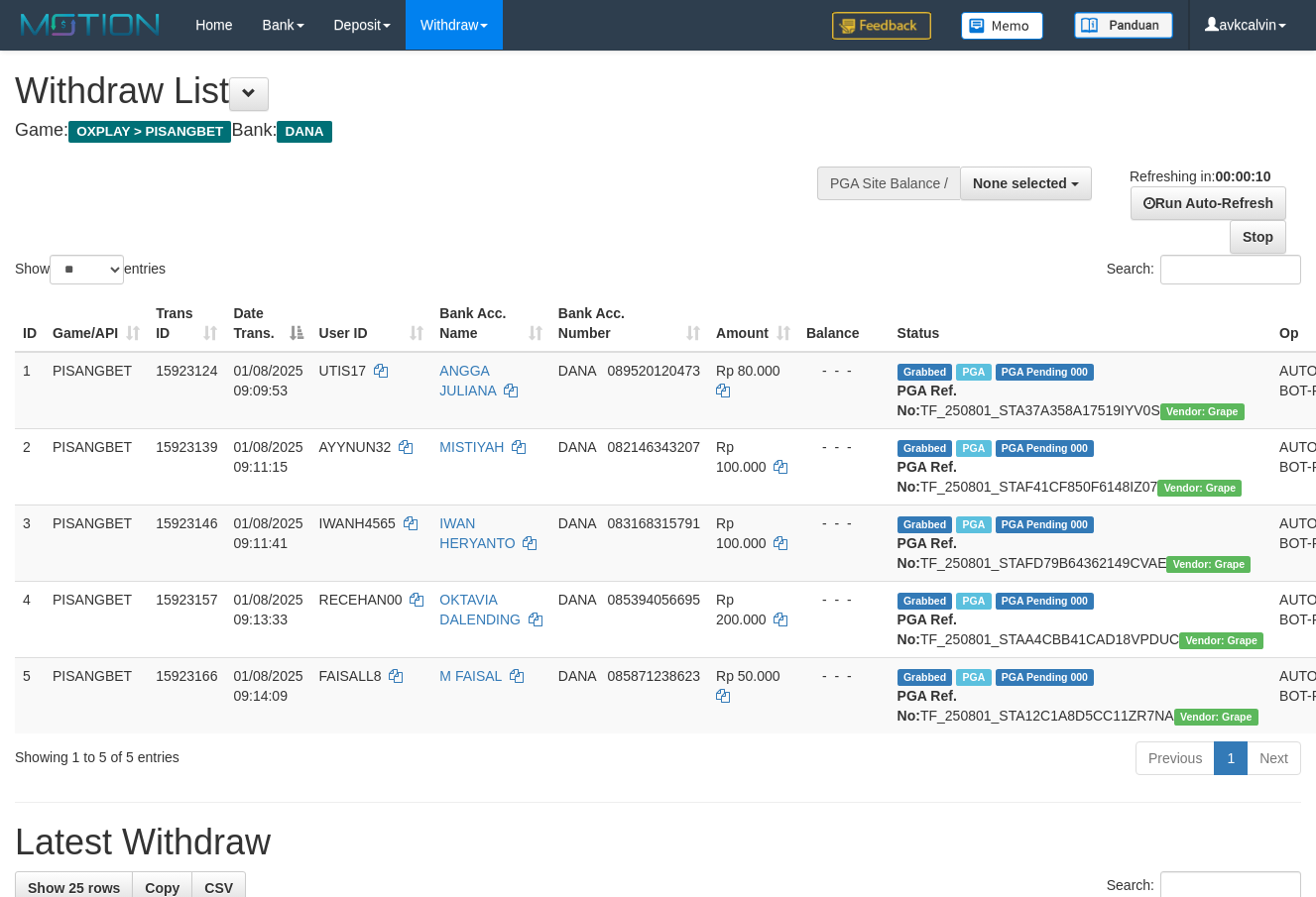 select 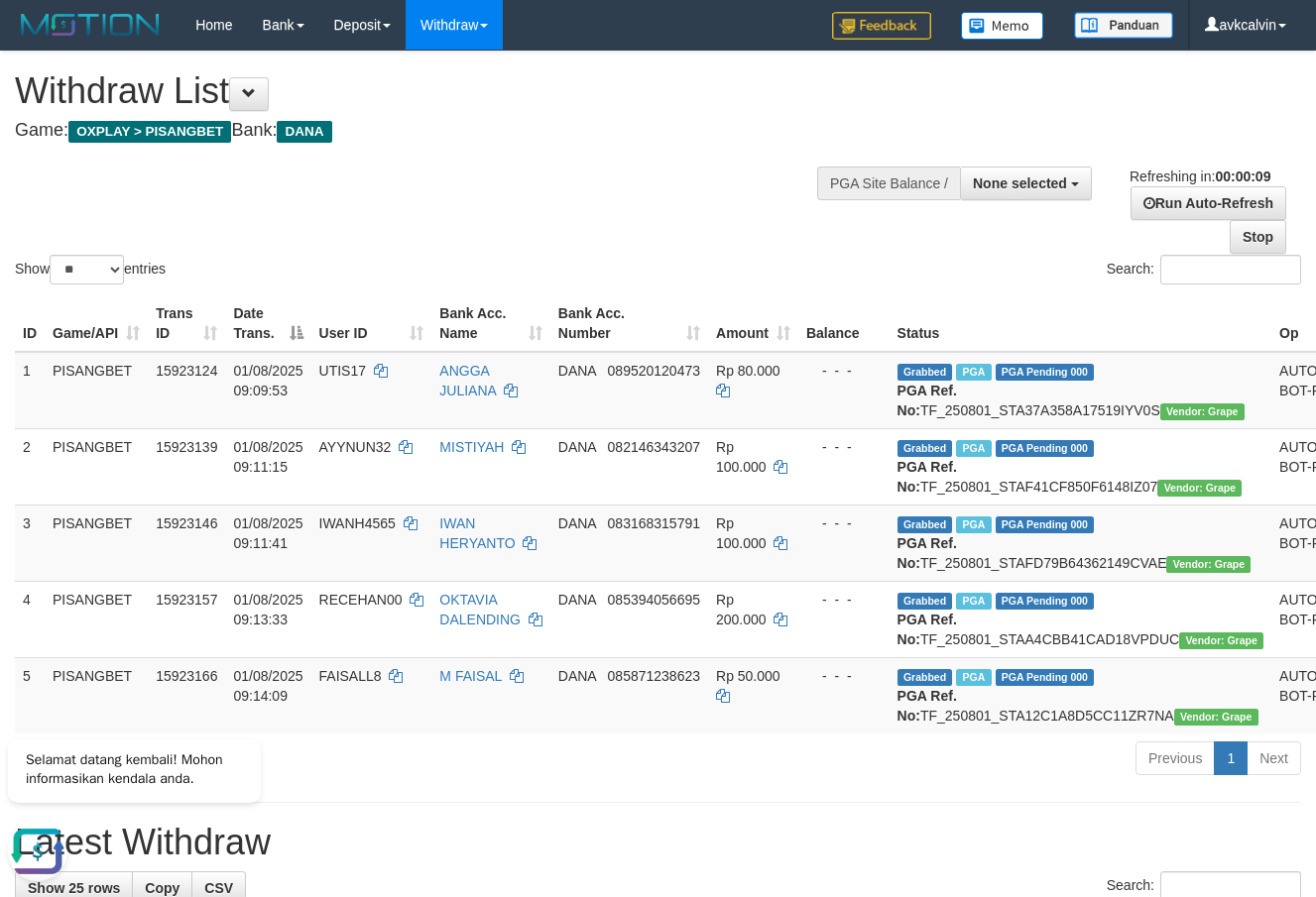 scroll, scrollTop: 0, scrollLeft: 0, axis: both 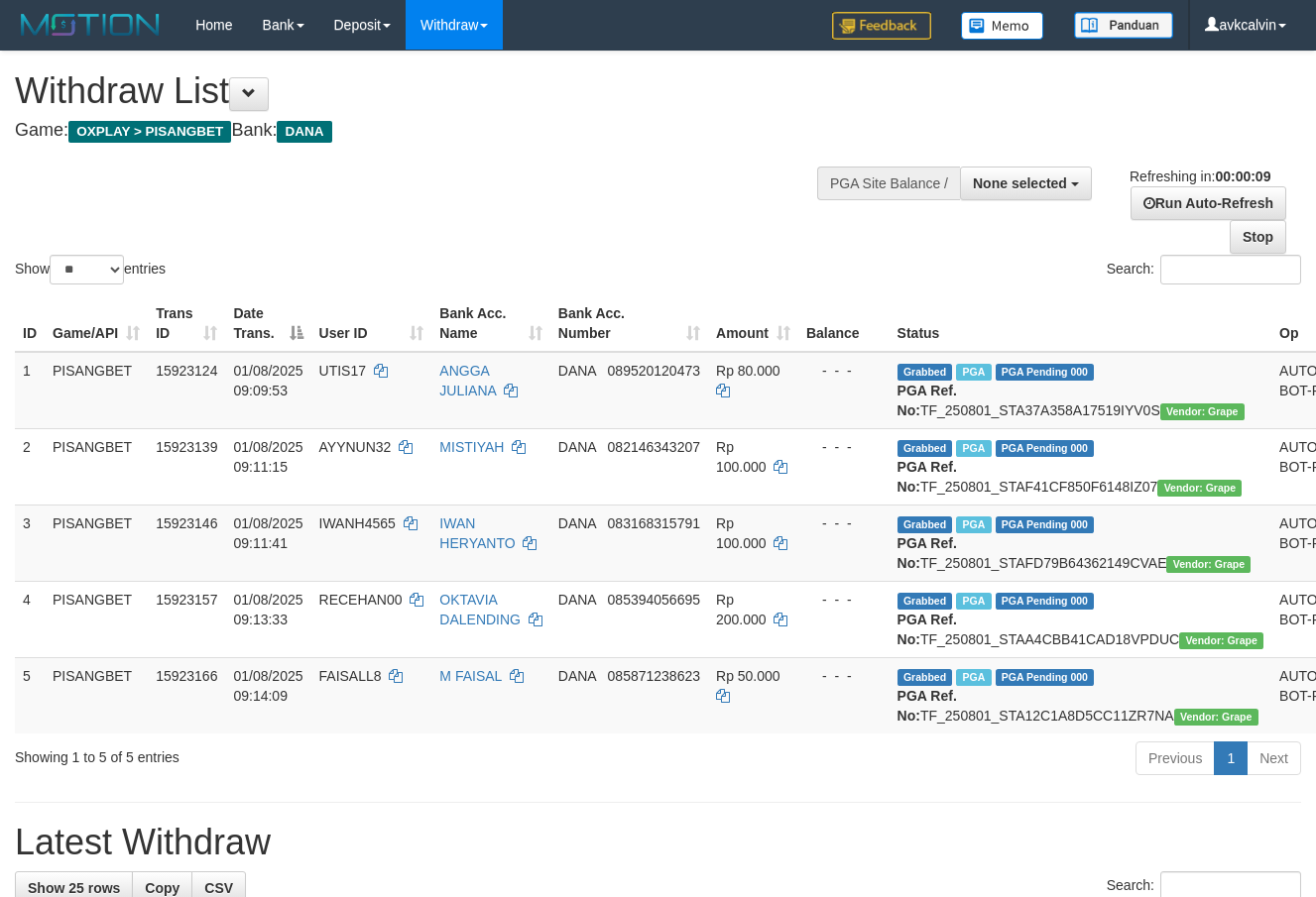 select 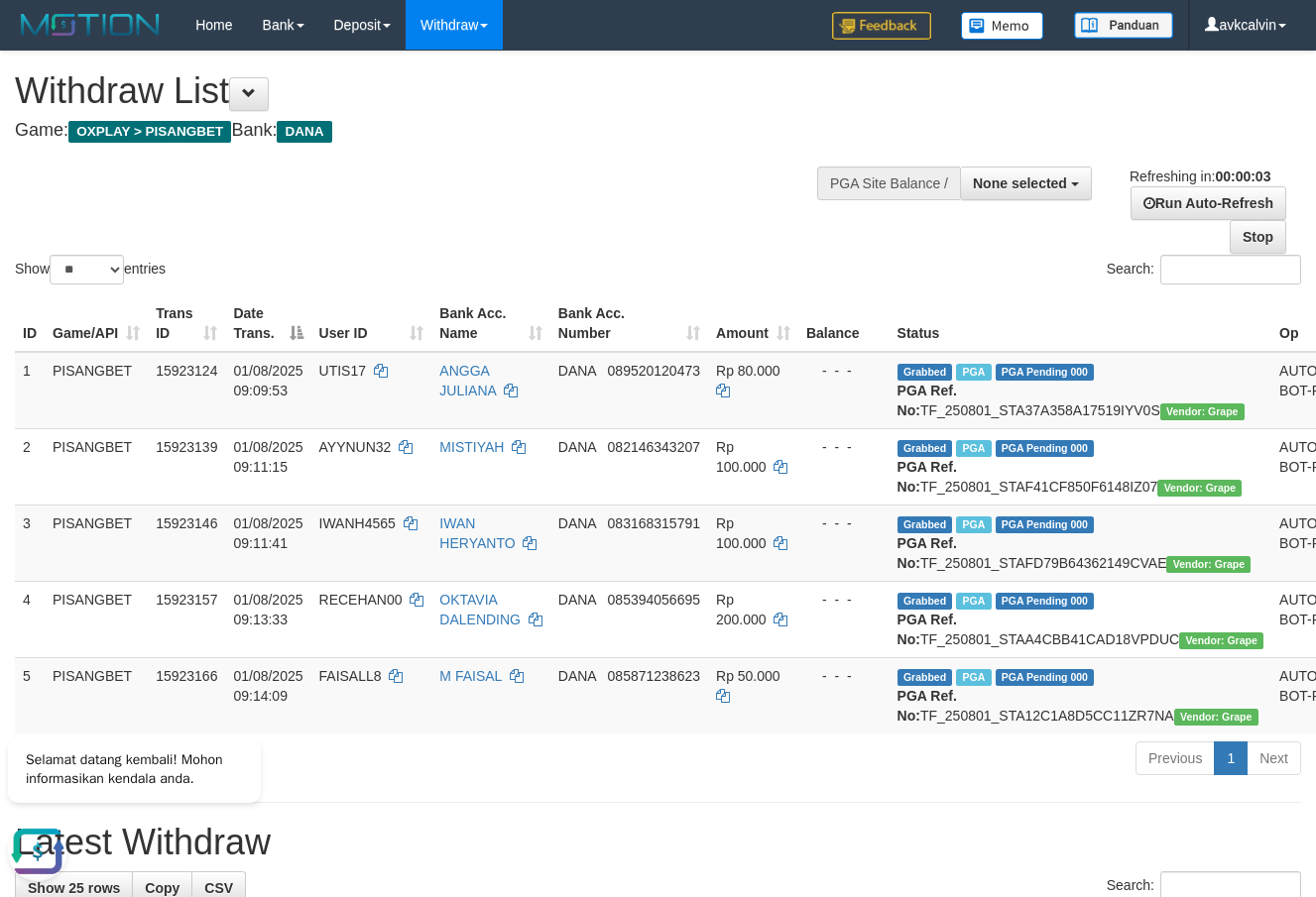 scroll, scrollTop: 404, scrollLeft: 0, axis: vertical 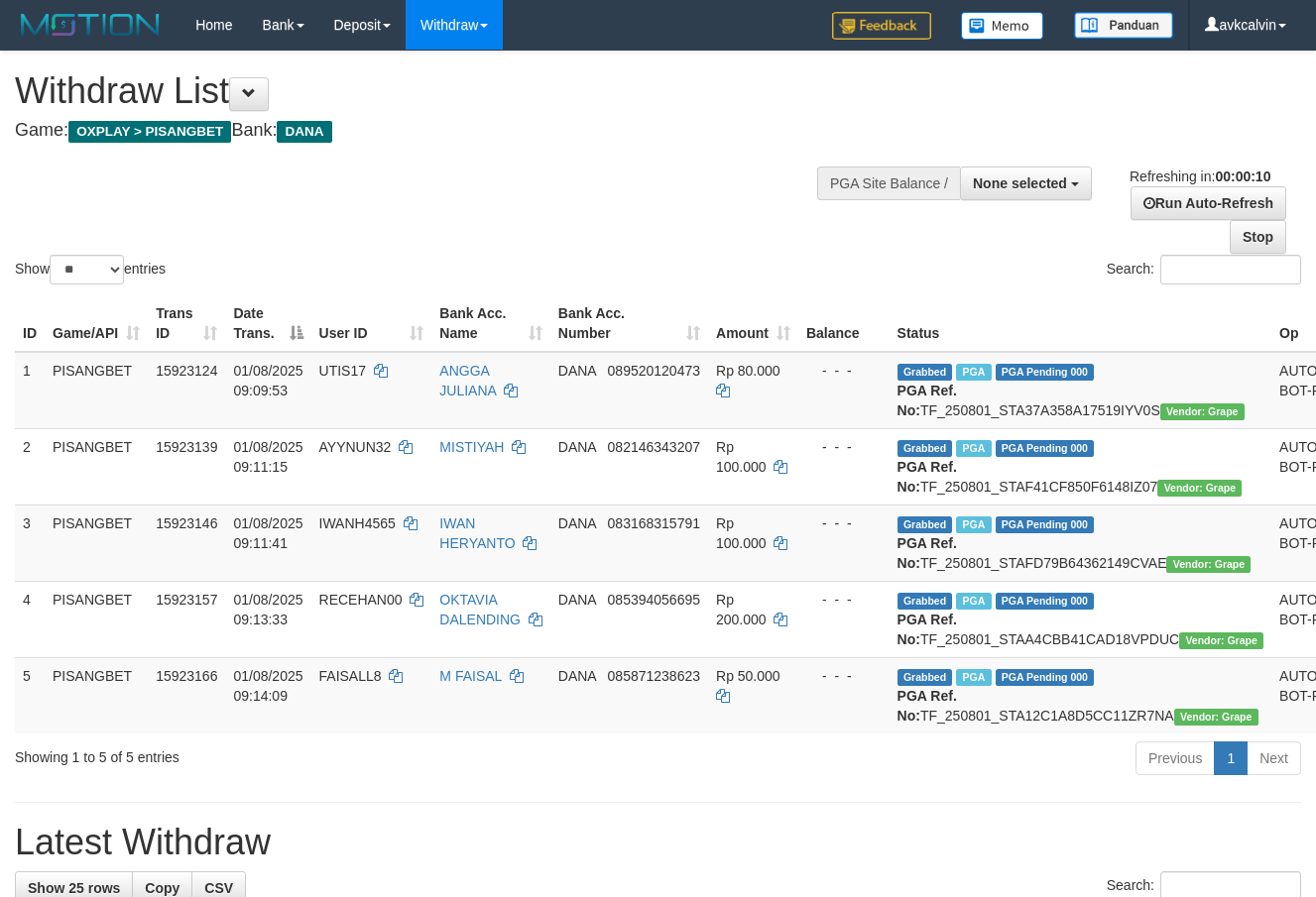select 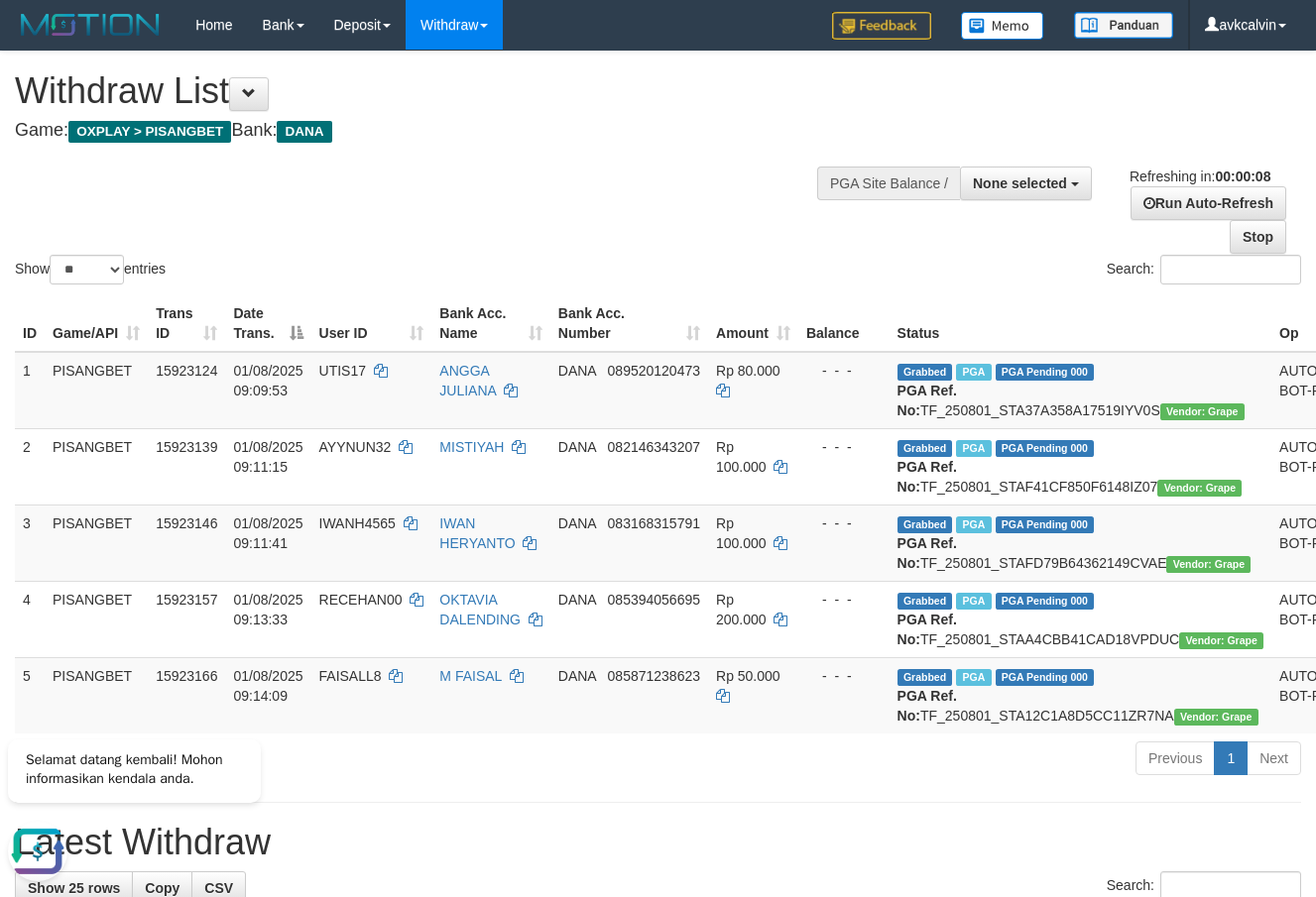 scroll, scrollTop: 0, scrollLeft: 0, axis: both 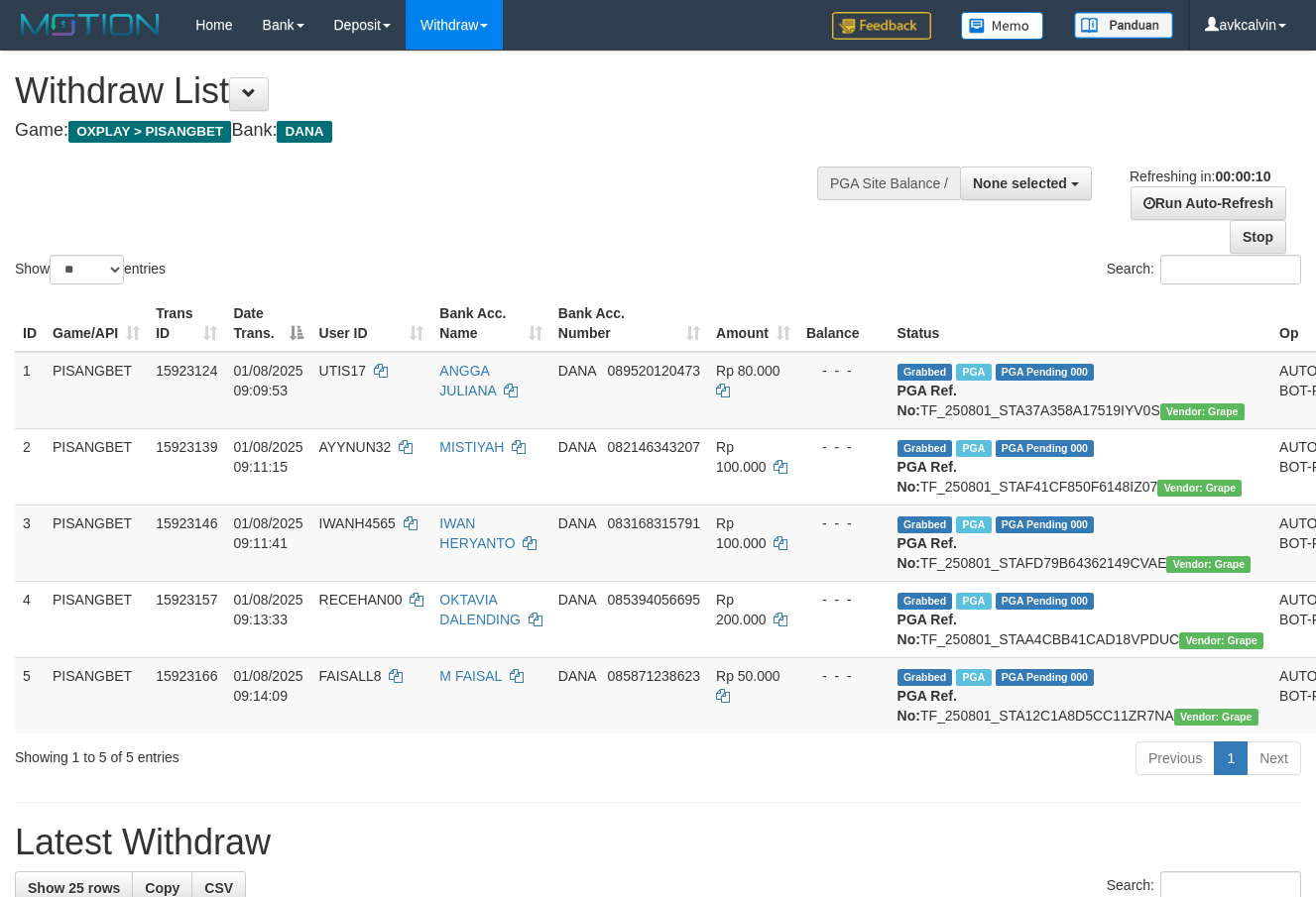 select 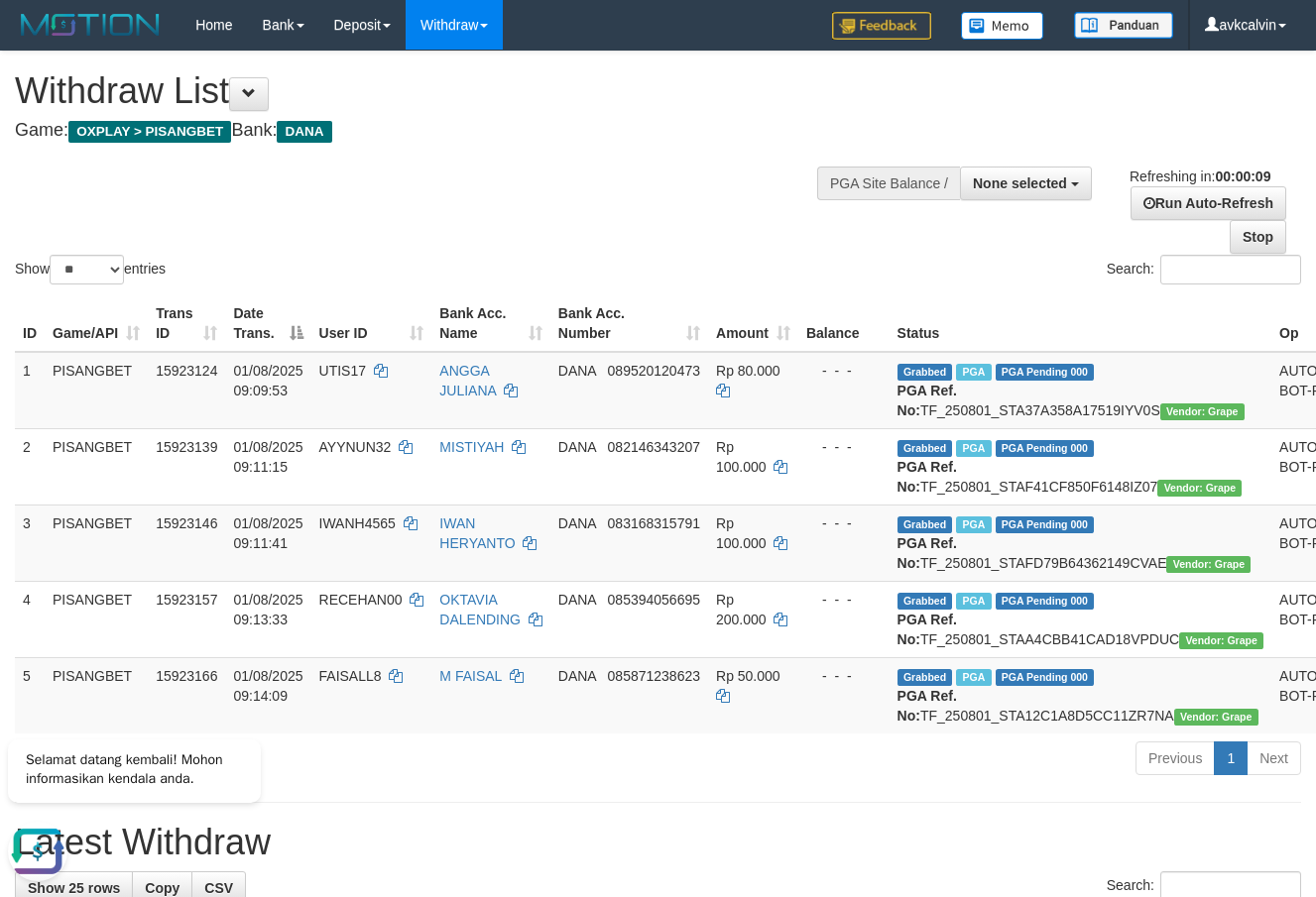 scroll, scrollTop: 0, scrollLeft: 0, axis: both 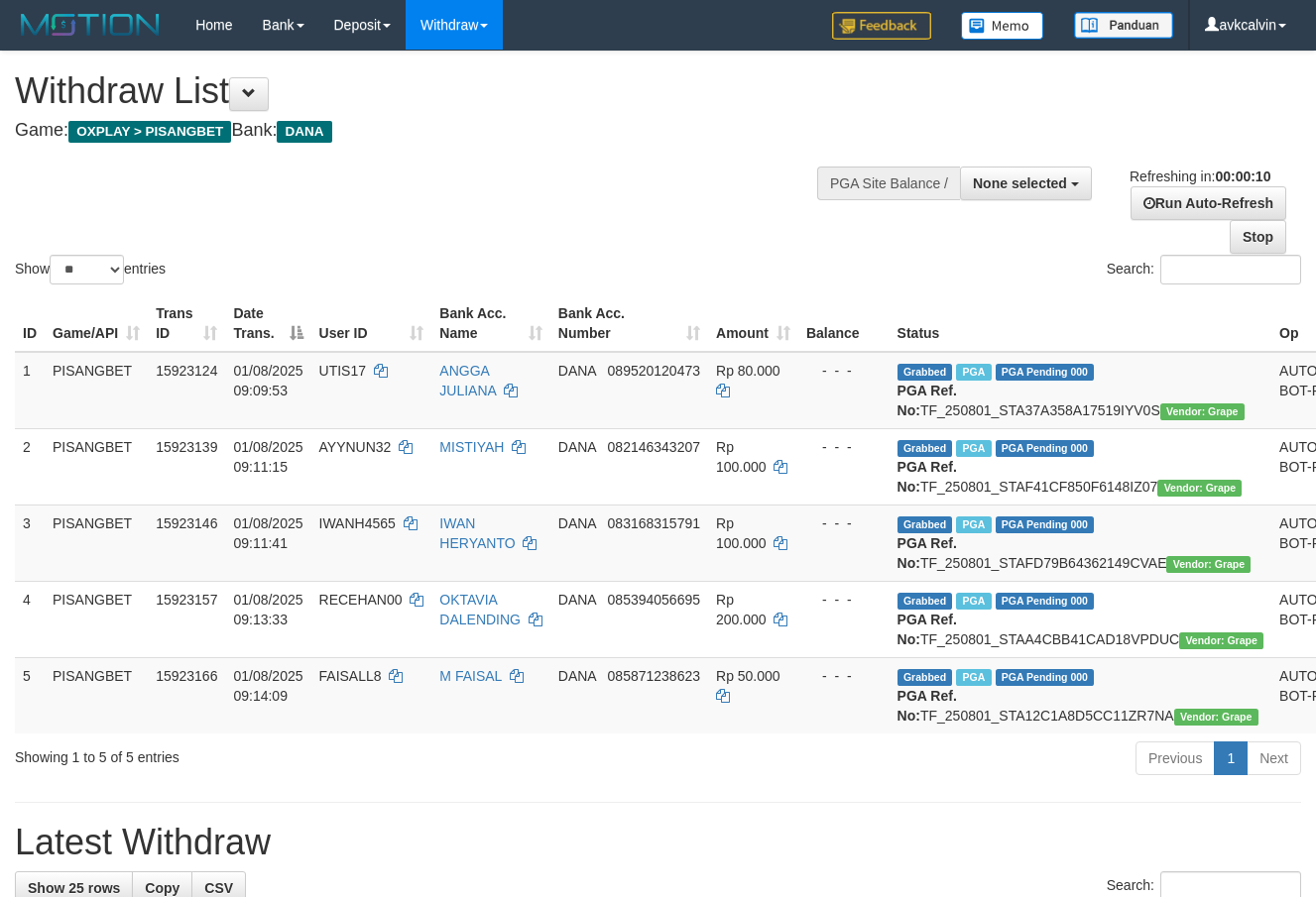select 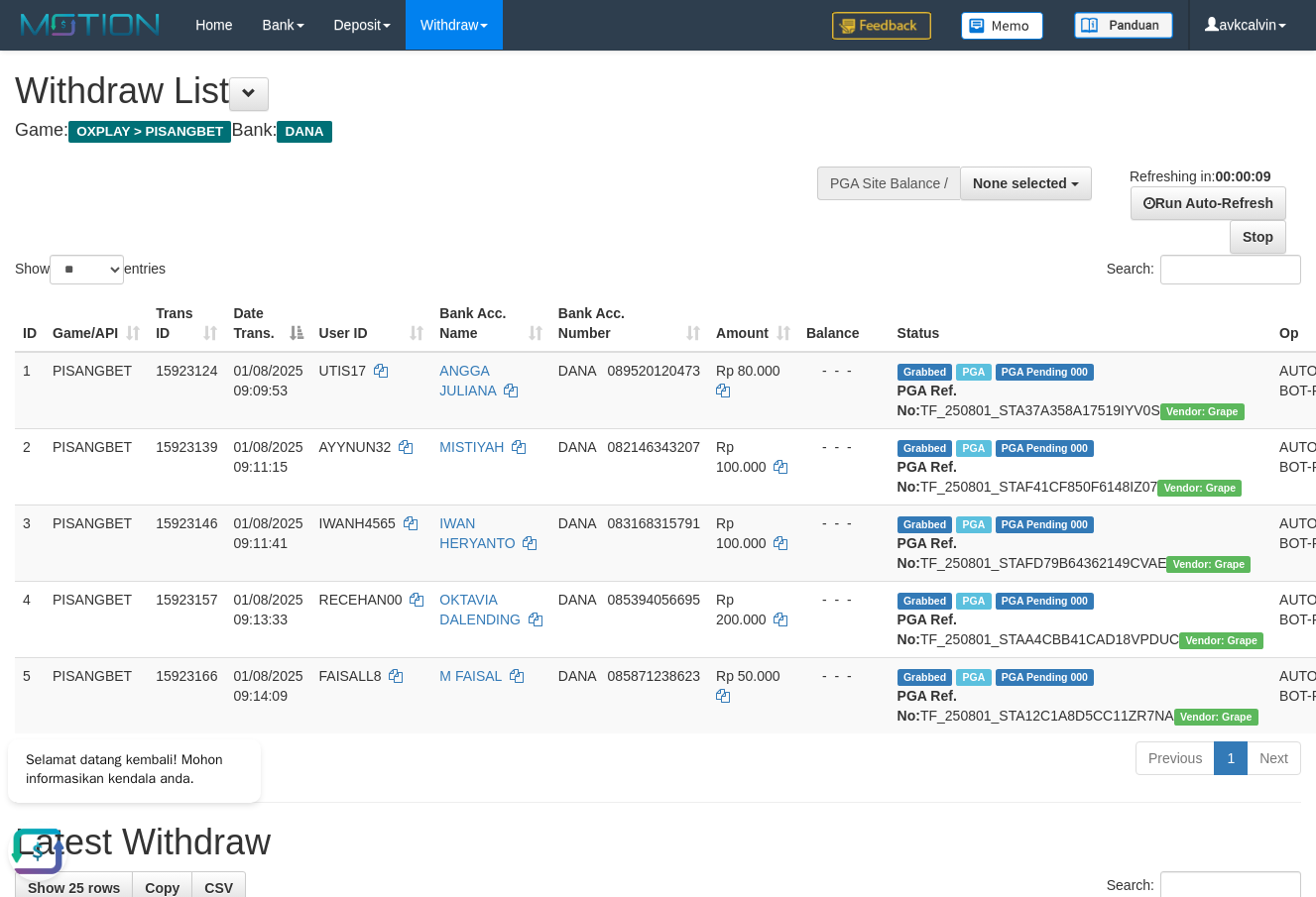 scroll, scrollTop: 0, scrollLeft: 0, axis: both 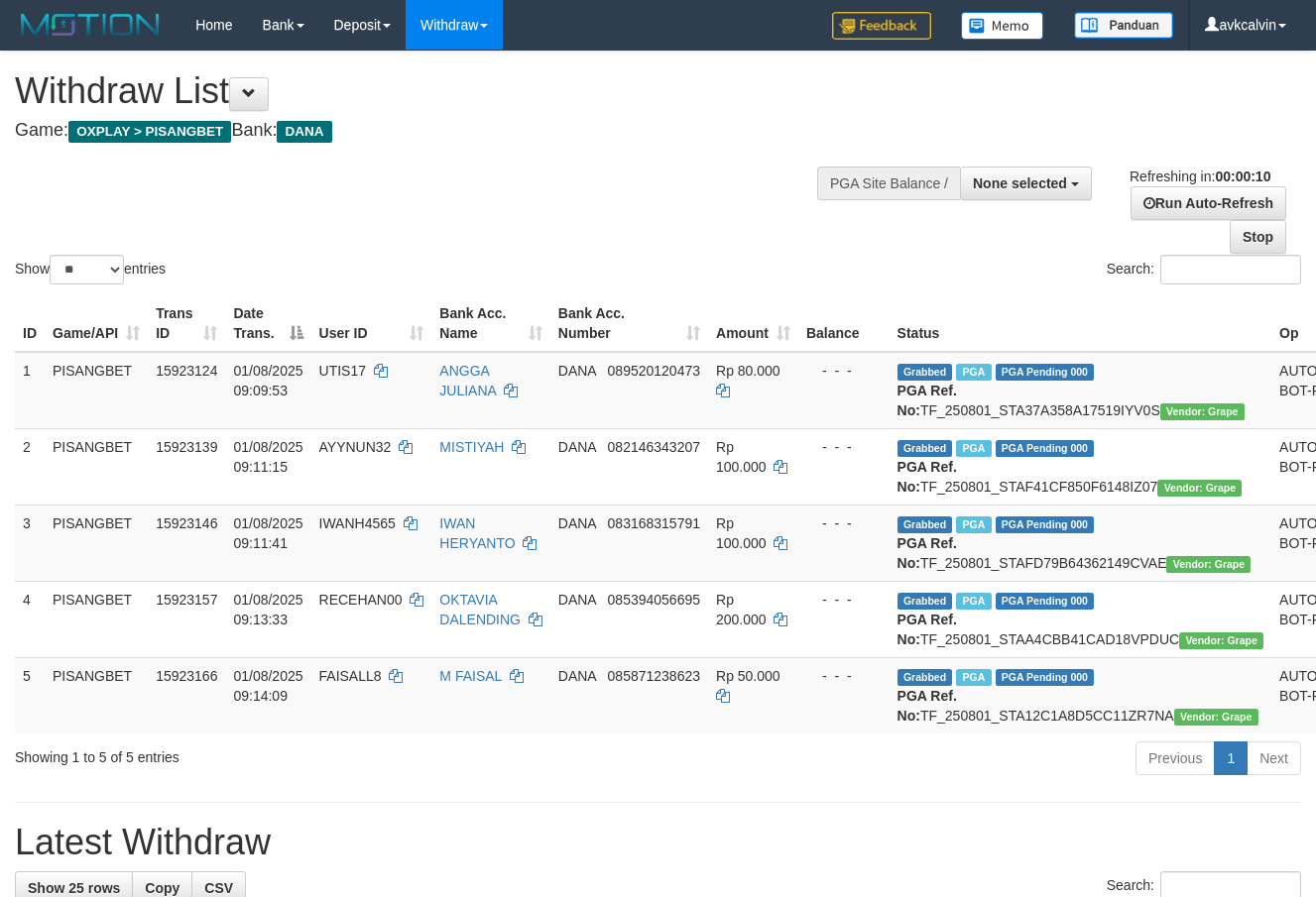 select 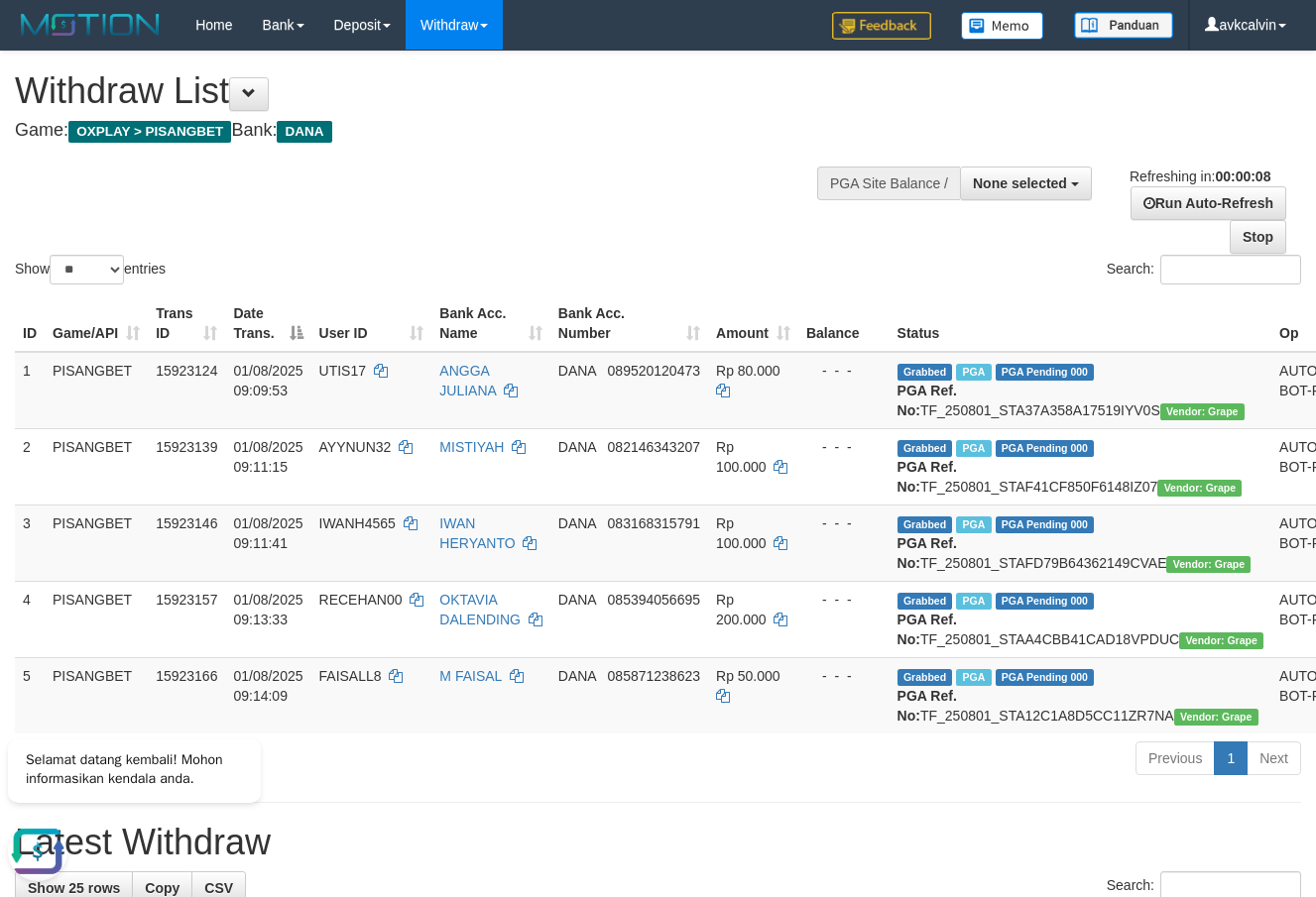 scroll, scrollTop: 0, scrollLeft: 0, axis: both 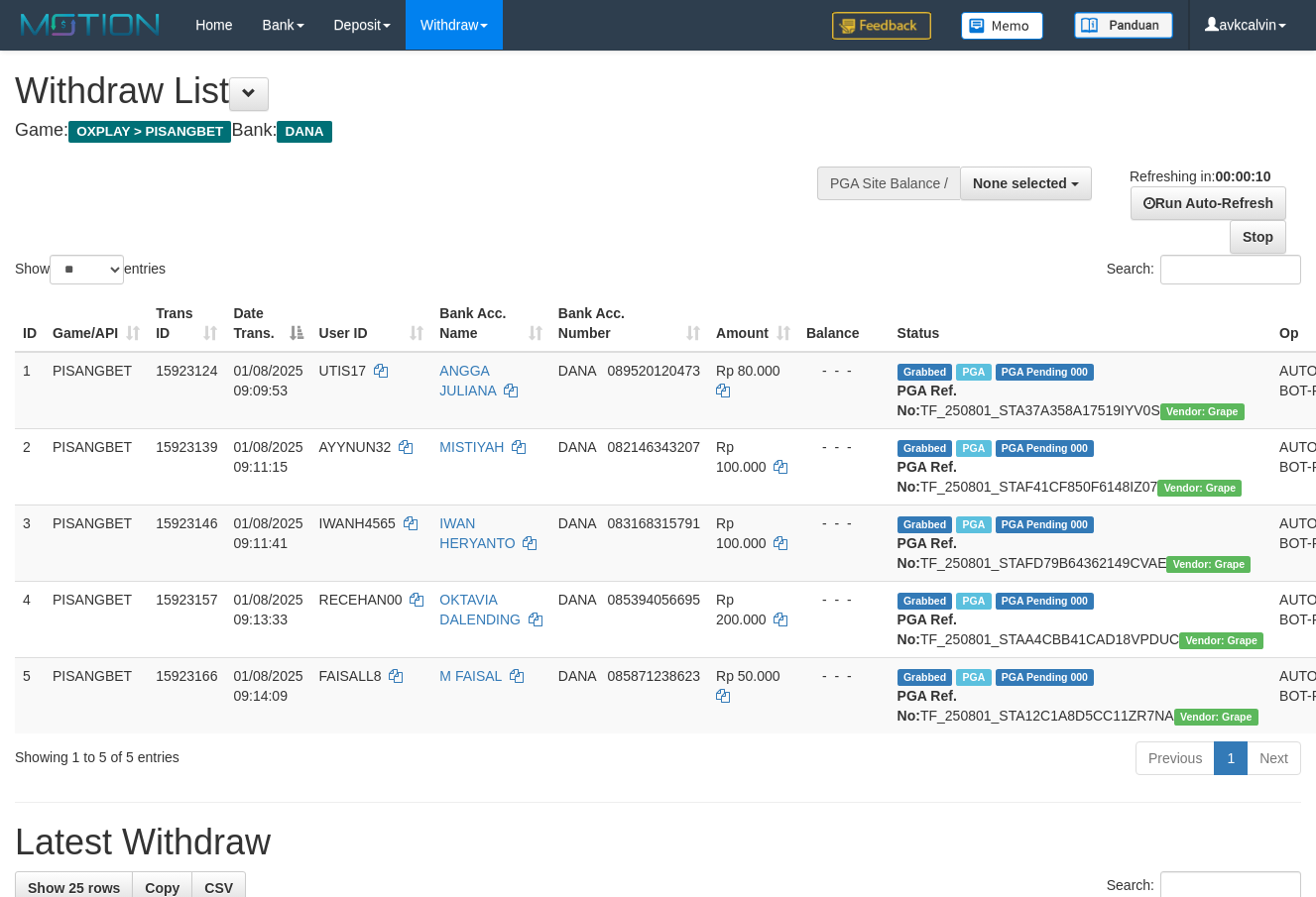 select 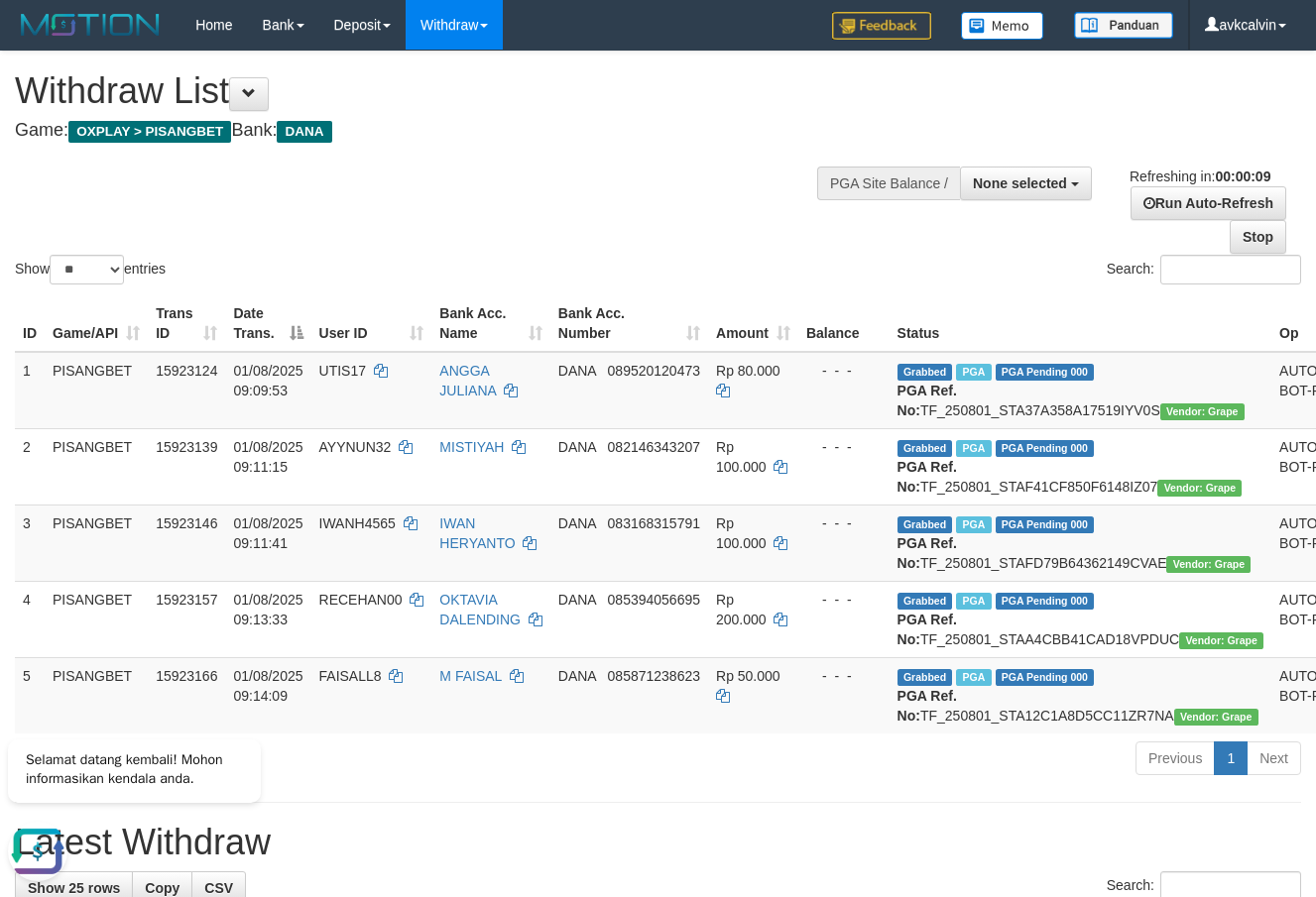 scroll, scrollTop: 0, scrollLeft: 0, axis: both 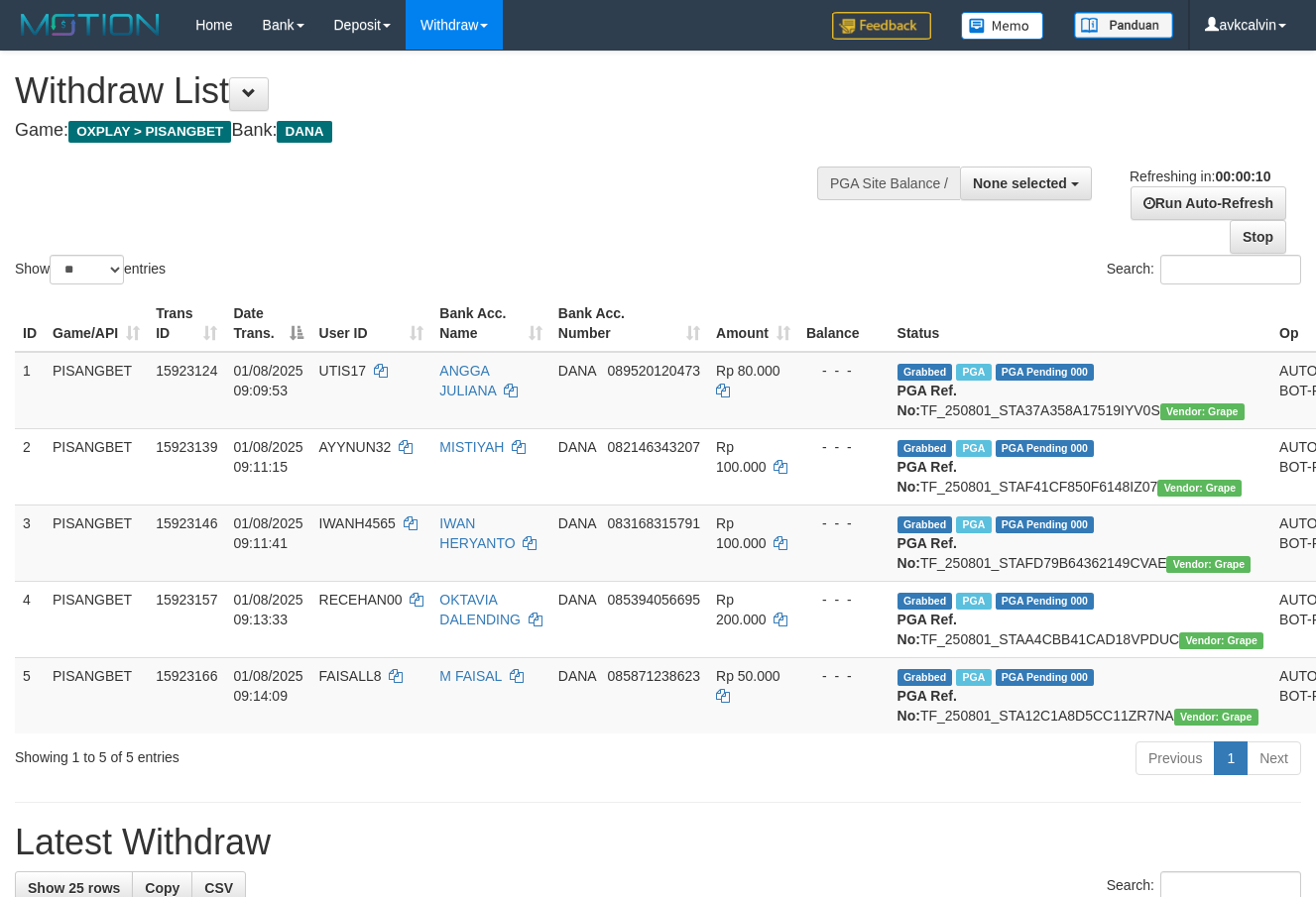 select 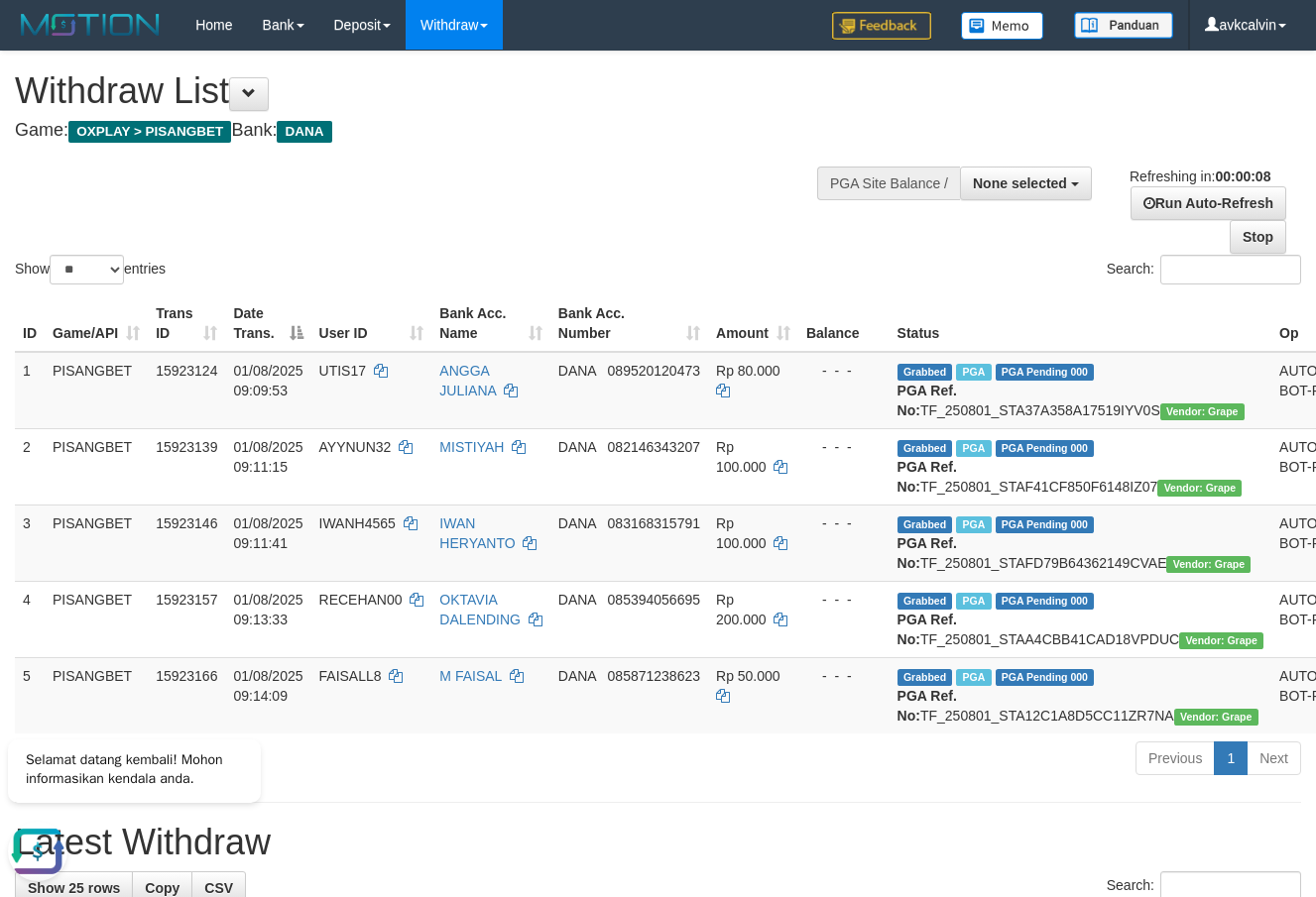 scroll, scrollTop: 0, scrollLeft: 0, axis: both 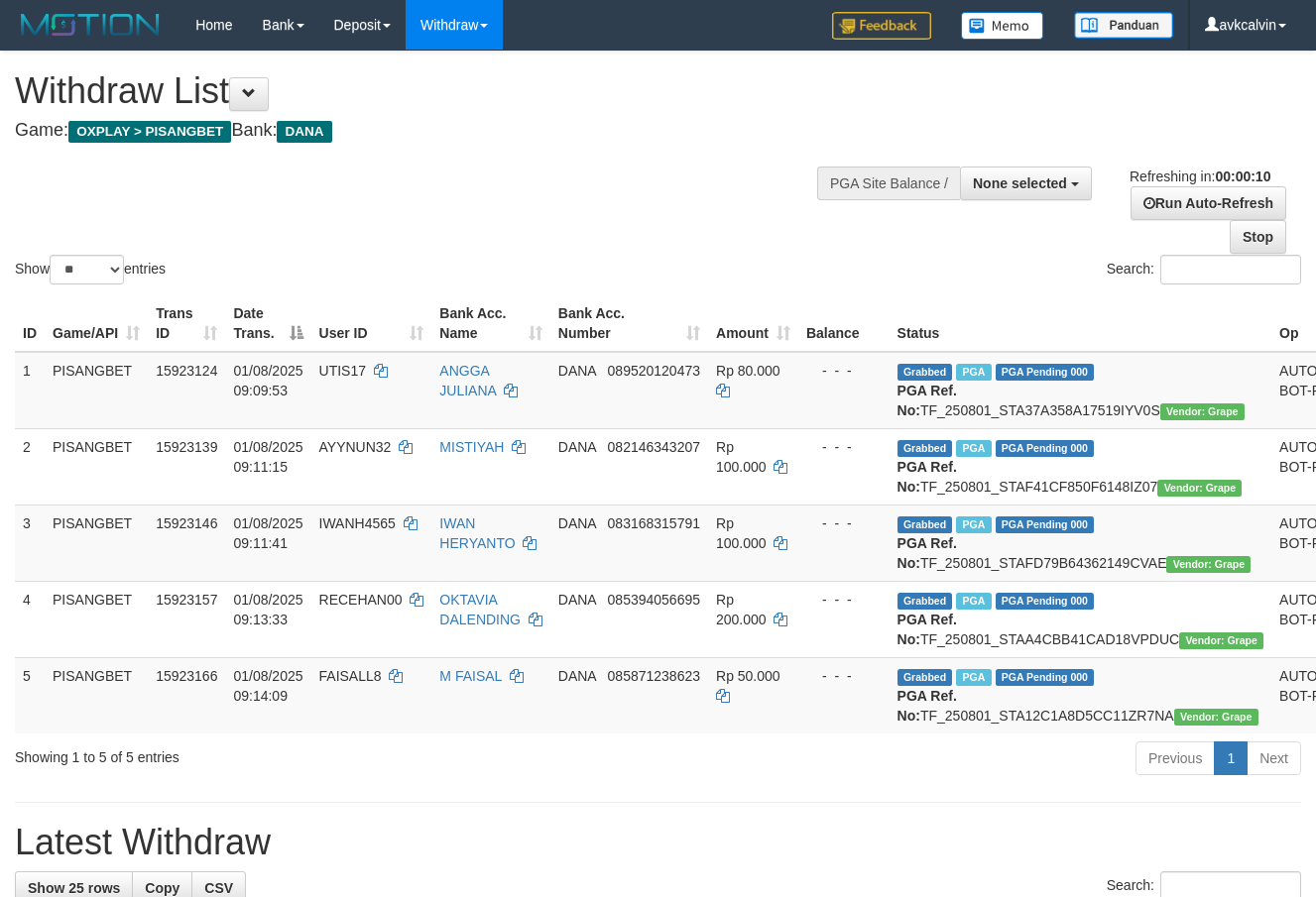 select 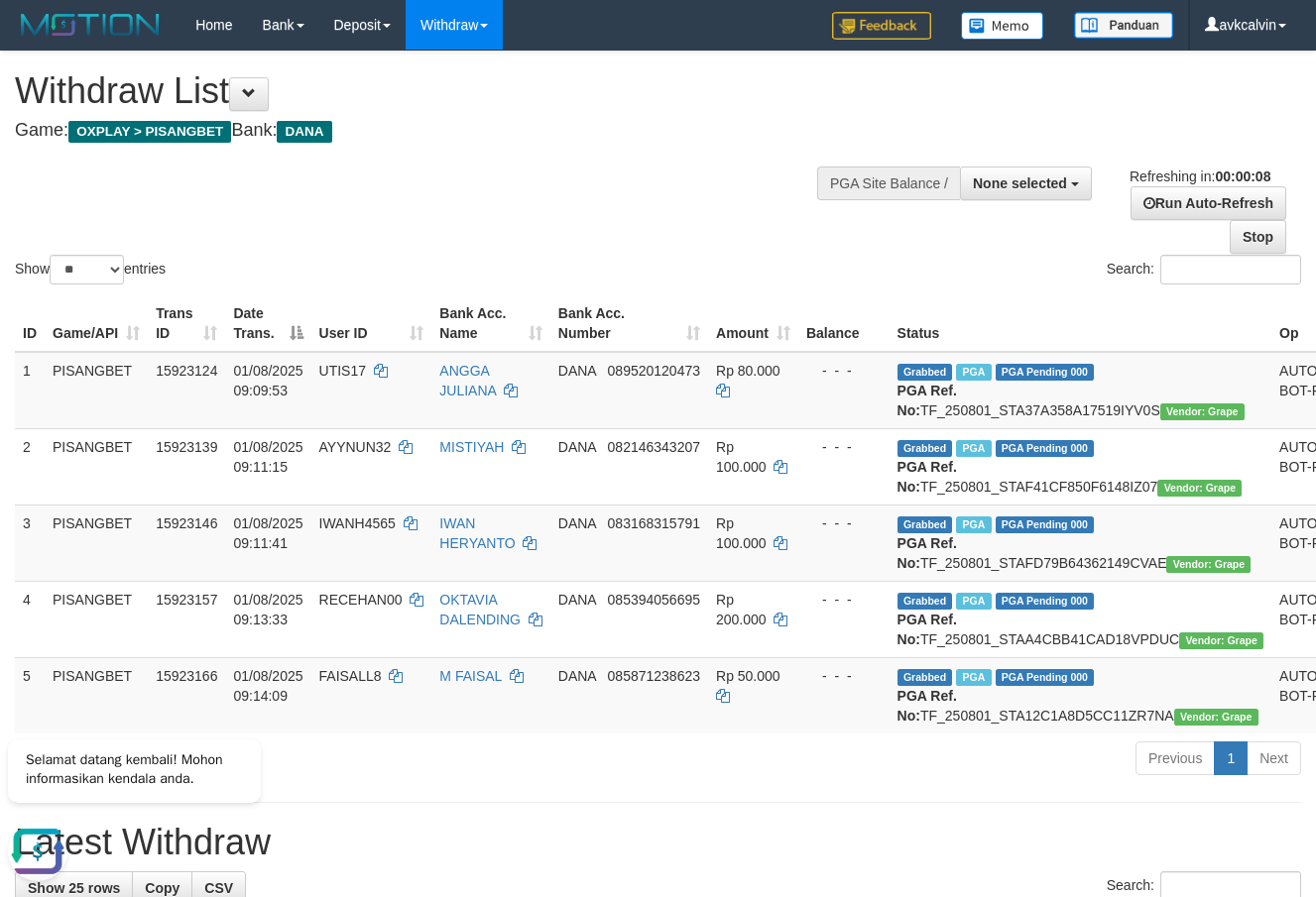 scroll, scrollTop: 0, scrollLeft: 0, axis: both 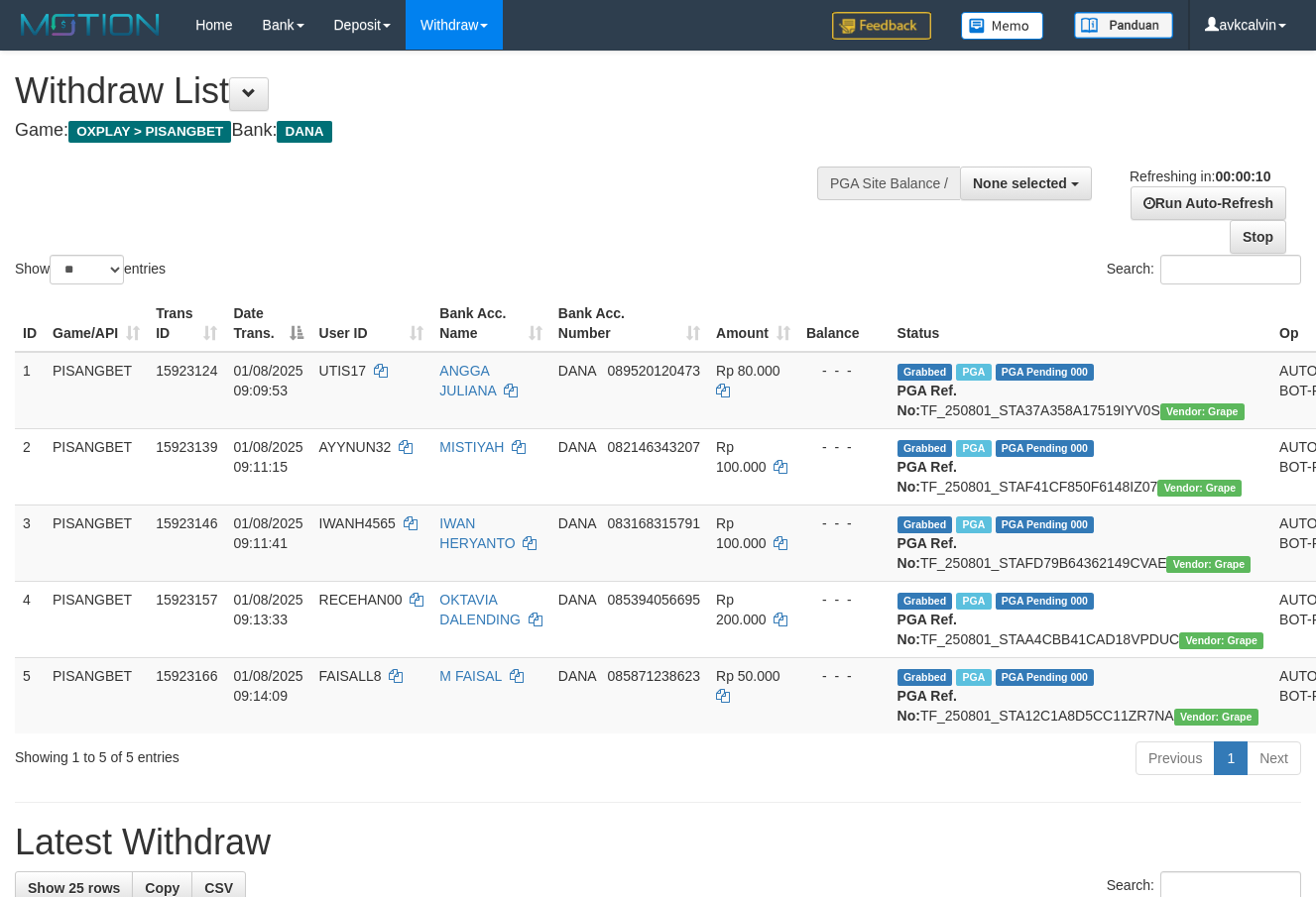 select 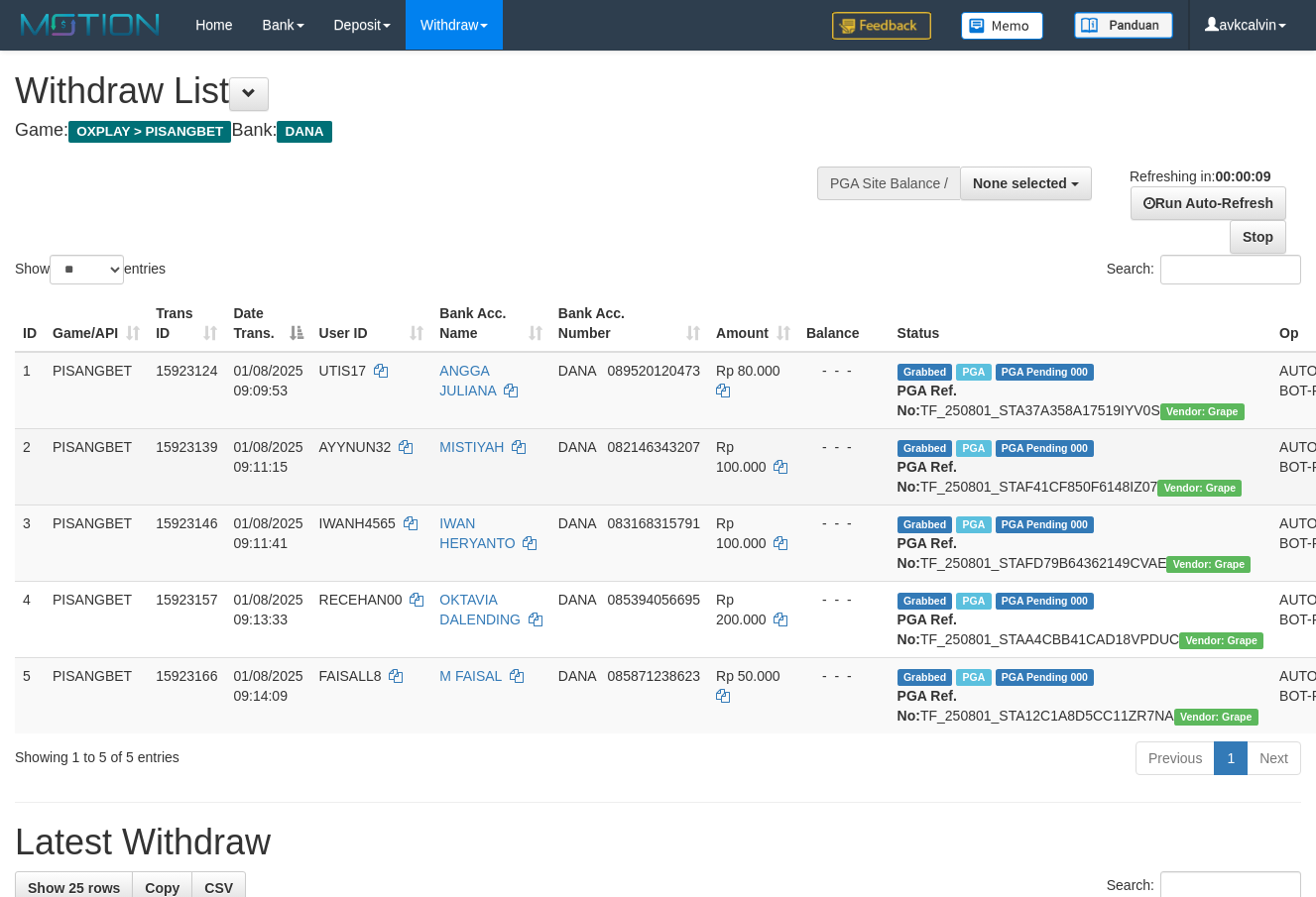 click on "DANA     082146343207" at bounding box center (629, 466) 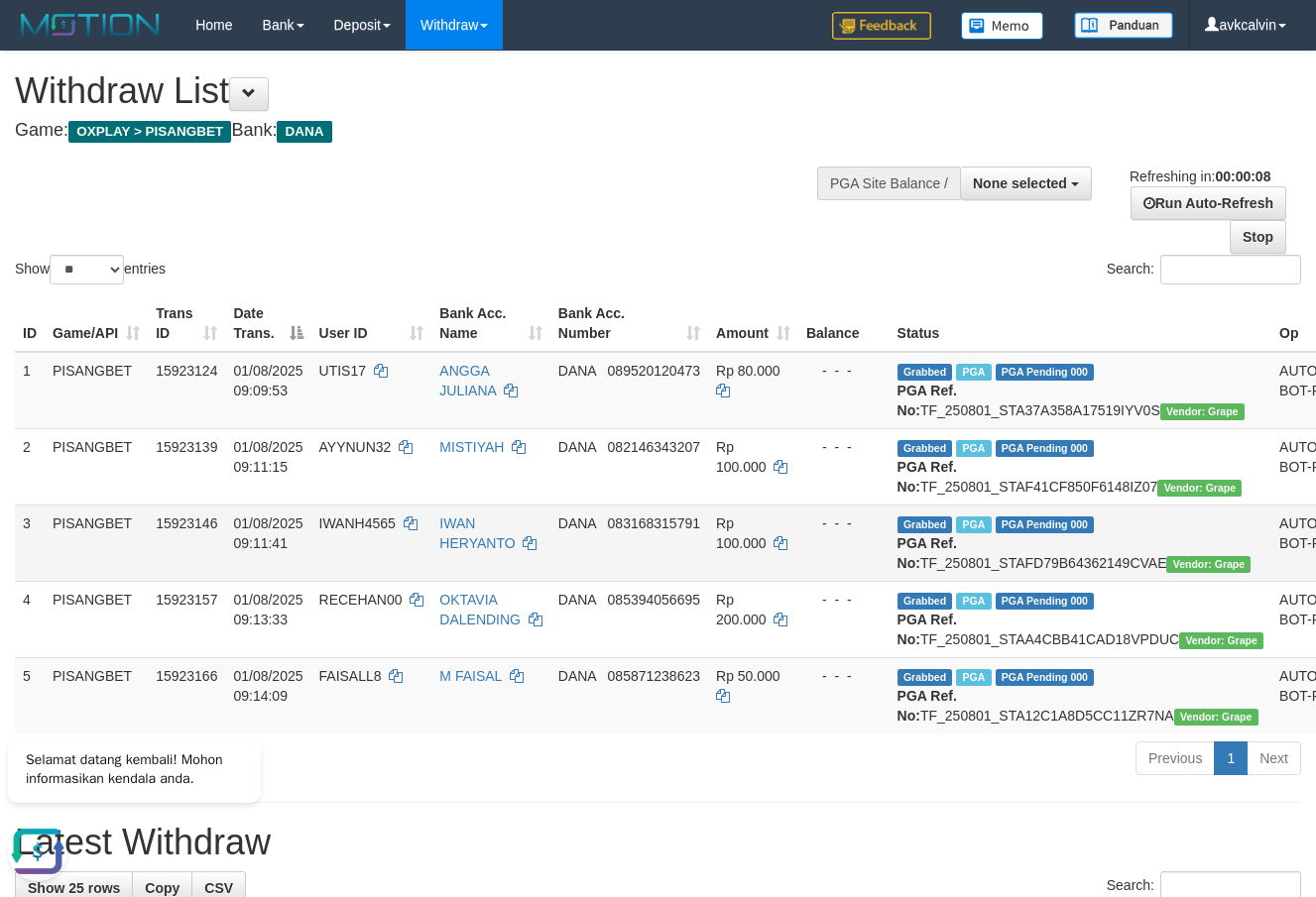 scroll, scrollTop: 0, scrollLeft: 0, axis: both 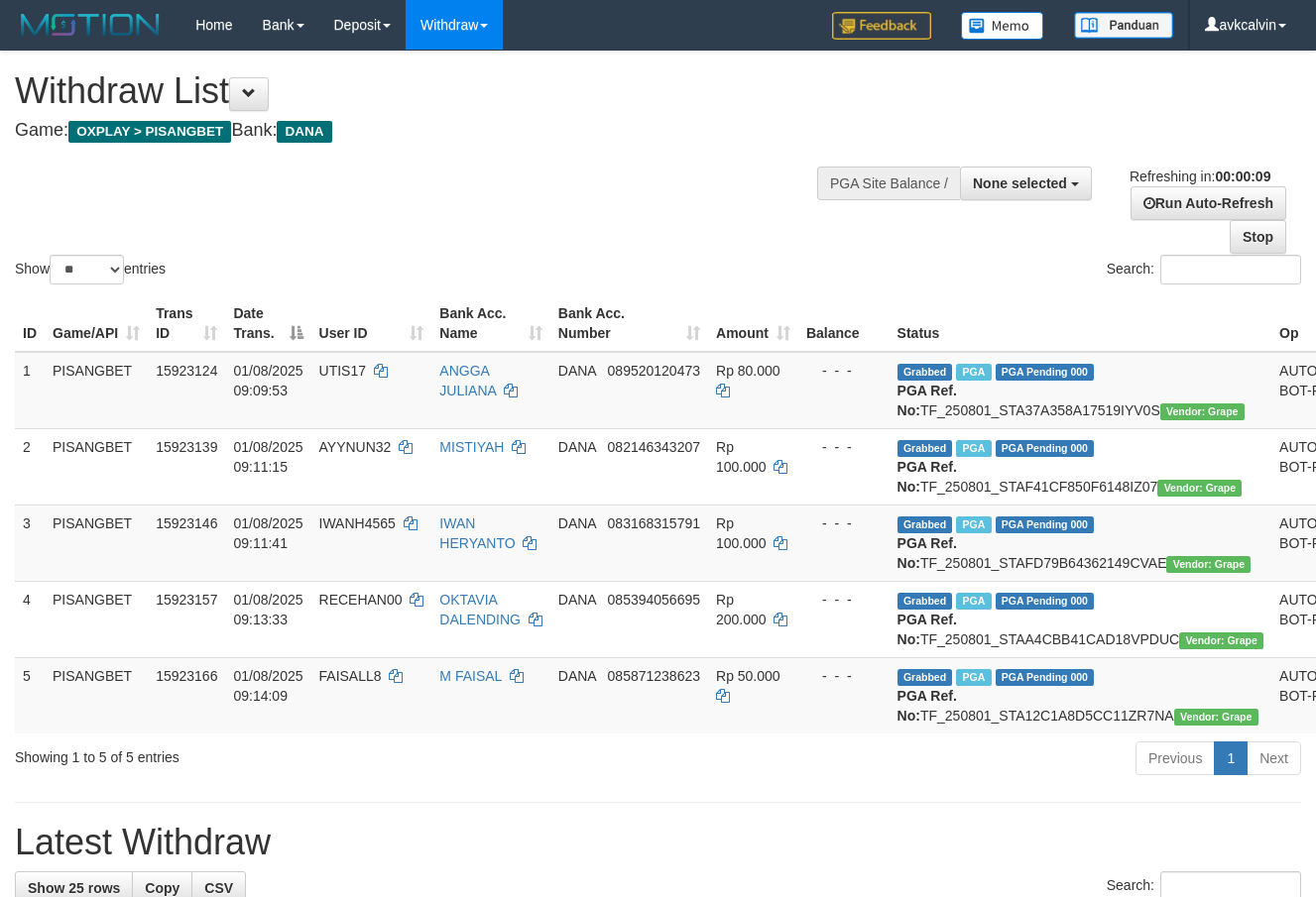 select 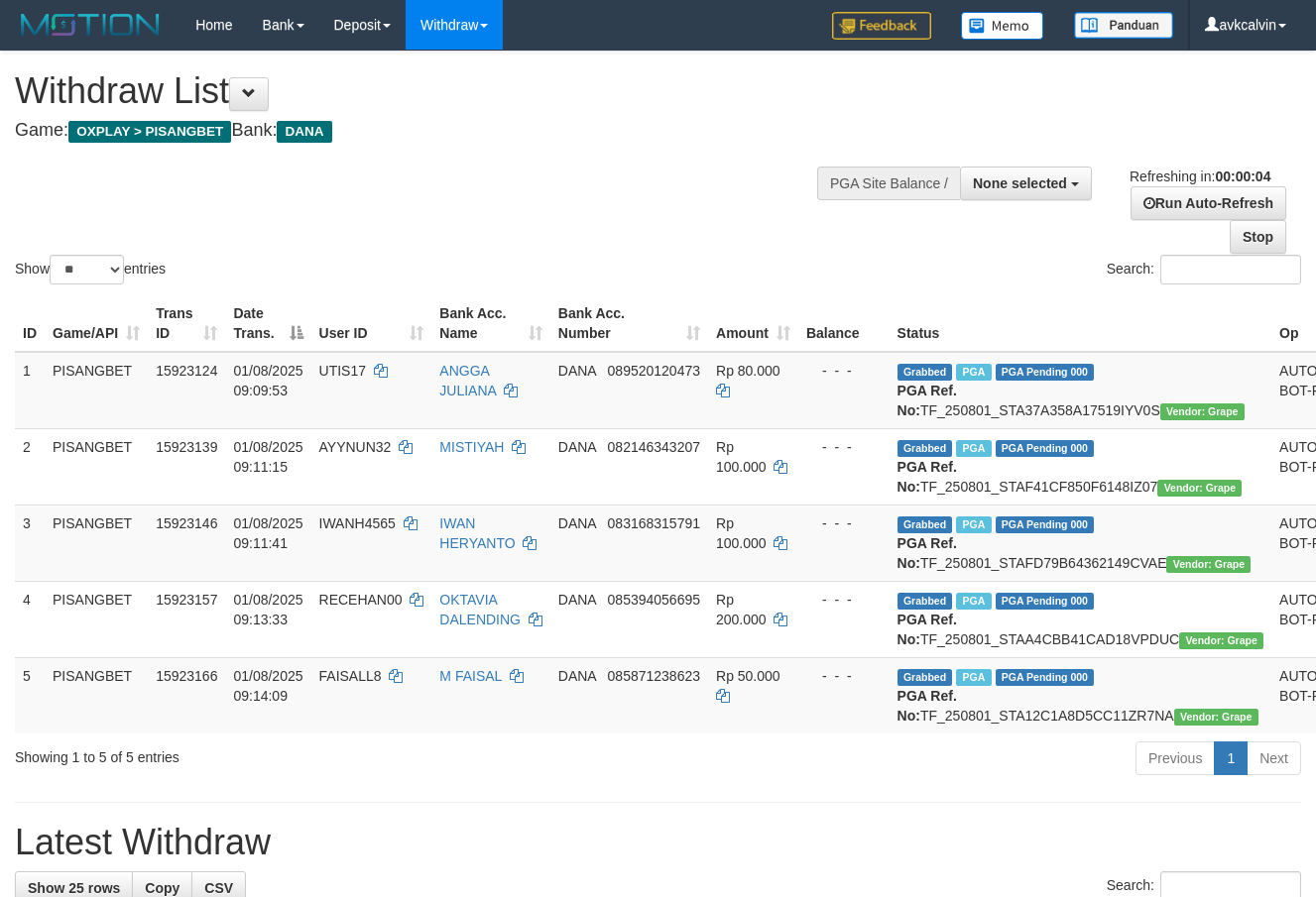 scroll, scrollTop: 0, scrollLeft: 0, axis: both 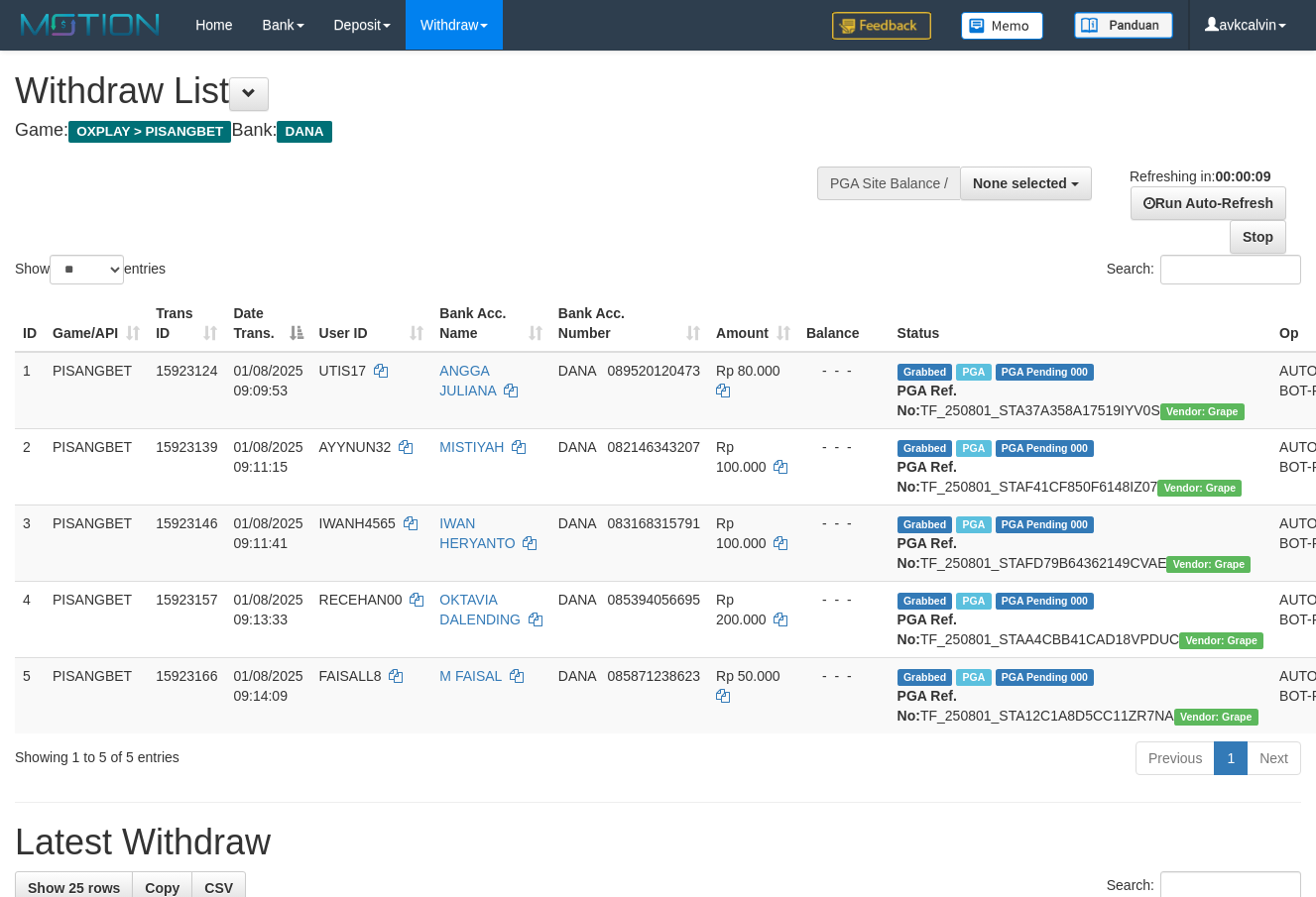 select 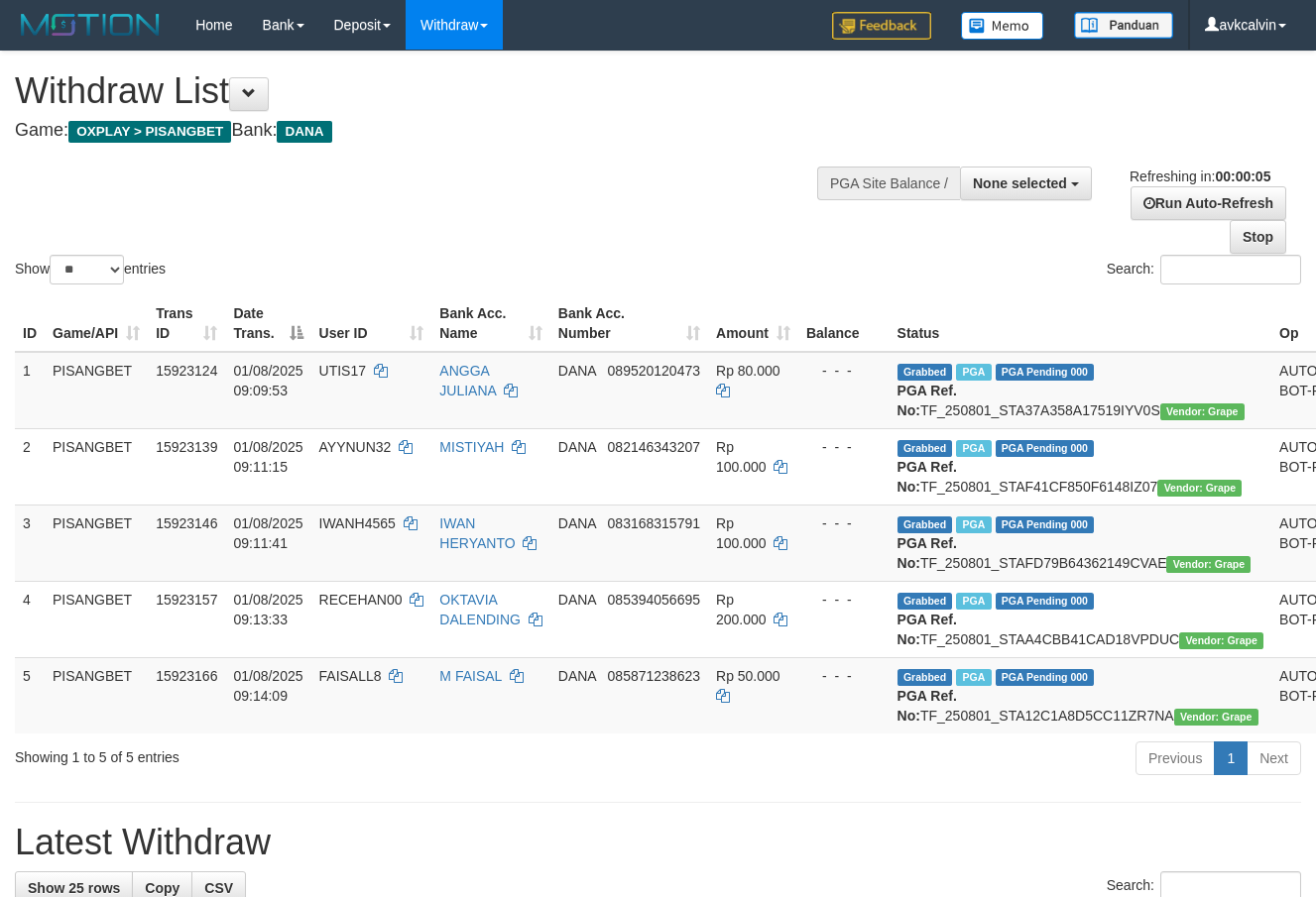 scroll, scrollTop: 0, scrollLeft: 0, axis: both 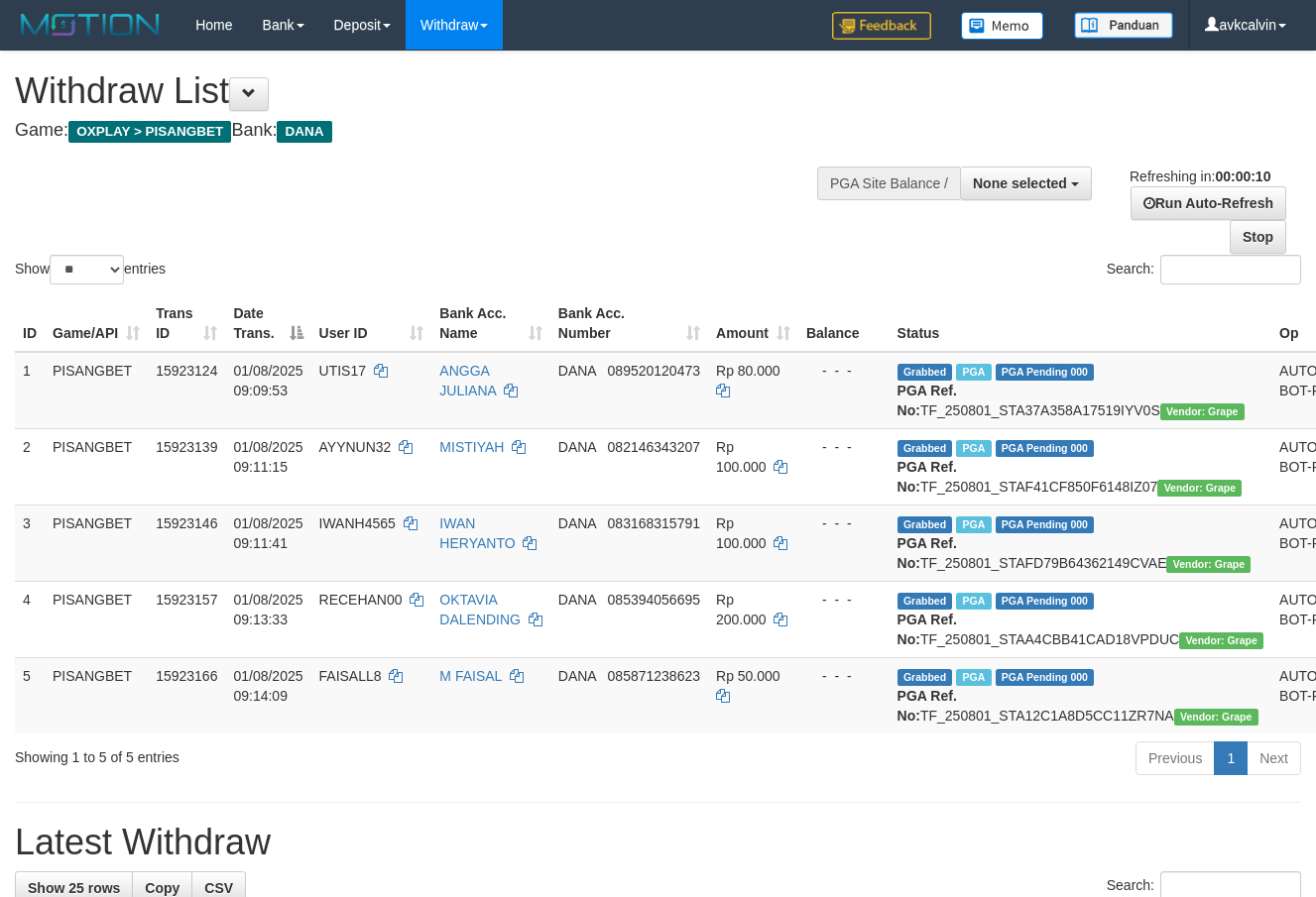 select 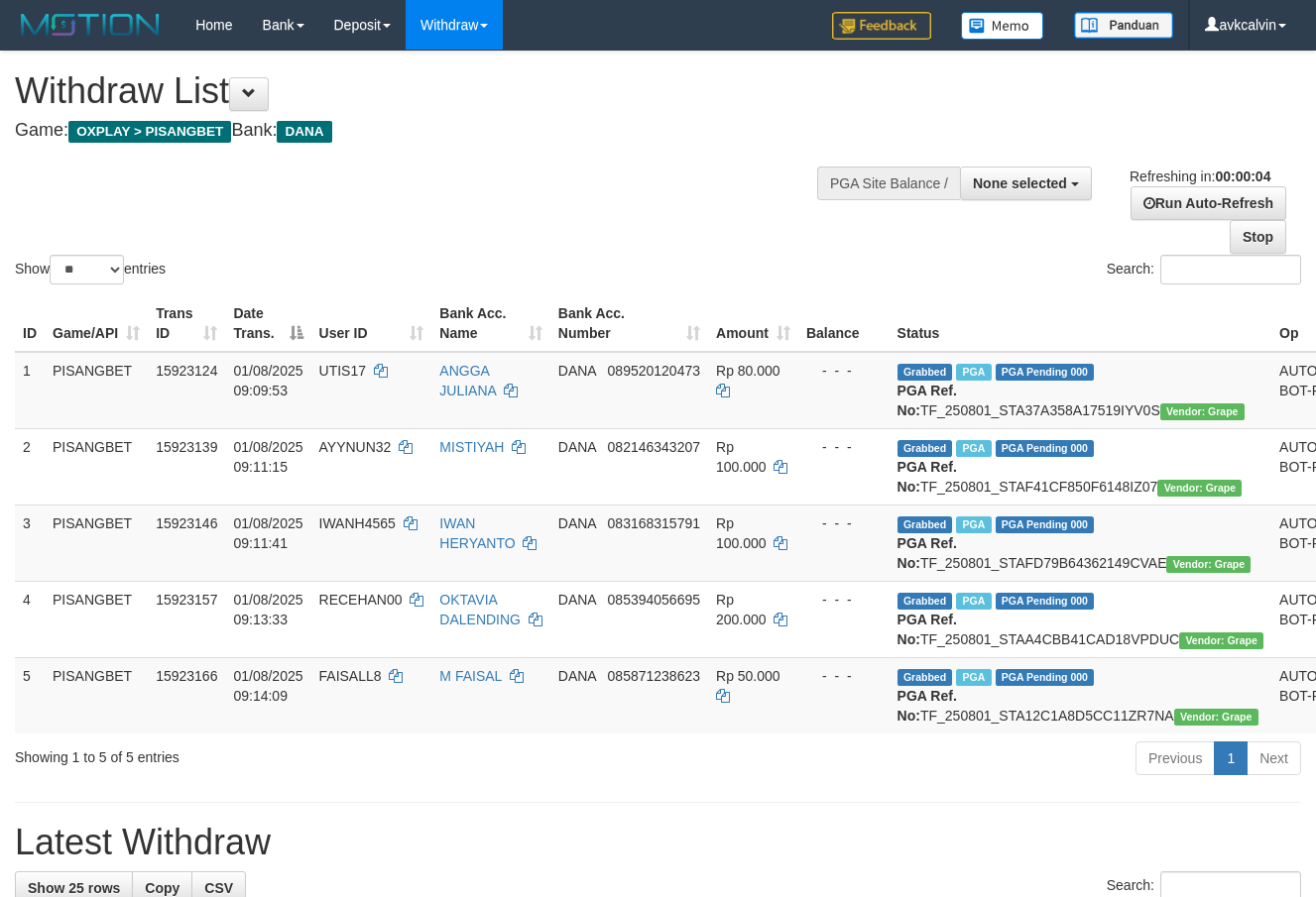scroll, scrollTop: 0, scrollLeft: 0, axis: both 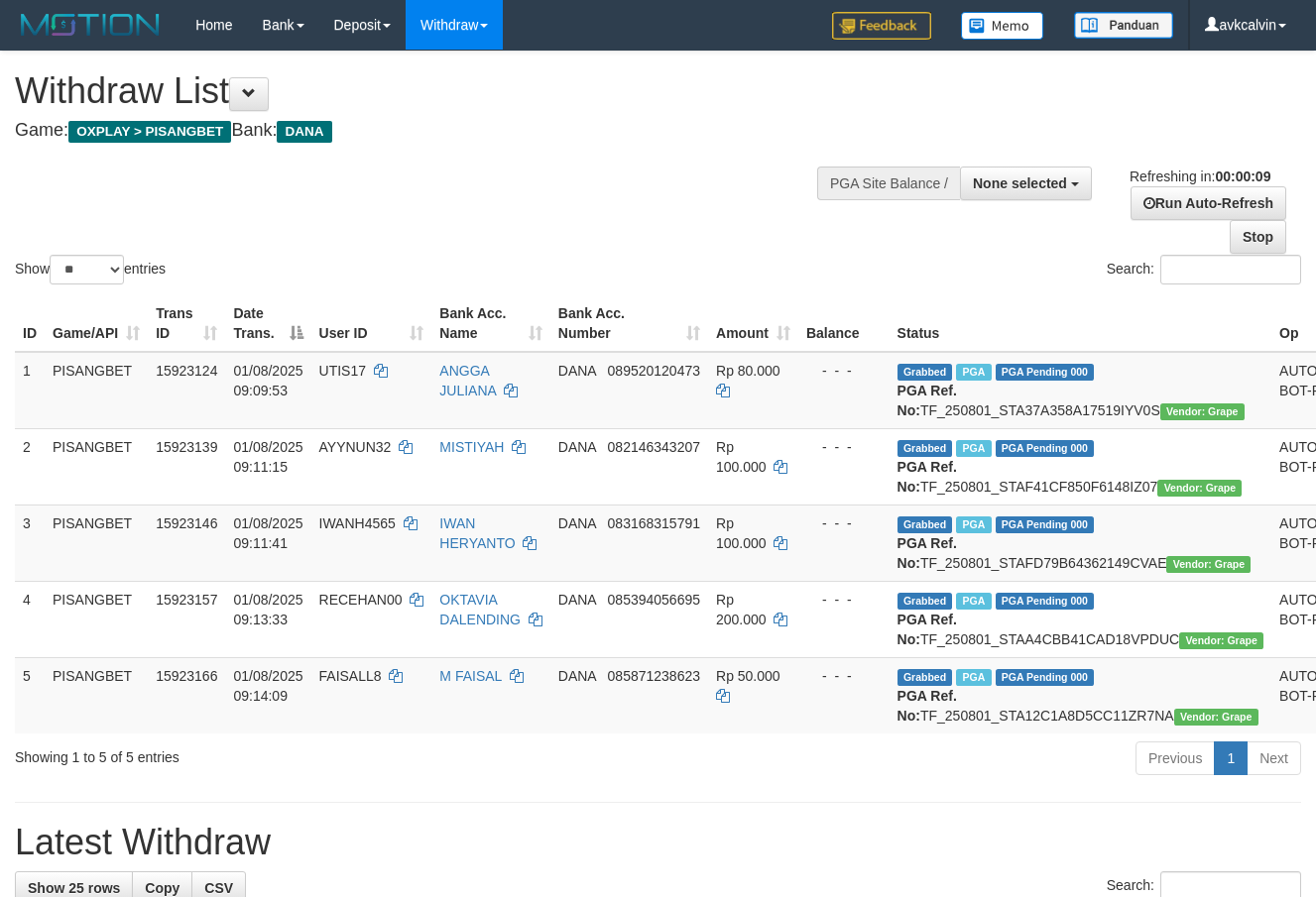 select 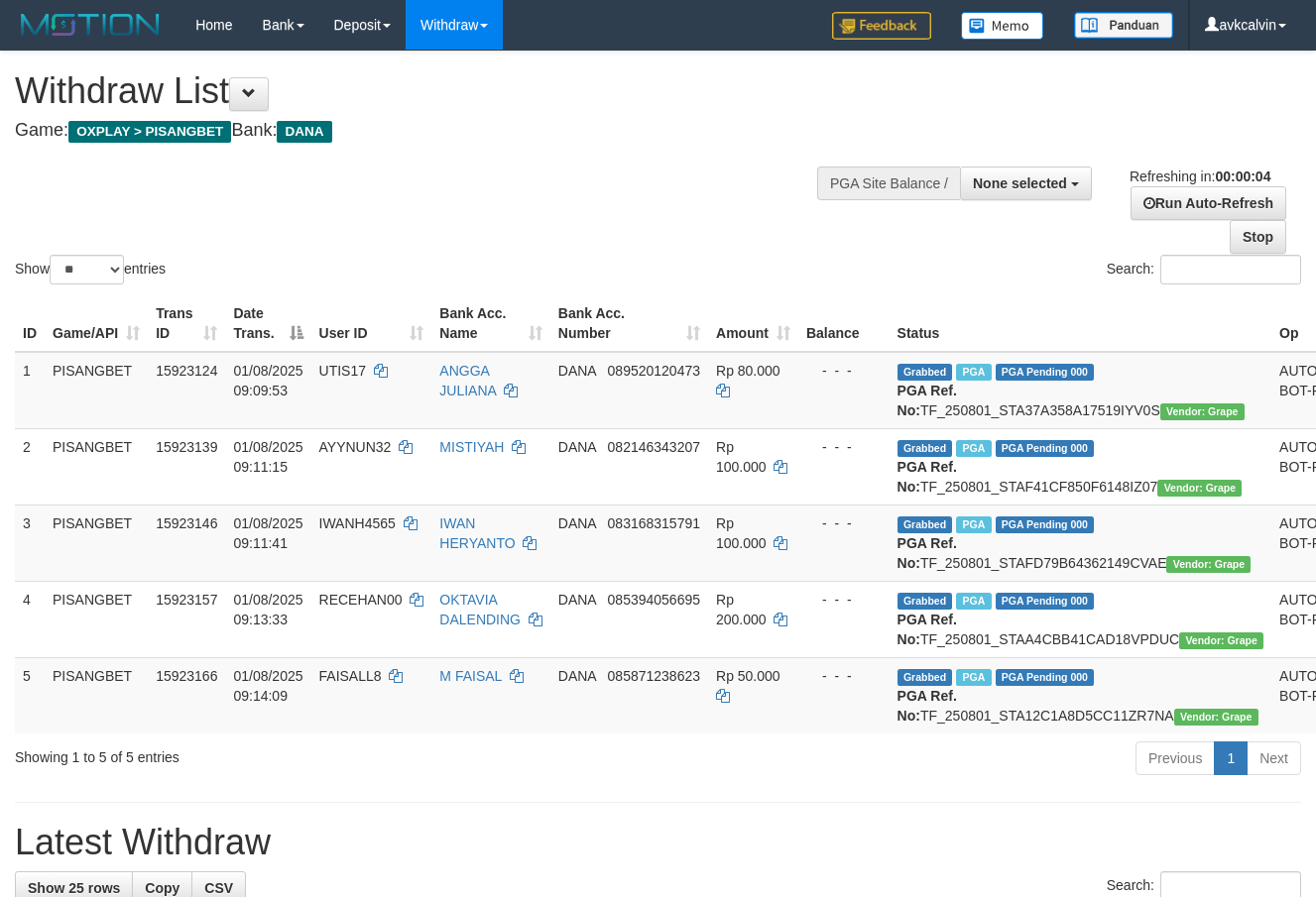 scroll, scrollTop: 0, scrollLeft: 0, axis: both 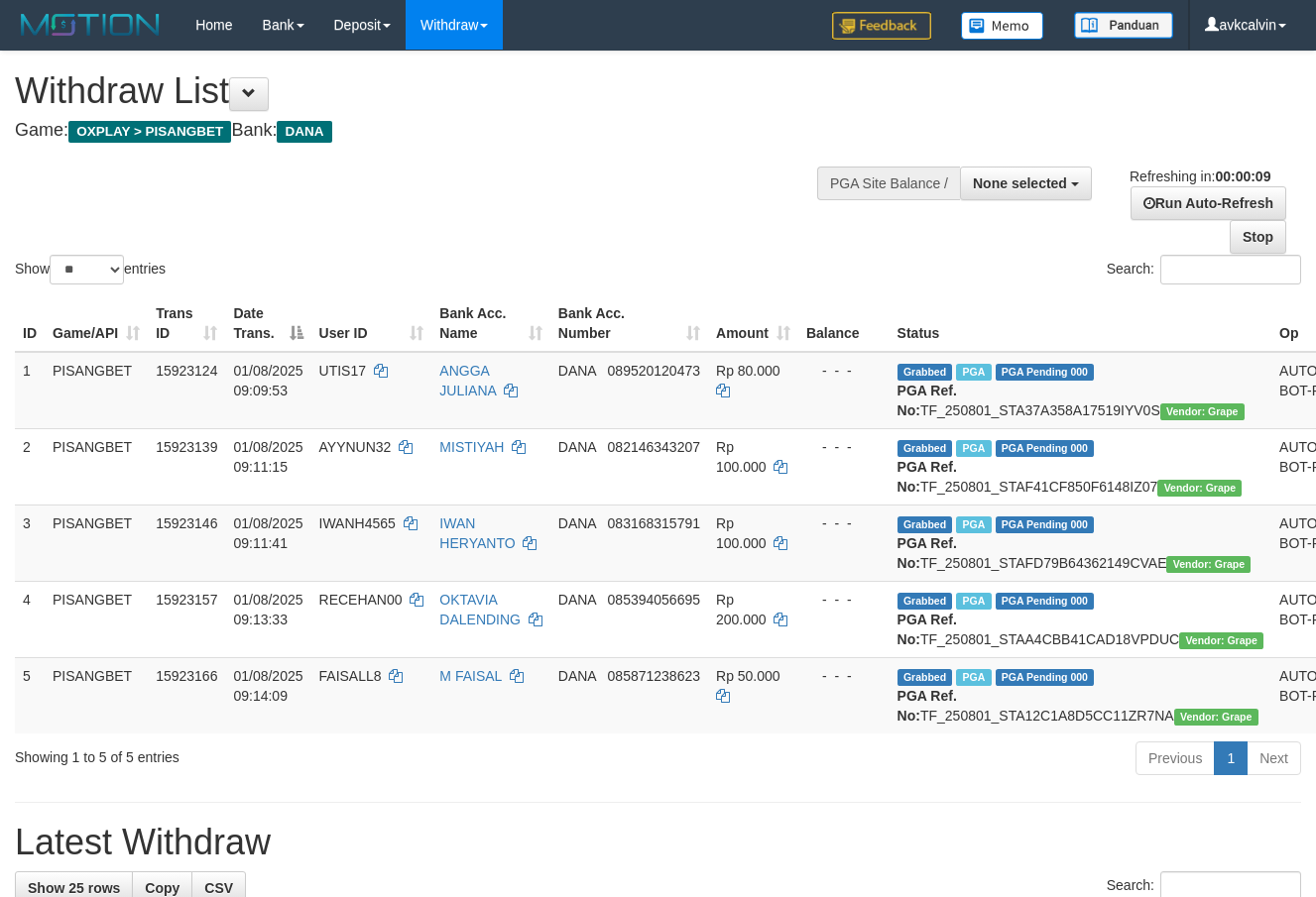 select 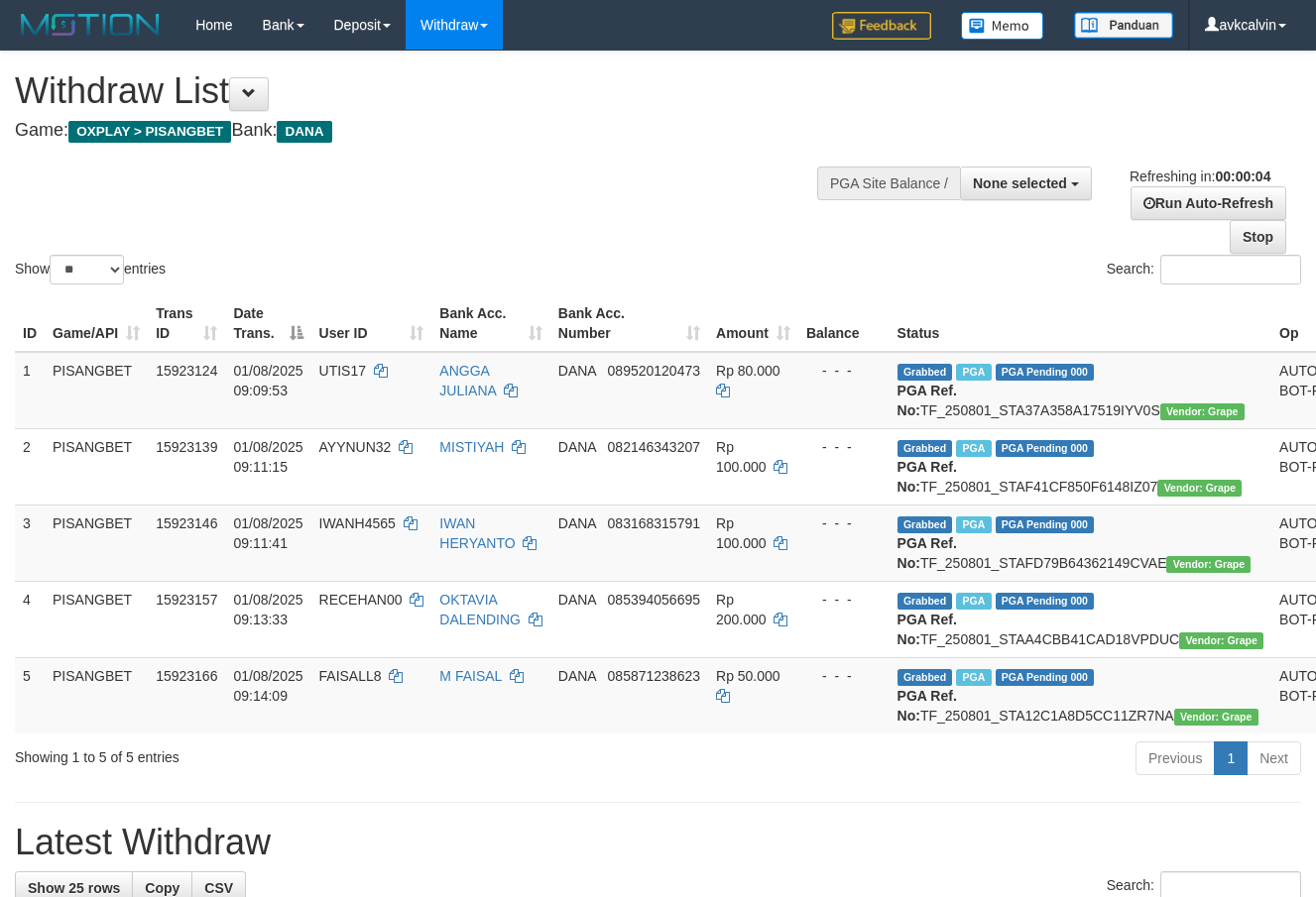 scroll, scrollTop: 0, scrollLeft: 0, axis: both 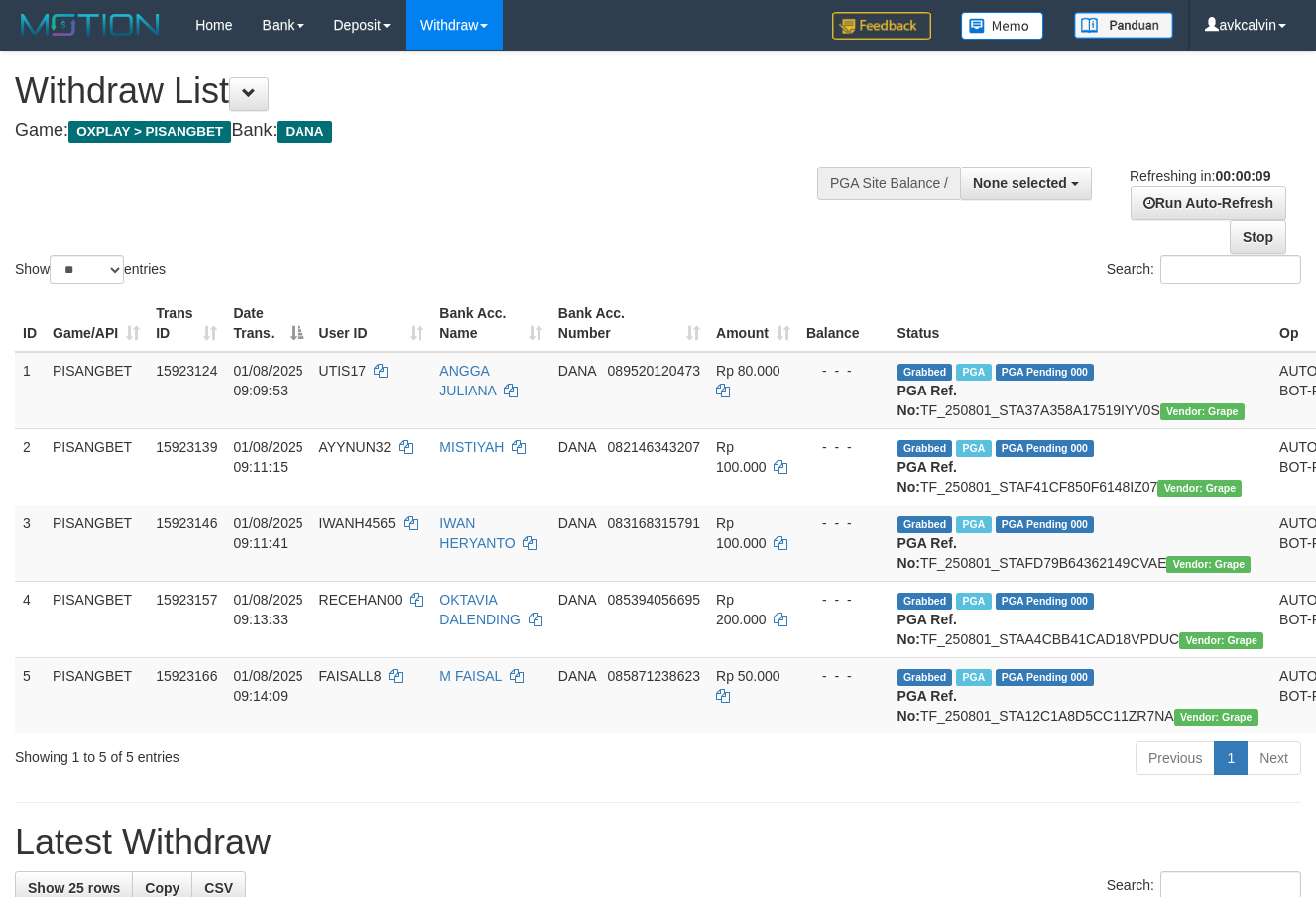 select 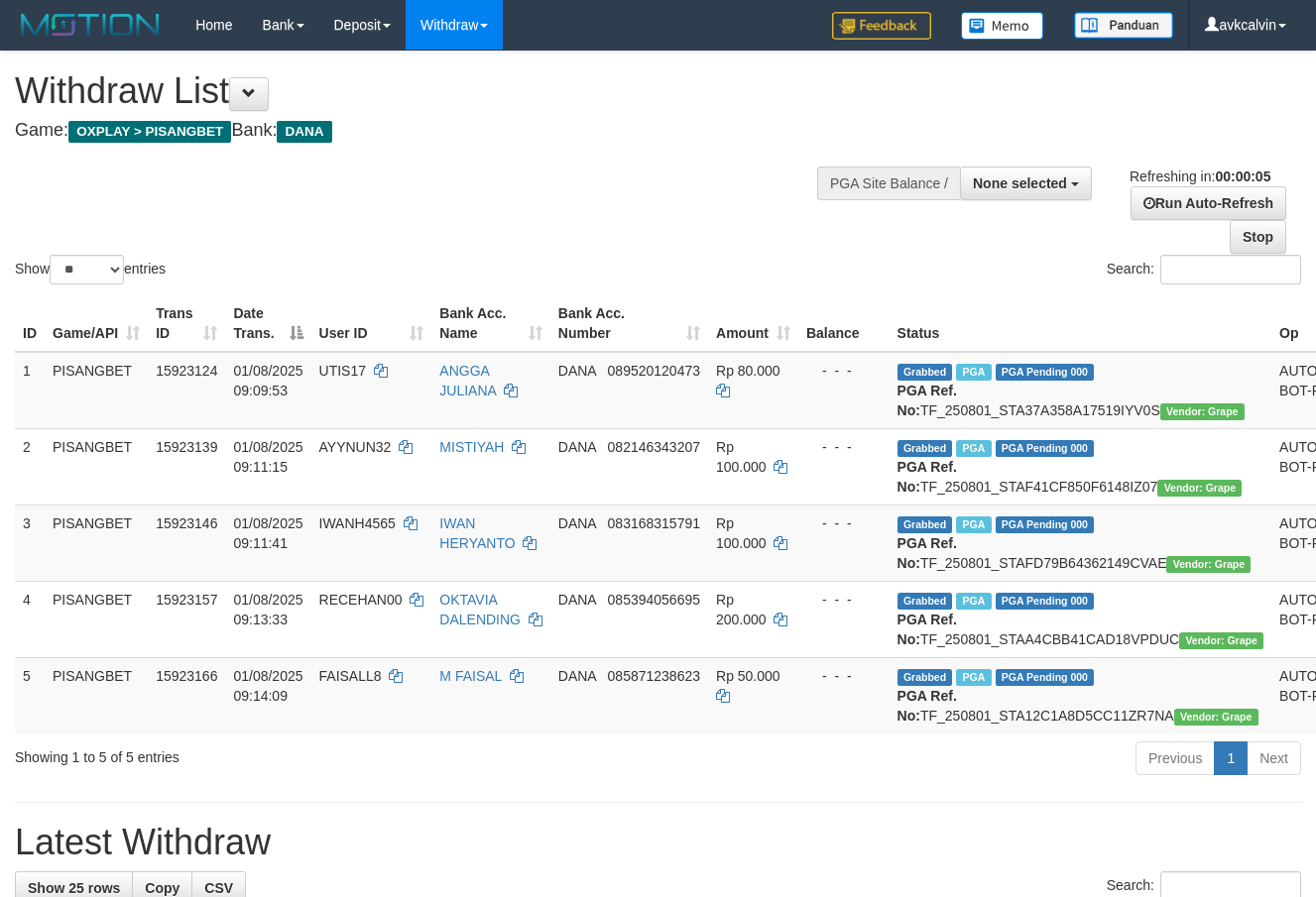 scroll, scrollTop: 0, scrollLeft: 0, axis: both 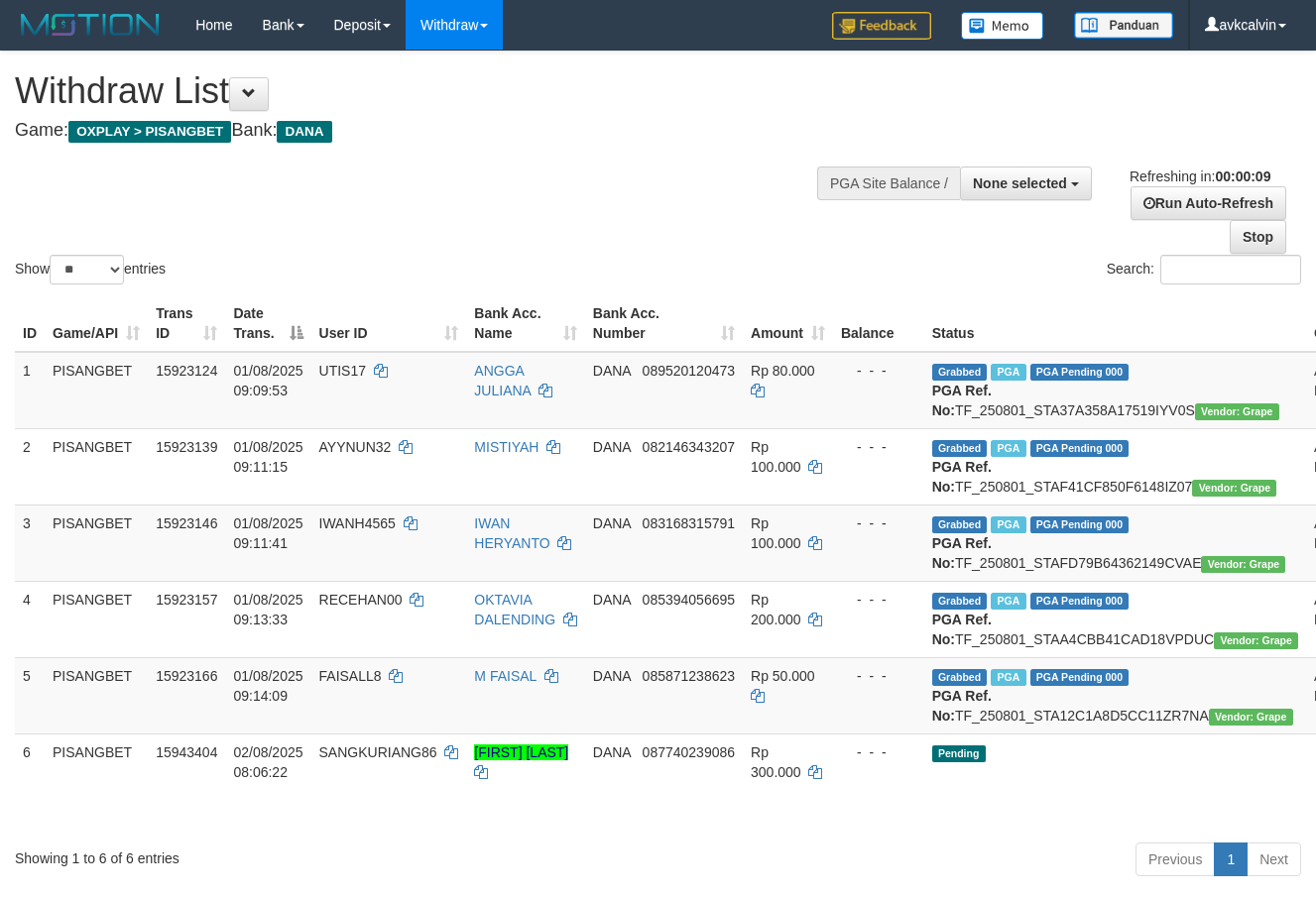 select 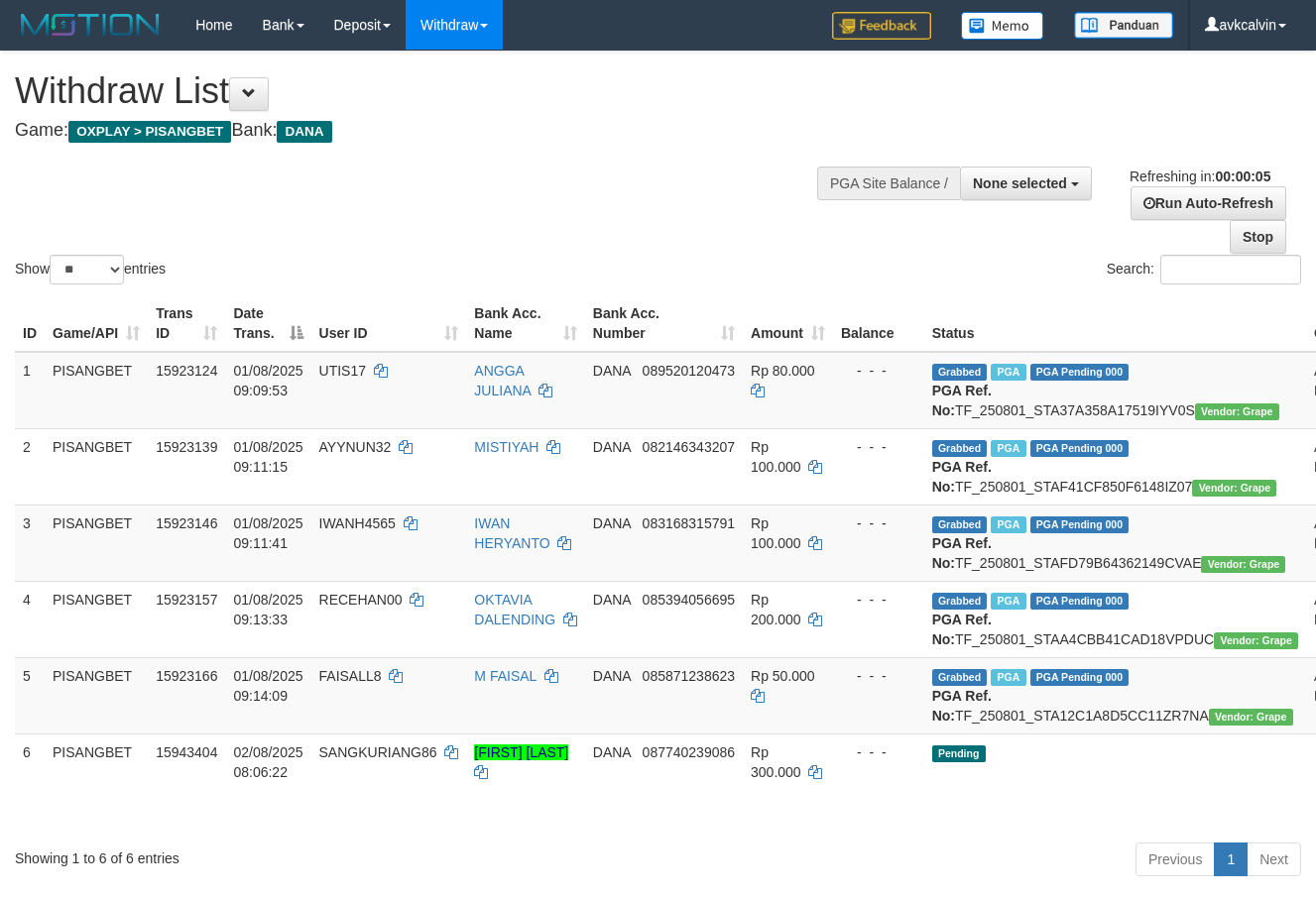 scroll, scrollTop: 0, scrollLeft: 0, axis: both 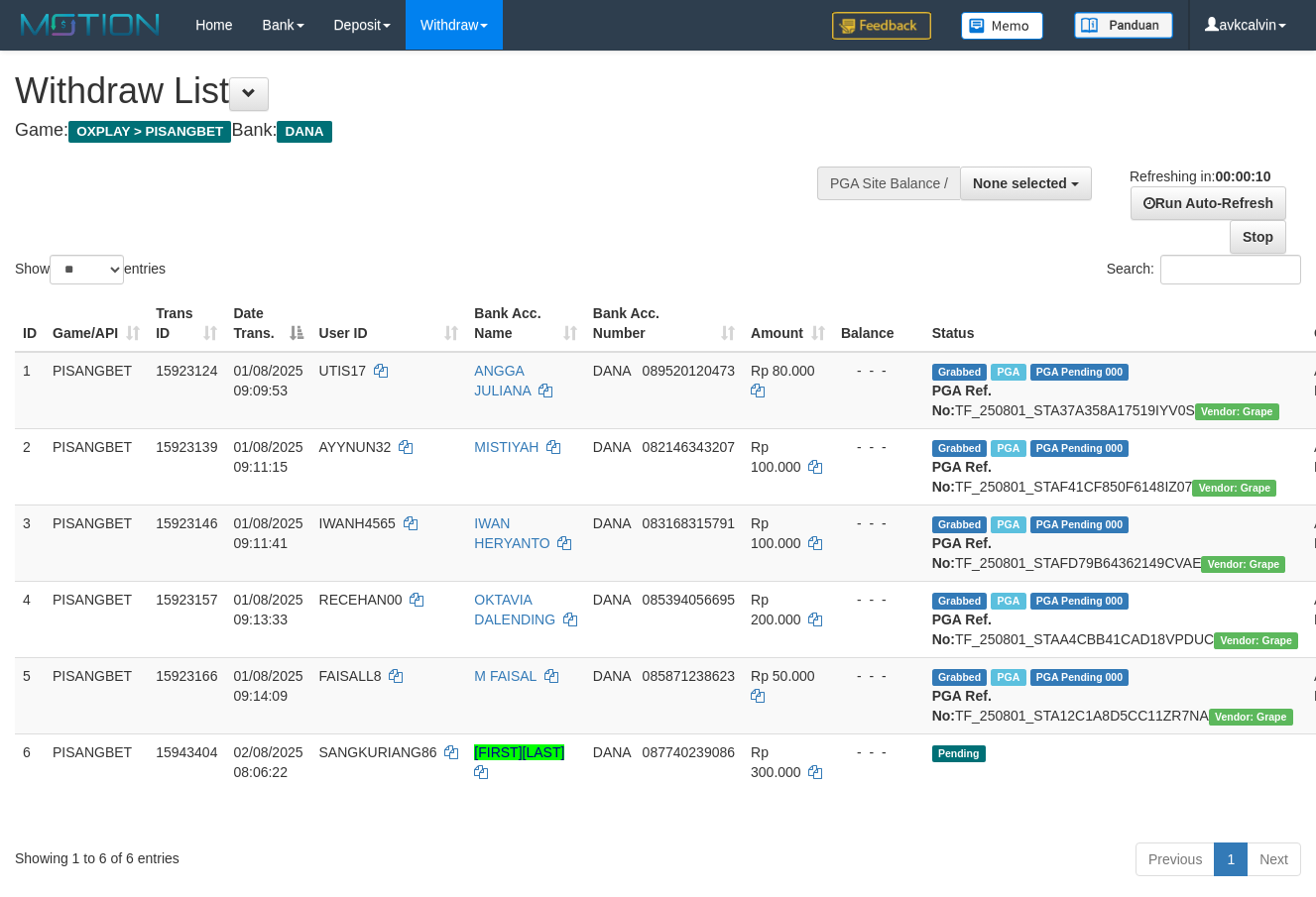 select 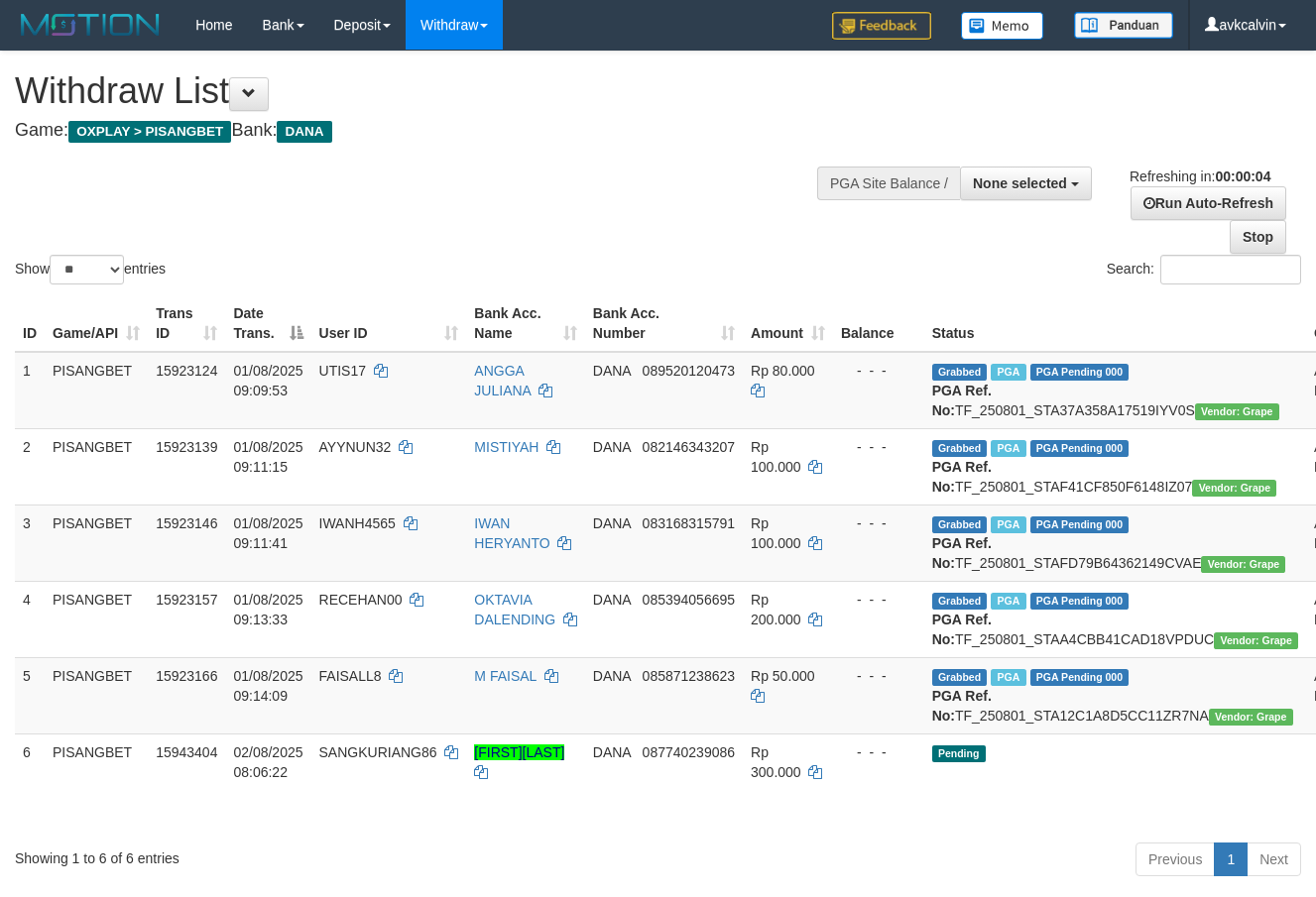 scroll, scrollTop: 0, scrollLeft: 0, axis: both 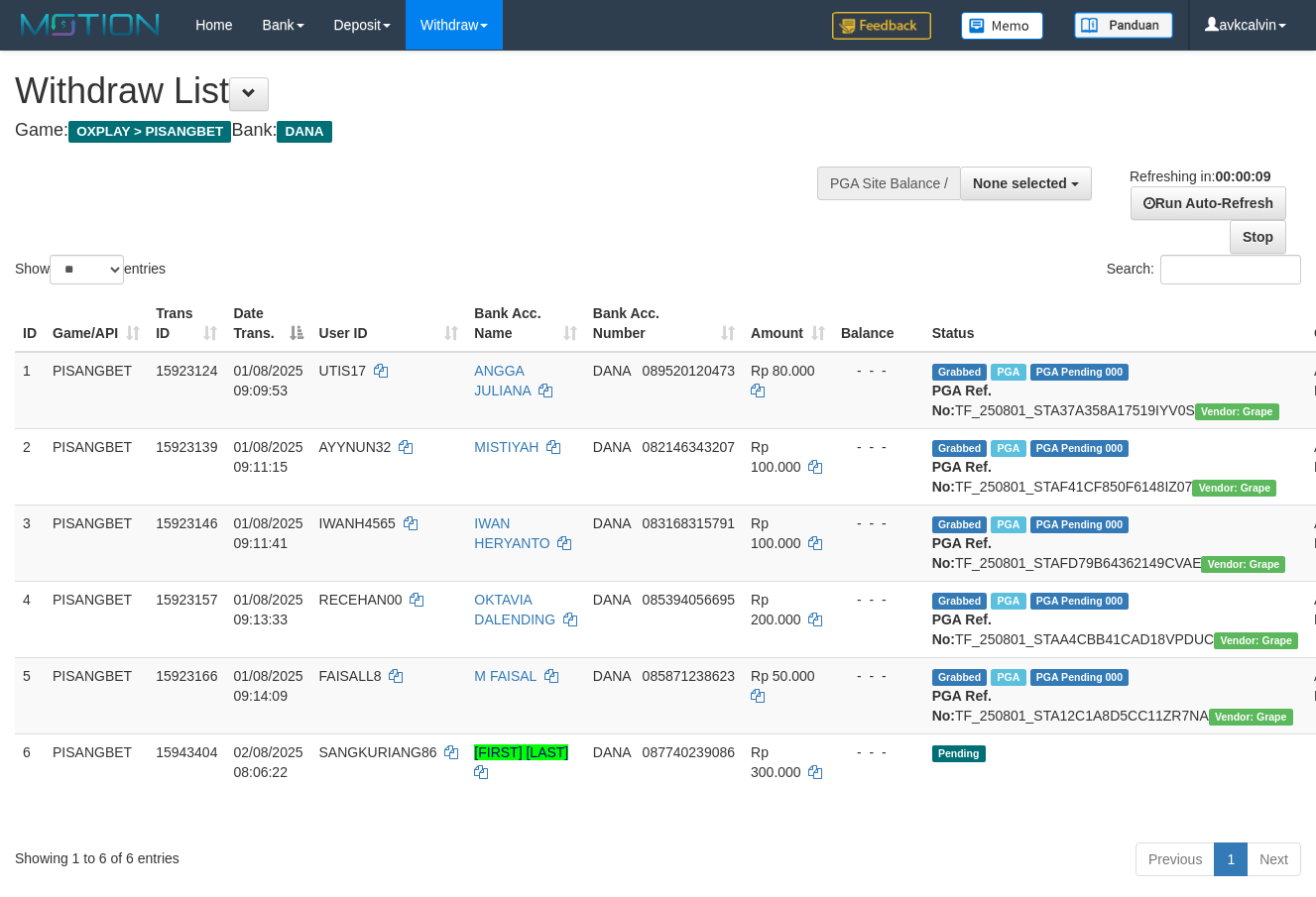 select 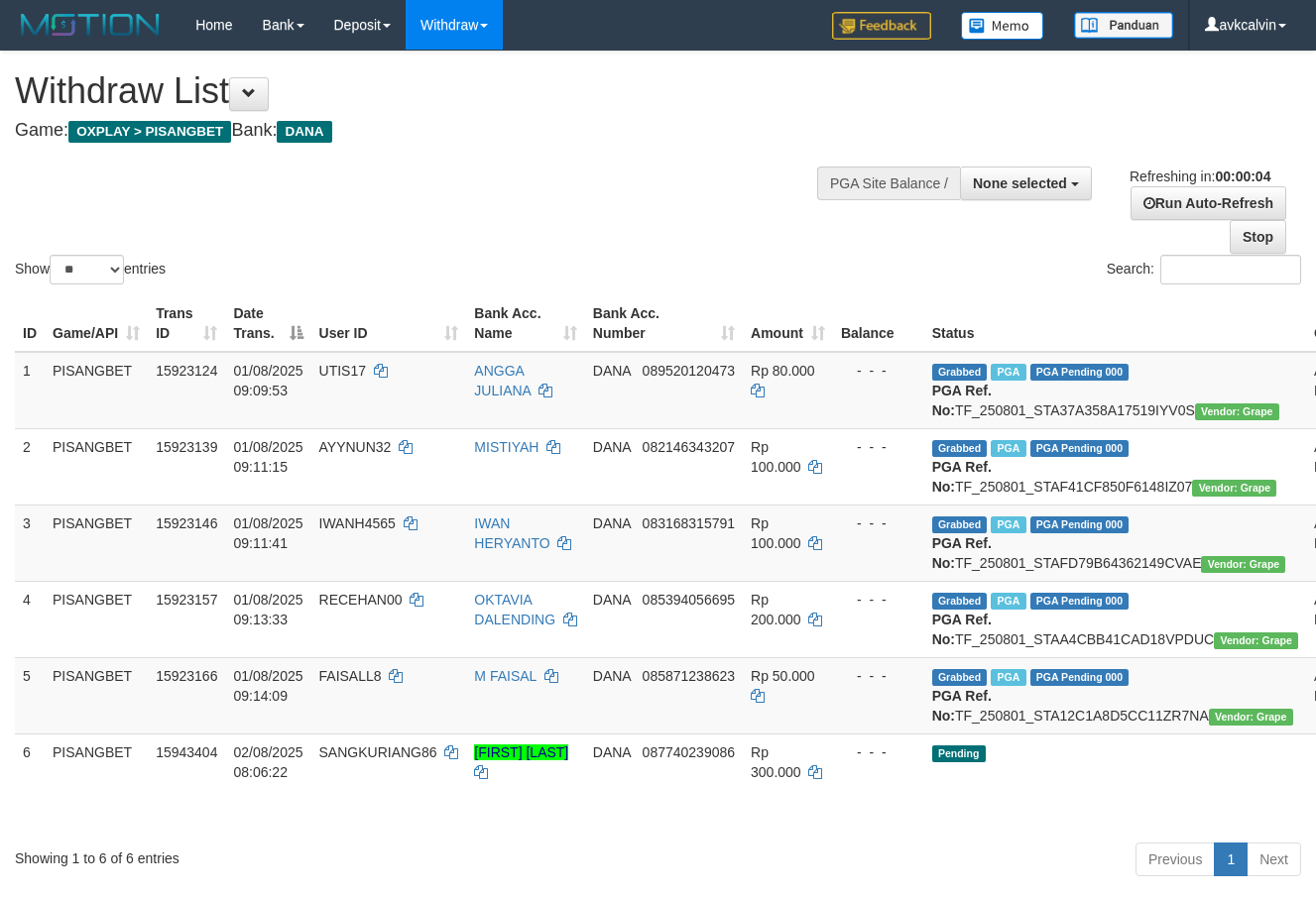 scroll, scrollTop: 0, scrollLeft: 0, axis: both 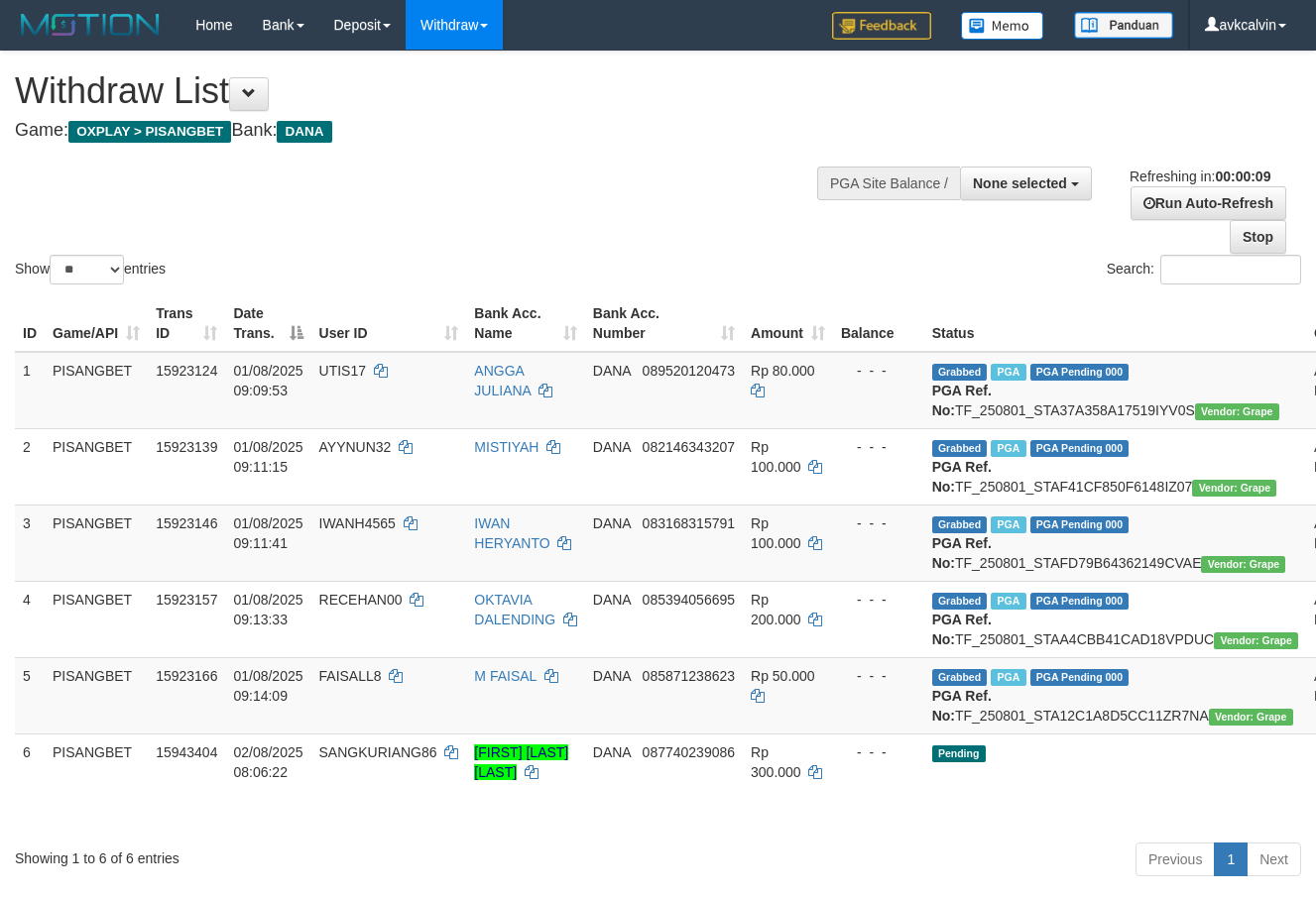 select 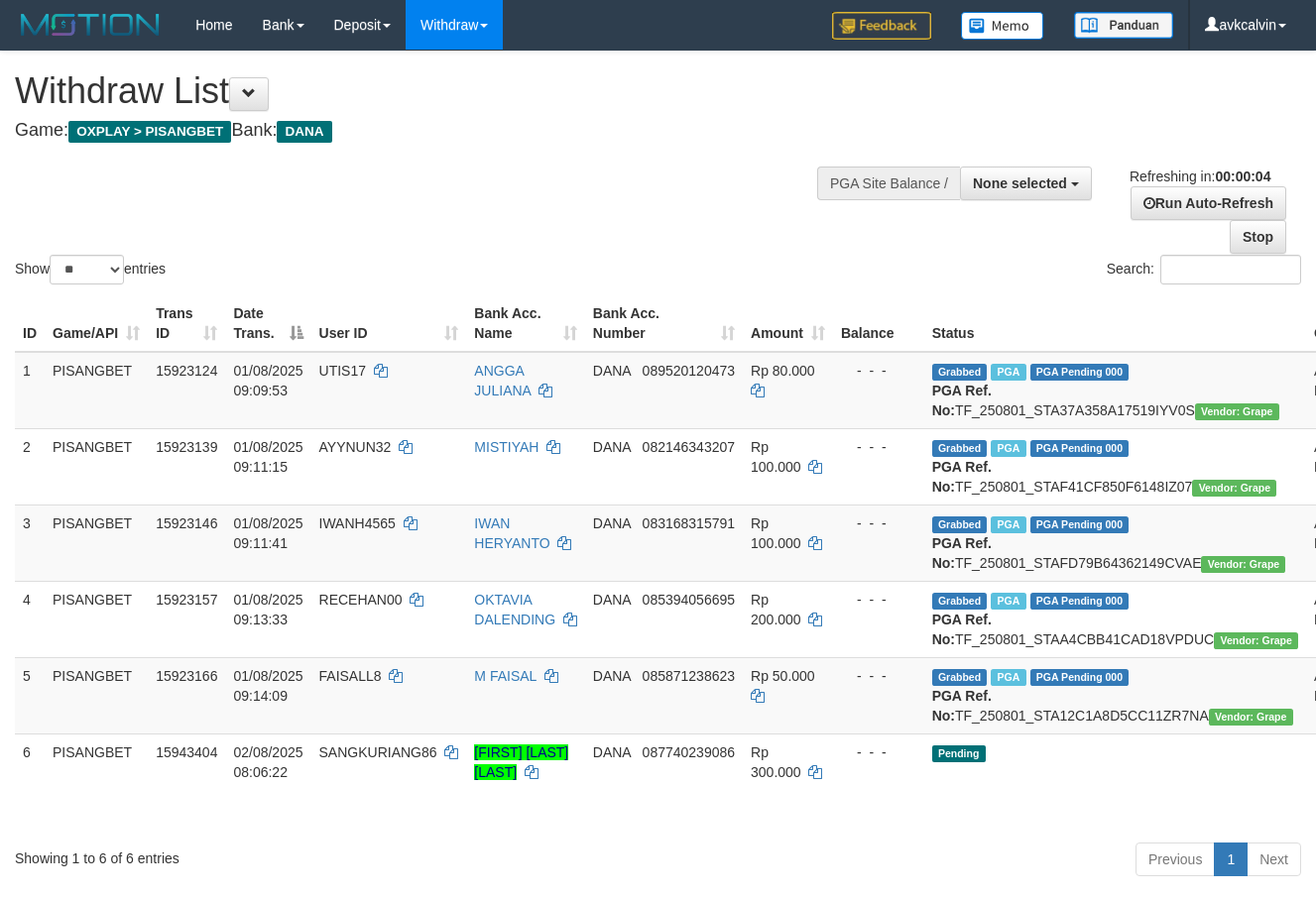 scroll, scrollTop: 0, scrollLeft: 0, axis: both 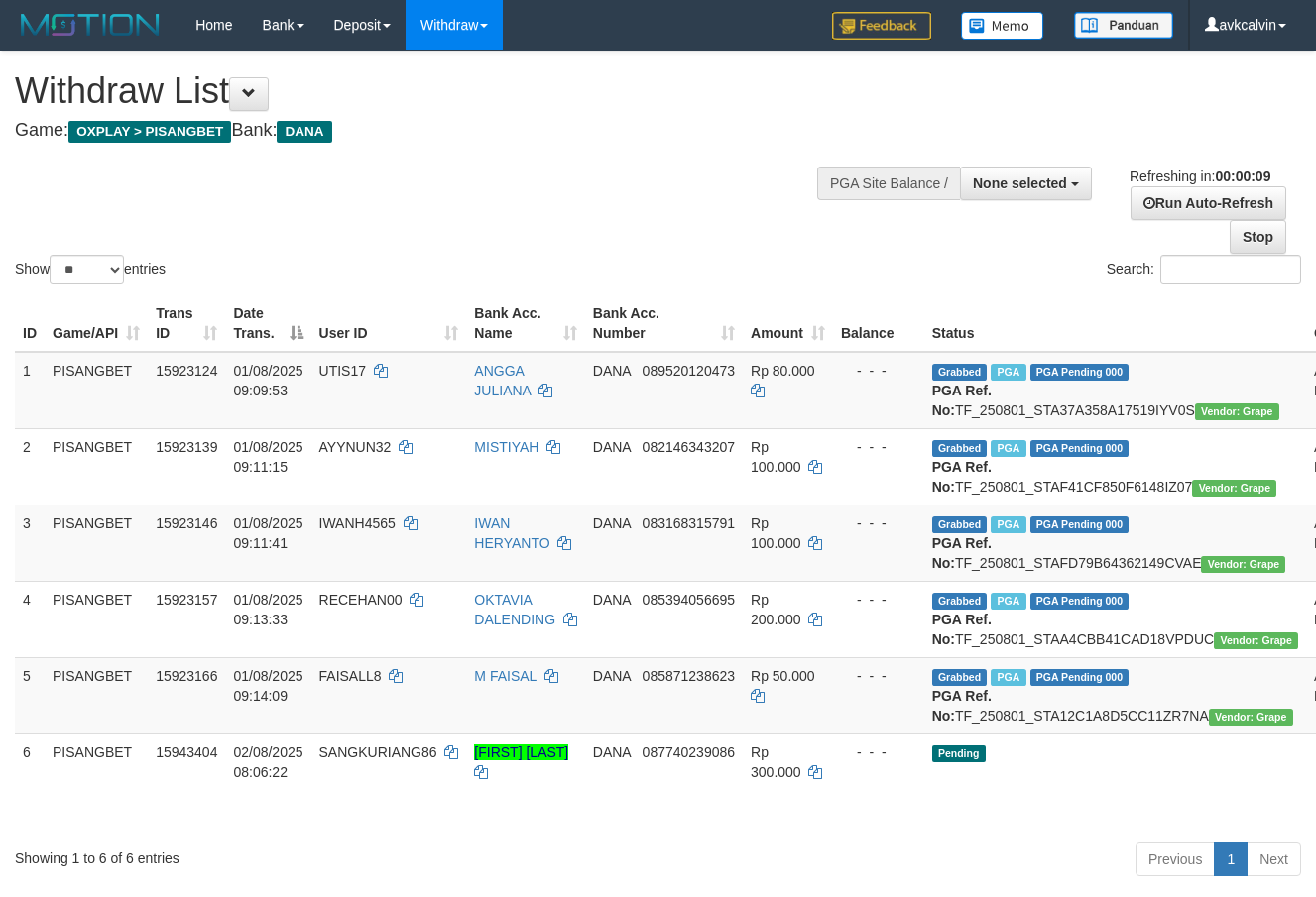 select 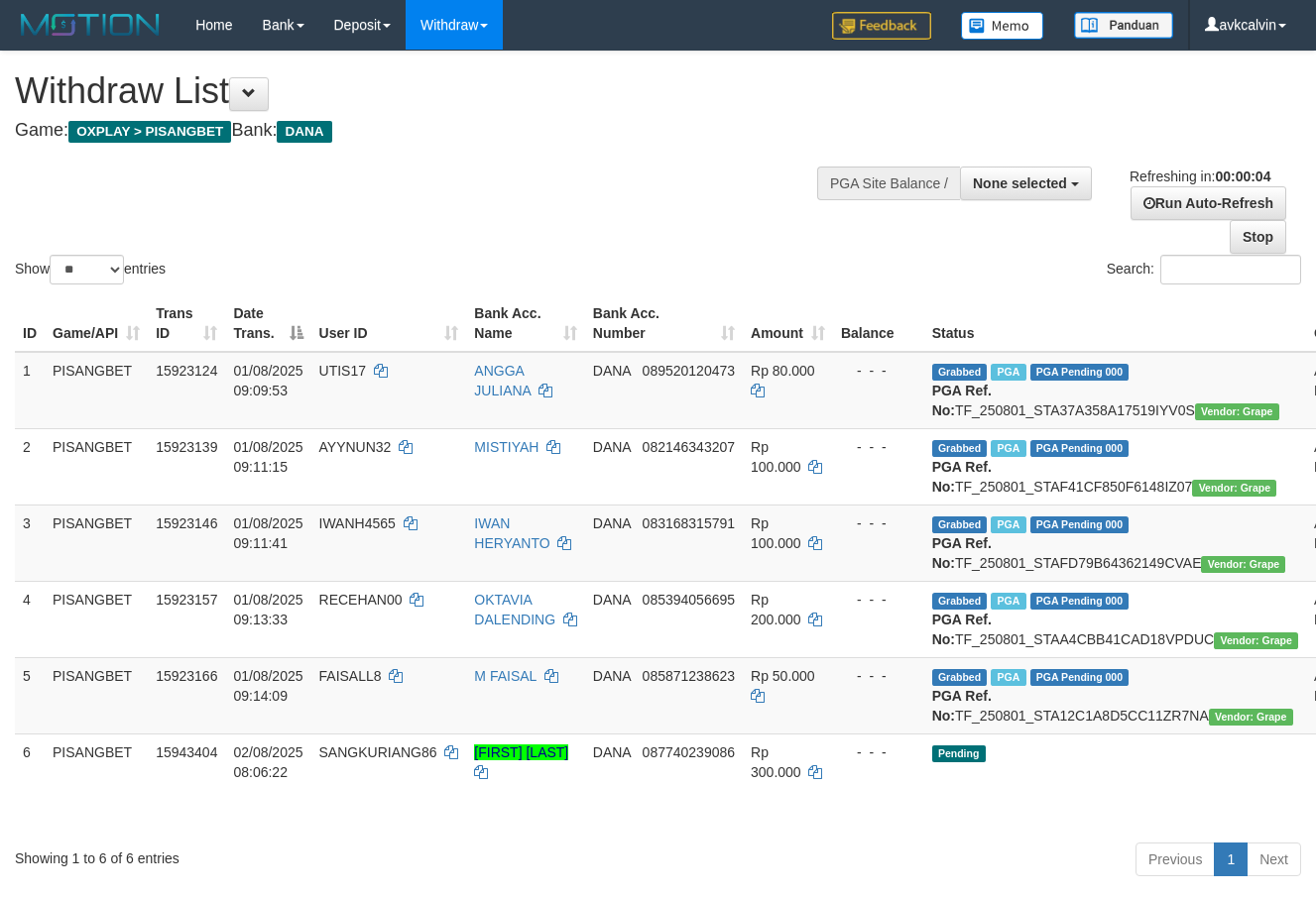 scroll, scrollTop: 0, scrollLeft: 0, axis: both 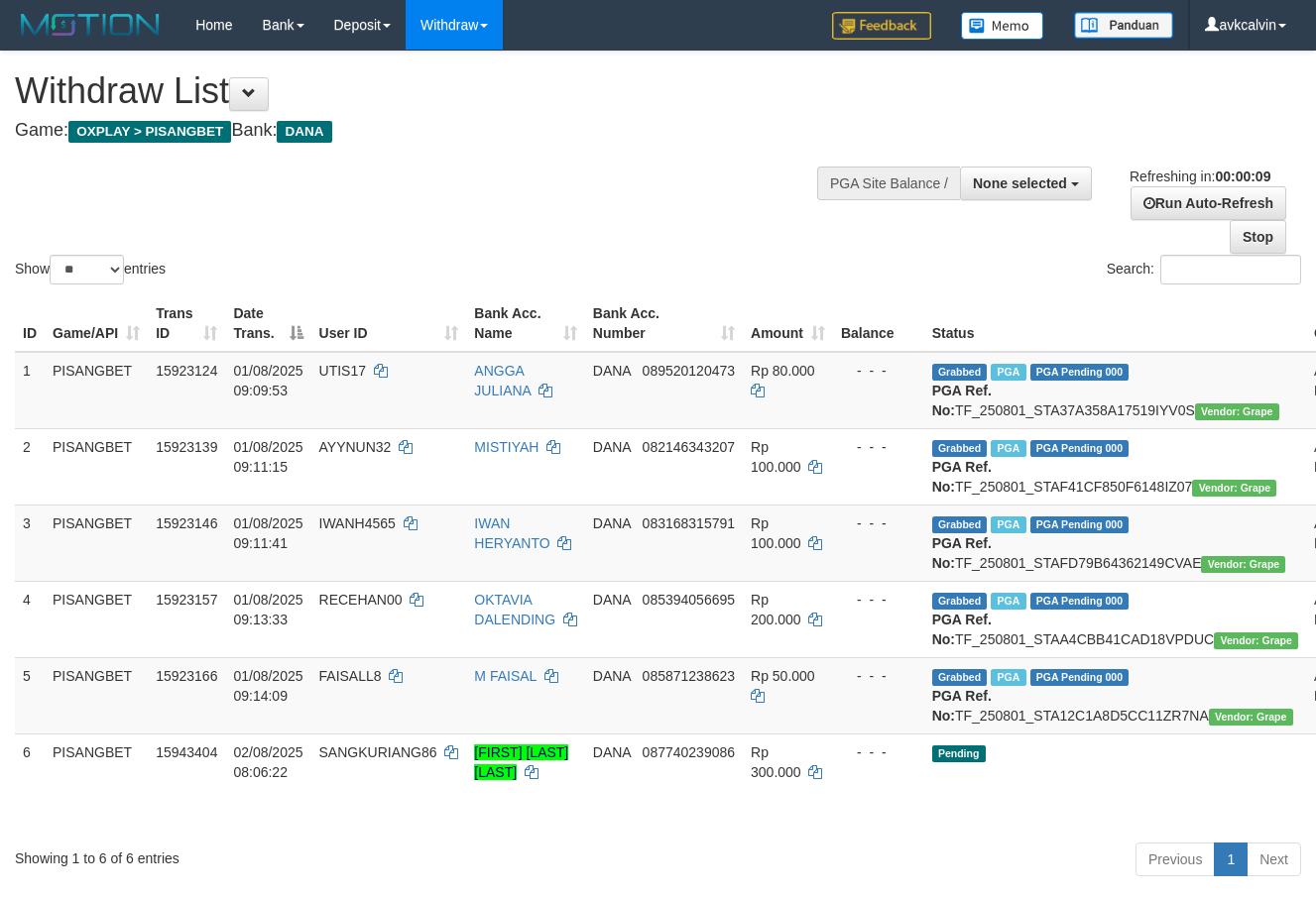 select 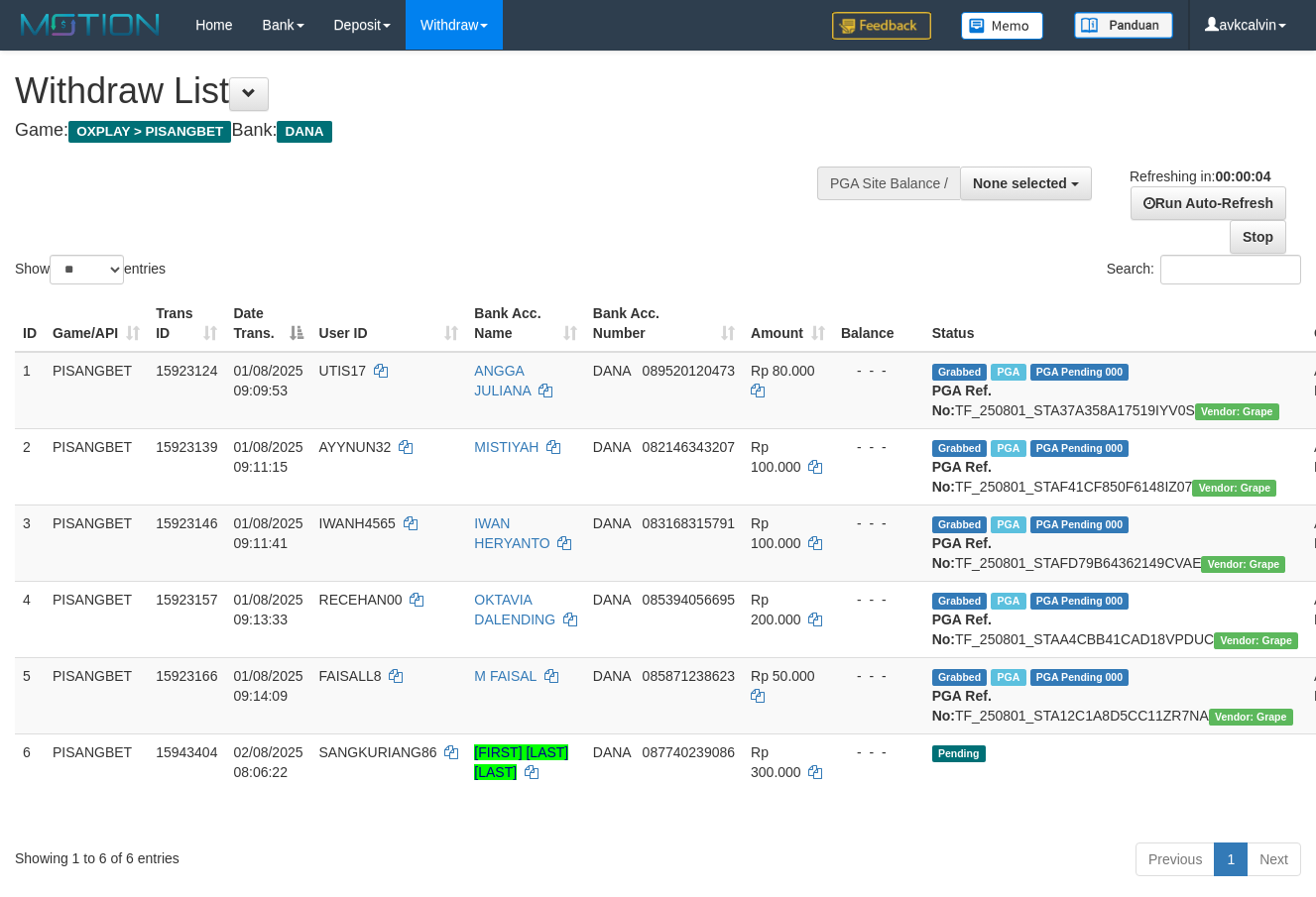 scroll, scrollTop: 0, scrollLeft: 0, axis: both 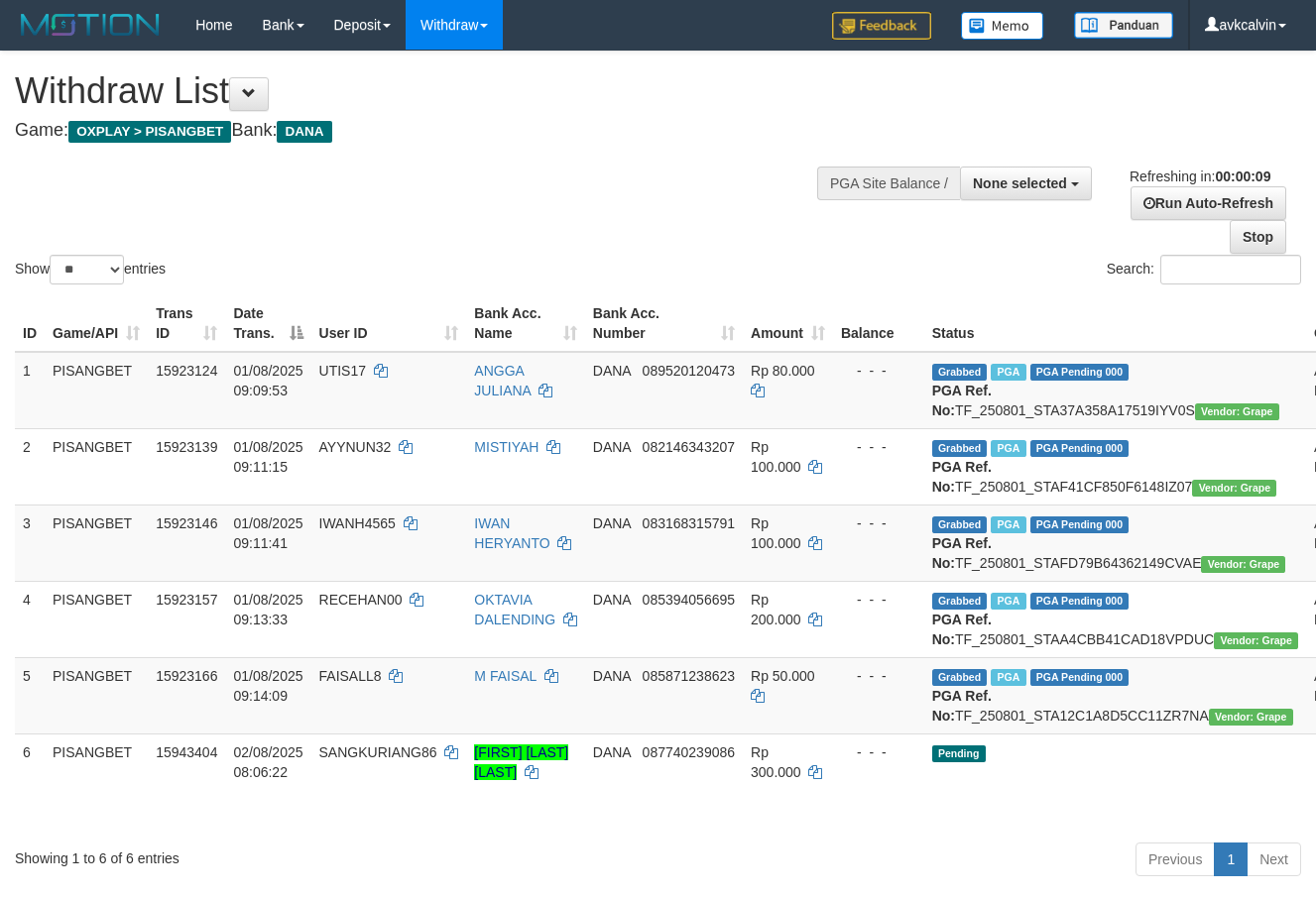 select 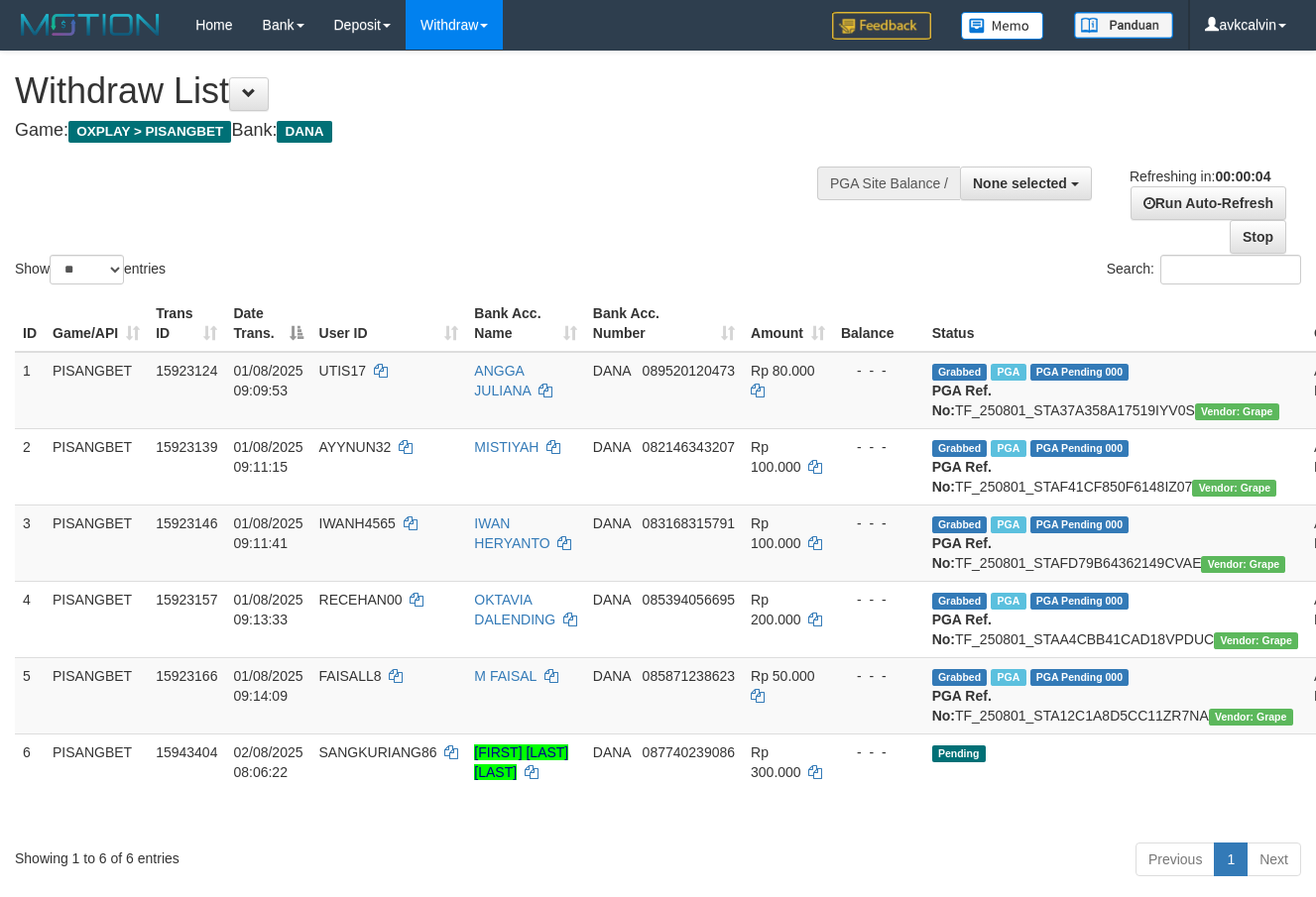 scroll, scrollTop: 0, scrollLeft: 0, axis: both 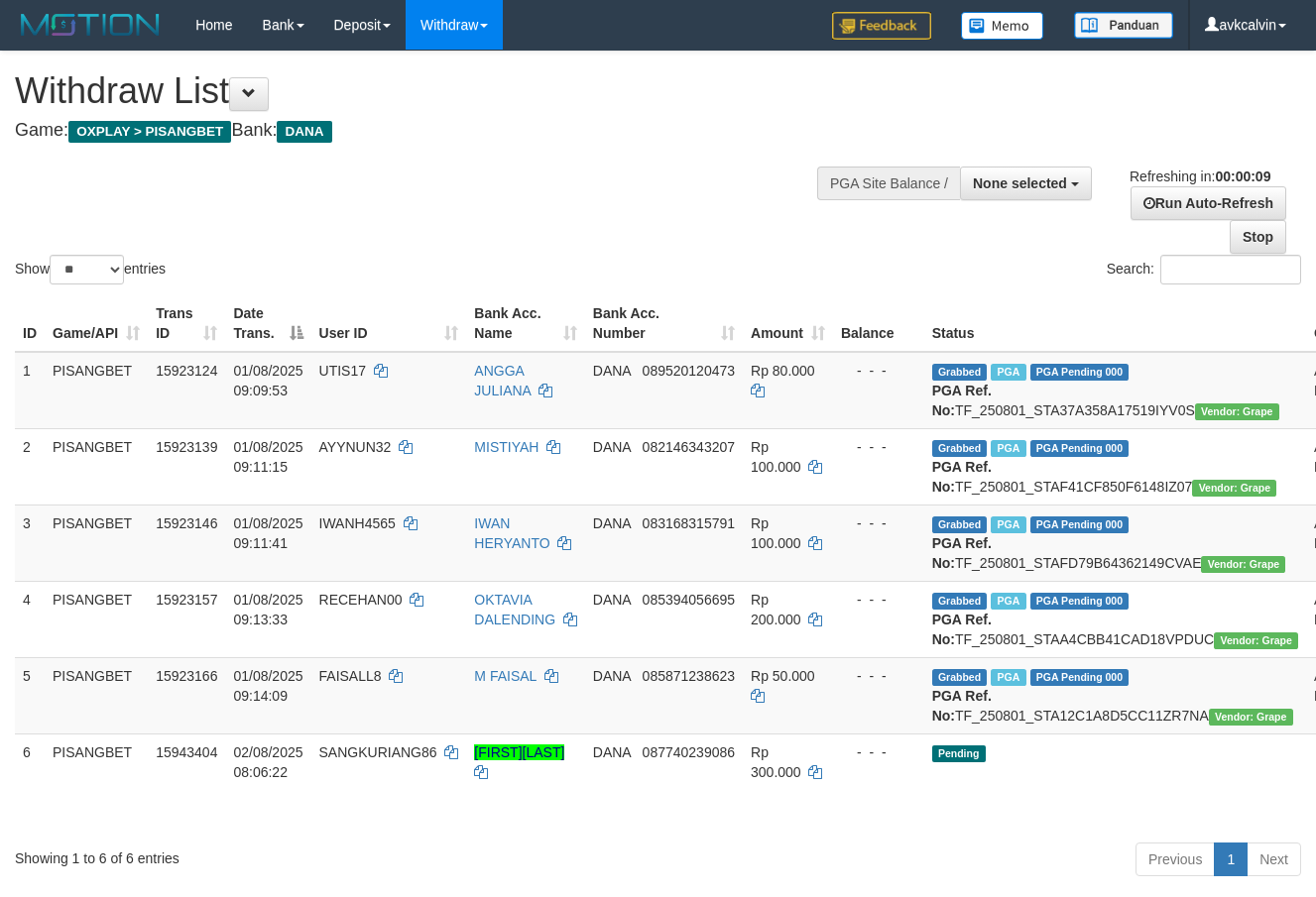 select 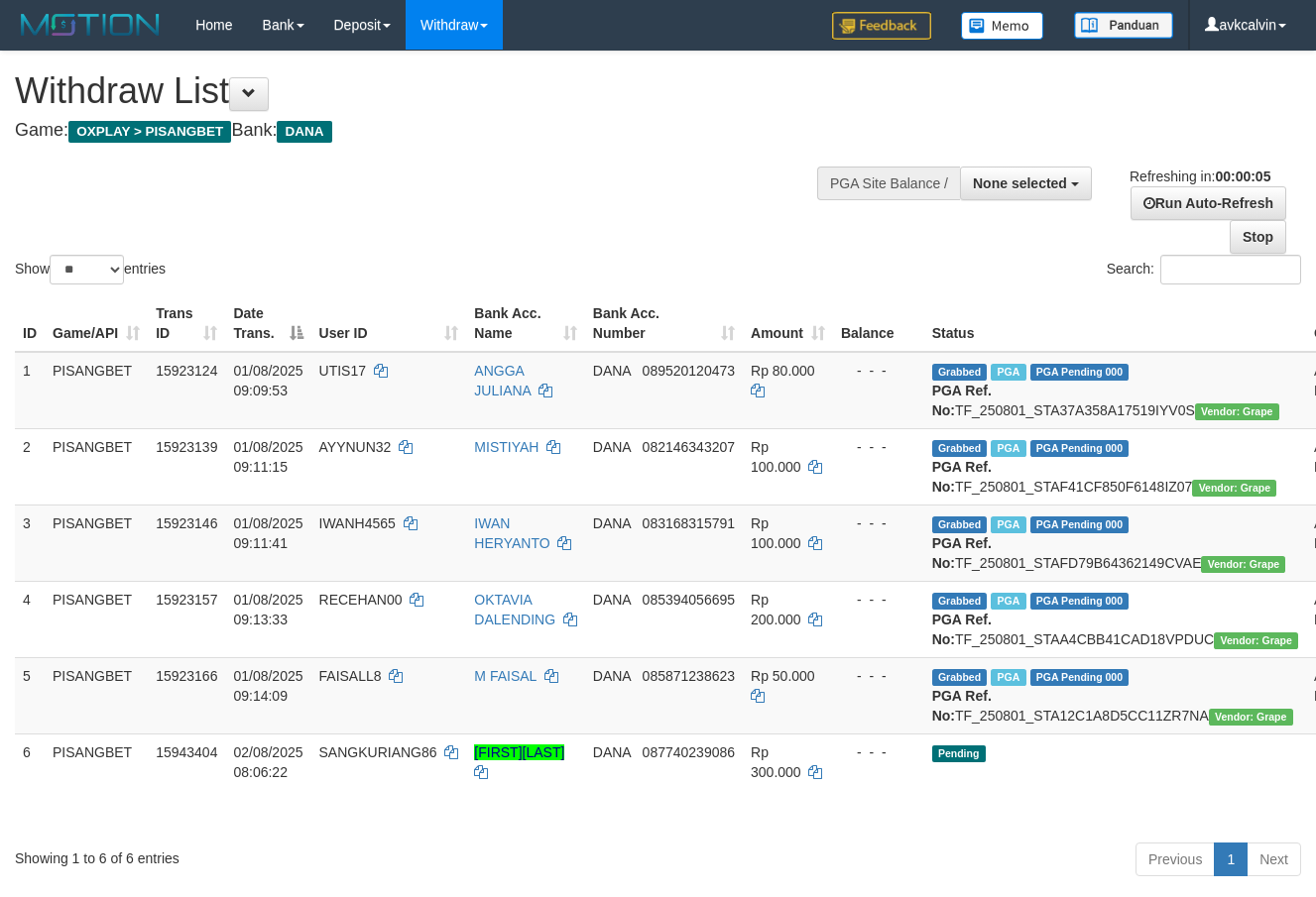 scroll, scrollTop: 0, scrollLeft: 0, axis: both 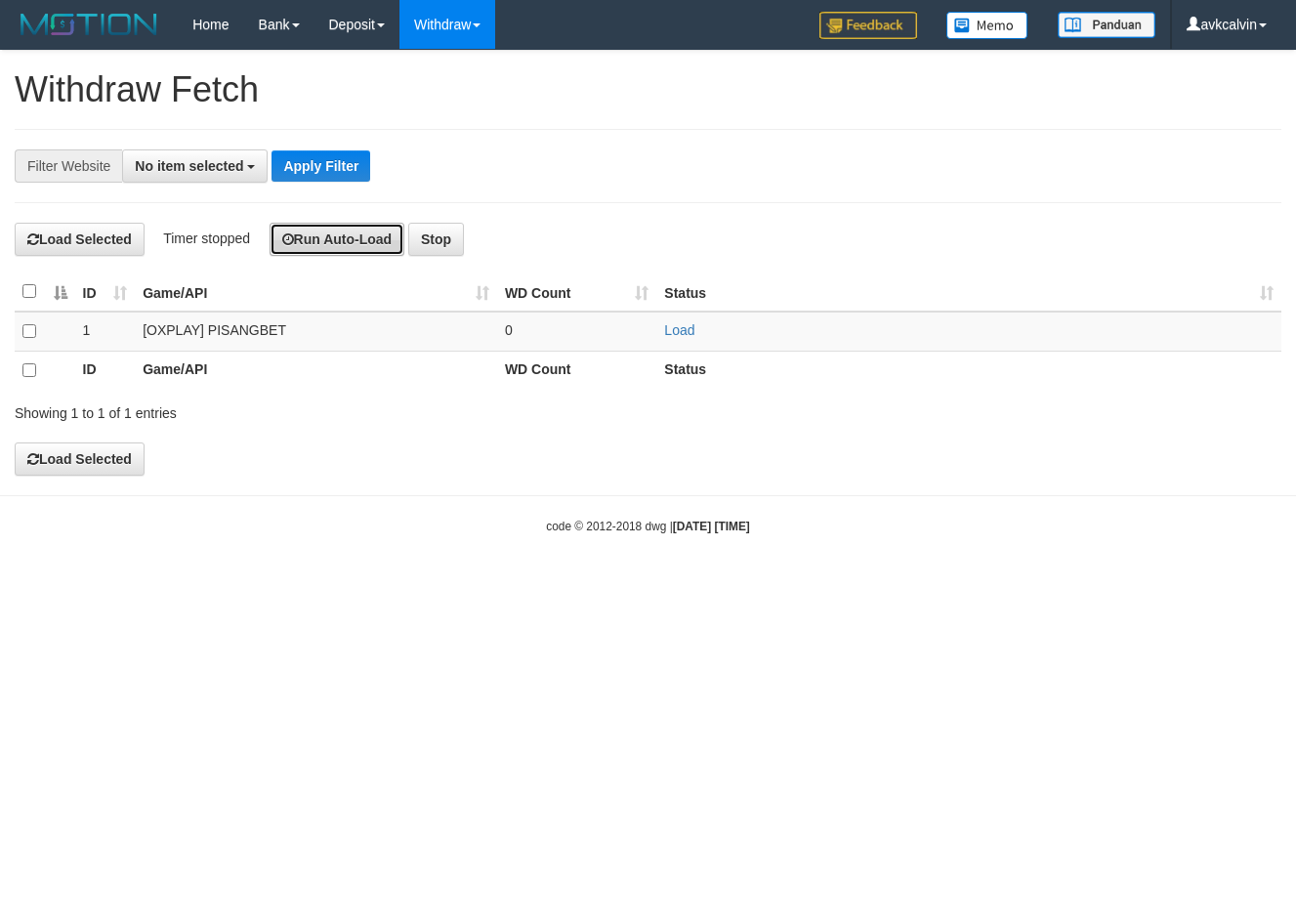 click on "Run Auto-Load" at bounding box center (337, 239) 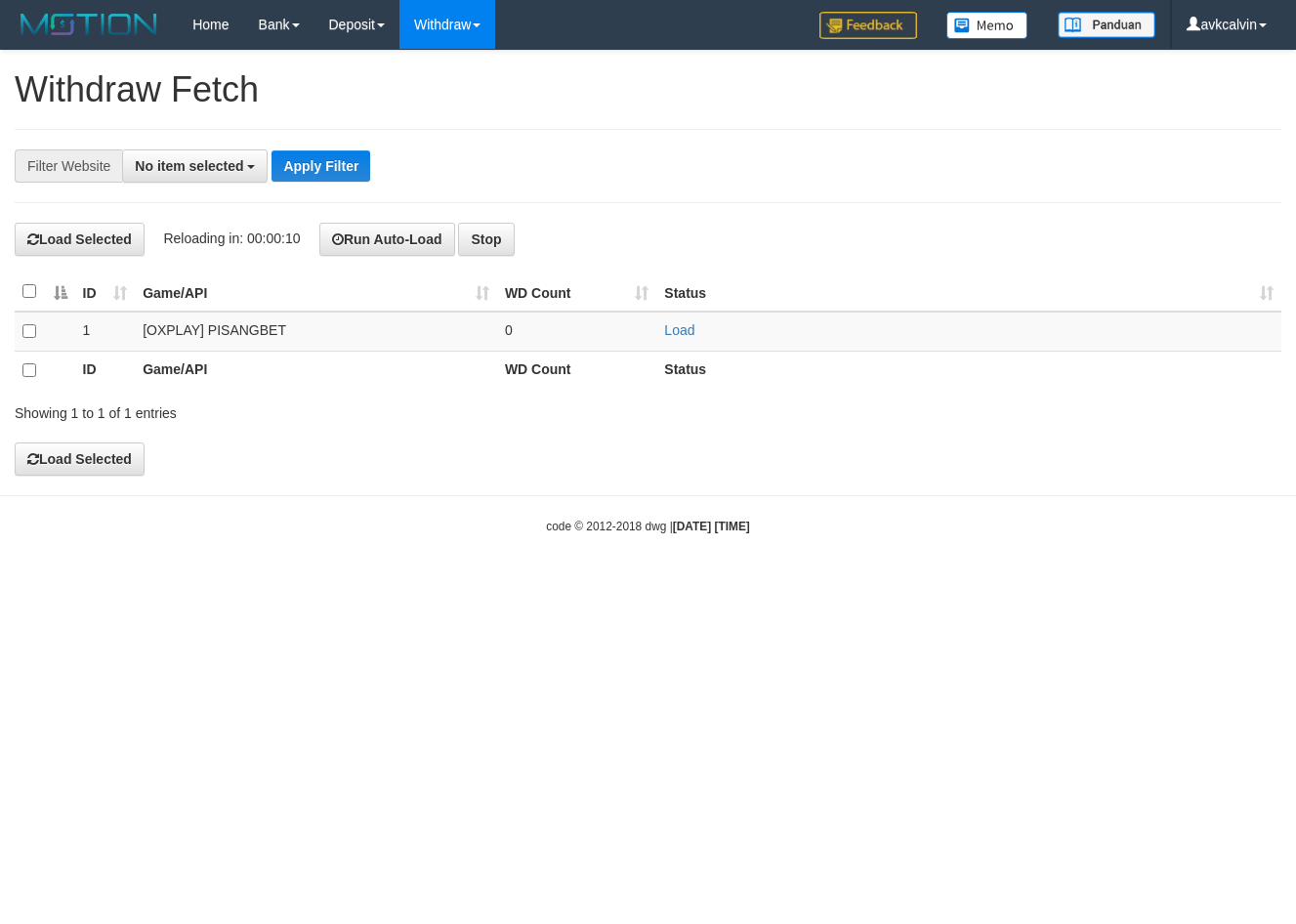 click on "**********" at bounding box center (648, 166) 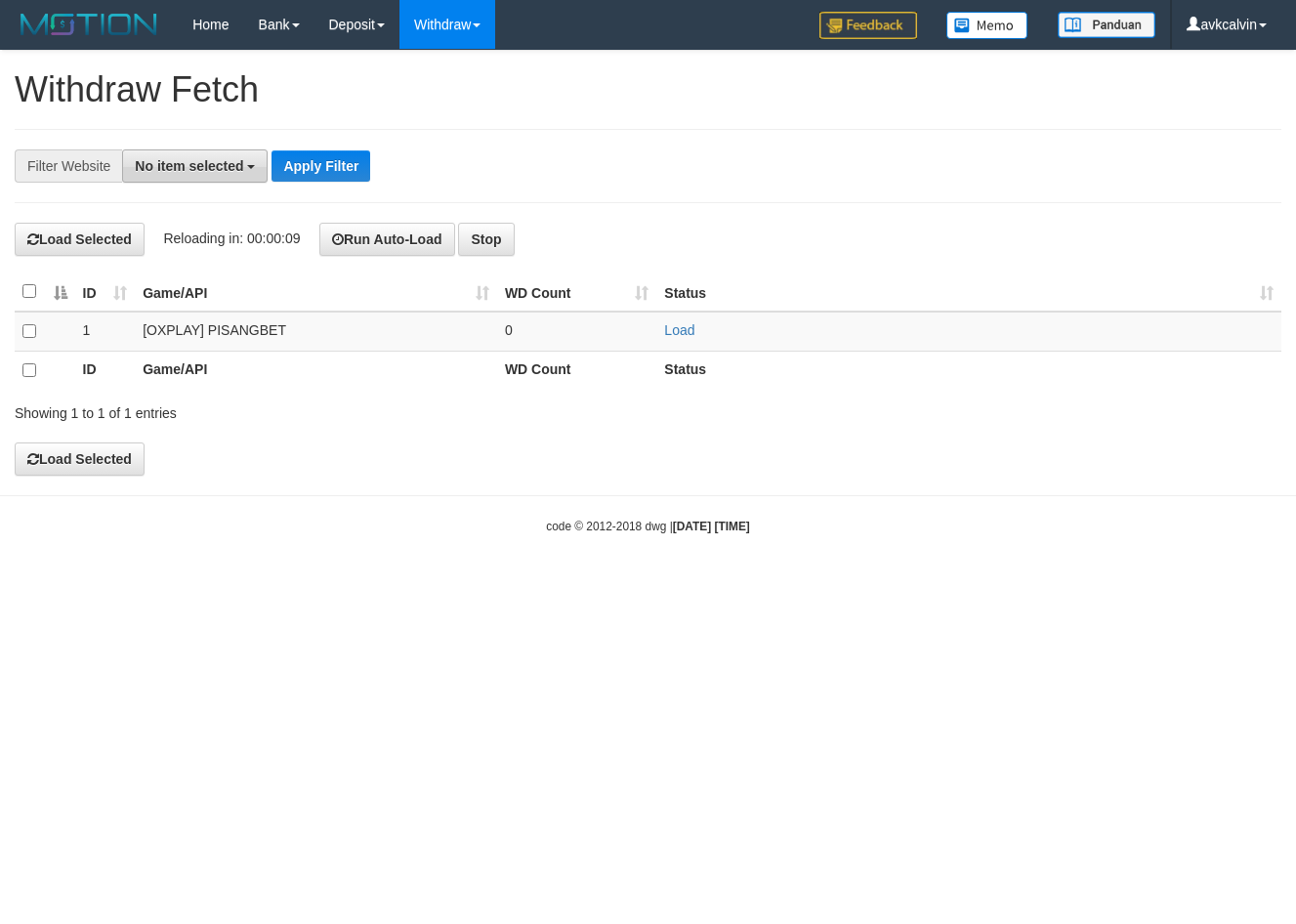 click on "No item selected" at bounding box center (188, 166) 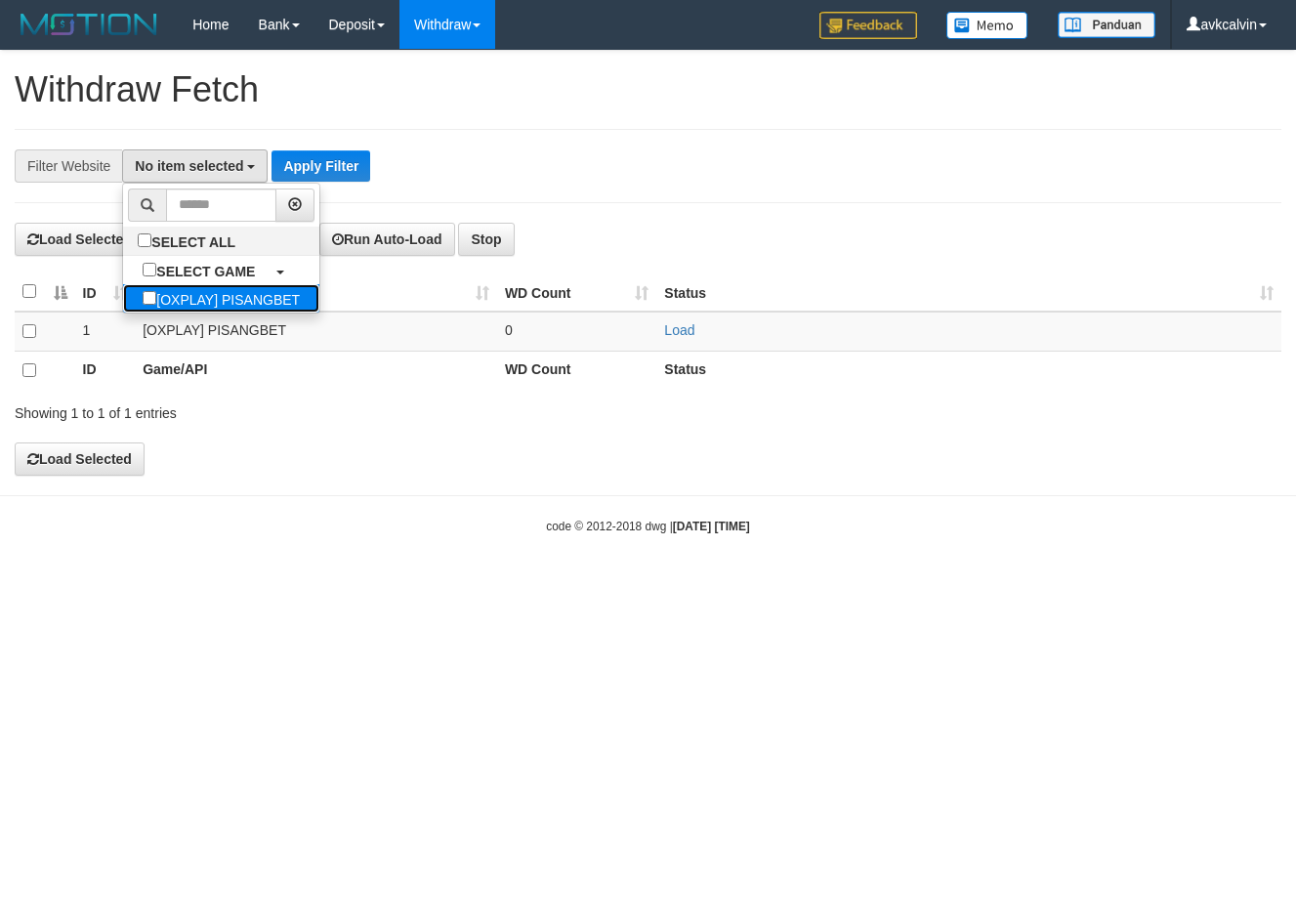 click on "[OXPLAY] PISANGBET" at bounding box center [221, 298] 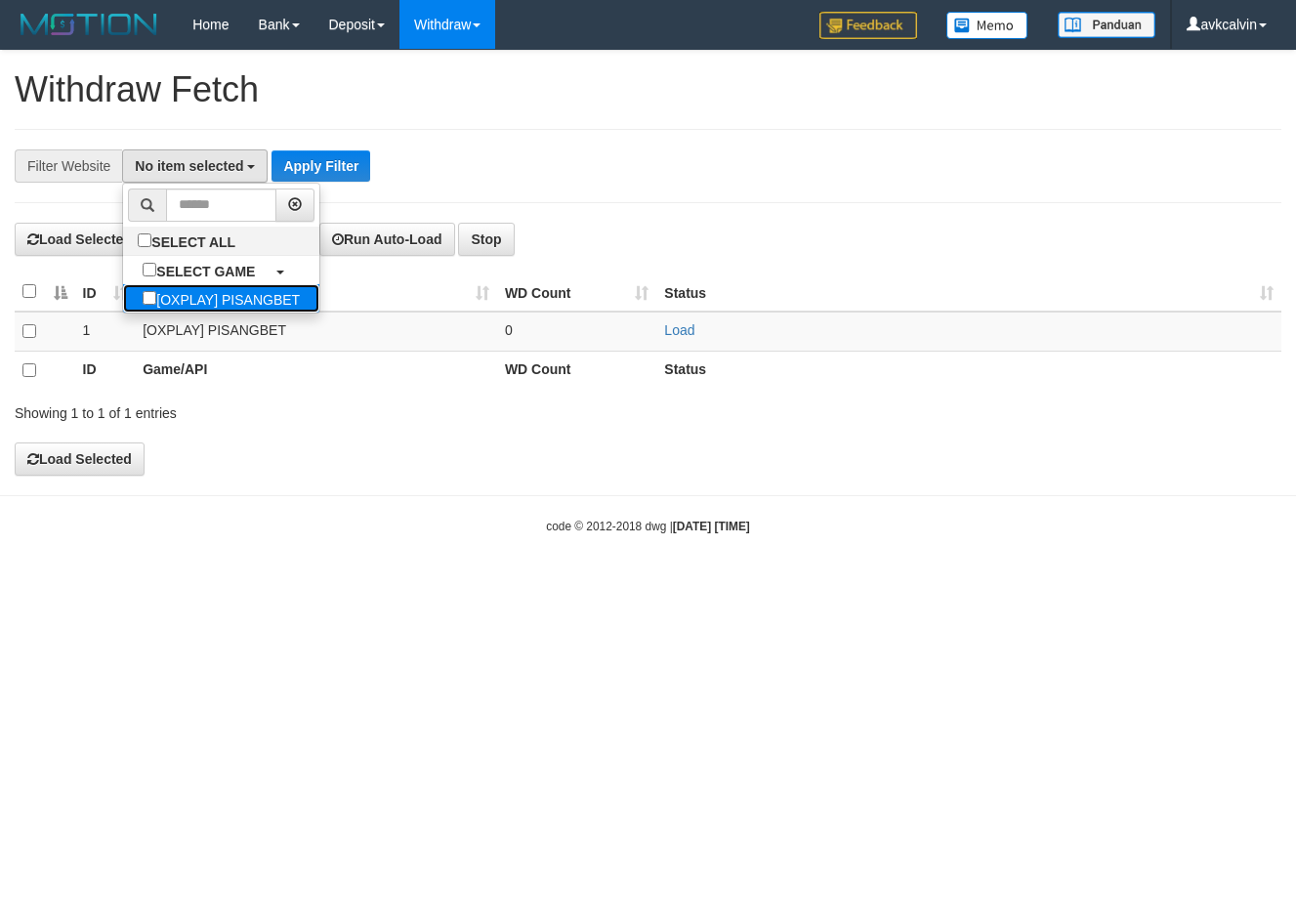 click on "[OXPLAY] PISANGBET" at bounding box center [221, 298] 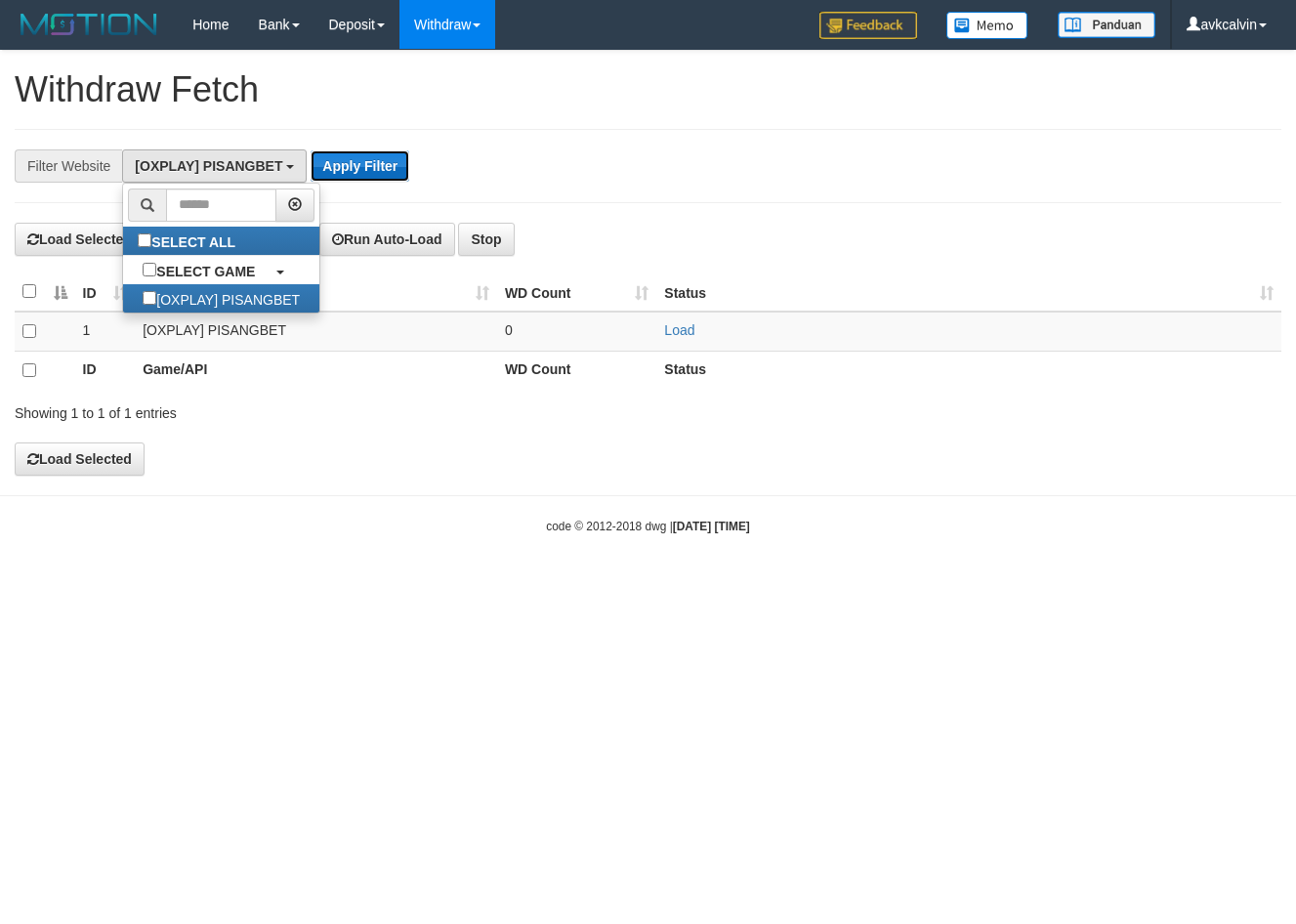 click on "Apply Filter" at bounding box center [359, 166] 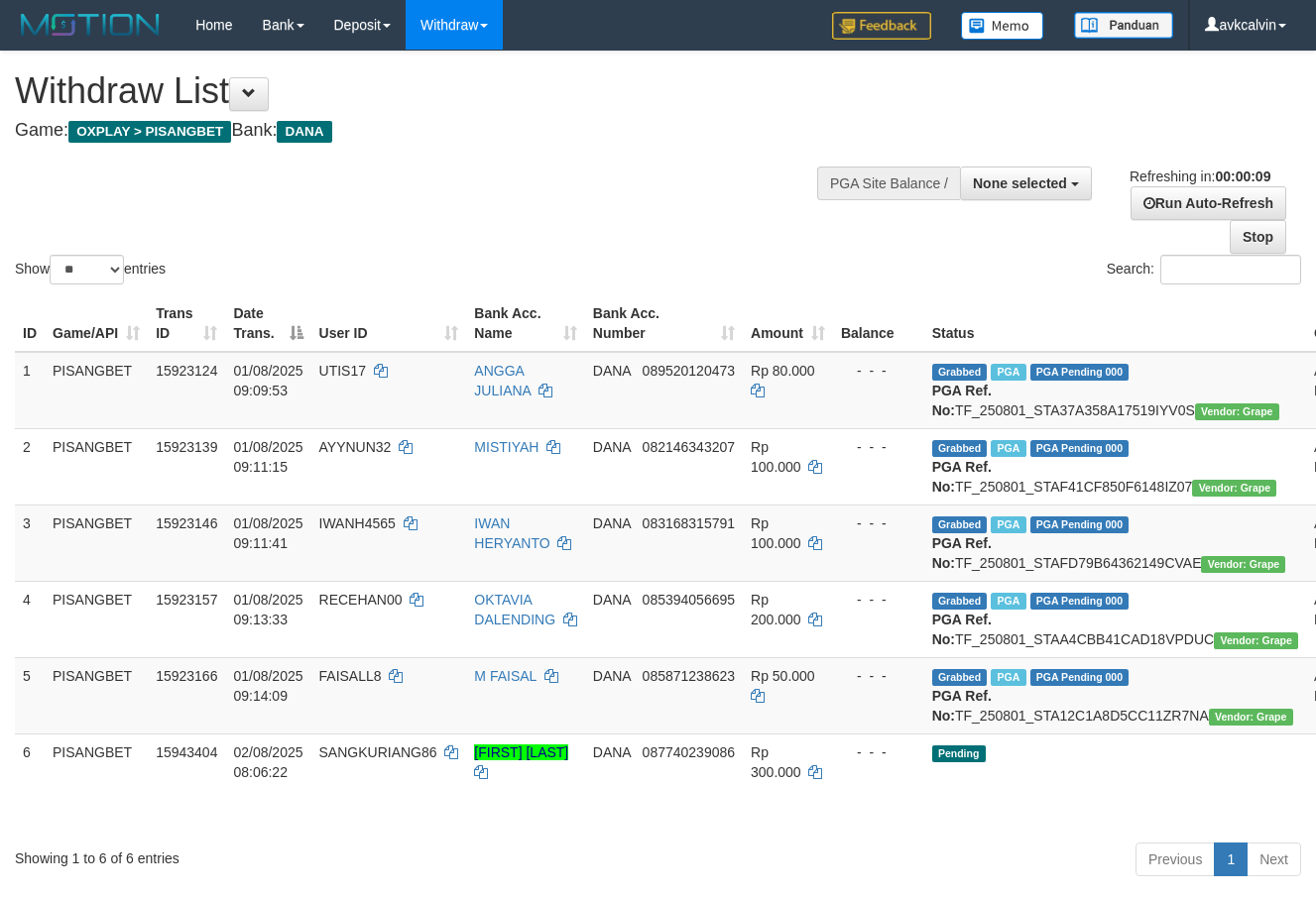 select 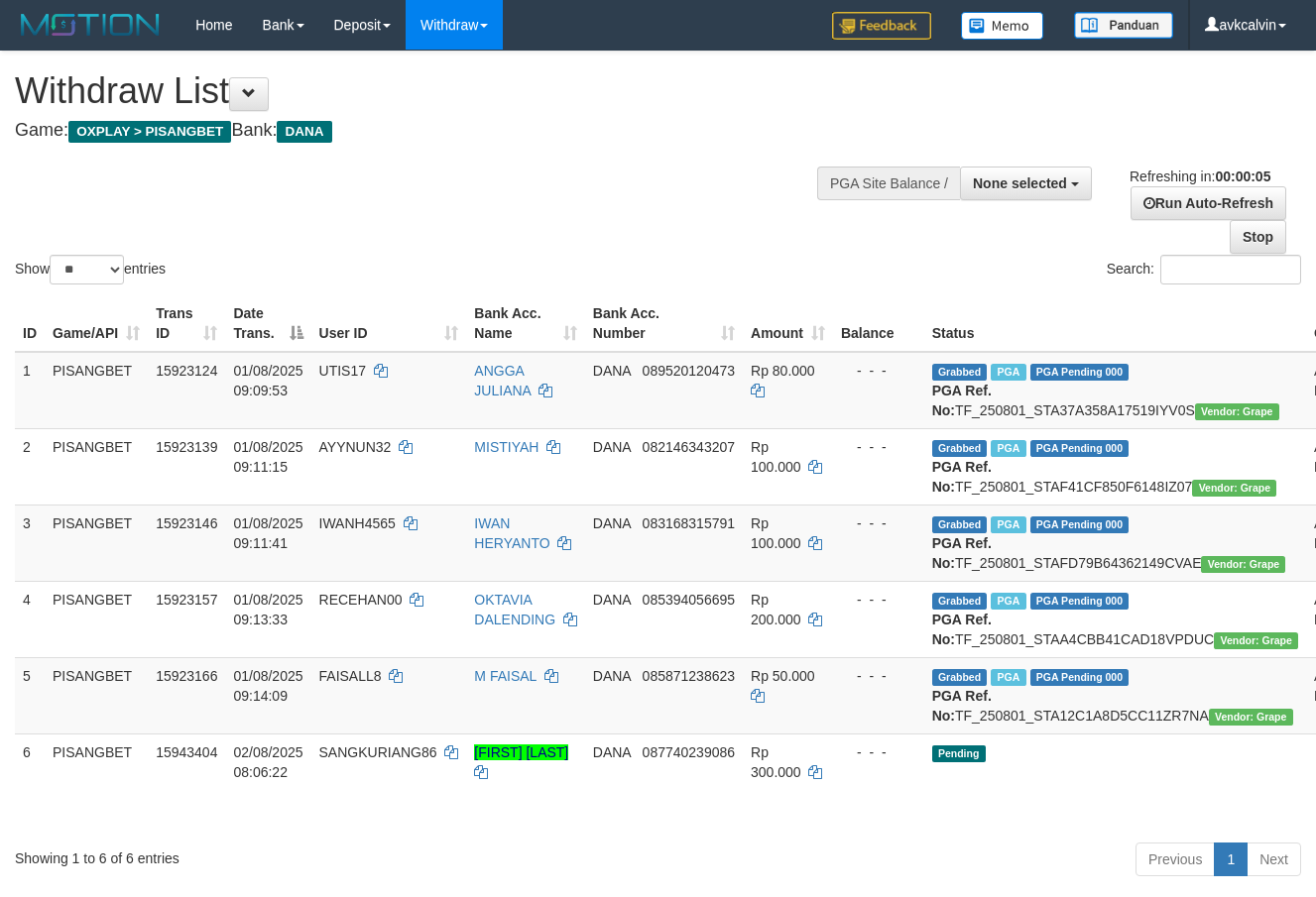 scroll, scrollTop: 0, scrollLeft: 0, axis: both 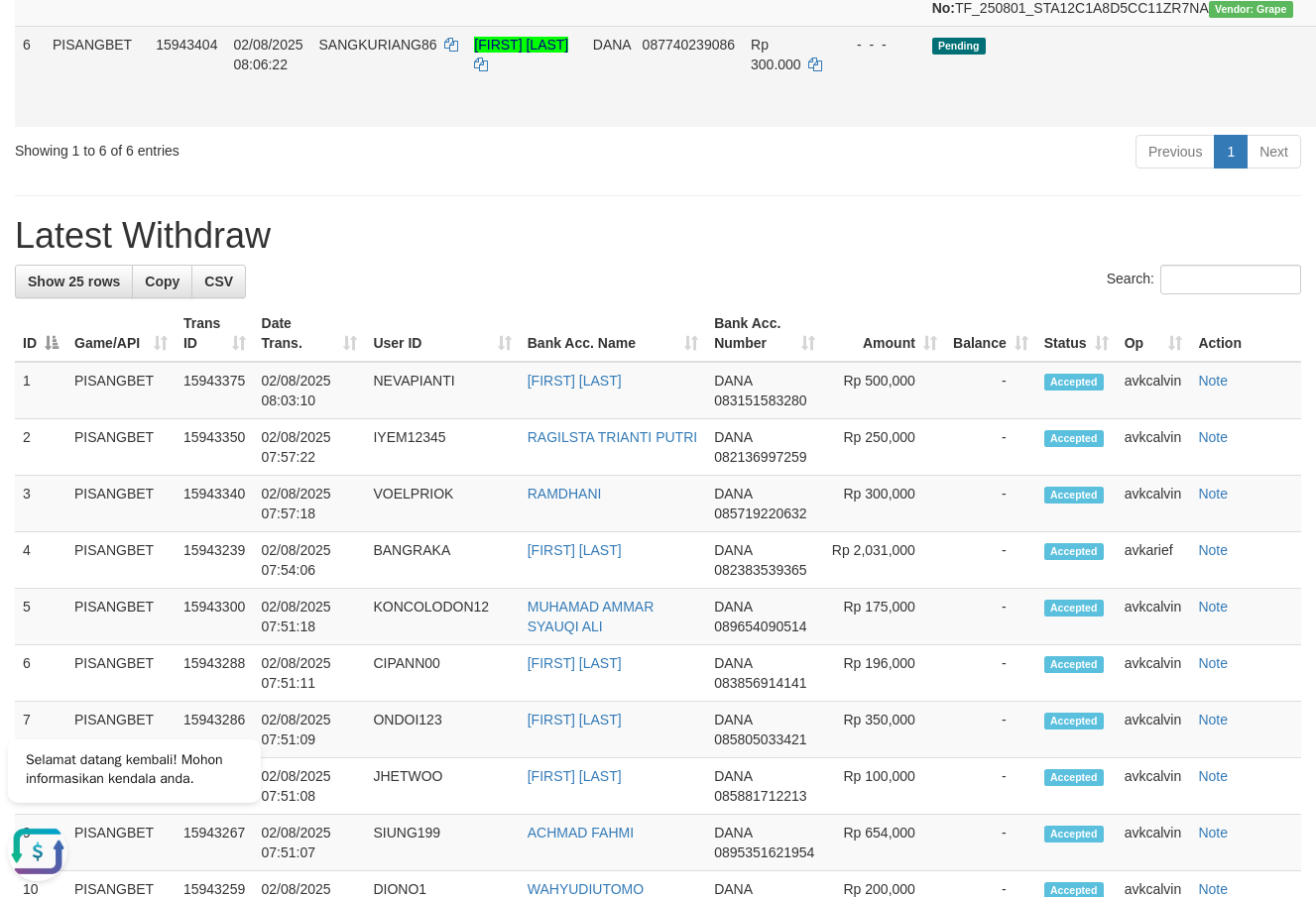 click on "Send PGA" at bounding box center (1412, 99) 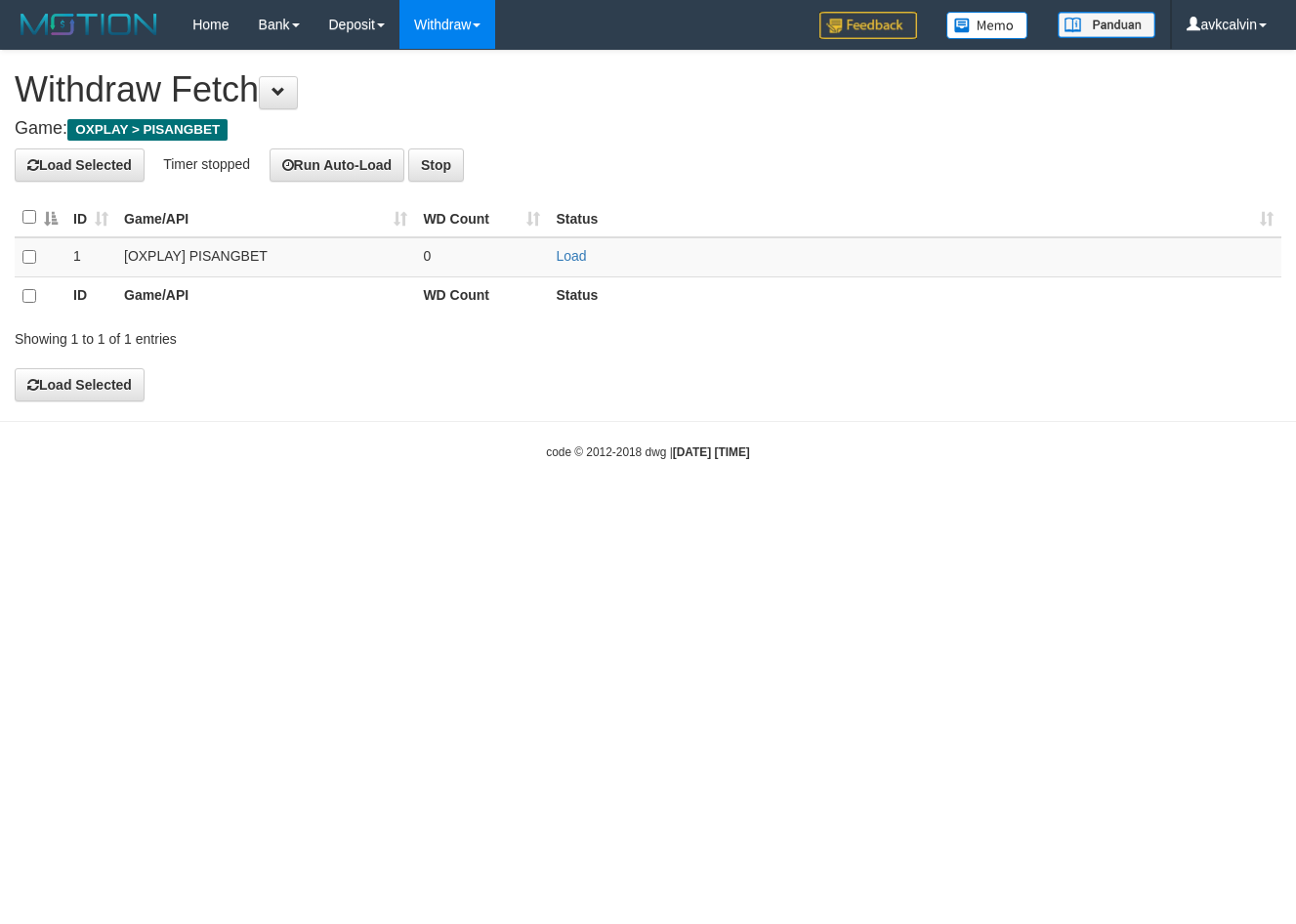scroll, scrollTop: 0, scrollLeft: 0, axis: both 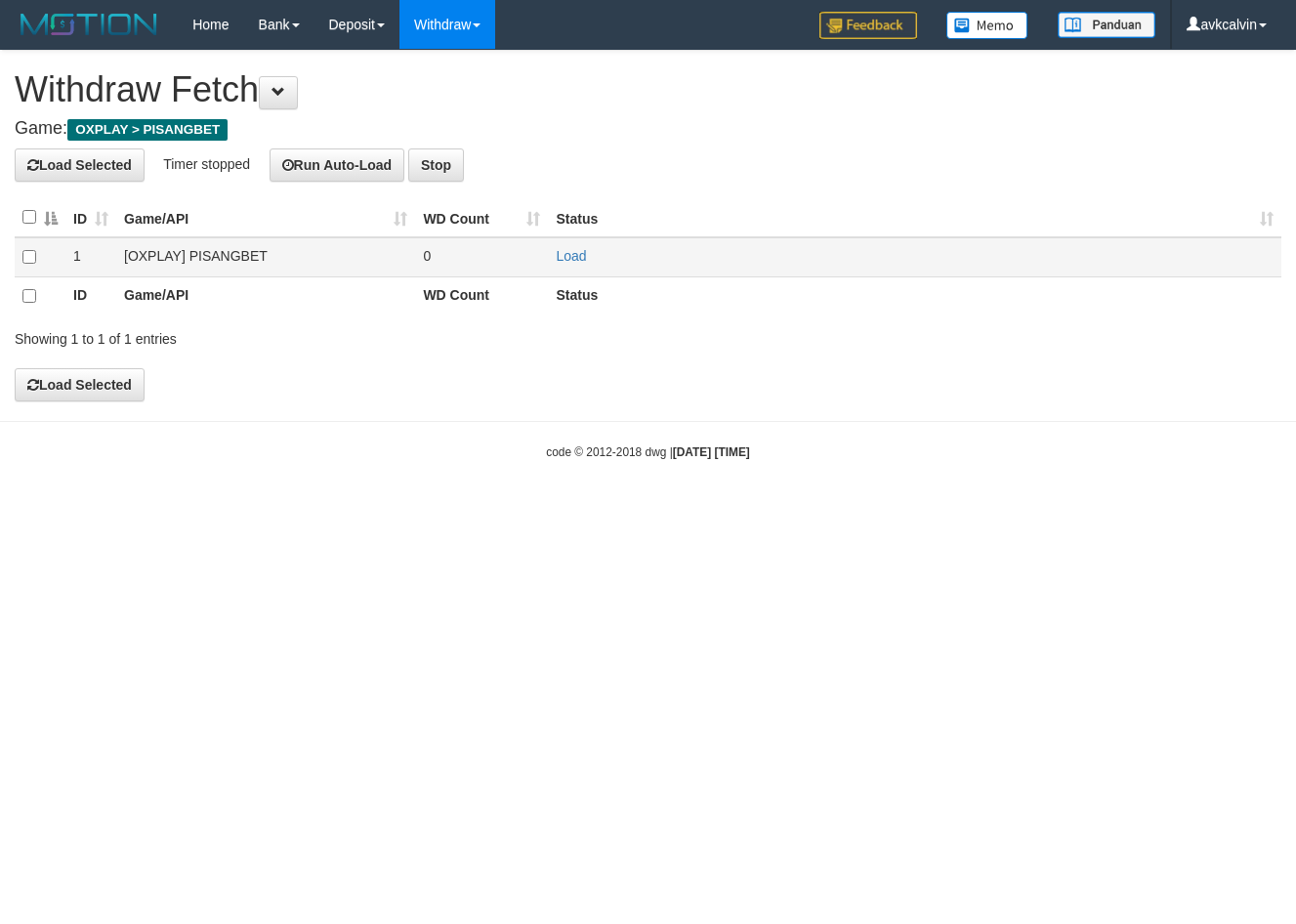 click at bounding box center [40, 257] 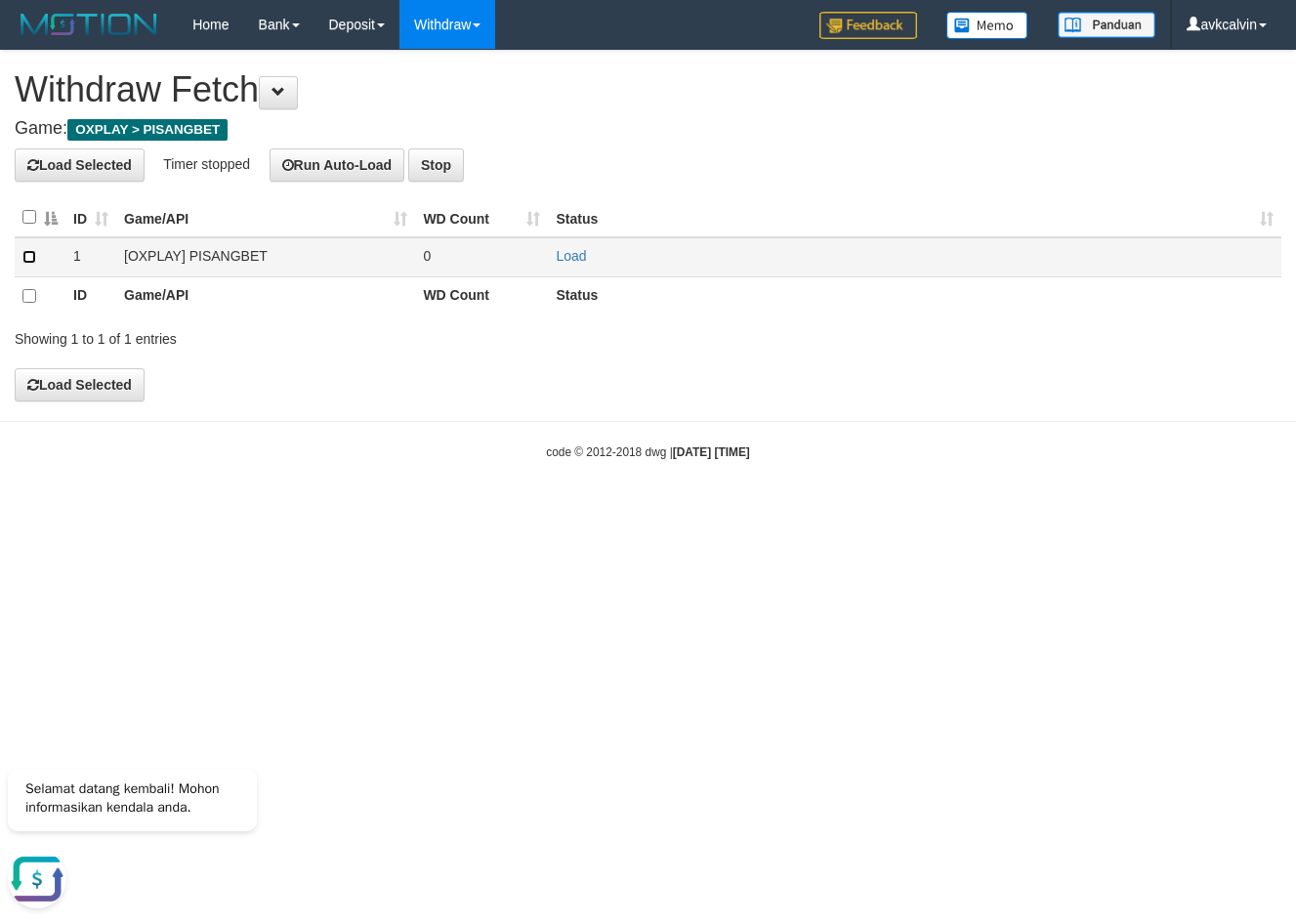scroll, scrollTop: 0, scrollLeft: 0, axis: both 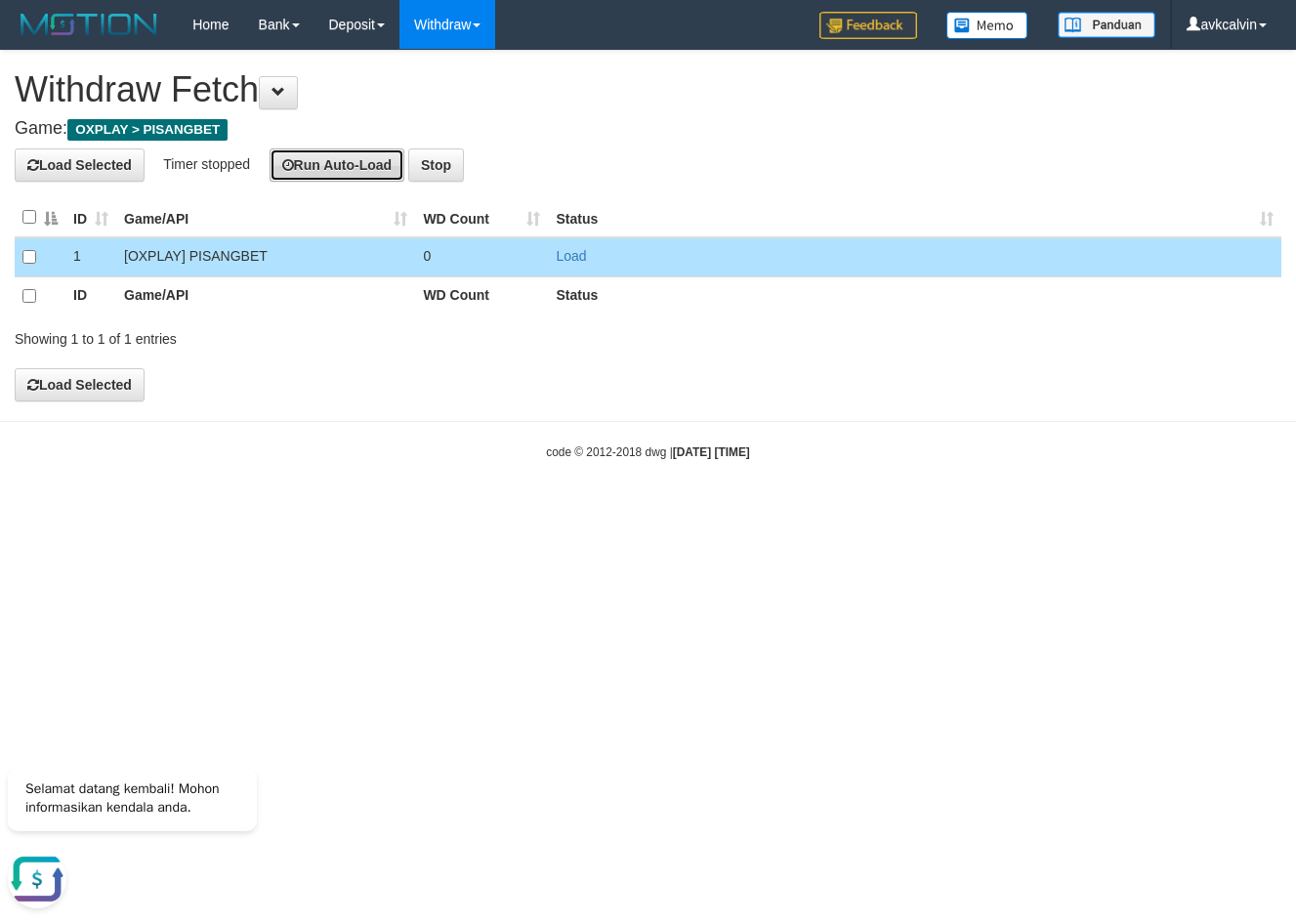 click on "Run Auto-Load" at bounding box center (337, 165) 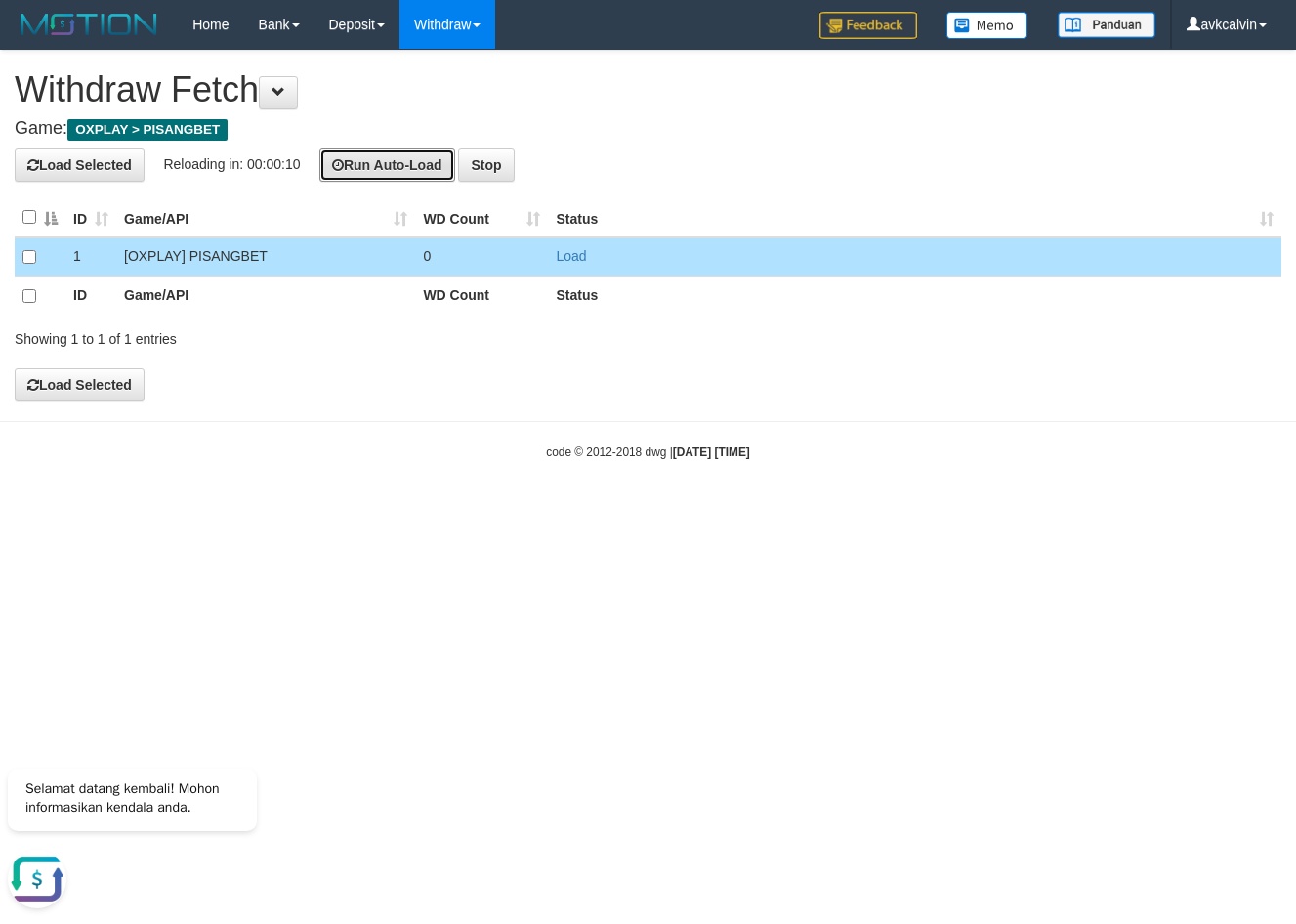 type 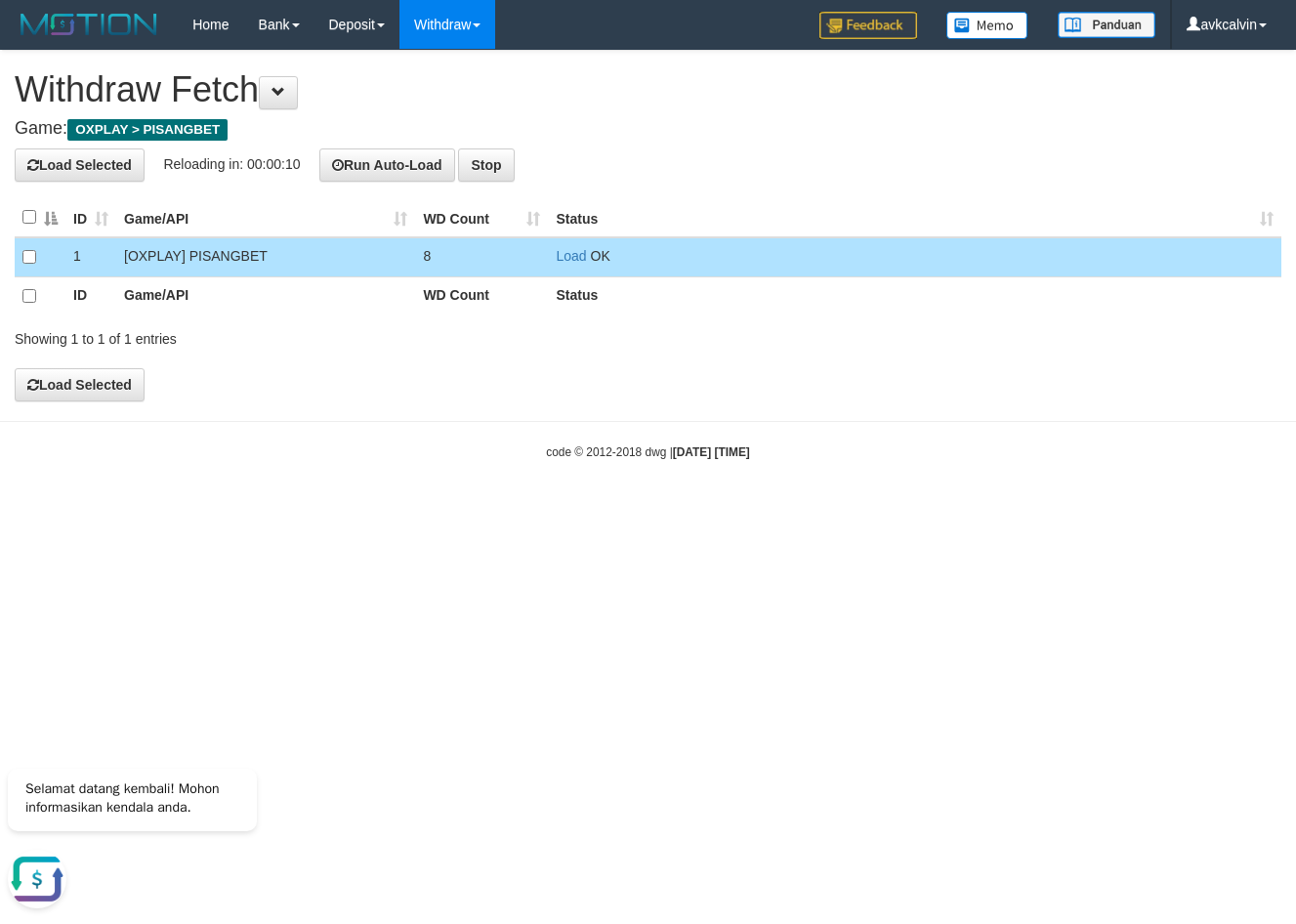 click on "Load
OK" at bounding box center (914, 257) 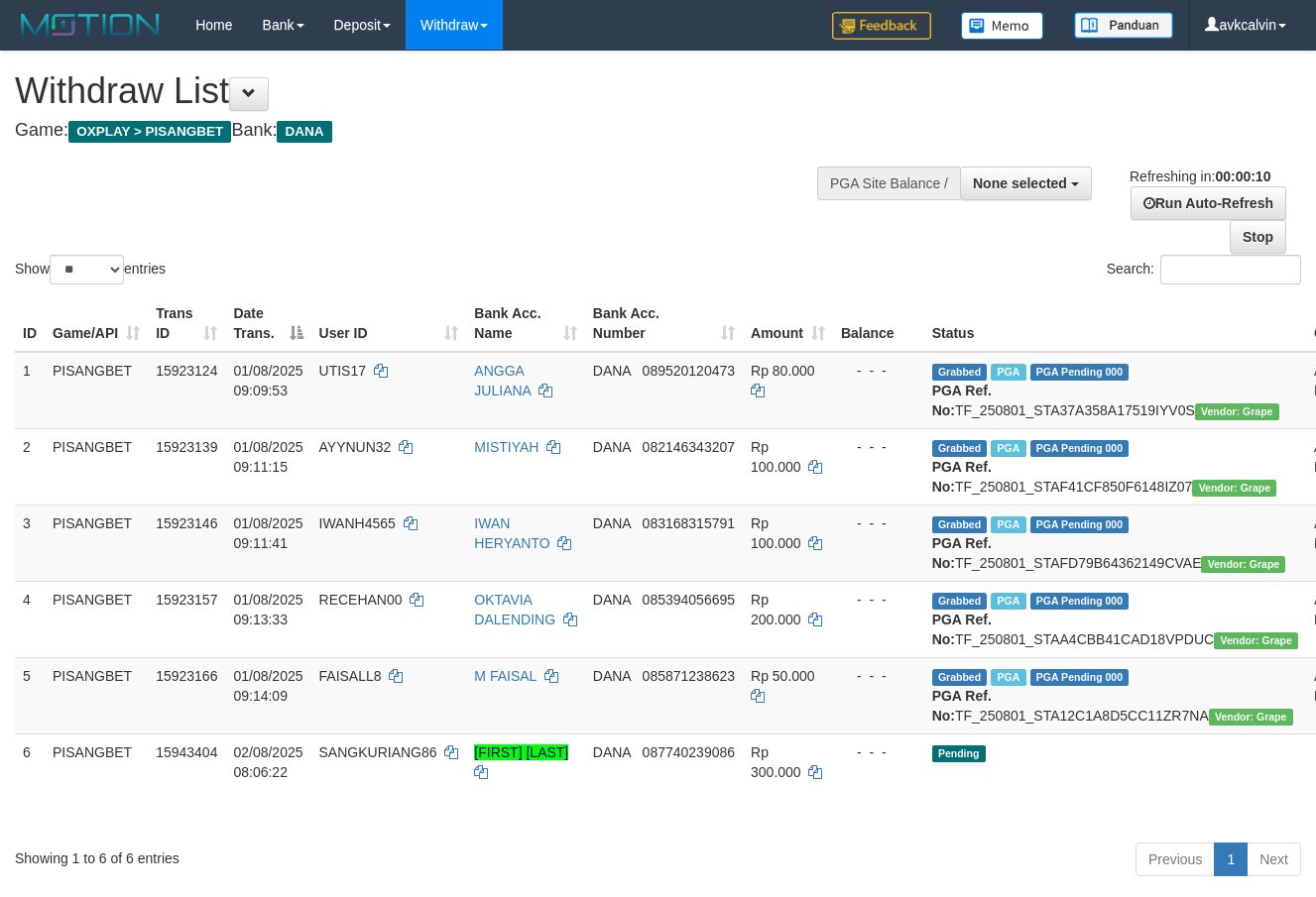 select 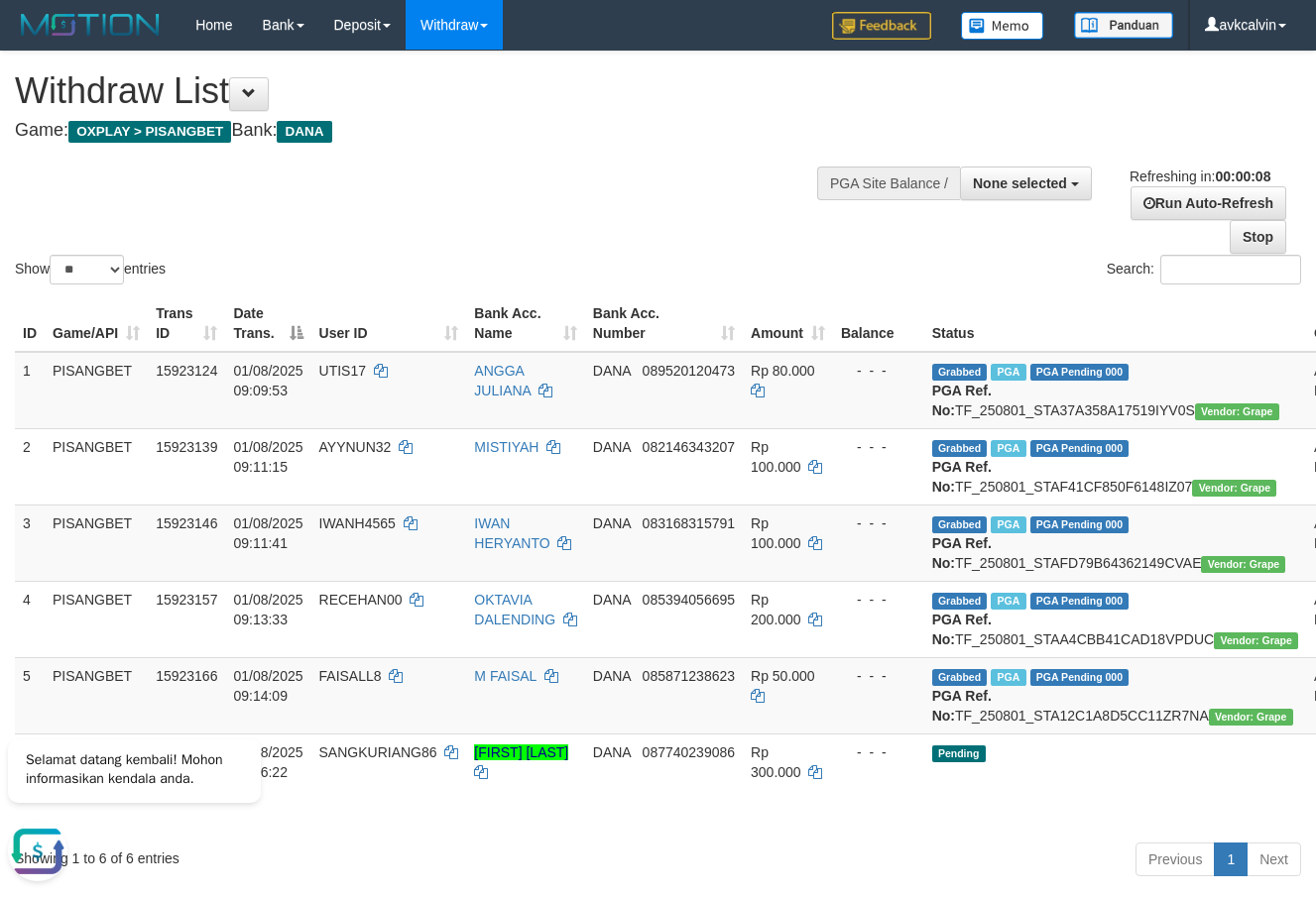 scroll, scrollTop: 0, scrollLeft: 0, axis: both 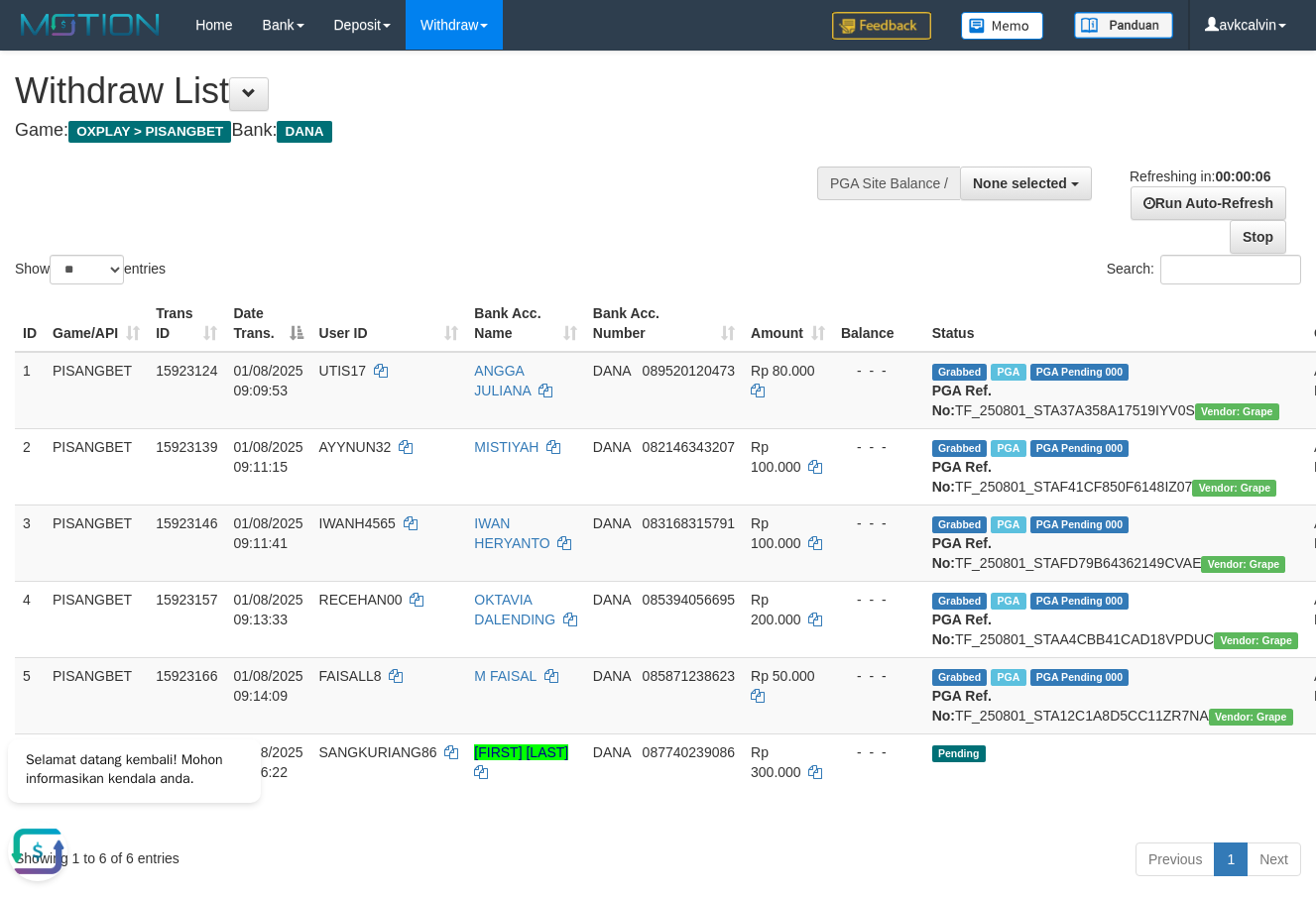 click on "Search:" at bounding box center (988, 272) 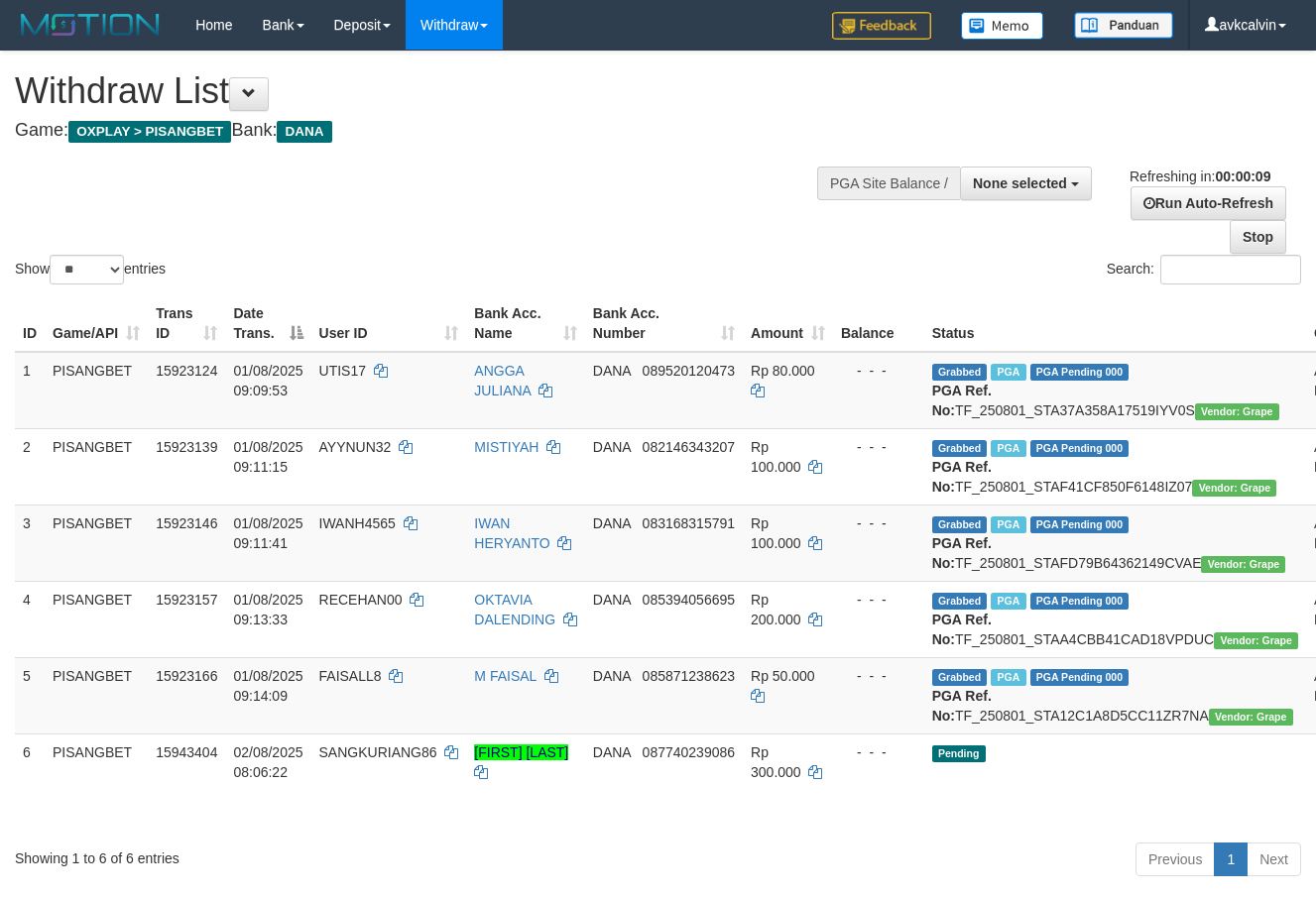 select 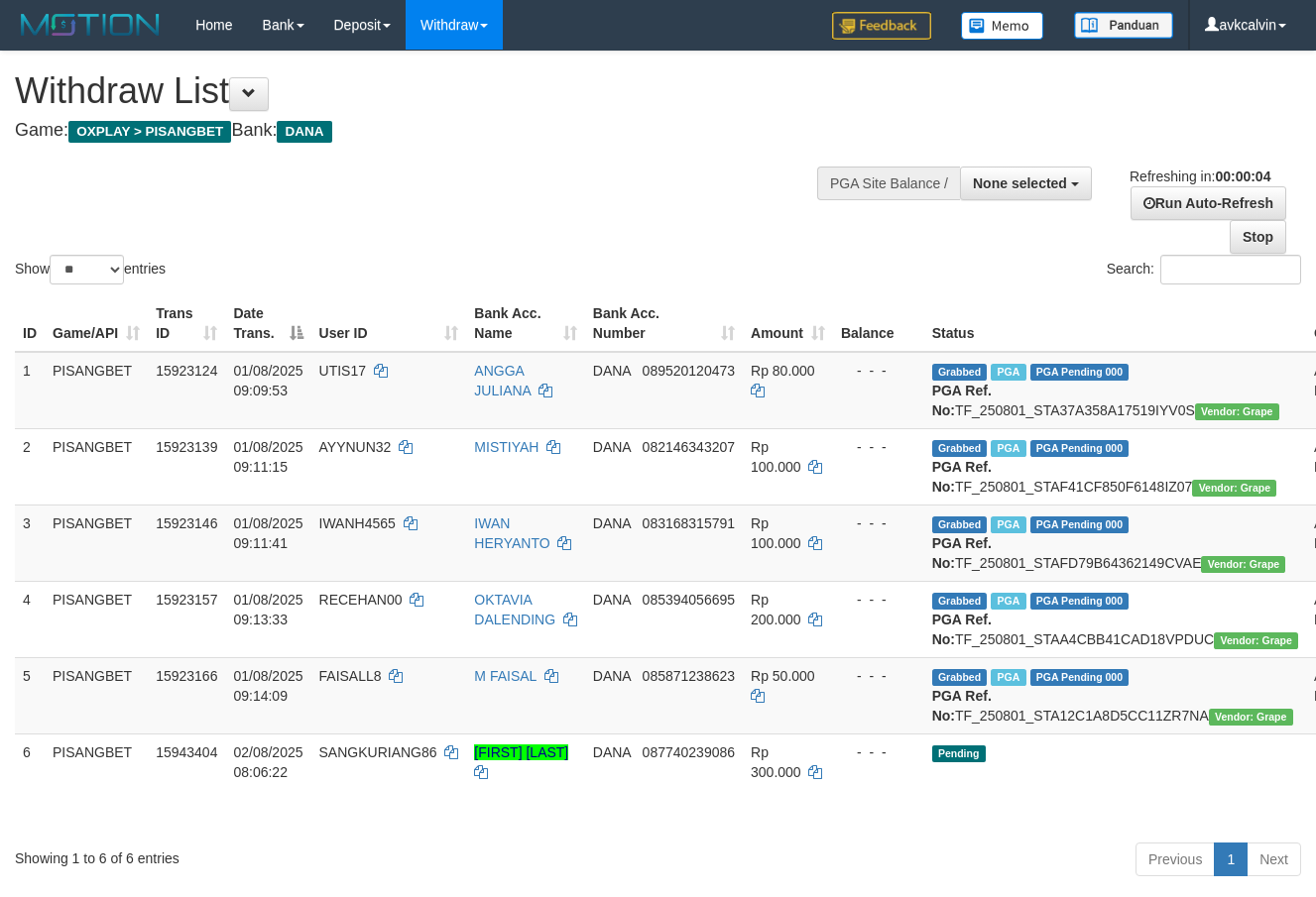 scroll, scrollTop: 0, scrollLeft: 0, axis: both 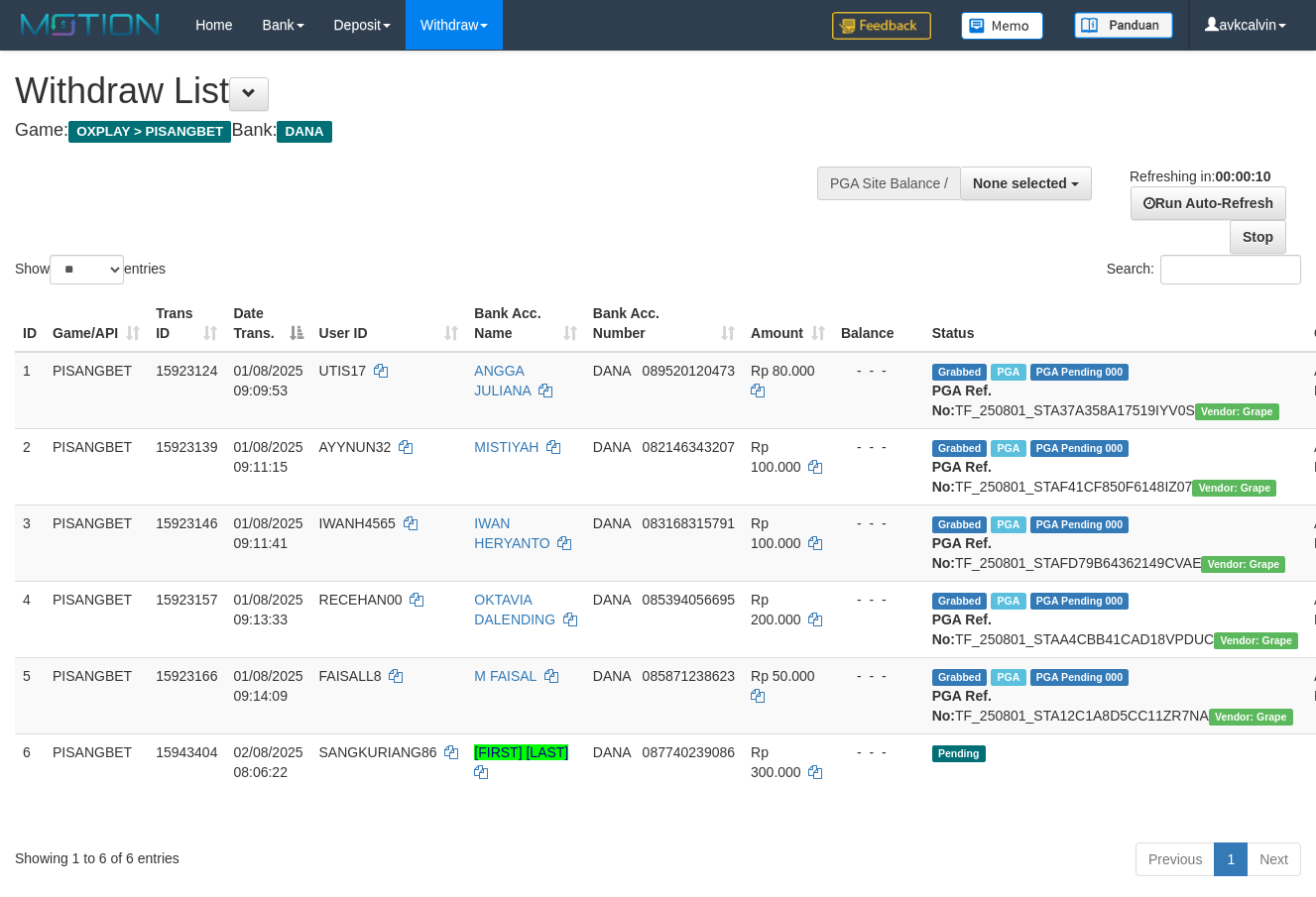 select 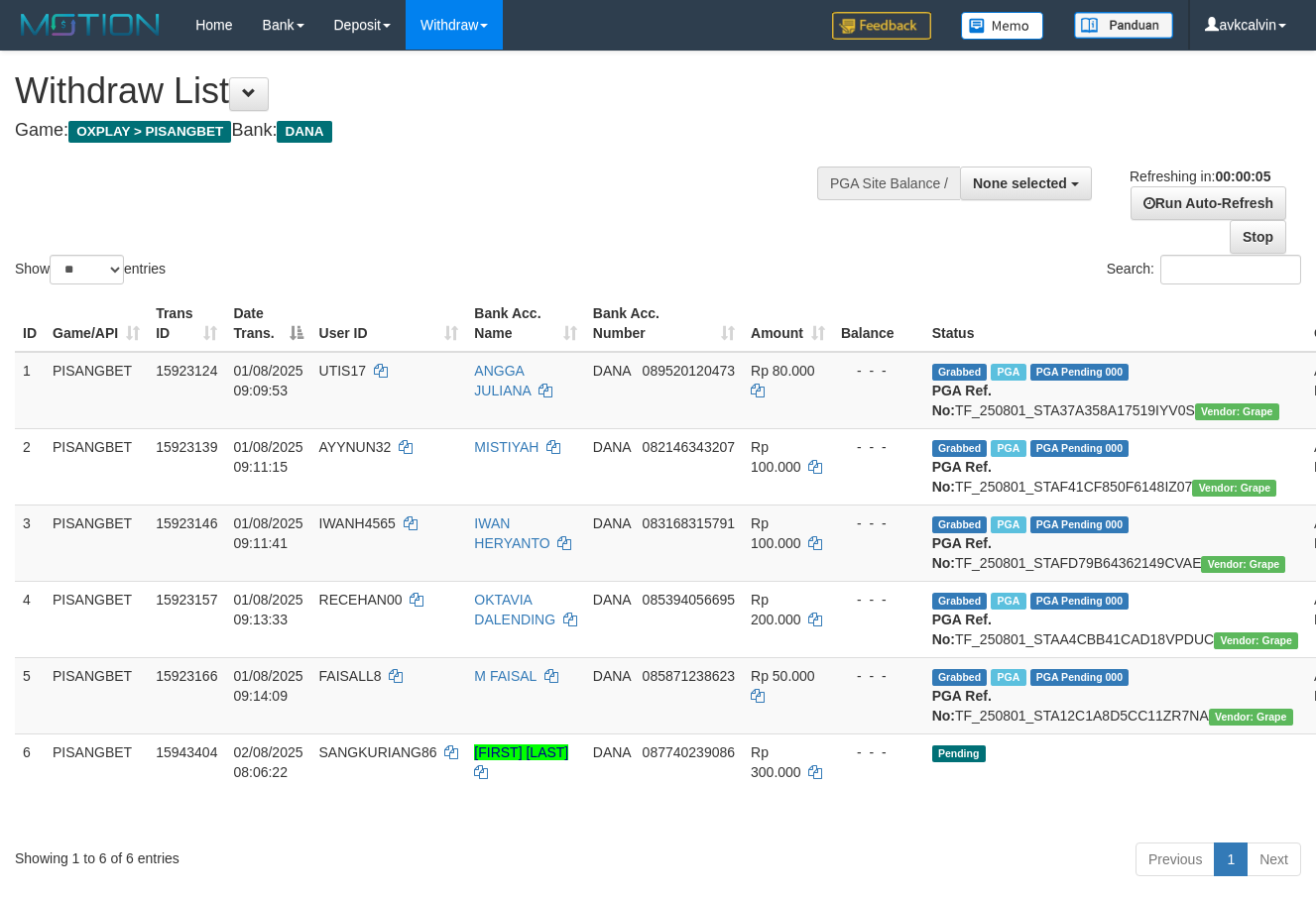 scroll, scrollTop: 0, scrollLeft: 0, axis: both 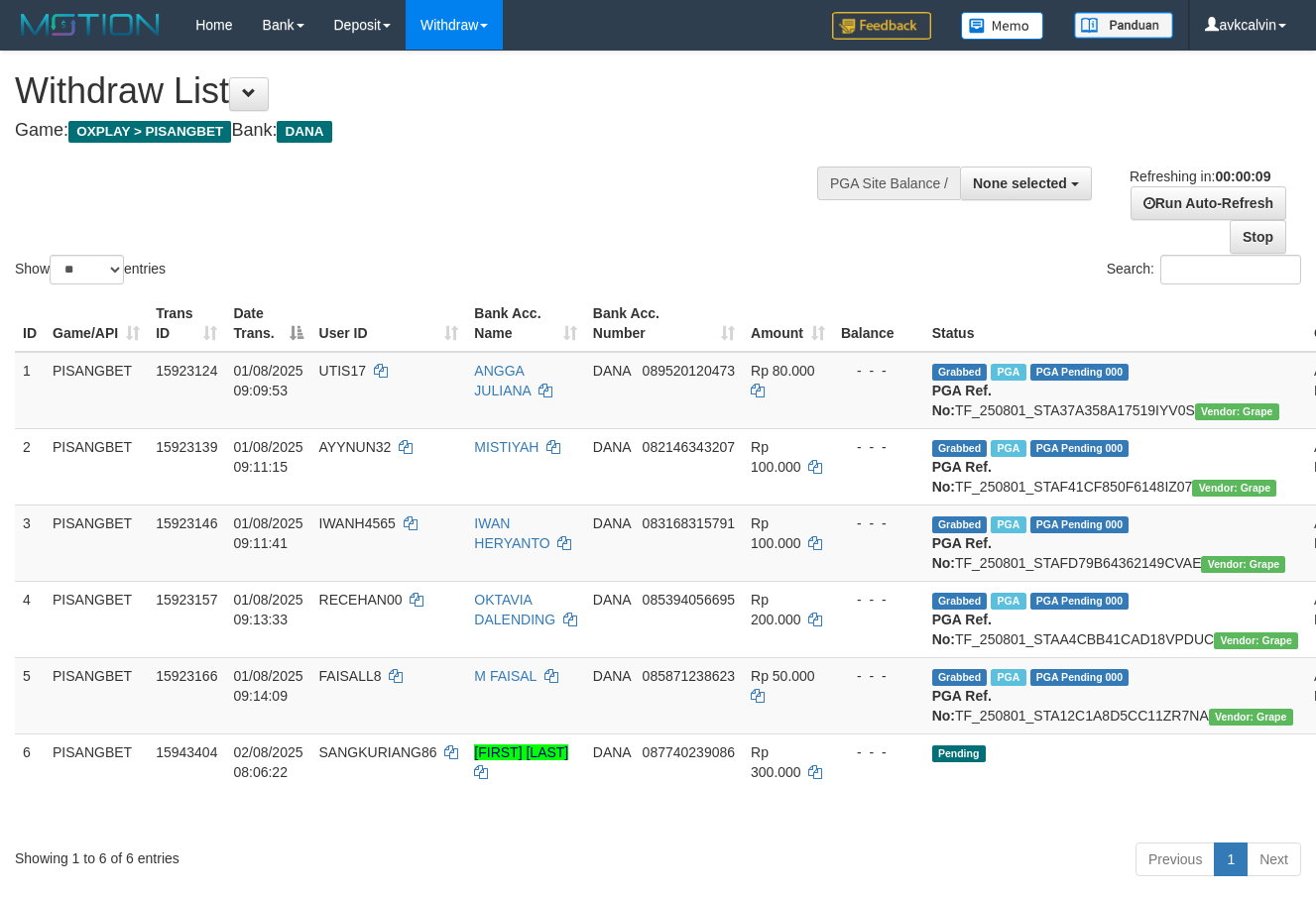 select 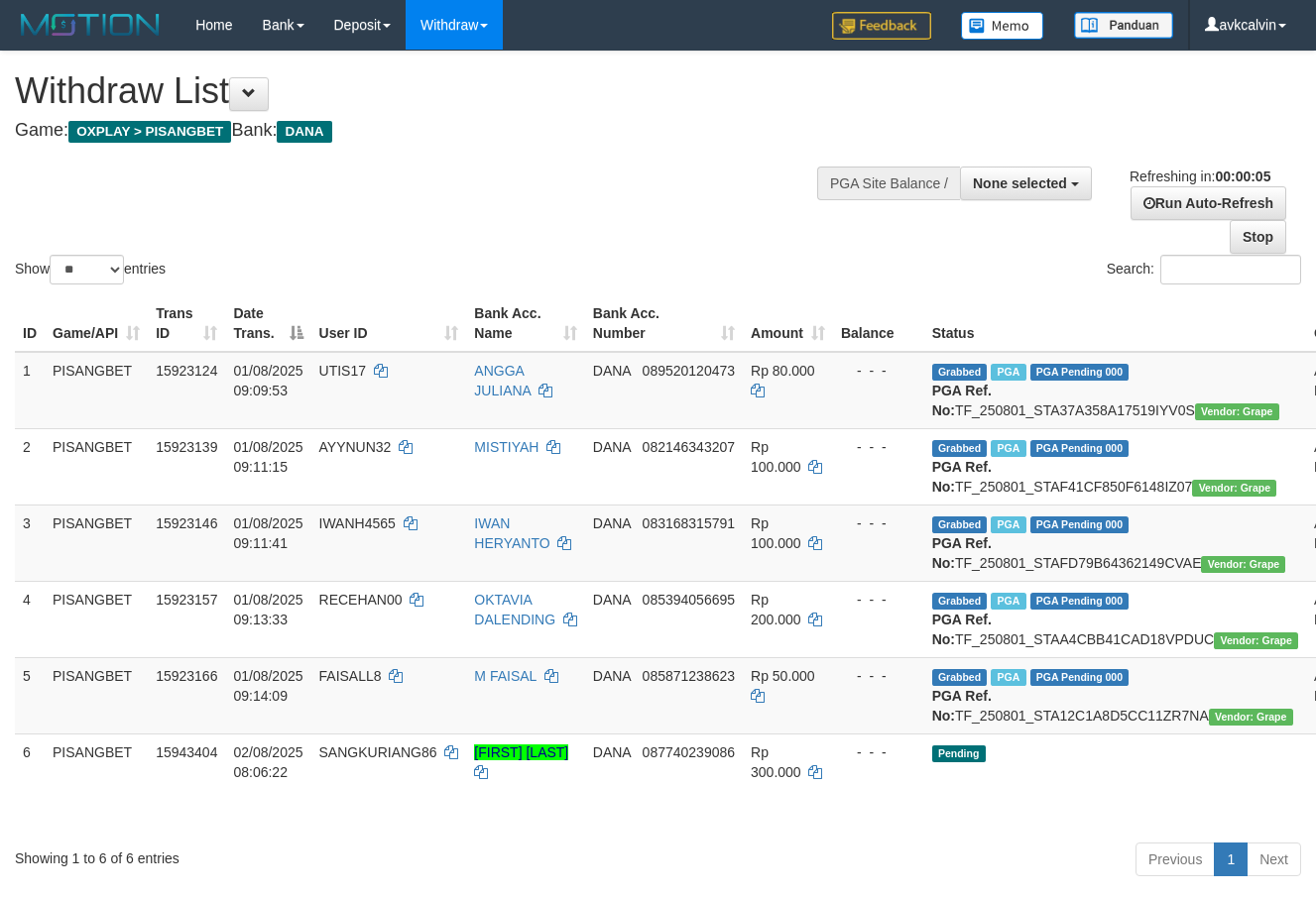 scroll, scrollTop: 0, scrollLeft: 0, axis: both 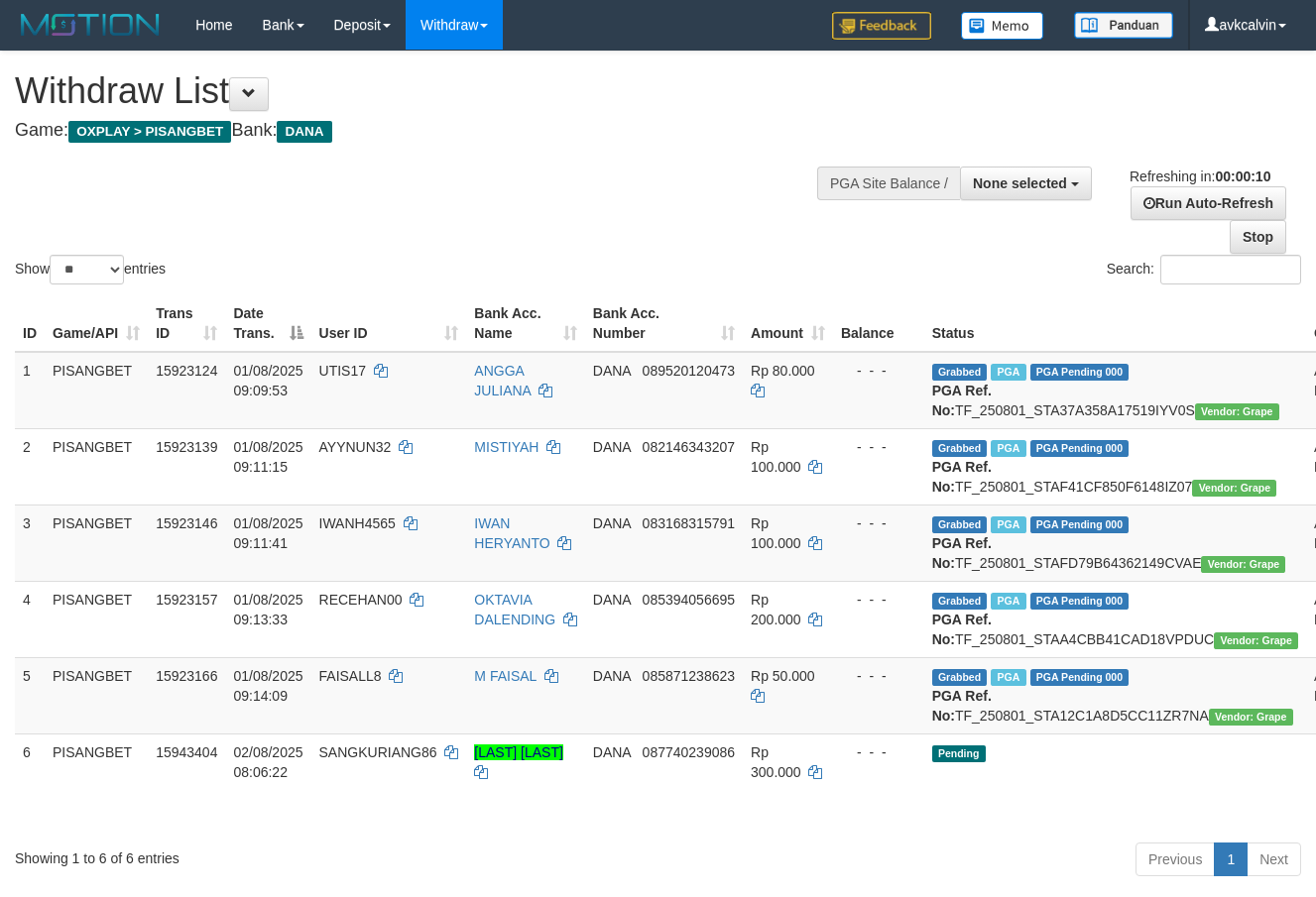 select 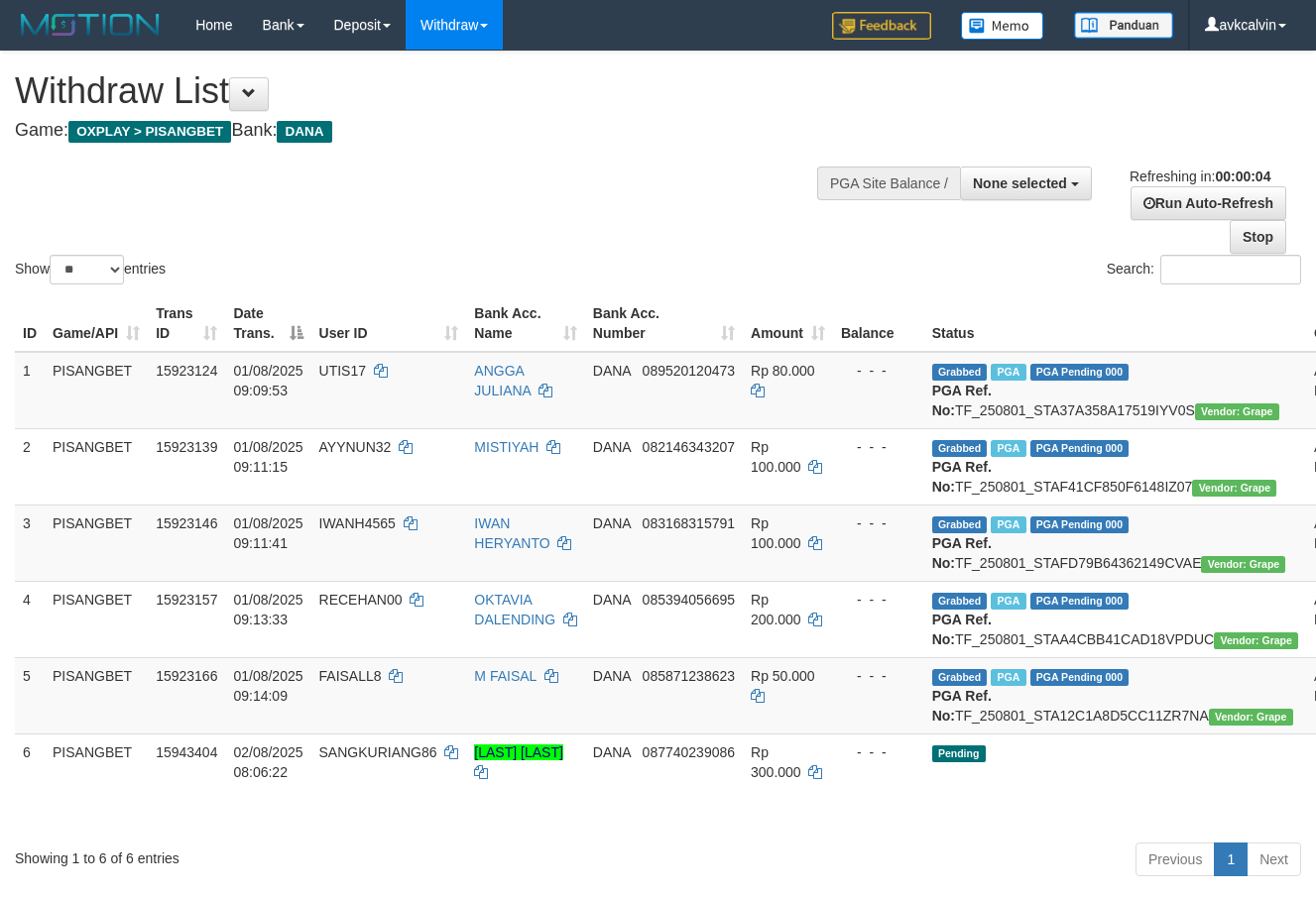 scroll, scrollTop: 0, scrollLeft: 0, axis: both 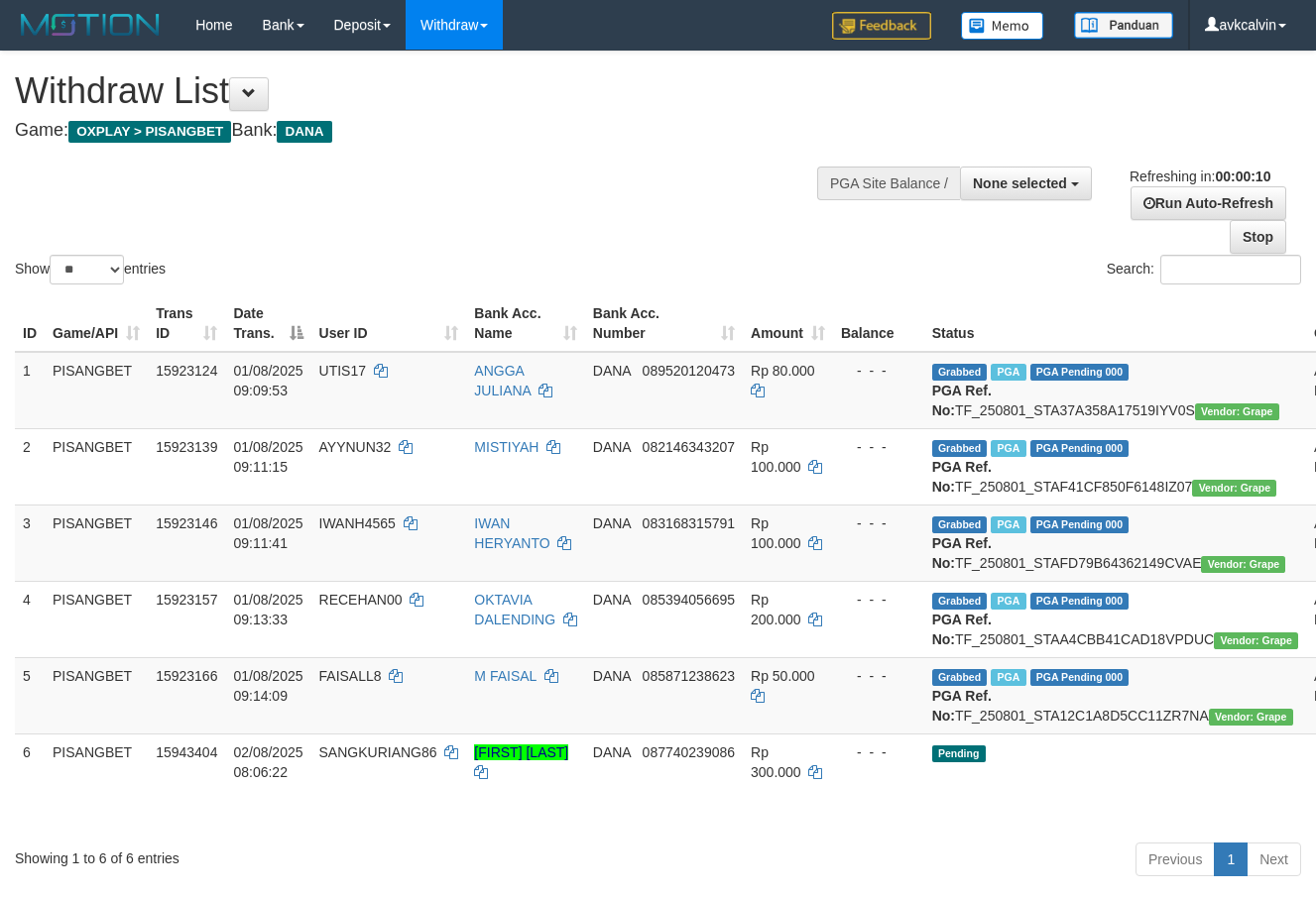 select 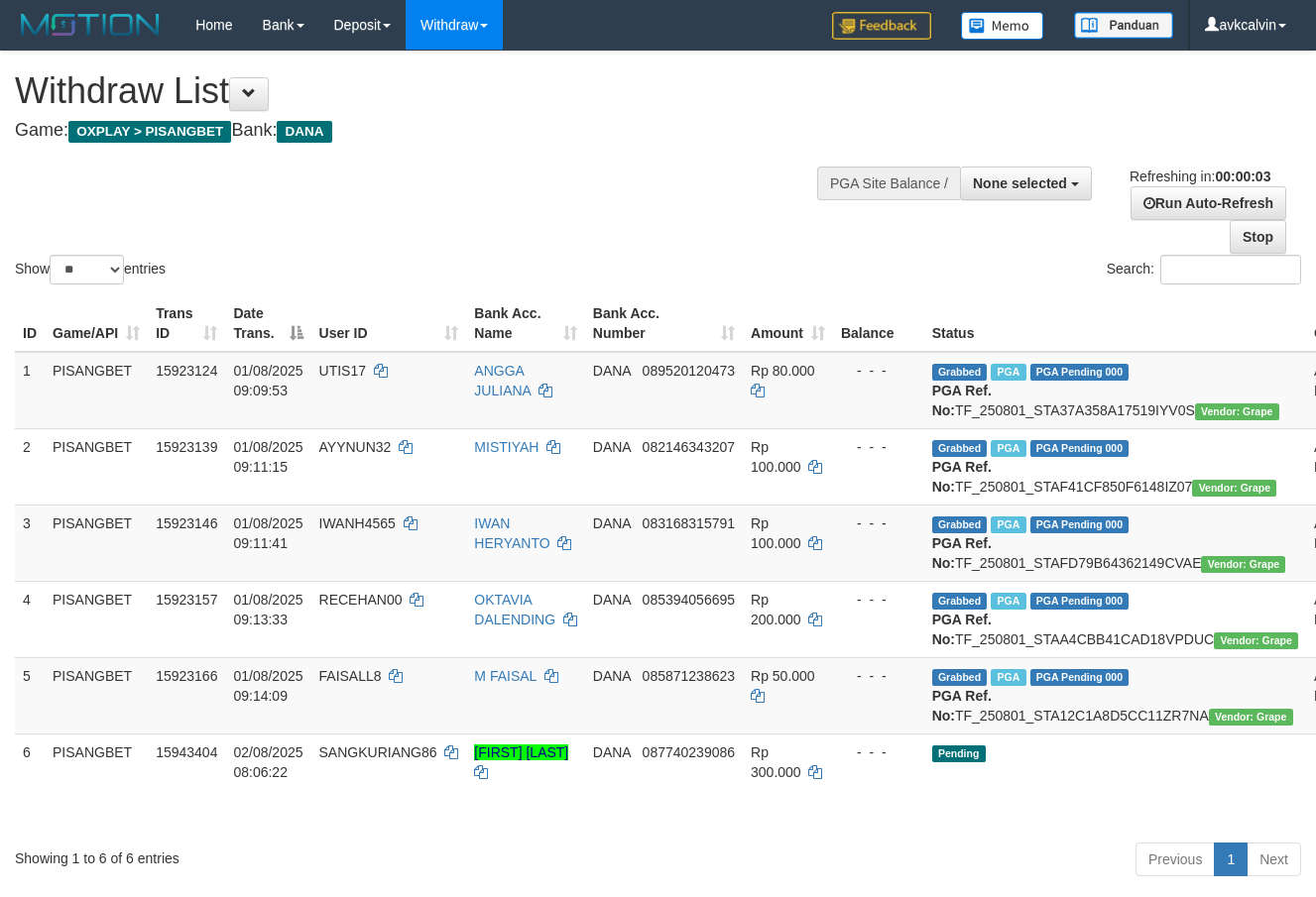 scroll, scrollTop: 0, scrollLeft: 0, axis: both 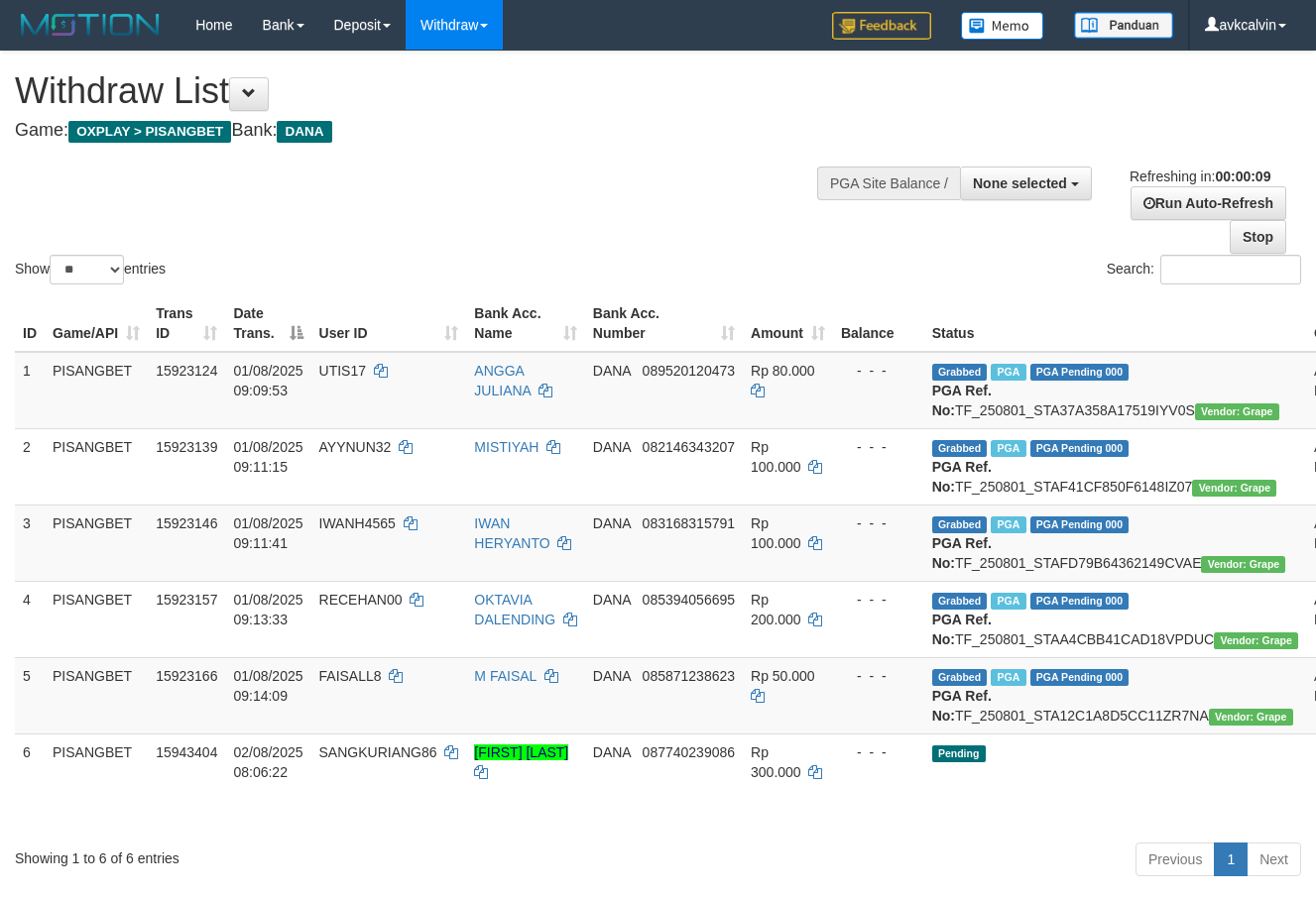 select 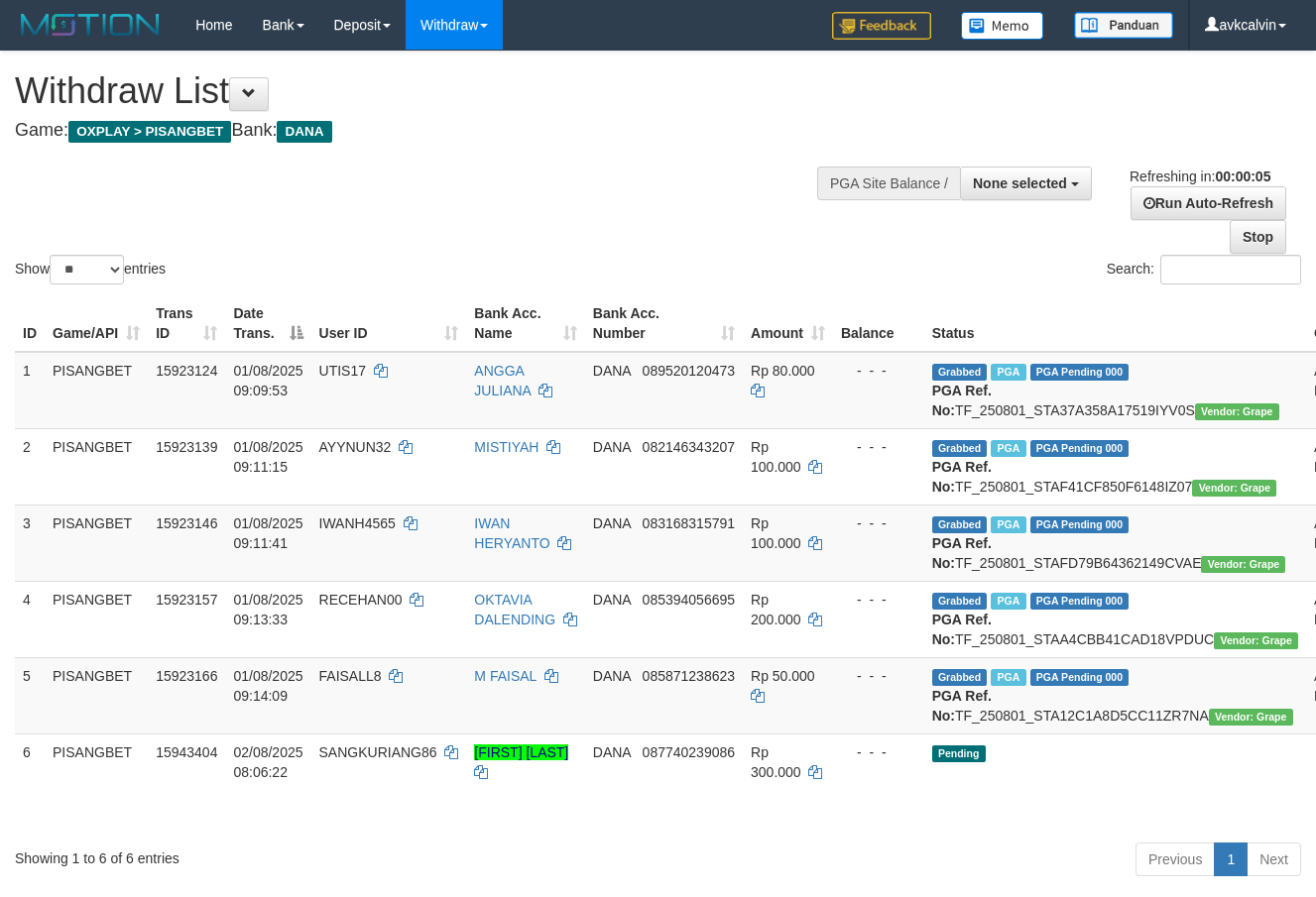 scroll, scrollTop: 0, scrollLeft: 0, axis: both 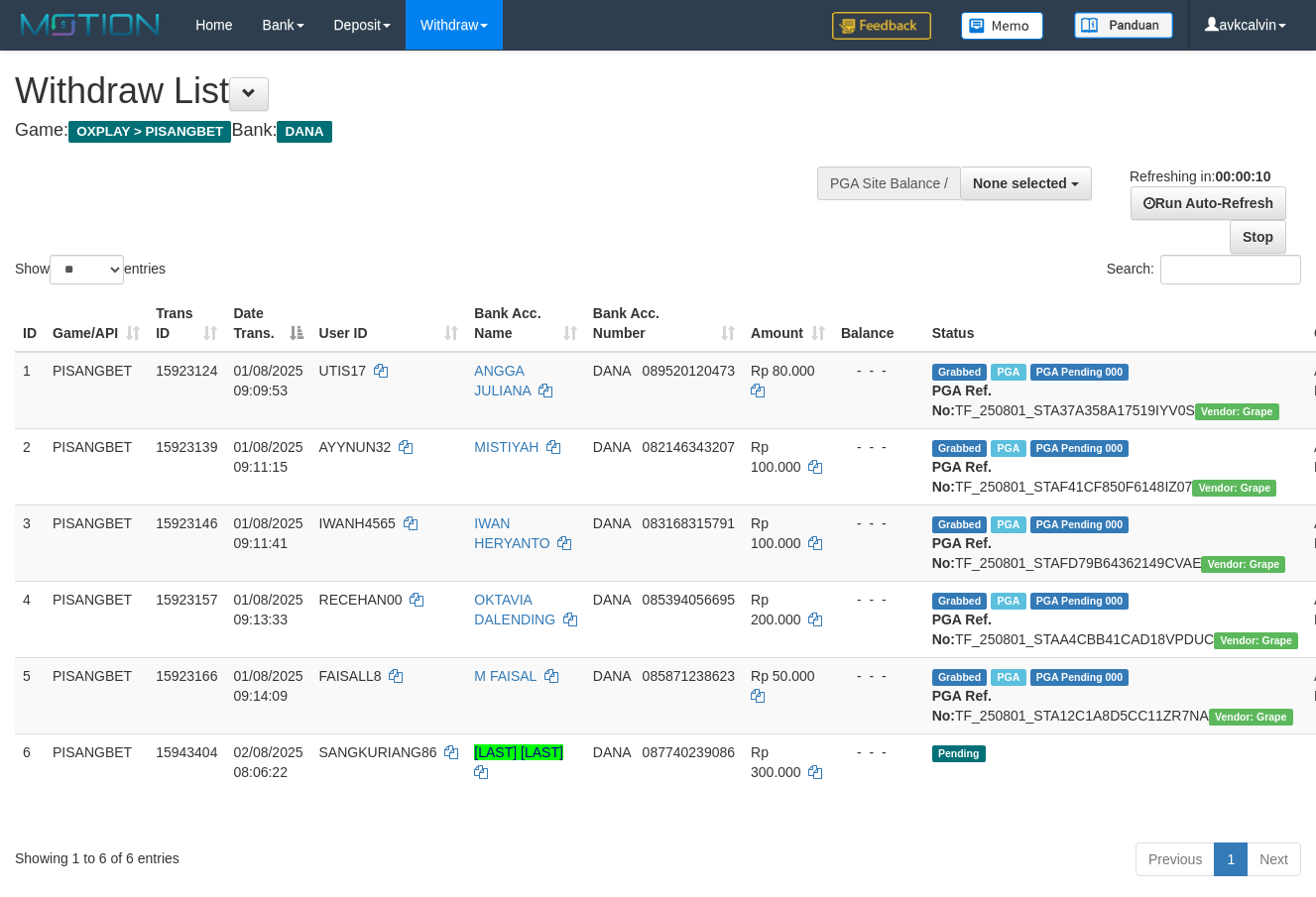 select 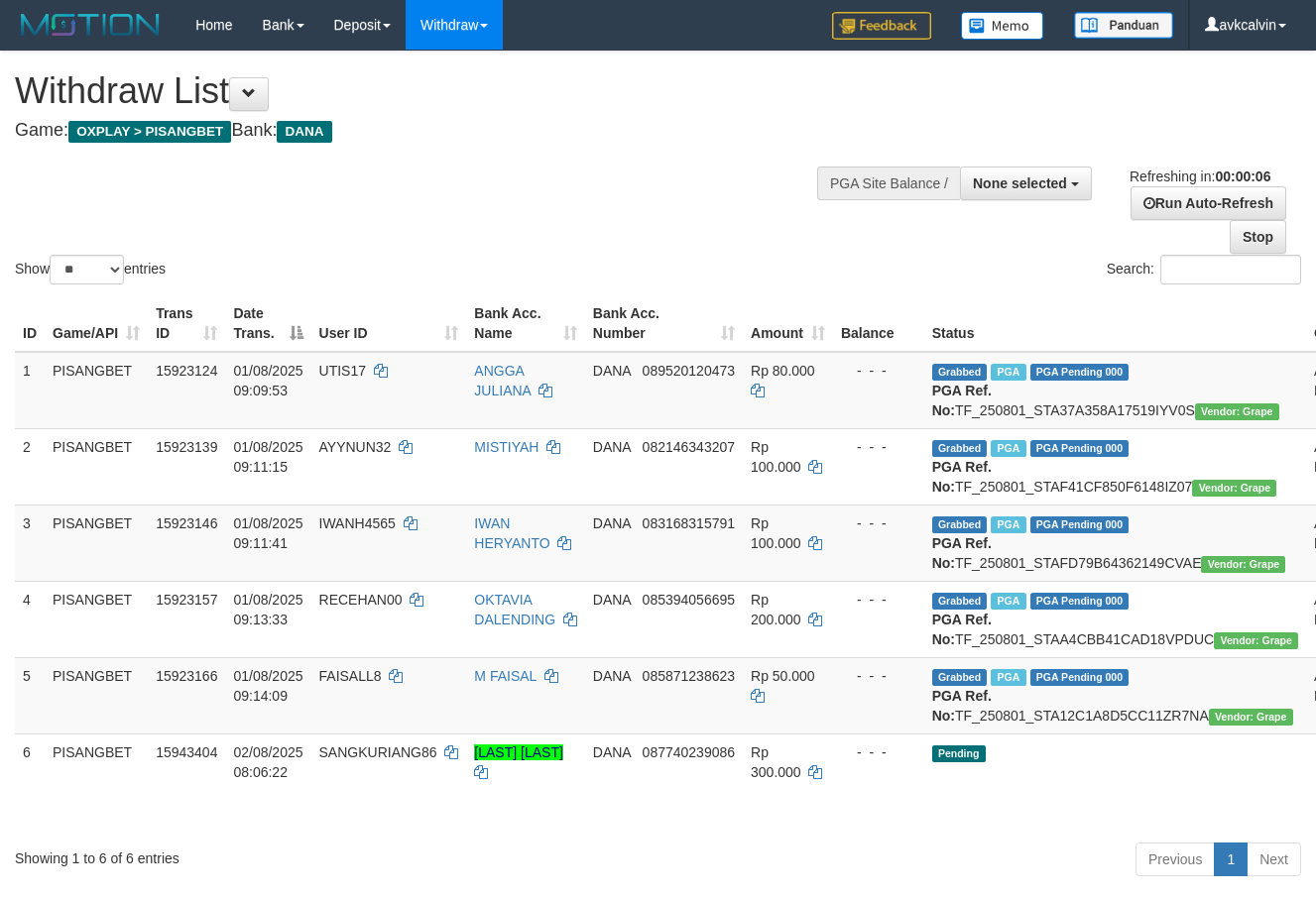scroll, scrollTop: 0, scrollLeft: 0, axis: both 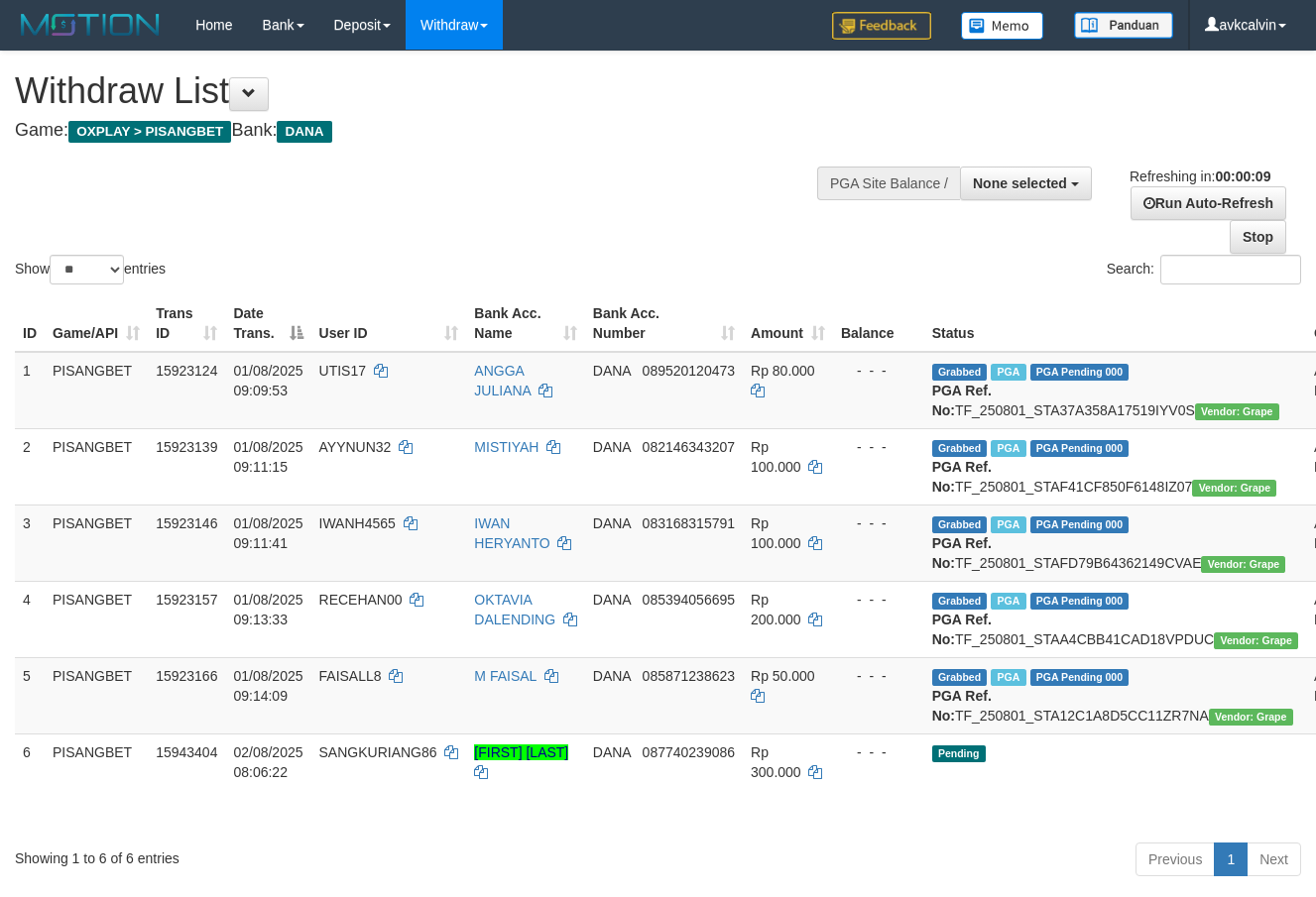 select 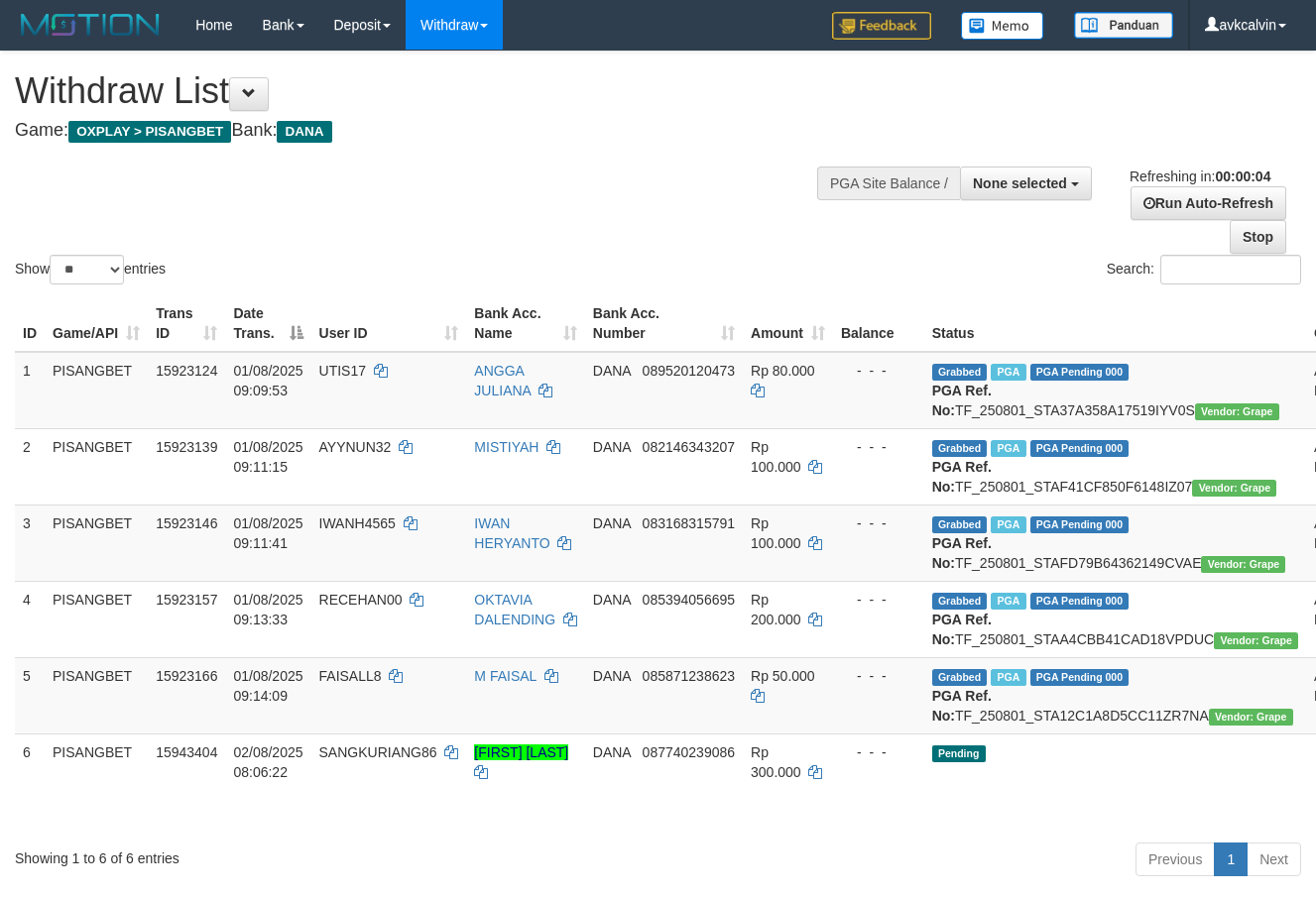 scroll, scrollTop: 0, scrollLeft: 0, axis: both 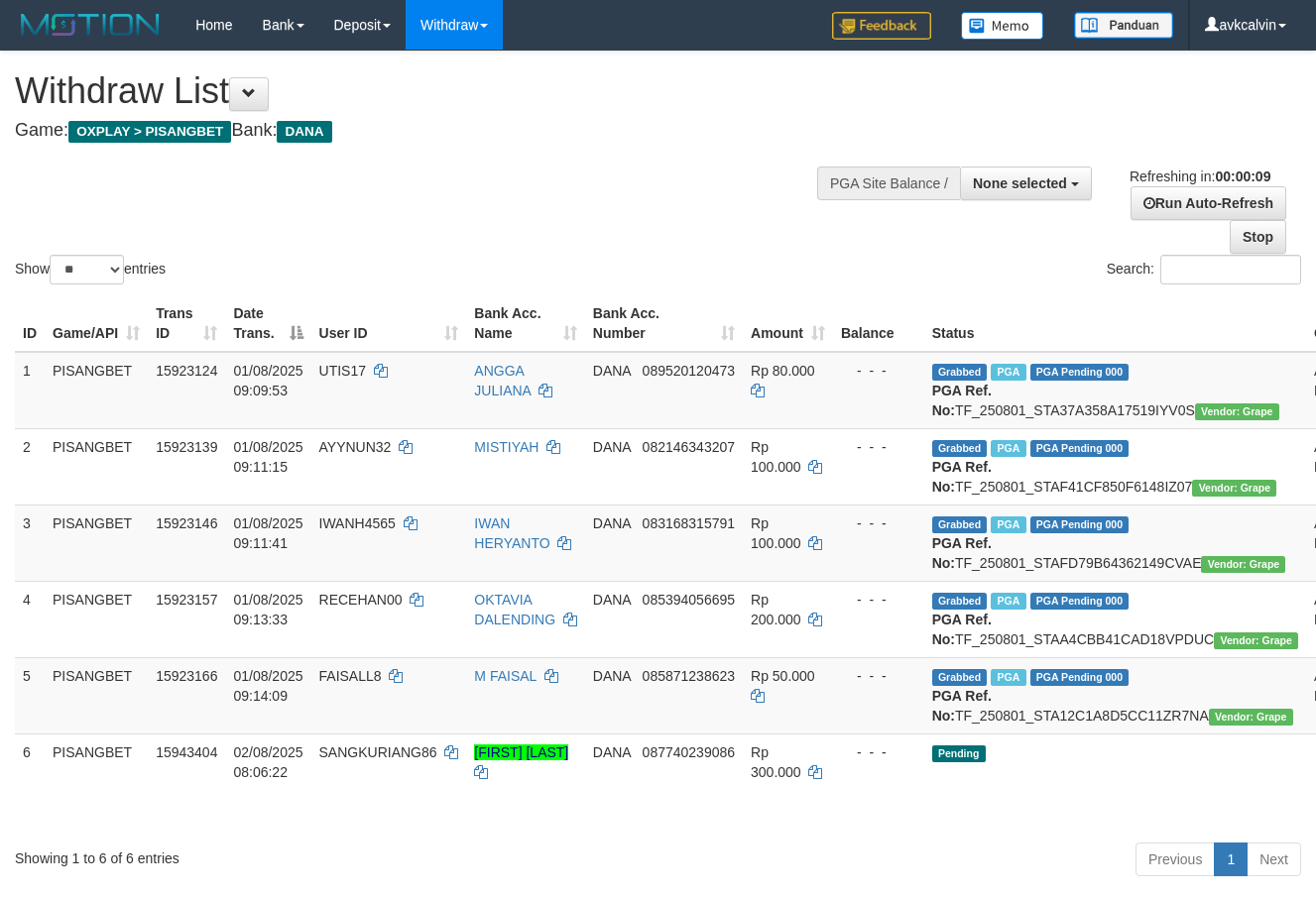 select 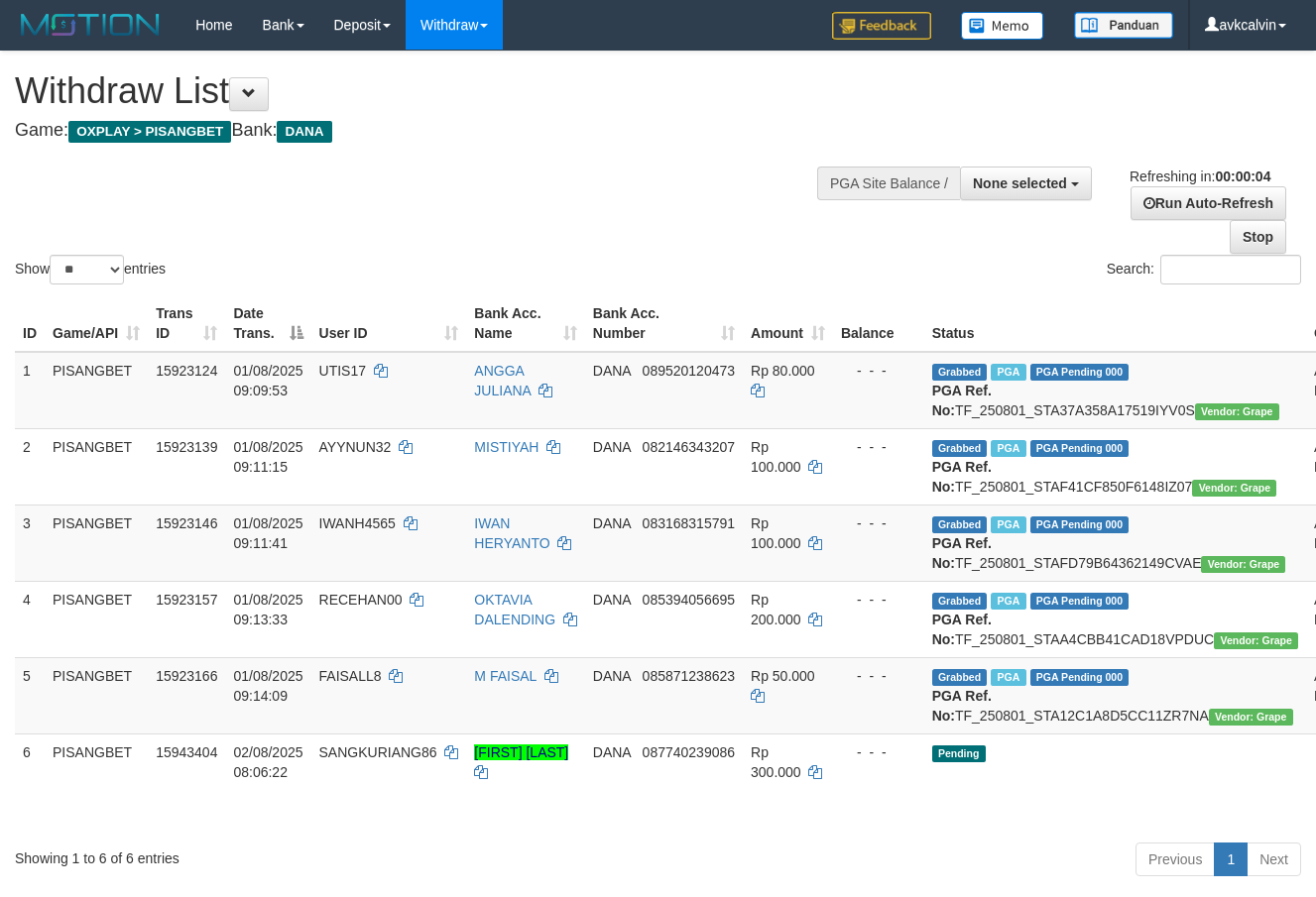 scroll, scrollTop: 0, scrollLeft: 0, axis: both 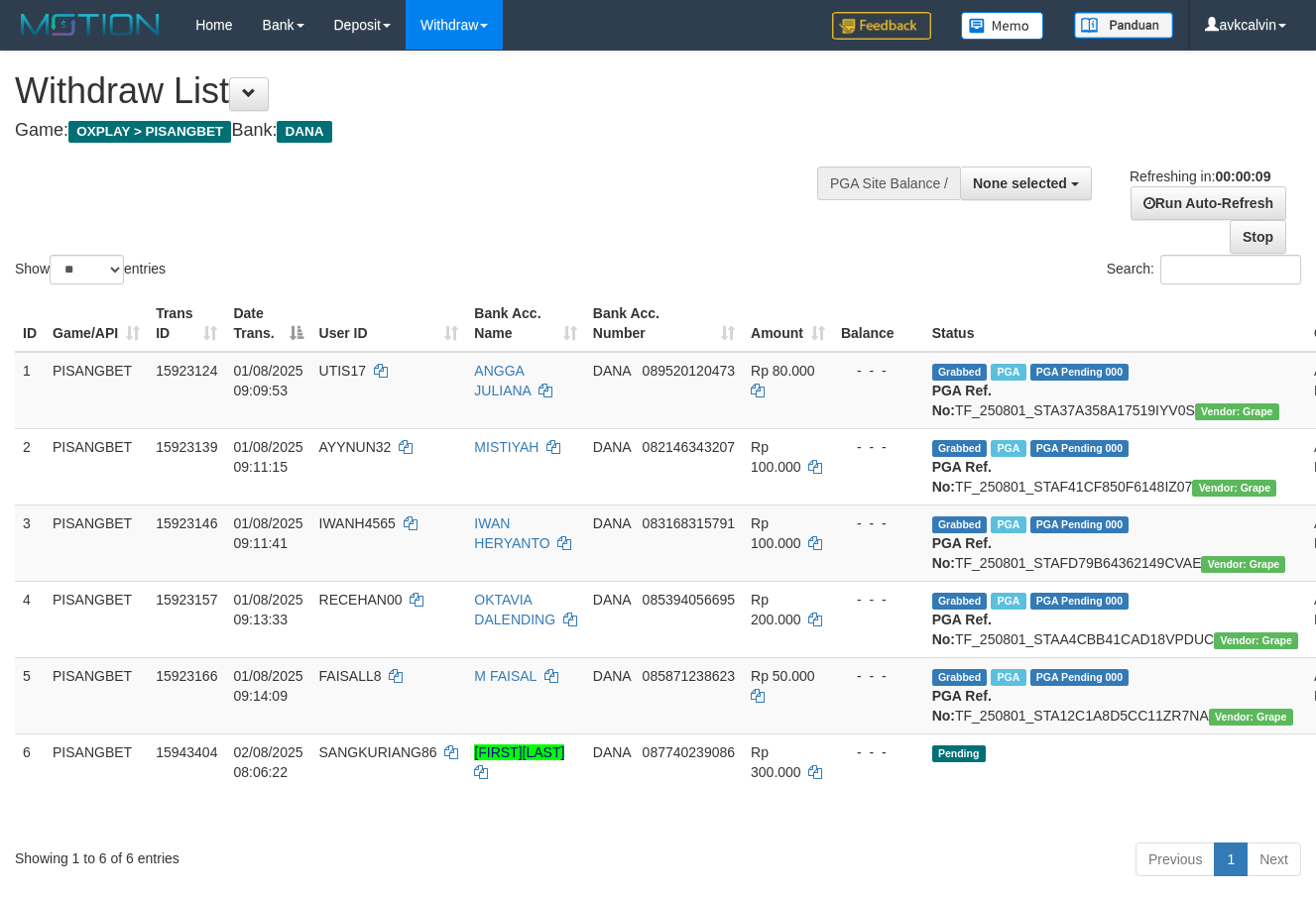 select 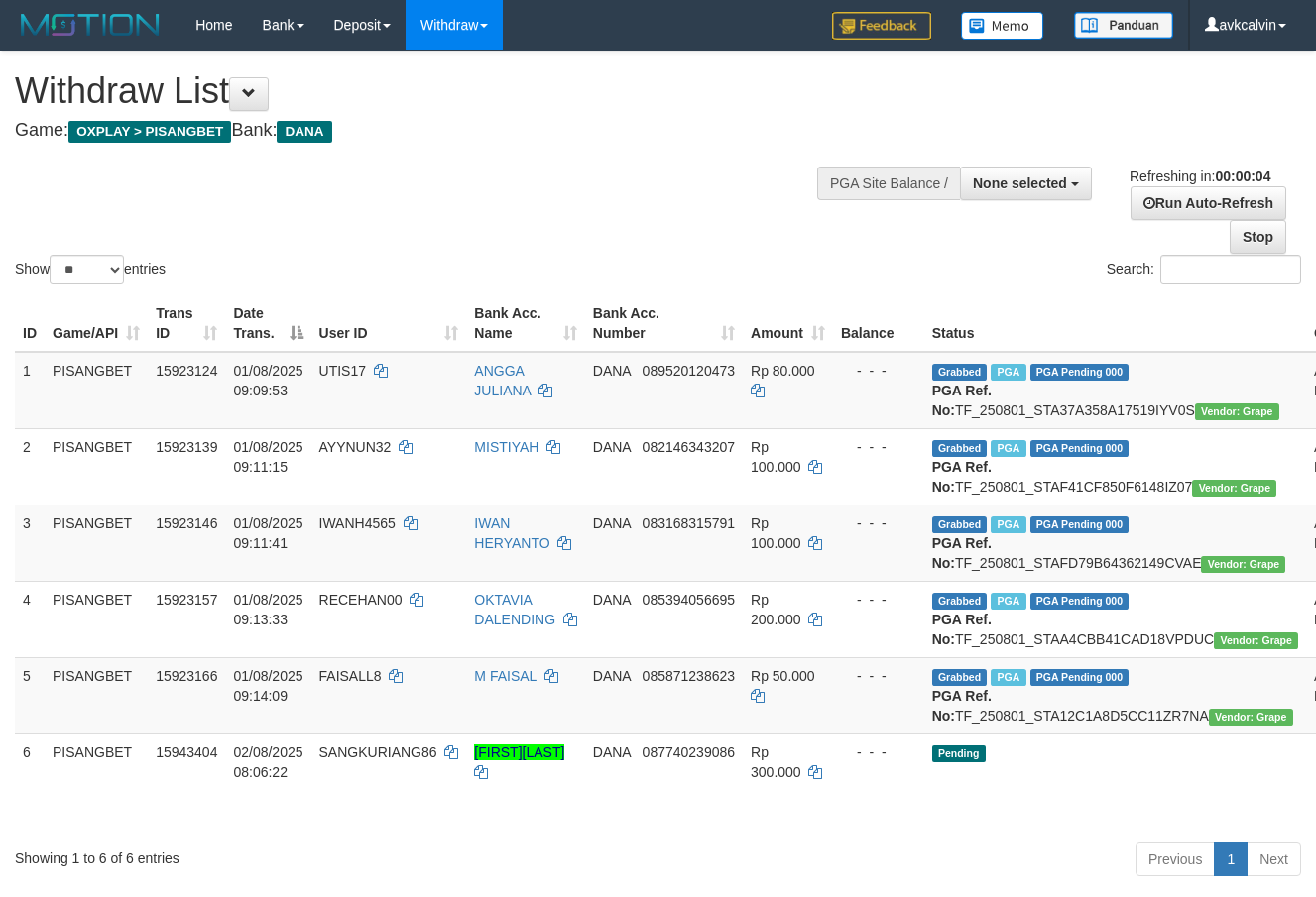 scroll, scrollTop: 0, scrollLeft: 0, axis: both 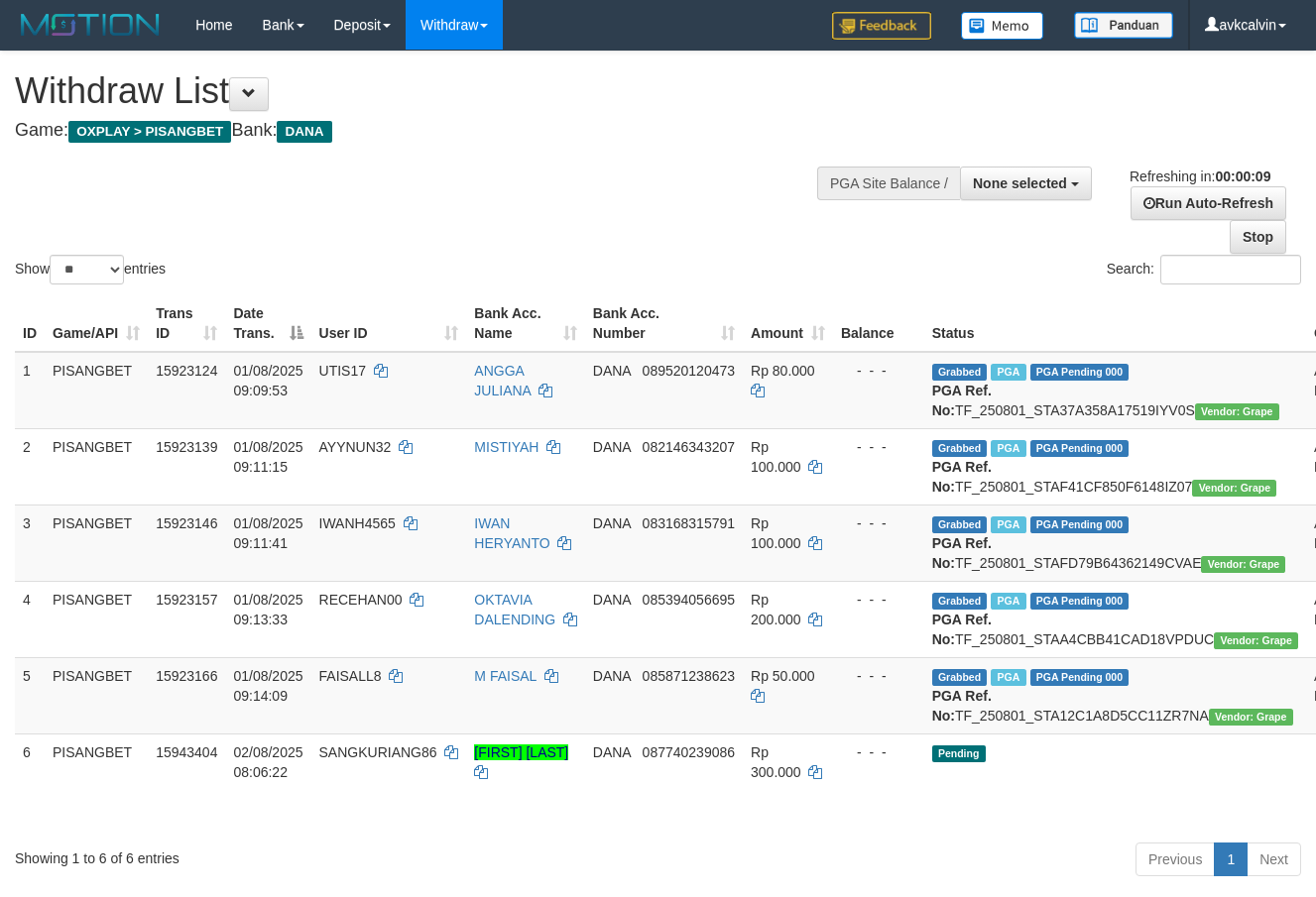 select 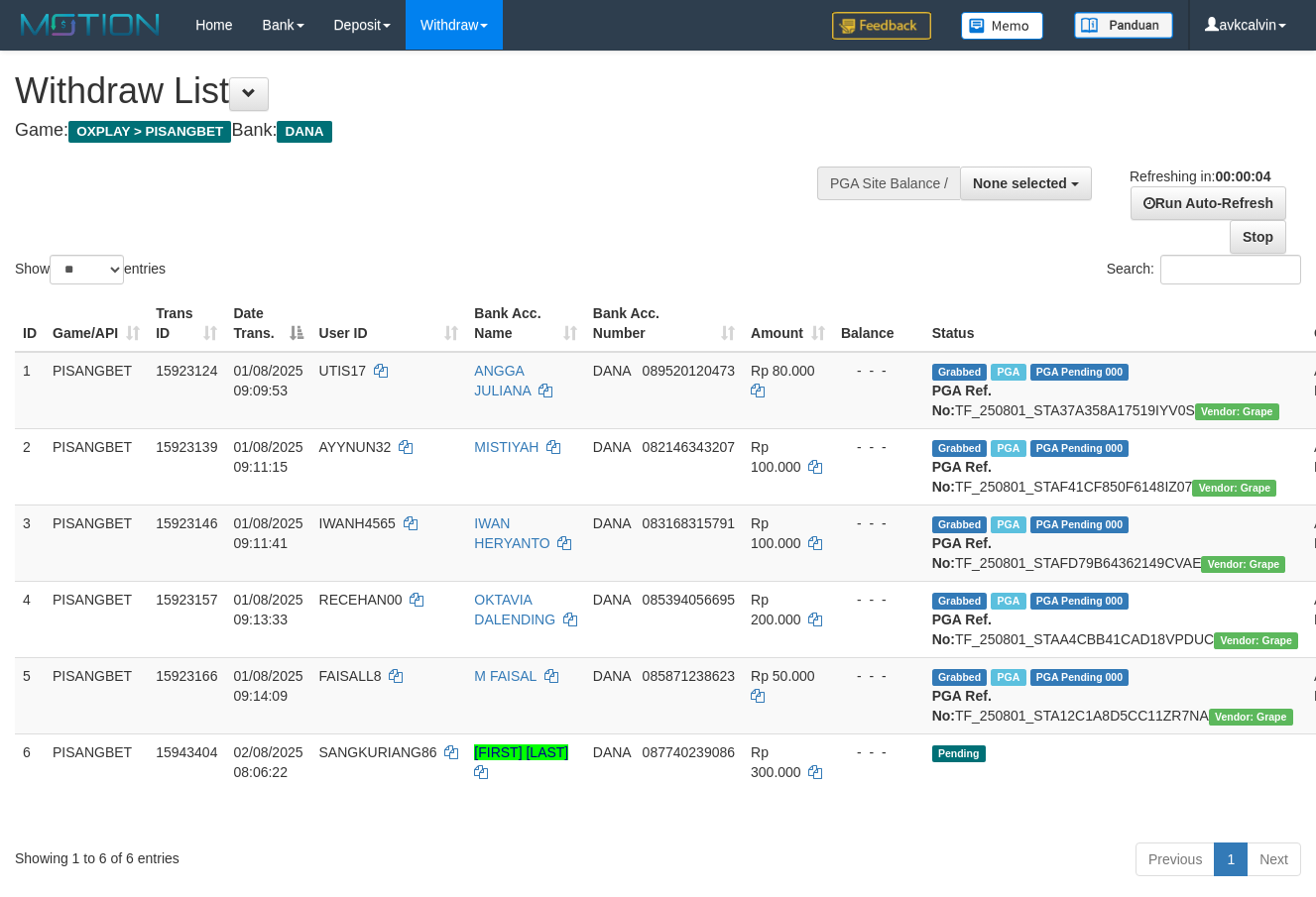 scroll, scrollTop: 0, scrollLeft: 0, axis: both 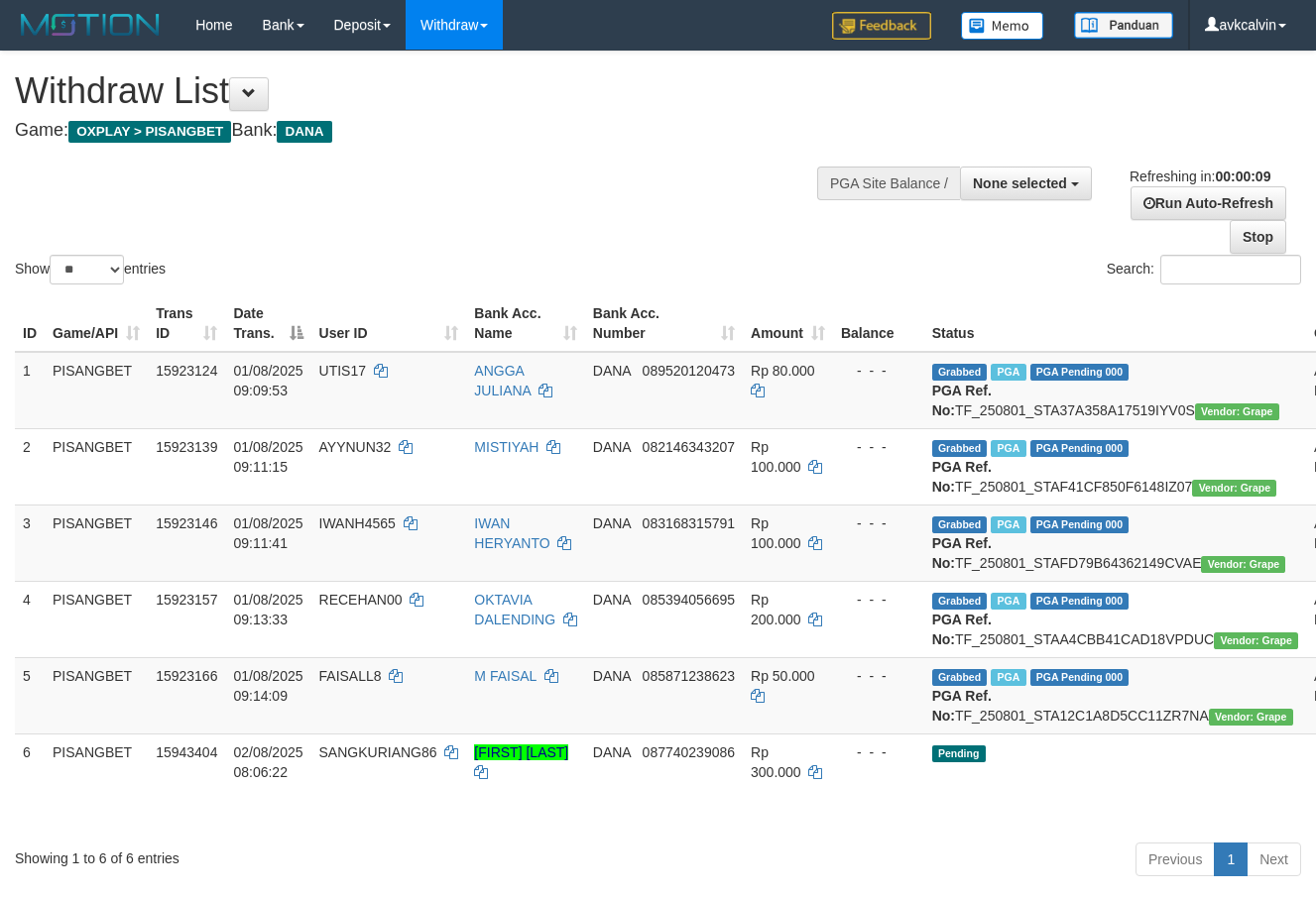 select 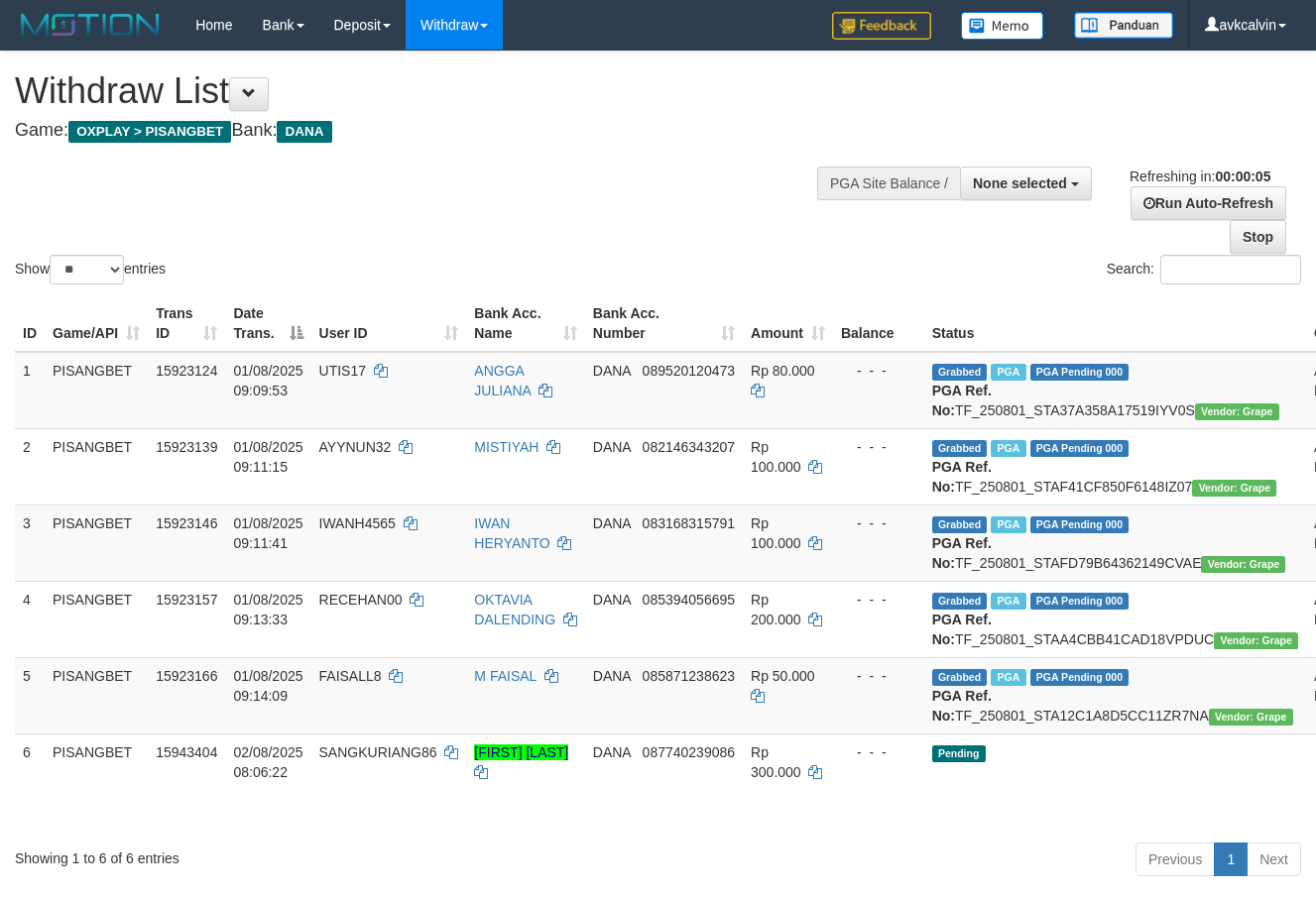 scroll, scrollTop: 0, scrollLeft: 0, axis: both 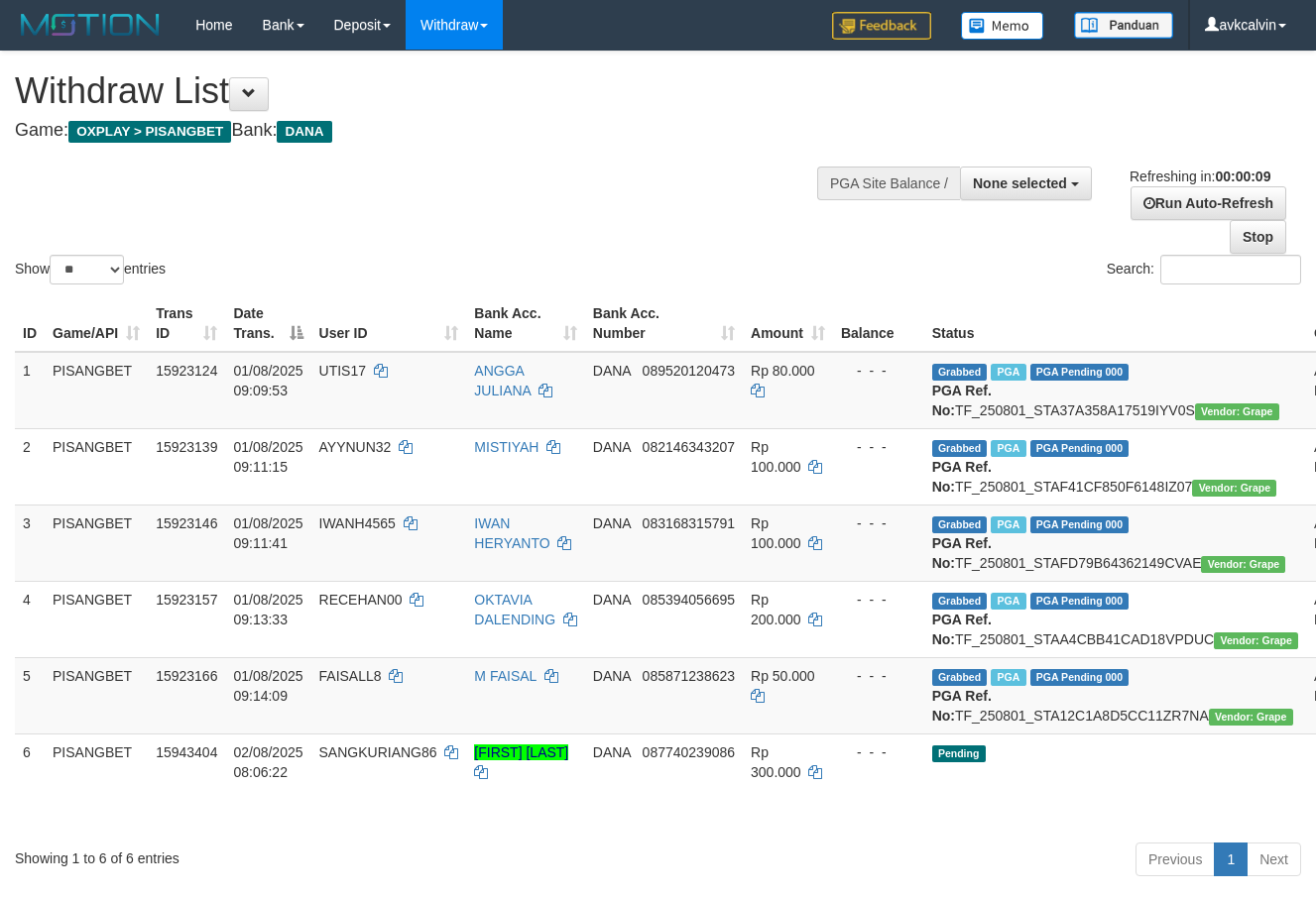 select 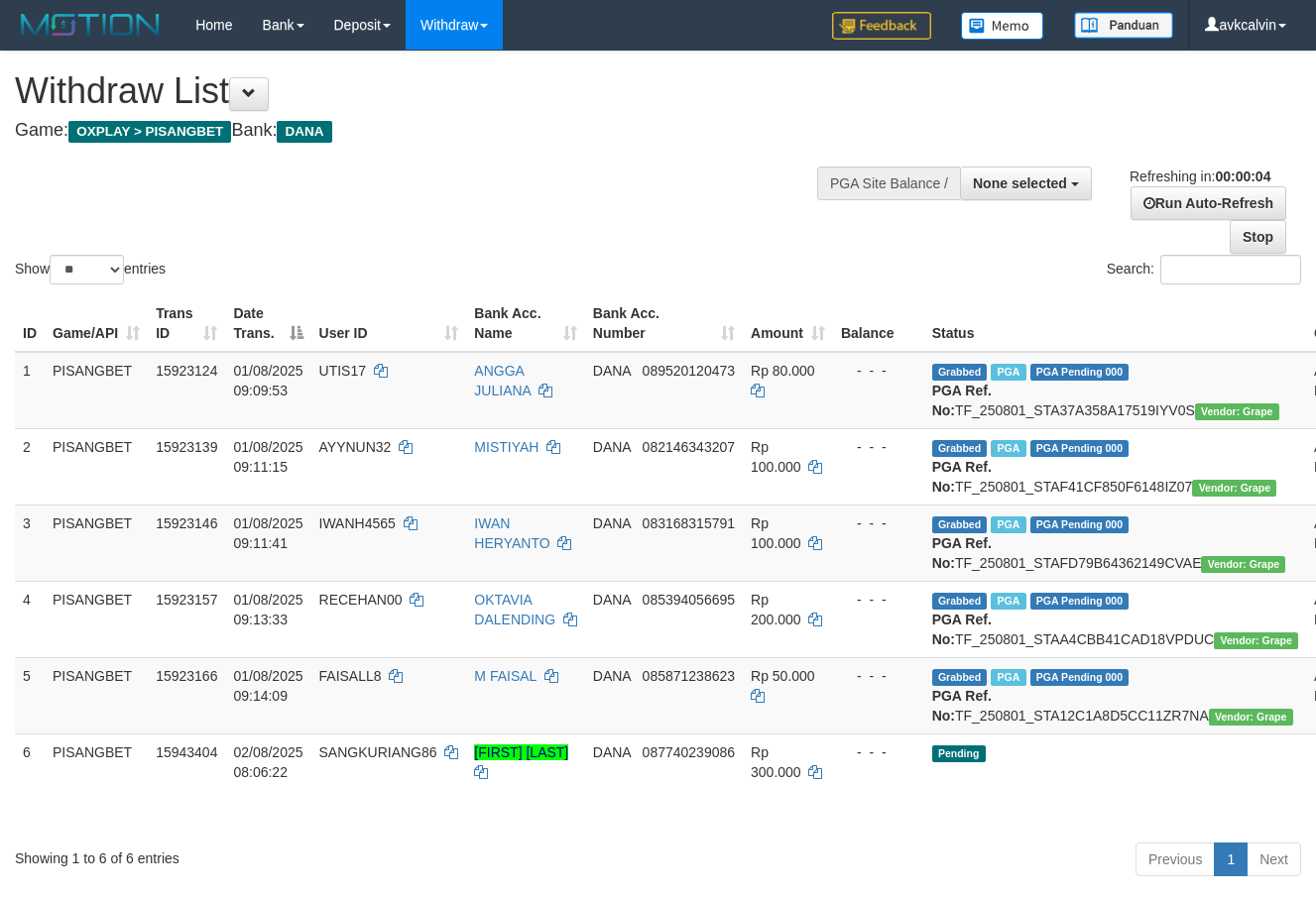 scroll, scrollTop: 0, scrollLeft: 0, axis: both 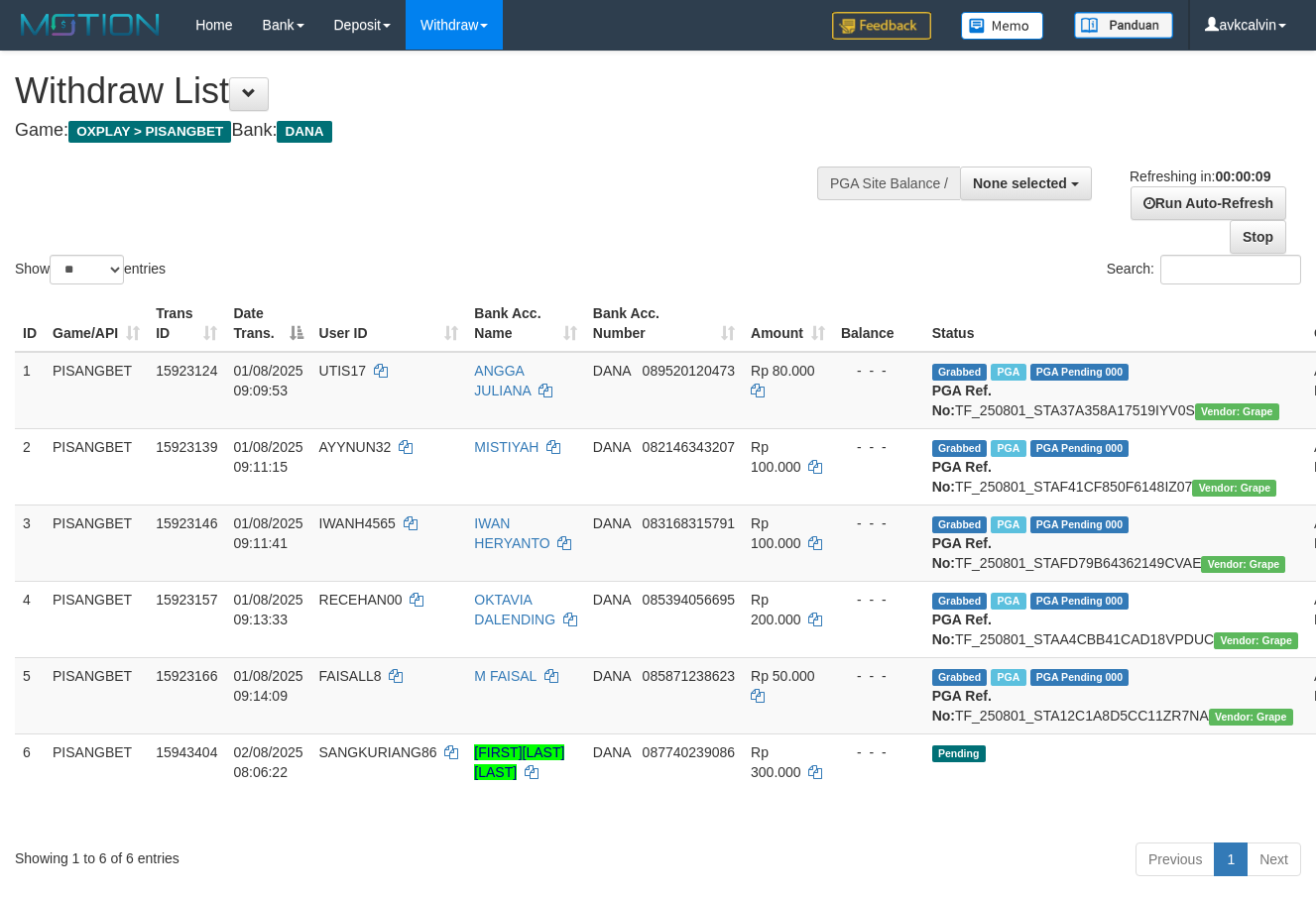 select 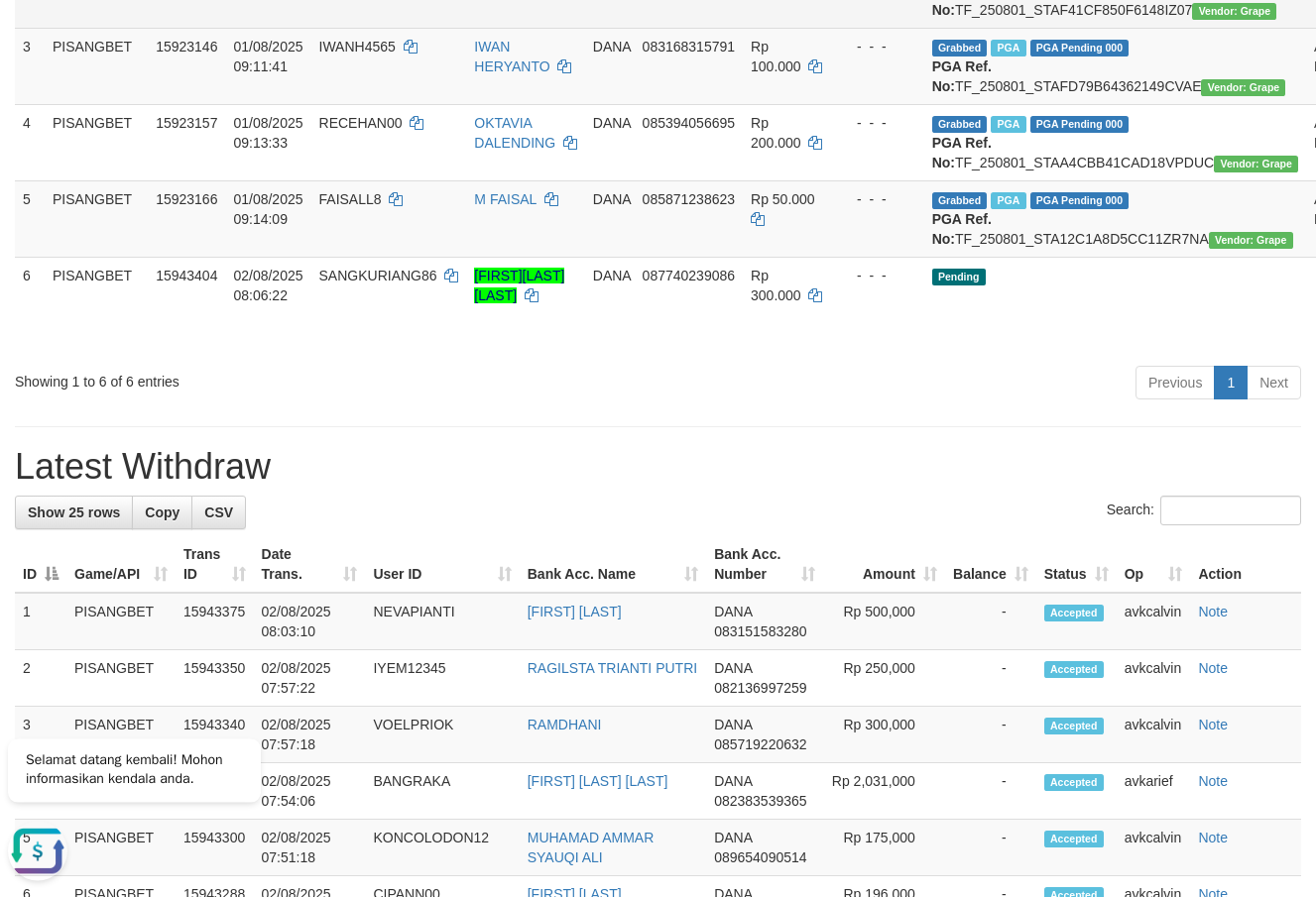 scroll, scrollTop: 607, scrollLeft: 0, axis: vertical 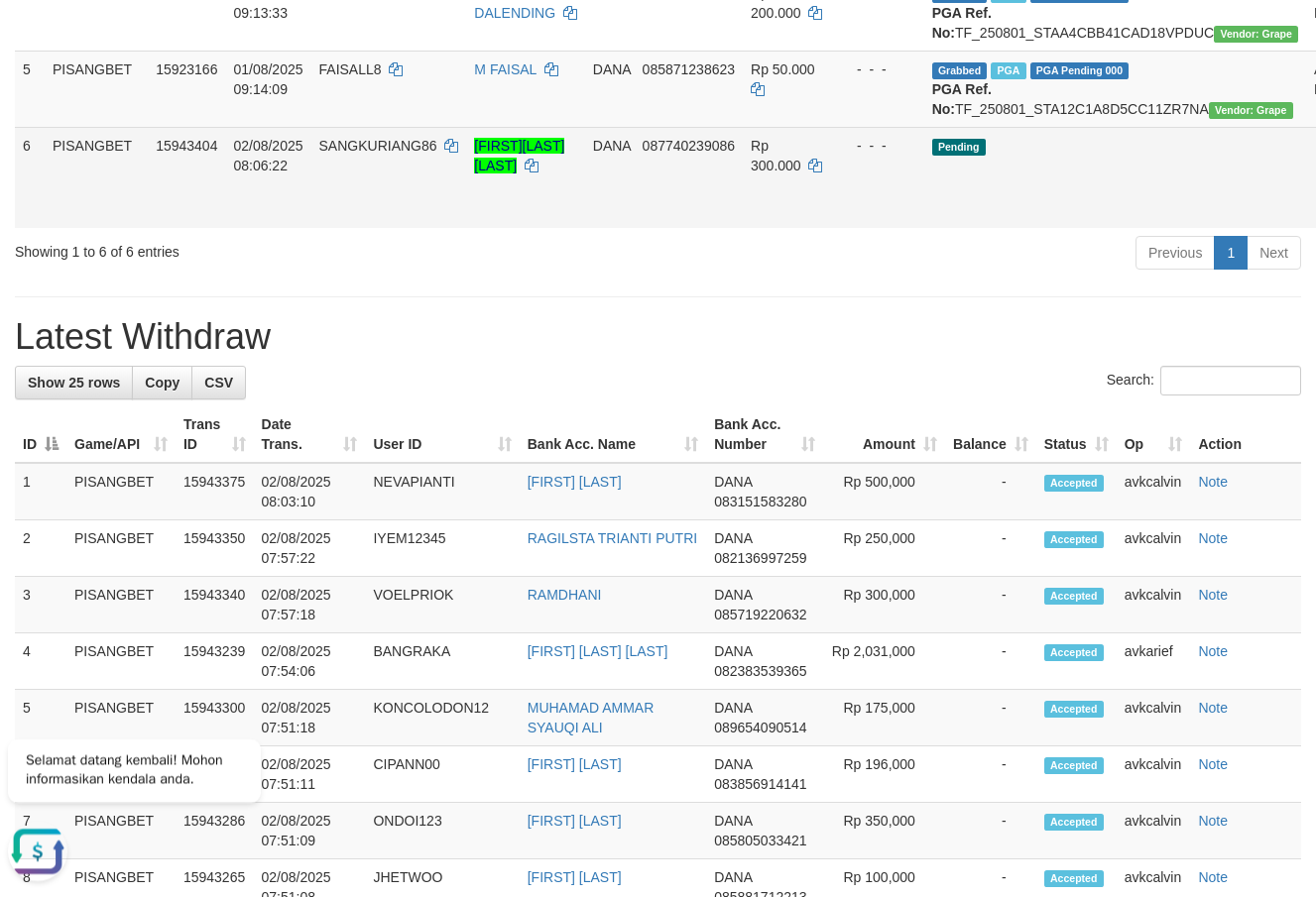 click on "Send PGA" at bounding box center [1412, 200] 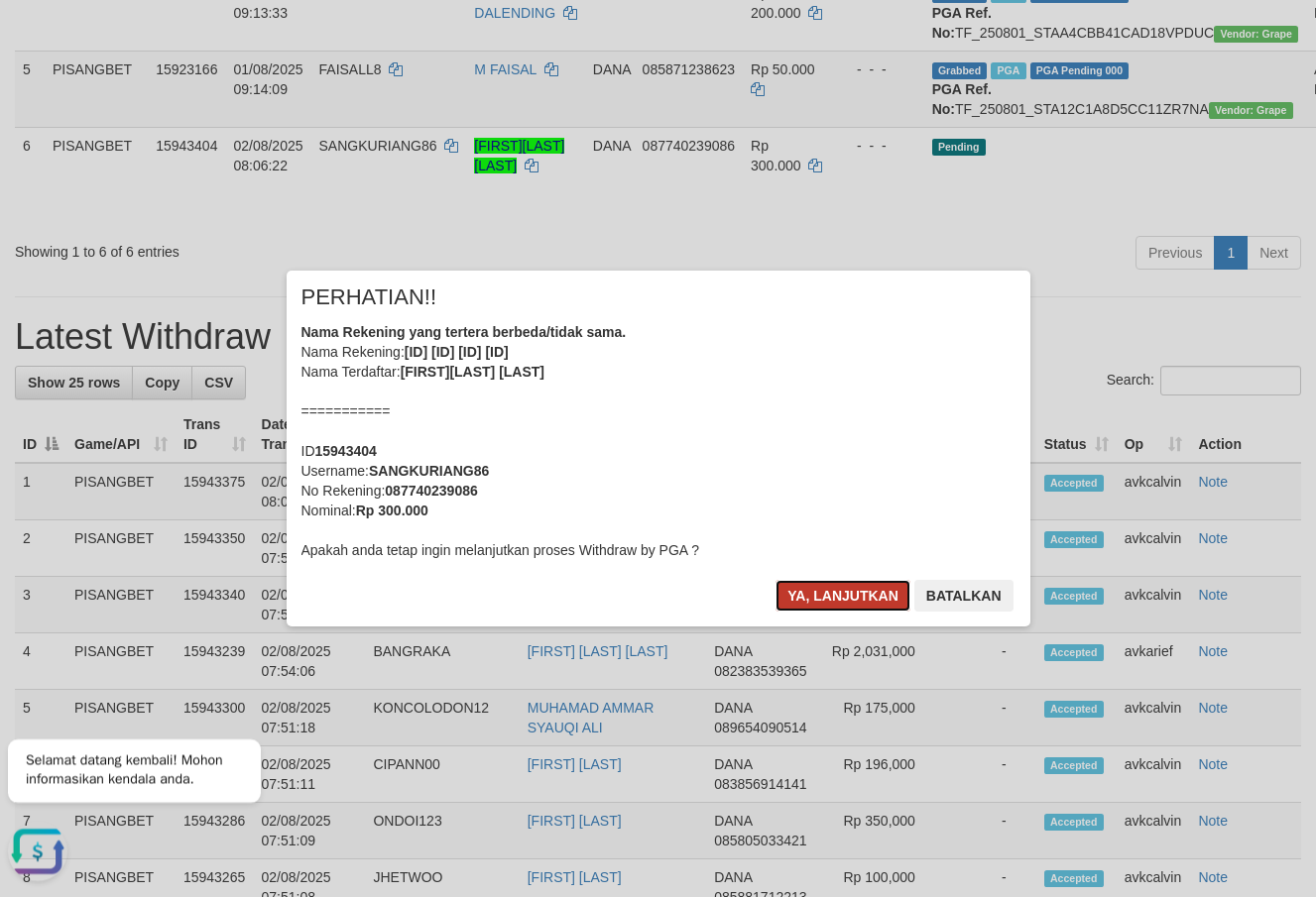 click on "Ya, lanjutkan" at bounding box center (843, 596) 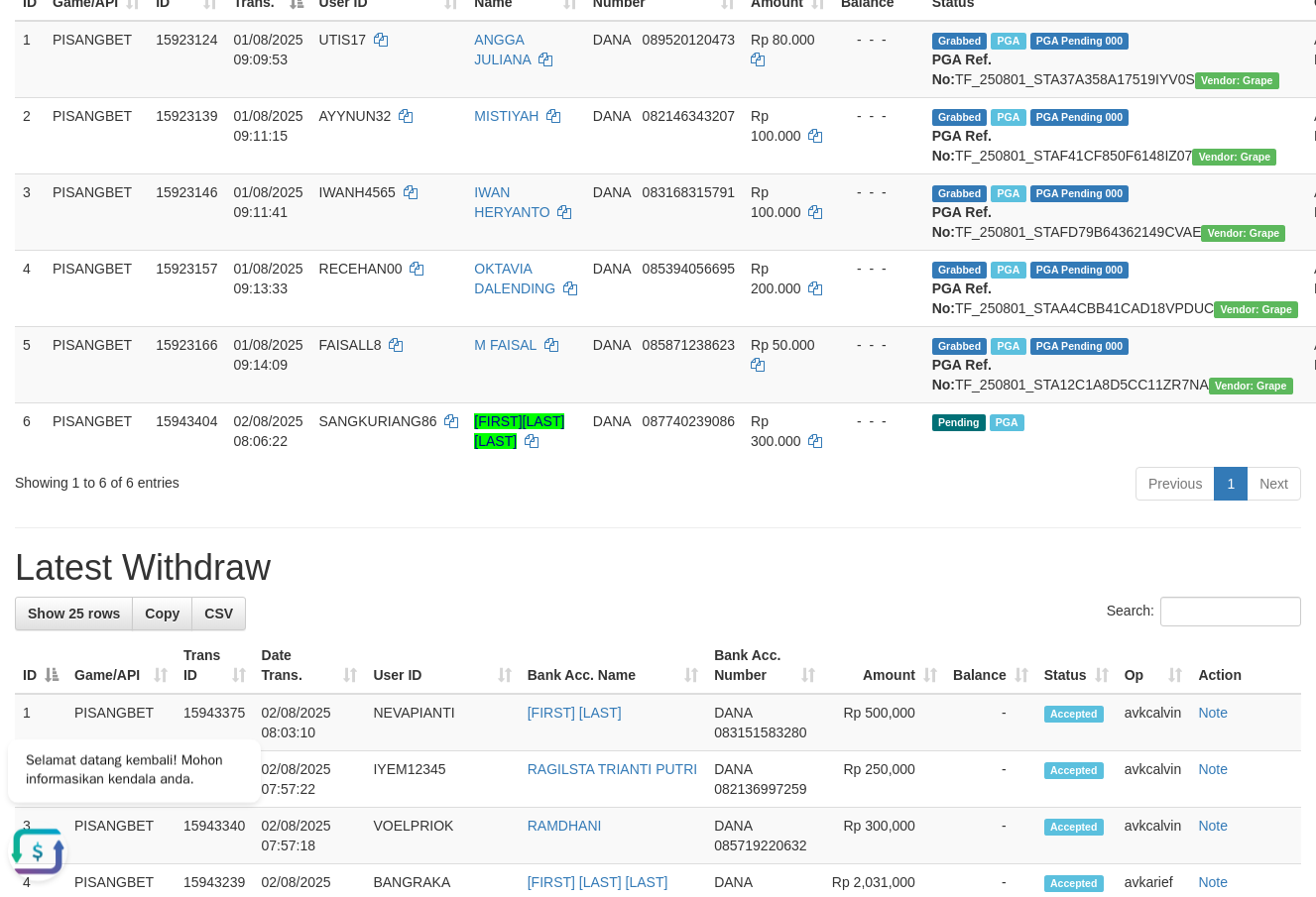 scroll, scrollTop: 307, scrollLeft: 0, axis: vertical 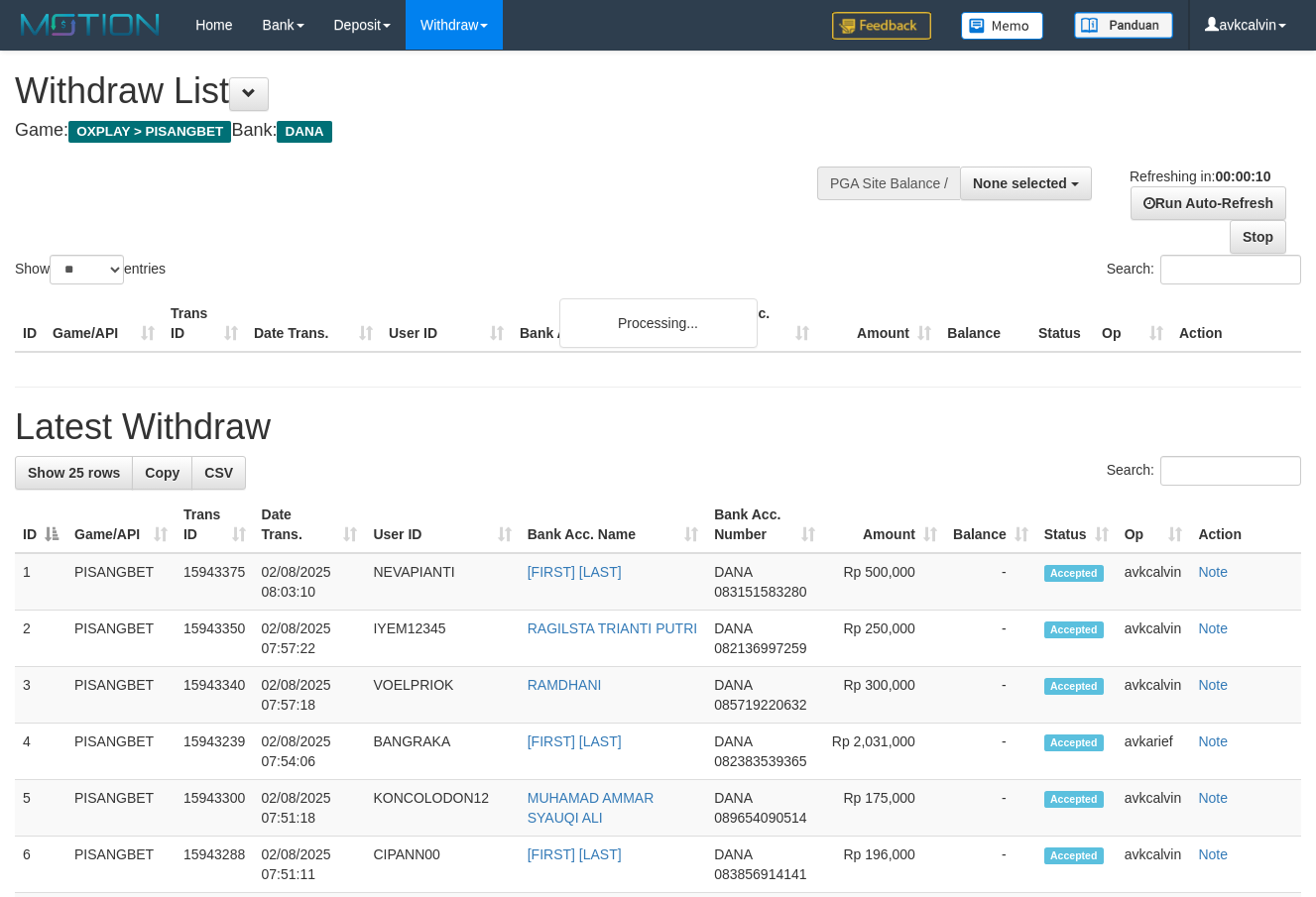 select 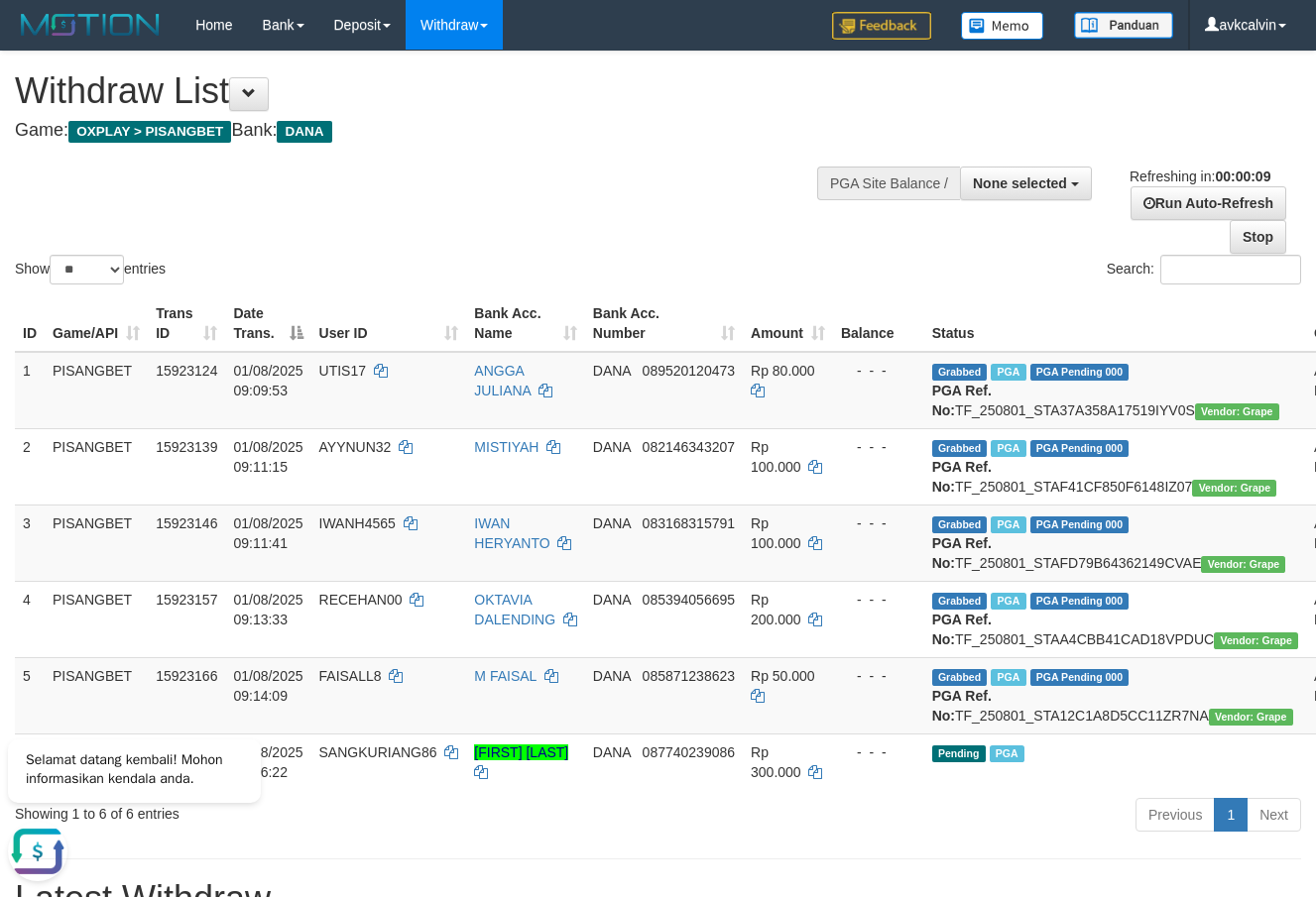 scroll, scrollTop: 0, scrollLeft: 0, axis: both 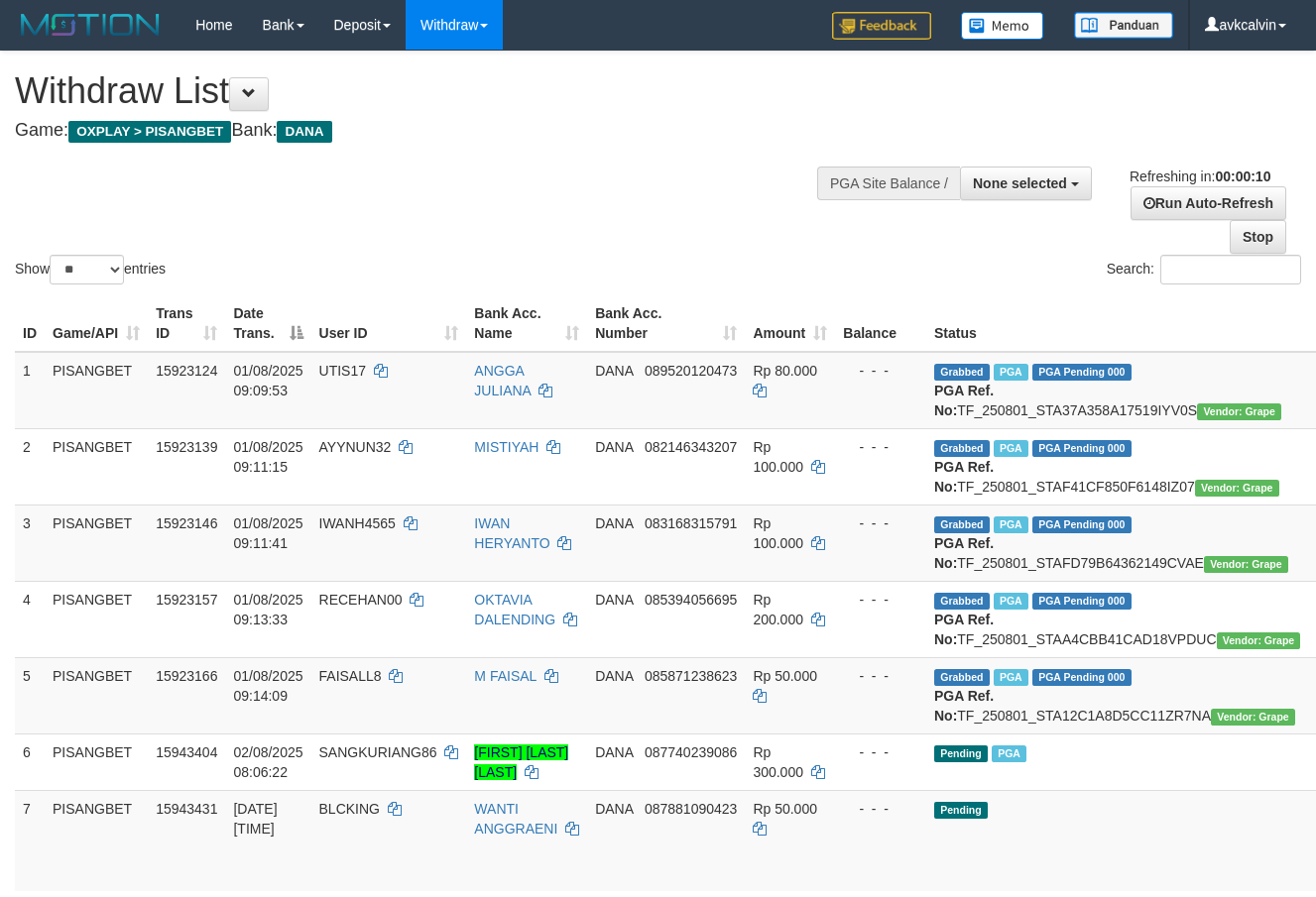 select 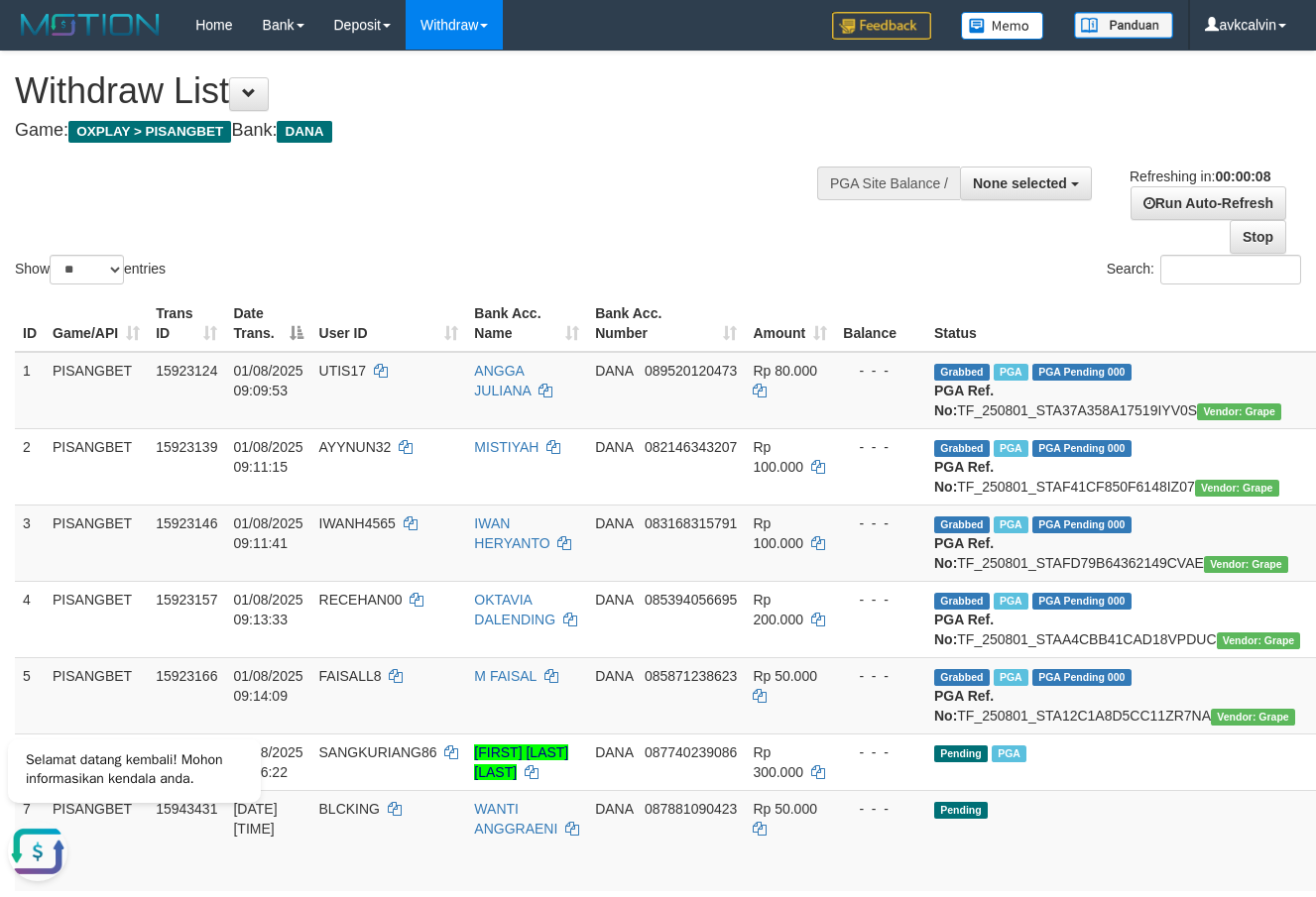 scroll, scrollTop: 0, scrollLeft: 0, axis: both 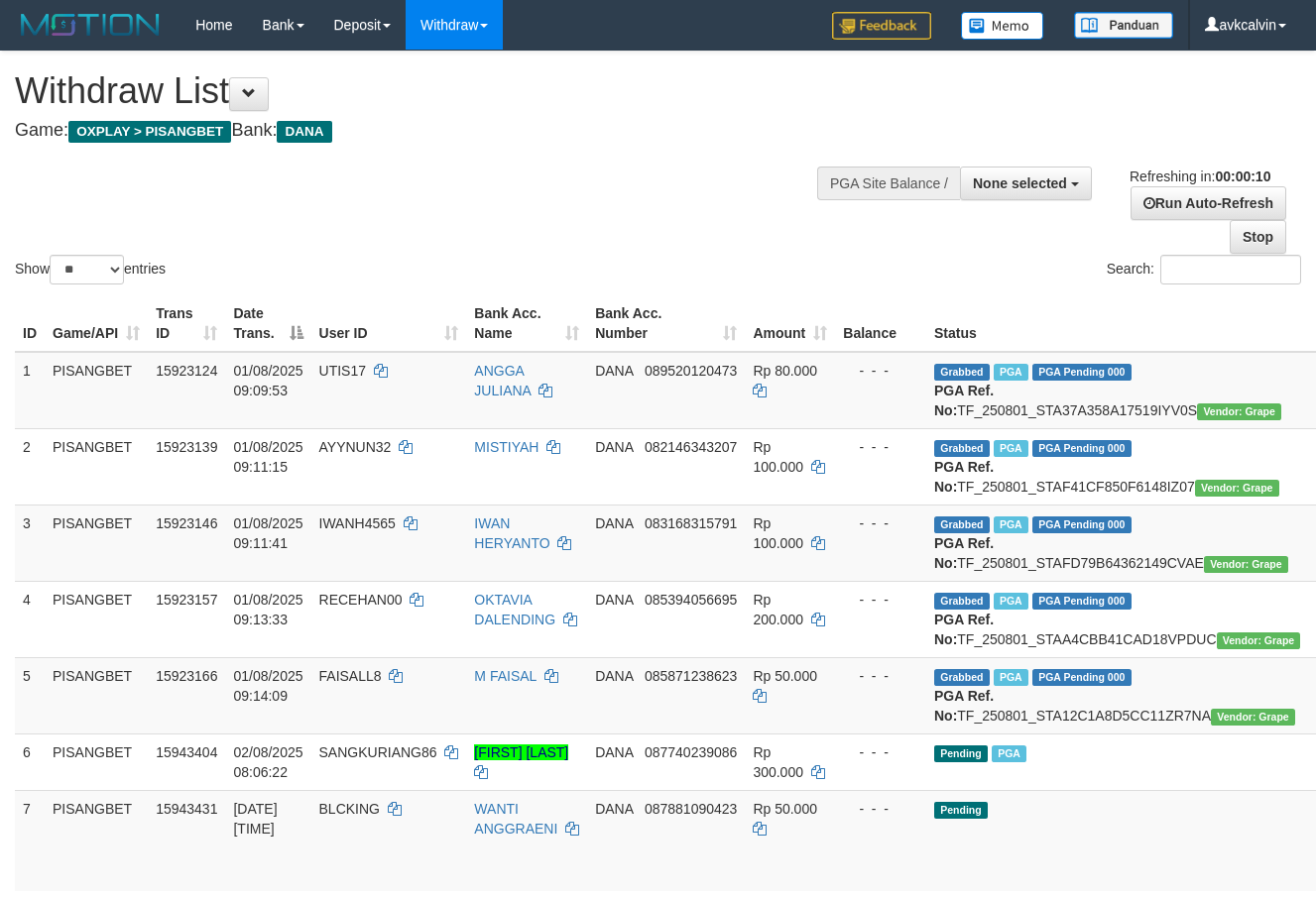 select 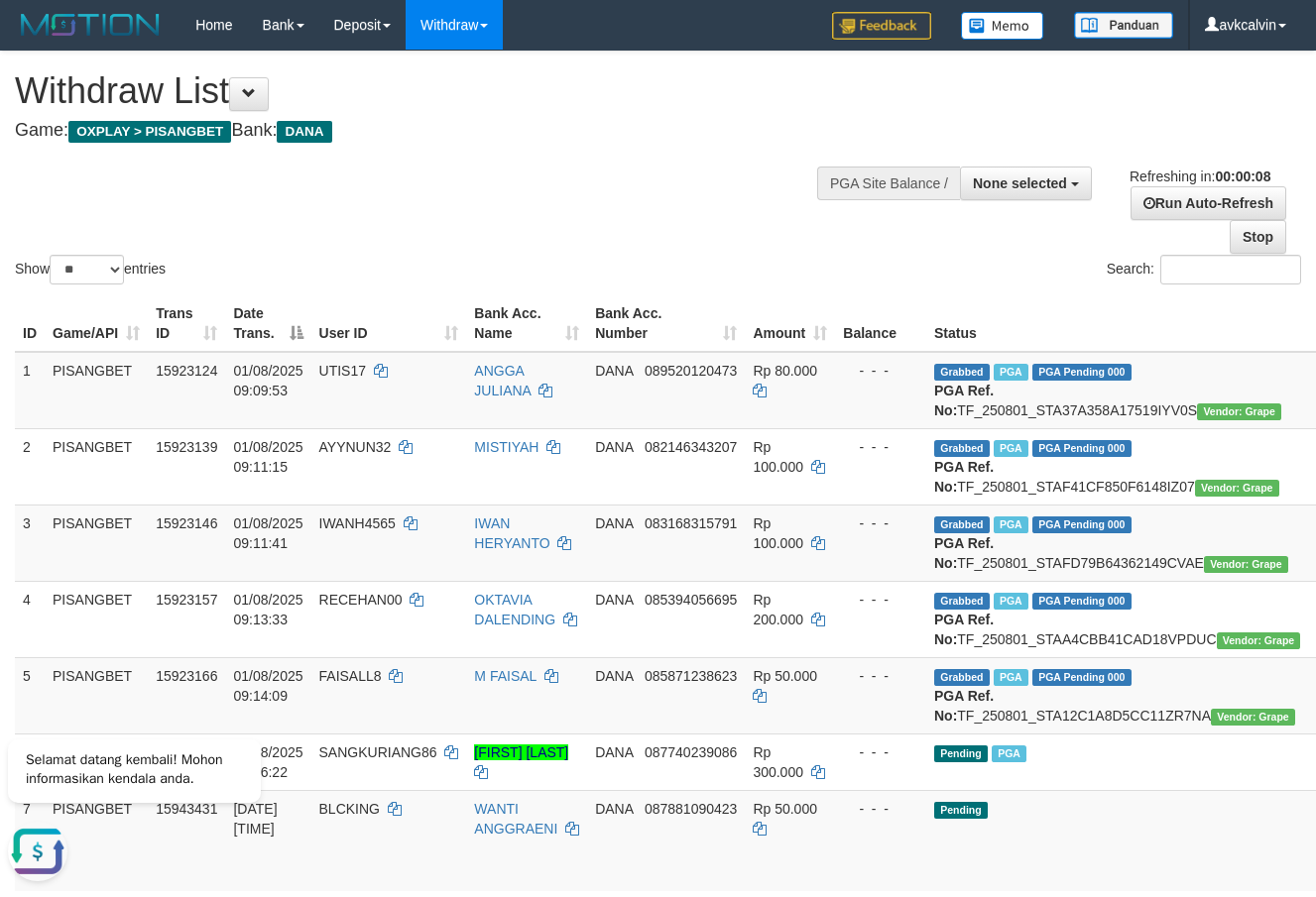 scroll, scrollTop: 0, scrollLeft: 0, axis: both 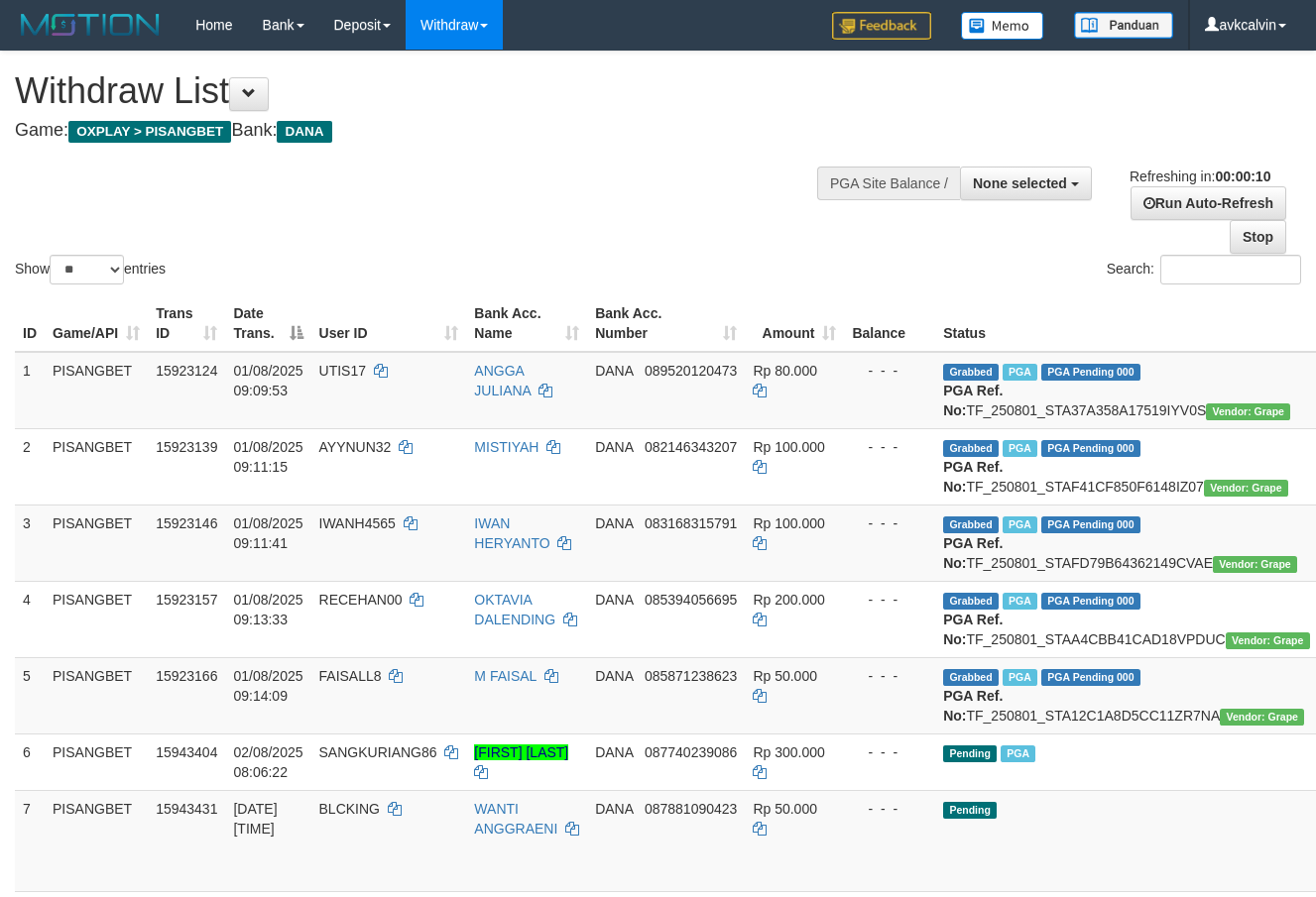 select 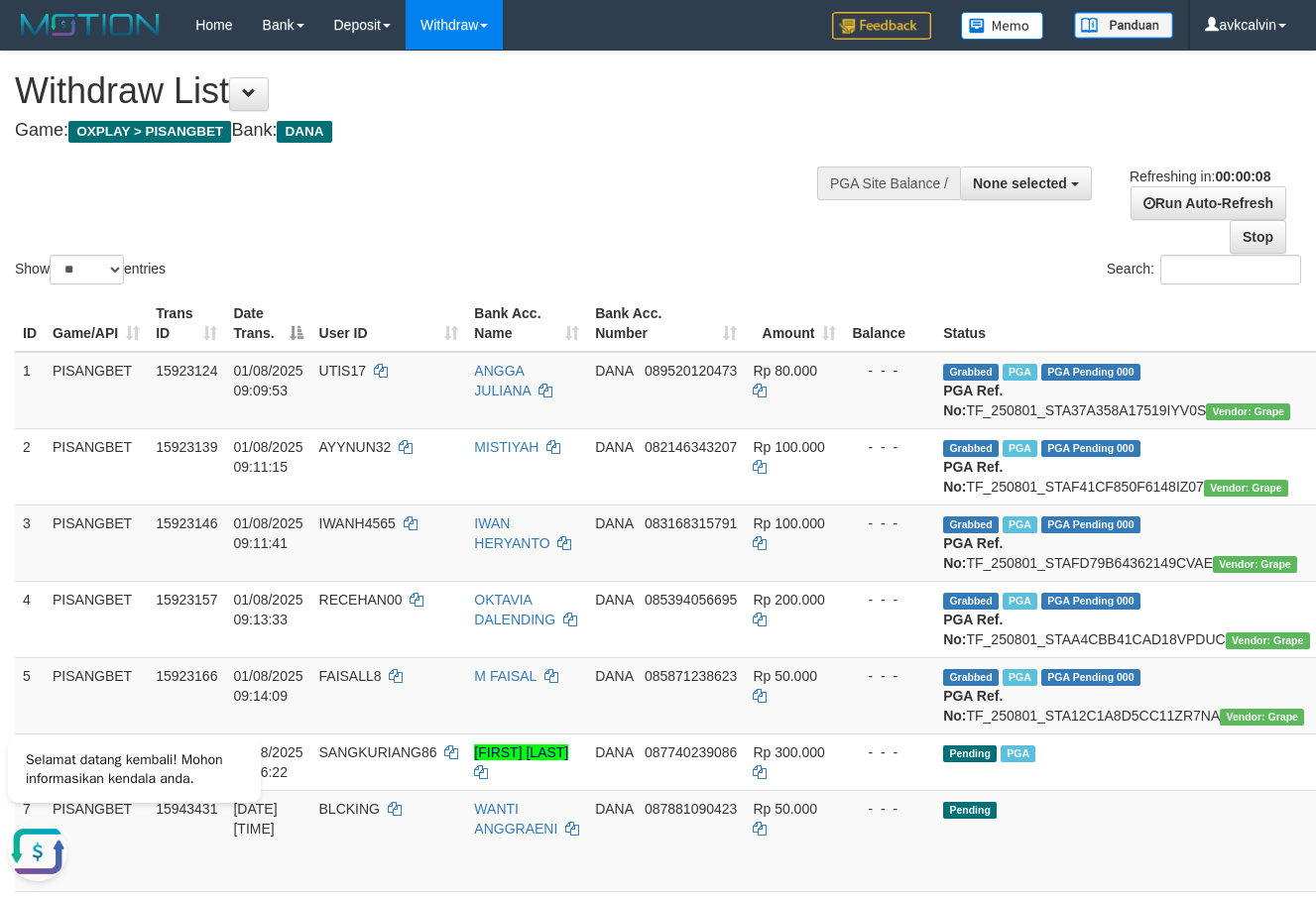 scroll, scrollTop: 0, scrollLeft: 0, axis: both 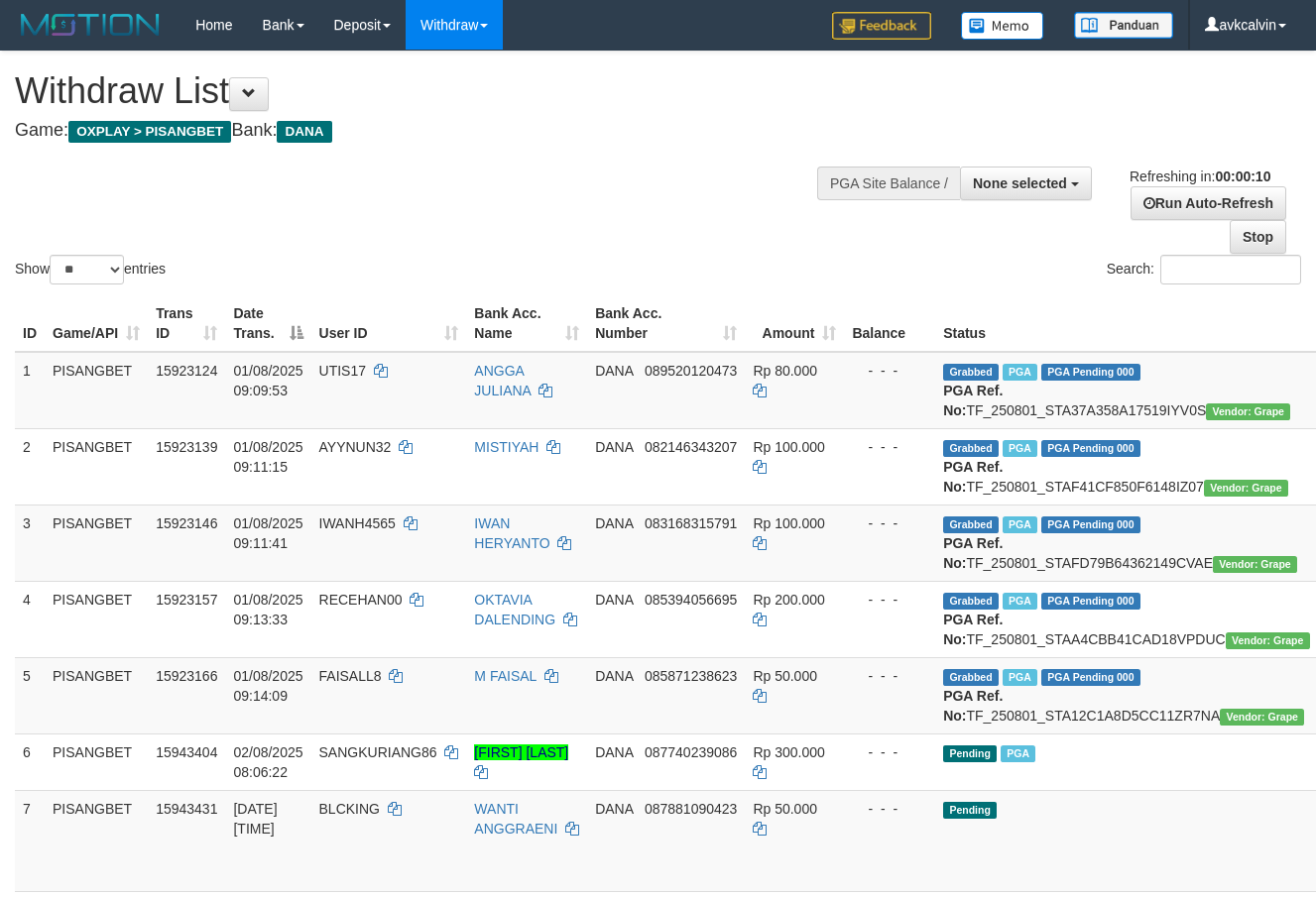 select 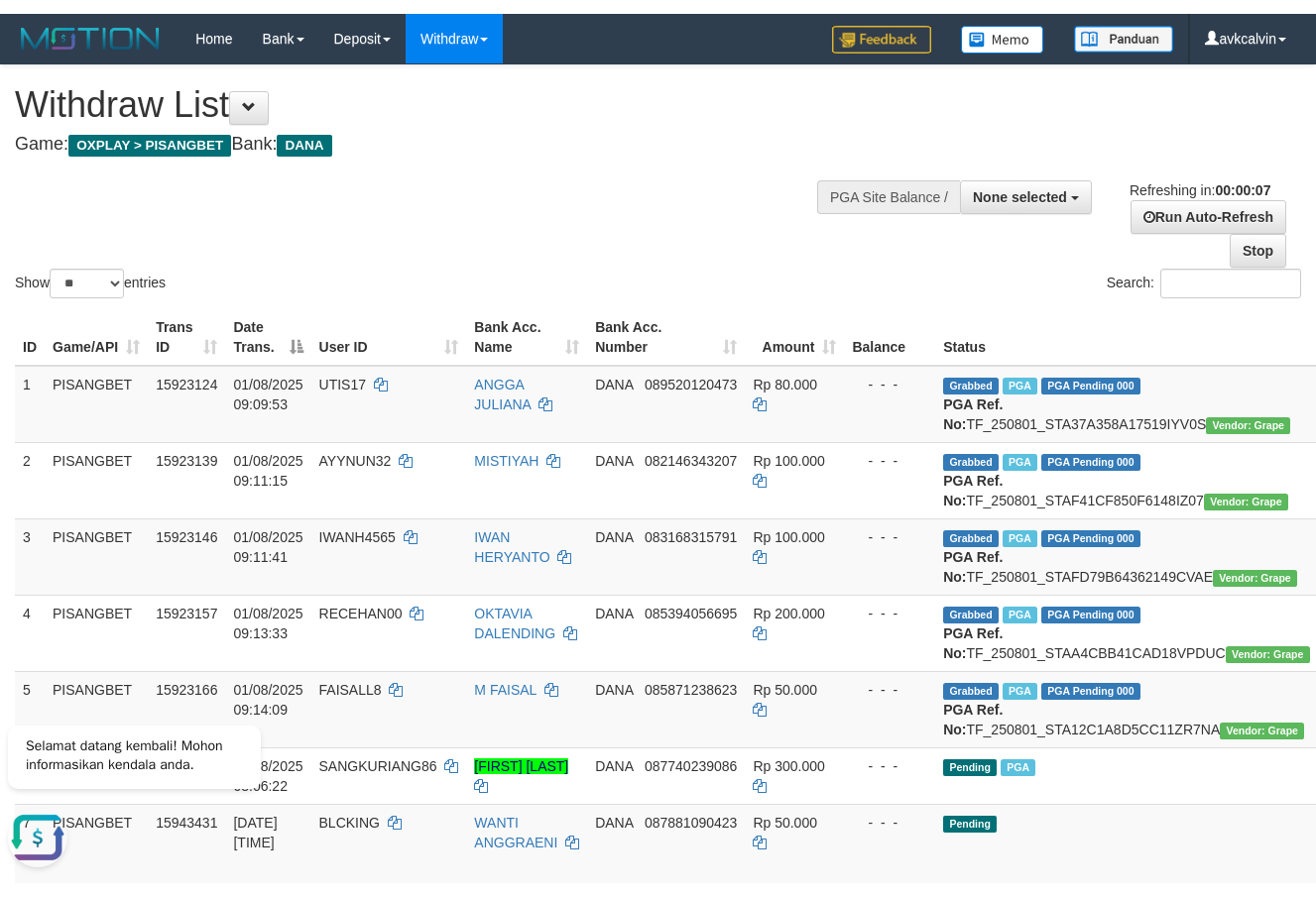 scroll, scrollTop: 0, scrollLeft: 0, axis: both 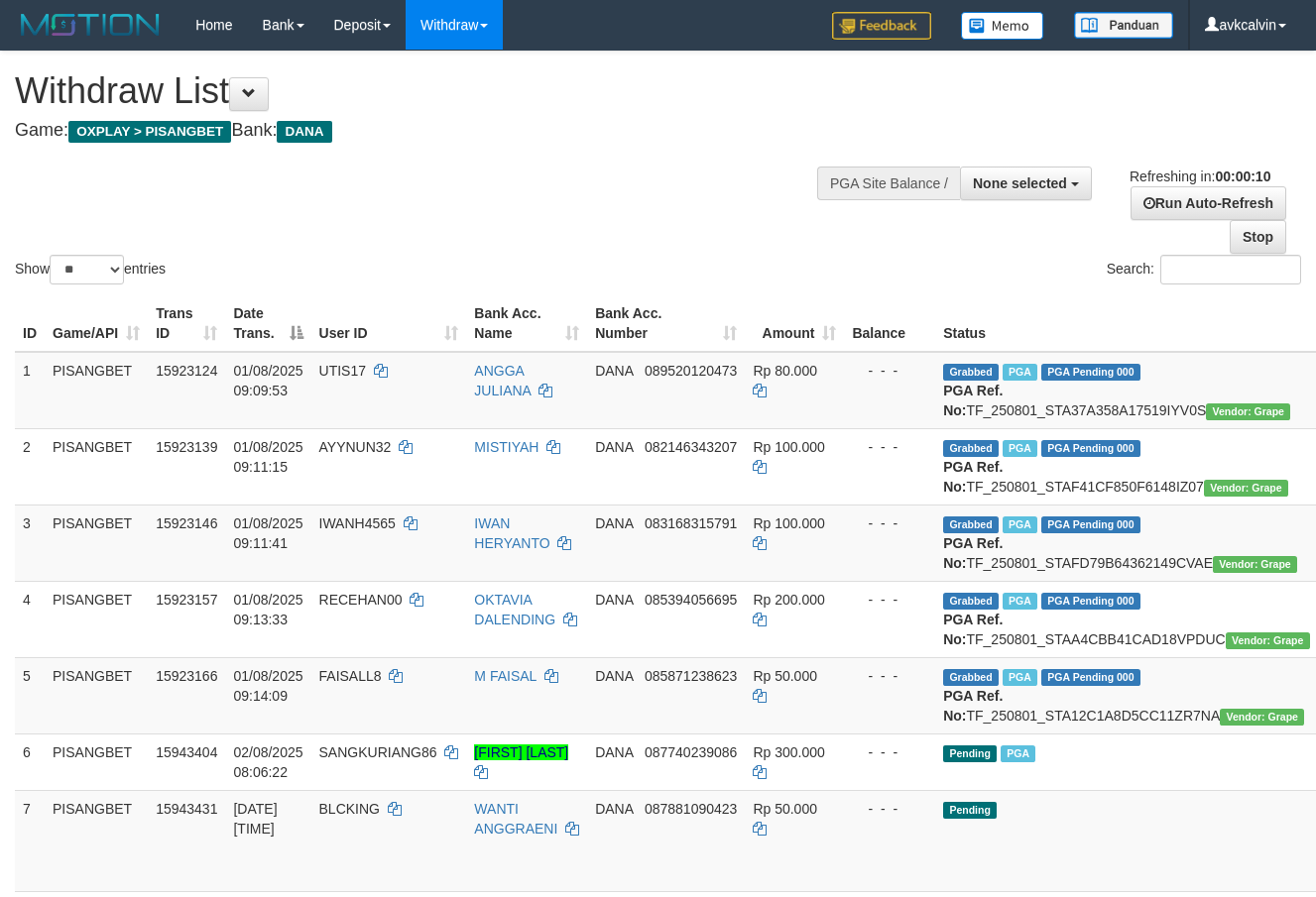 select 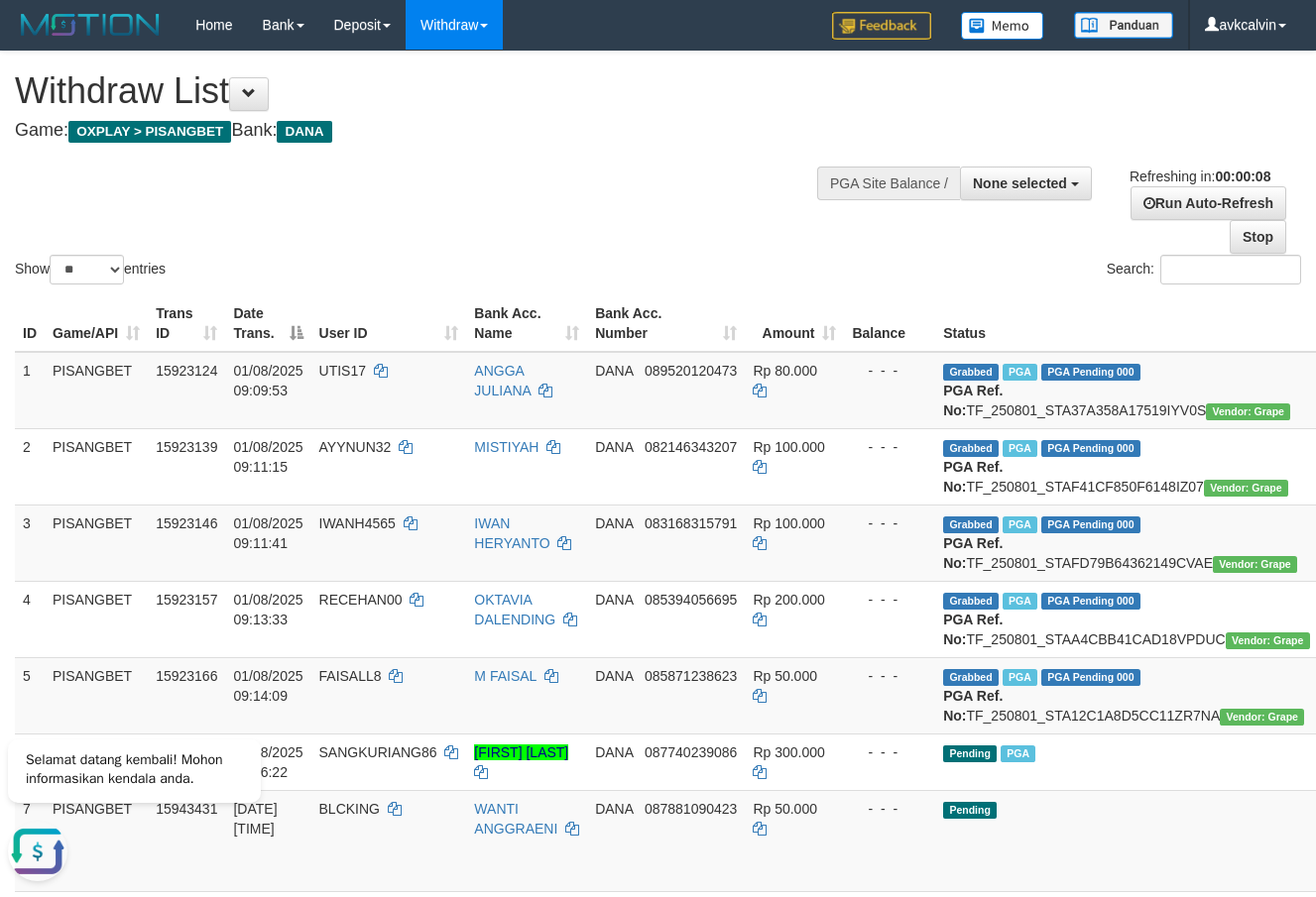 scroll, scrollTop: 0, scrollLeft: 0, axis: both 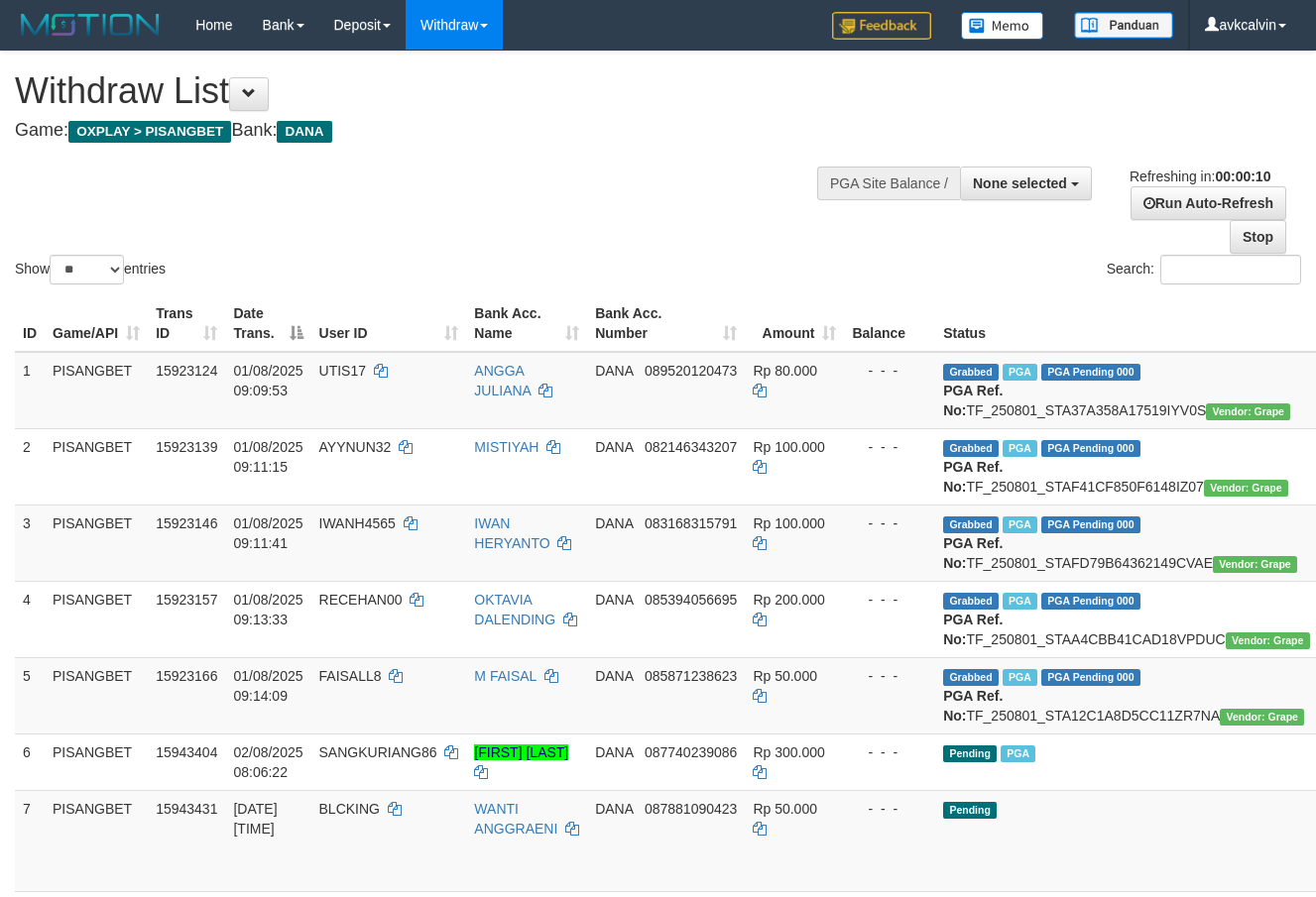 select 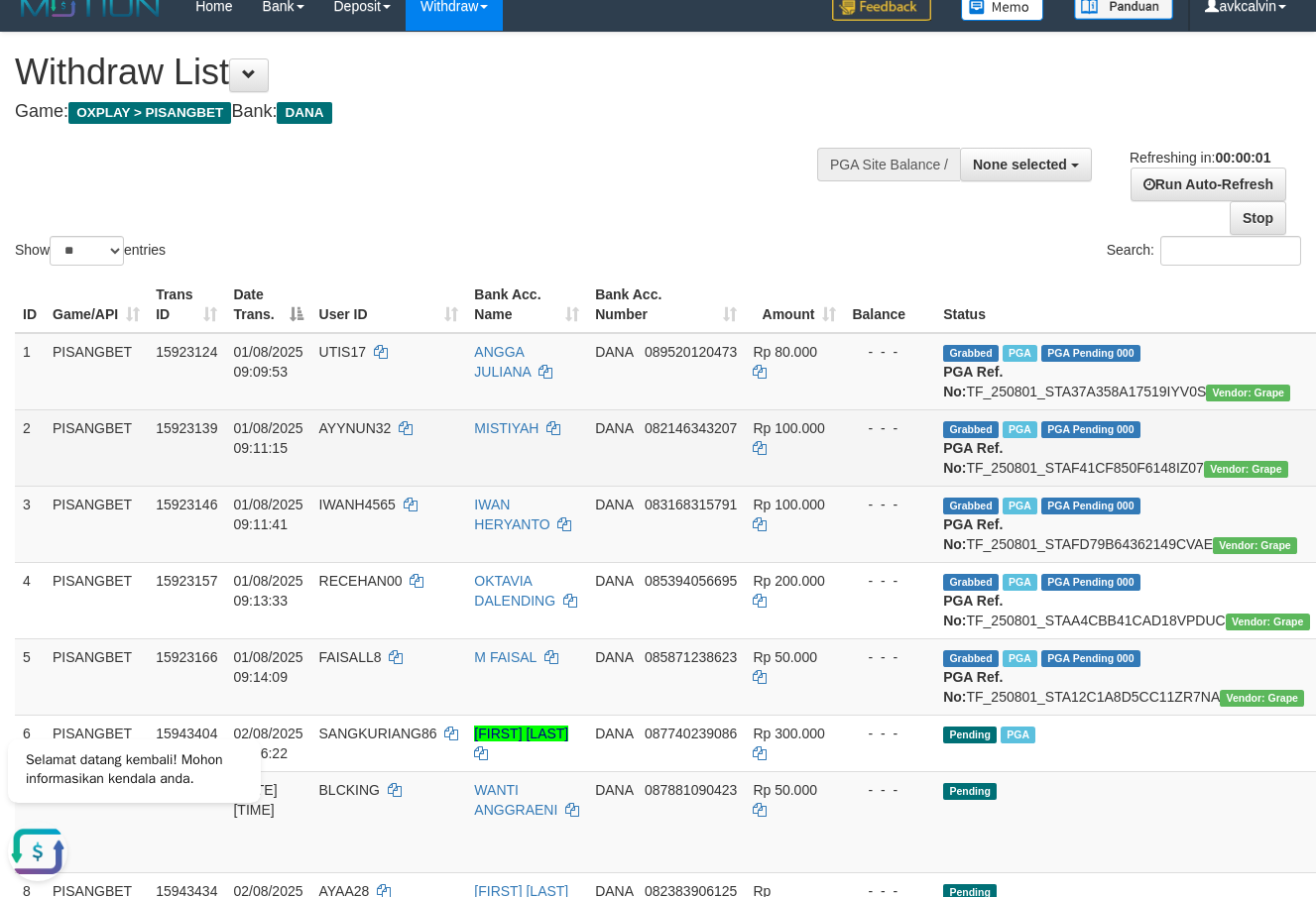scroll, scrollTop: 708, scrollLeft: 0, axis: vertical 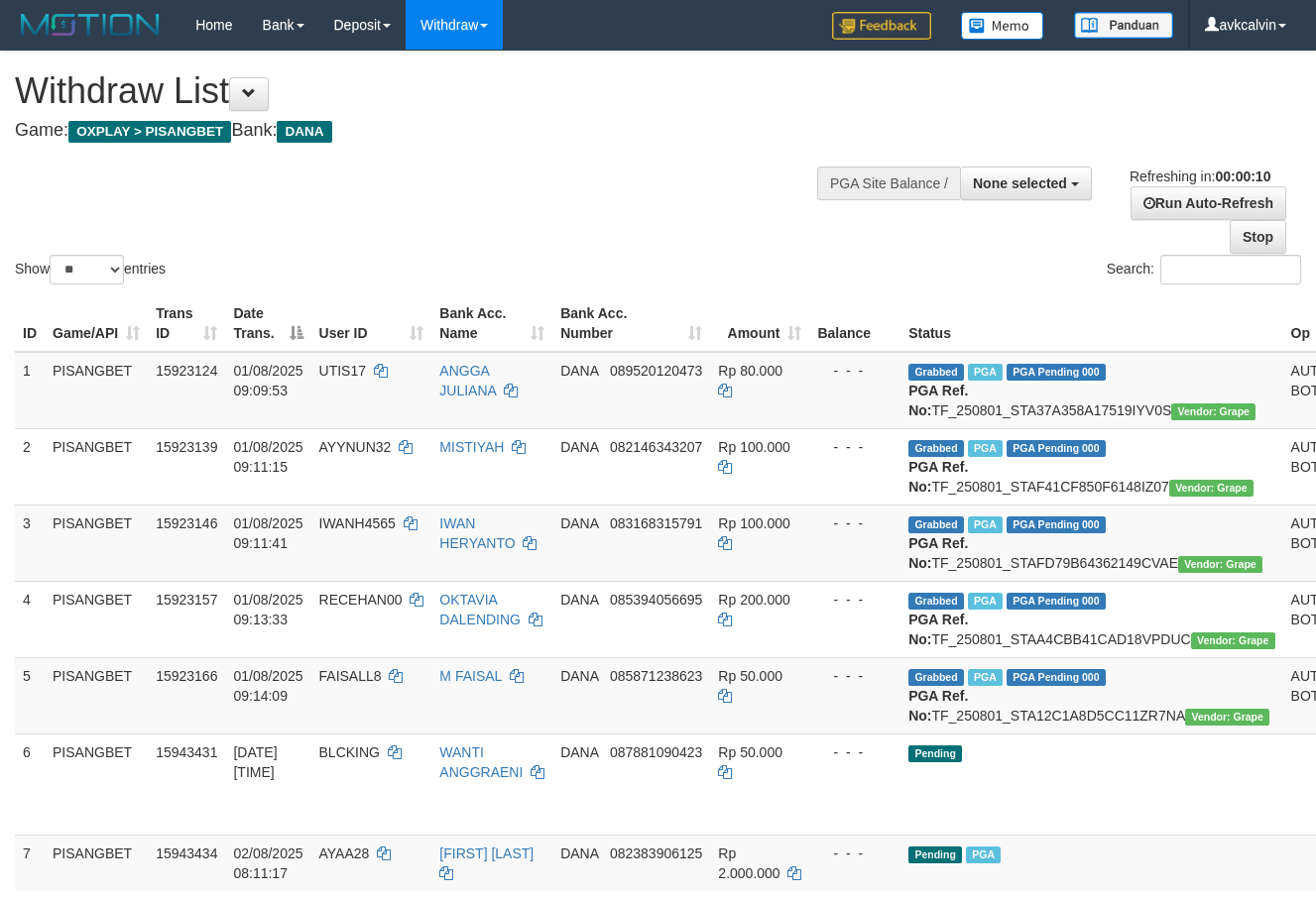 select 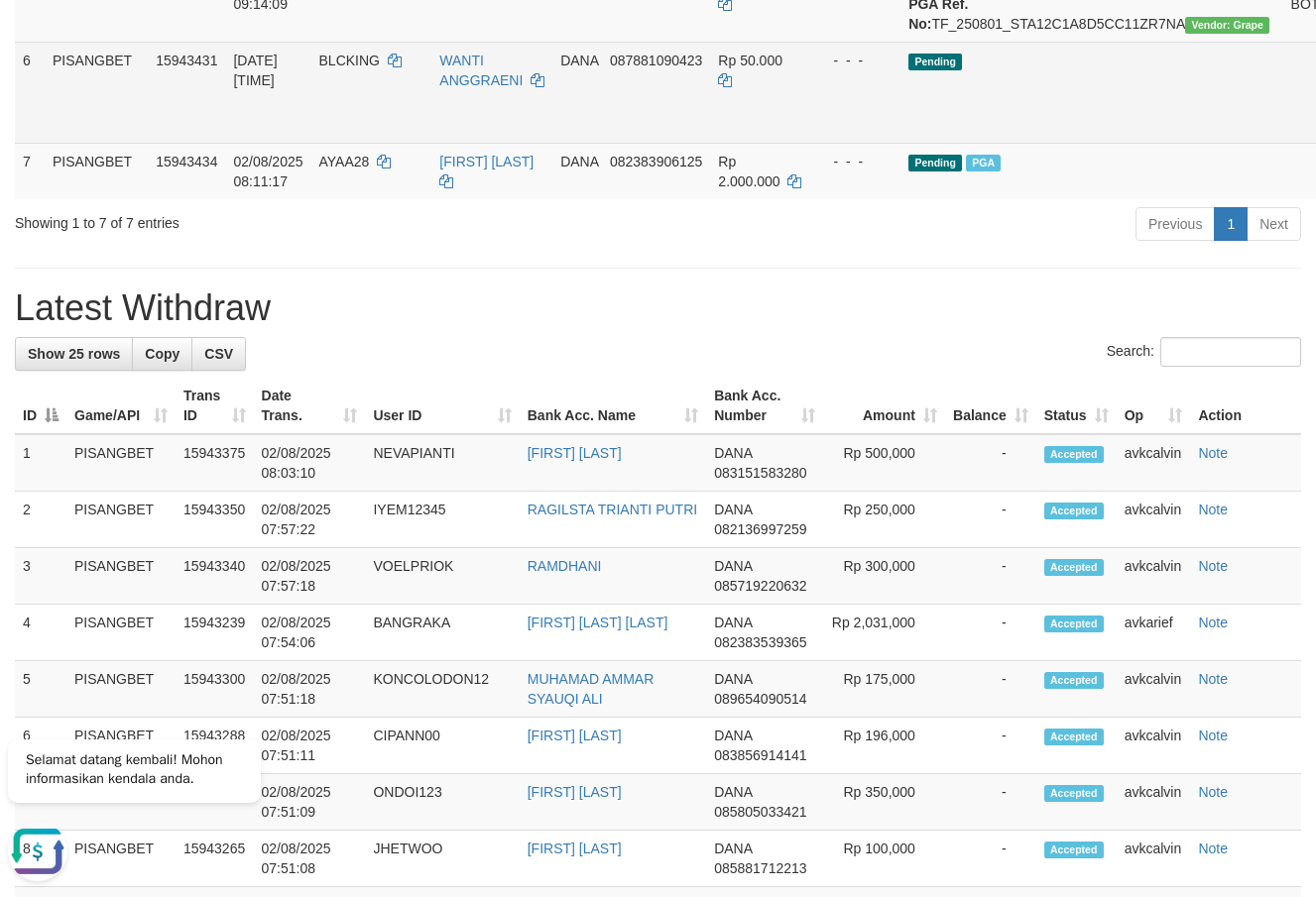 scroll, scrollTop: 0, scrollLeft: 0, axis: both 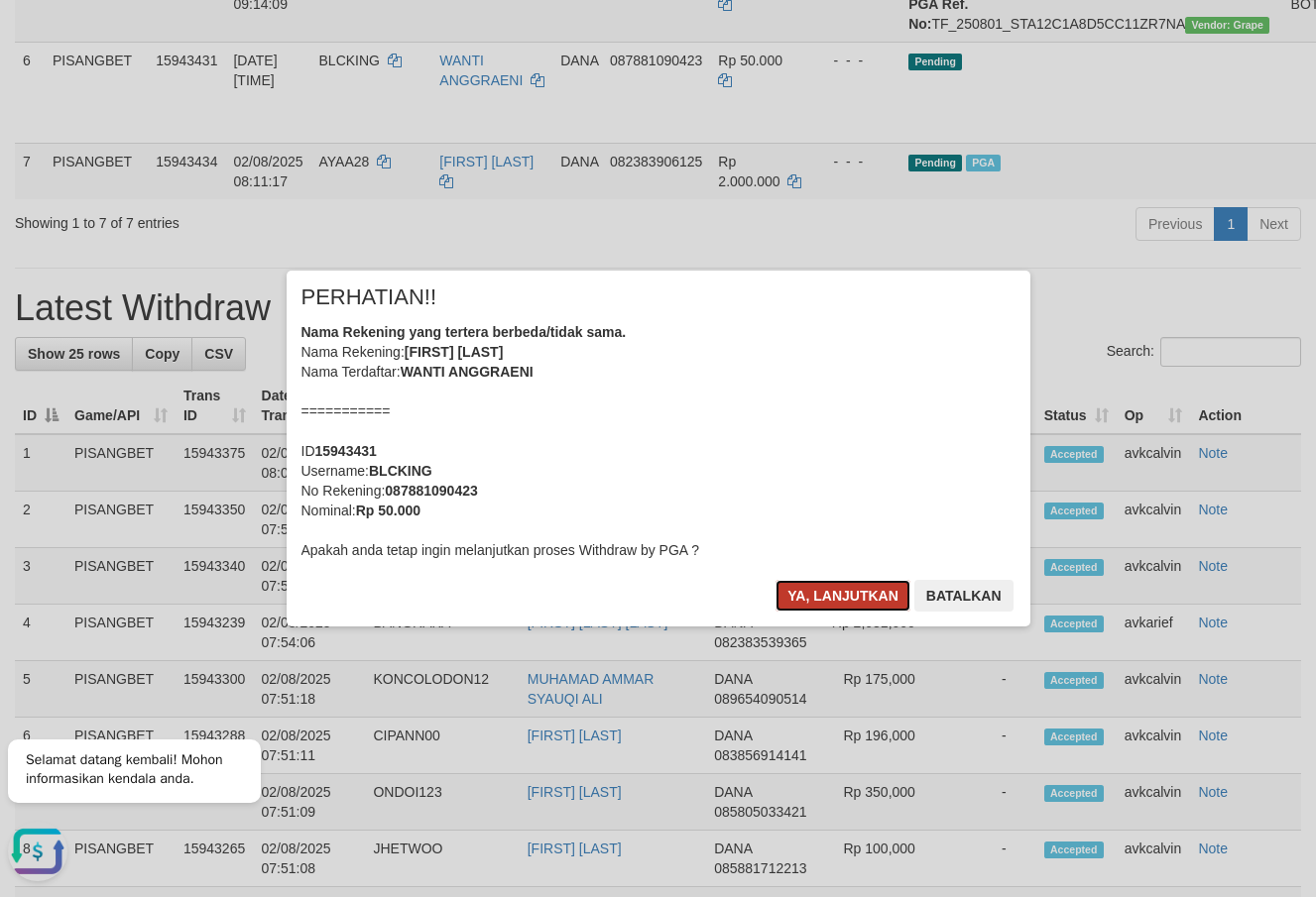 click on "Ya, lanjutkan" at bounding box center [843, 596] 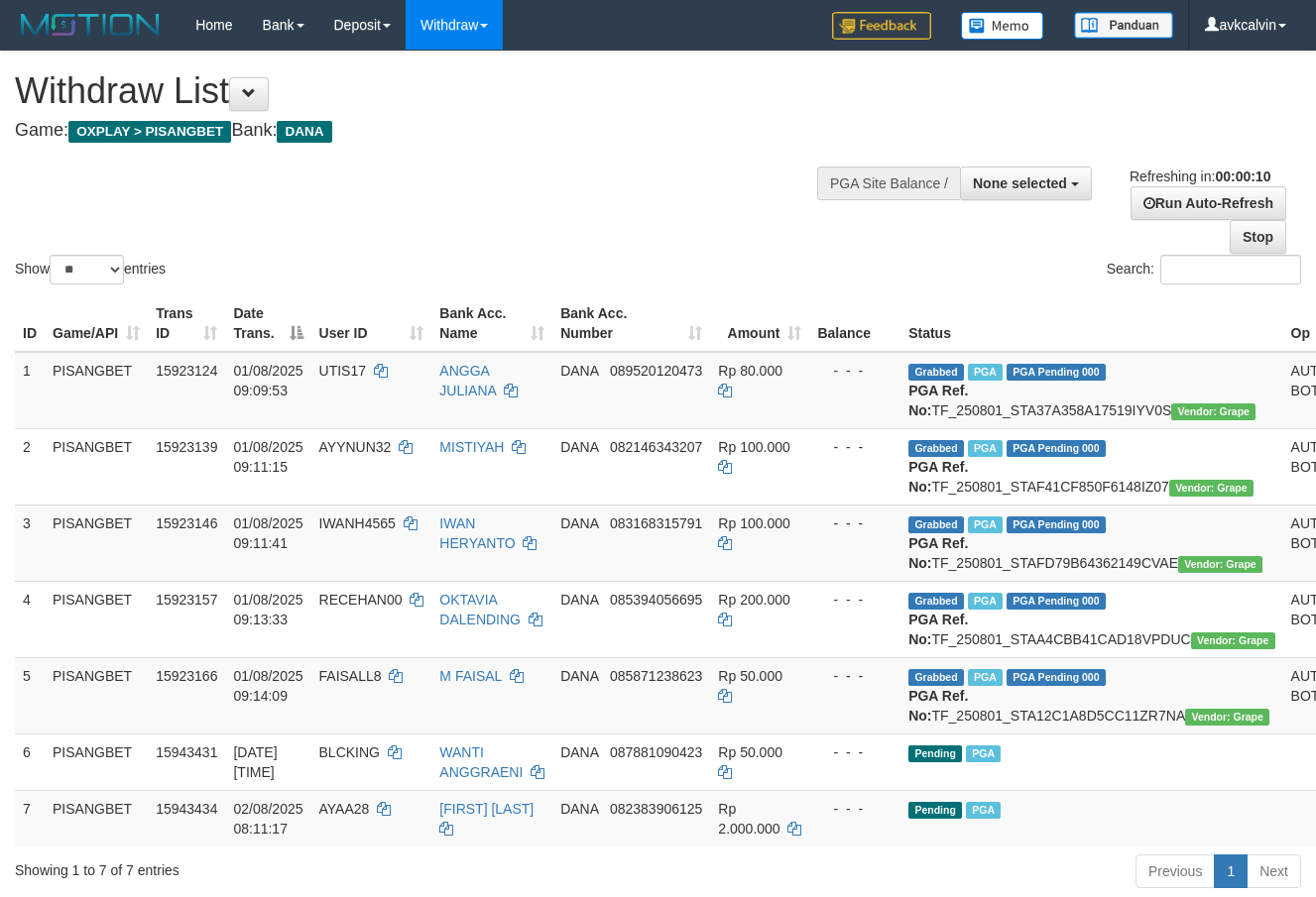 select 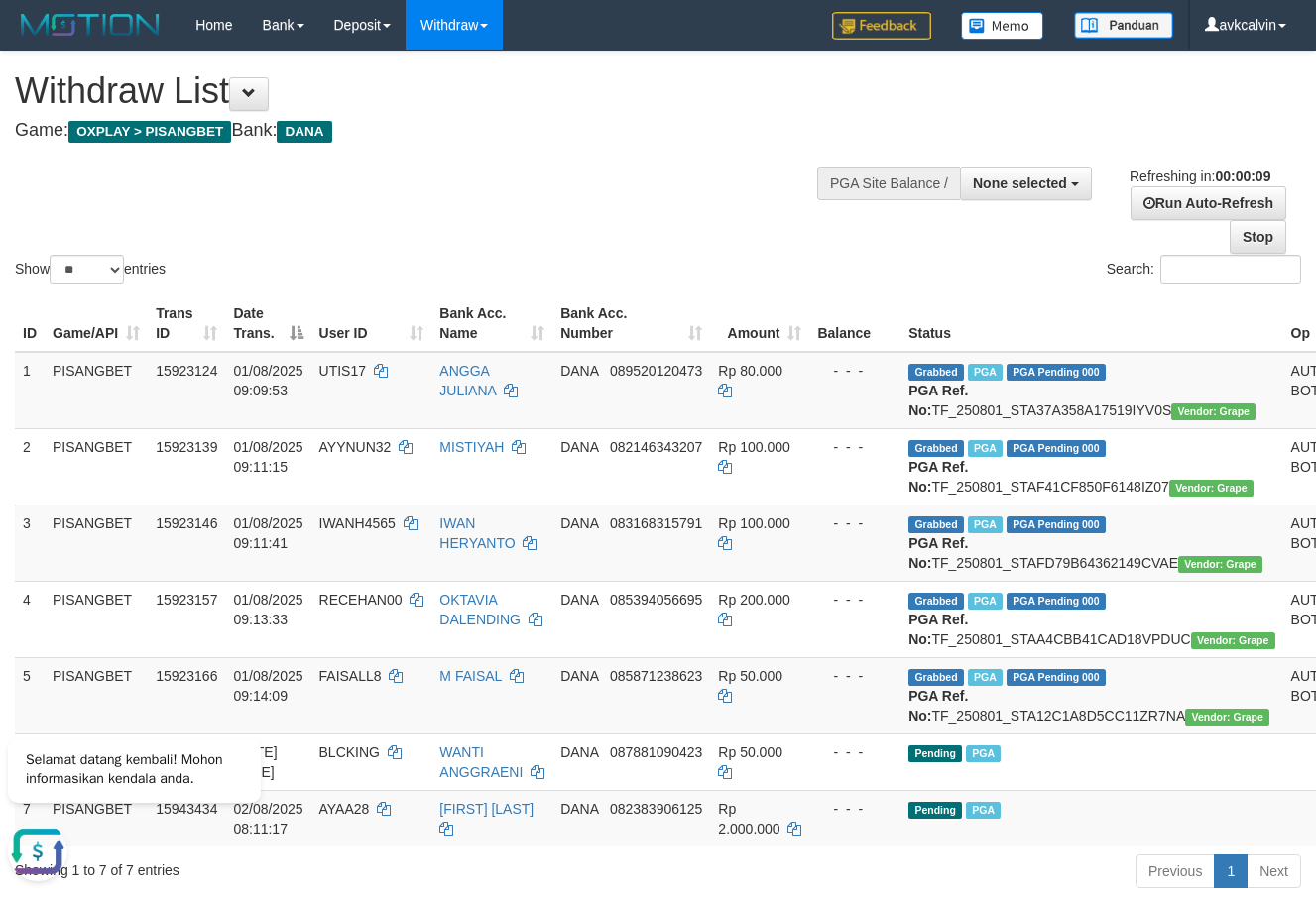 scroll, scrollTop: 0, scrollLeft: 0, axis: both 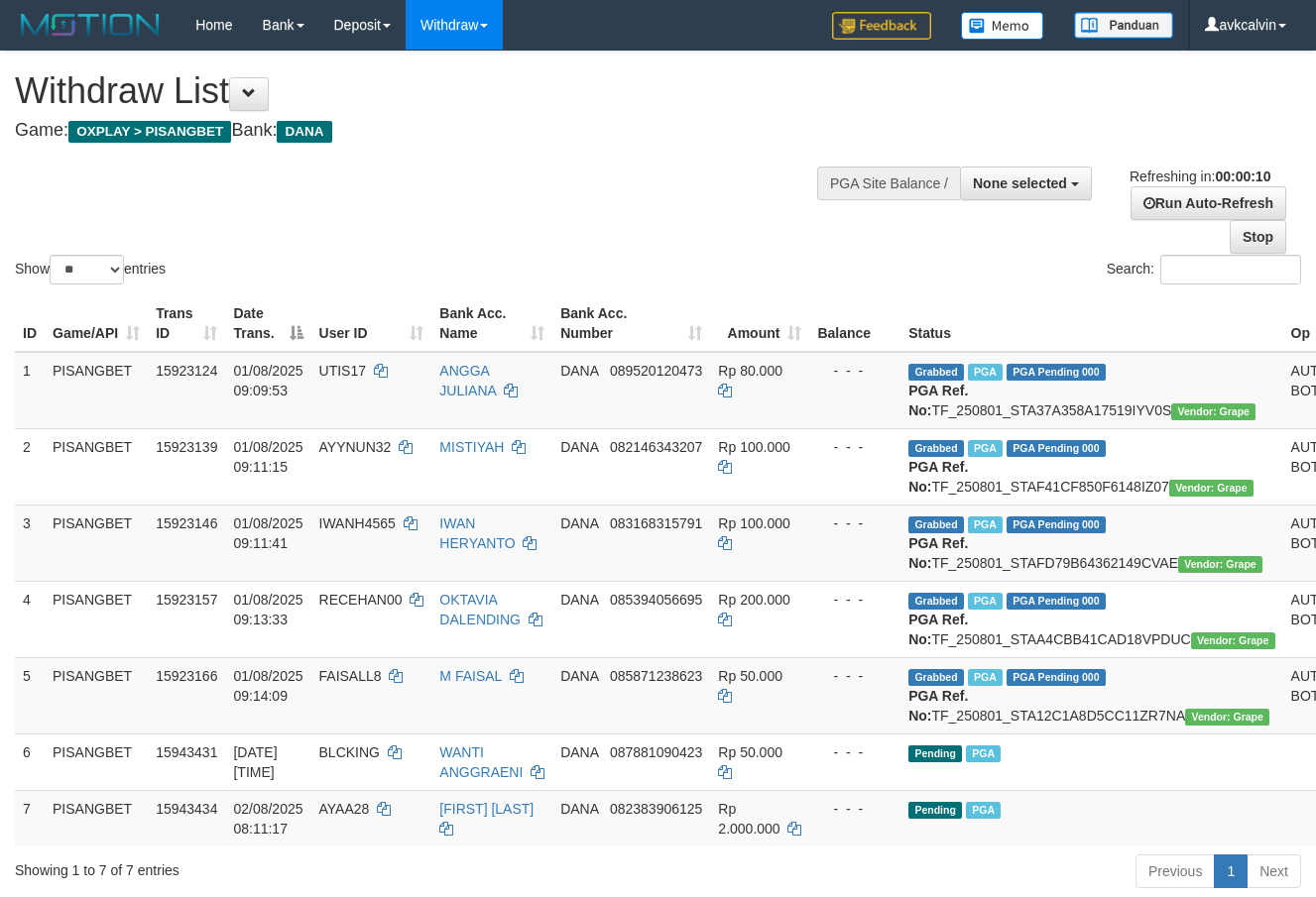 select 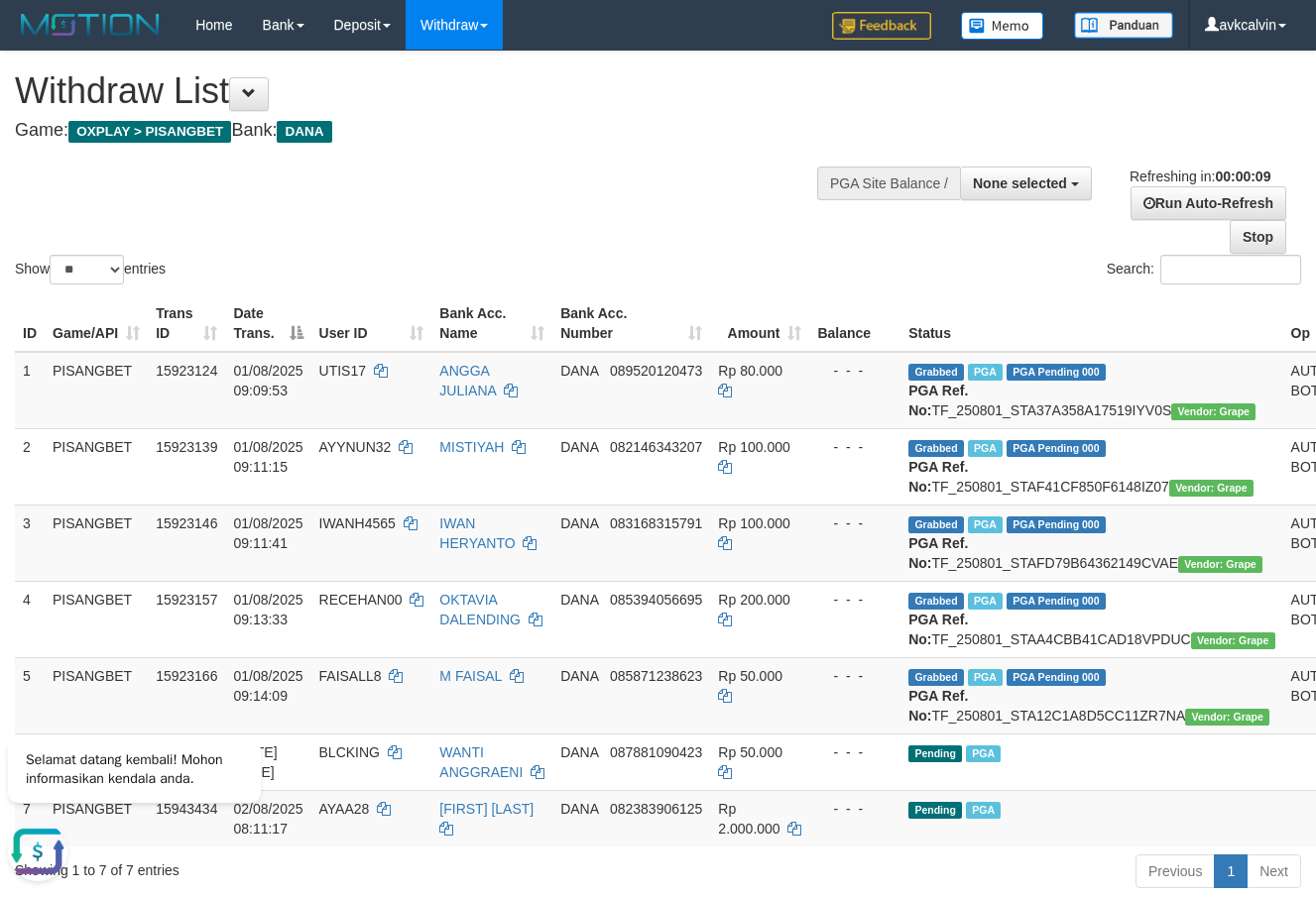 scroll, scrollTop: 0, scrollLeft: 0, axis: both 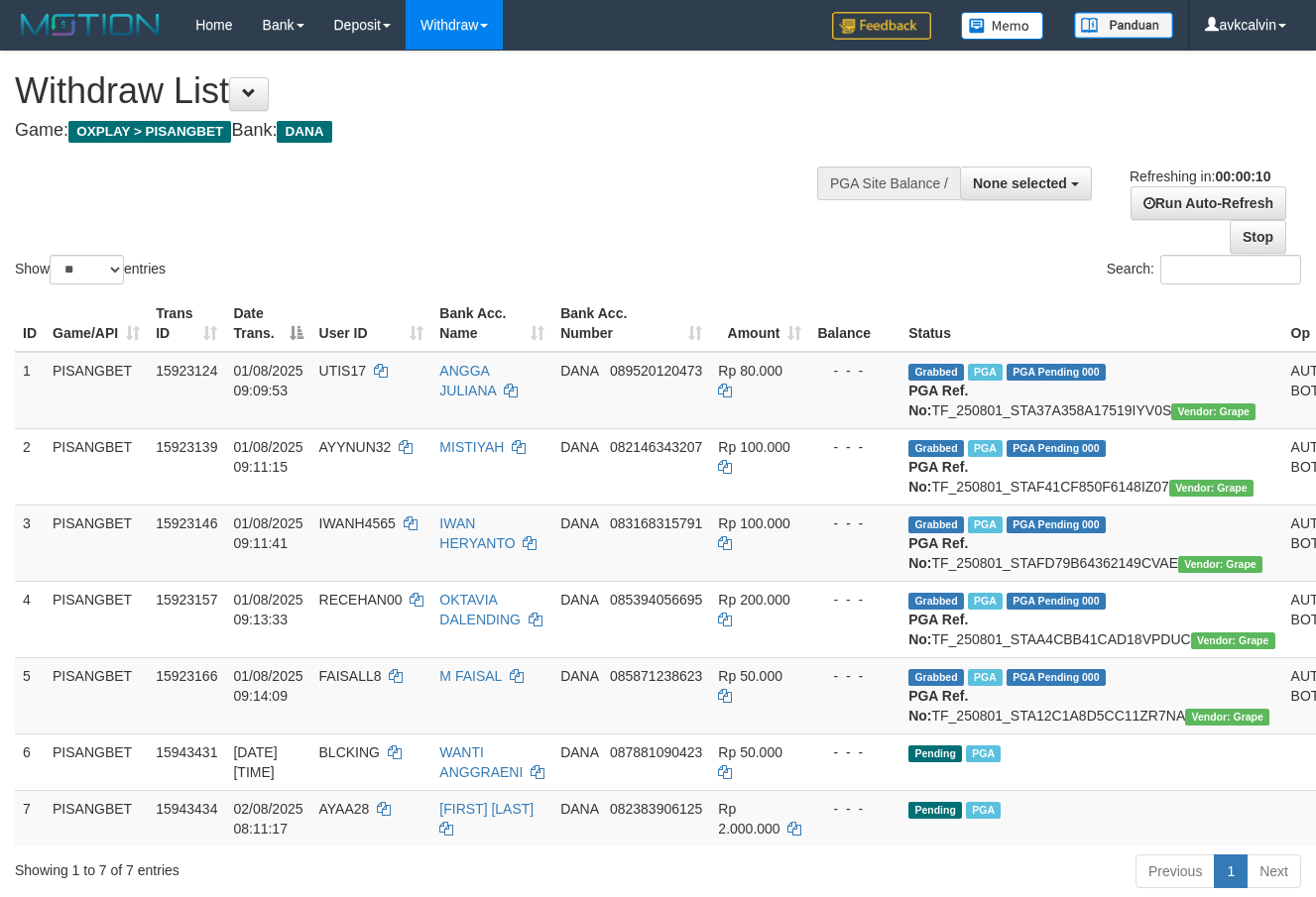 select 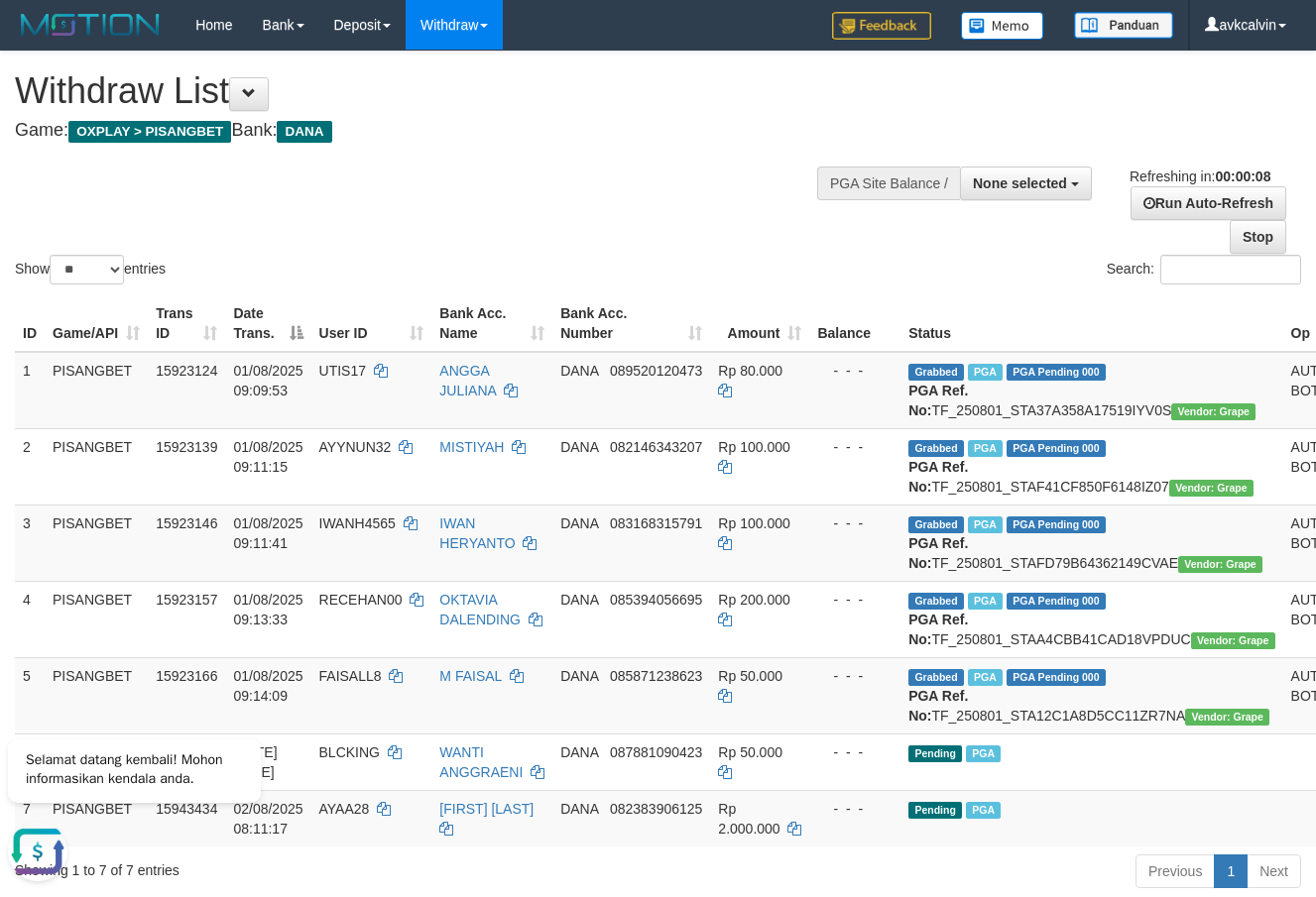 scroll, scrollTop: 0, scrollLeft: 0, axis: both 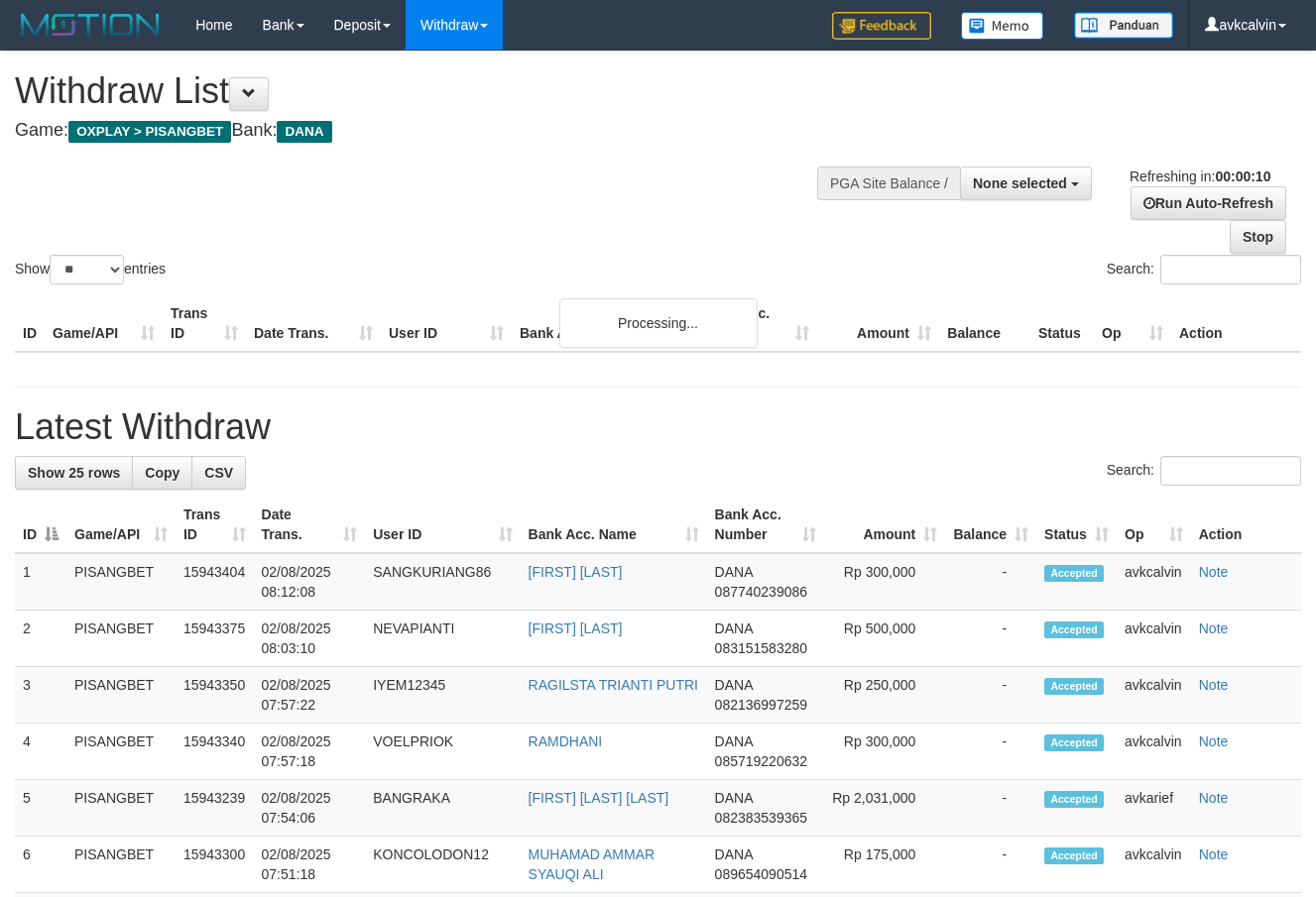 select 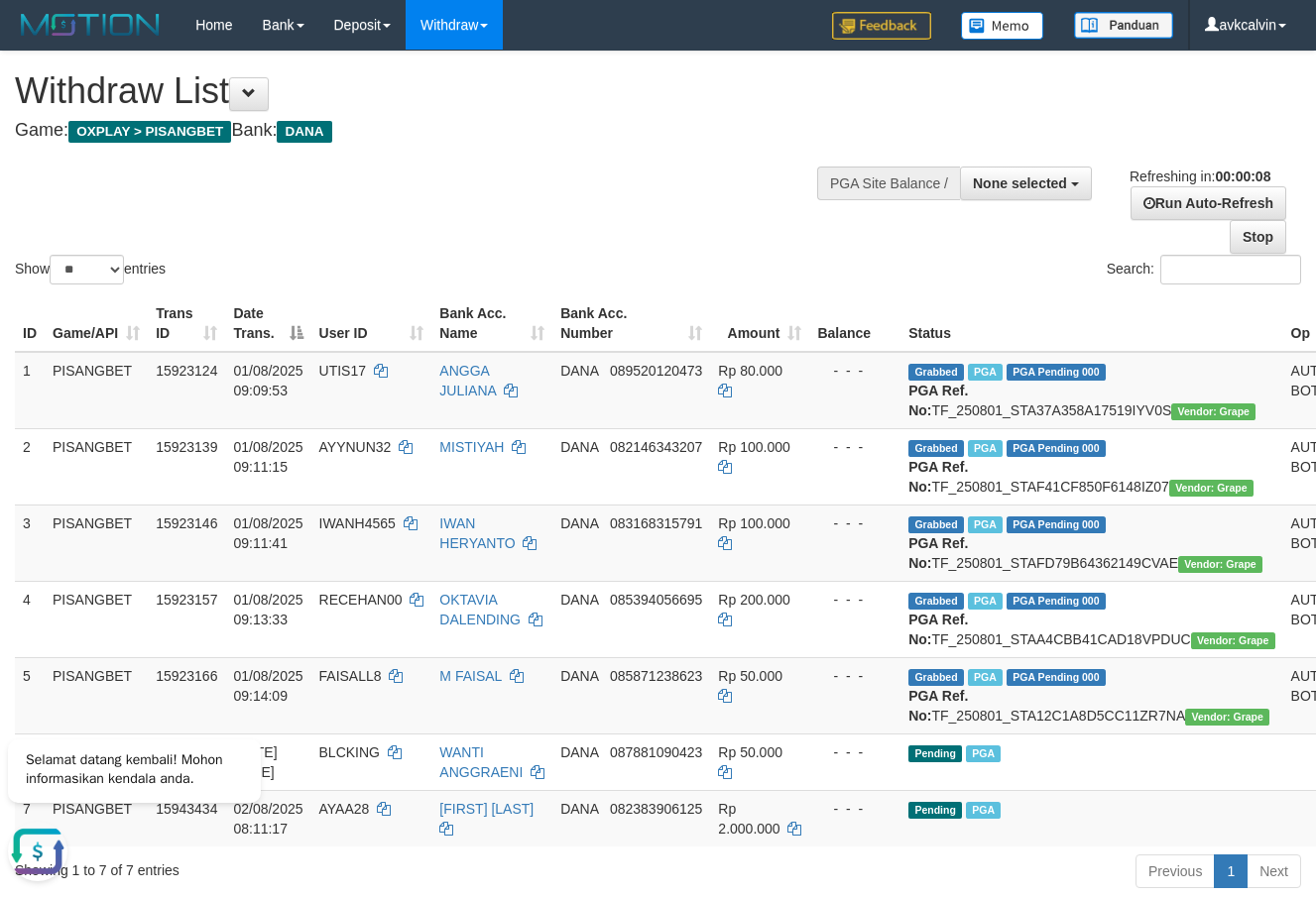 scroll, scrollTop: 0, scrollLeft: 0, axis: both 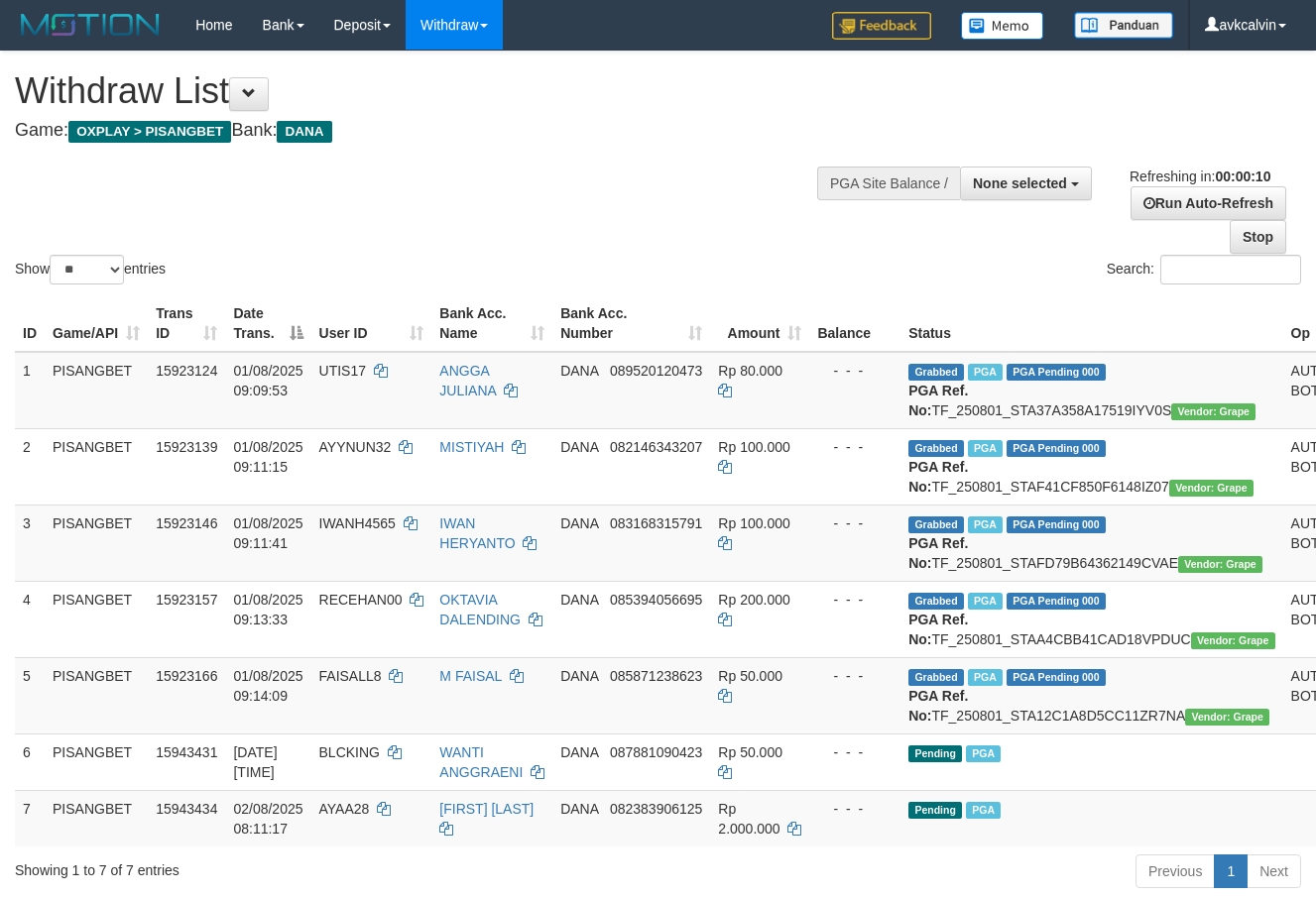 select 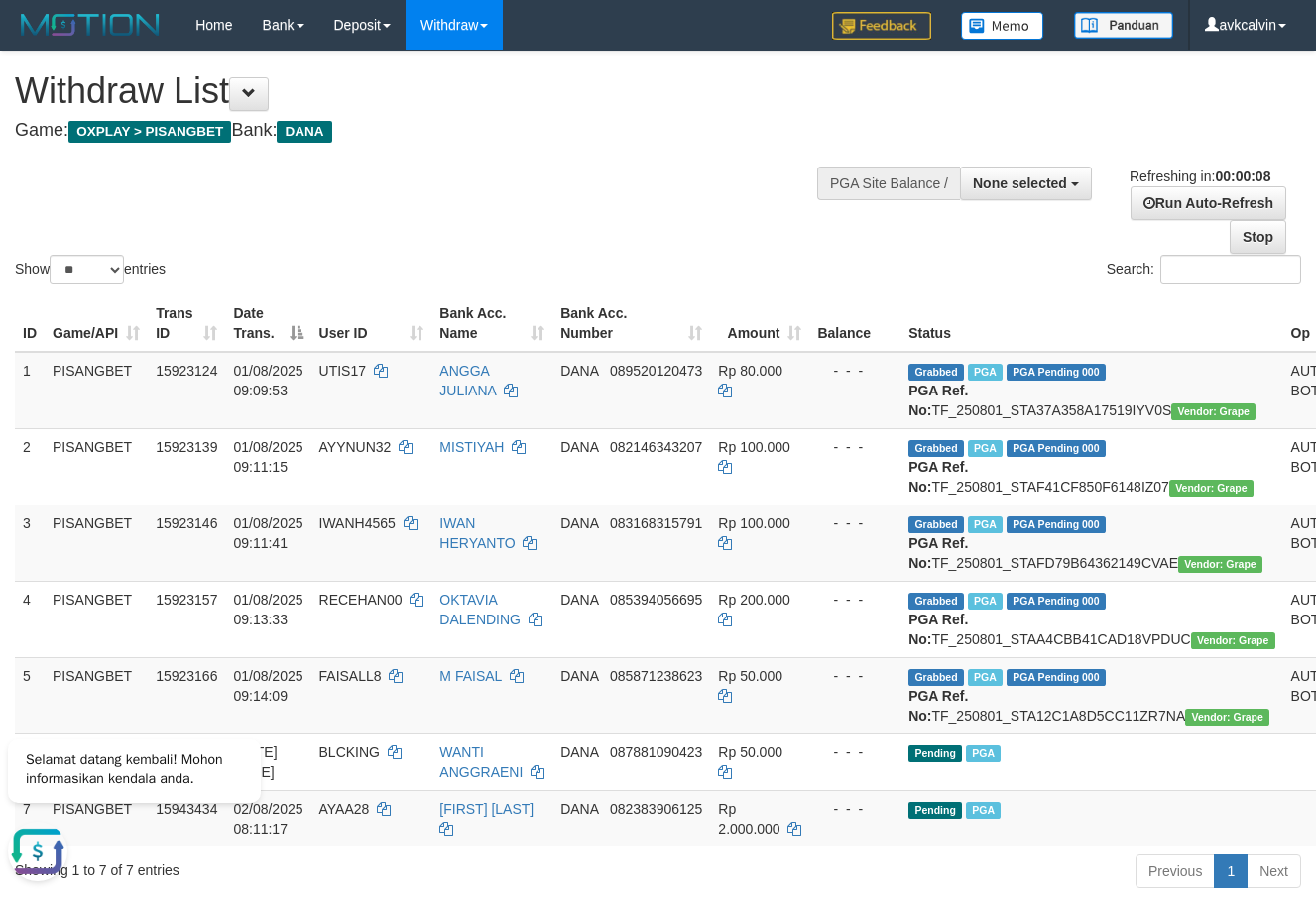 scroll, scrollTop: 0, scrollLeft: 0, axis: both 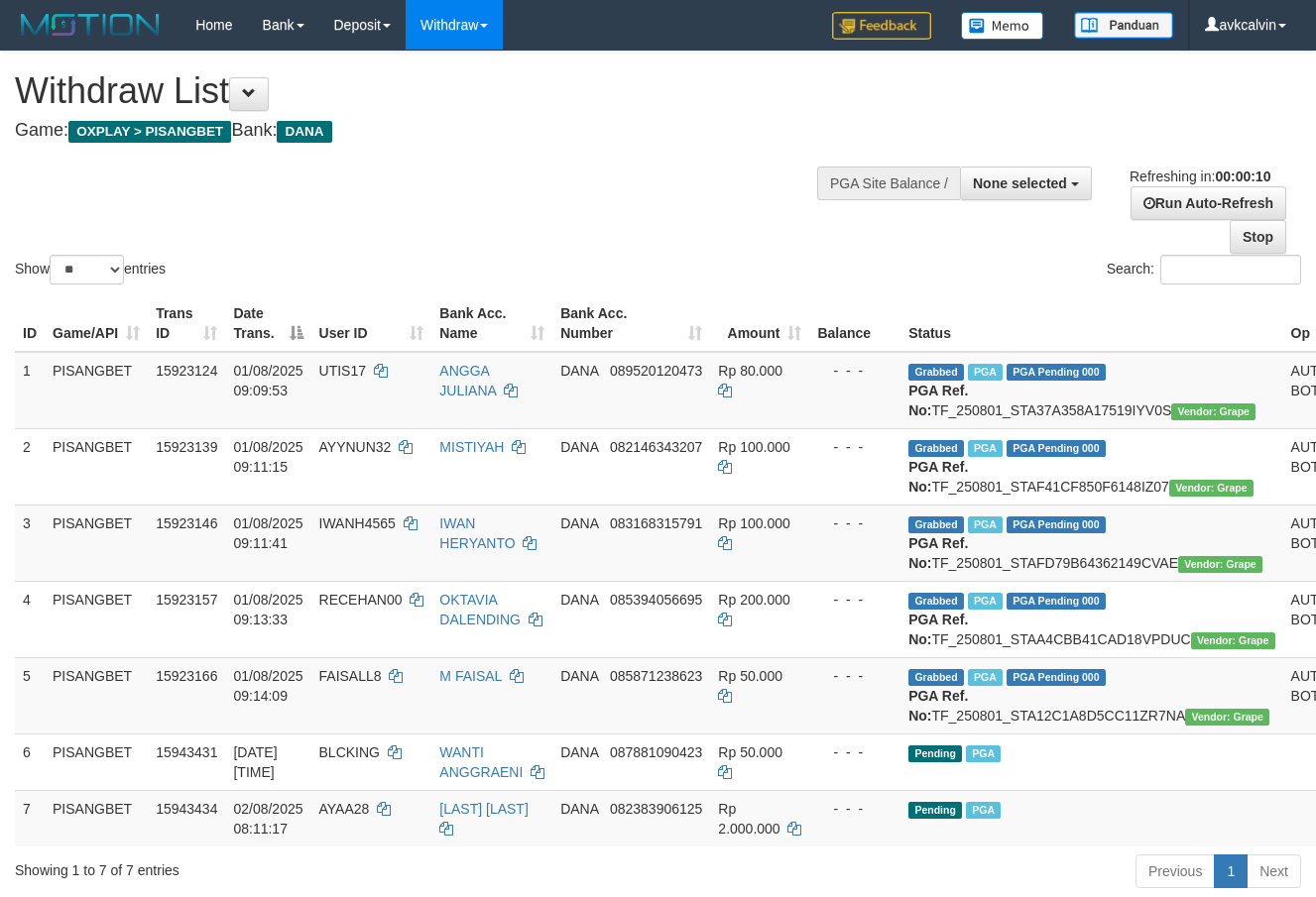 select 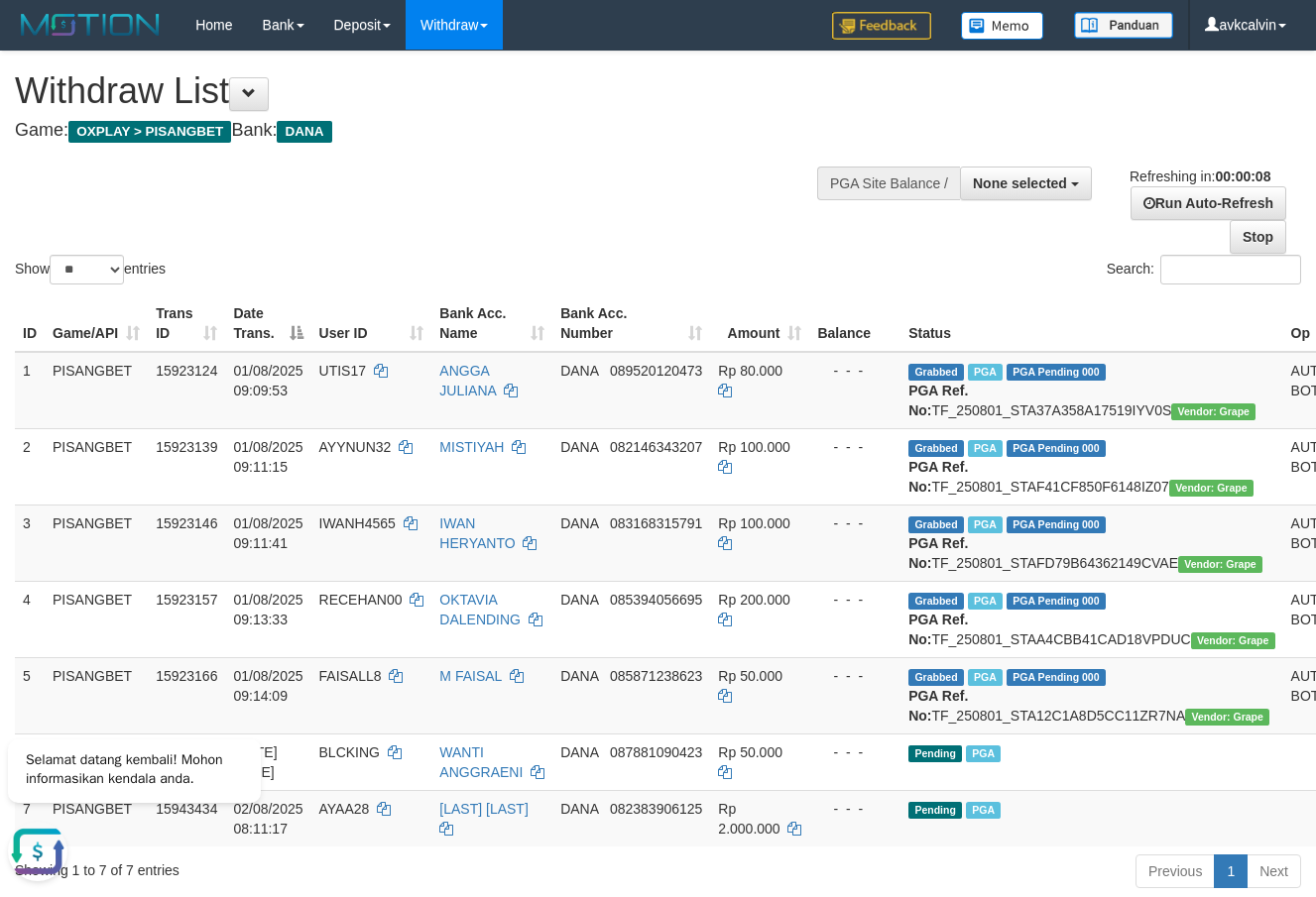 scroll, scrollTop: 0, scrollLeft: 0, axis: both 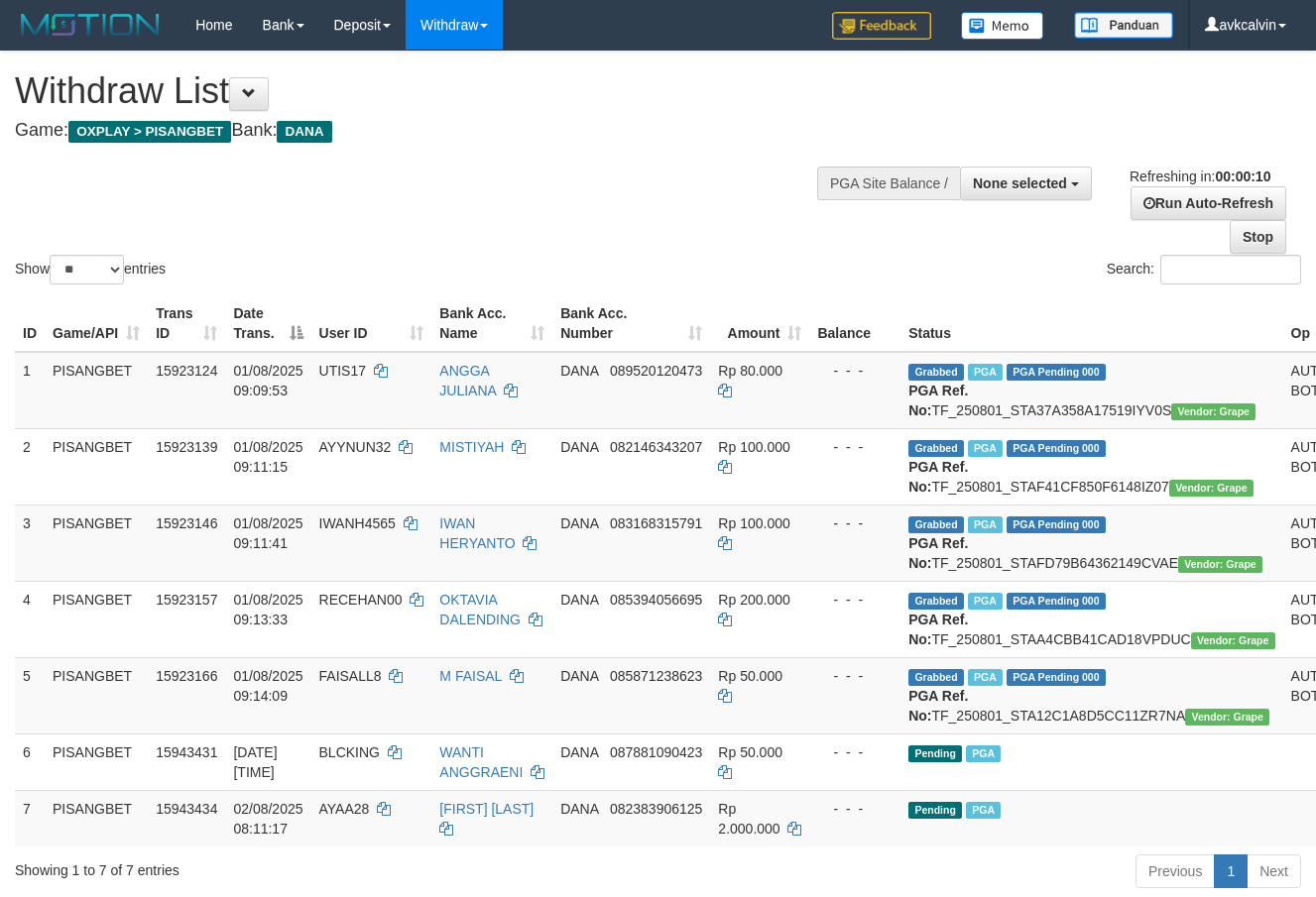 select 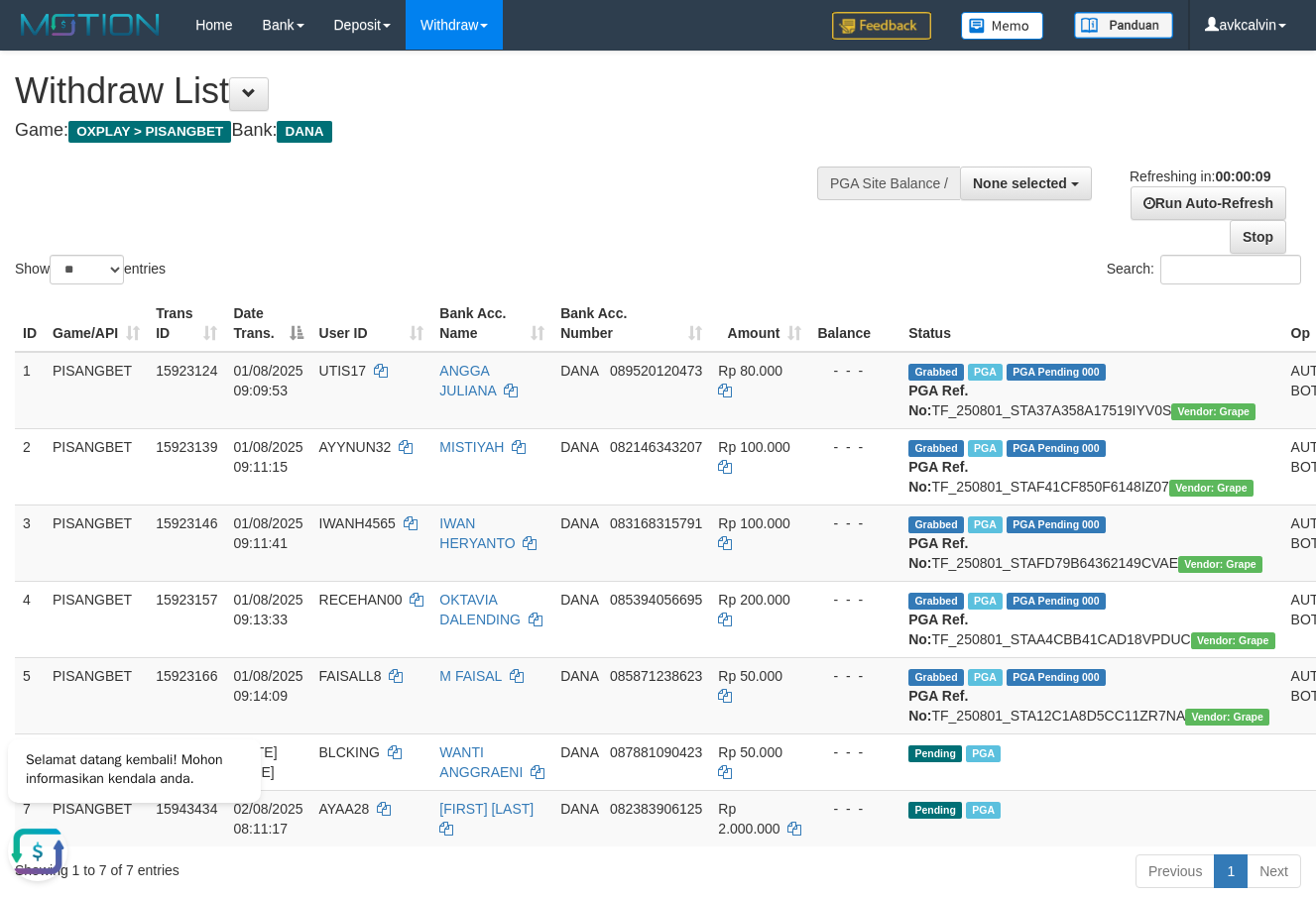 scroll, scrollTop: 0, scrollLeft: 0, axis: both 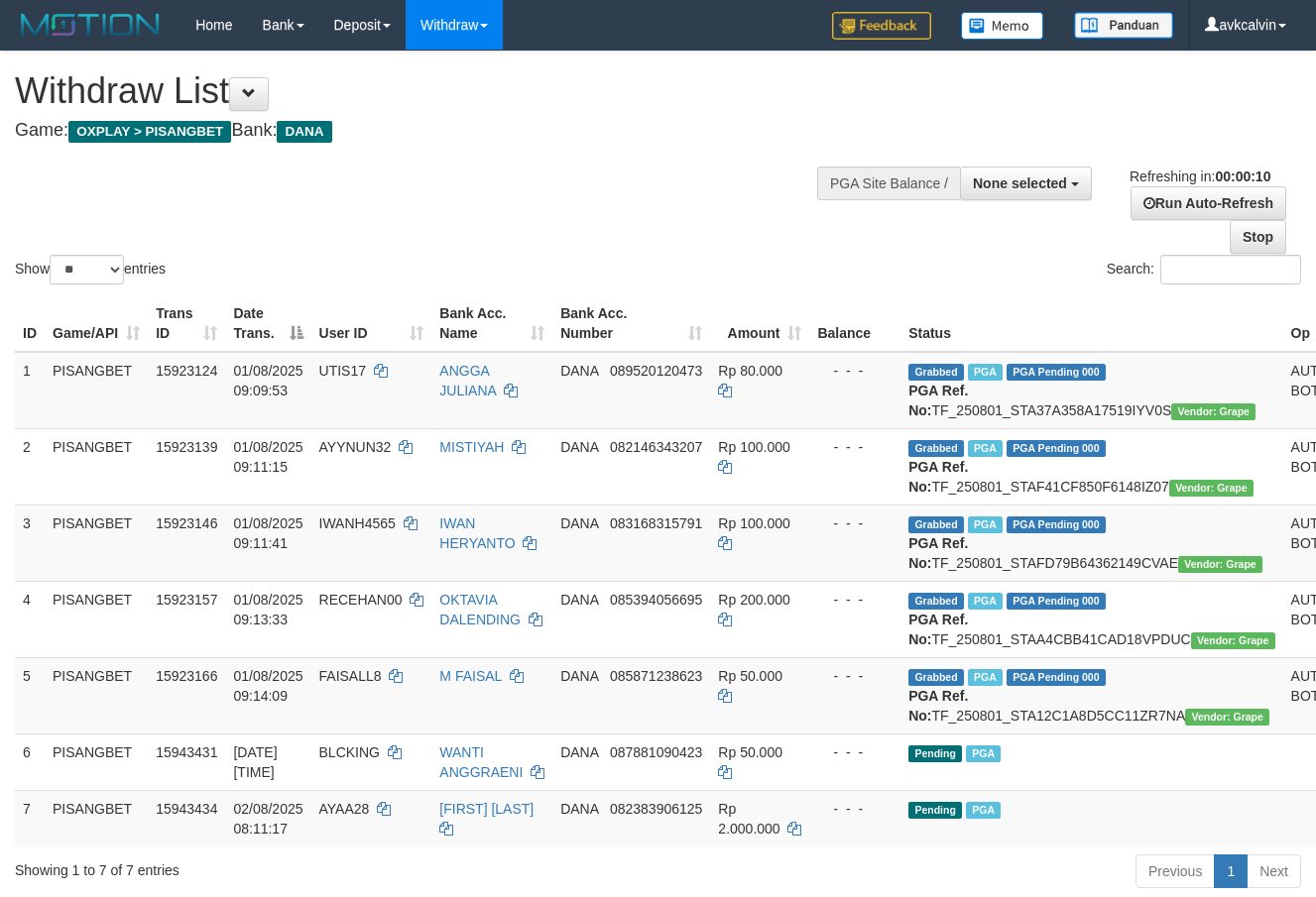 select 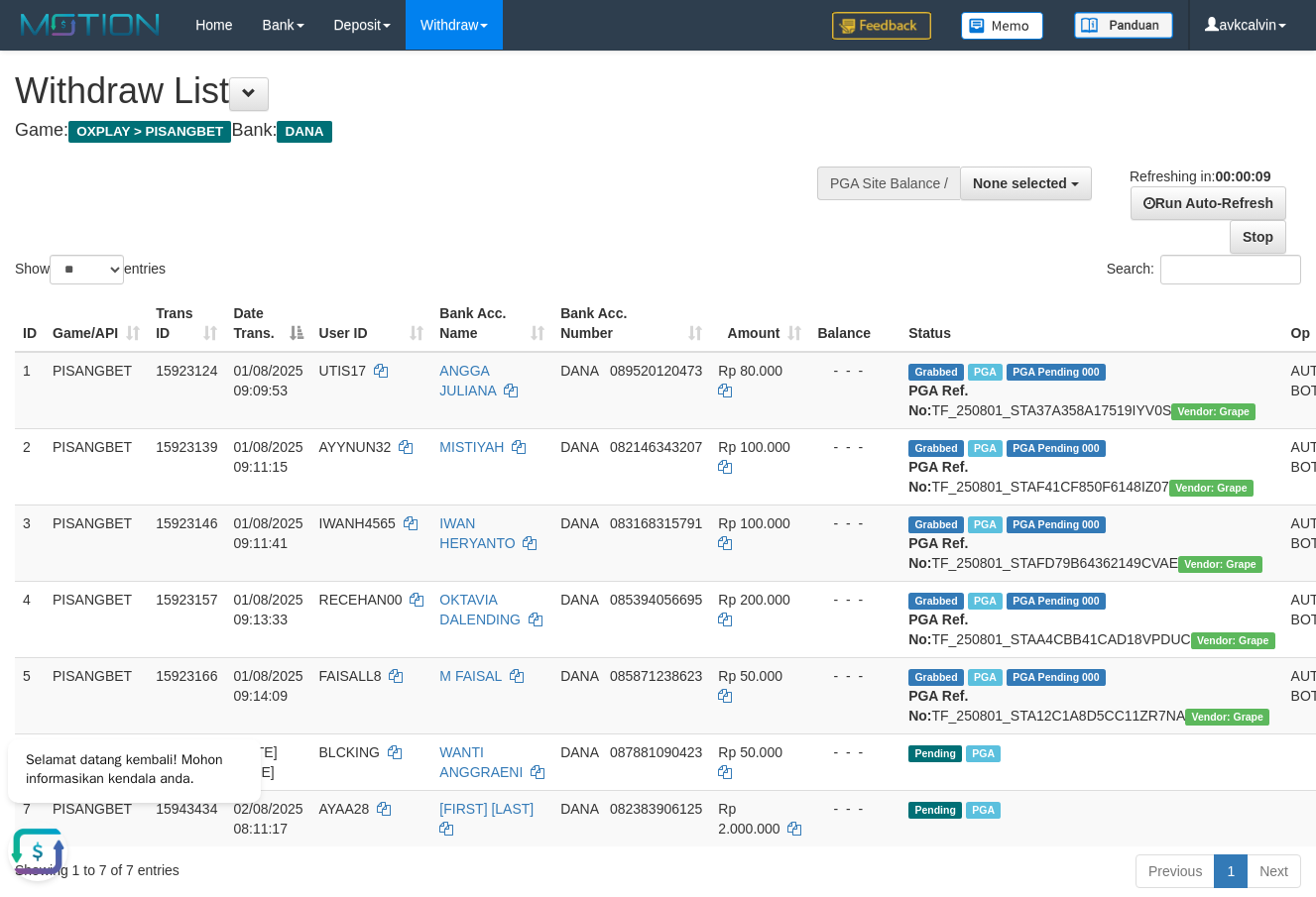 scroll, scrollTop: 0, scrollLeft: 0, axis: both 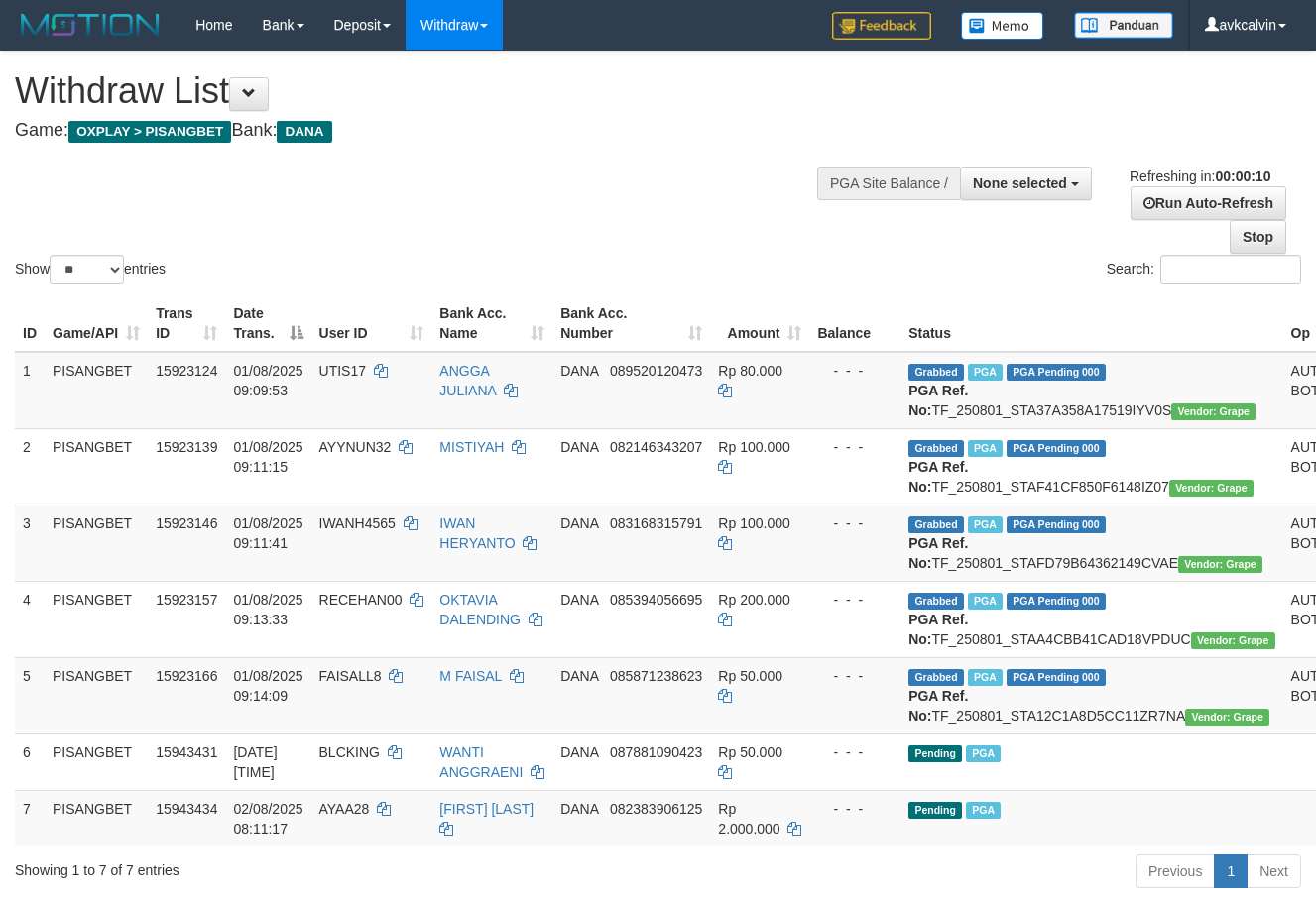 select 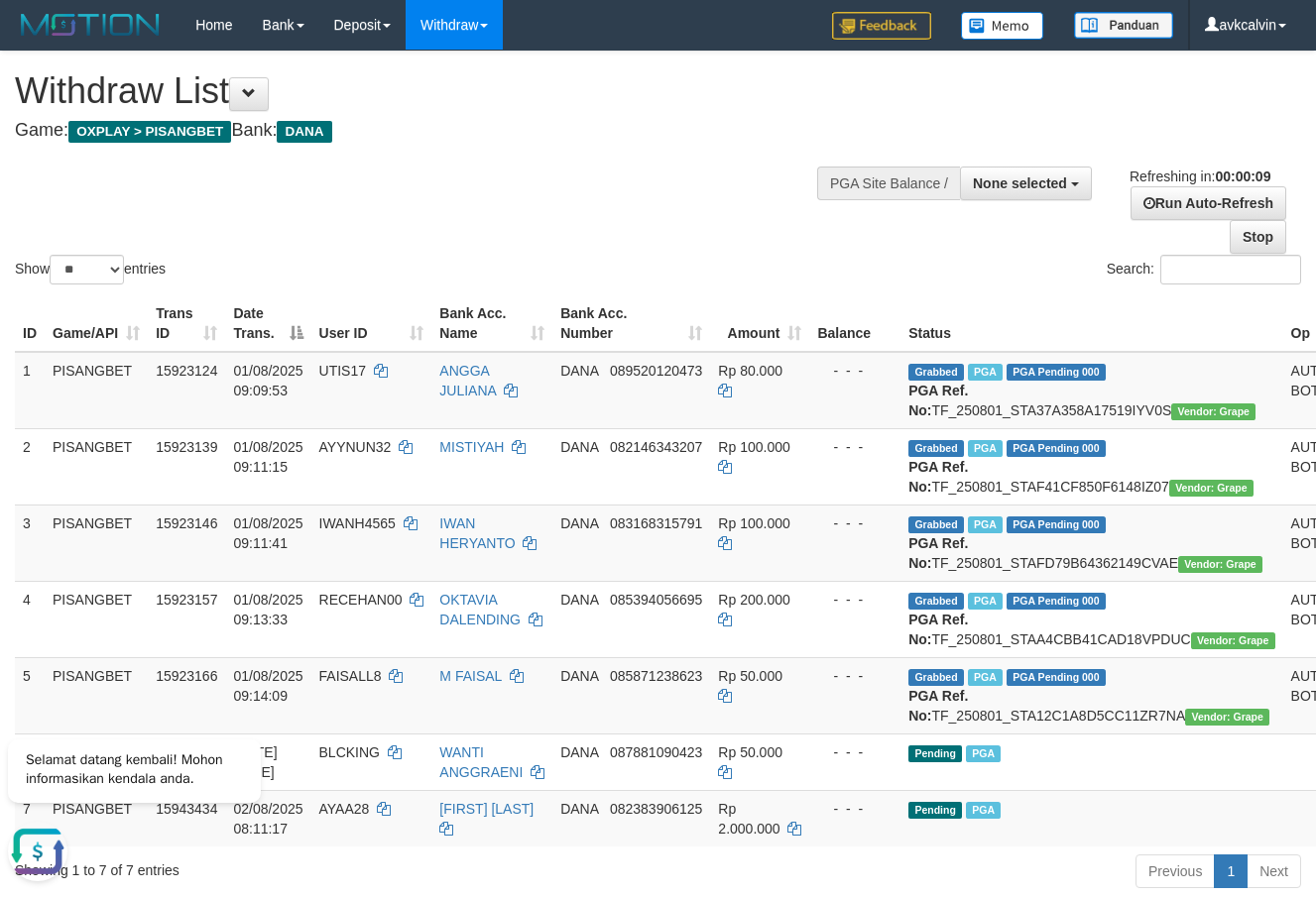 scroll, scrollTop: 0, scrollLeft: 0, axis: both 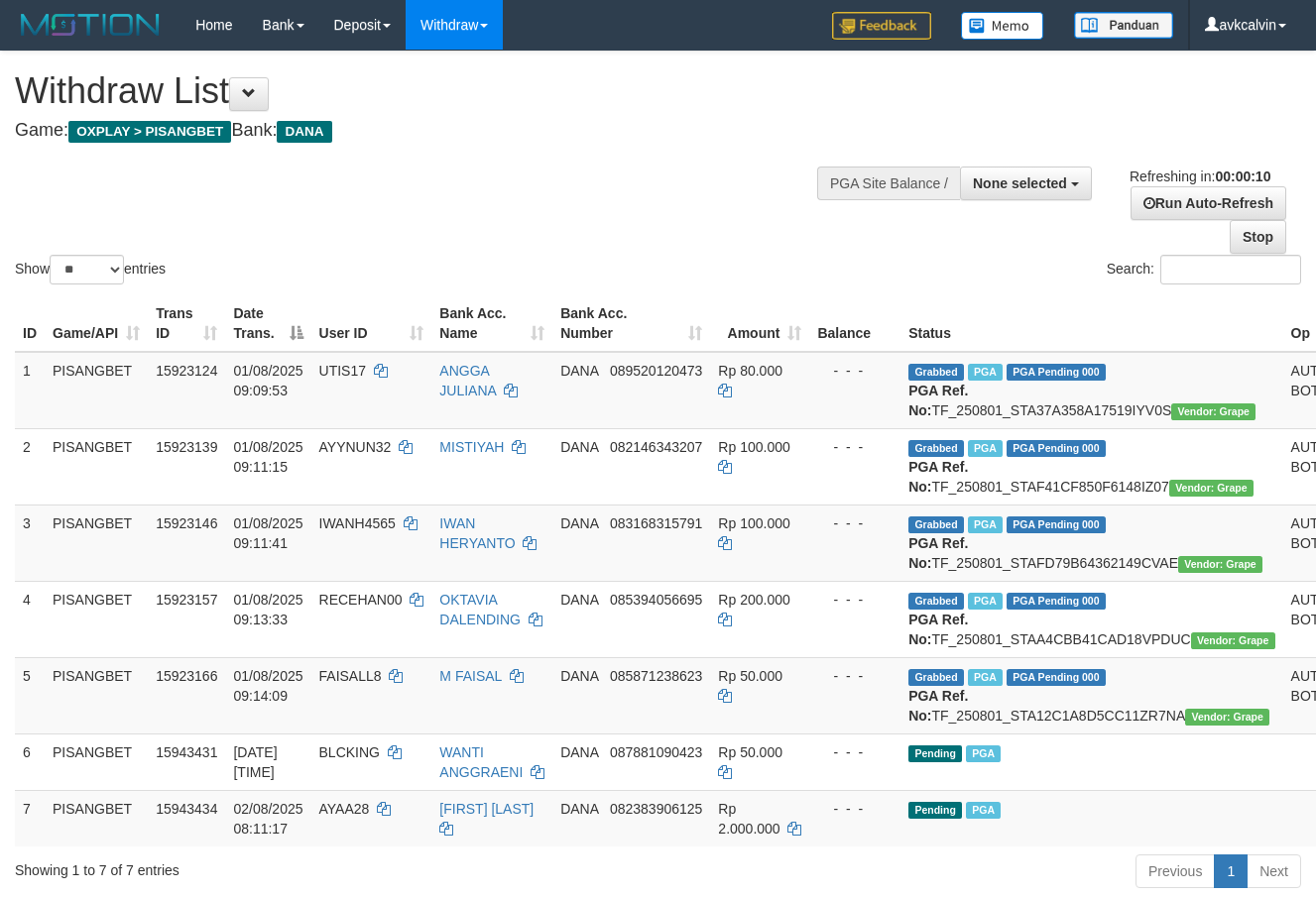 select 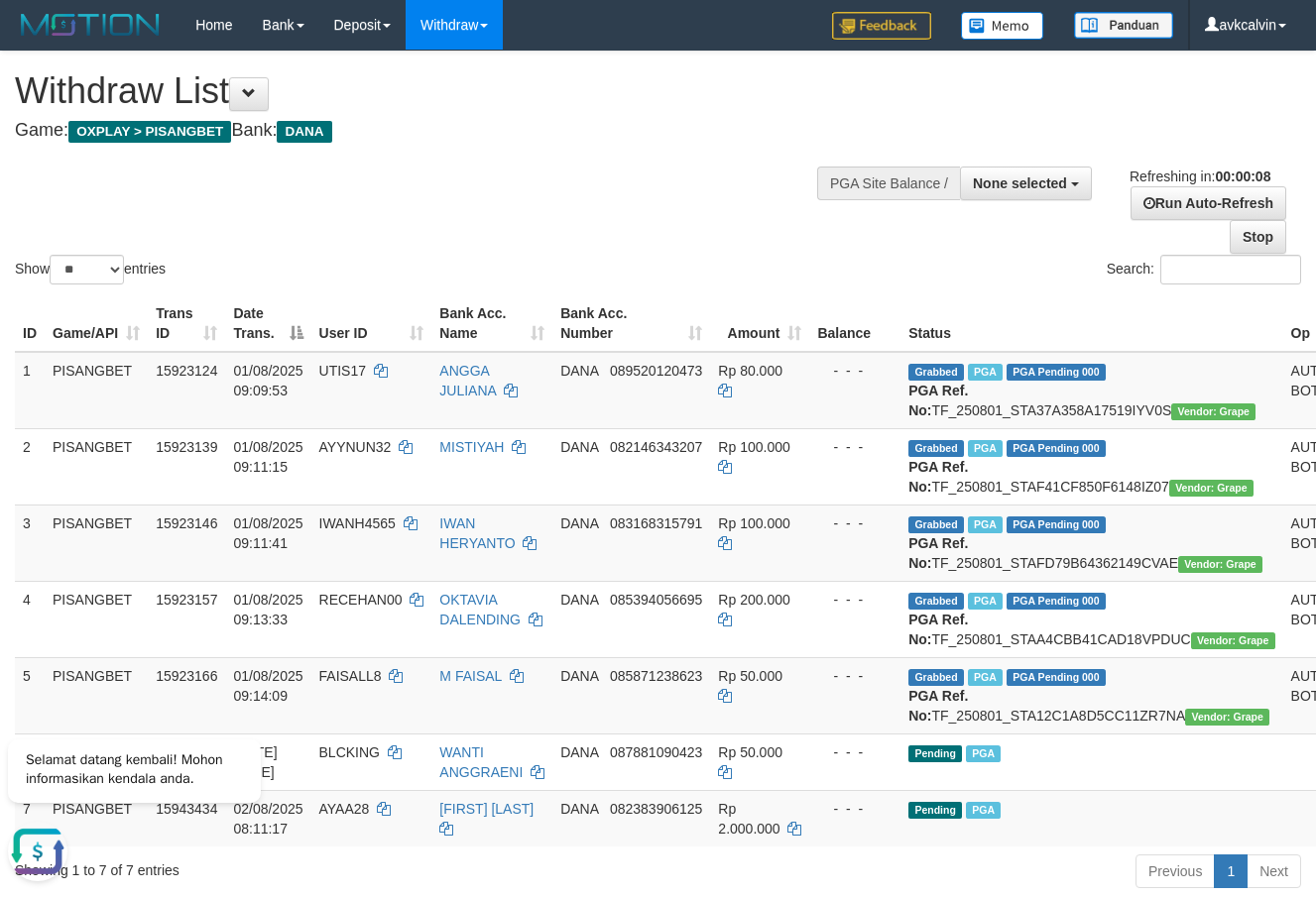 scroll, scrollTop: 0, scrollLeft: 0, axis: both 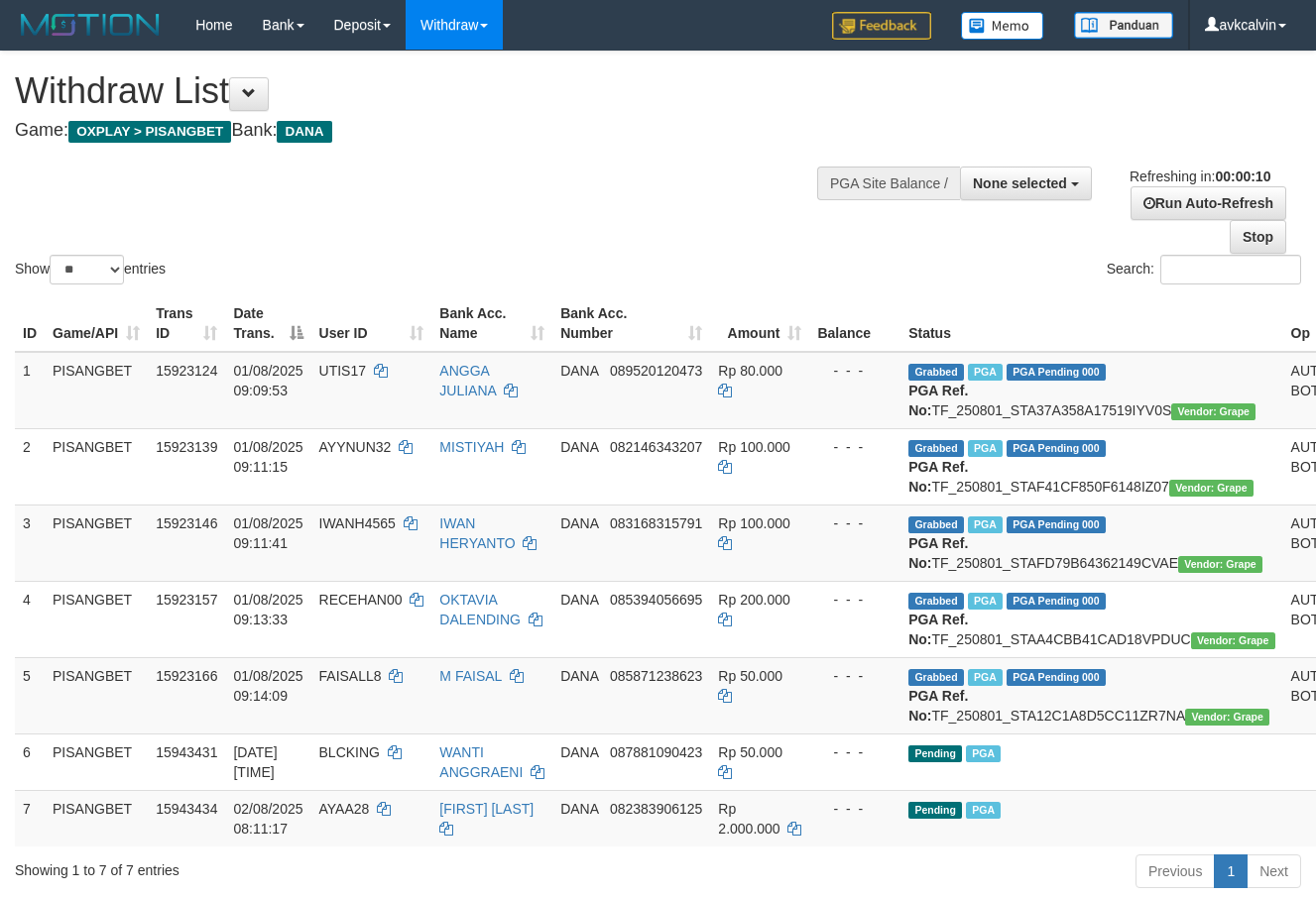 select 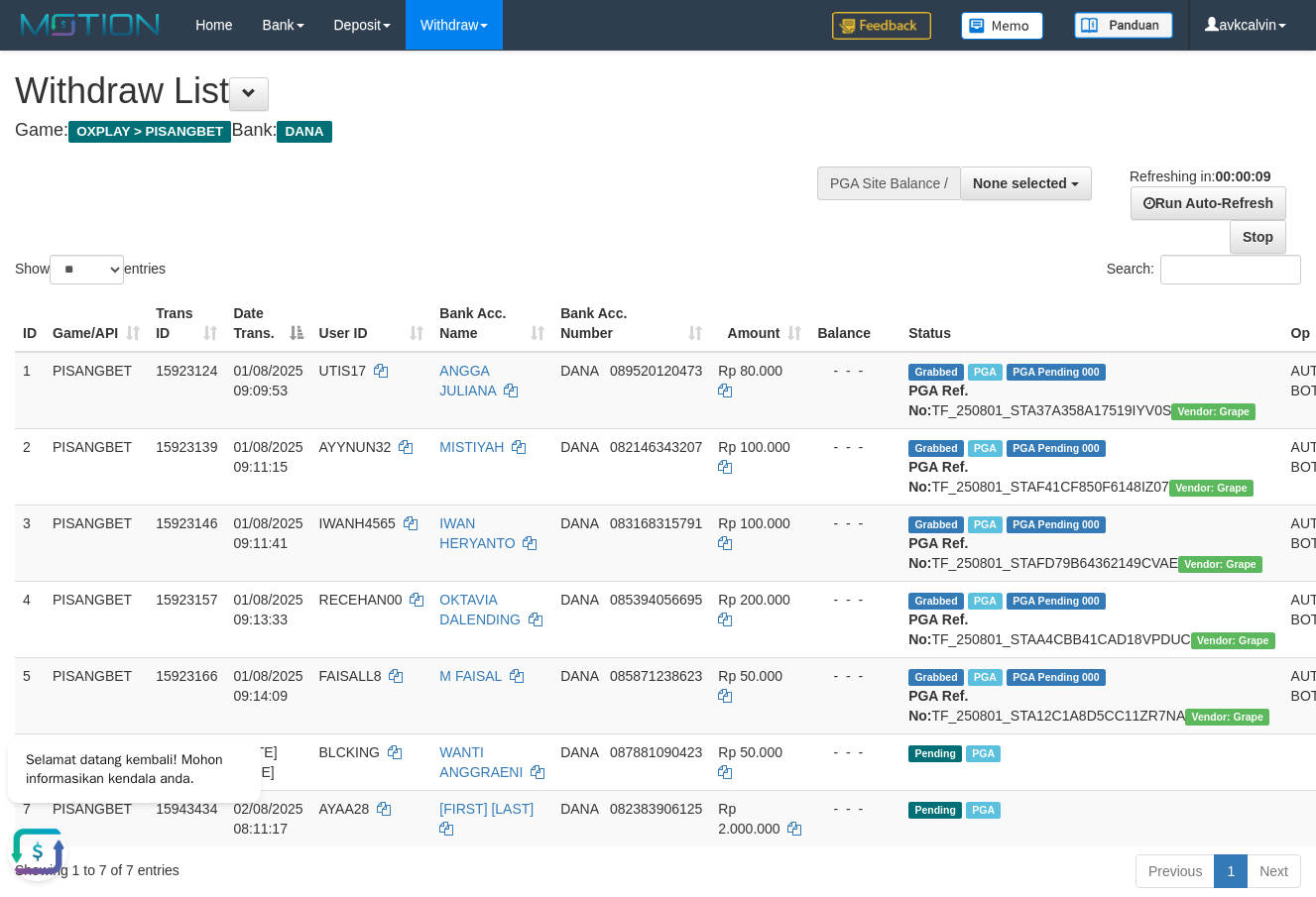 scroll, scrollTop: 0, scrollLeft: 0, axis: both 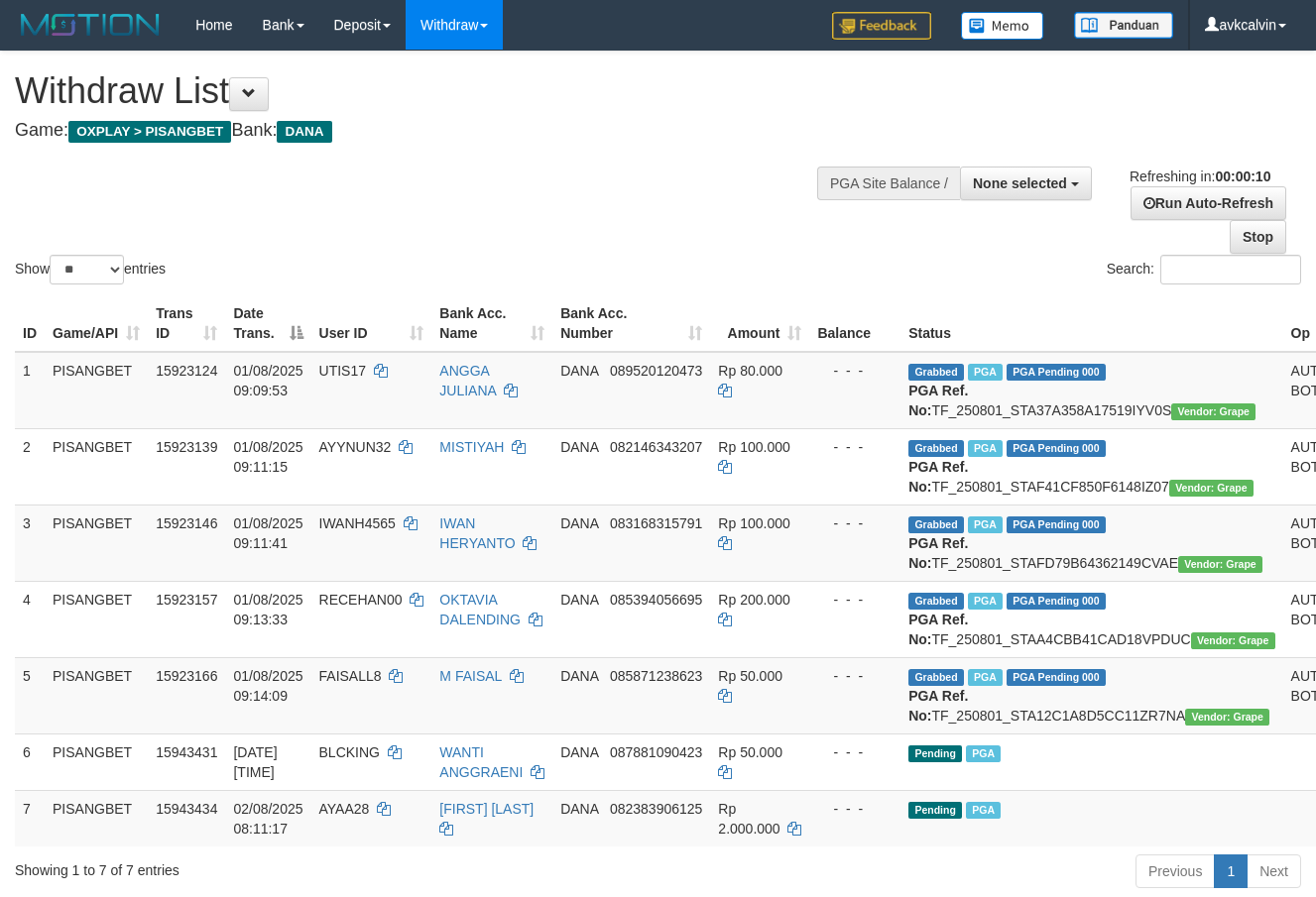 select 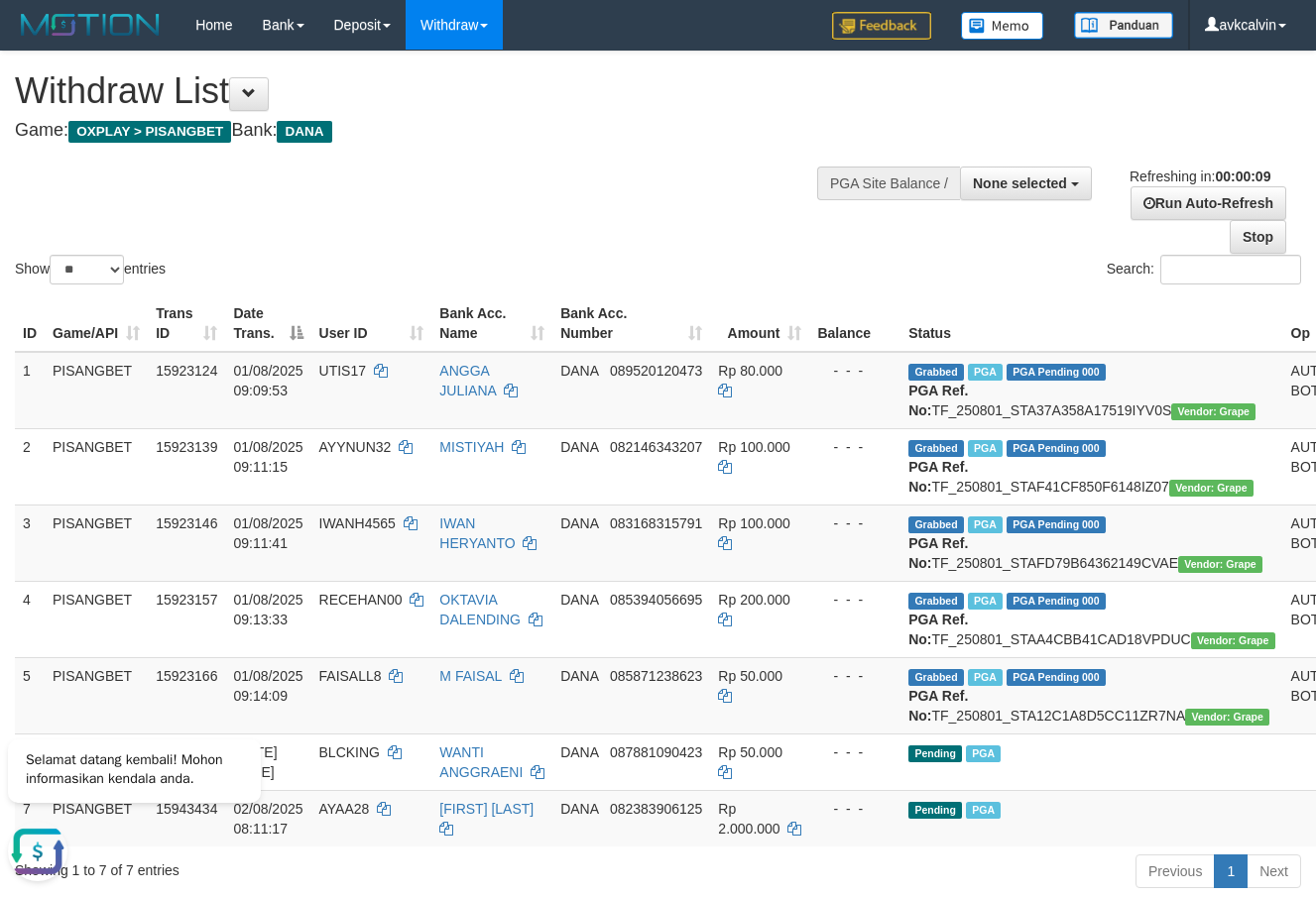 scroll, scrollTop: 0, scrollLeft: 0, axis: both 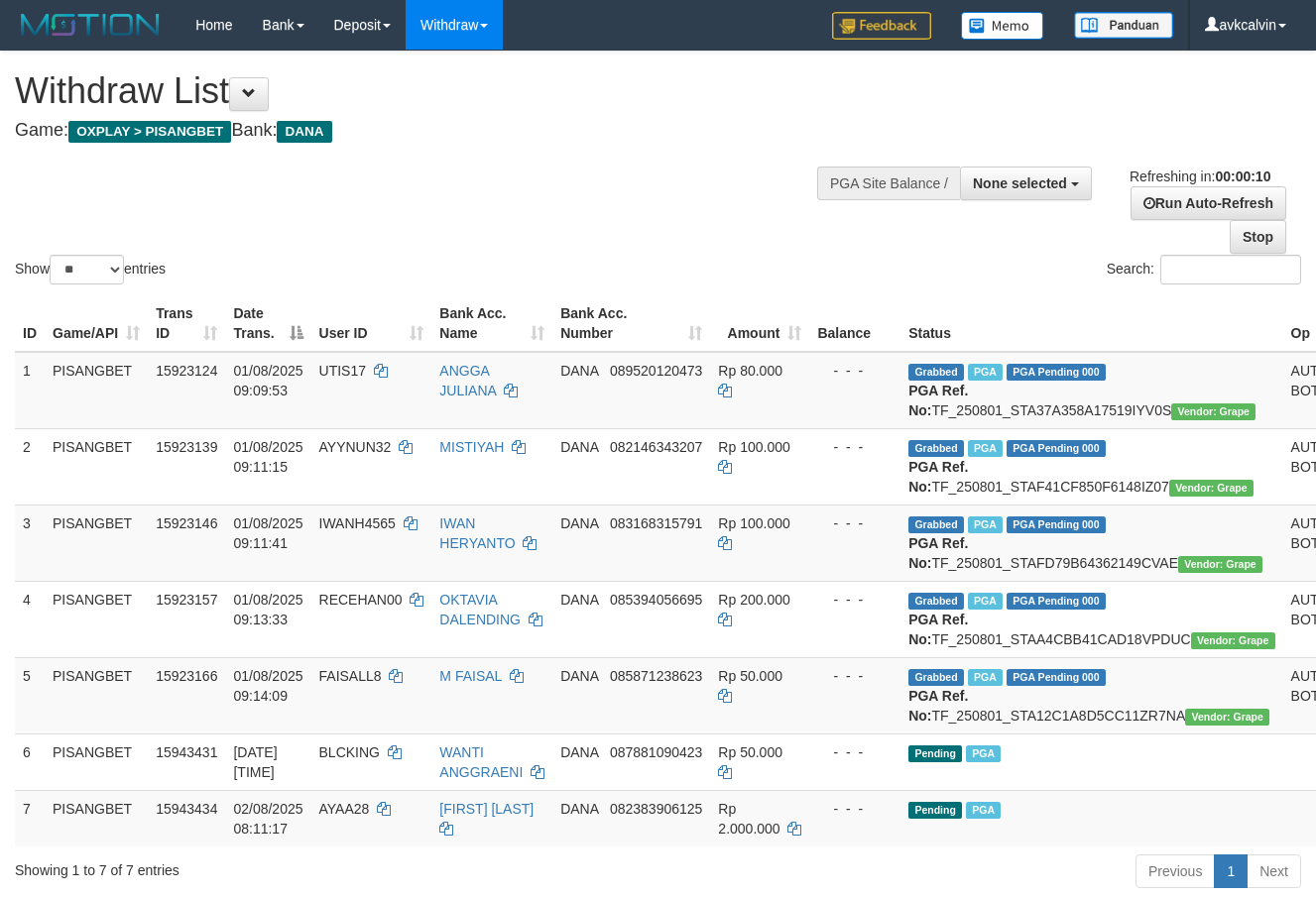select 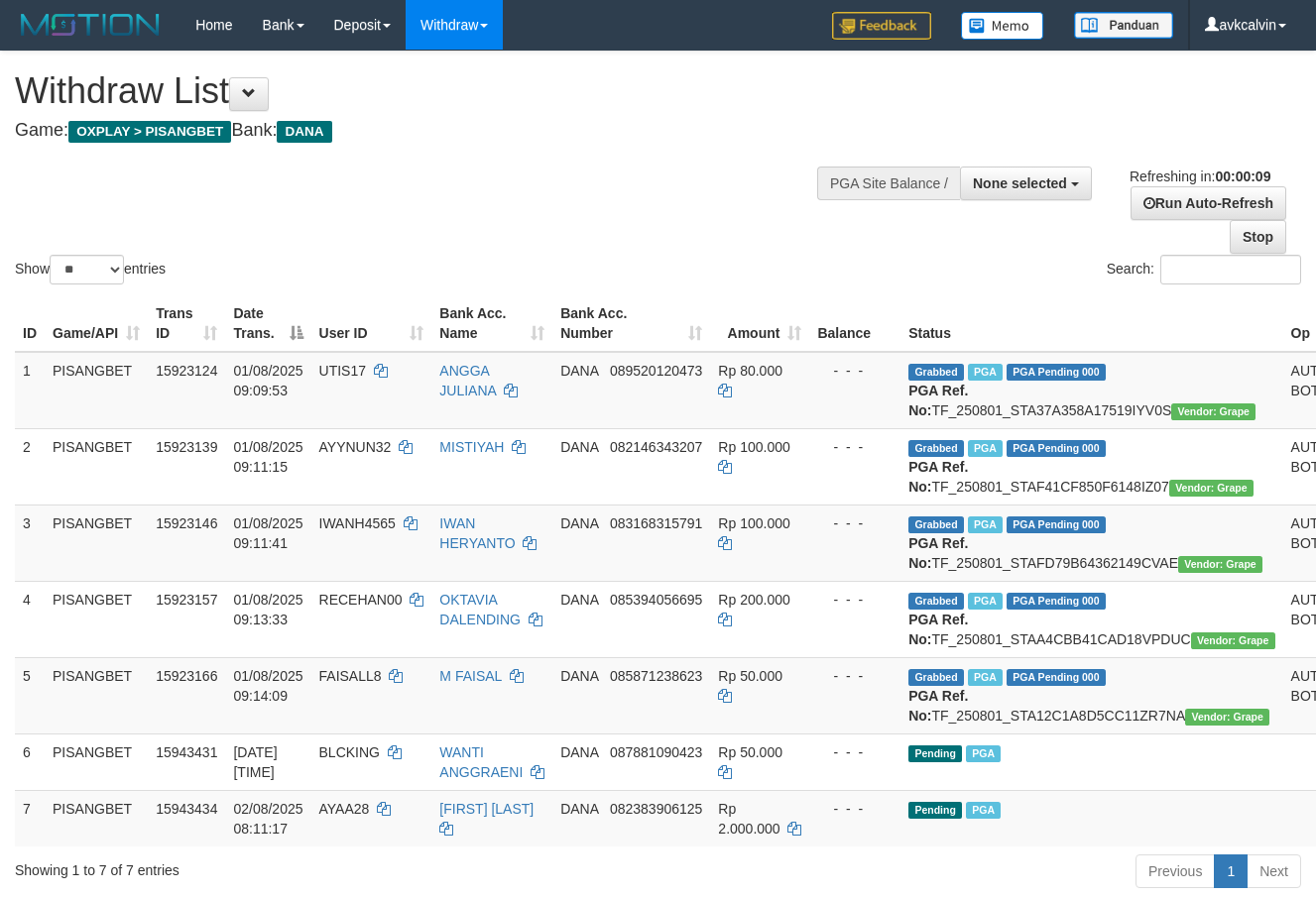 scroll, scrollTop: 0, scrollLeft: 0, axis: both 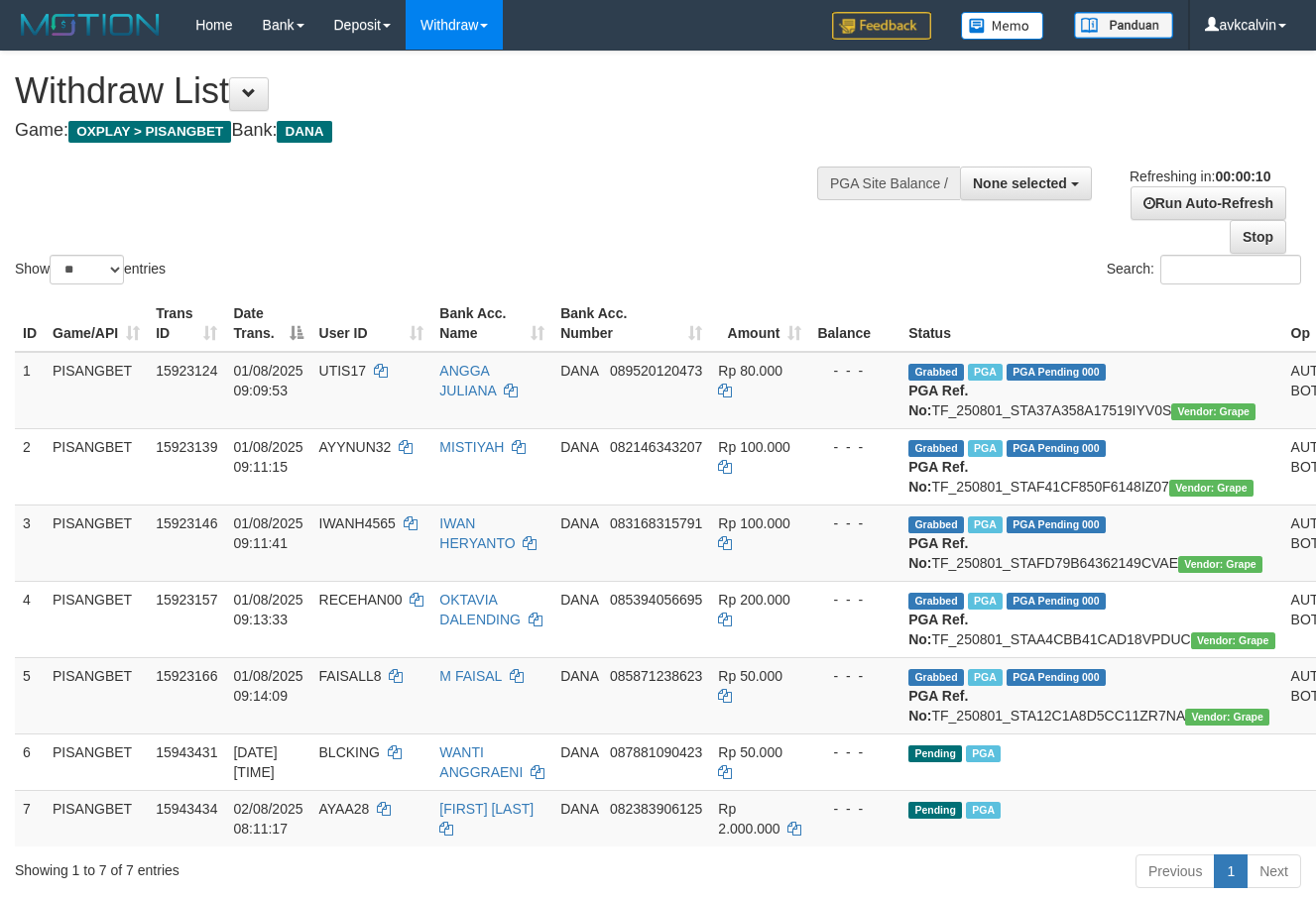 select 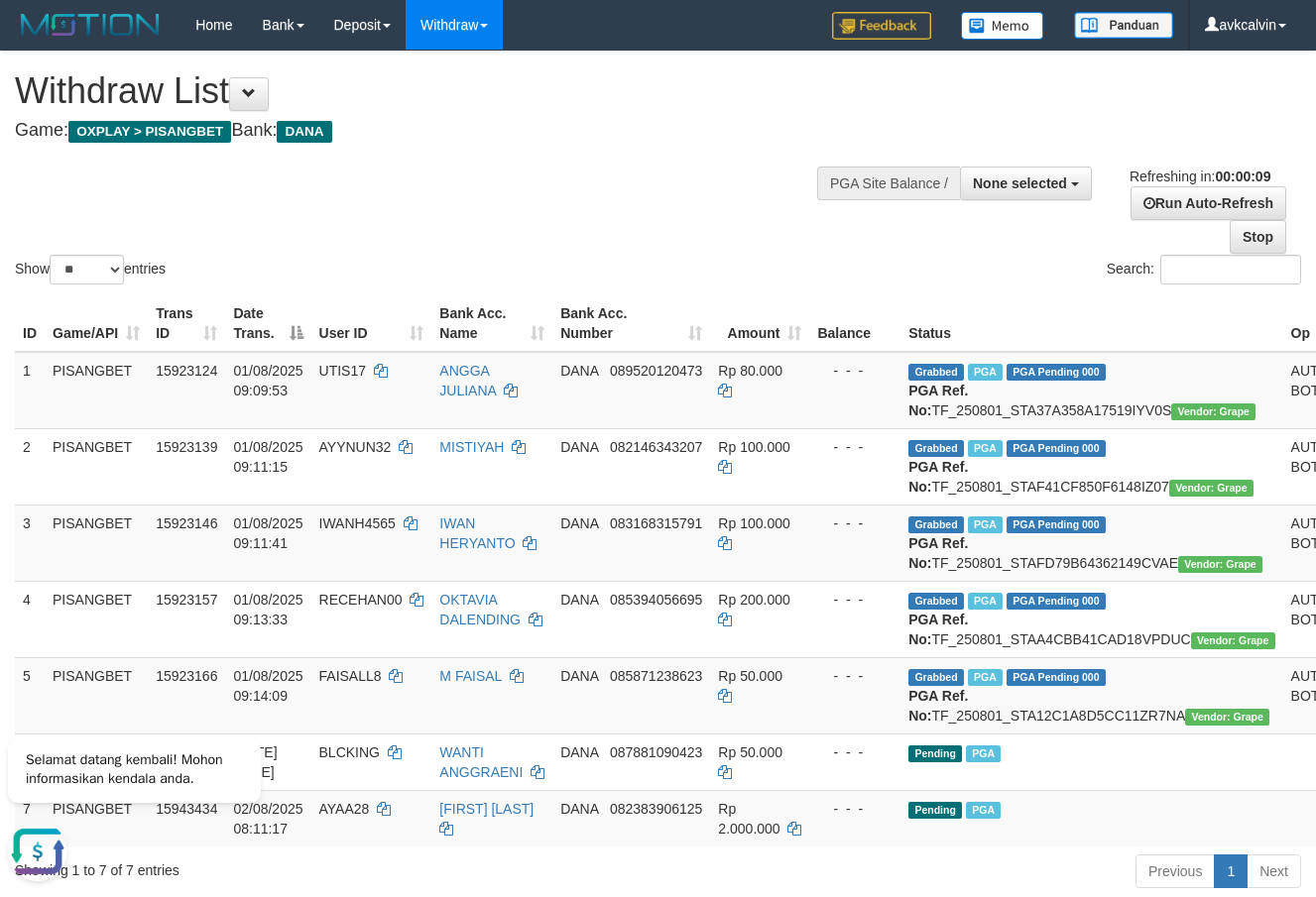 scroll, scrollTop: 0, scrollLeft: 0, axis: both 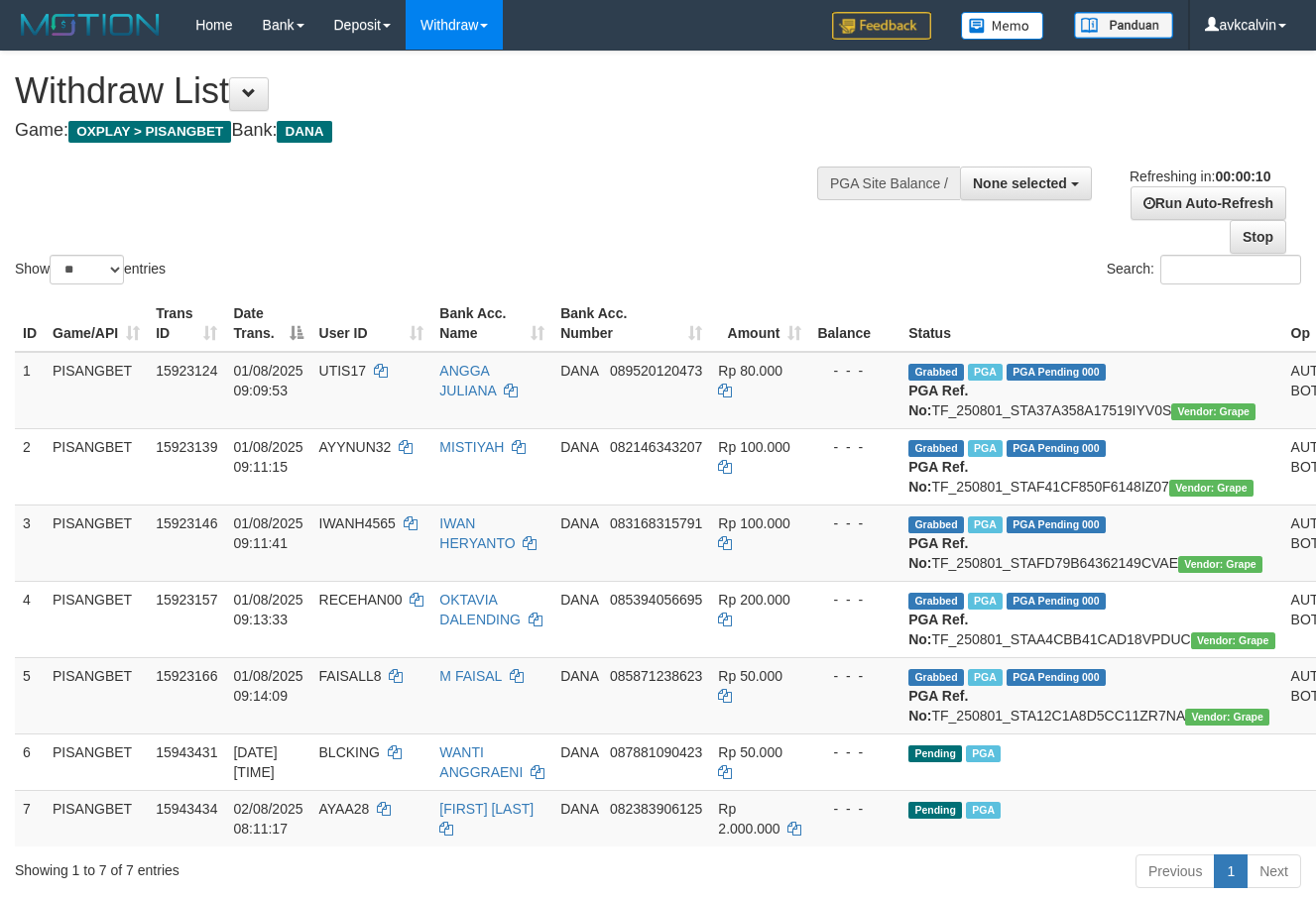 select 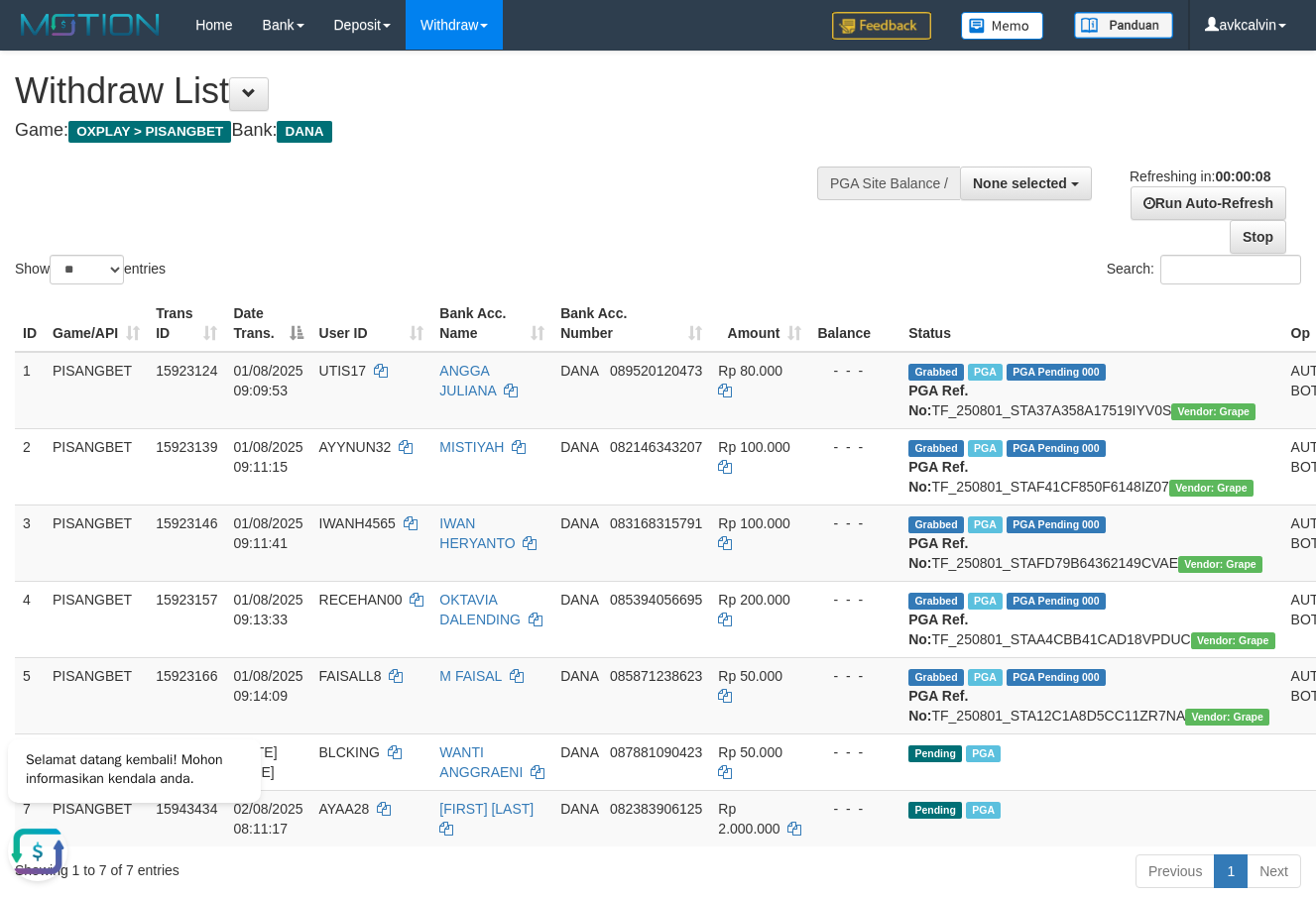 scroll, scrollTop: 0, scrollLeft: 0, axis: both 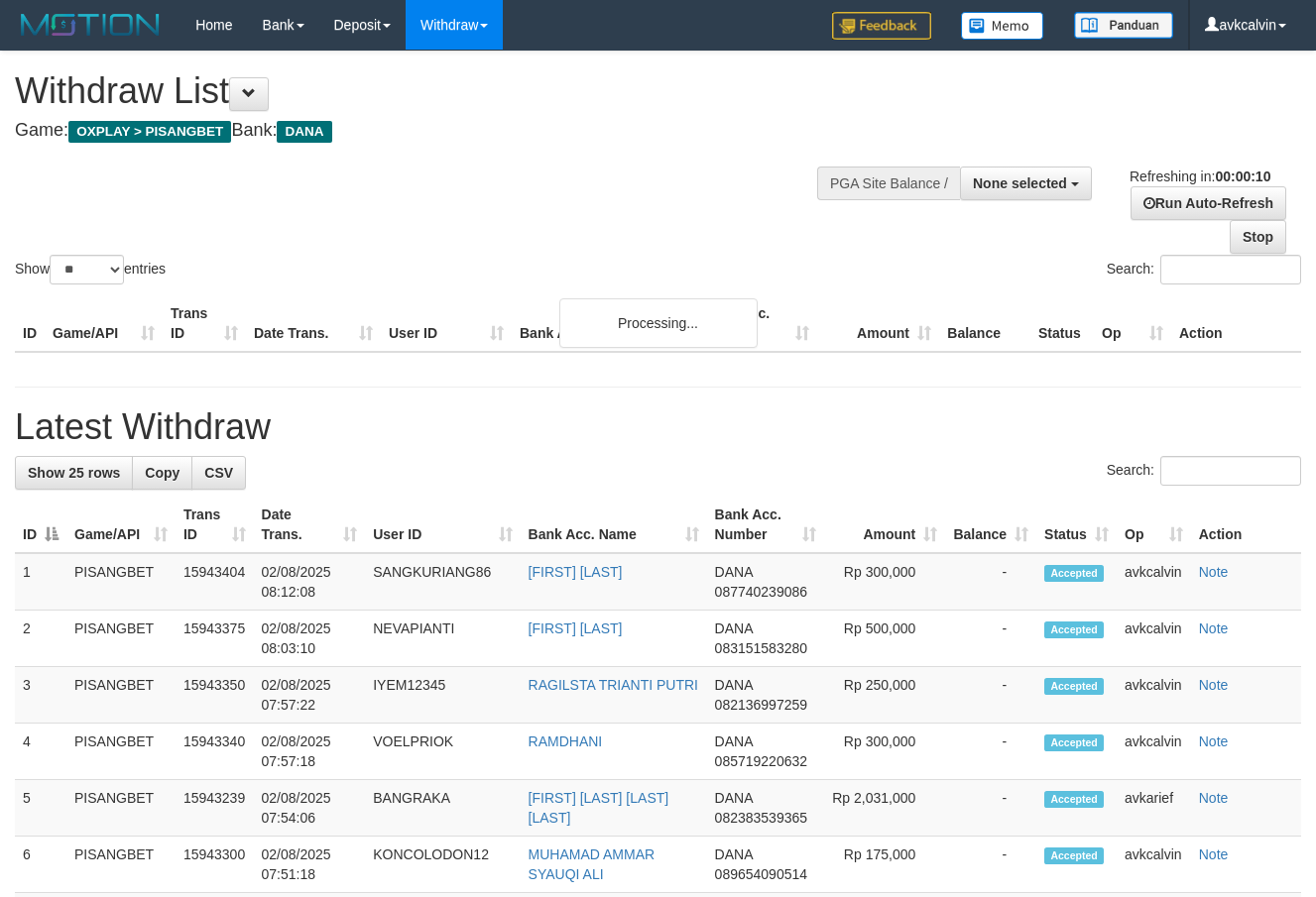 select 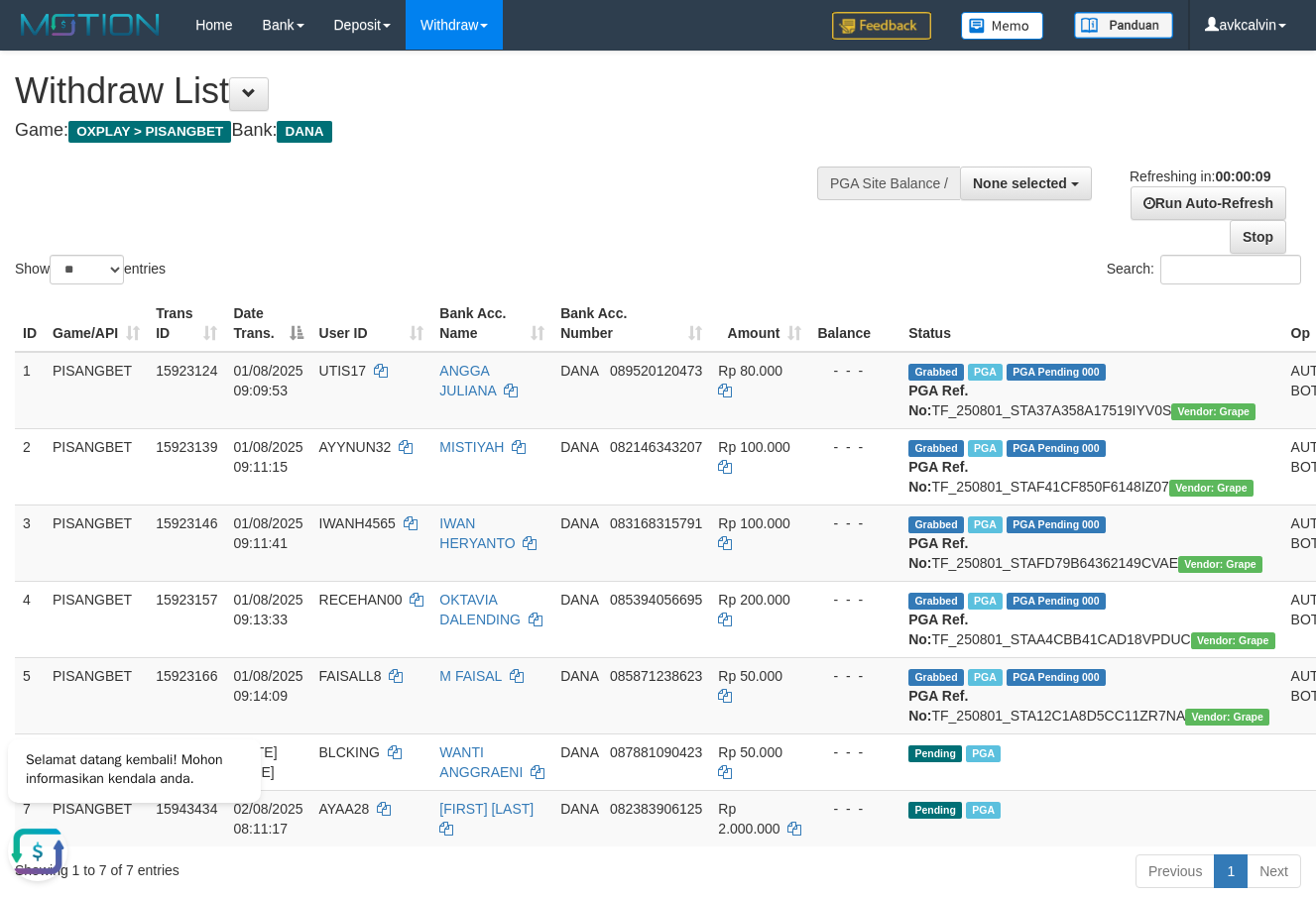 scroll, scrollTop: 0, scrollLeft: 0, axis: both 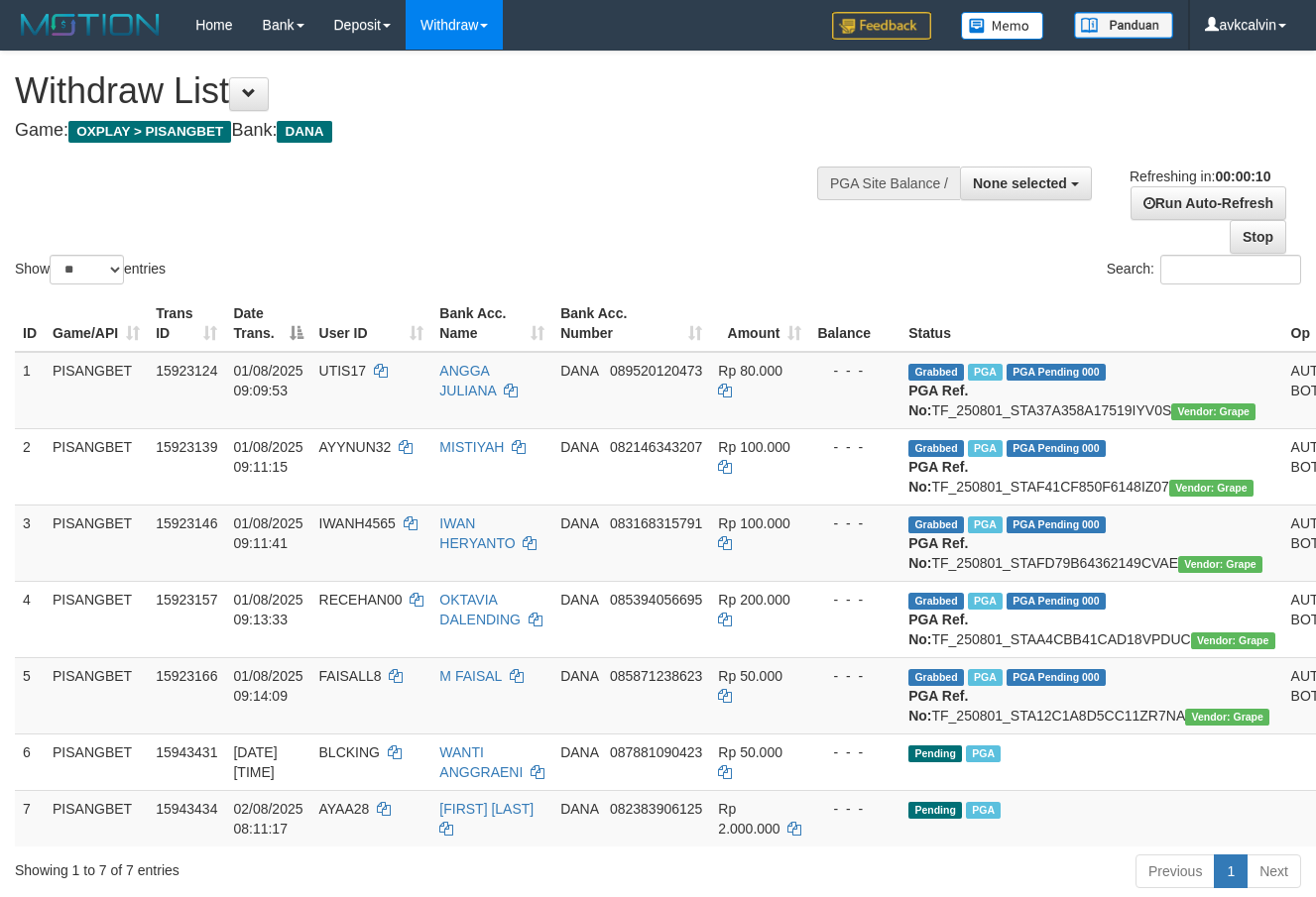 select 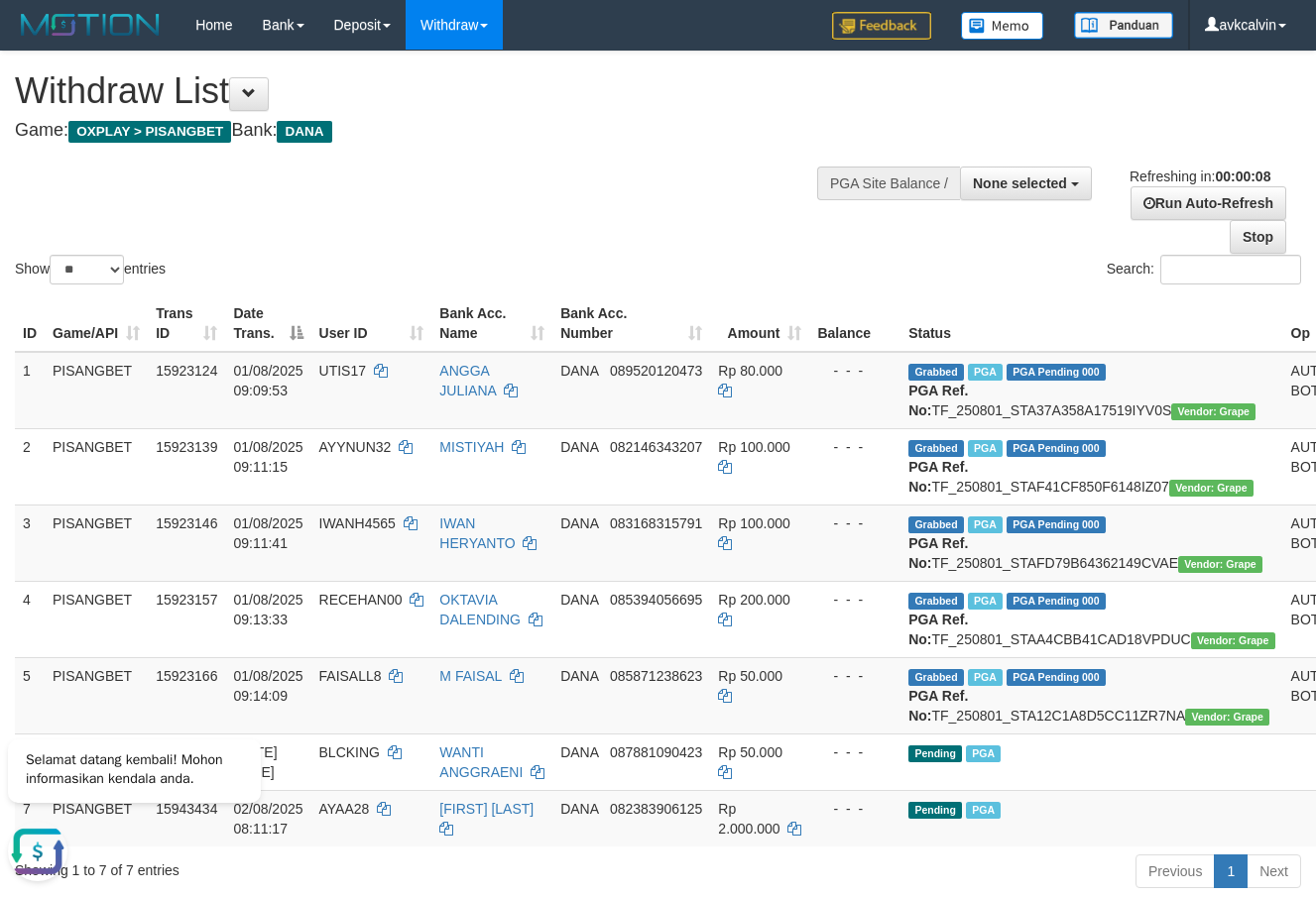 scroll, scrollTop: 0, scrollLeft: 0, axis: both 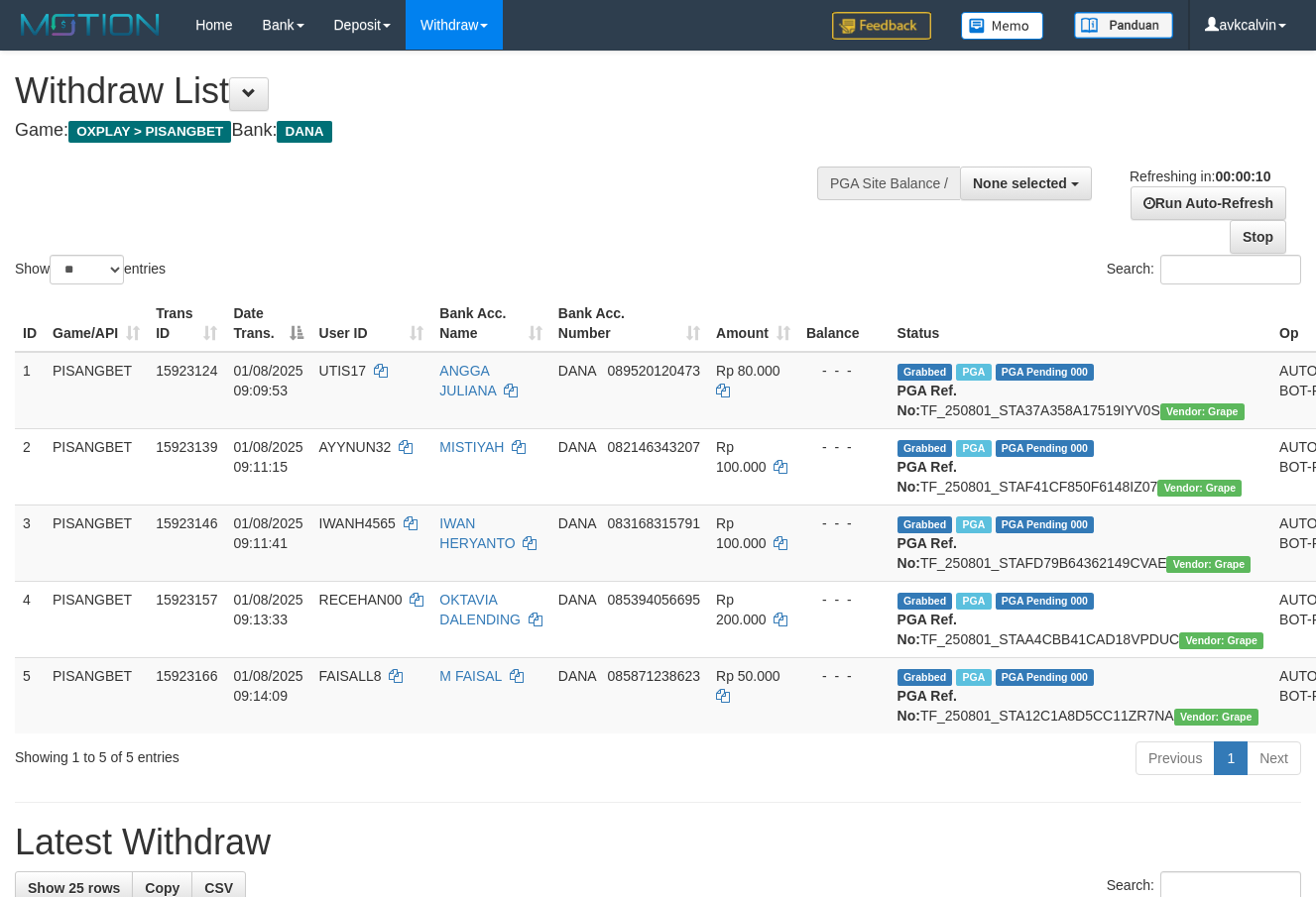 select 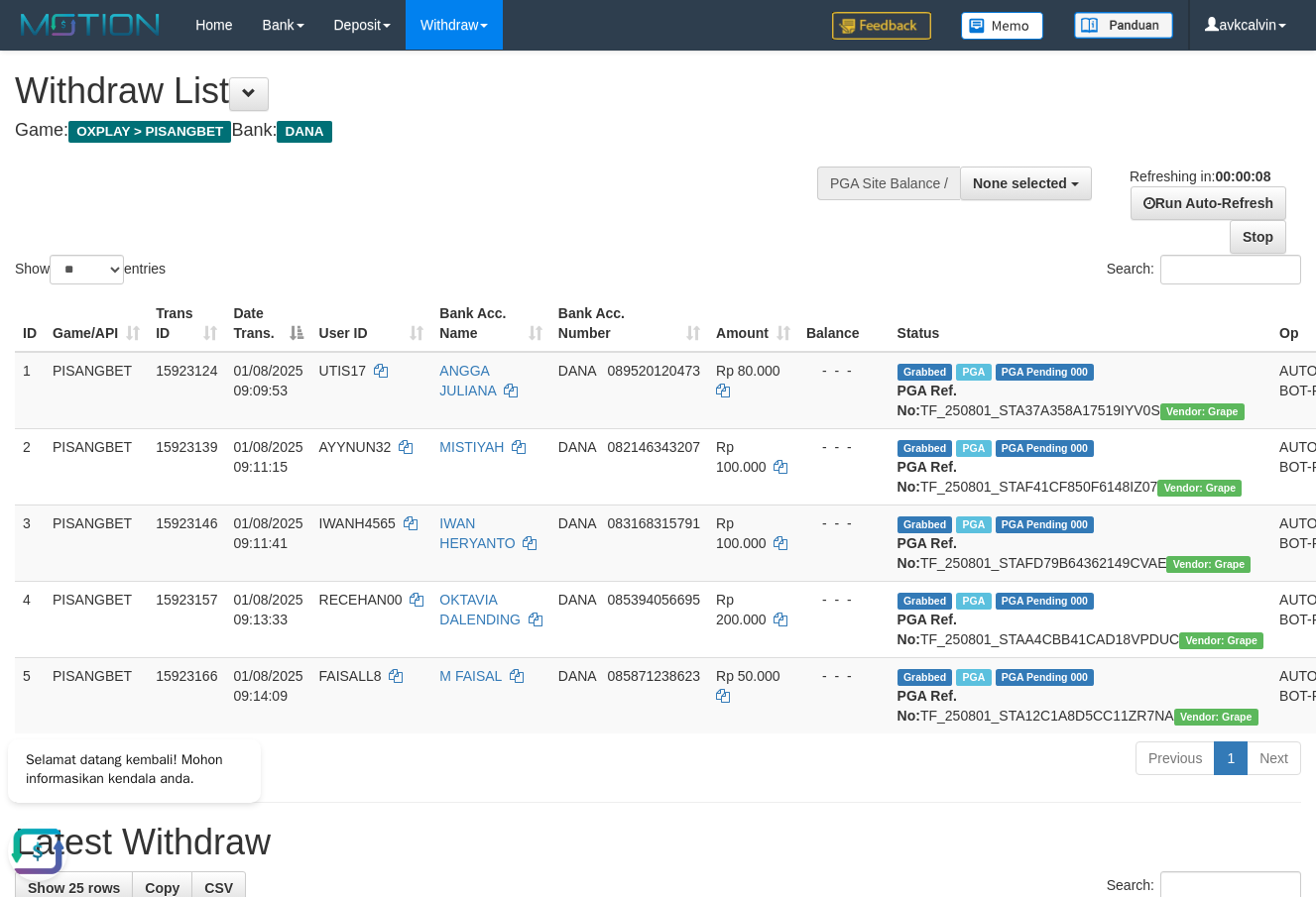 scroll, scrollTop: 0, scrollLeft: 0, axis: both 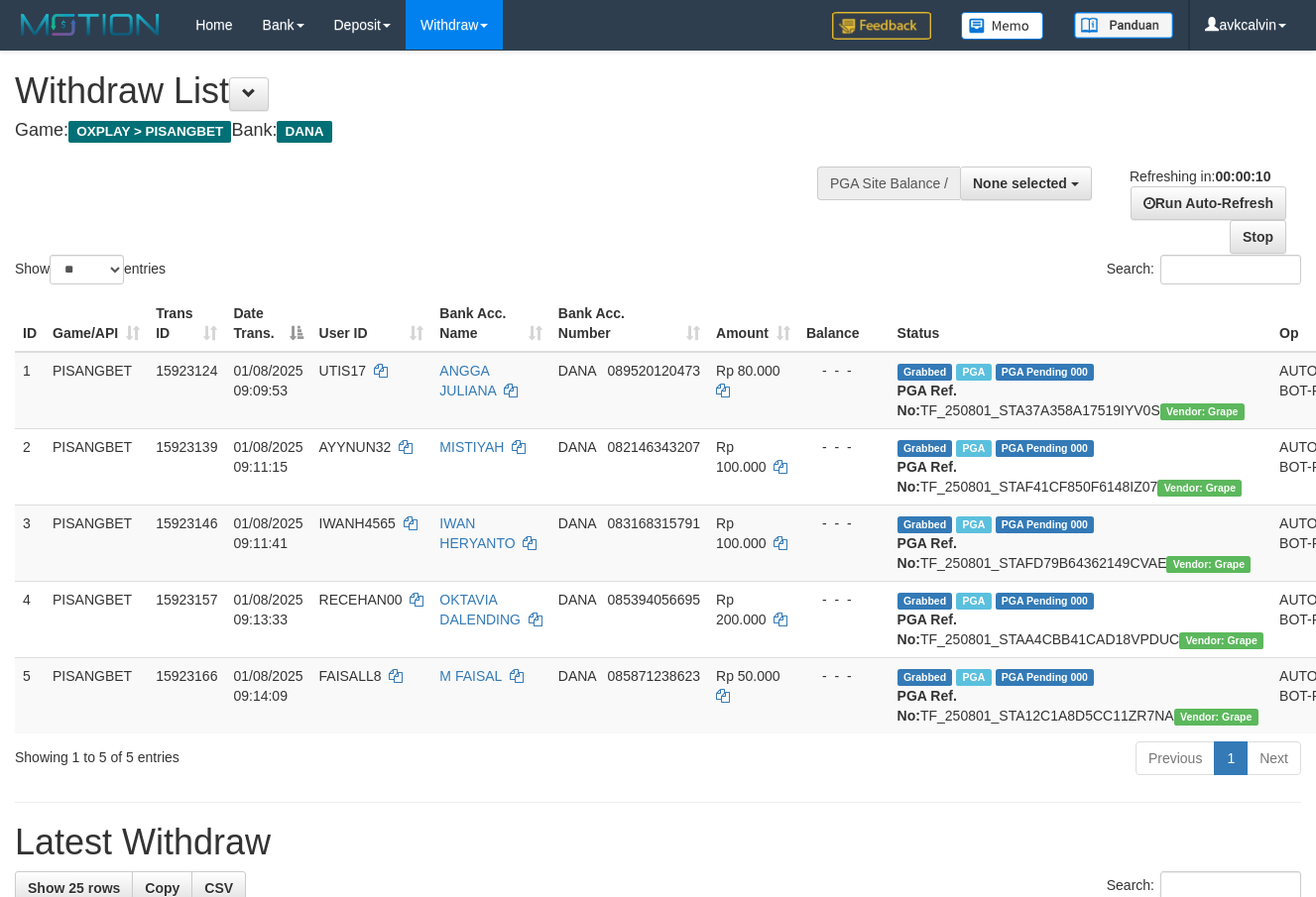 select 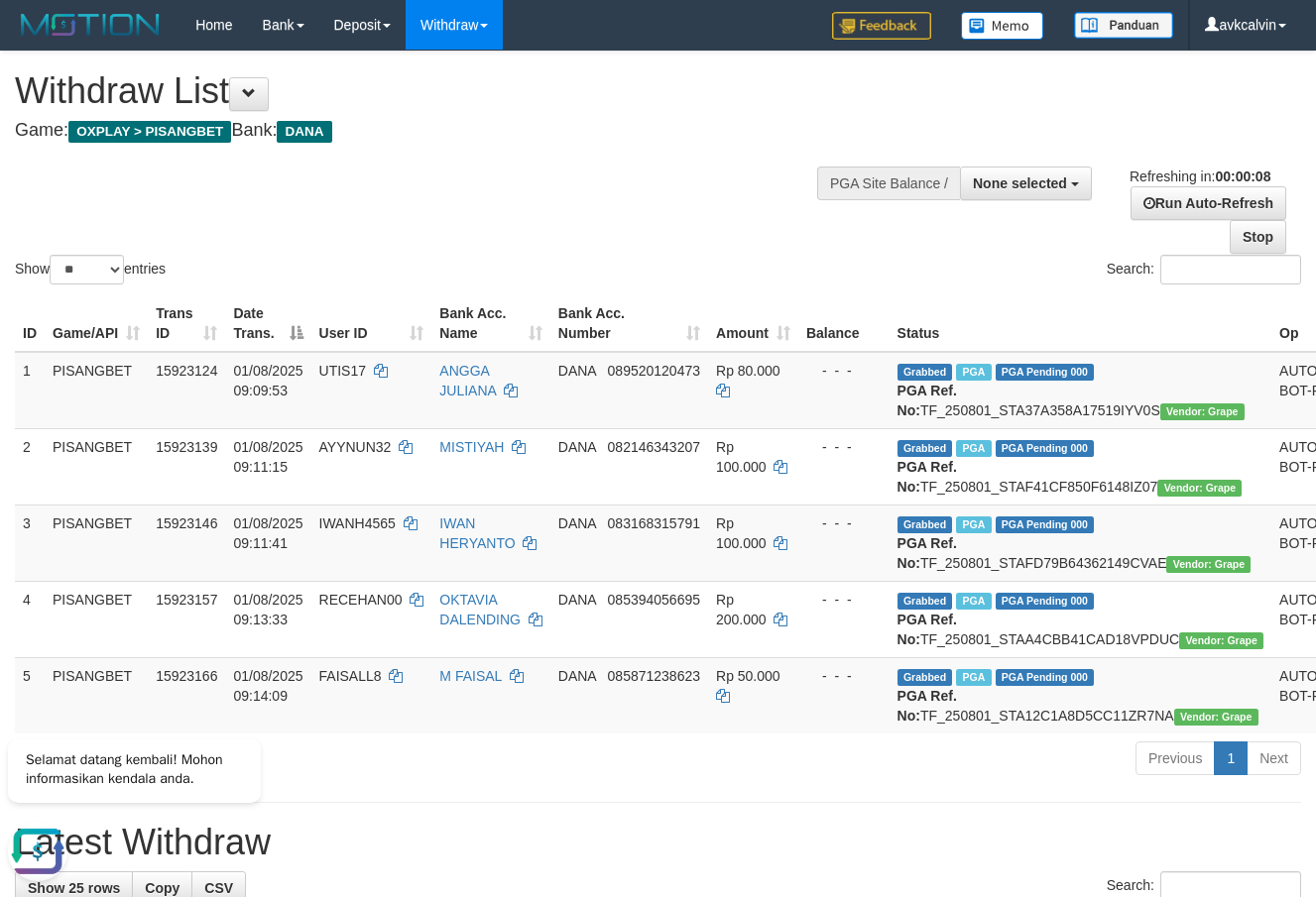 scroll, scrollTop: 0, scrollLeft: 0, axis: both 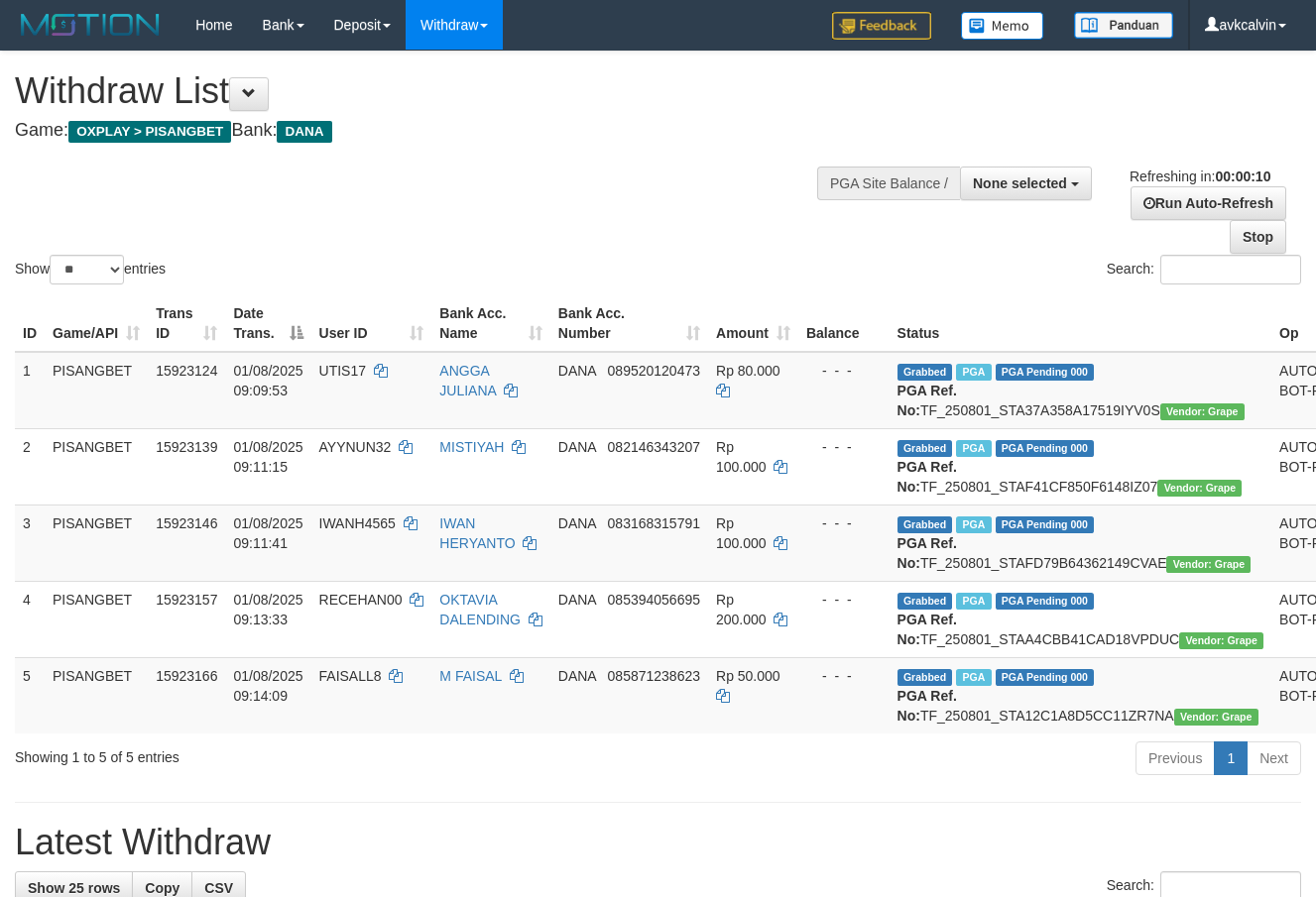 select 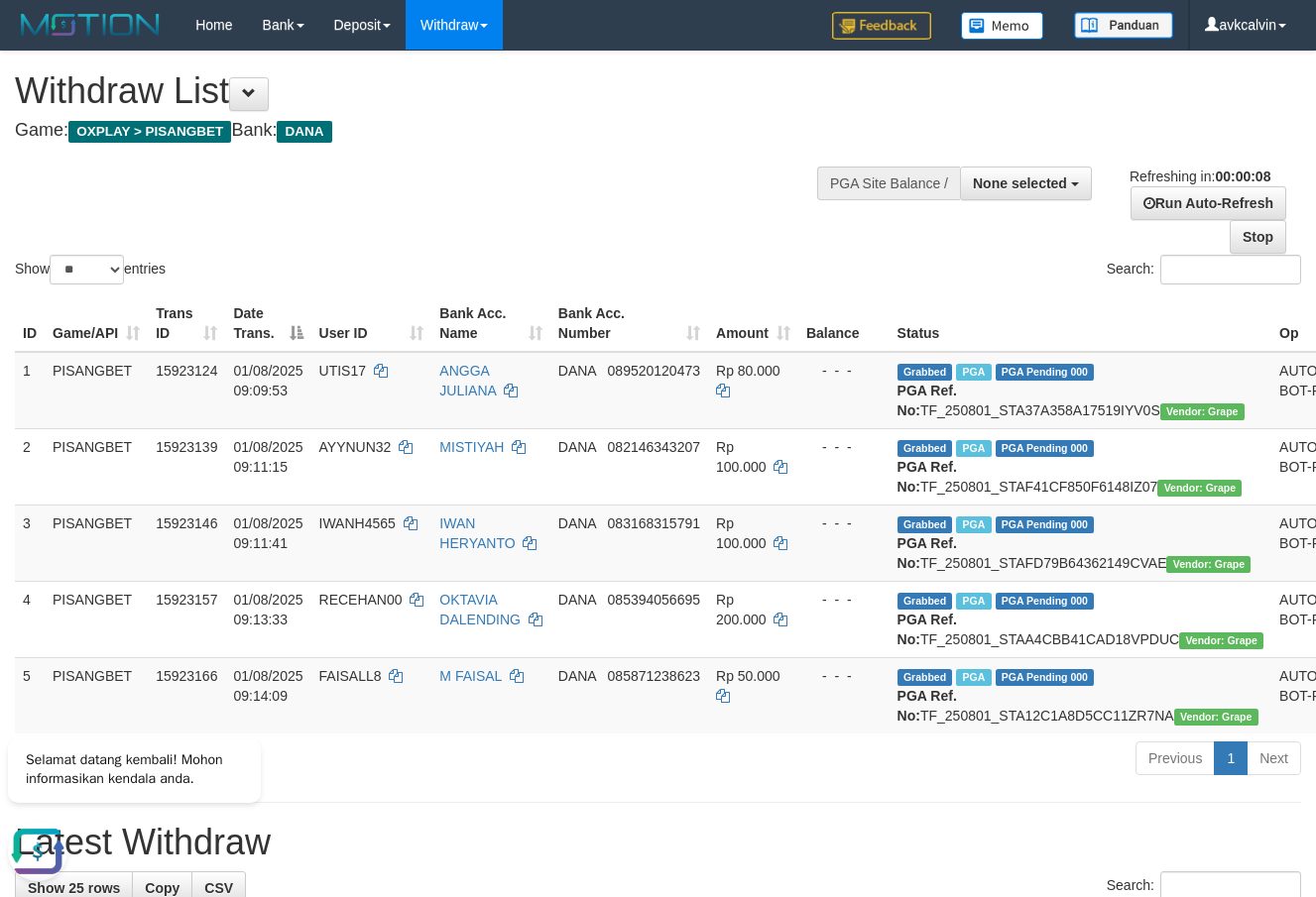scroll, scrollTop: 0, scrollLeft: 0, axis: both 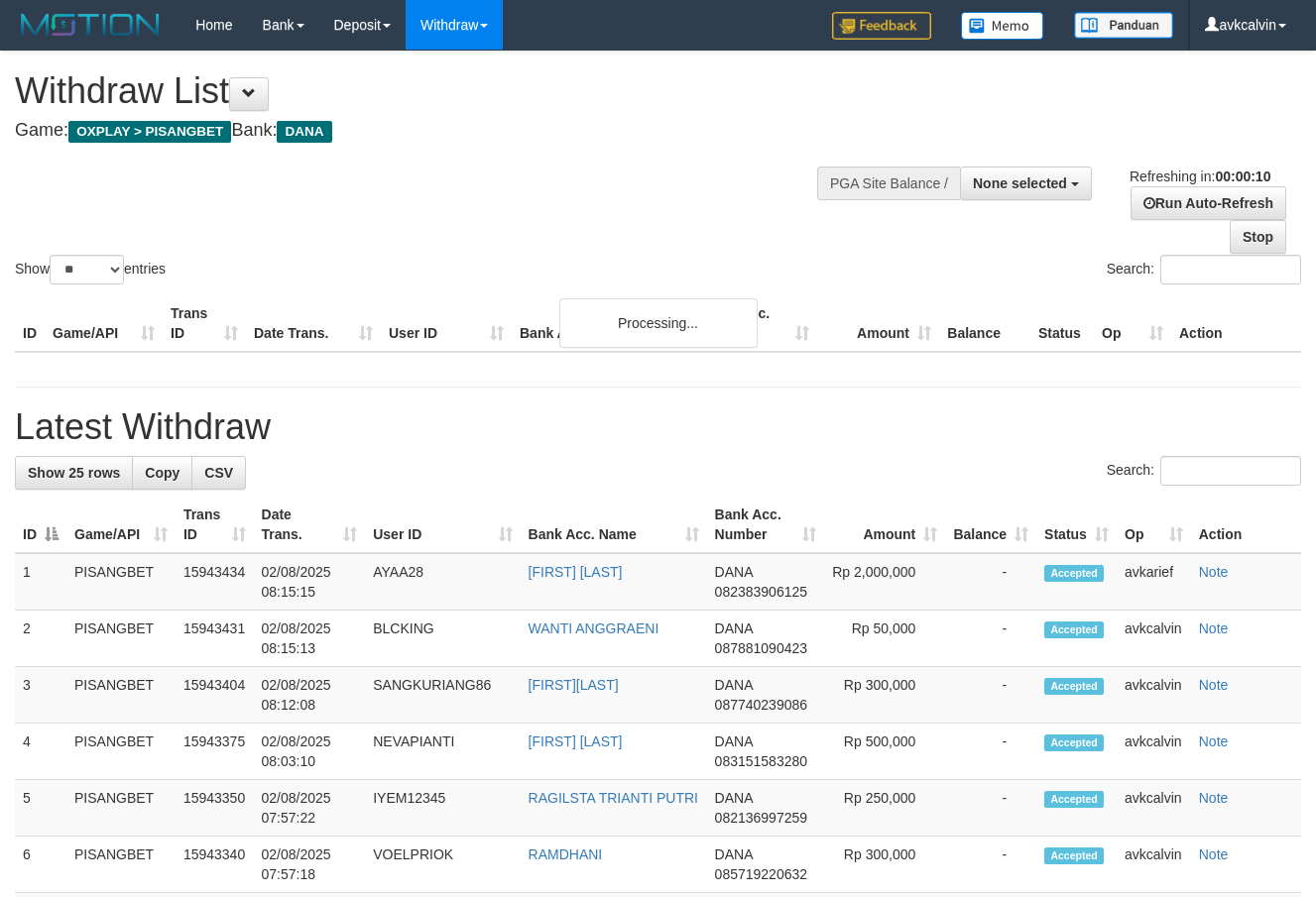 select 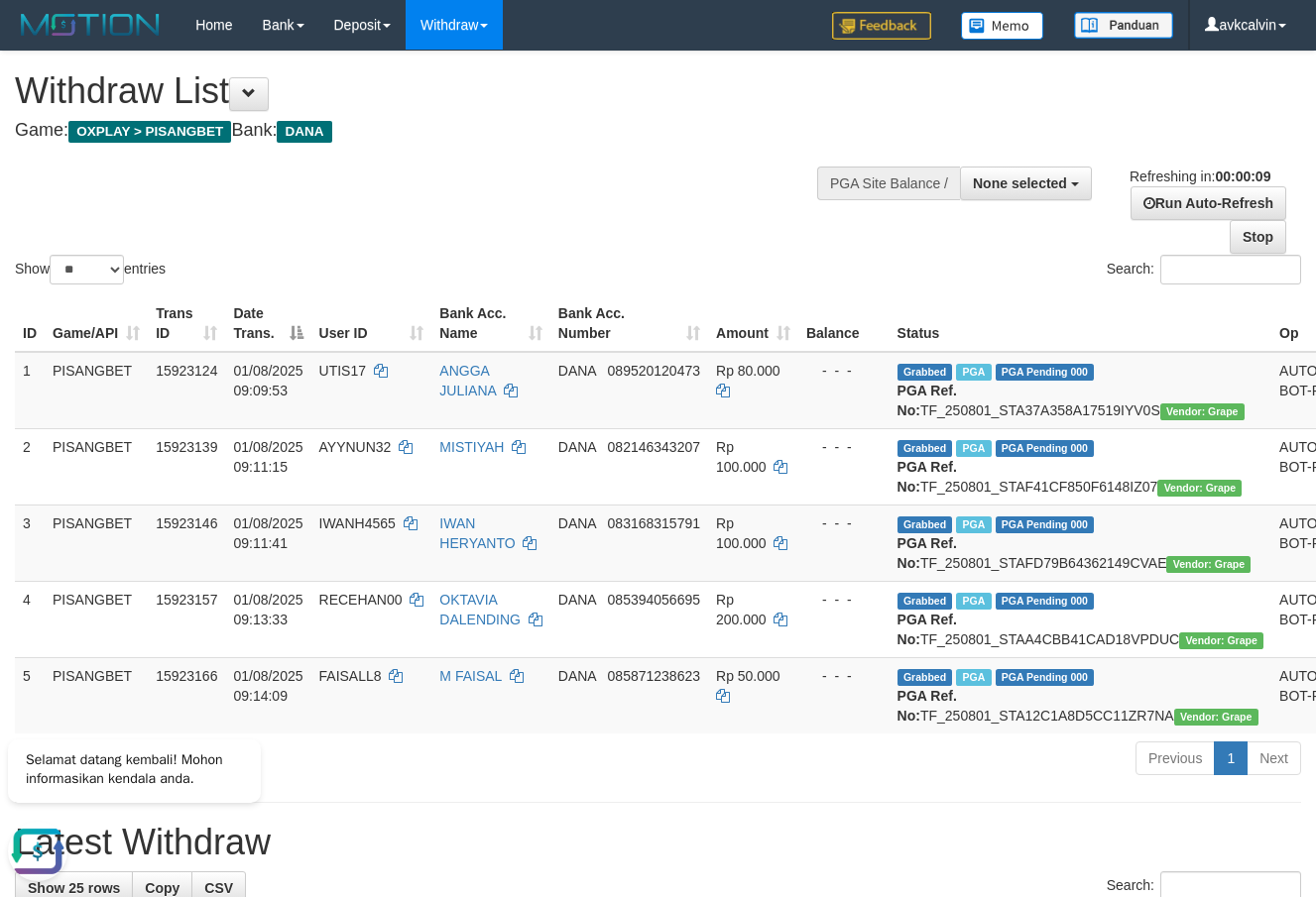 scroll, scrollTop: 0, scrollLeft: 0, axis: both 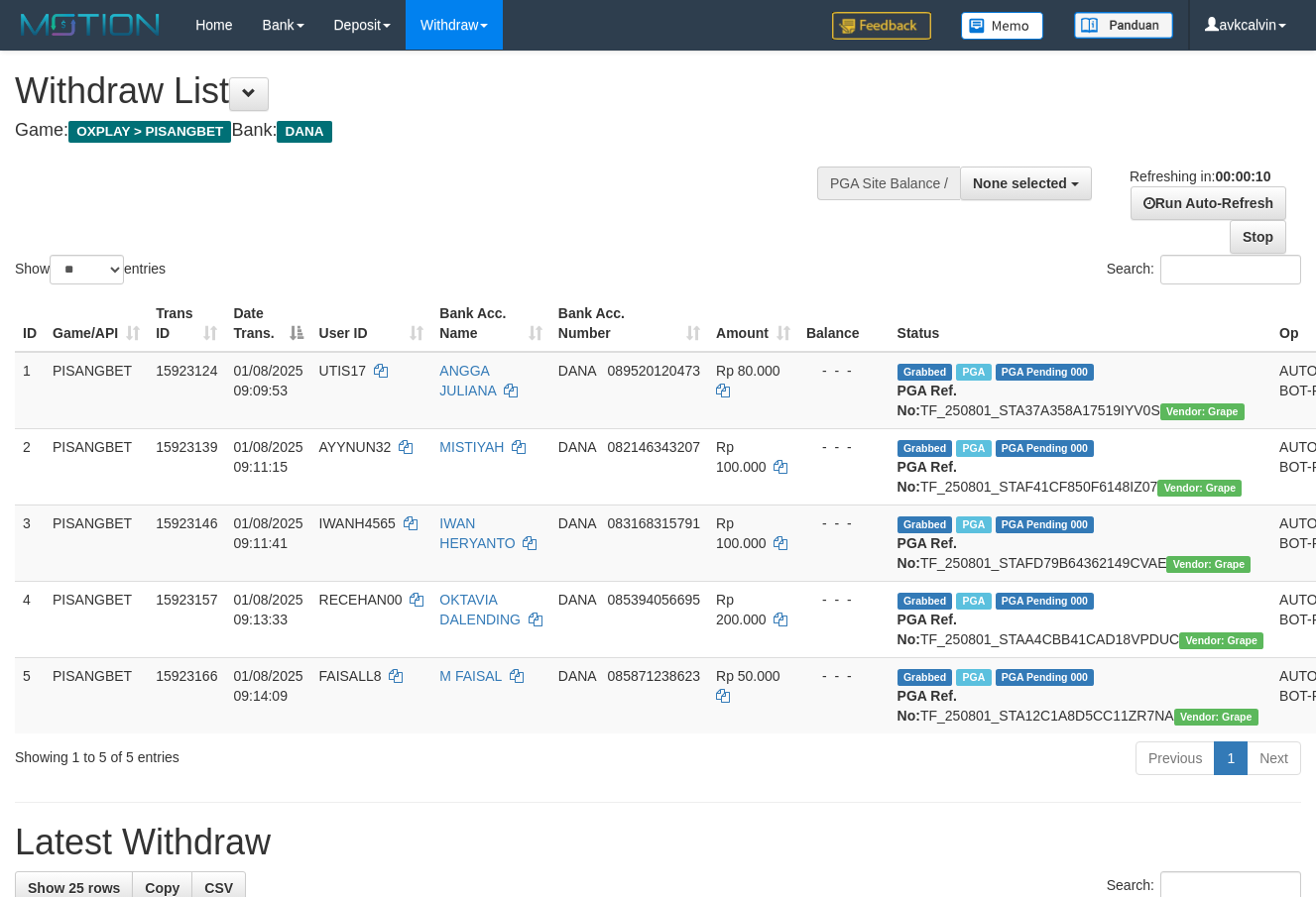 select 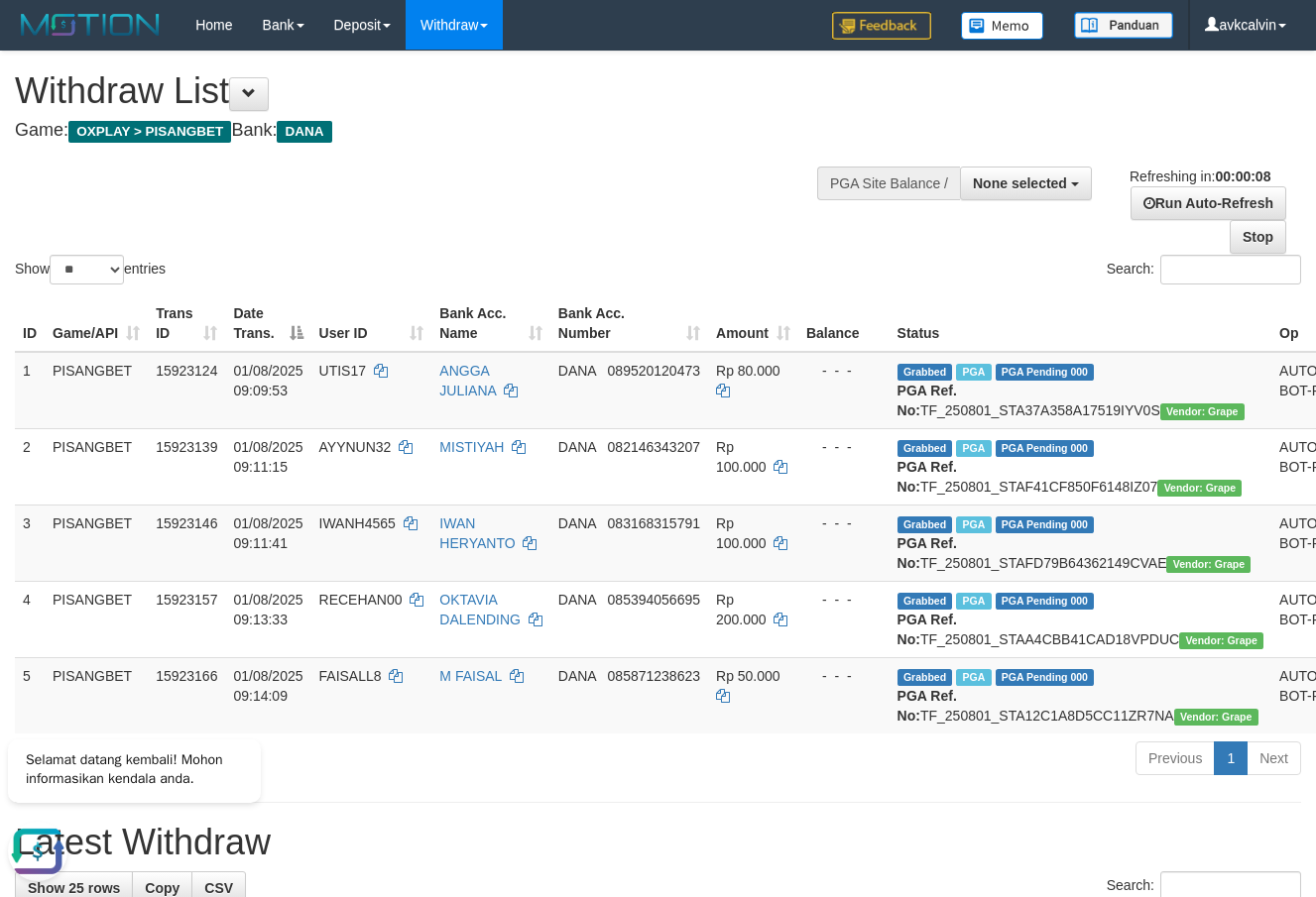 scroll, scrollTop: 0, scrollLeft: 0, axis: both 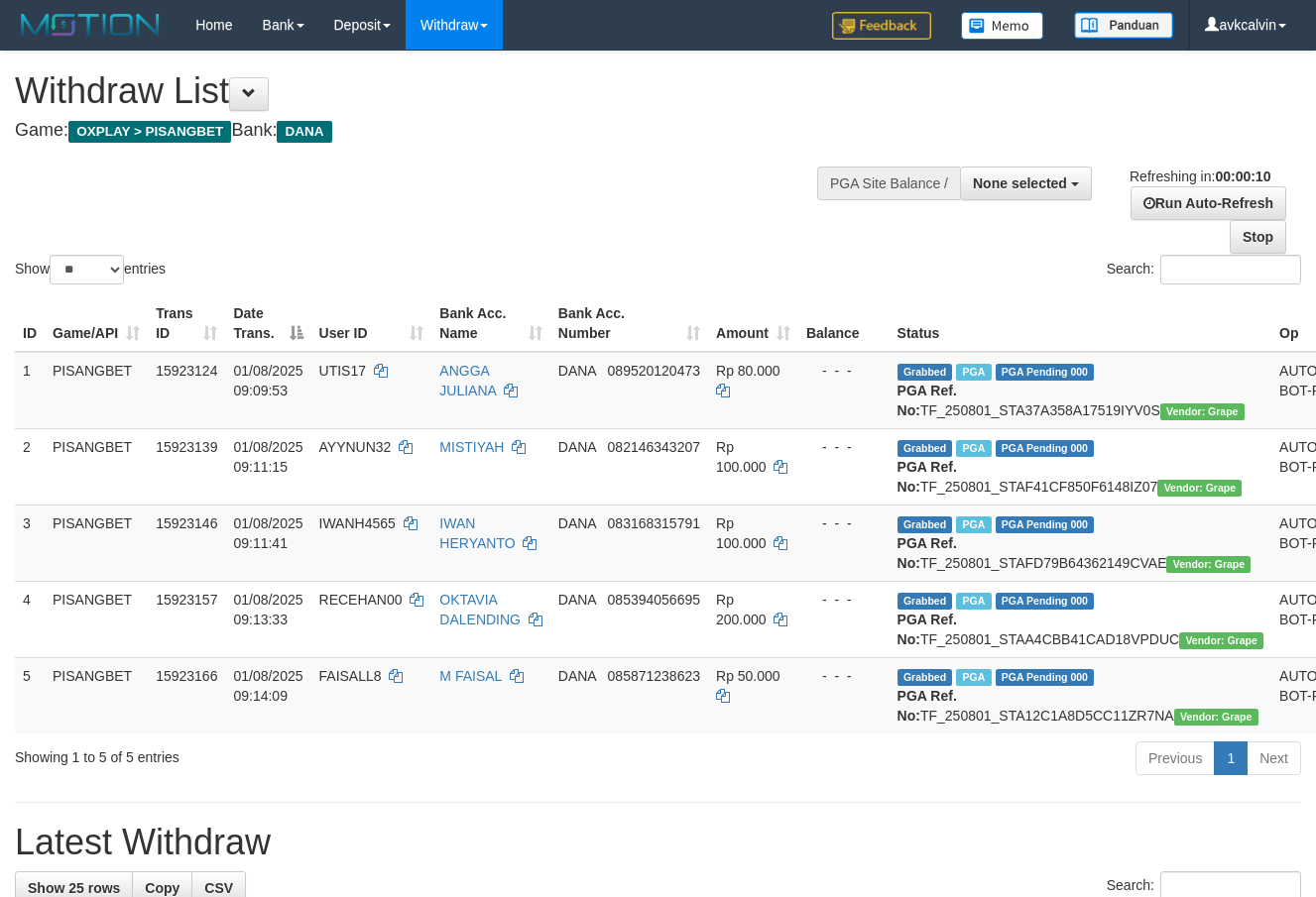 select 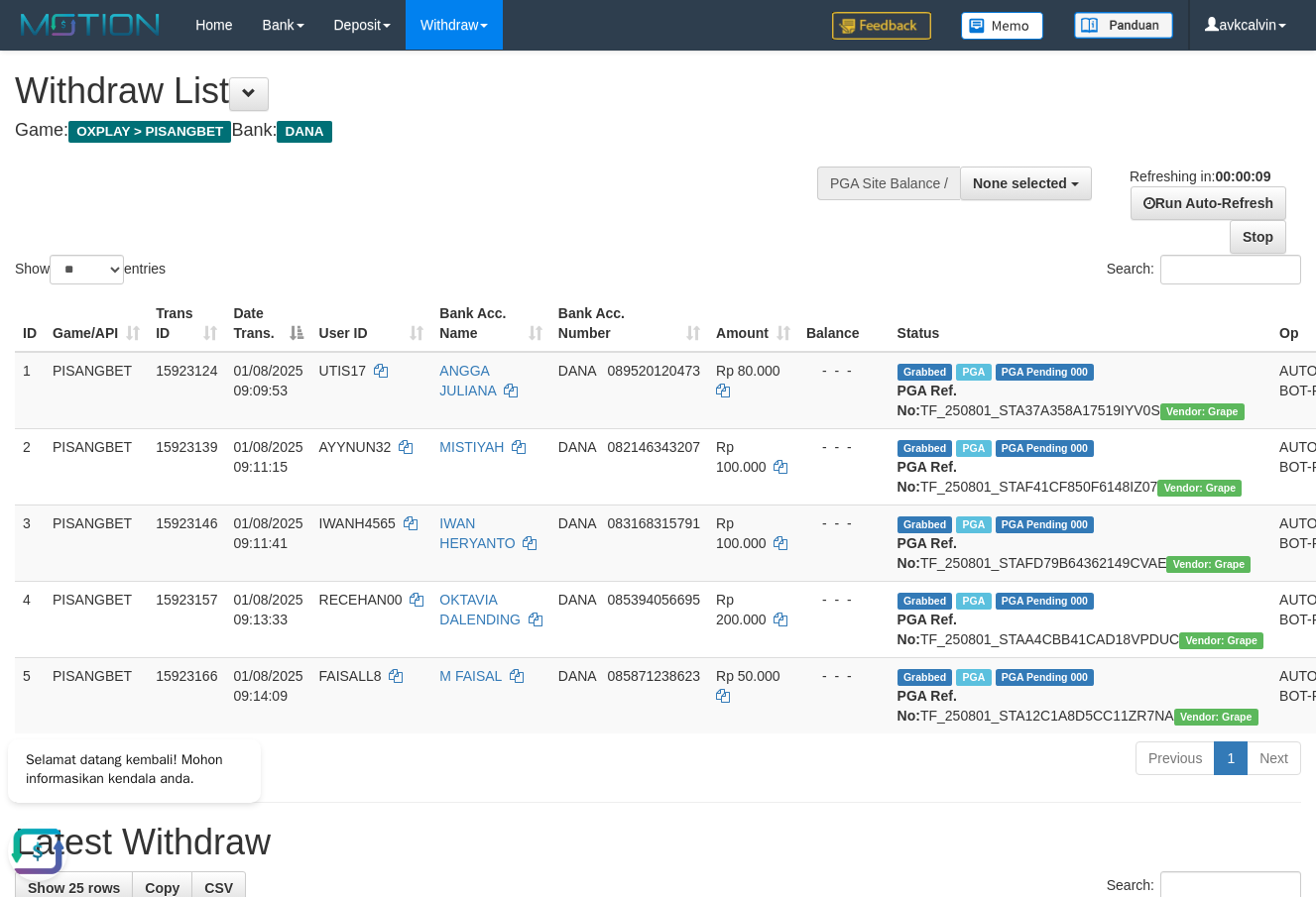 scroll, scrollTop: 0, scrollLeft: 0, axis: both 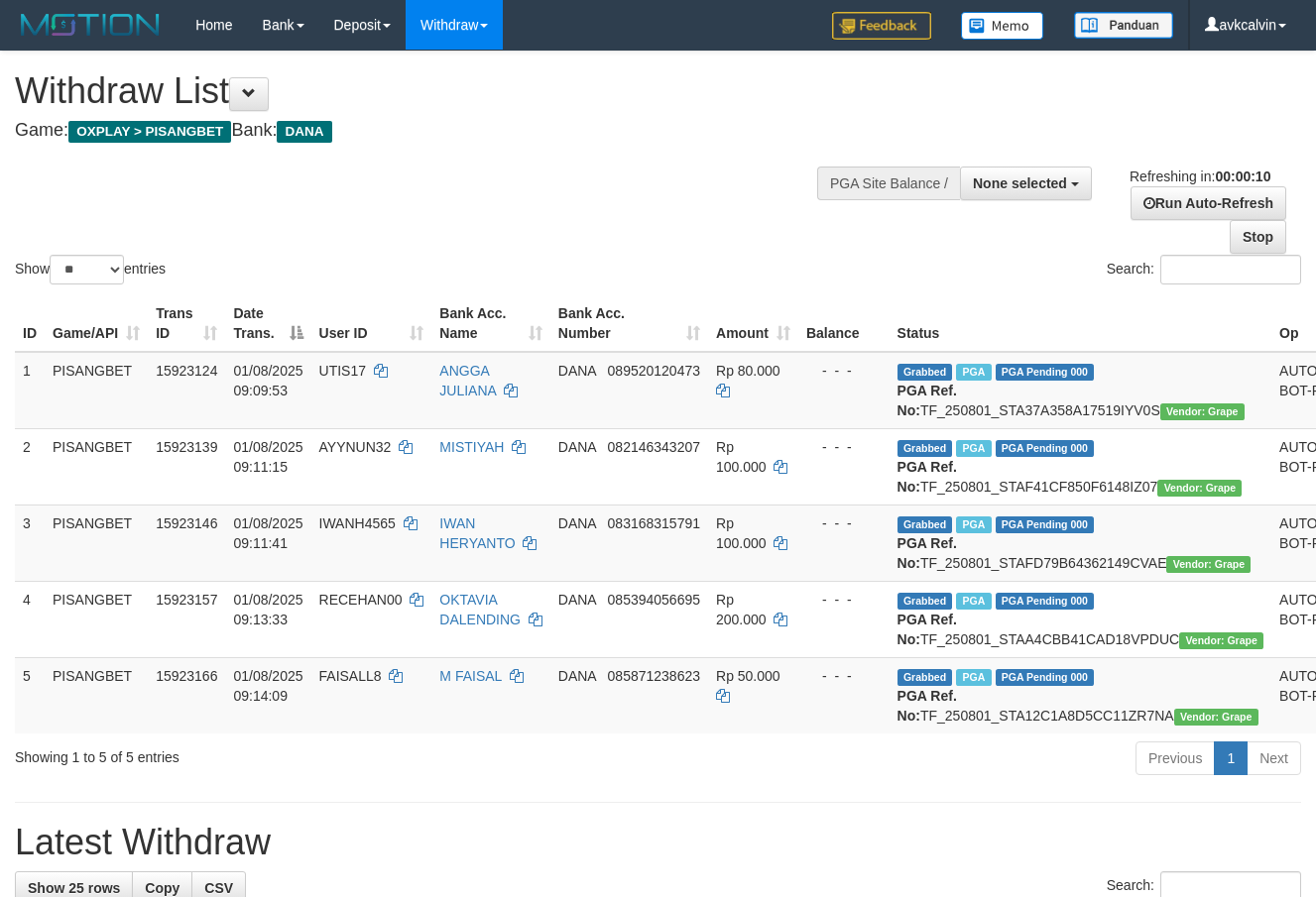 select 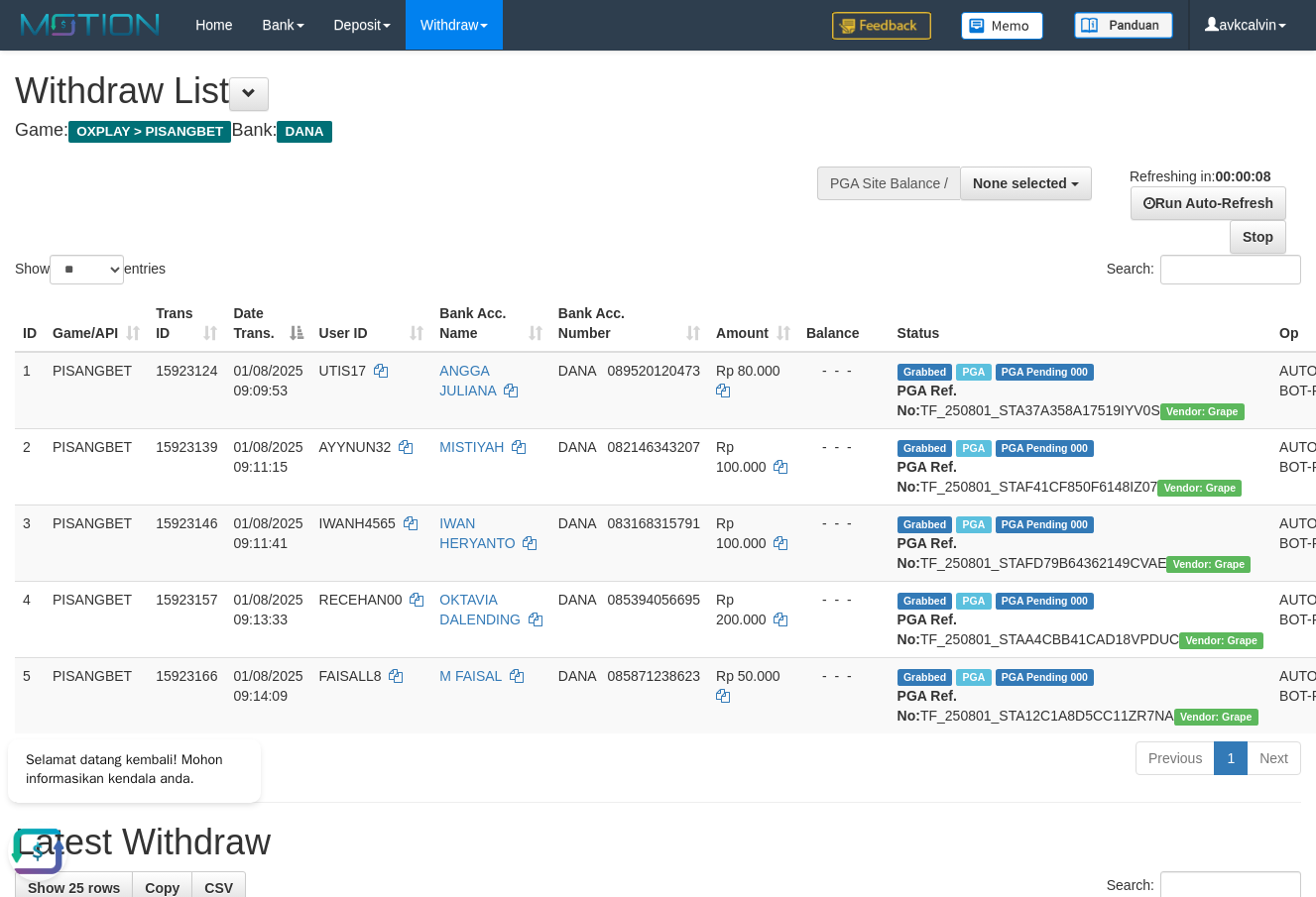 scroll, scrollTop: 0, scrollLeft: 0, axis: both 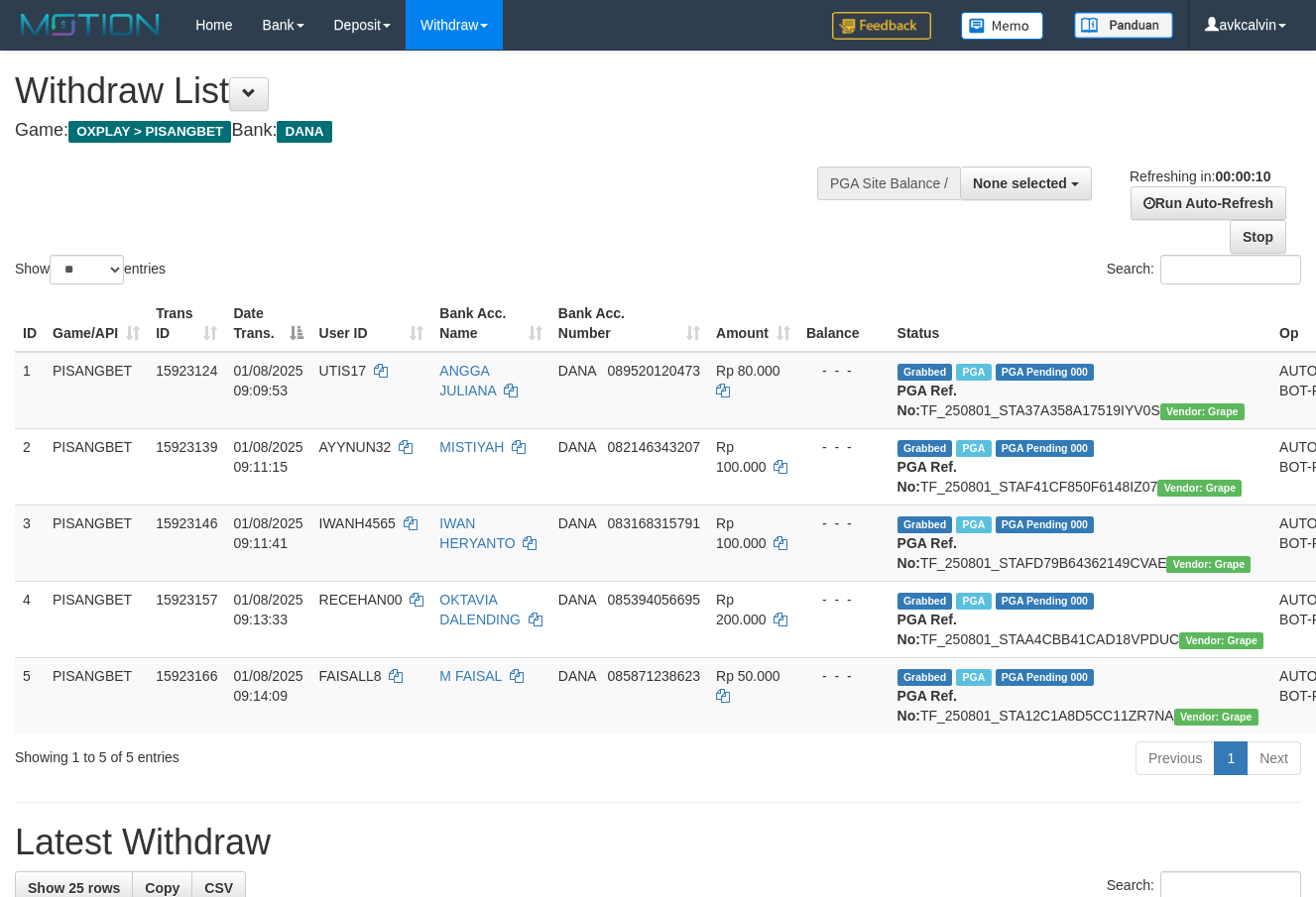 select 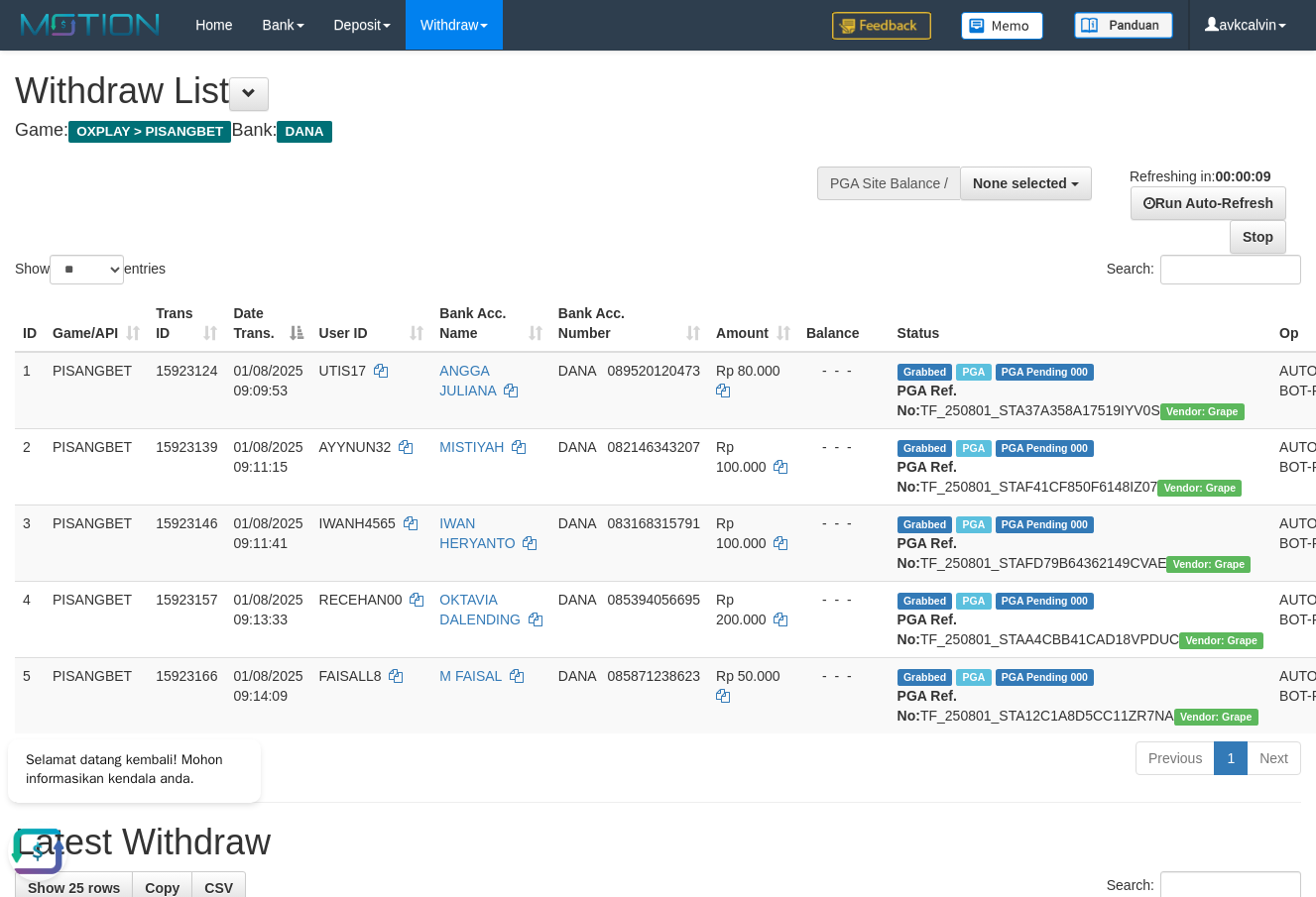 scroll, scrollTop: 0, scrollLeft: 0, axis: both 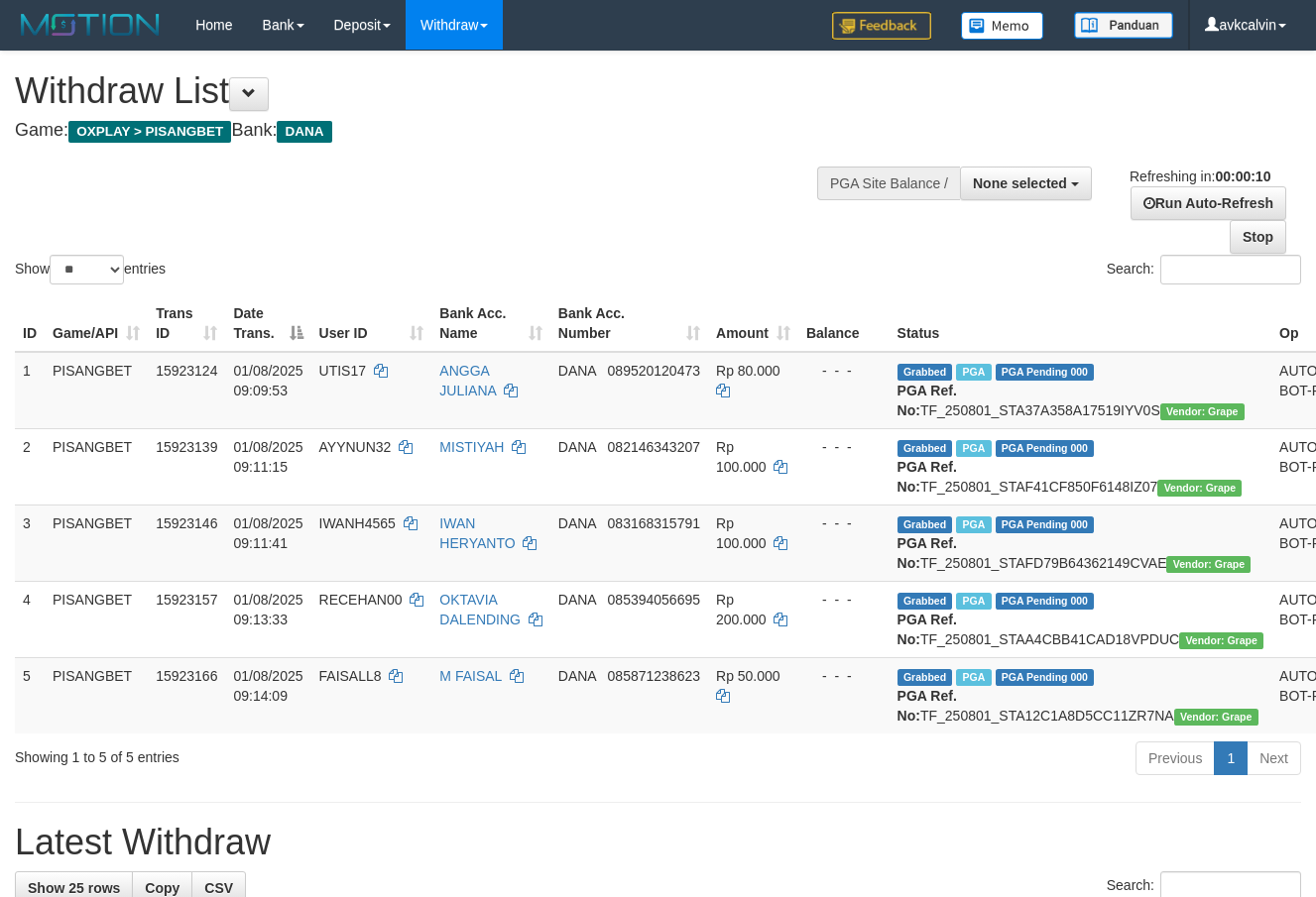 select 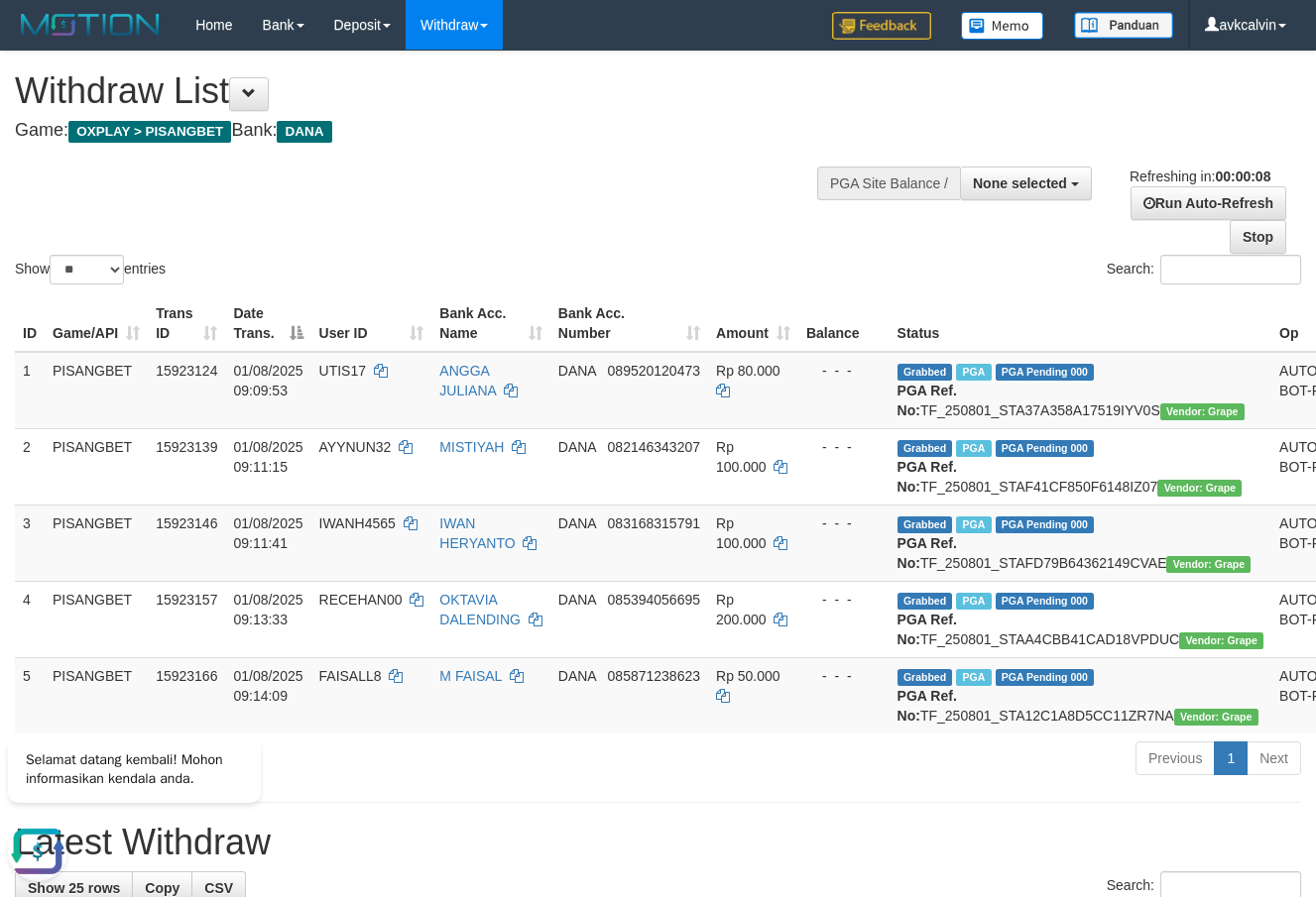 scroll, scrollTop: 0, scrollLeft: 0, axis: both 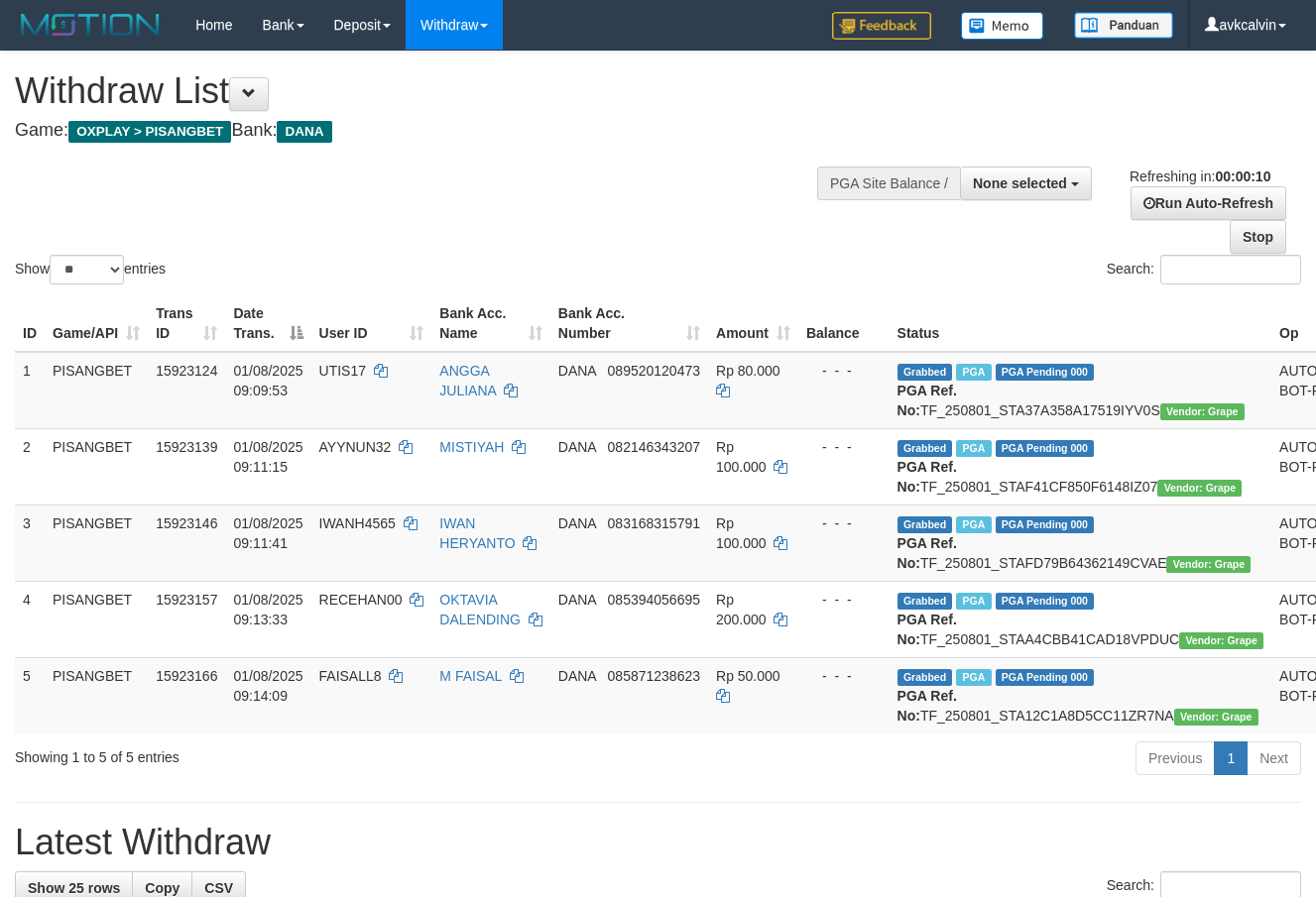 select 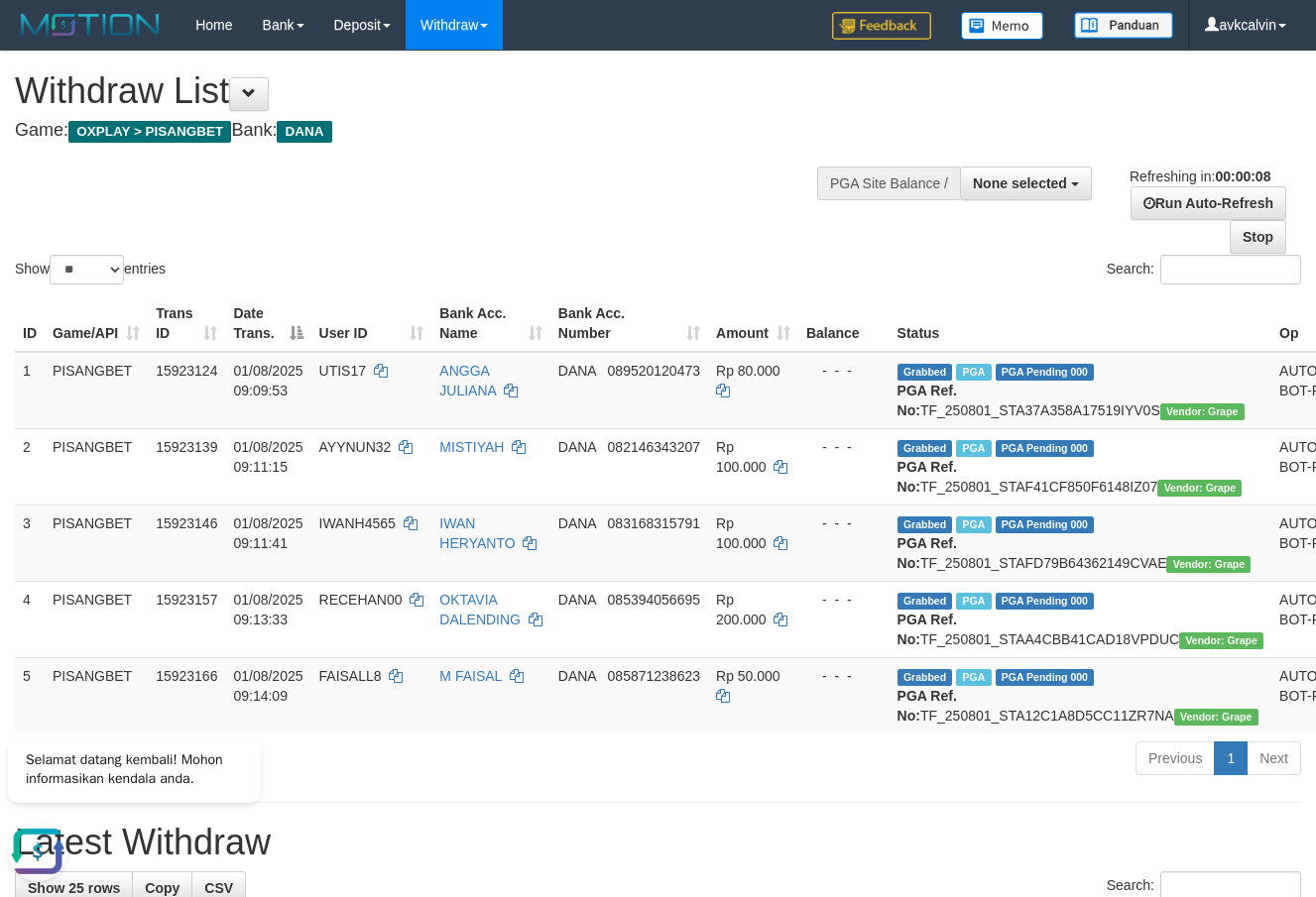 scroll, scrollTop: 0, scrollLeft: 0, axis: both 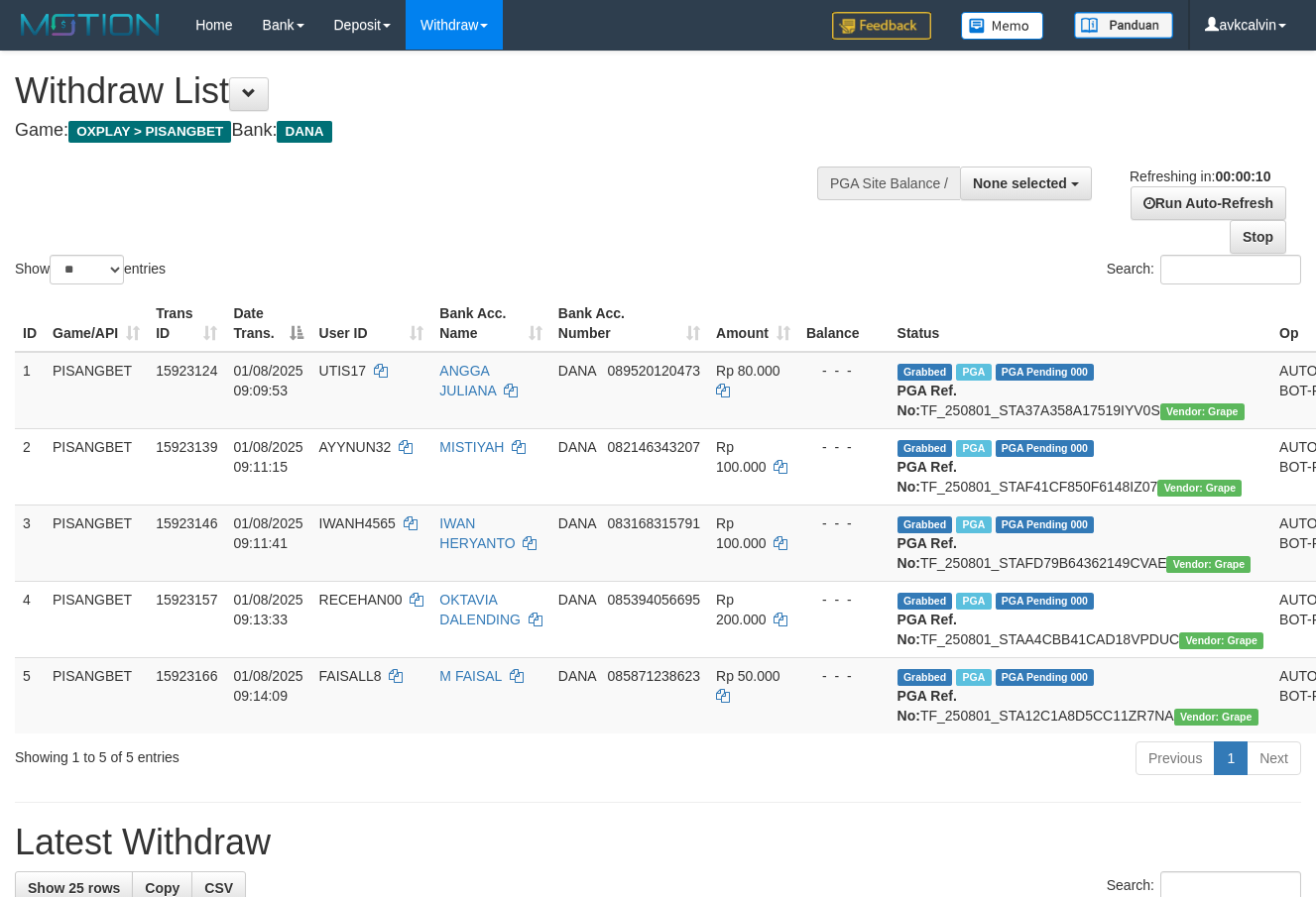 select 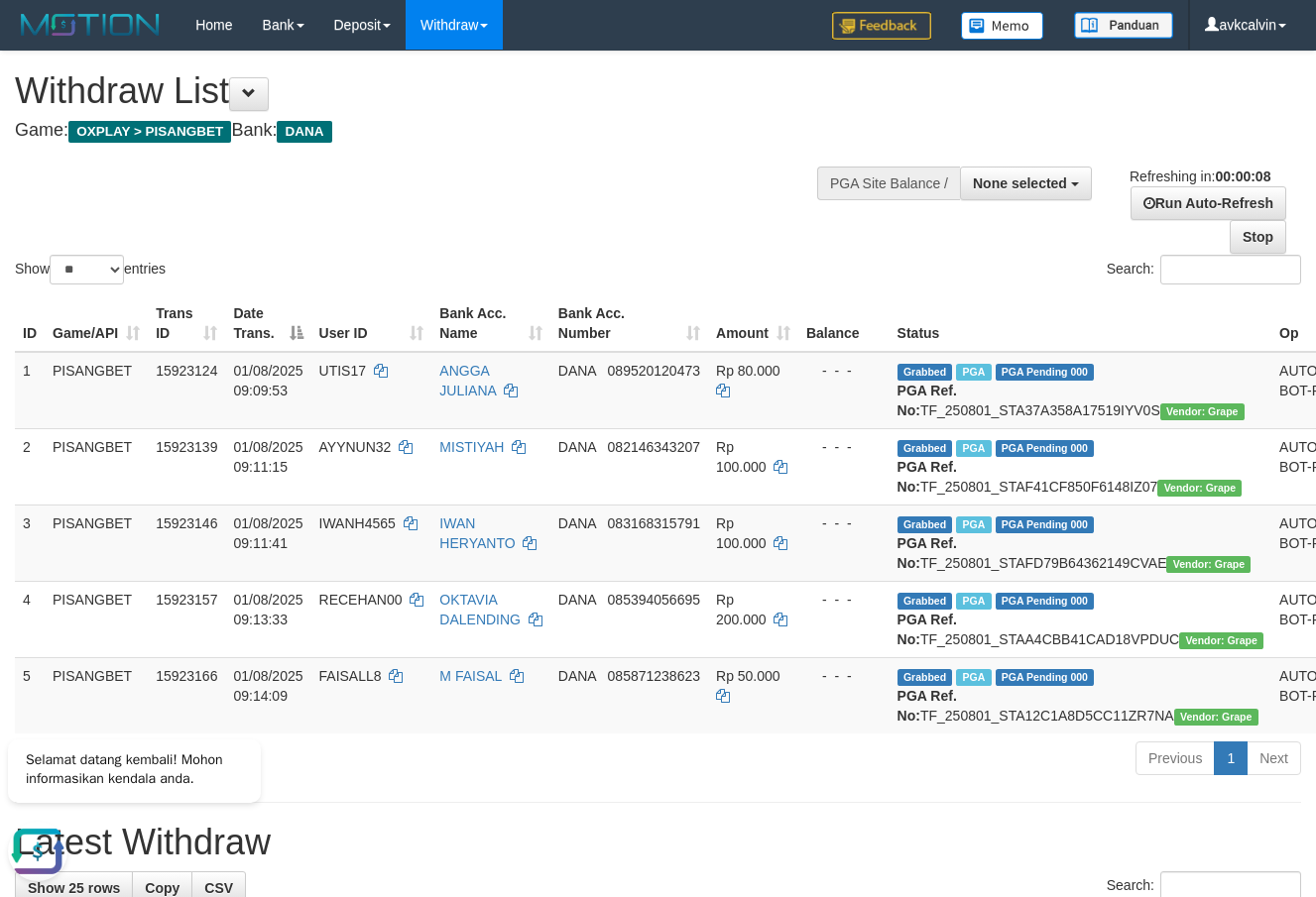 scroll, scrollTop: 0, scrollLeft: 0, axis: both 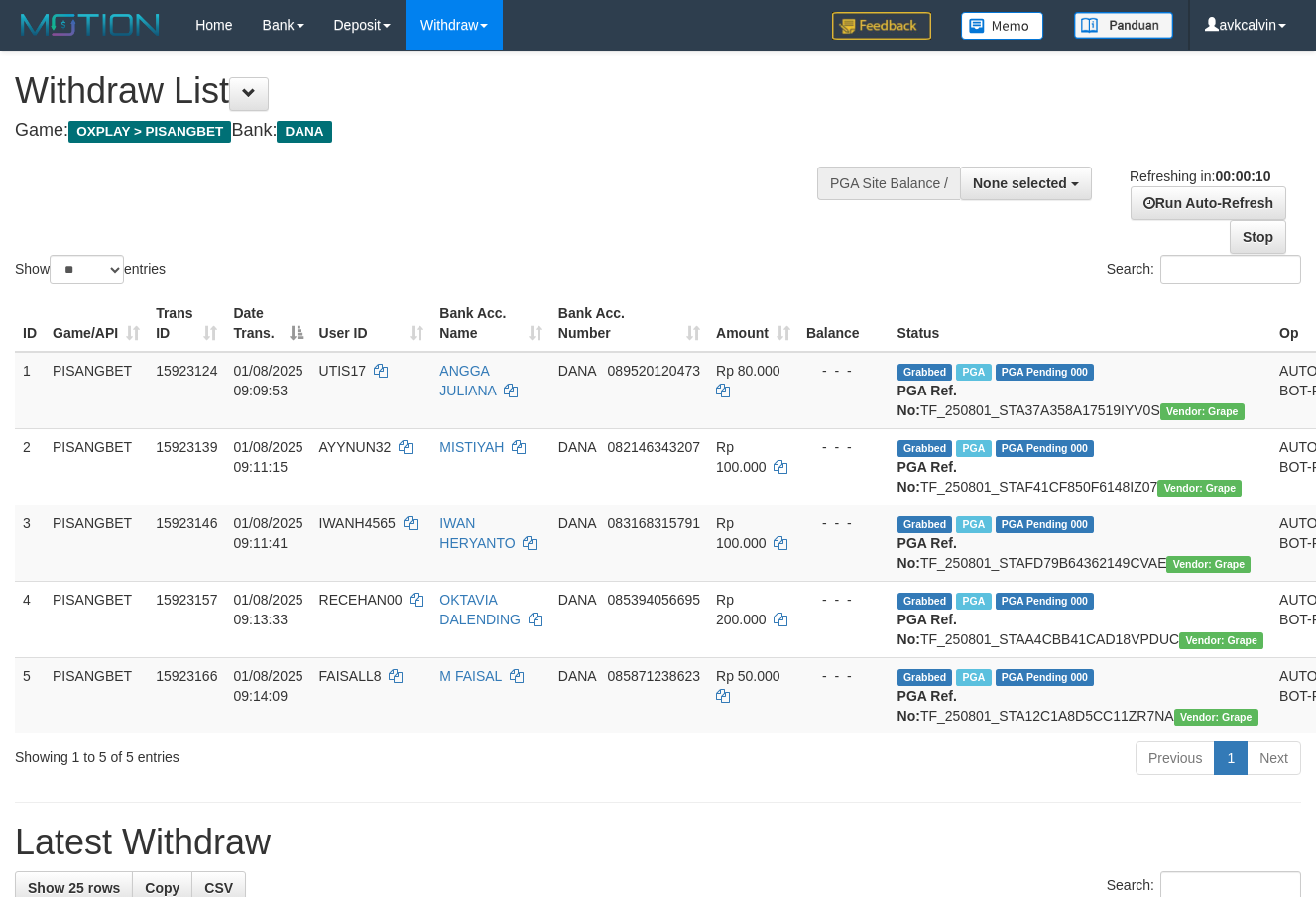 select 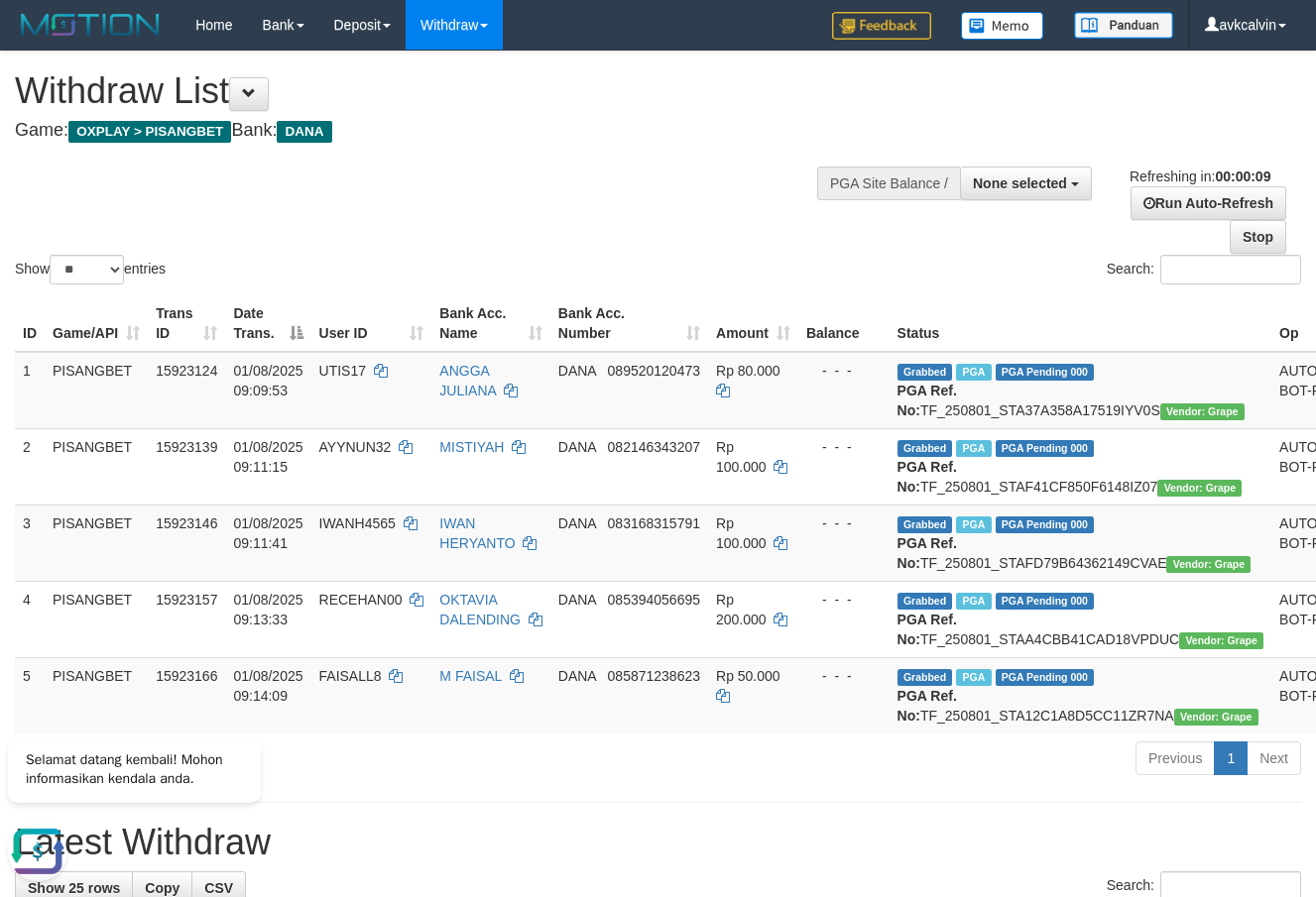 scroll, scrollTop: 0, scrollLeft: 0, axis: both 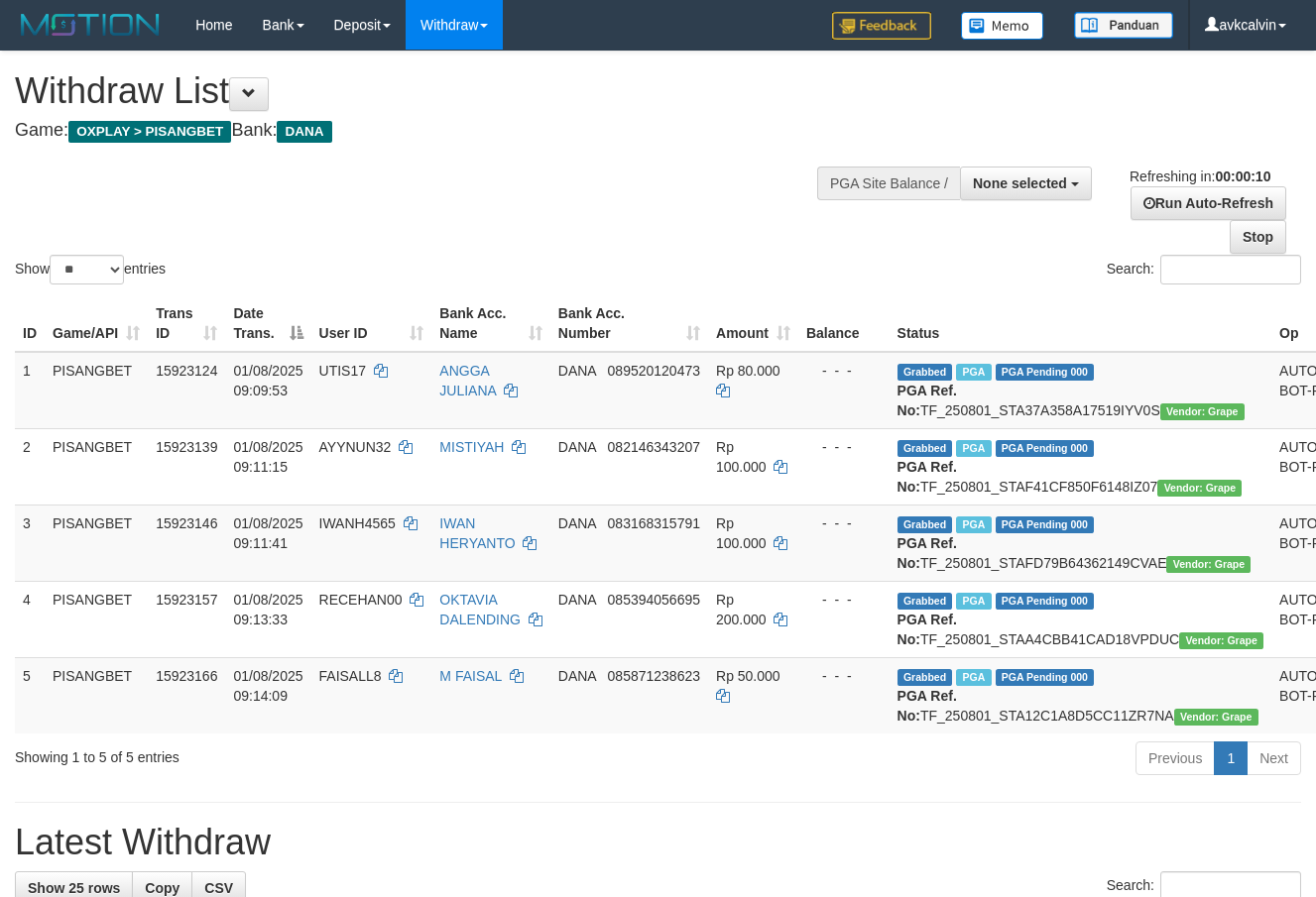 select 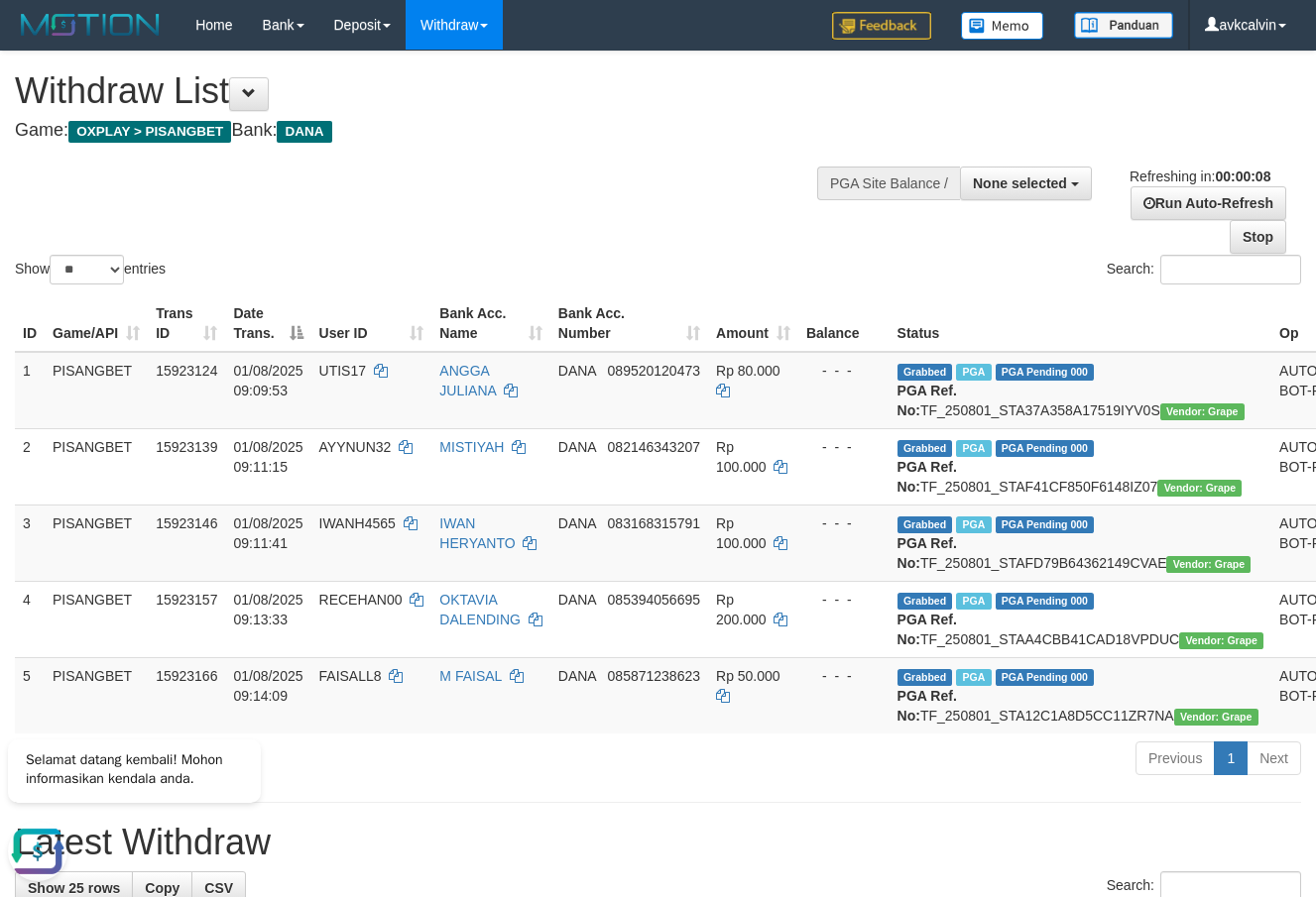 scroll, scrollTop: 0, scrollLeft: 0, axis: both 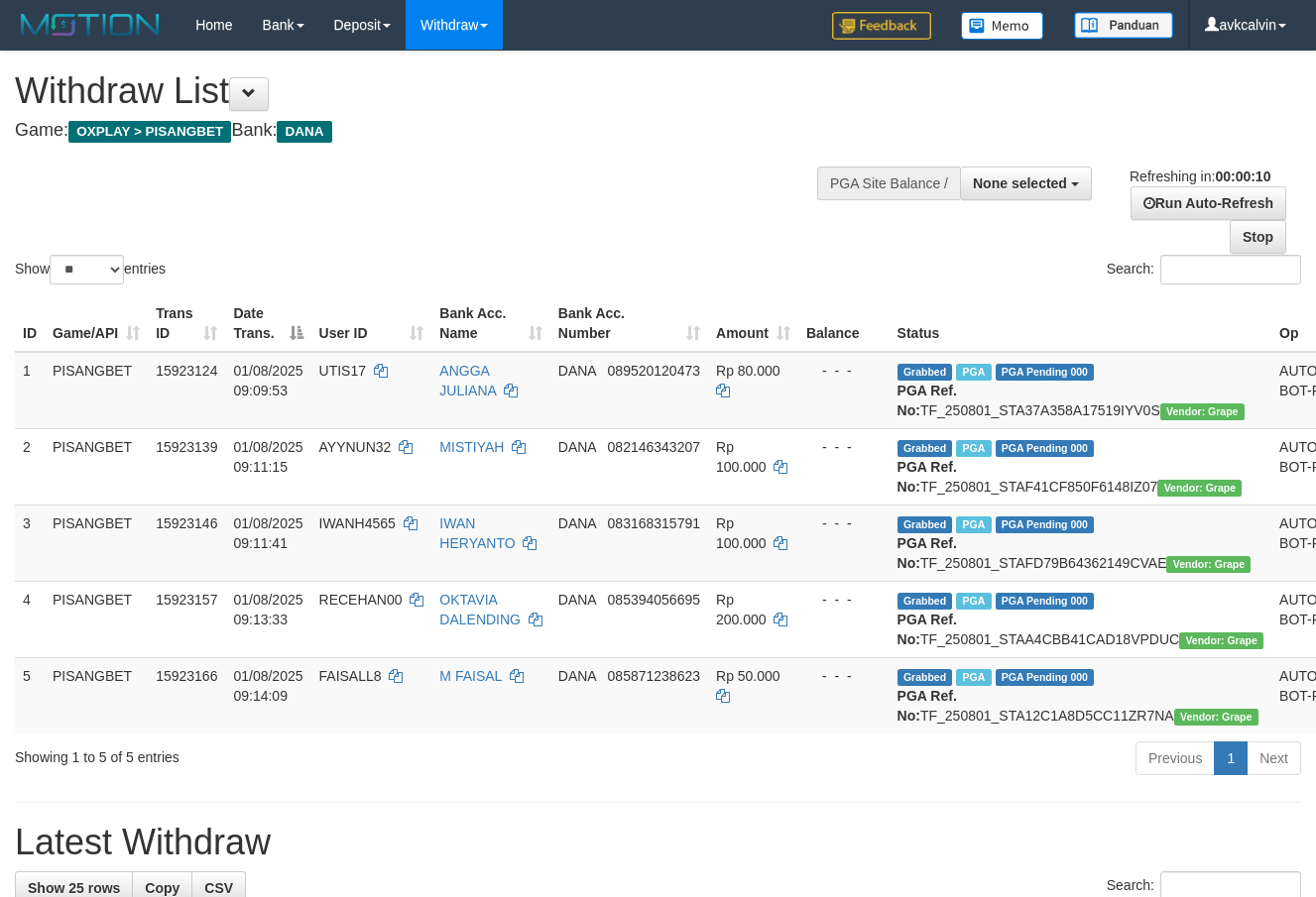 select 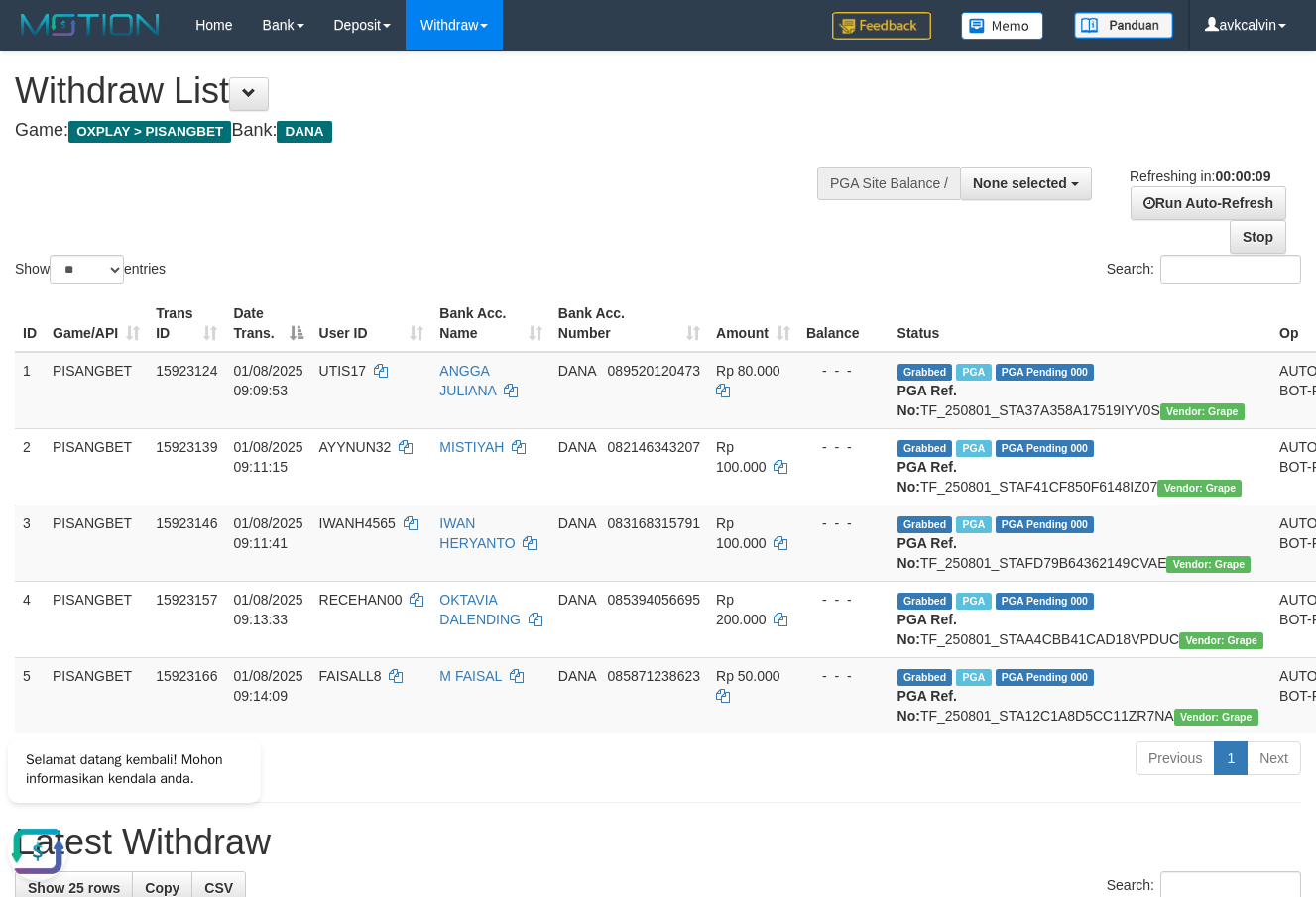 scroll, scrollTop: 0, scrollLeft: 0, axis: both 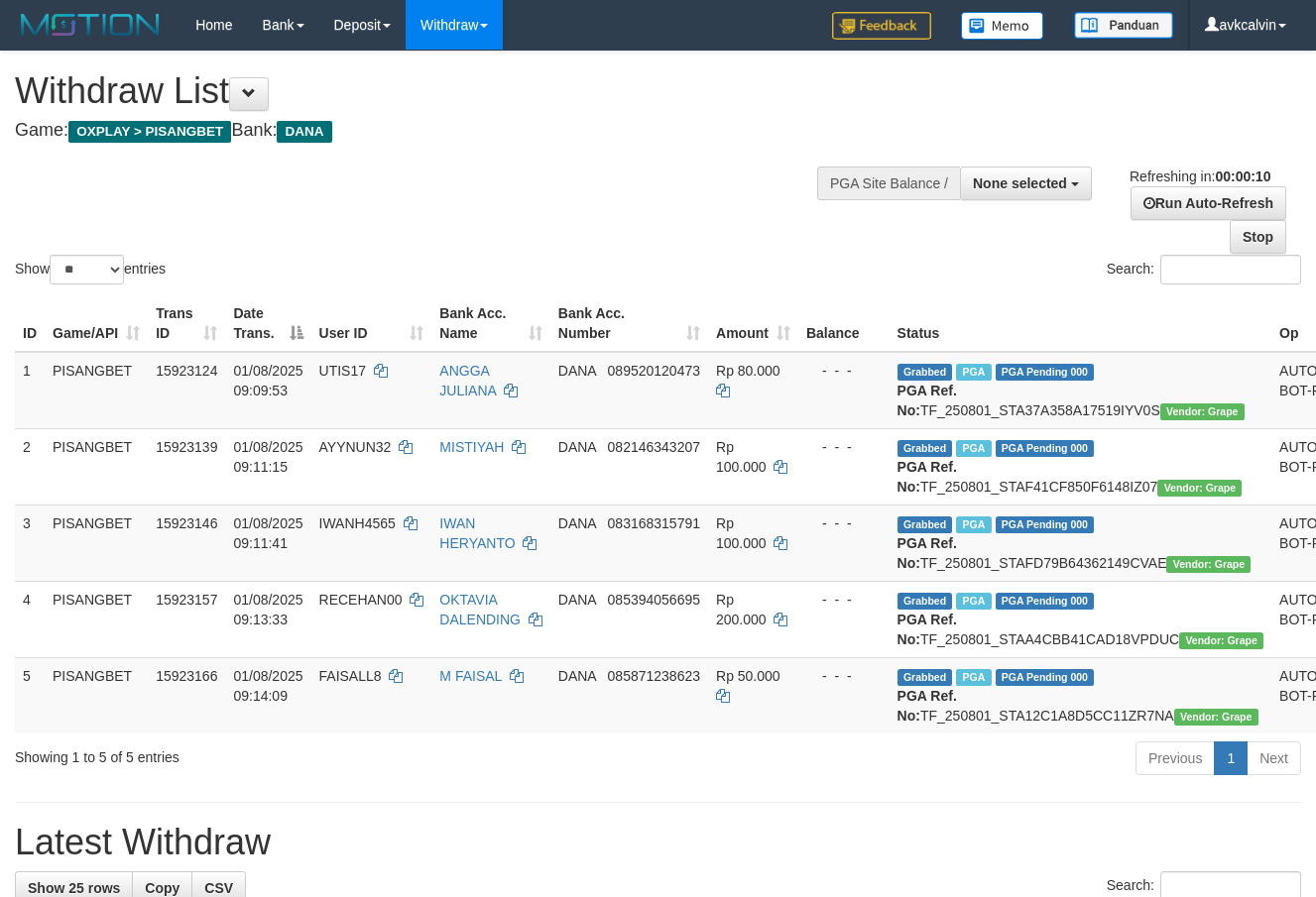 select 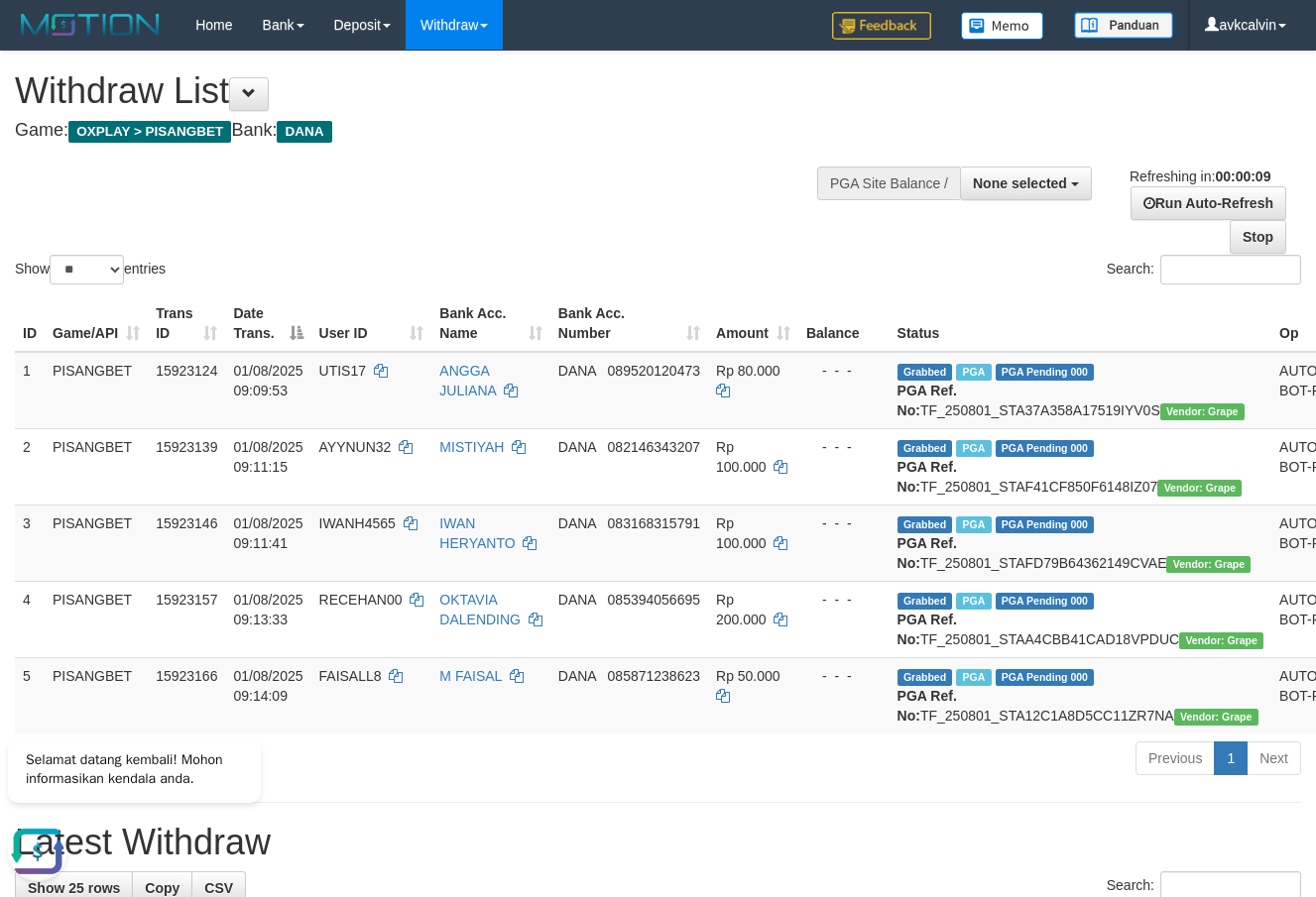 scroll, scrollTop: 0, scrollLeft: 0, axis: both 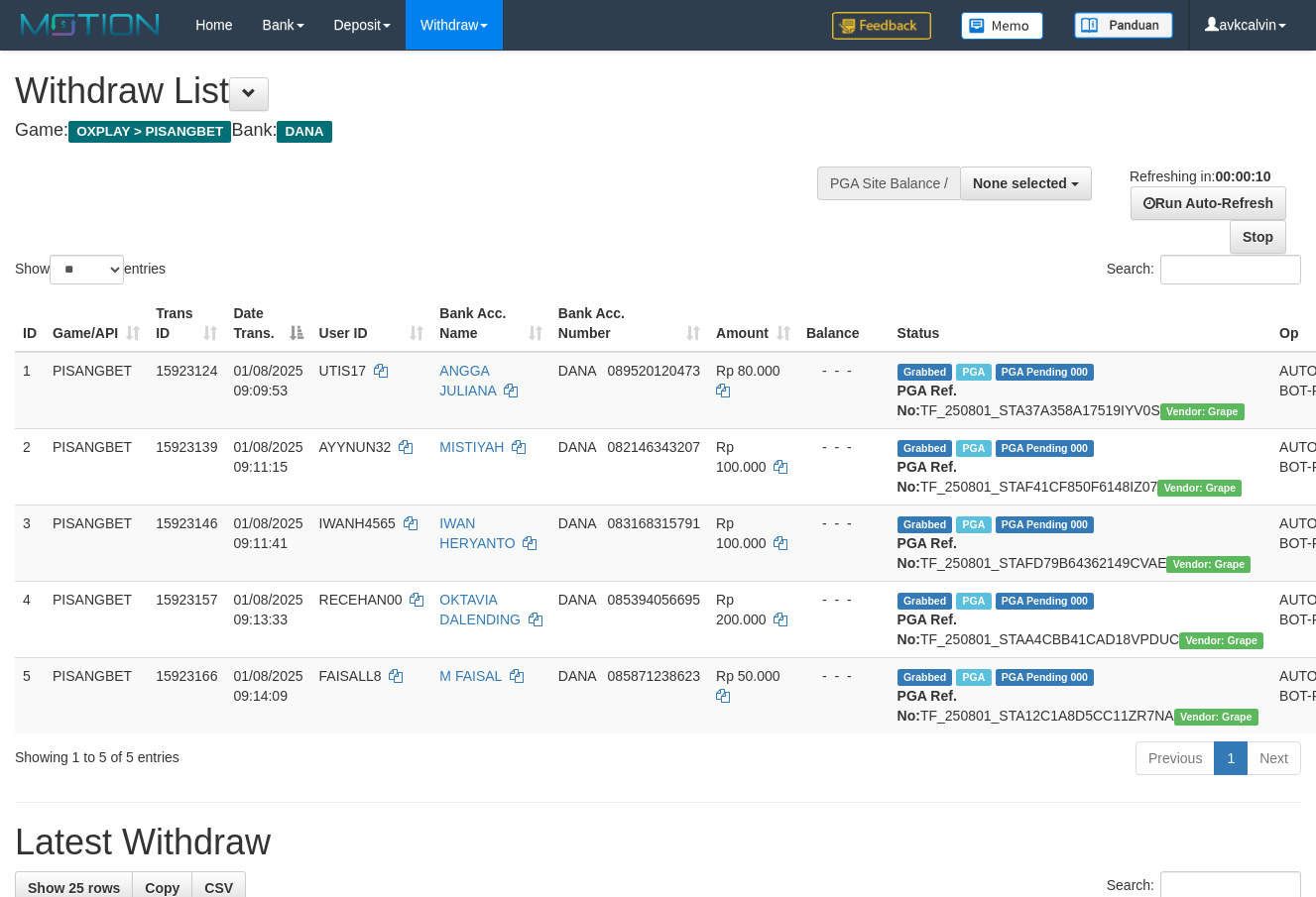 select 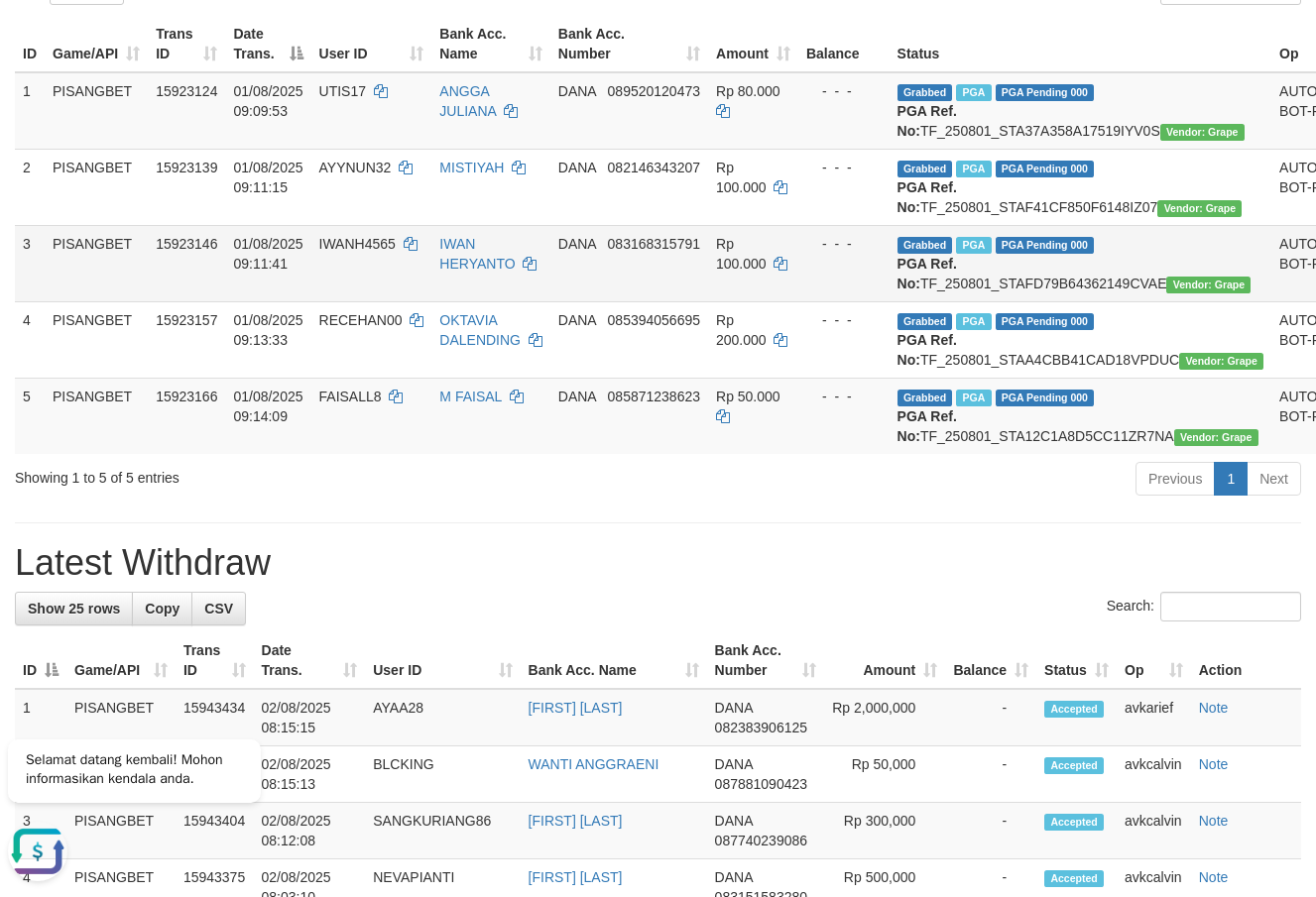 scroll, scrollTop: 404, scrollLeft: 0, axis: vertical 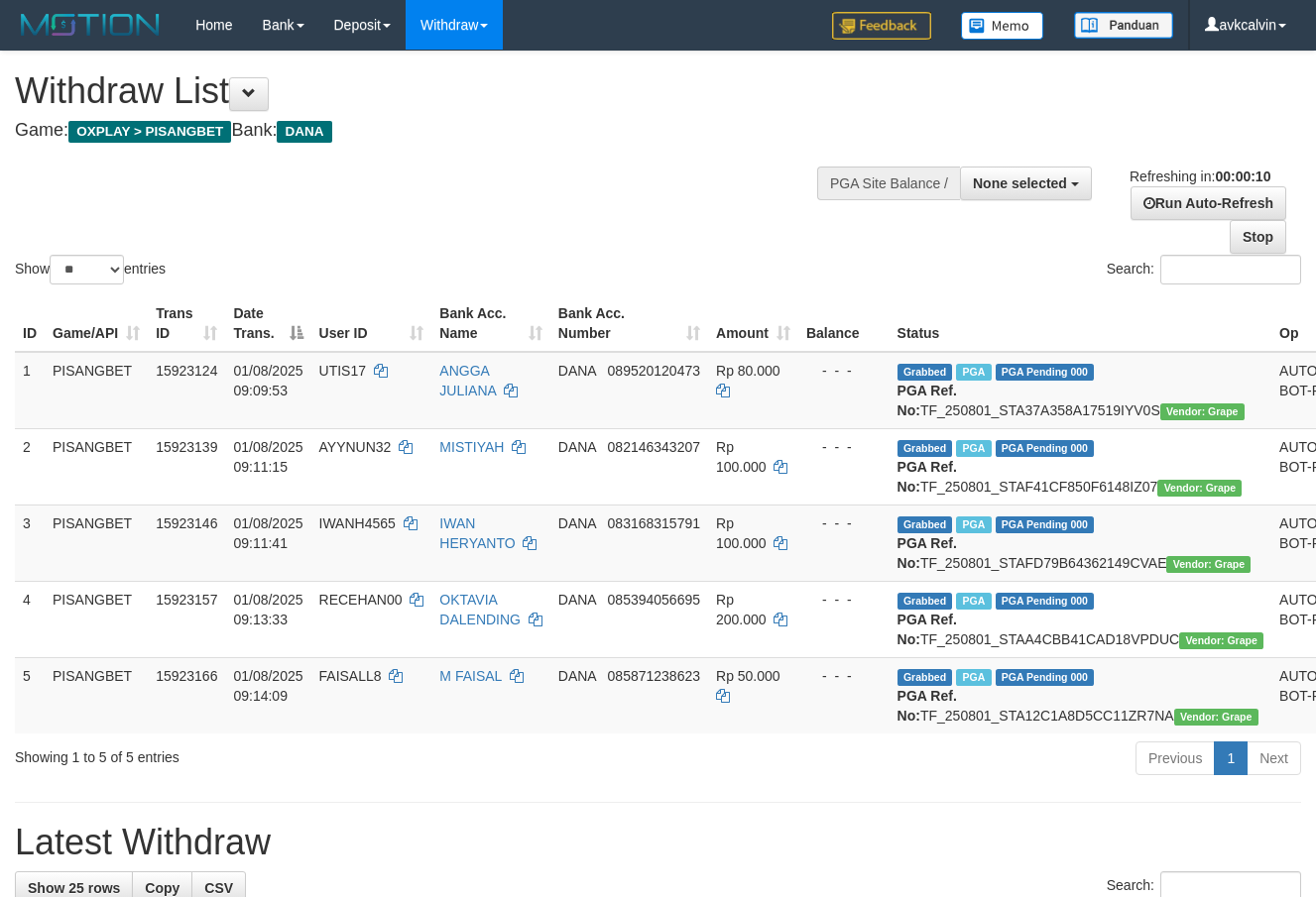 select 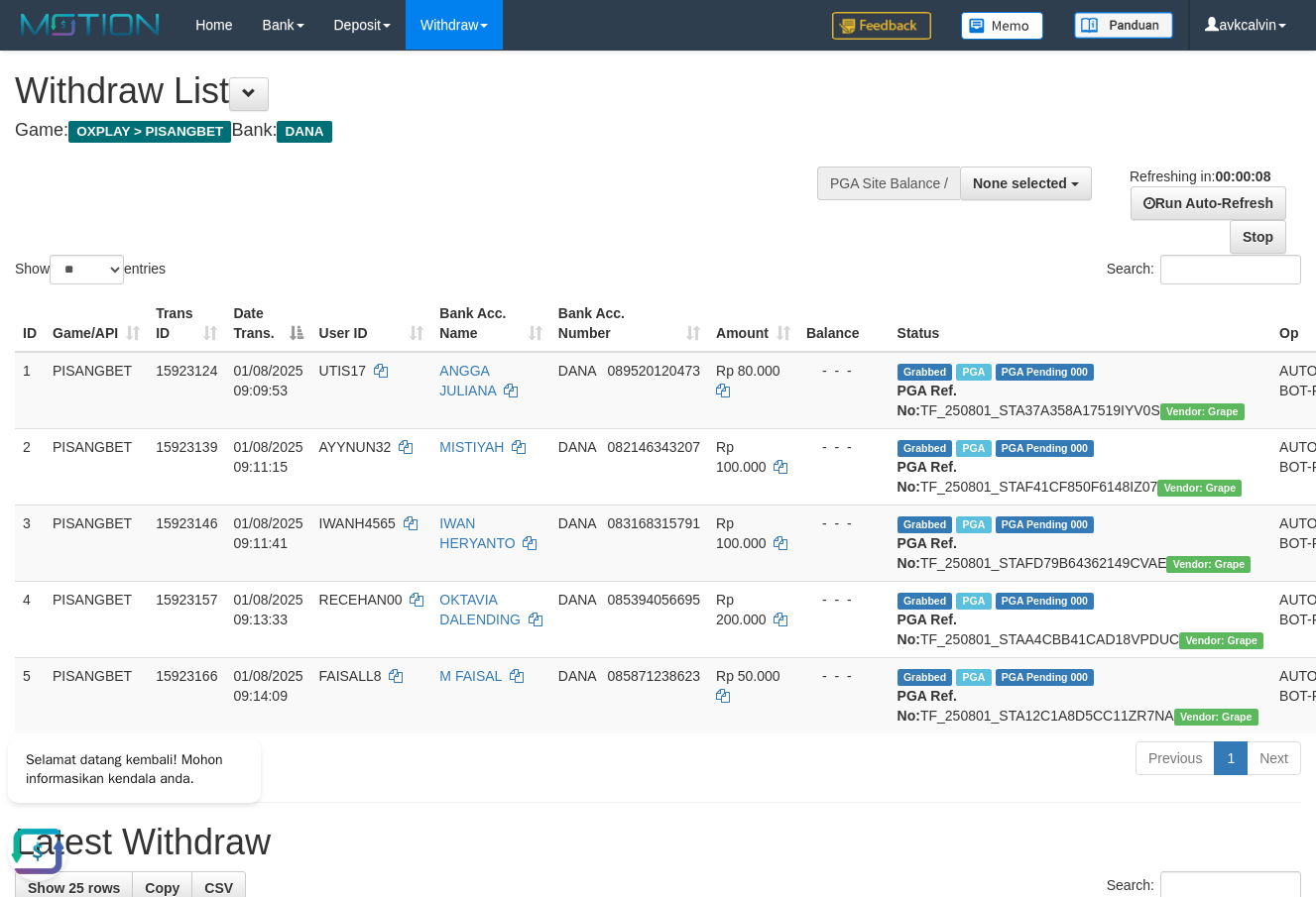 scroll, scrollTop: 0, scrollLeft: 0, axis: both 